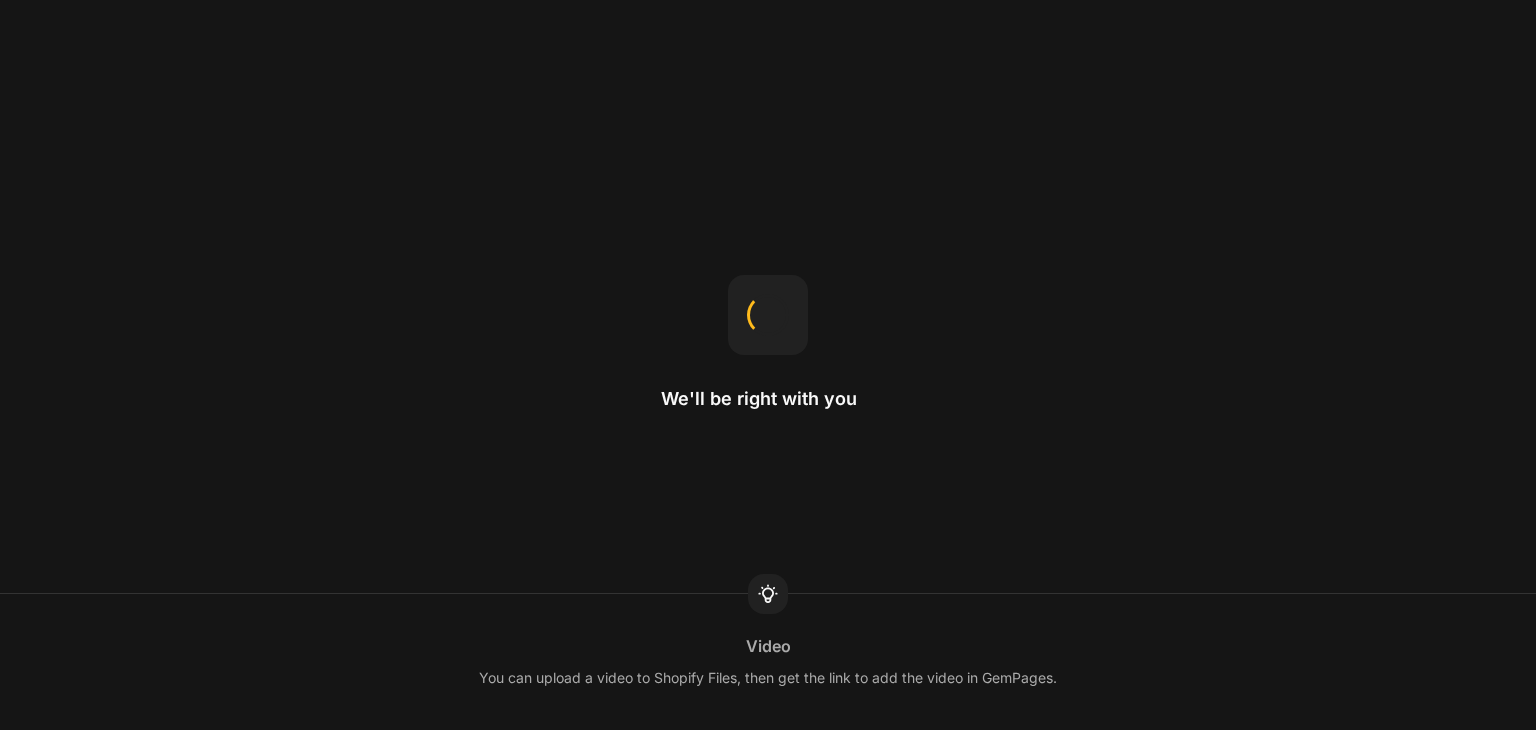 scroll, scrollTop: 0, scrollLeft: 0, axis: both 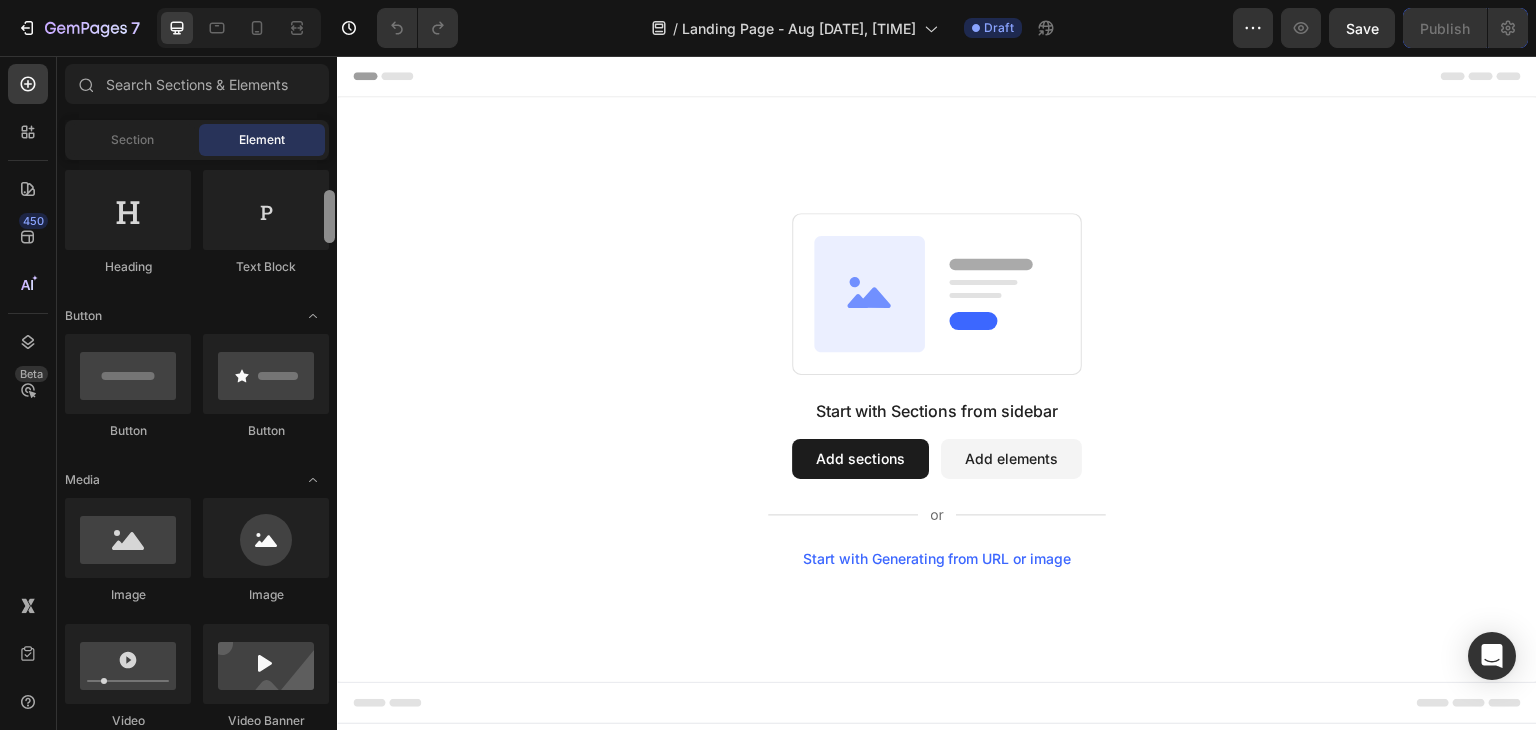 drag, startPoint x: 663, startPoint y: 233, endPoint x: 355, endPoint y: 114, distance: 330.18933 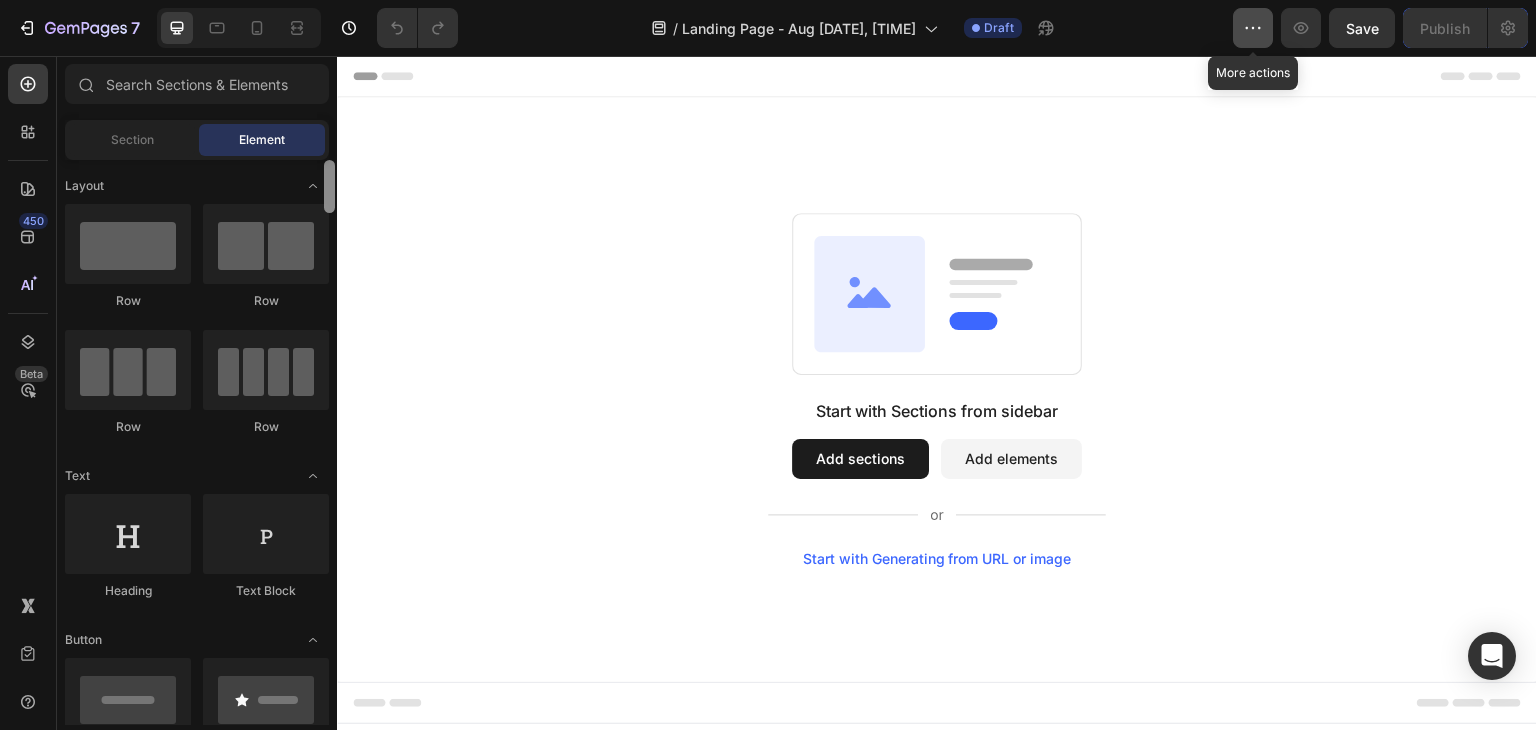 click 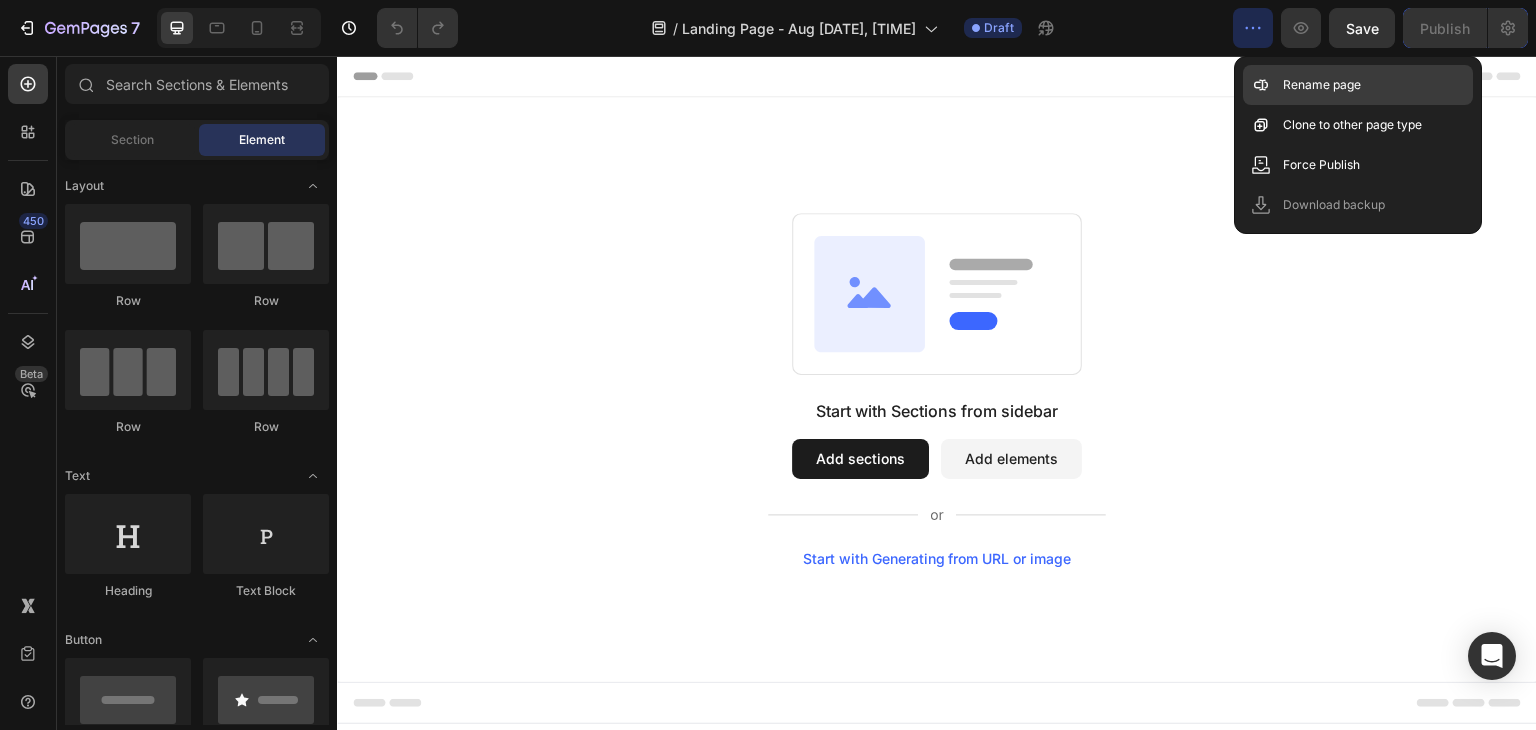 click on "Rename page" at bounding box center (1322, 85) 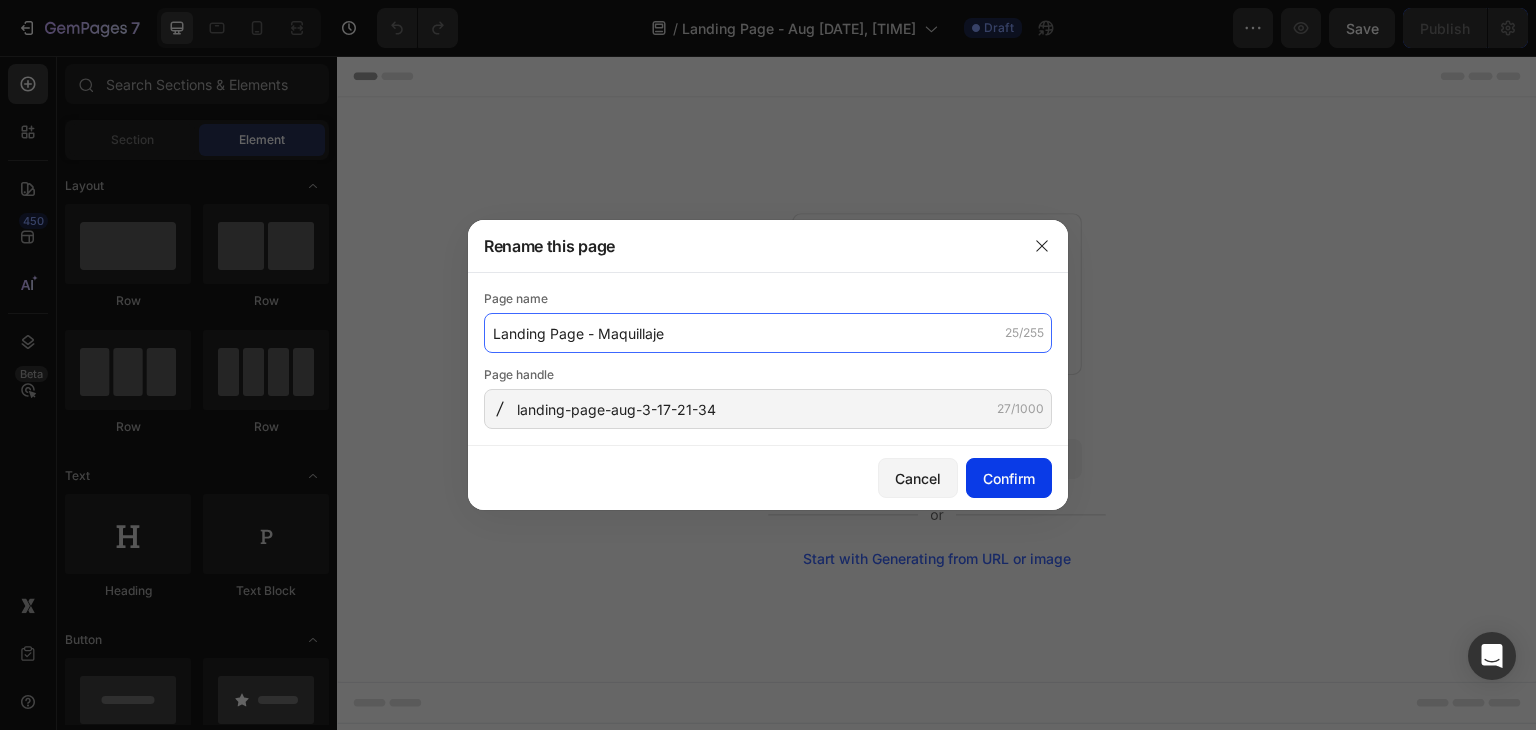 type on "Landing Page - Maquillaje" 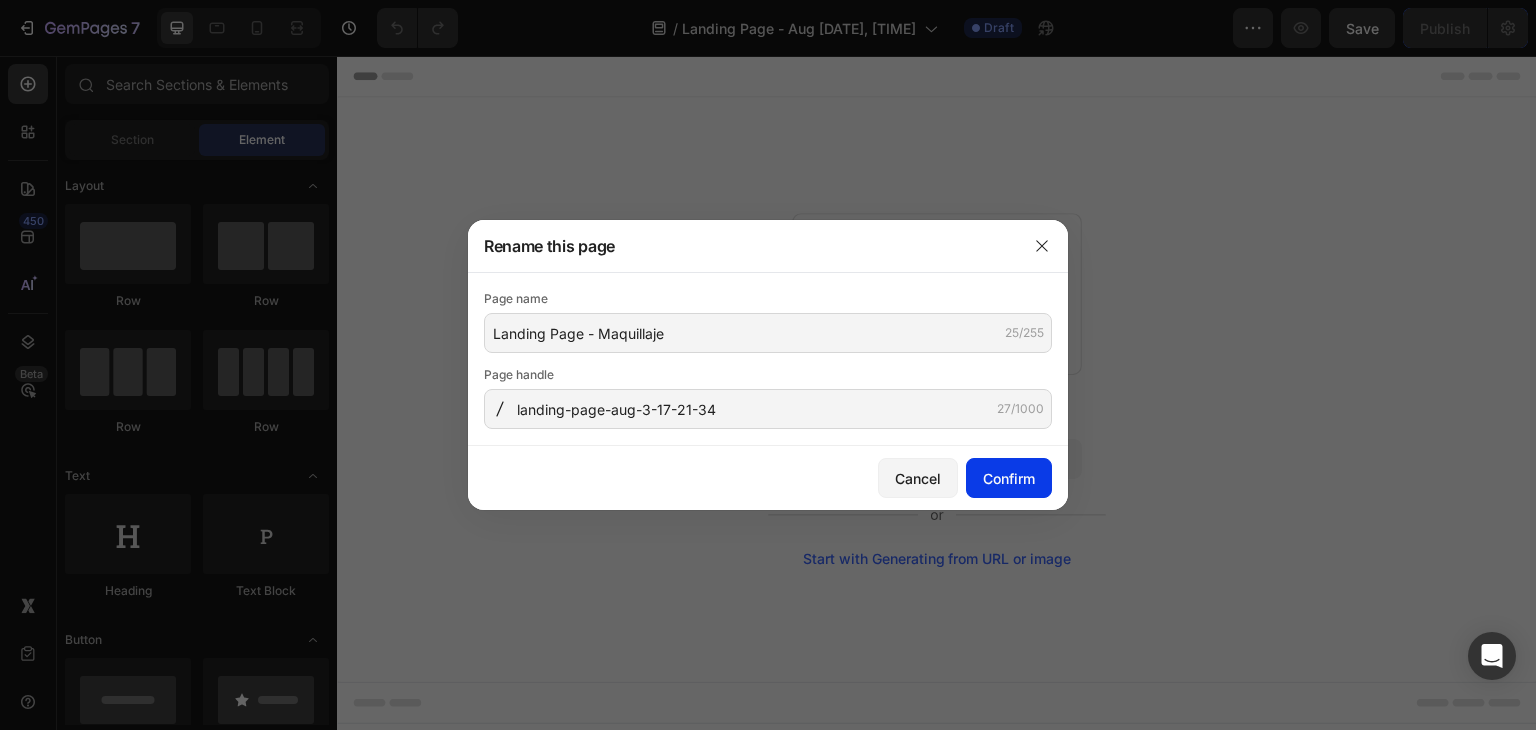 click on "Confirm" 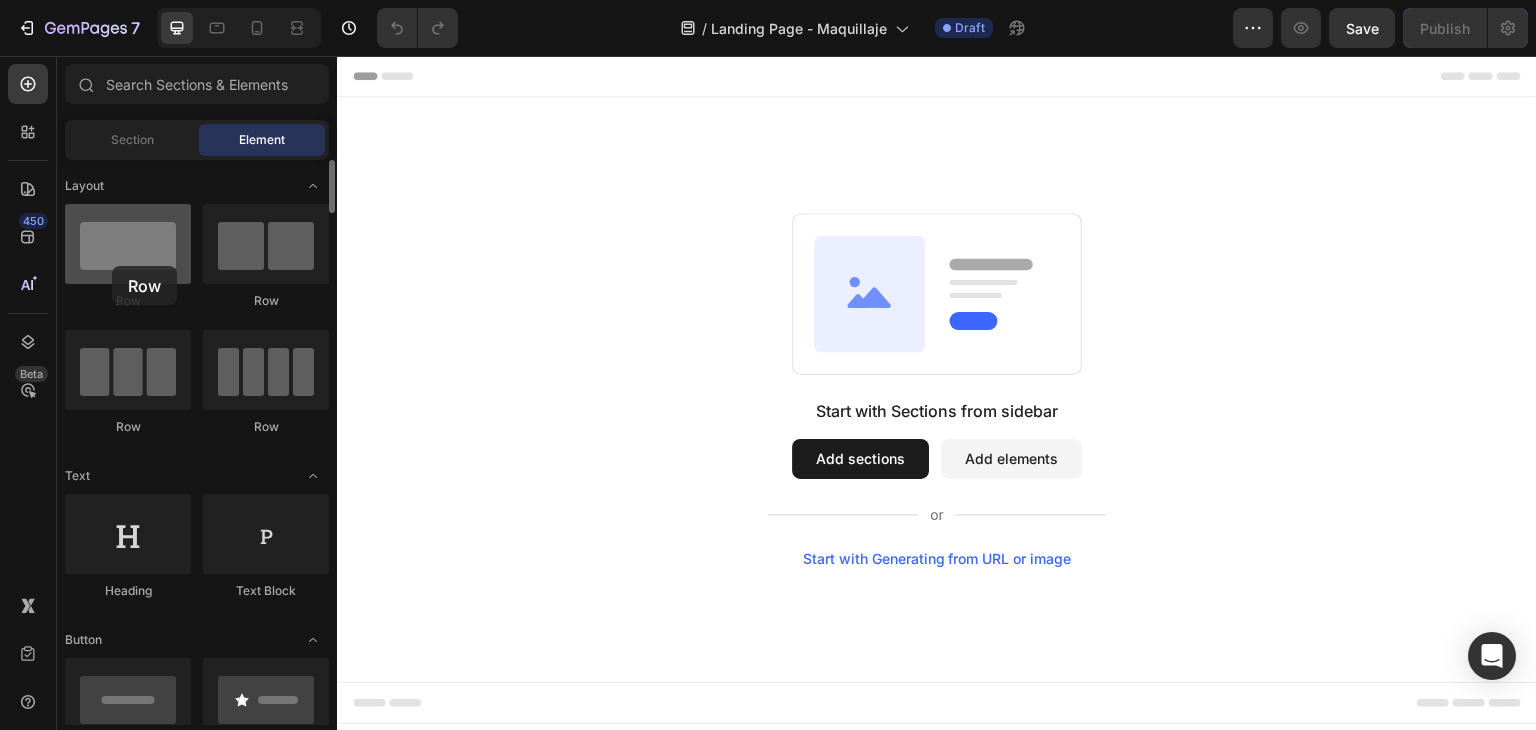 click at bounding box center [128, 244] 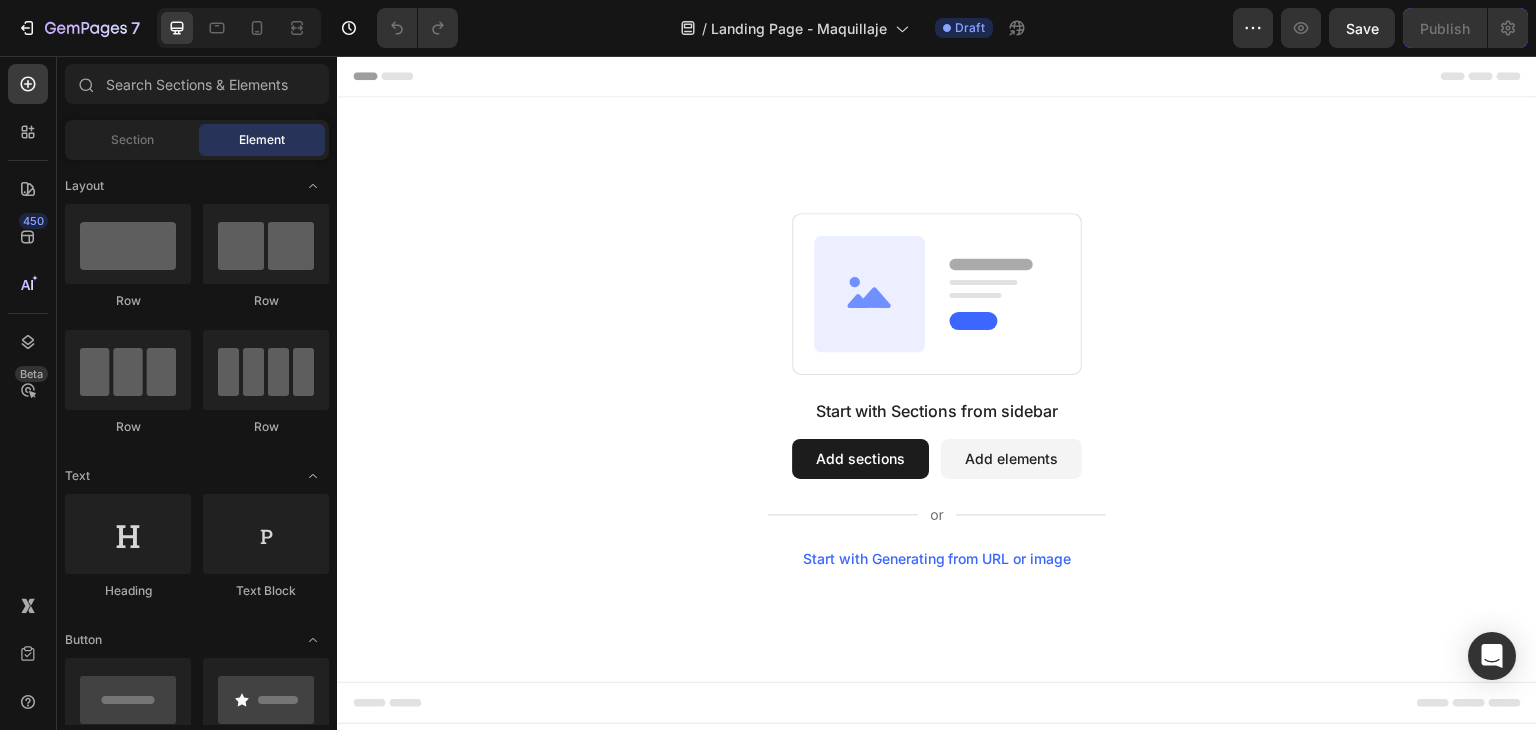 click on "Add sections" at bounding box center (860, 459) 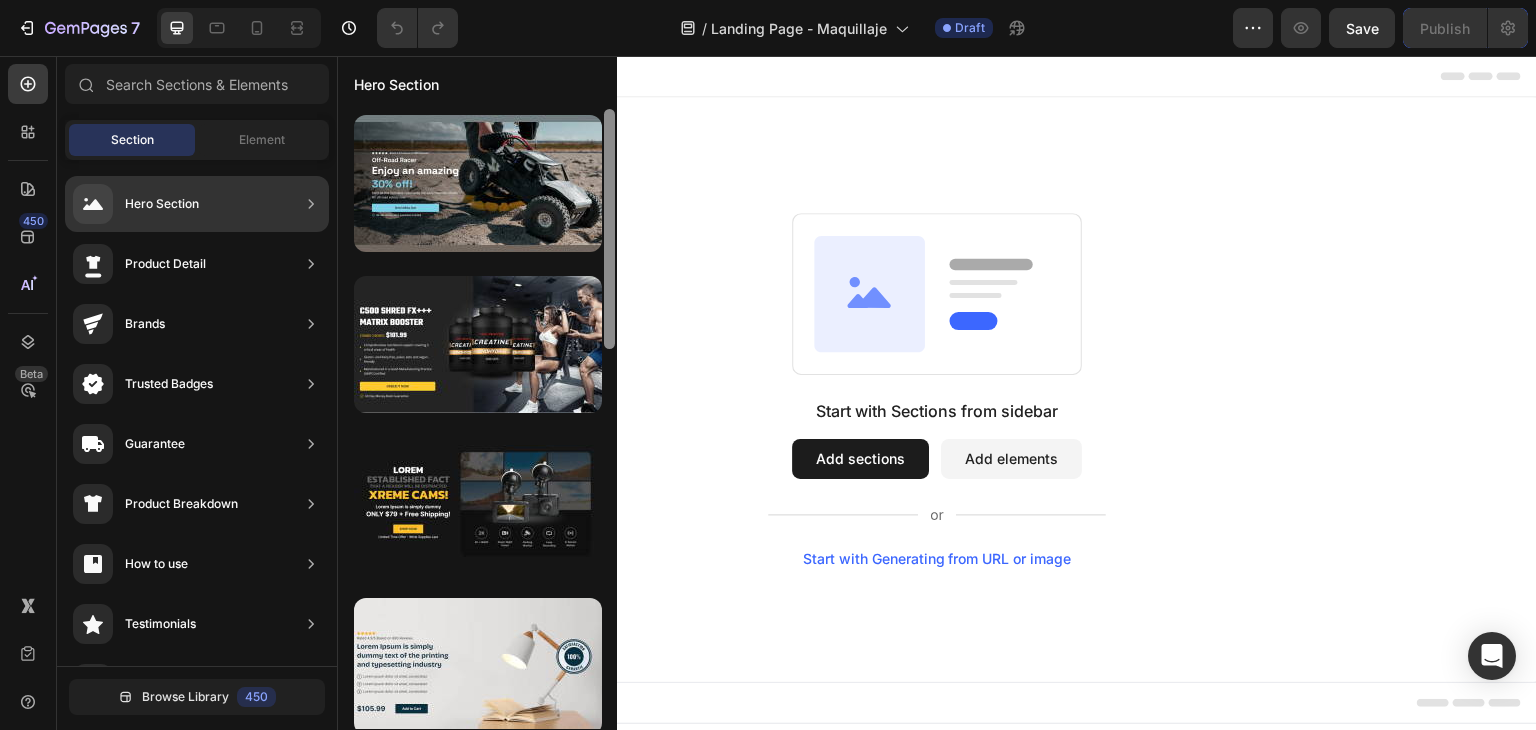 scroll, scrollTop: 0, scrollLeft: 0, axis: both 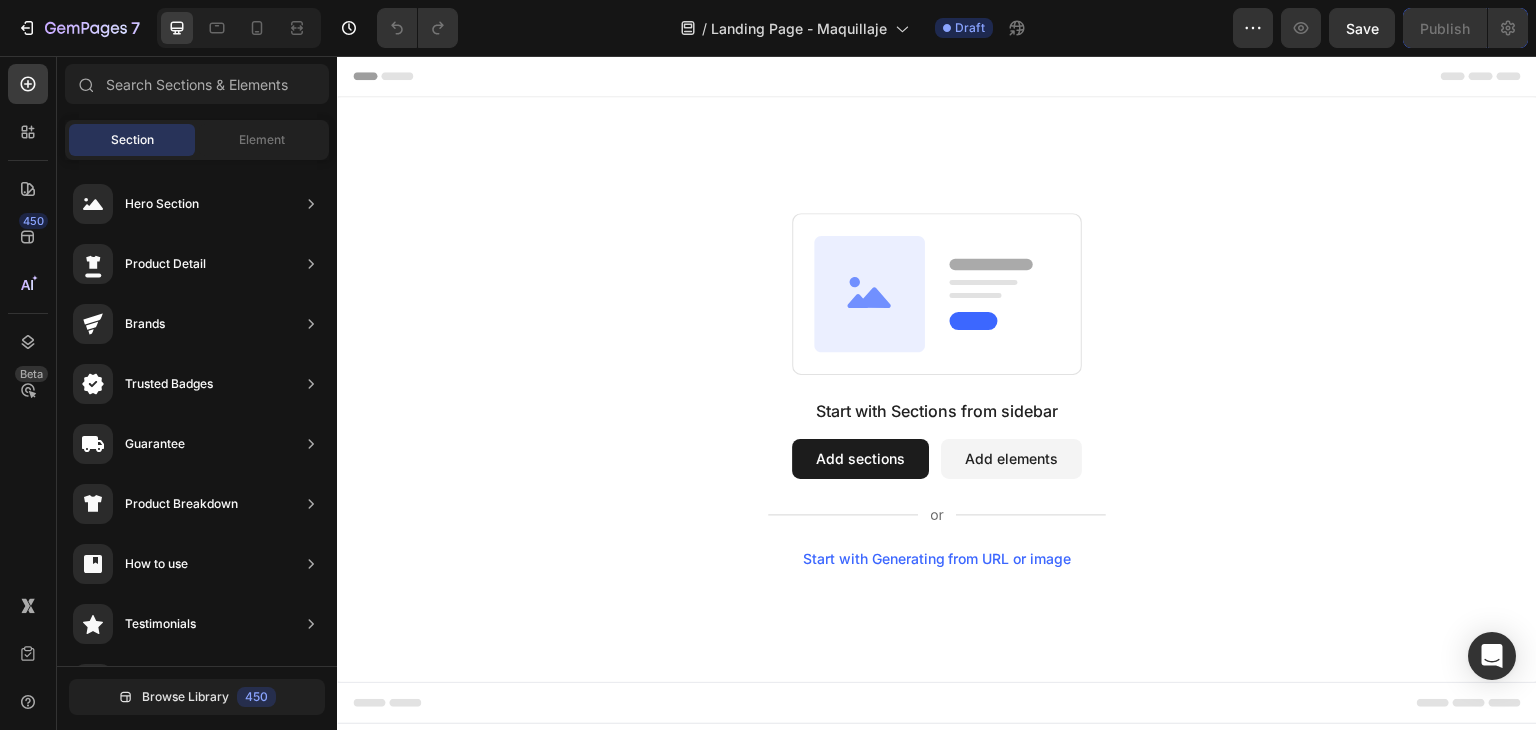 drag, startPoint x: 944, startPoint y: 300, endPoint x: 620, endPoint y: 366, distance: 330.6539 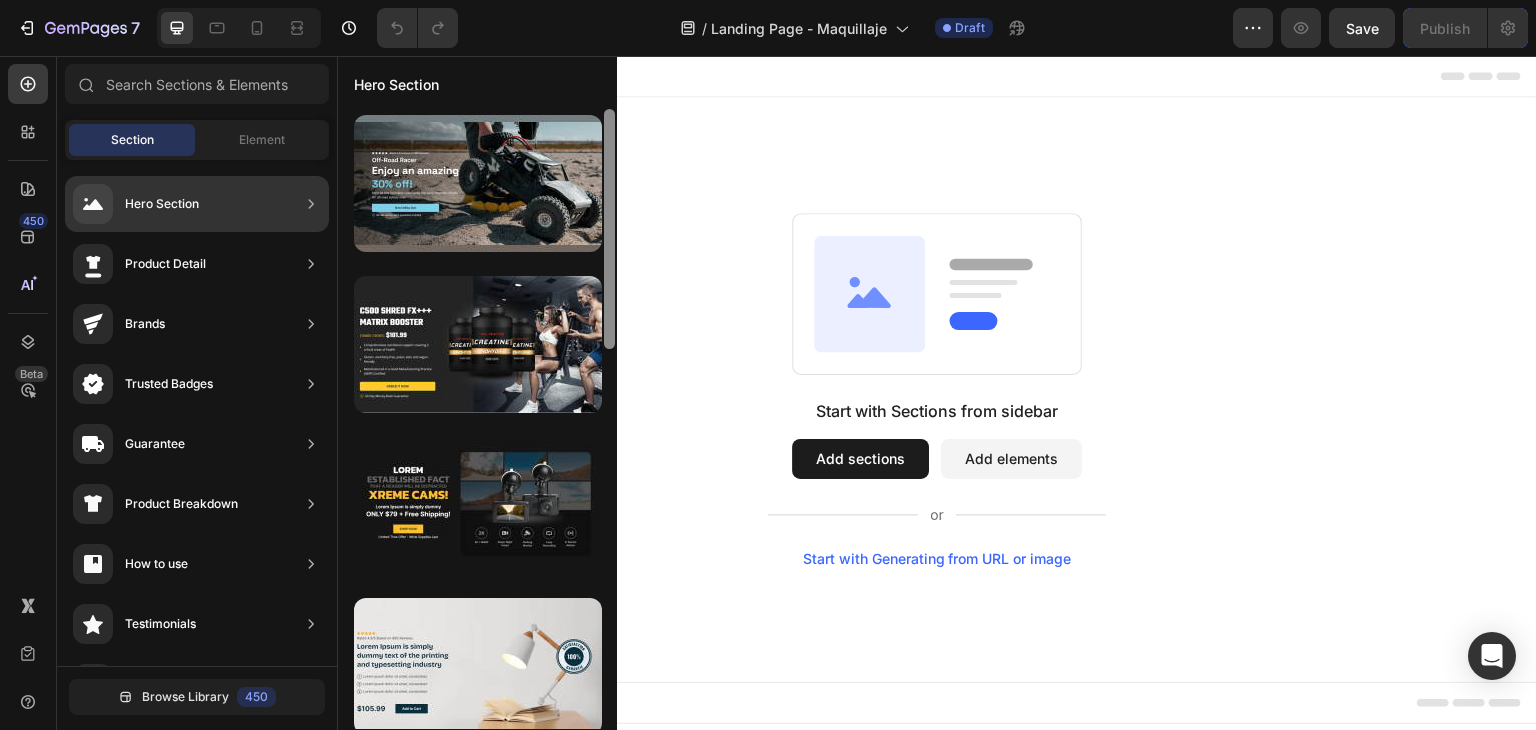 scroll, scrollTop: 0, scrollLeft: 0, axis: both 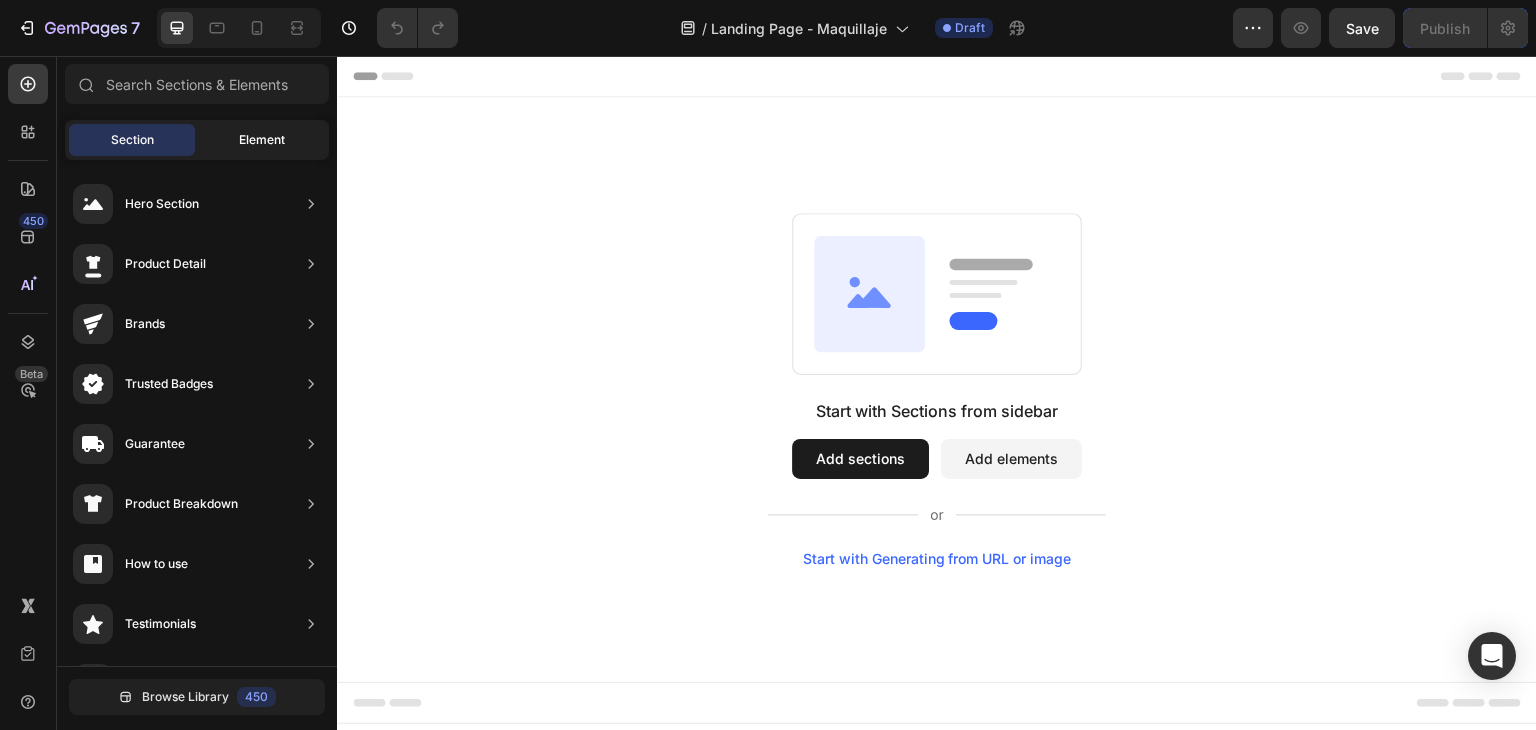 drag, startPoint x: 608, startPoint y: 246, endPoint x: 273, endPoint y: 151, distance: 348.20972 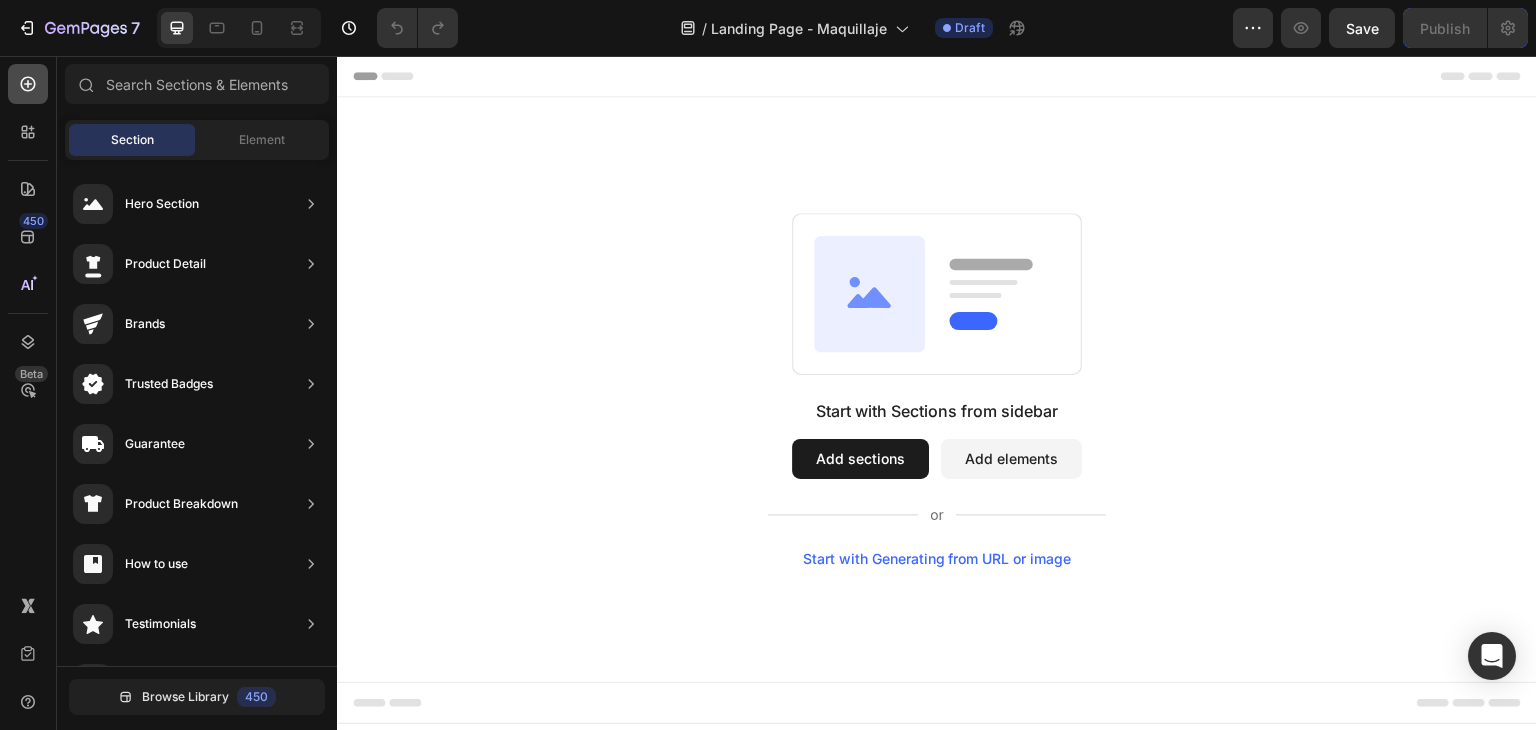 click 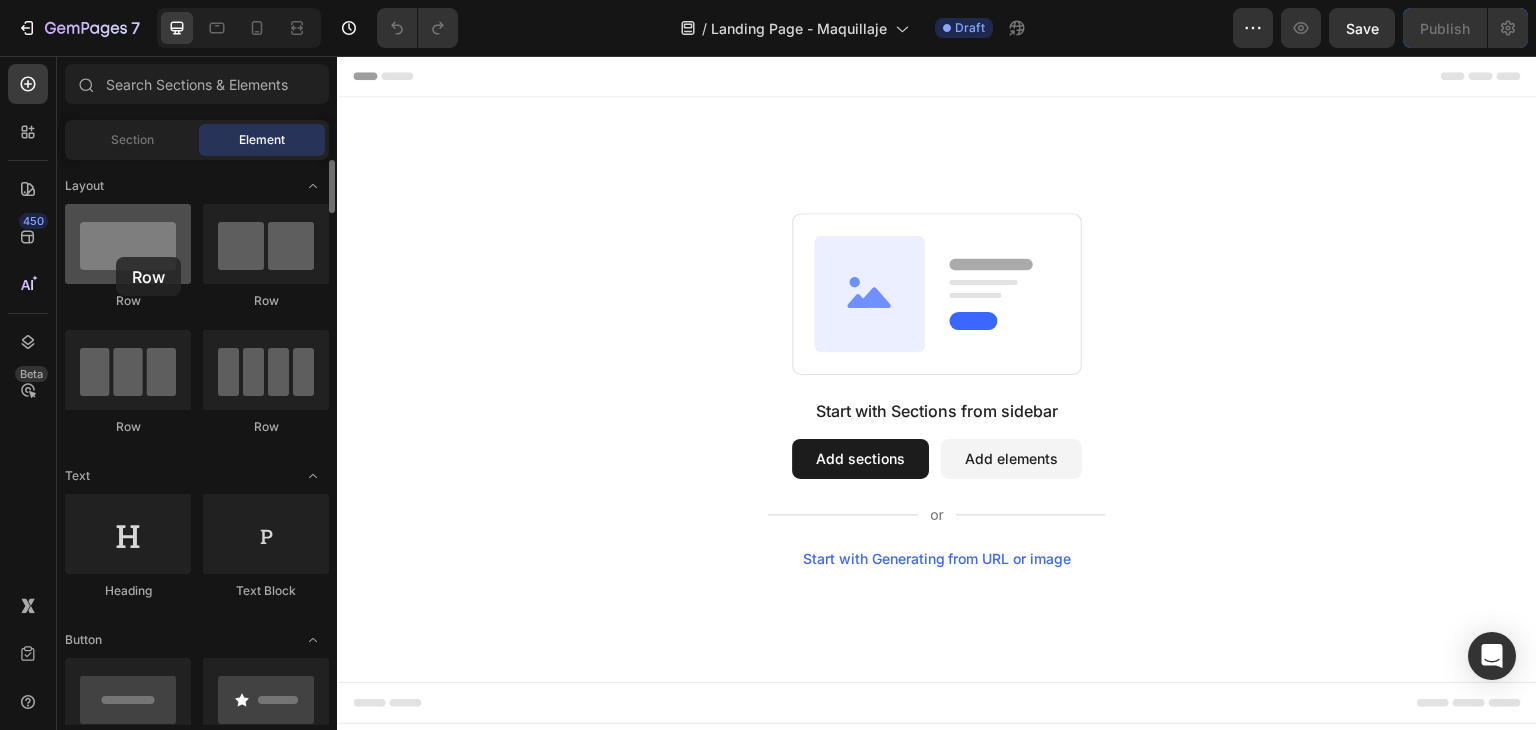 click at bounding box center (128, 244) 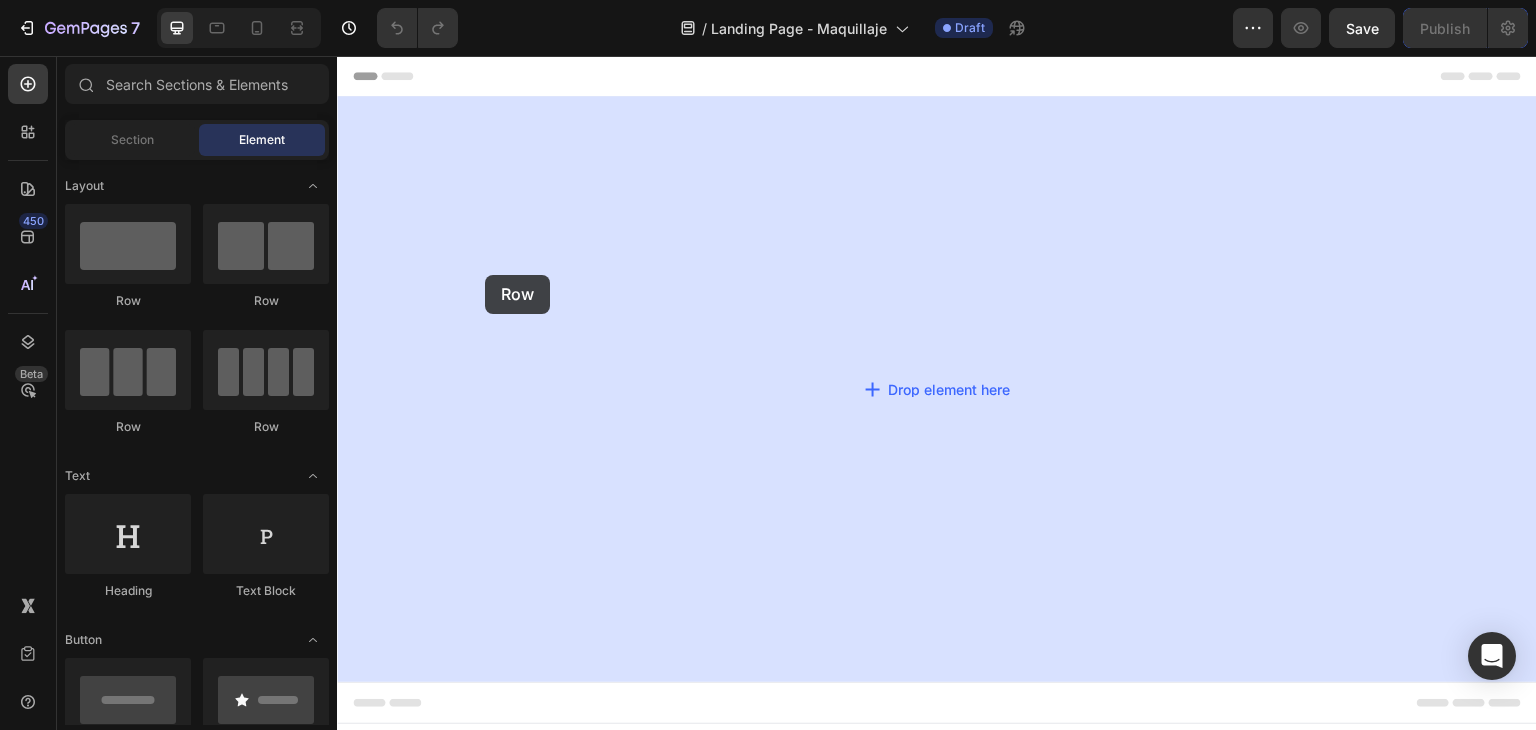 drag, startPoint x: 453, startPoint y: 313, endPoint x: 548, endPoint y: 278, distance: 101.24229 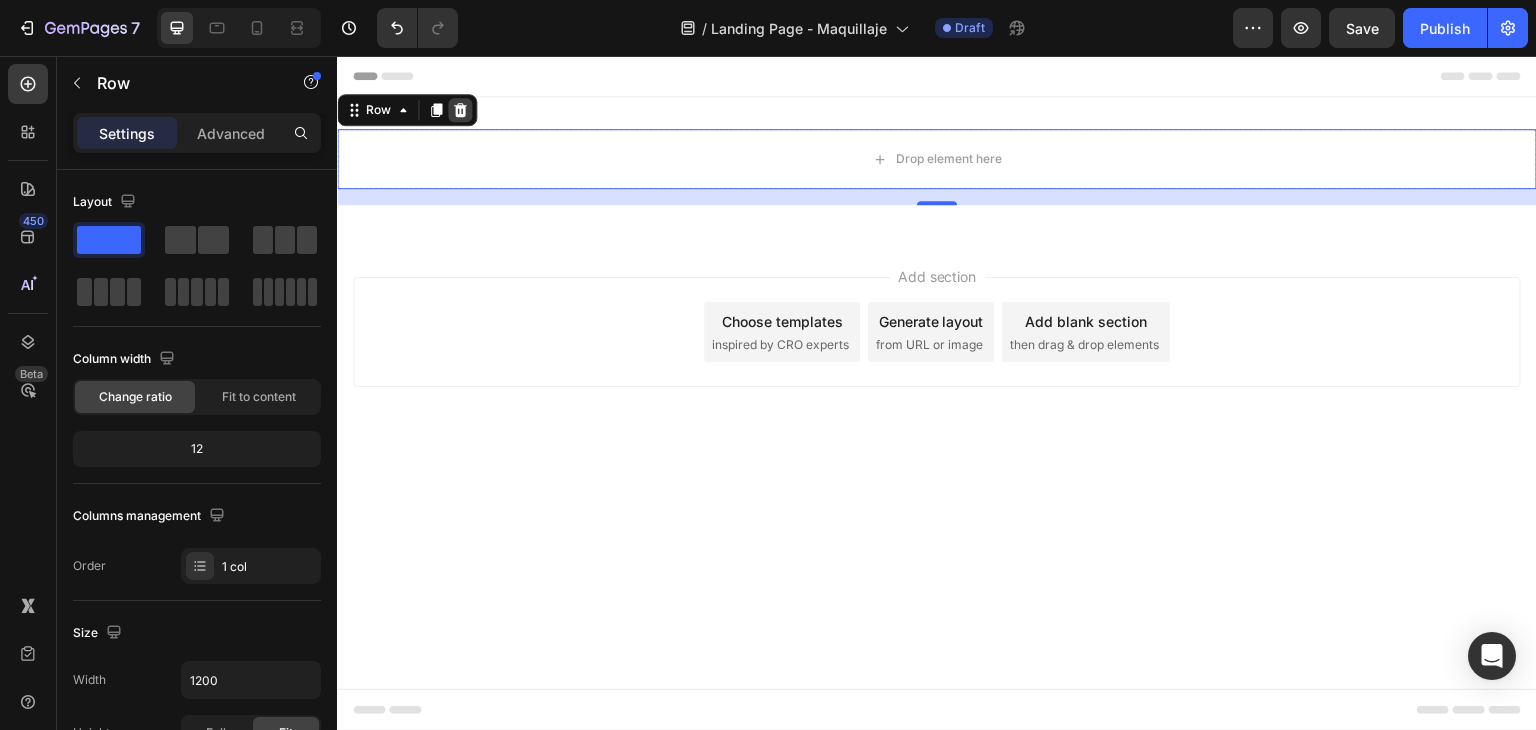 click 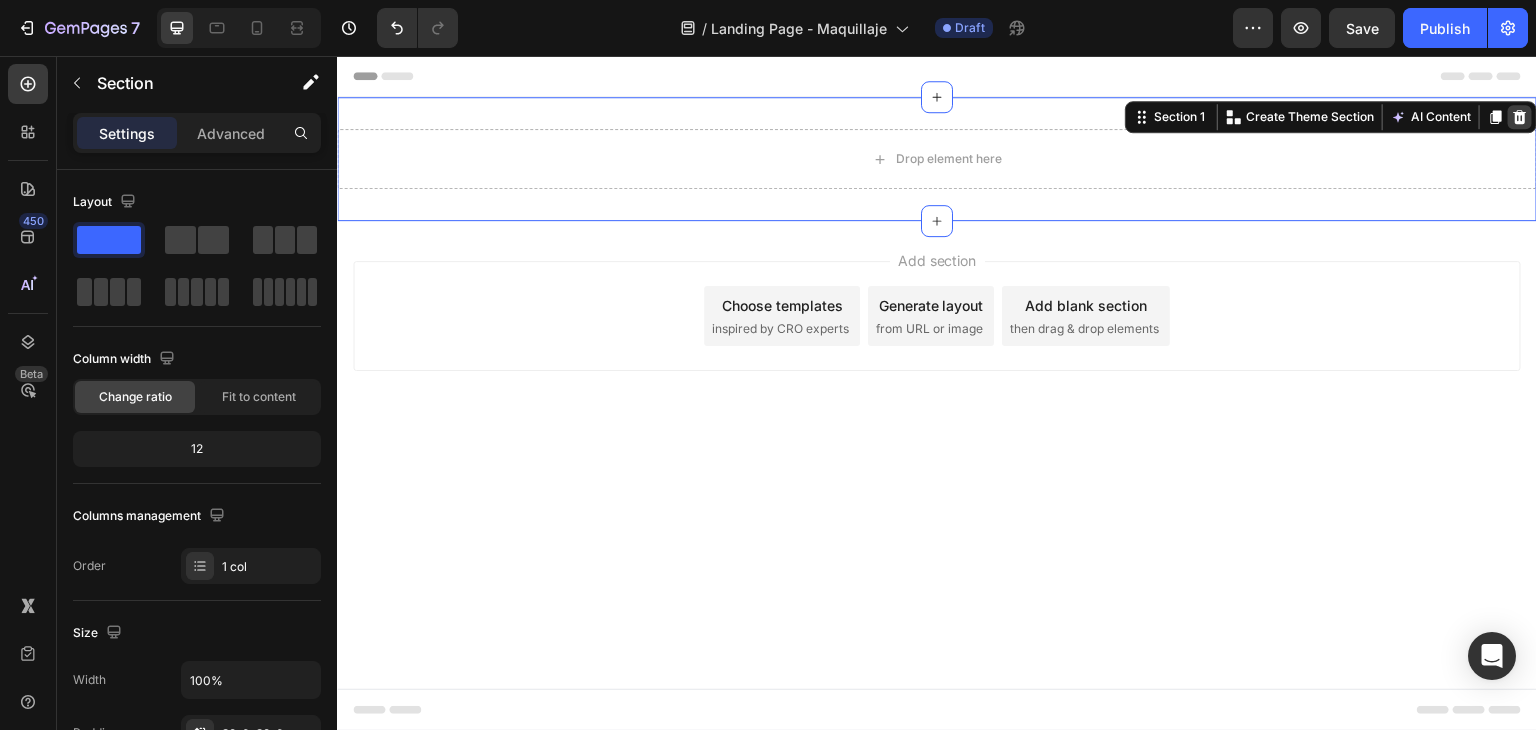click at bounding box center [1520, 117] 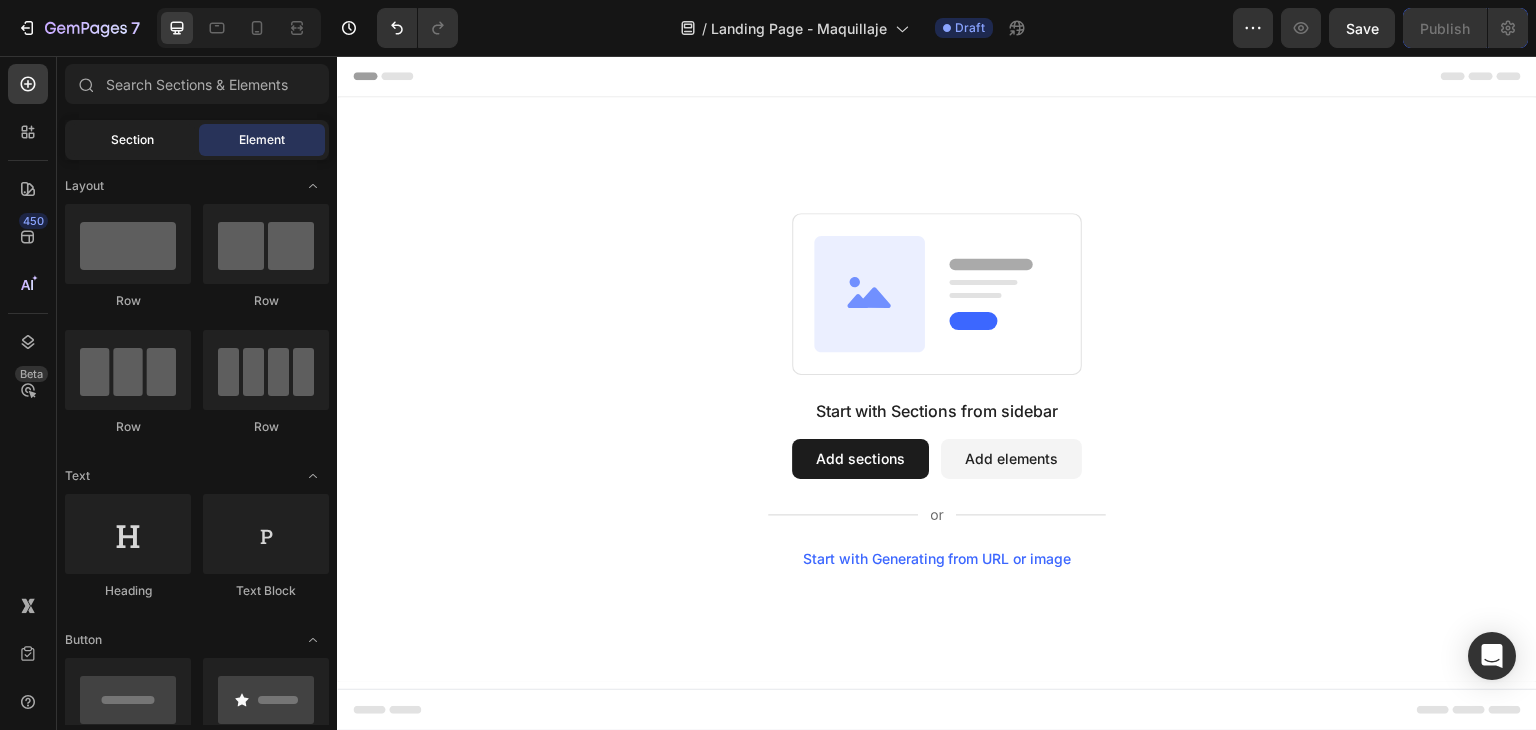 click on "Section" 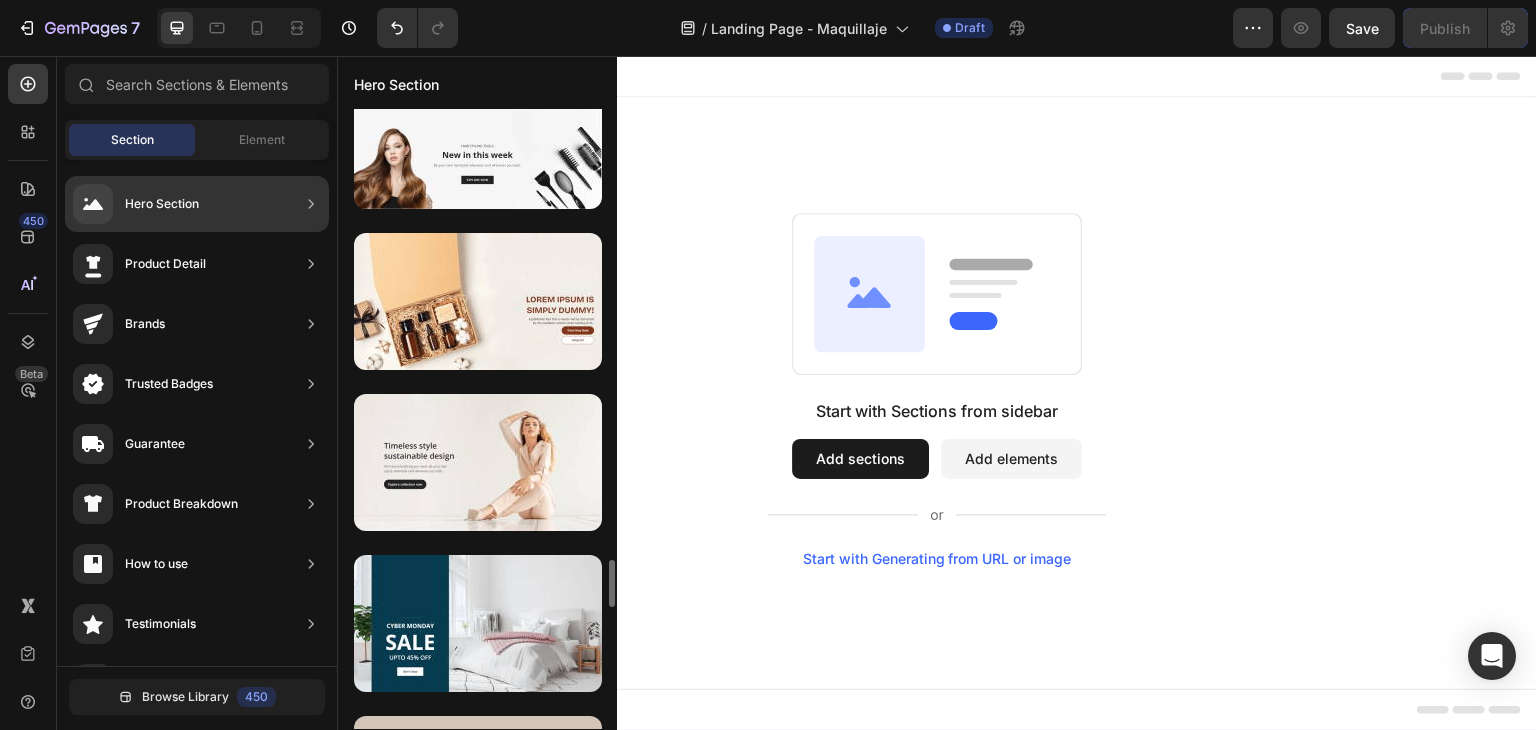 scroll, scrollTop: 5809, scrollLeft: 0, axis: vertical 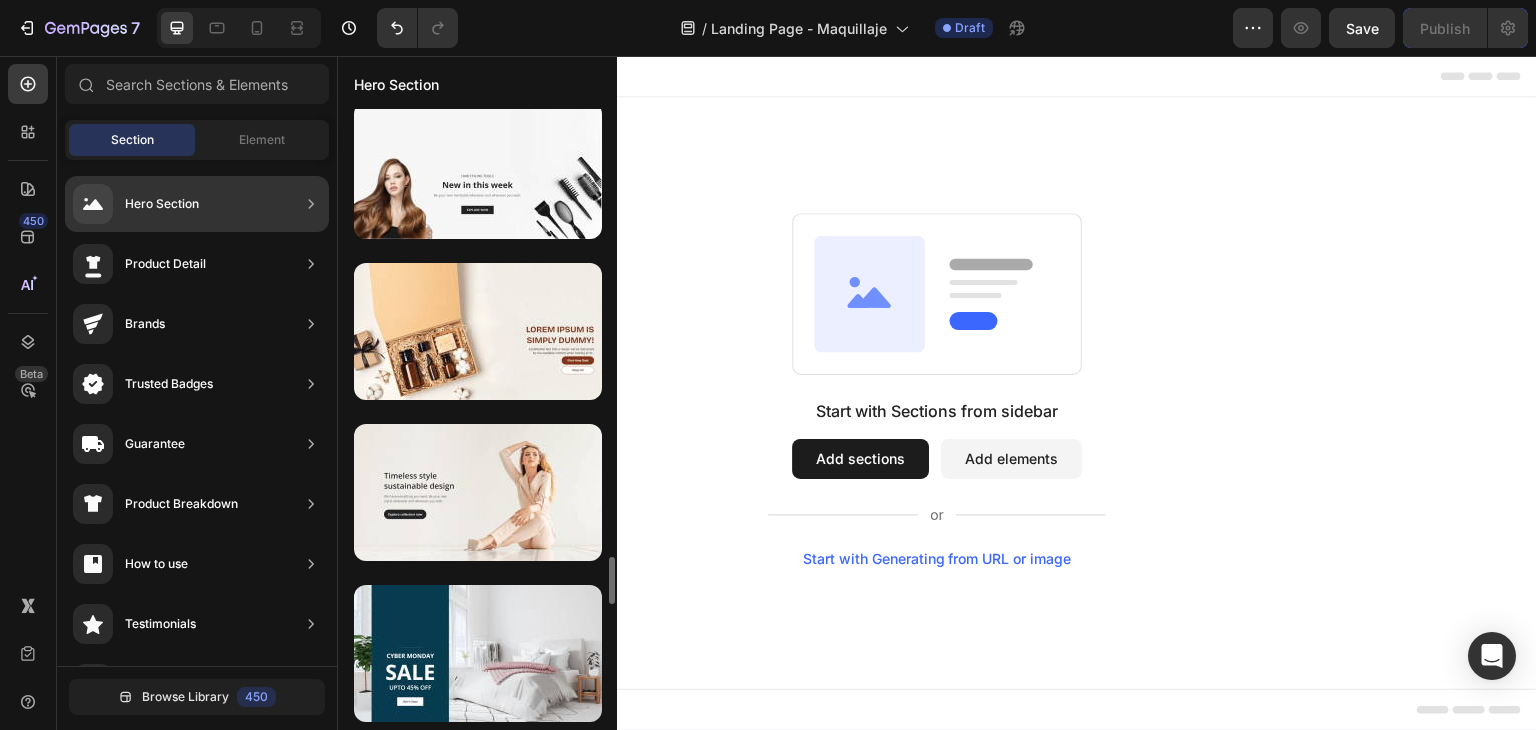 click at bounding box center (478, 170) 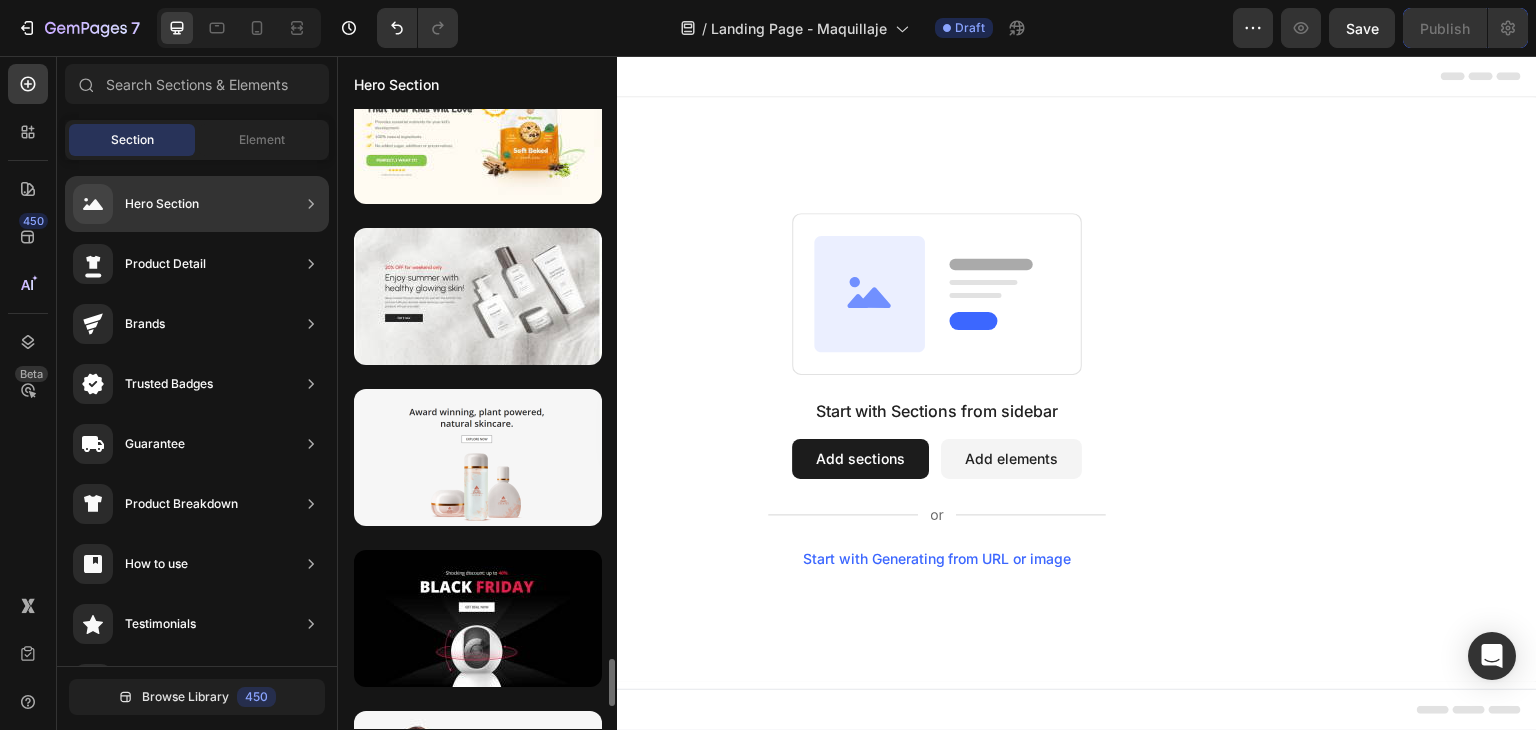 scroll, scrollTop: 7162, scrollLeft: 0, axis: vertical 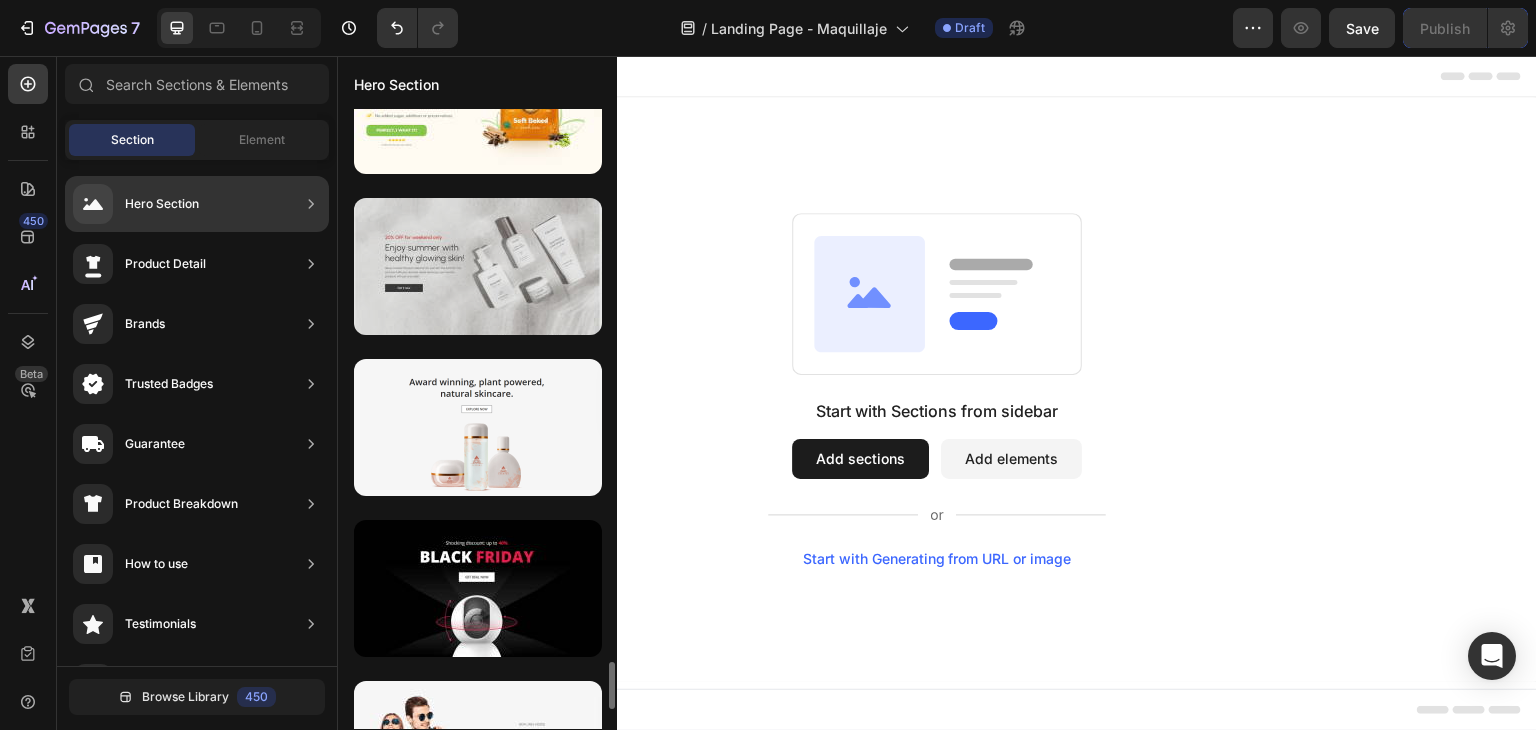 click at bounding box center [478, 266] 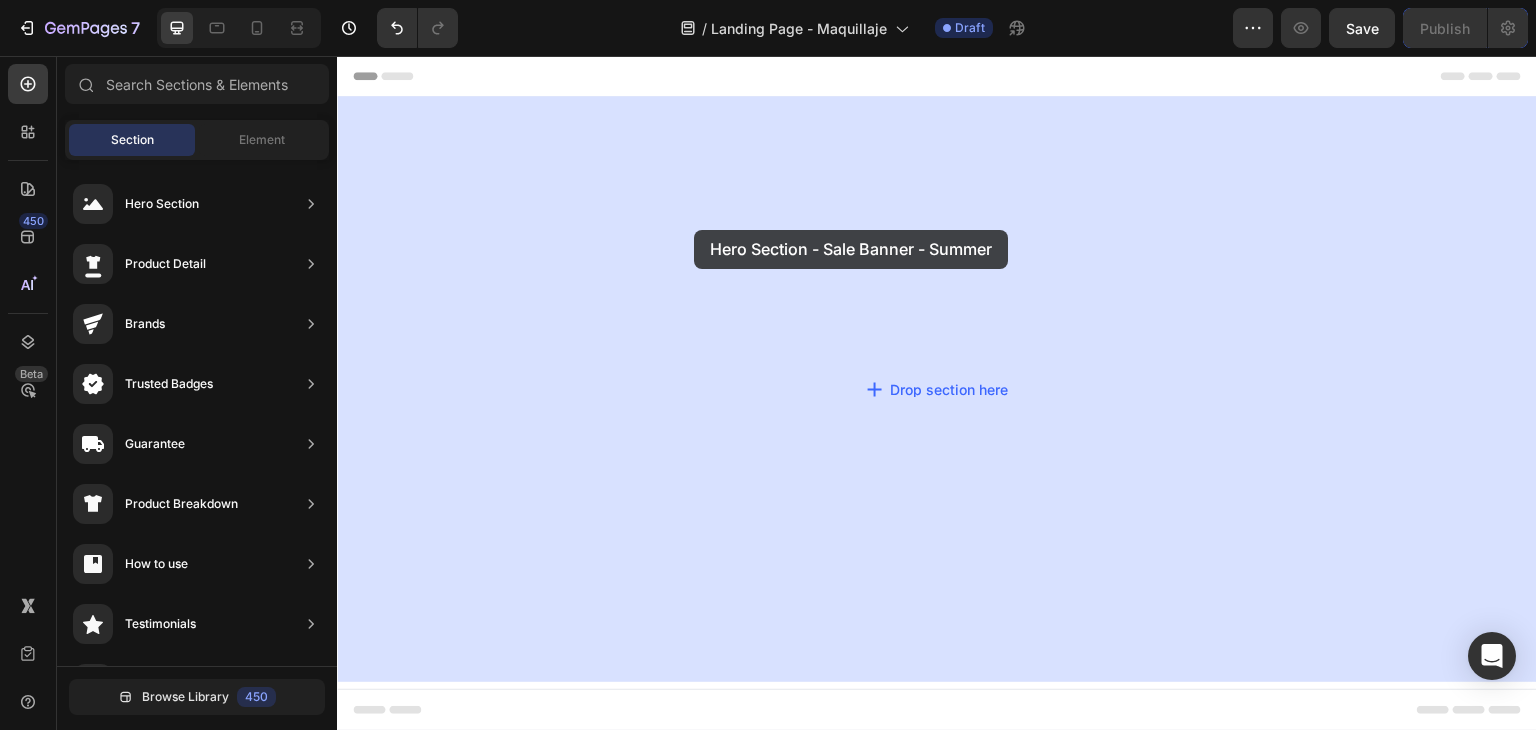 drag, startPoint x: 827, startPoint y: 304, endPoint x: 738, endPoint y: 229, distance: 116.38728 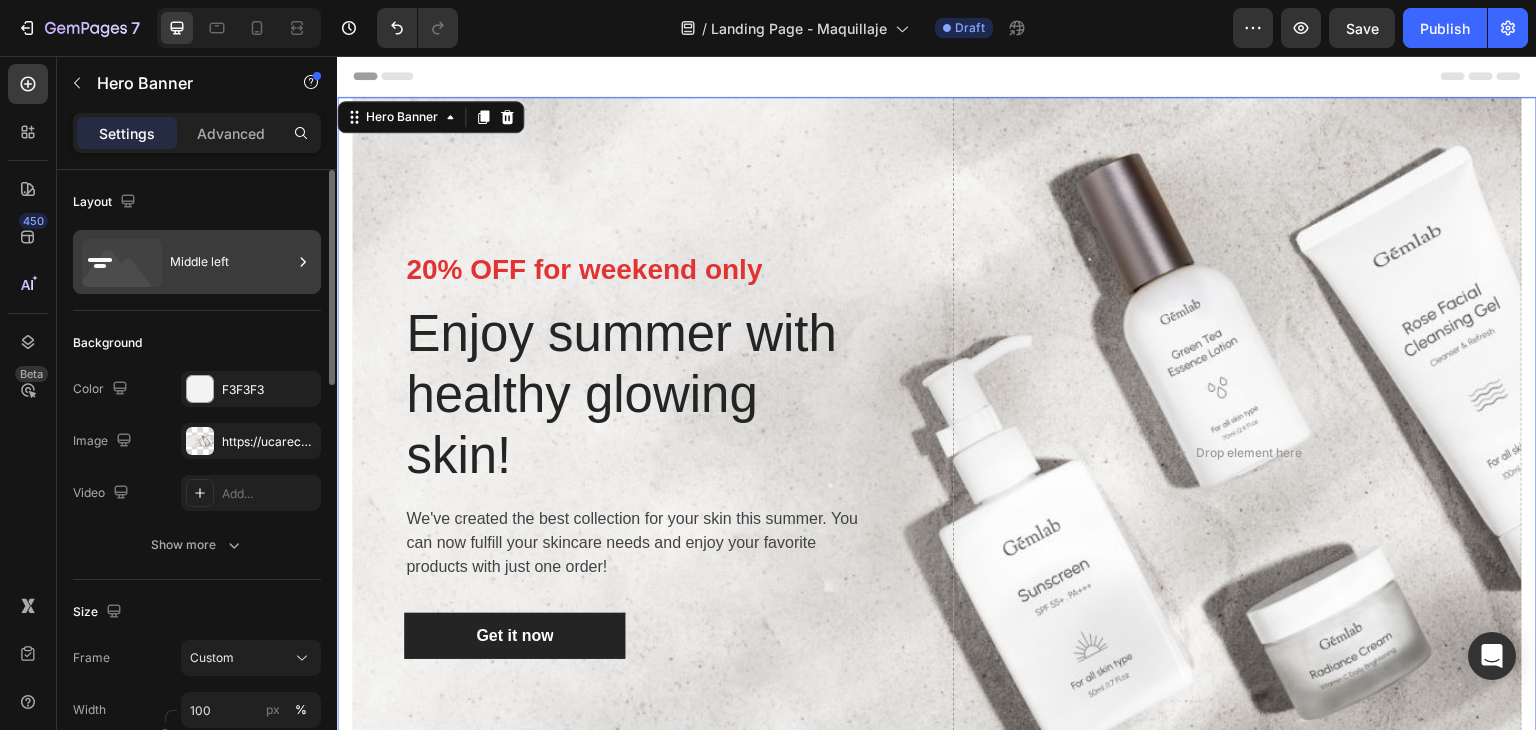 click 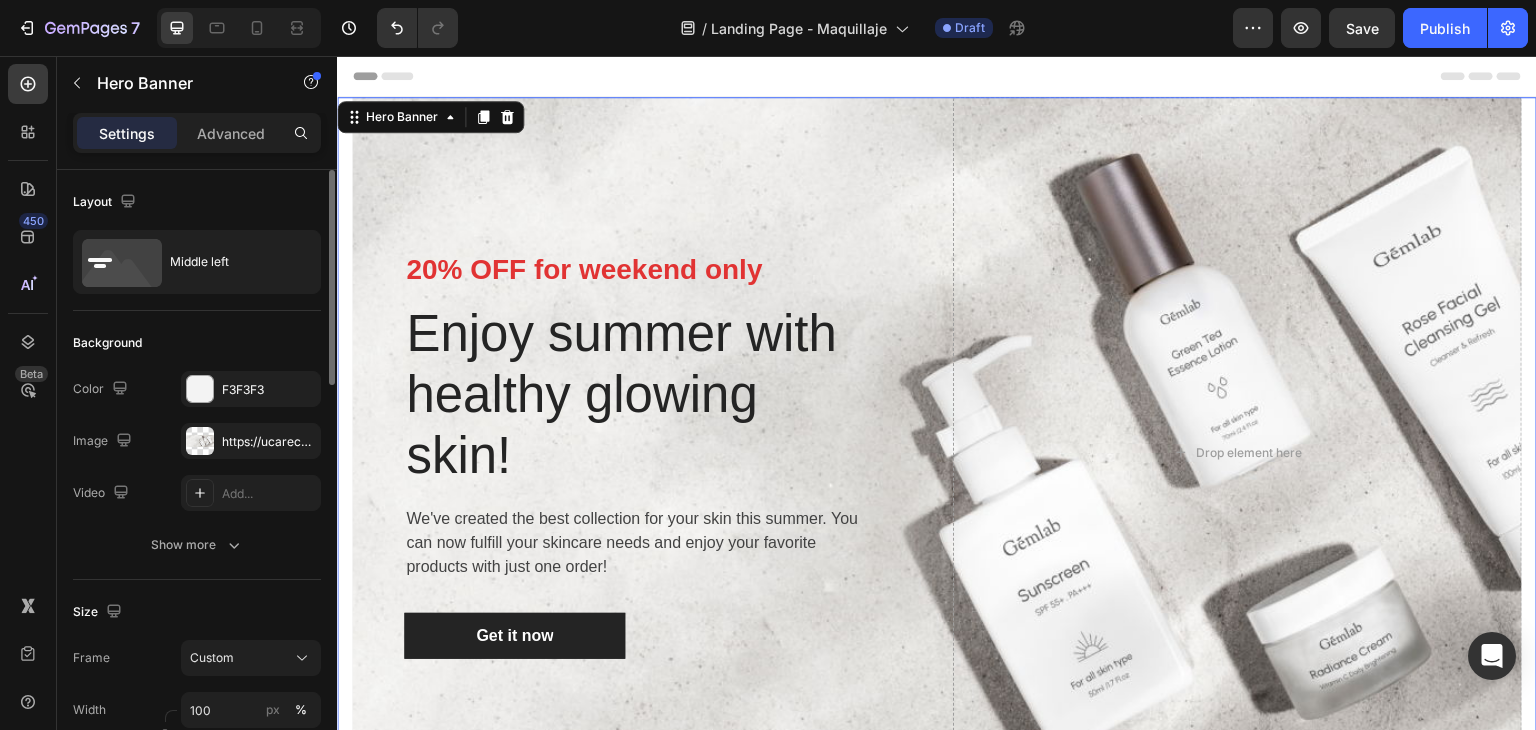 click on "Background The changes might be hidden by the image and the video. Color F3F3F3 Image https://ucarecdn.com/b7e9cb3c-b013-460d-8e2b-92a9209ee7b9/-/format/auto/ Video Add... Show more" 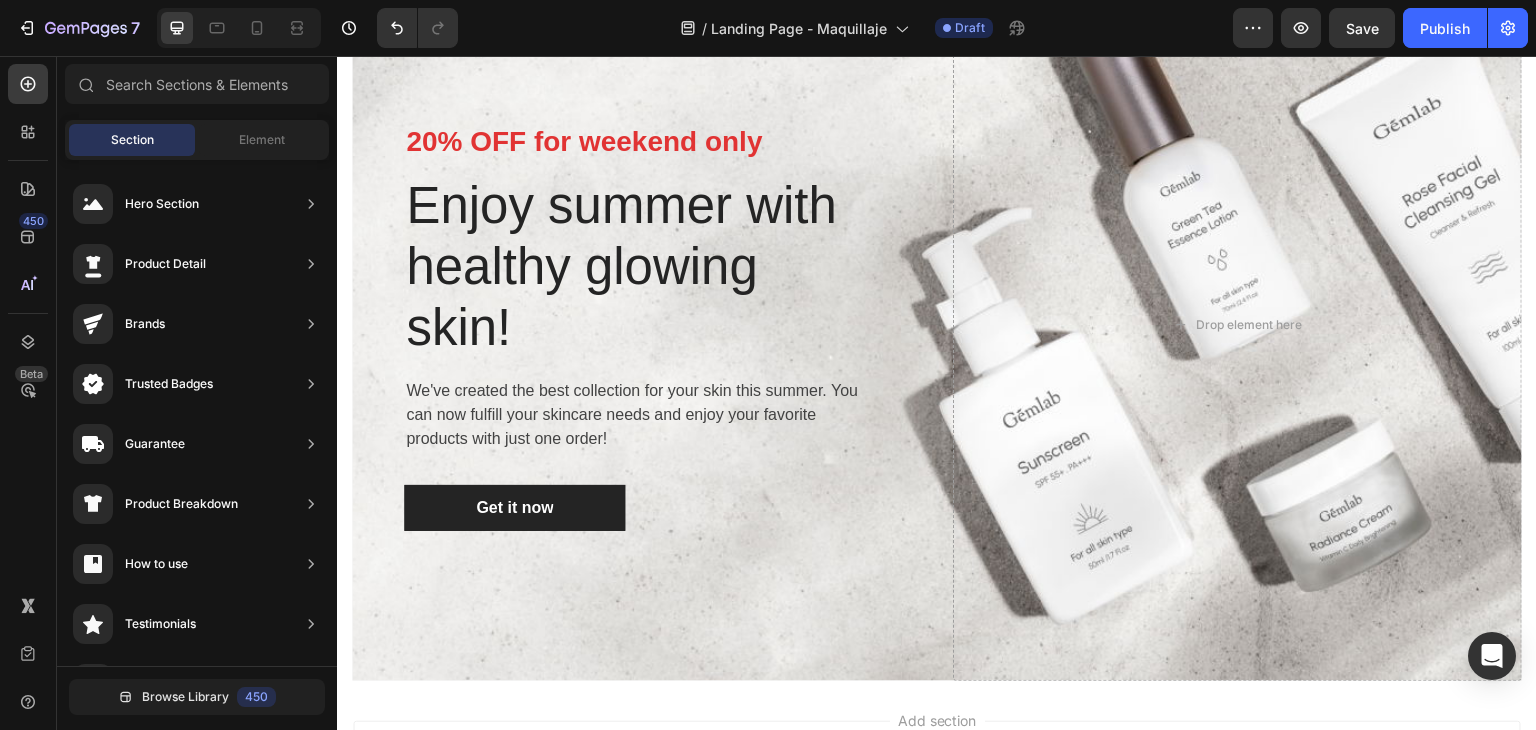 scroll, scrollTop: 0, scrollLeft: 0, axis: both 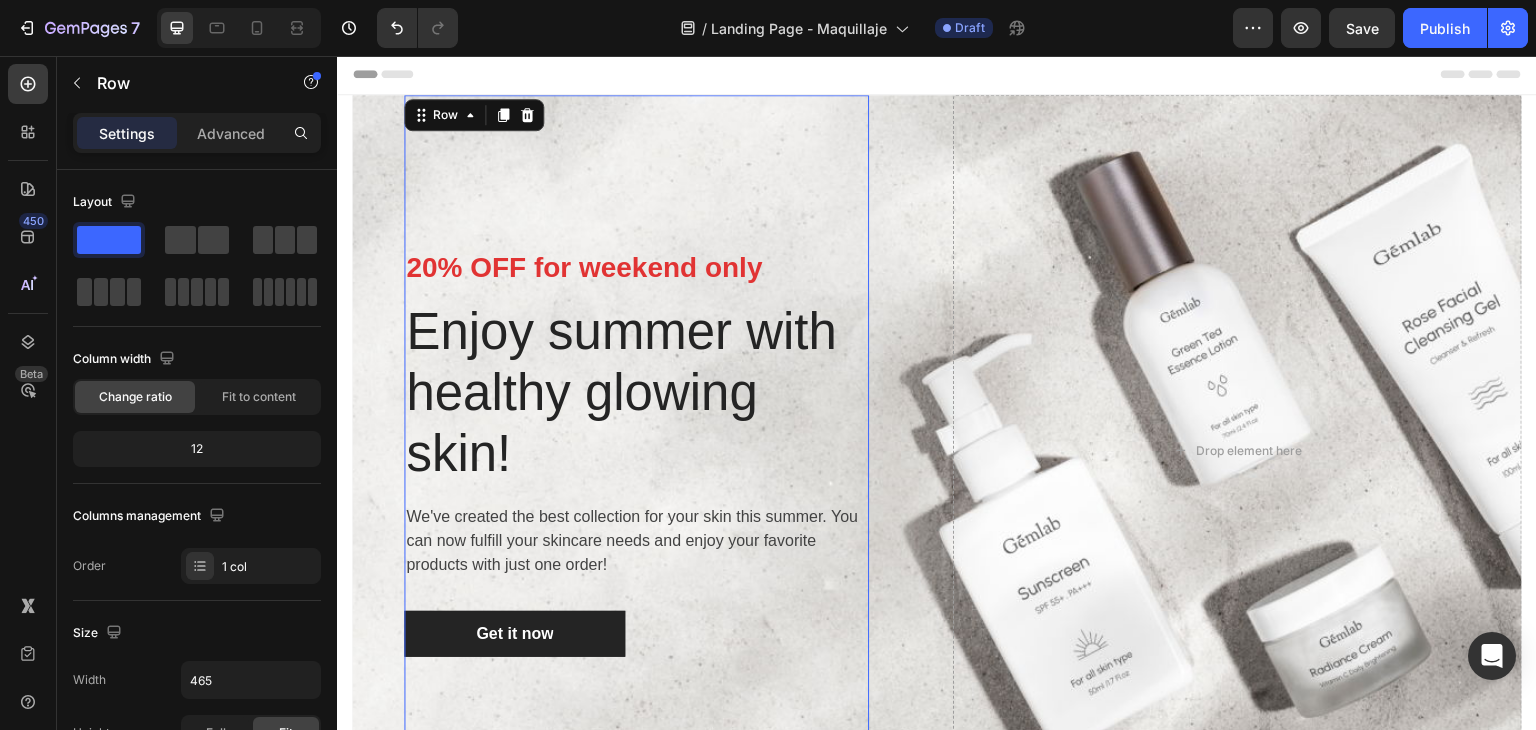 click on "20% OFF for weekend only Text block Enjoy summer with healthy glowing skin! Heading We've created the best collection for your skin this summer. You can now fulfill your skincare needs and enjoy your favorite products with just one order! Text block Get it now Button Row   0" at bounding box center (636, 451) 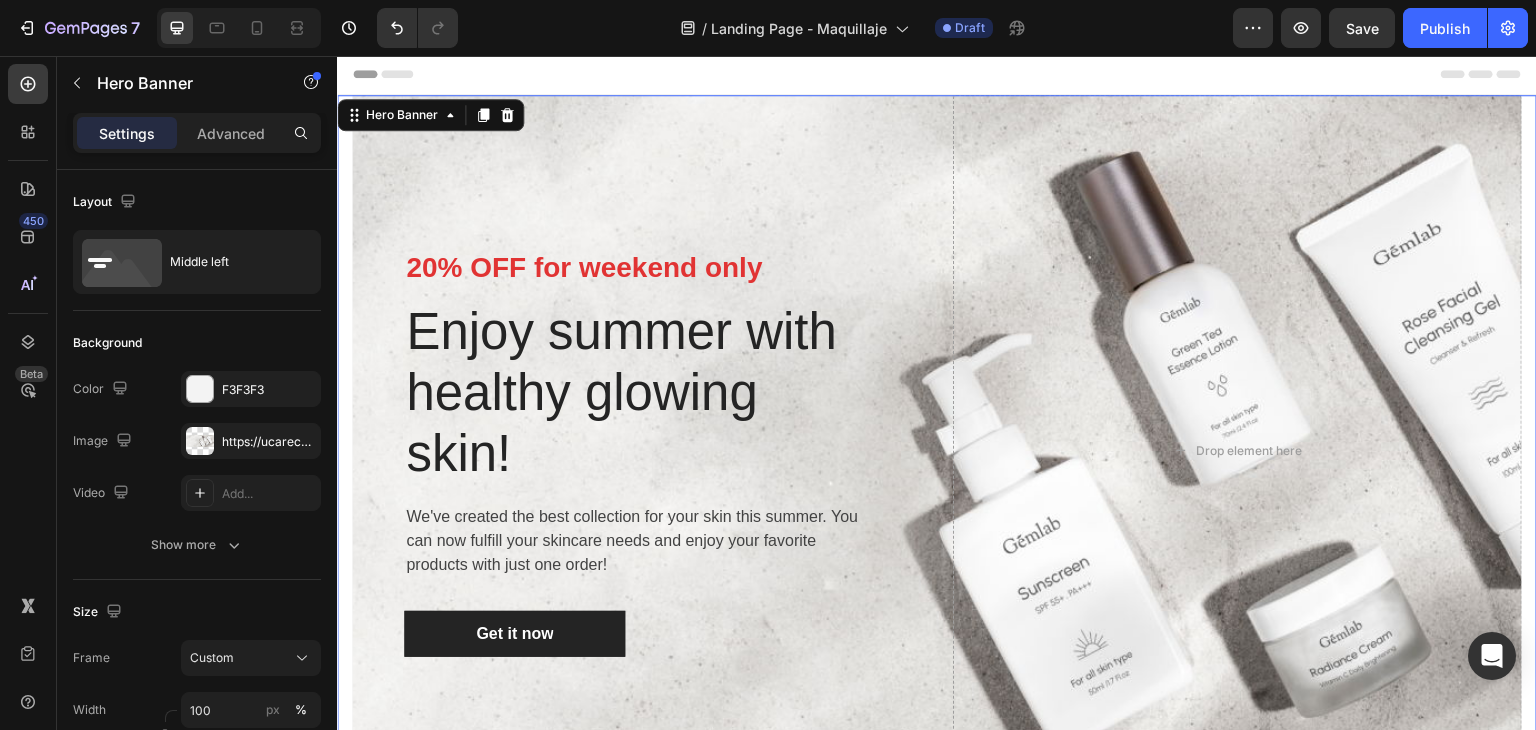 click on "20% OFF for weekend only Text block Enjoy summer with healthy glowing skin! Heading We've created the best collection for your skin this summer. You can now fulfill your skincare needs and enjoy your favorite products with just one order! Text block Get it now Button Row" at bounding box center [636, 451] 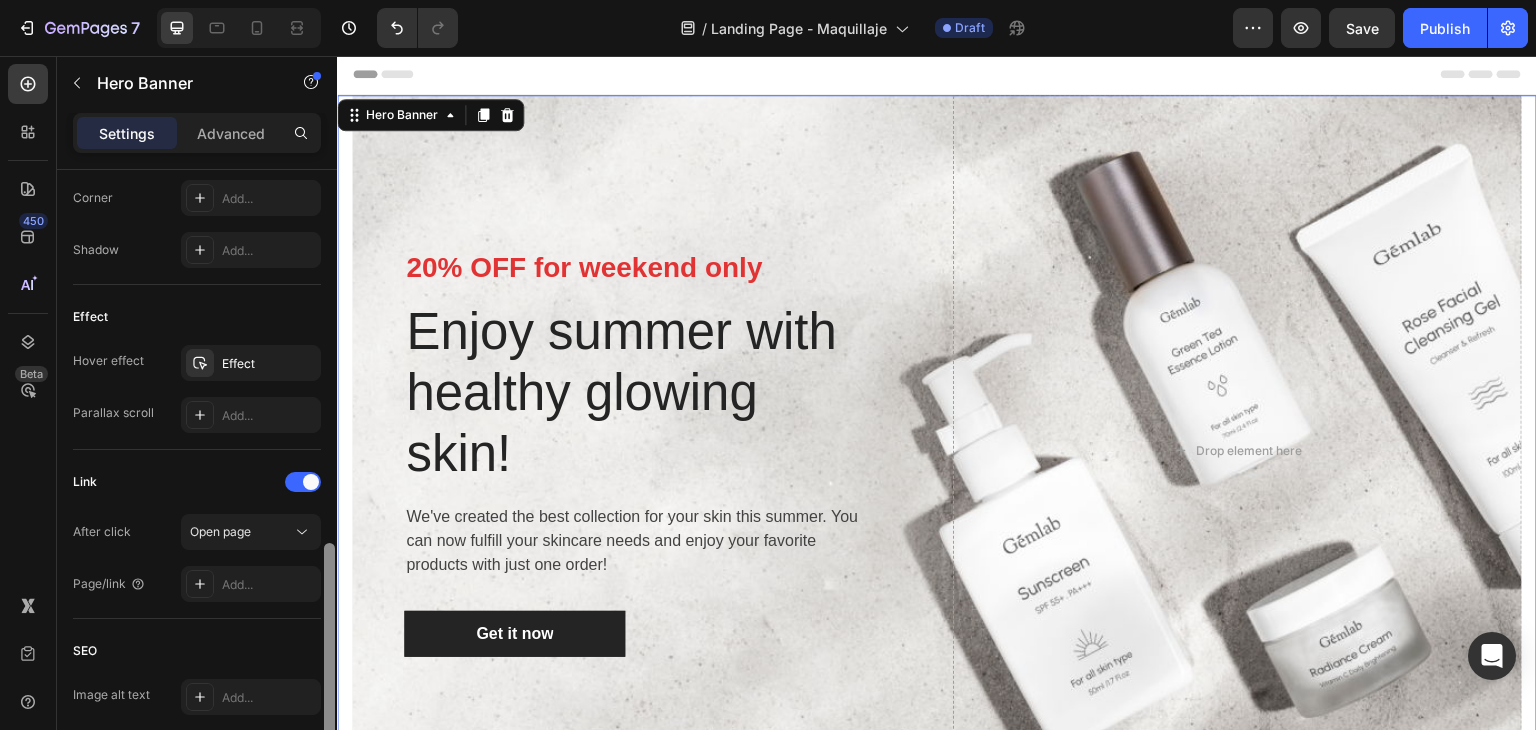 scroll, scrollTop: 985, scrollLeft: 0, axis: vertical 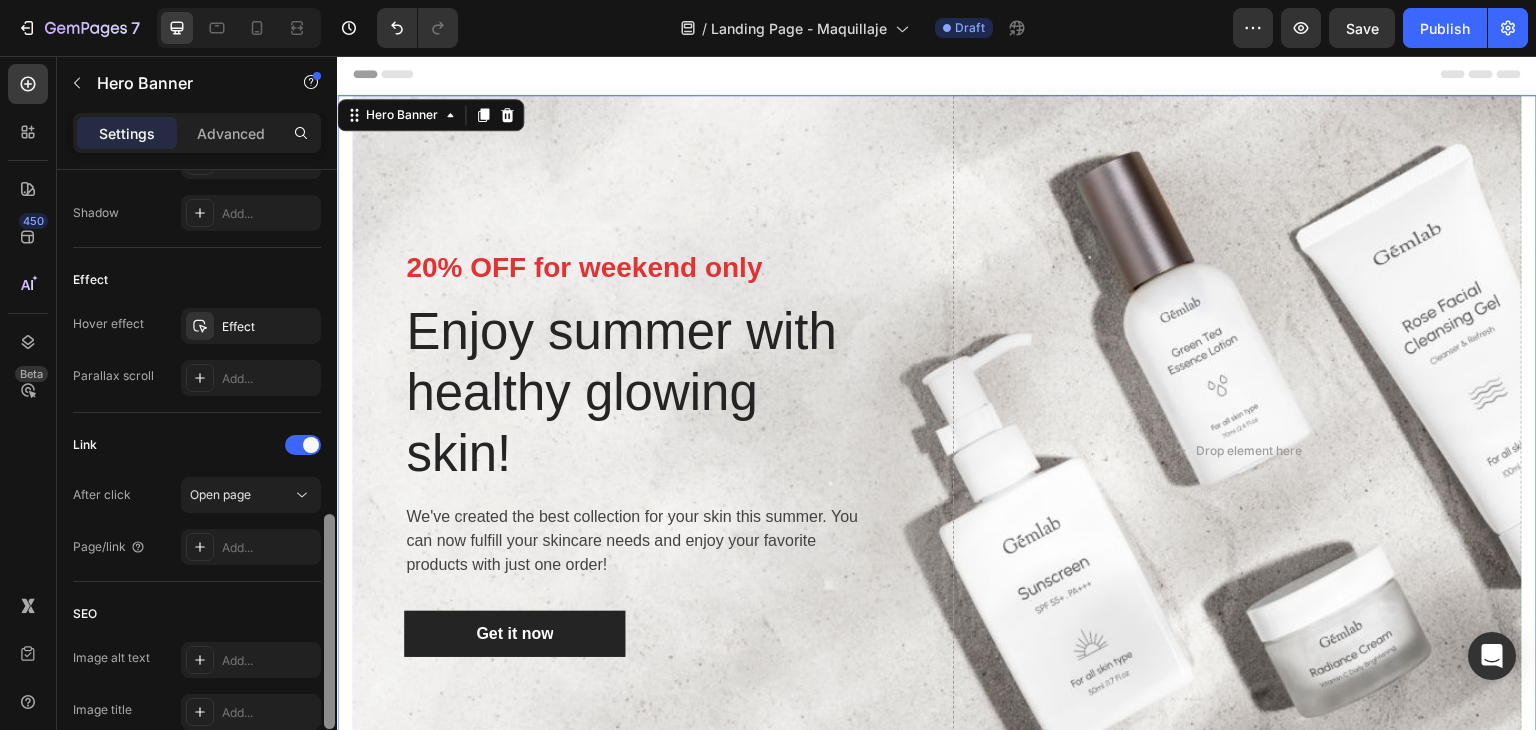 drag, startPoint x: 666, startPoint y: 278, endPoint x: 338, endPoint y: 588, distance: 451.31363 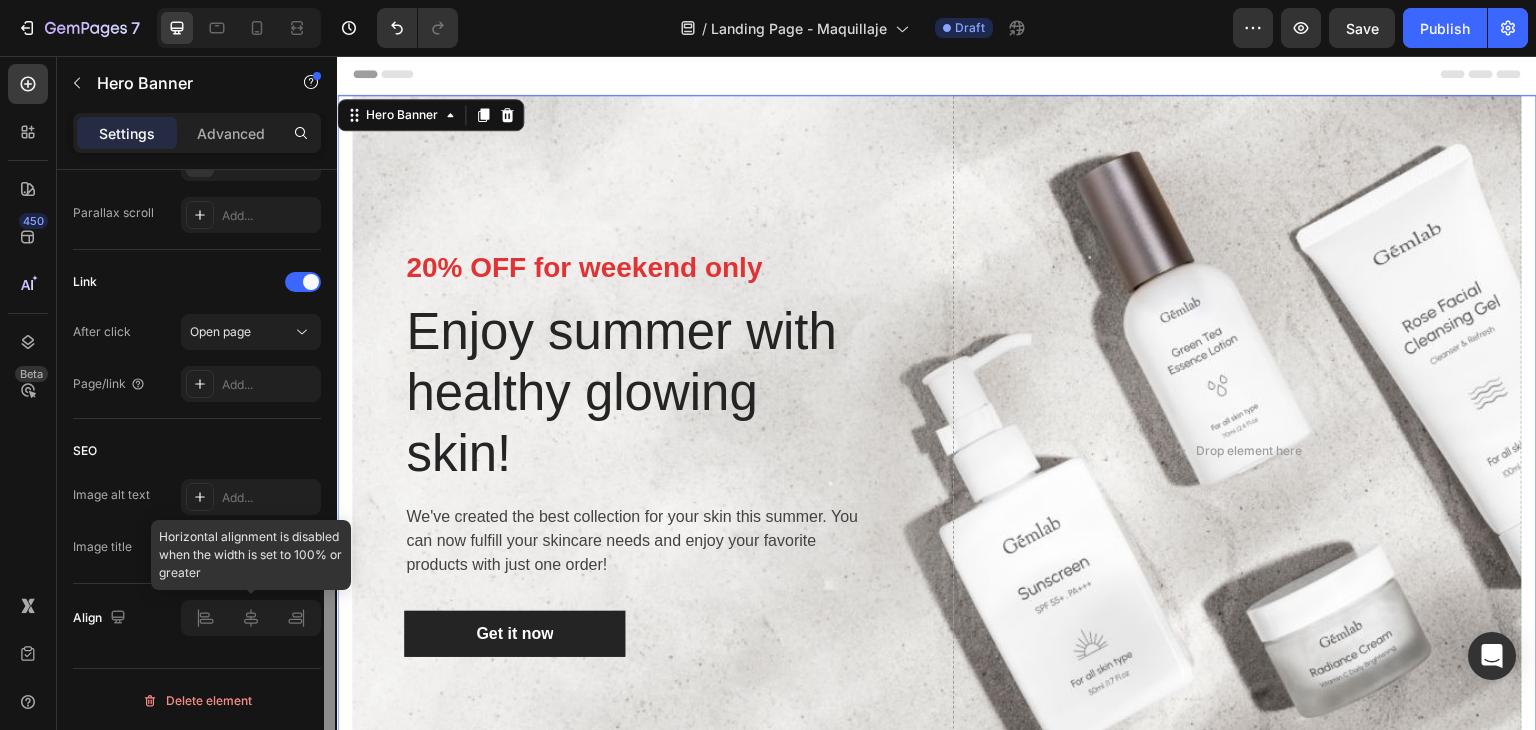 scroll, scrollTop: 1025, scrollLeft: 0, axis: vertical 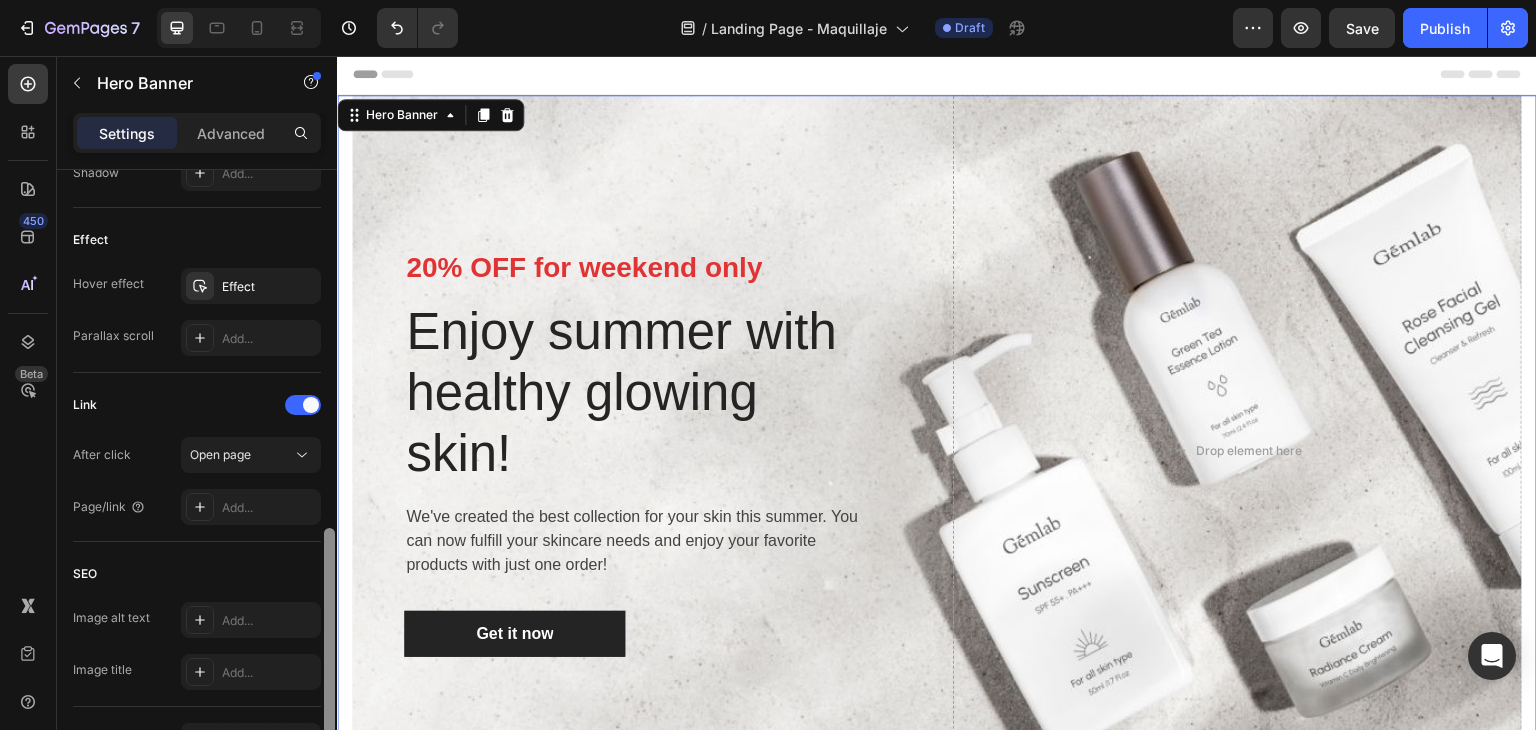 click on "SEO" at bounding box center [197, 574] 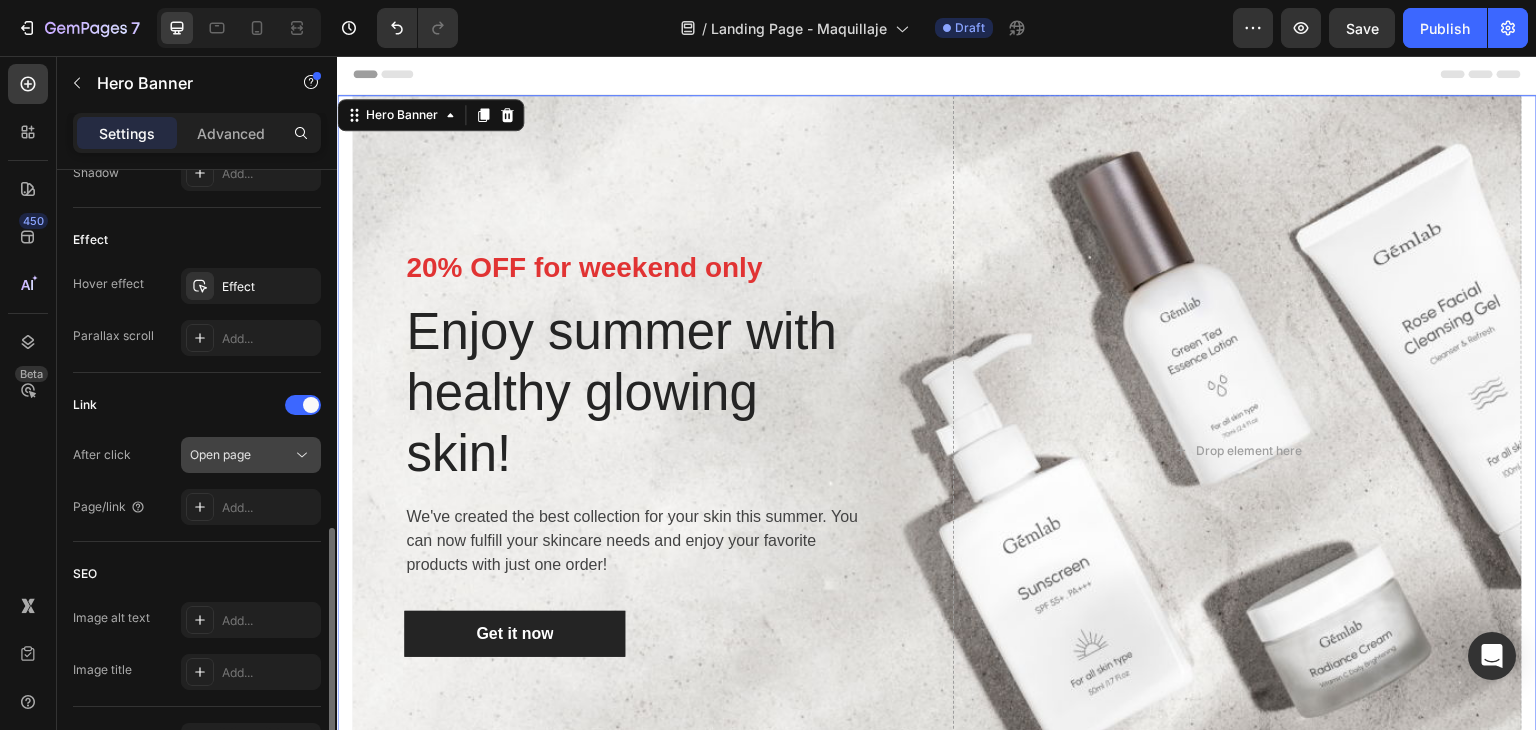 click on "Open page" at bounding box center (241, 455) 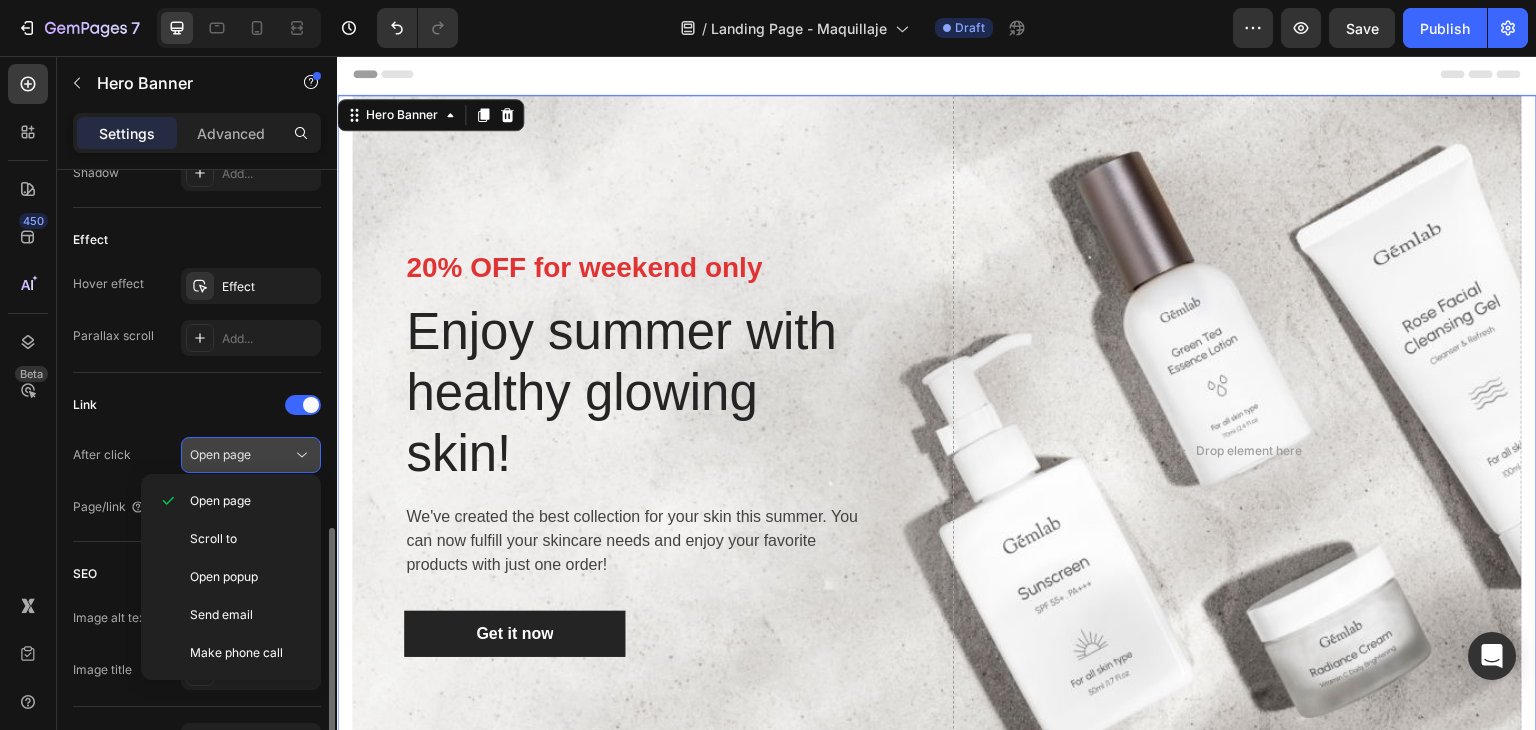 click on "Open page" at bounding box center [241, 455] 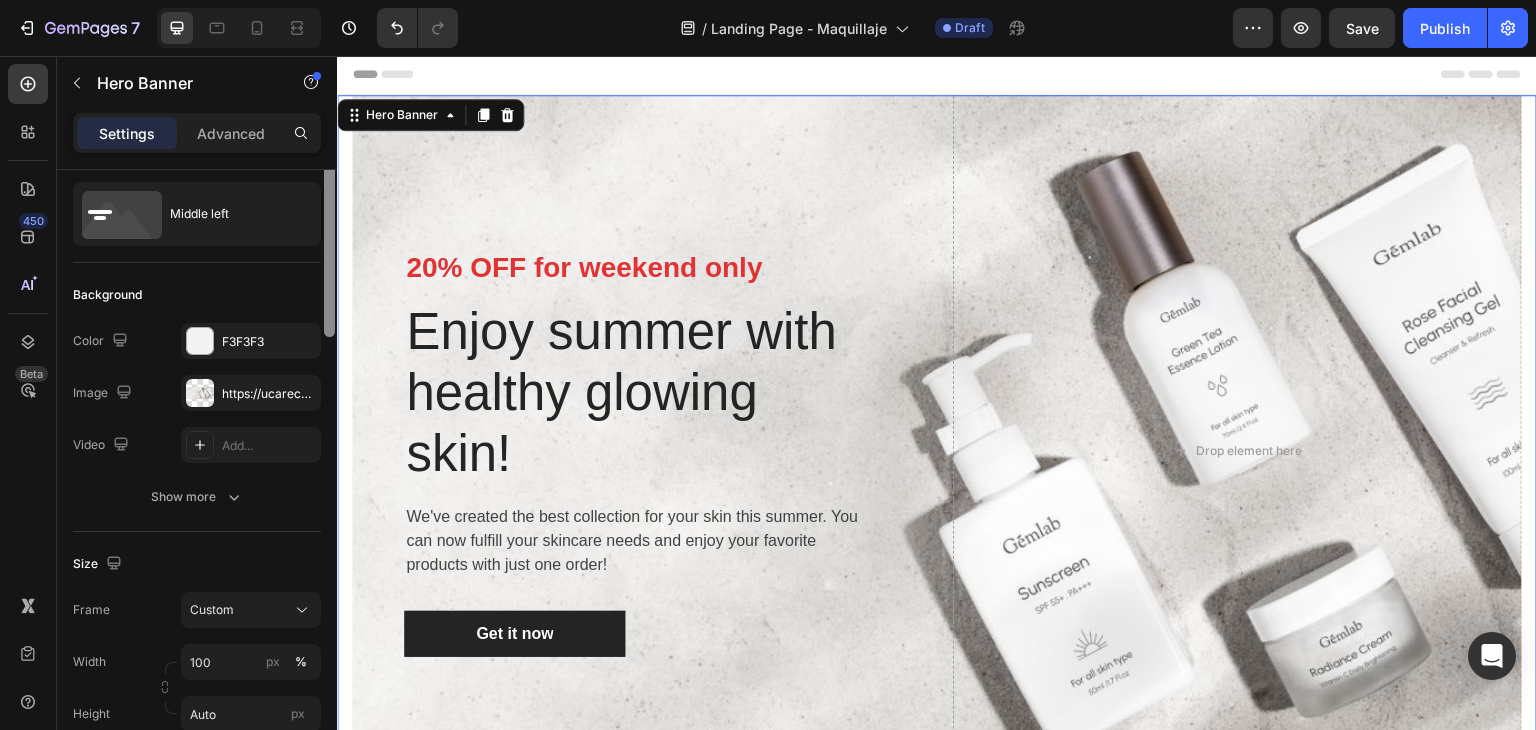 scroll, scrollTop: 0, scrollLeft: 0, axis: both 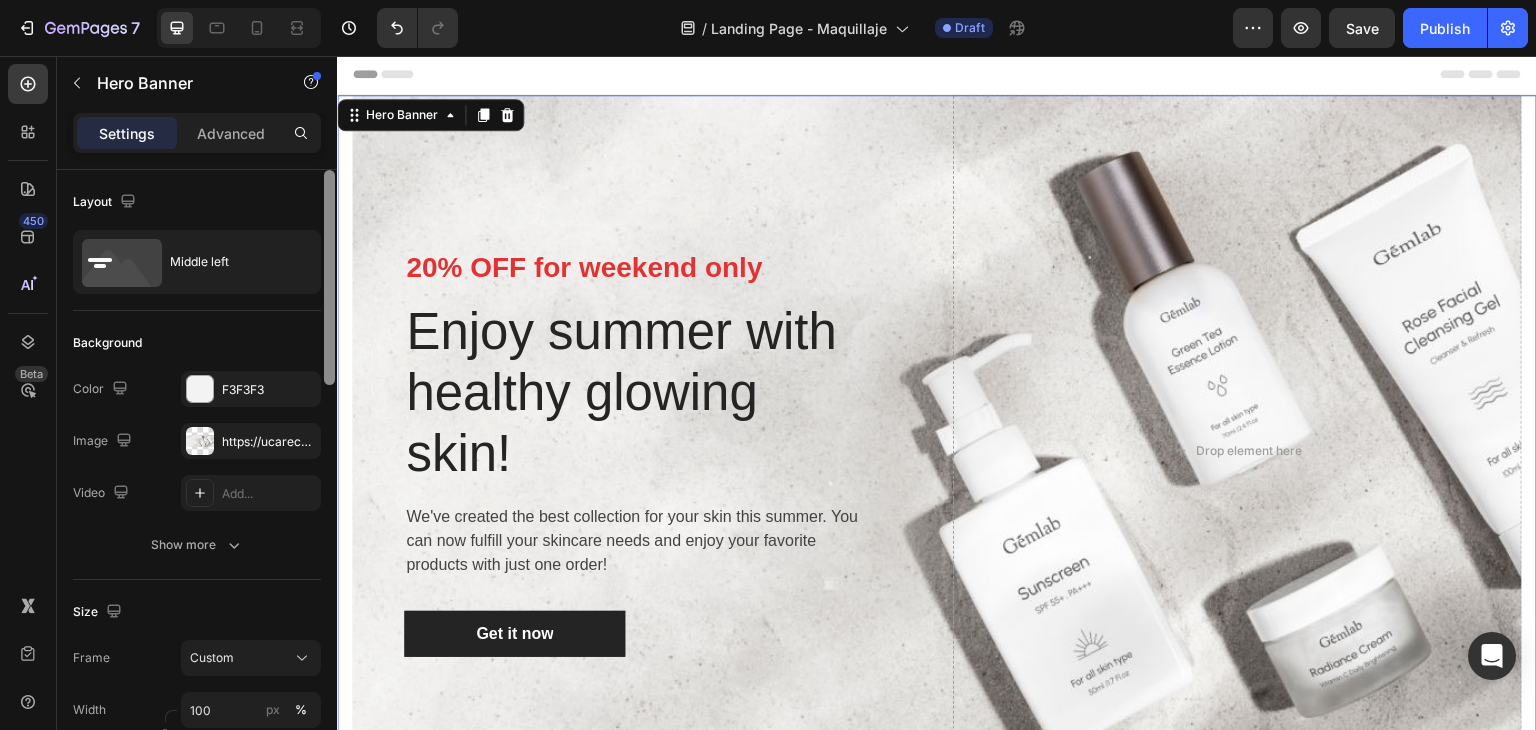 drag, startPoint x: 330, startPoint y: 561, endPoint x: 327, endPoint y: 142, distance: 419.01074 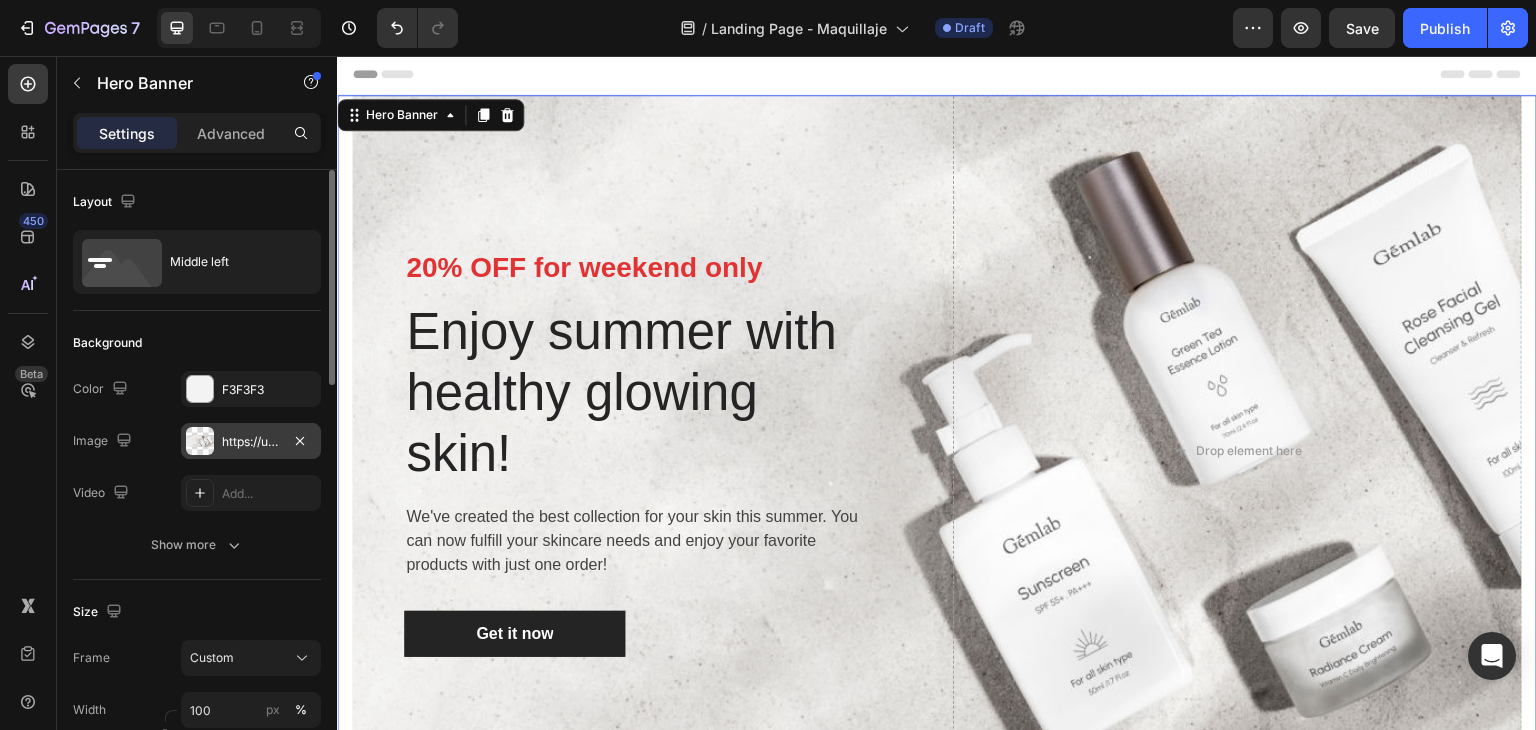 click at bounding box center (200, 441) 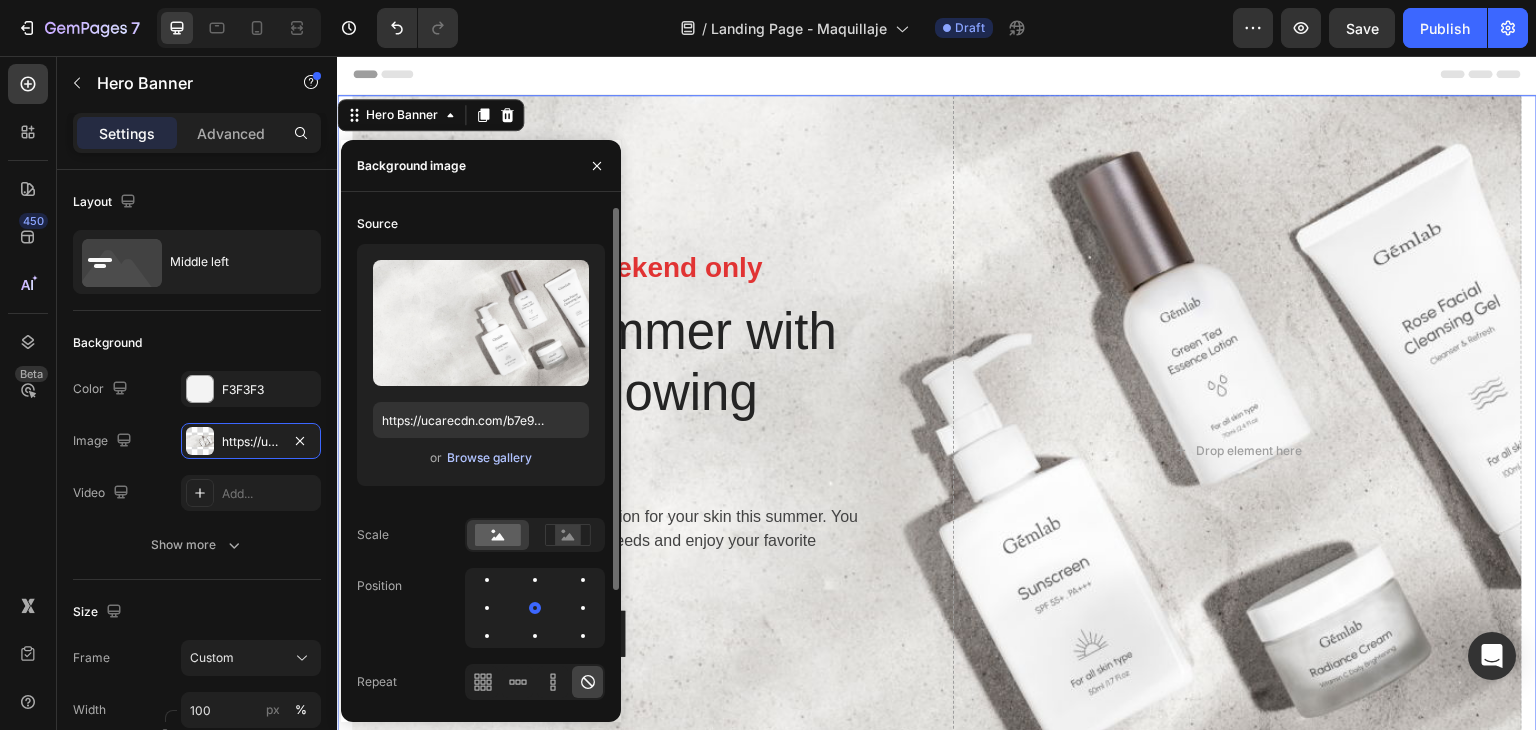 click on "Browse gallery" at bounding box center (489, 458) 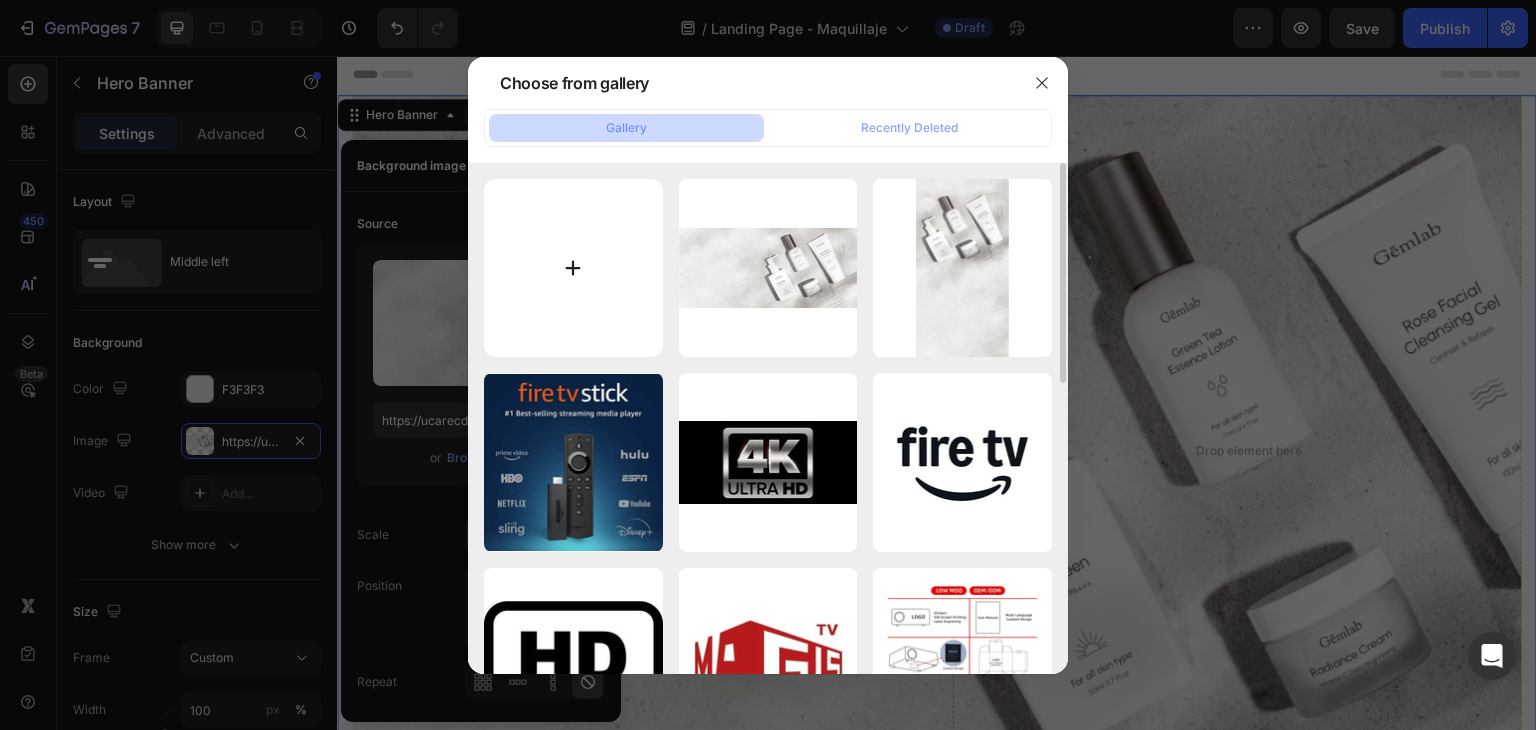 click at bounding box center [573, 268] 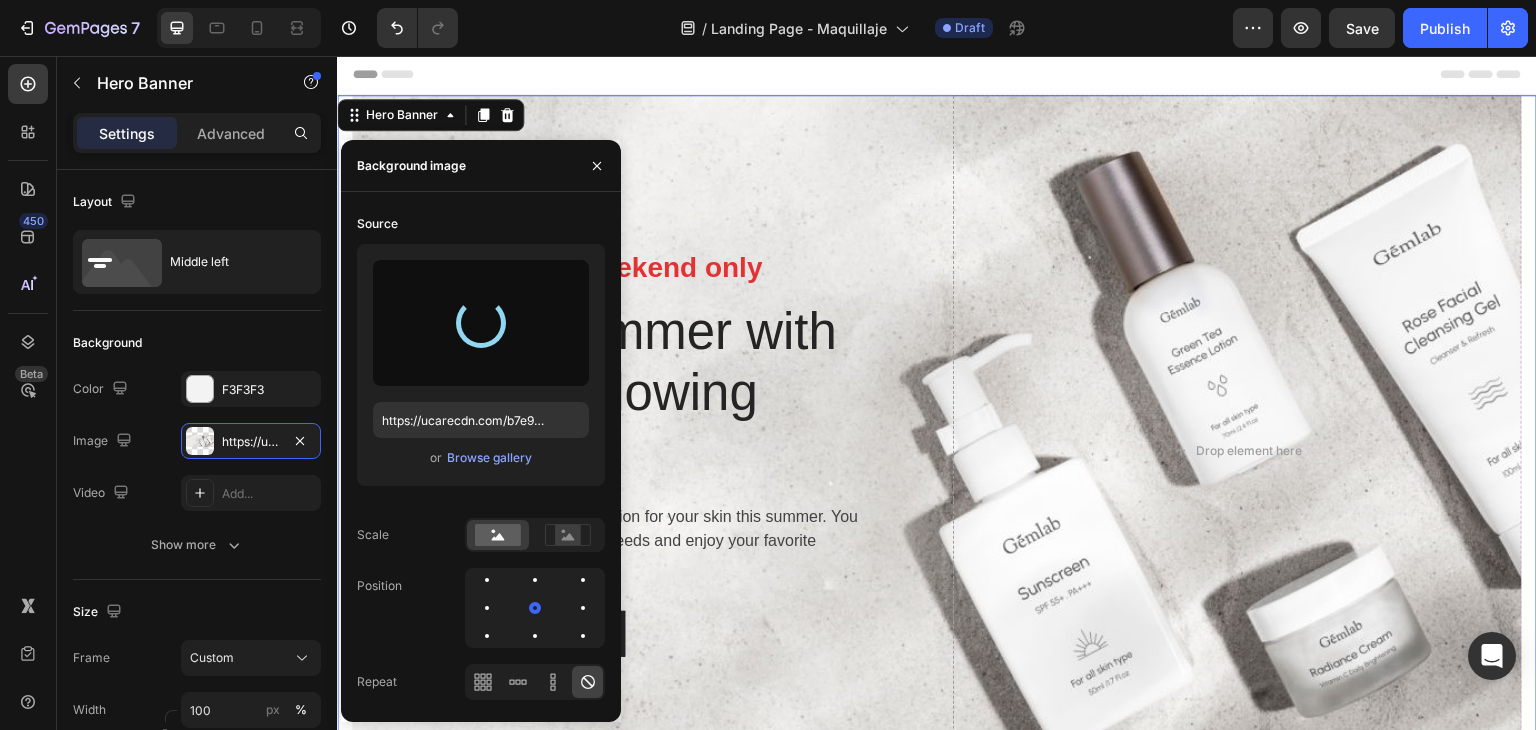 type on "https://cdn.shopify.com/s/files/1/0758/4468/1974/files/gempages_573132885830141044-df13c3fd-a2a9-4ec5-9e52-ae114fc7851f.png" 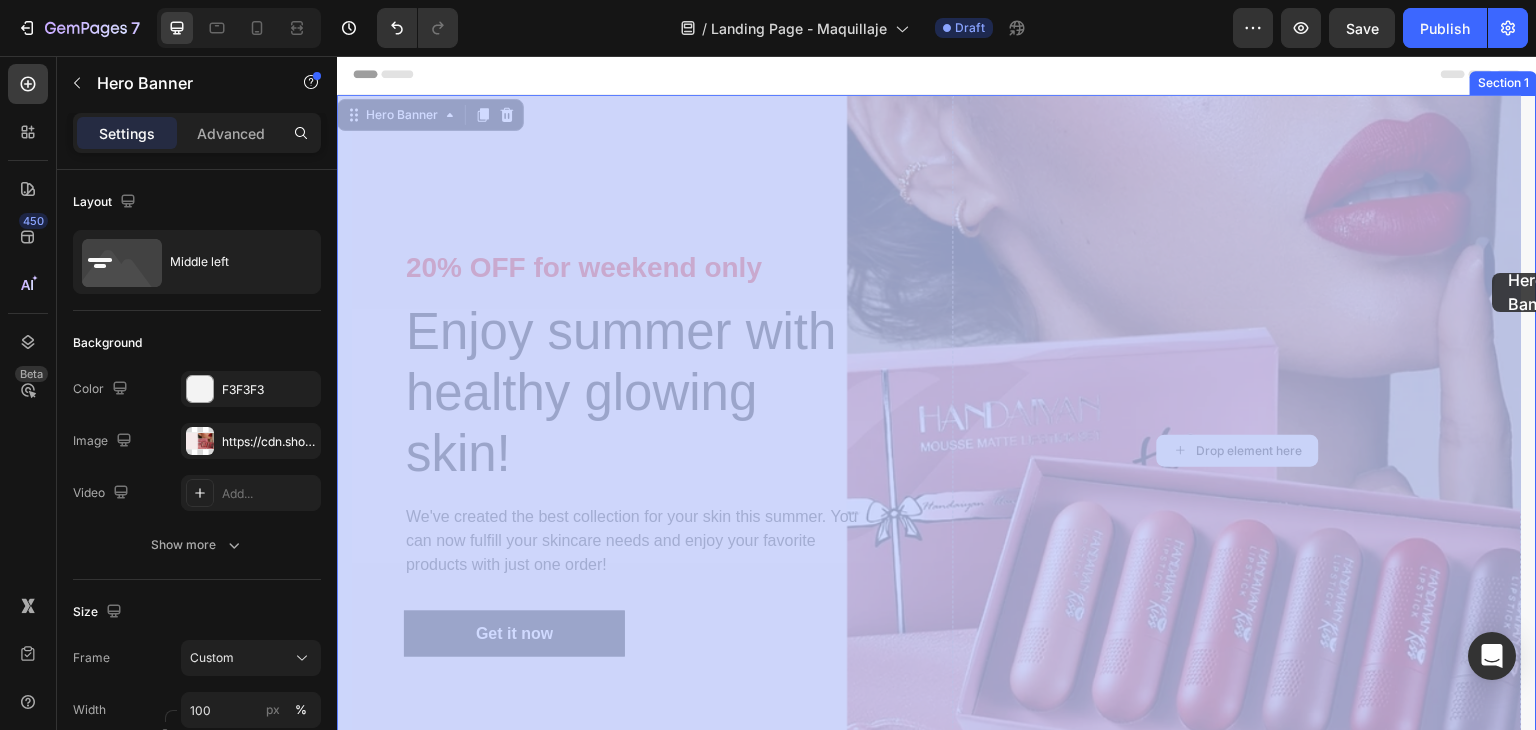 drag, startPoint x: 1469, startPoint y: 273, endPoint x: 1493, endPoint y: 273, distance: 24 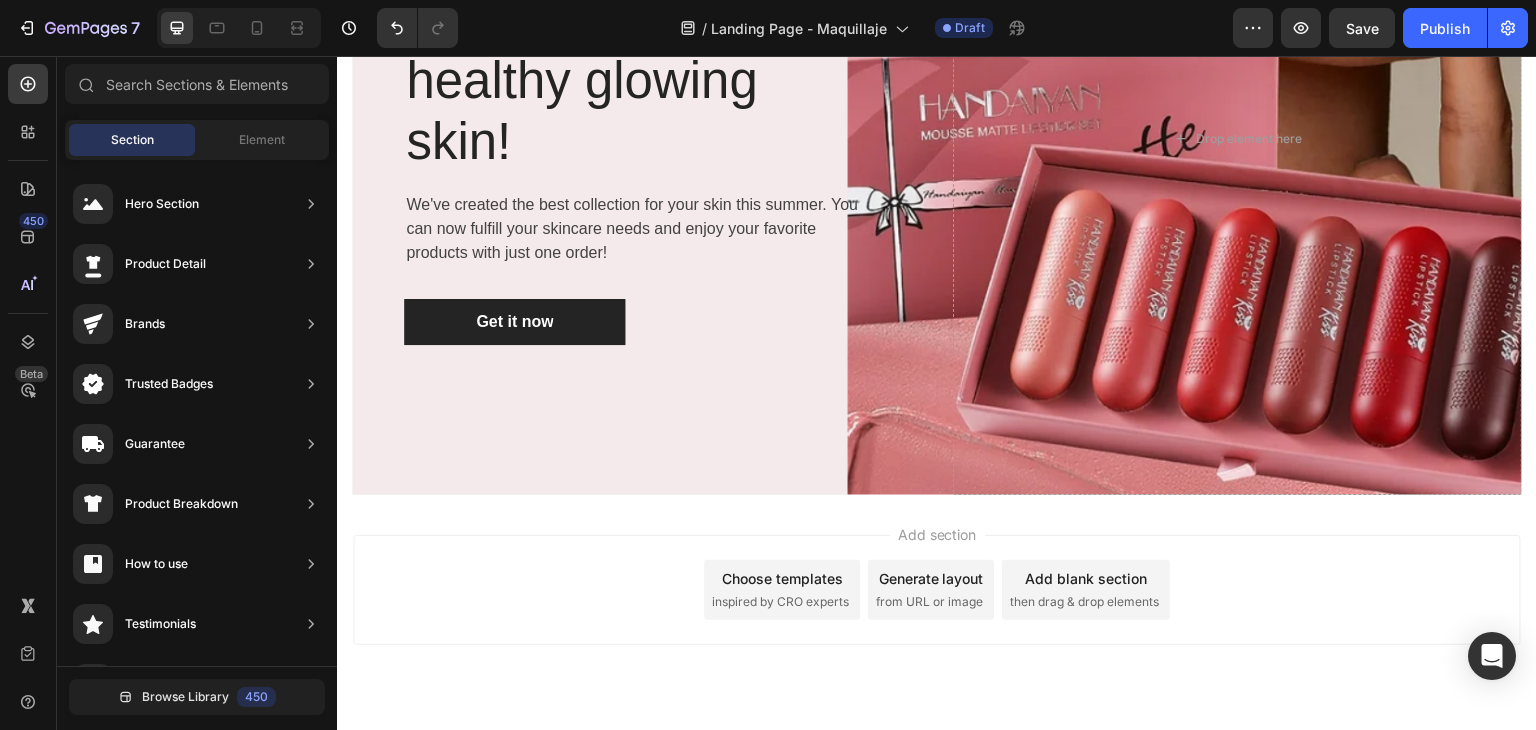 scroll, scrollTop: 315, scrollLeft: 0, axis: vertical 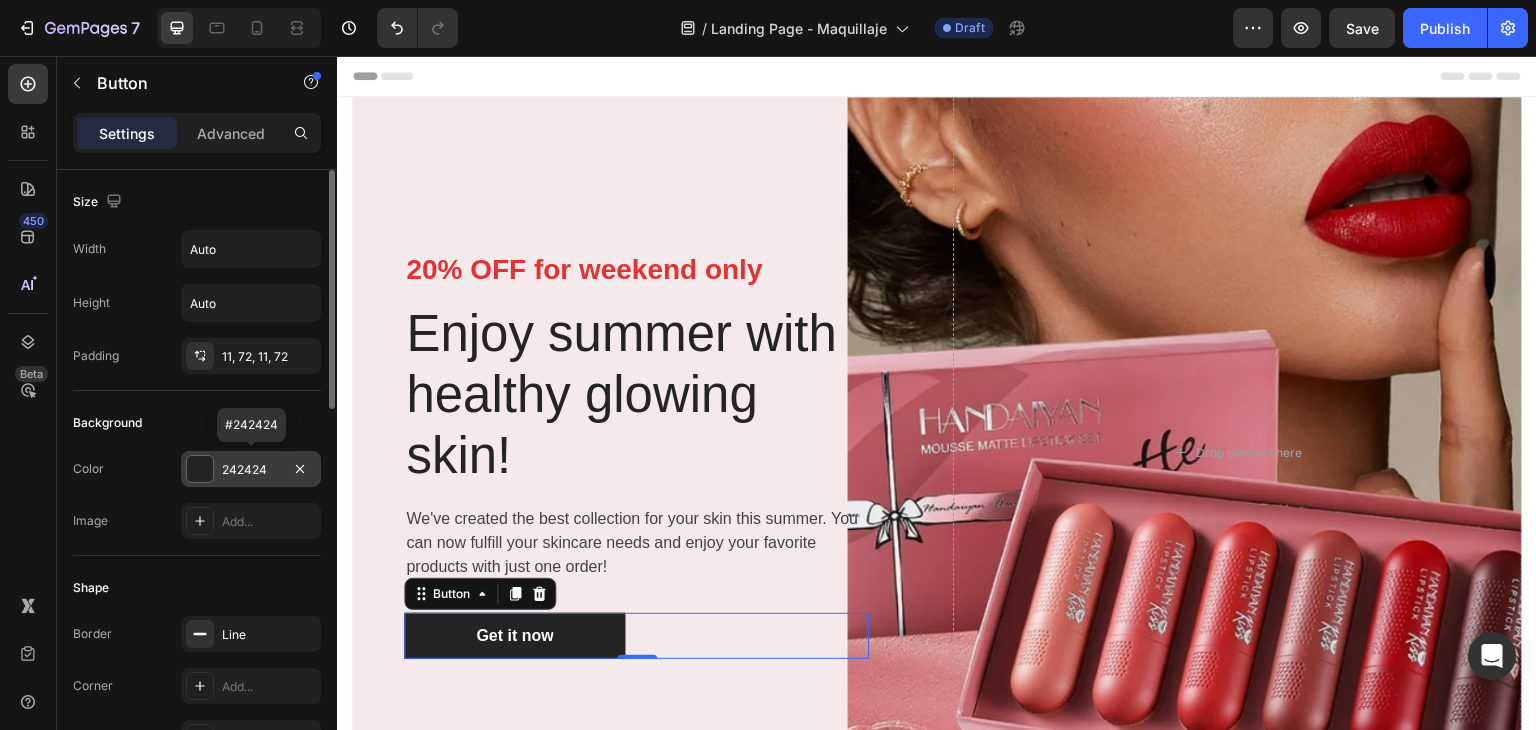 click at bounding box center [200, 469] 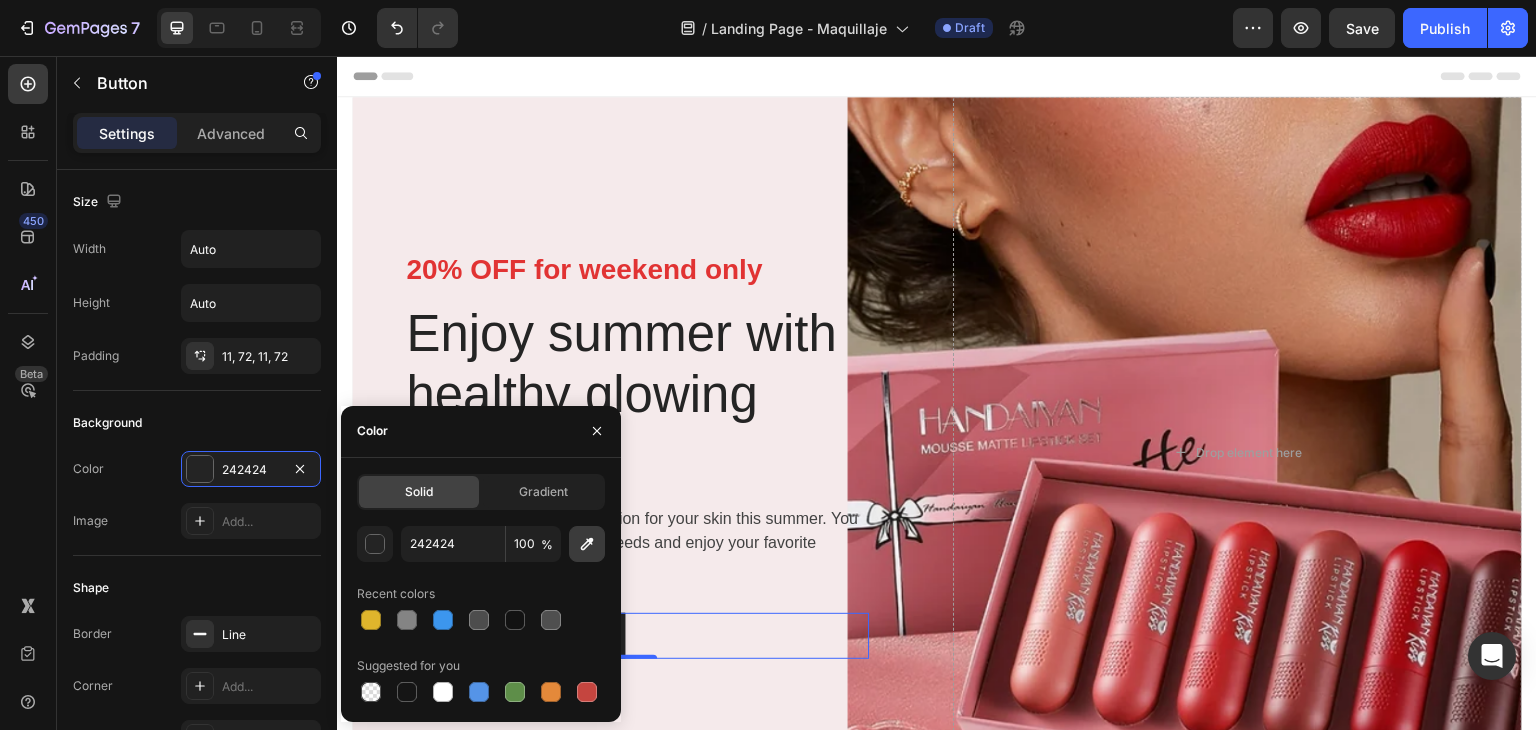 click 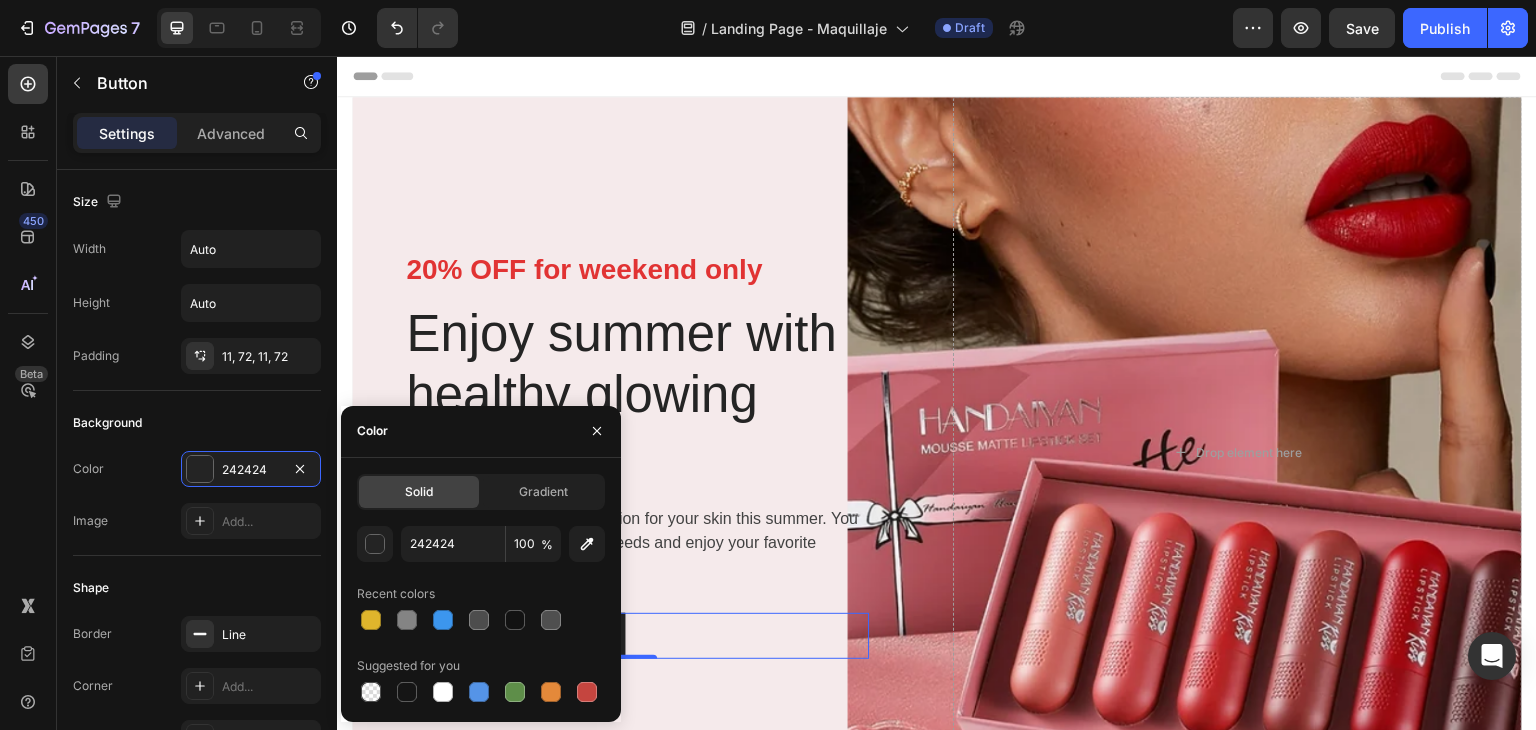 type on "933B42" 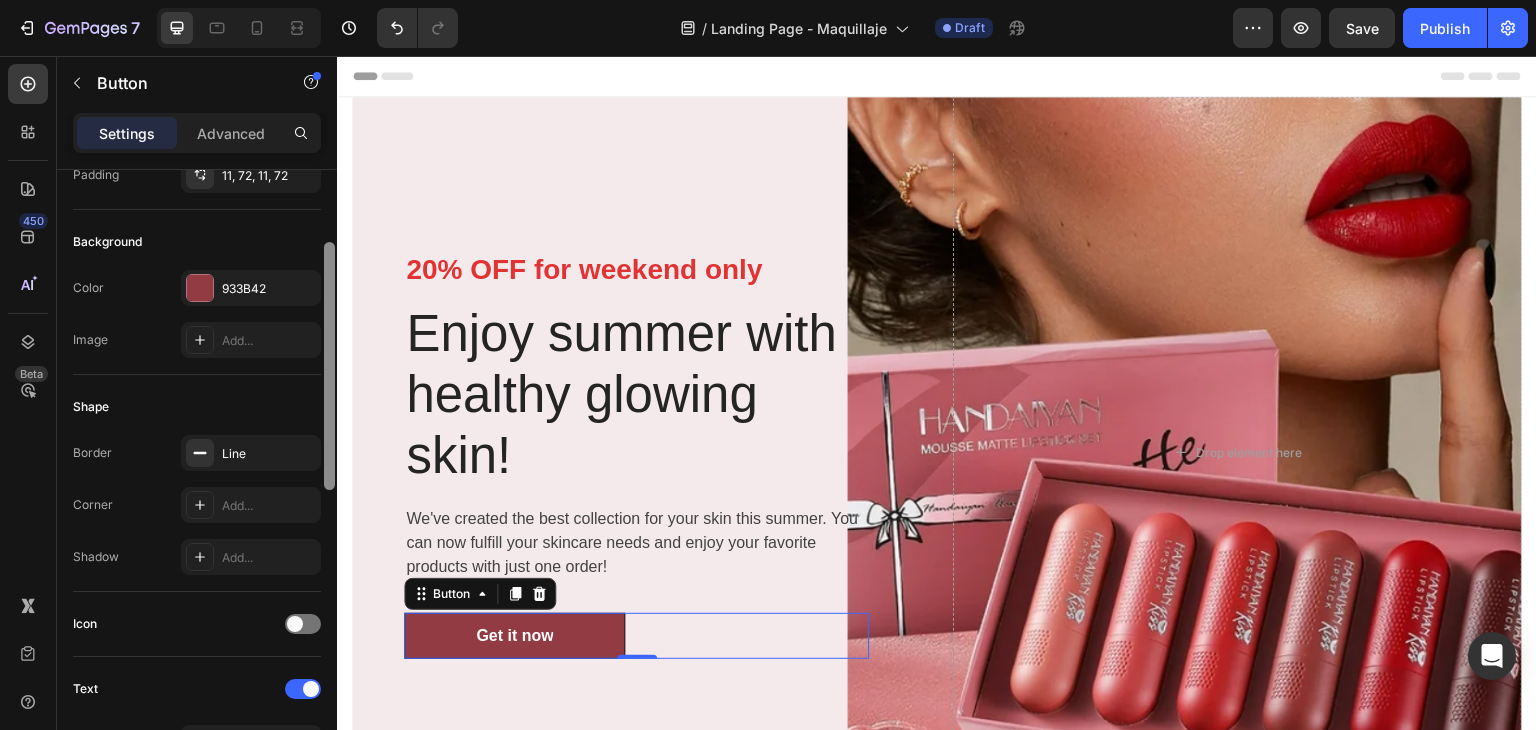 scroll, scrollTop: 216, scrollLeft: 0, axis: vertical 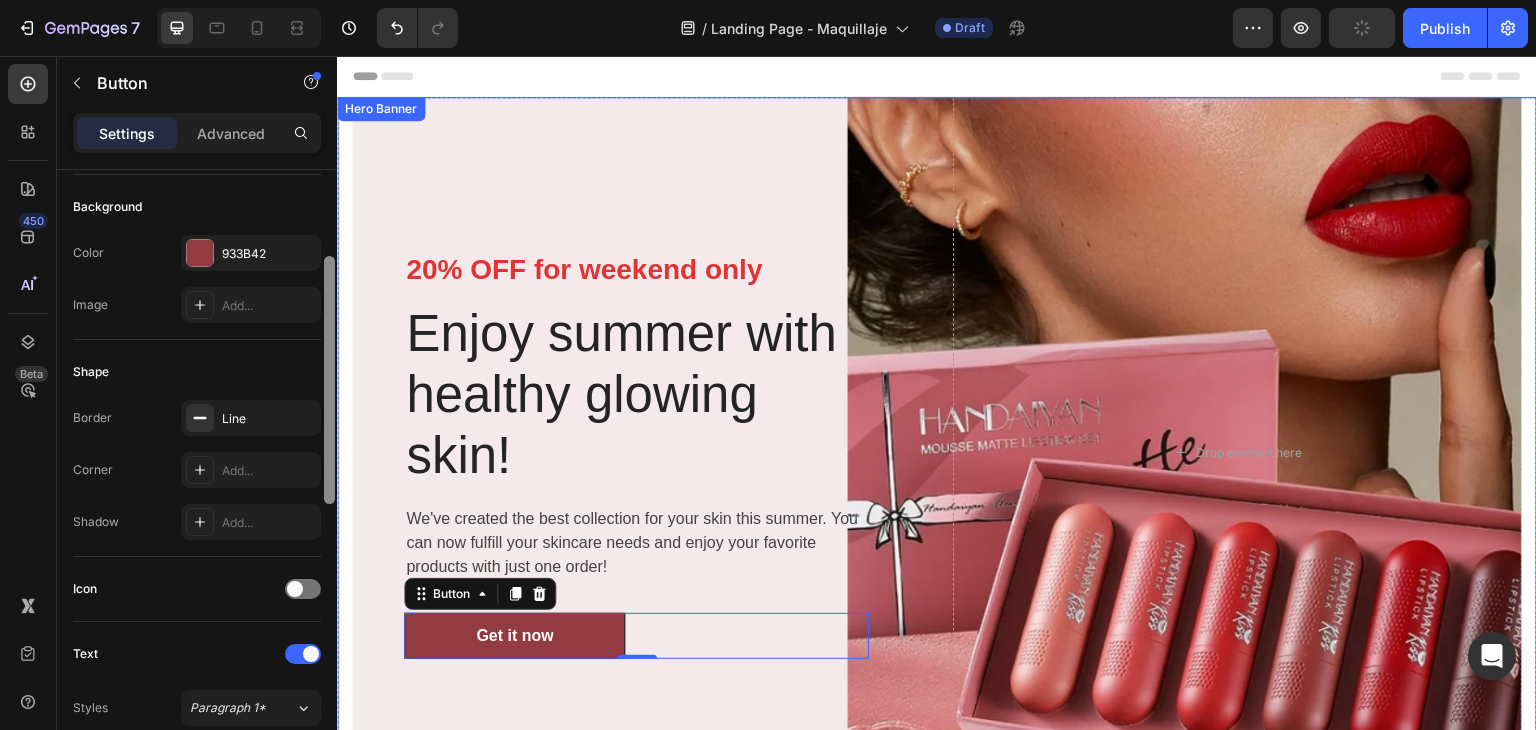 drag, startPoint x: 661, startPoint y: 450, endPoint x: 343, endPoint y: 536, distance: 329.42374 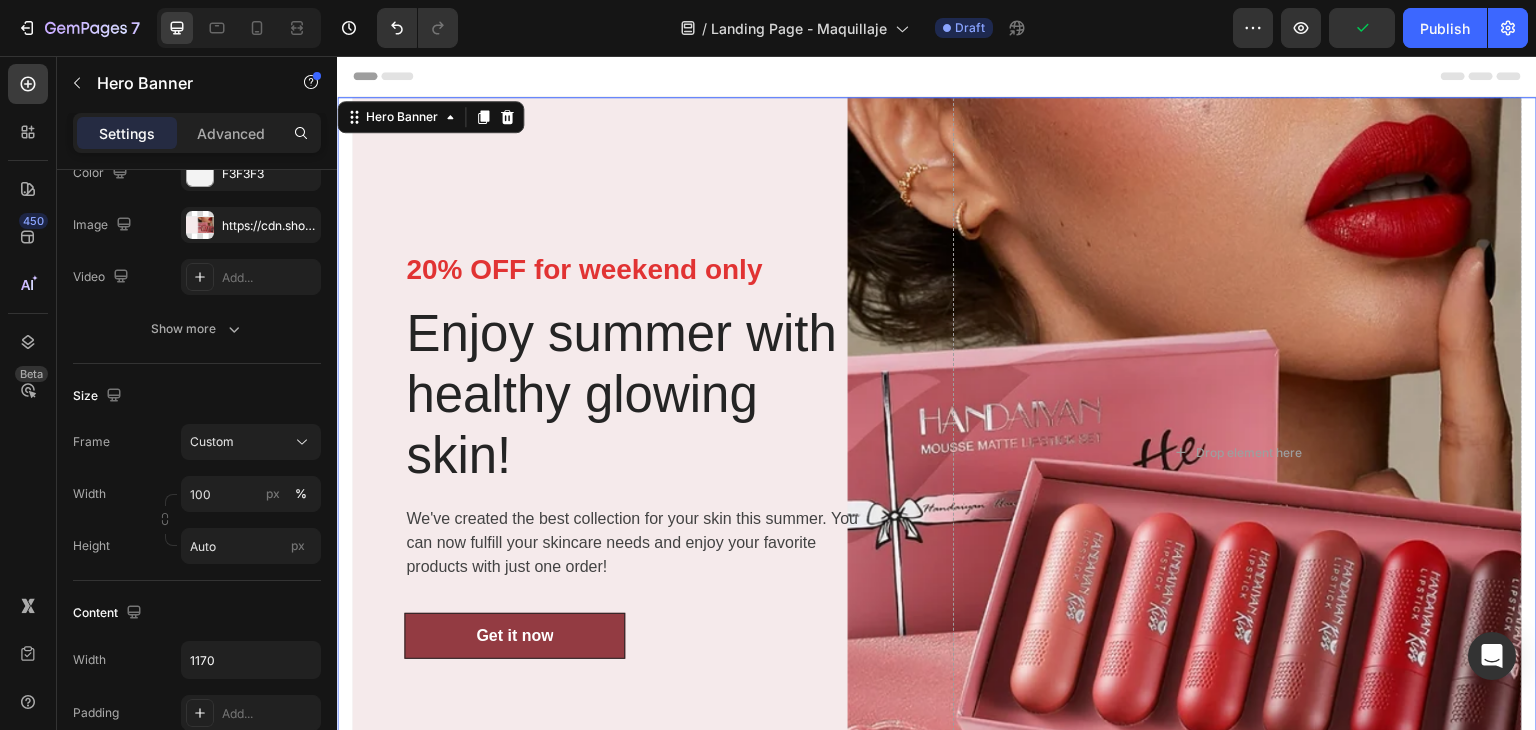 scroll, scrollTop: 0, scrollLeft: 0, axis: both 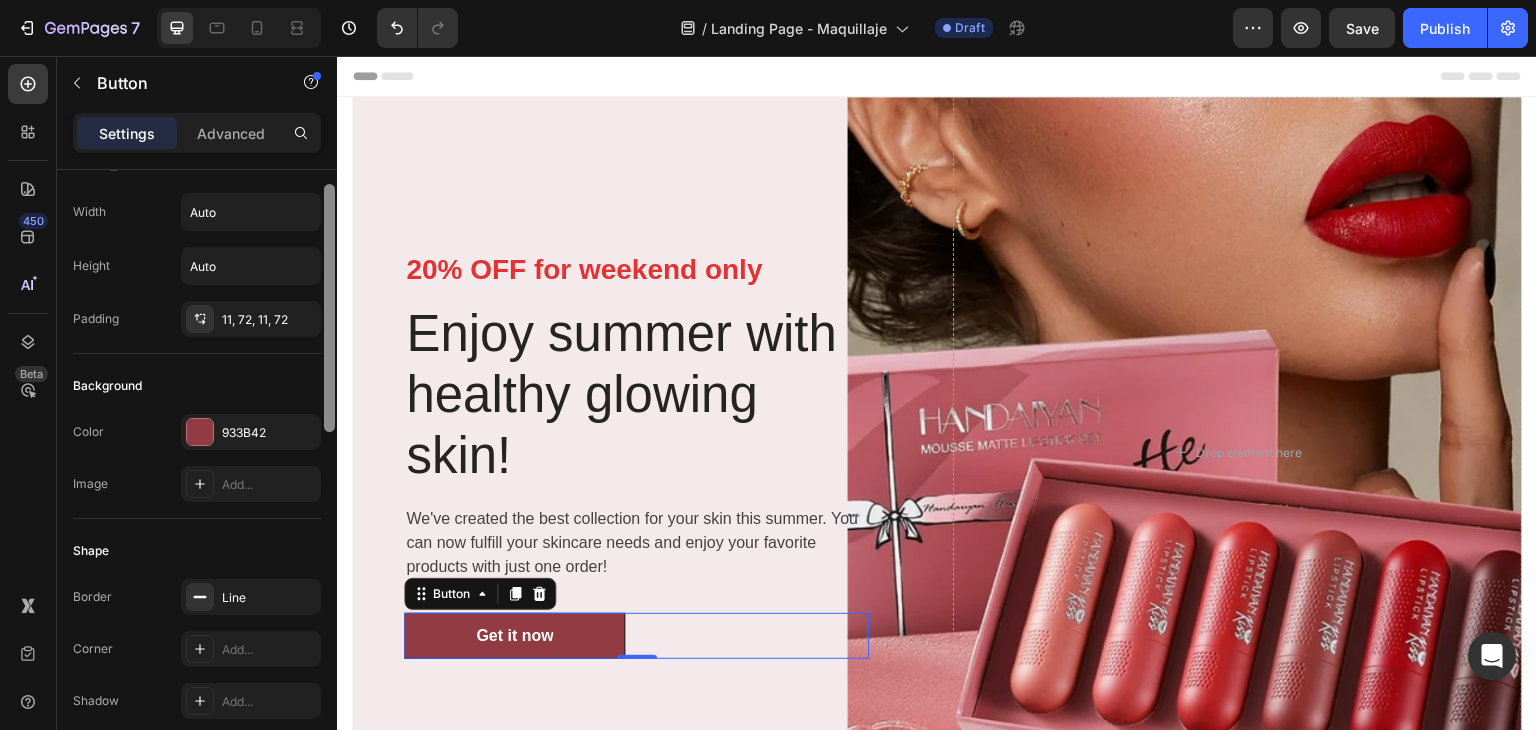 click on "Background Color 933B42 Image Add..." 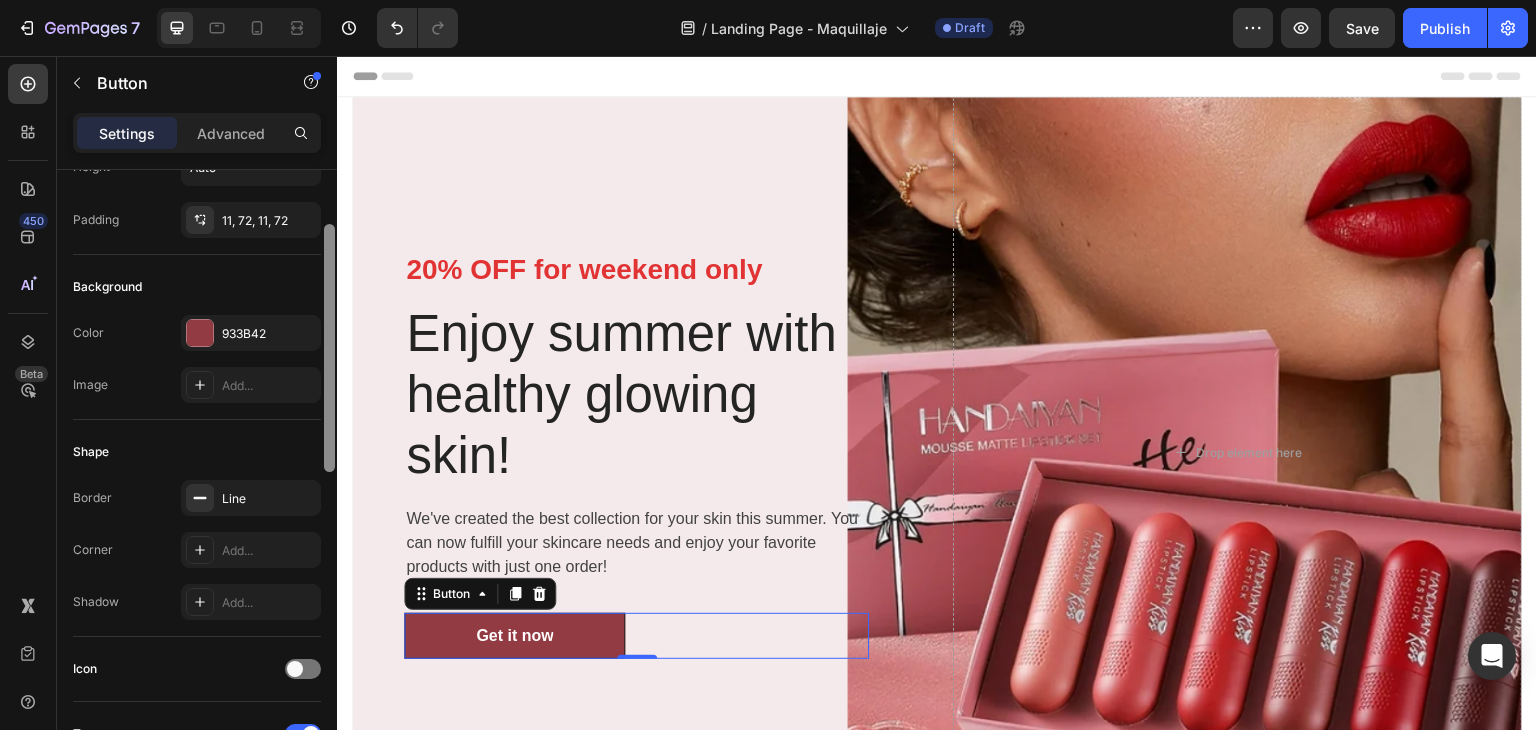 scroll, scrollTop: 140, scrollLeft: 0, axis: vertical 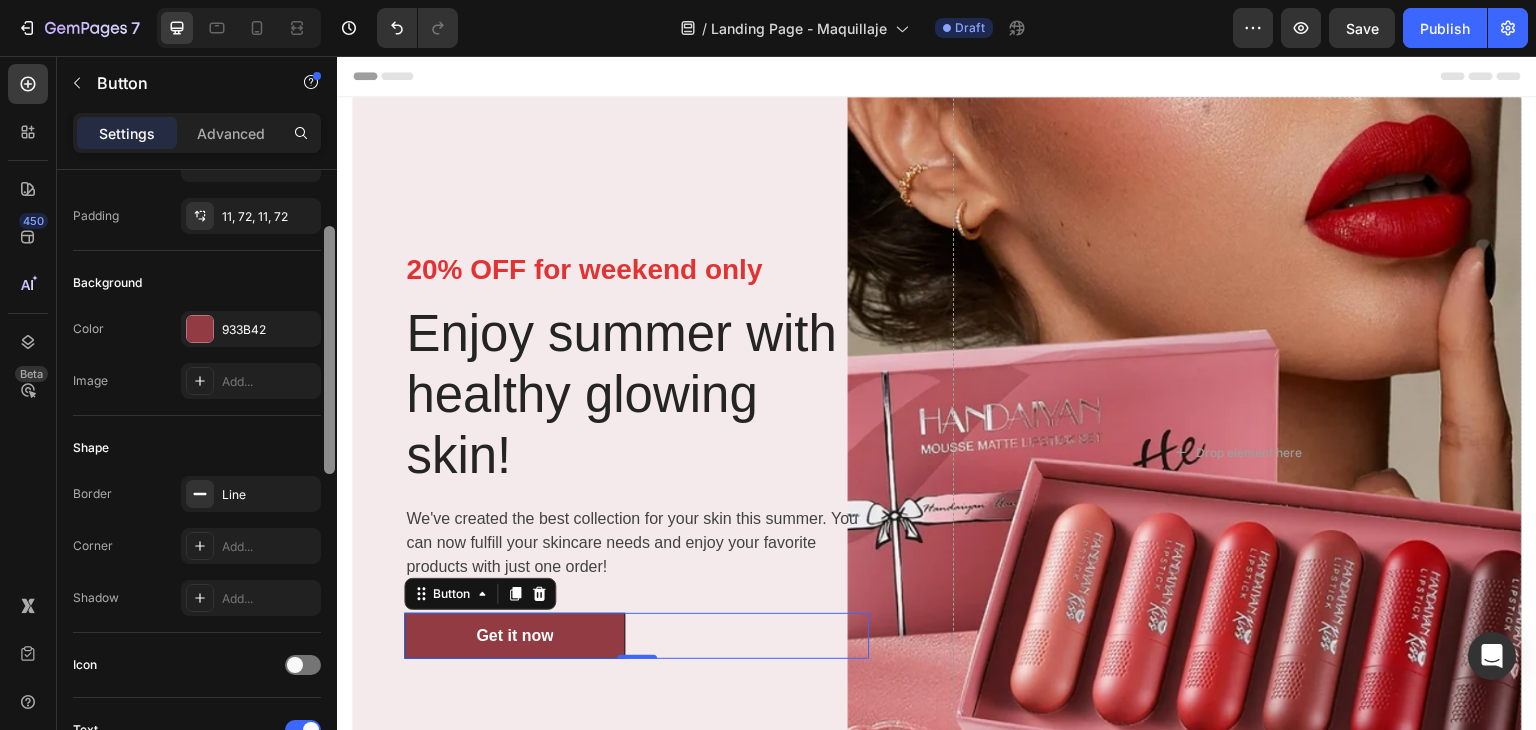 drag, startPoint x: 332, startPoint y: 418, endPoint x: 334, endPoint y: 459, distance: 41.04875 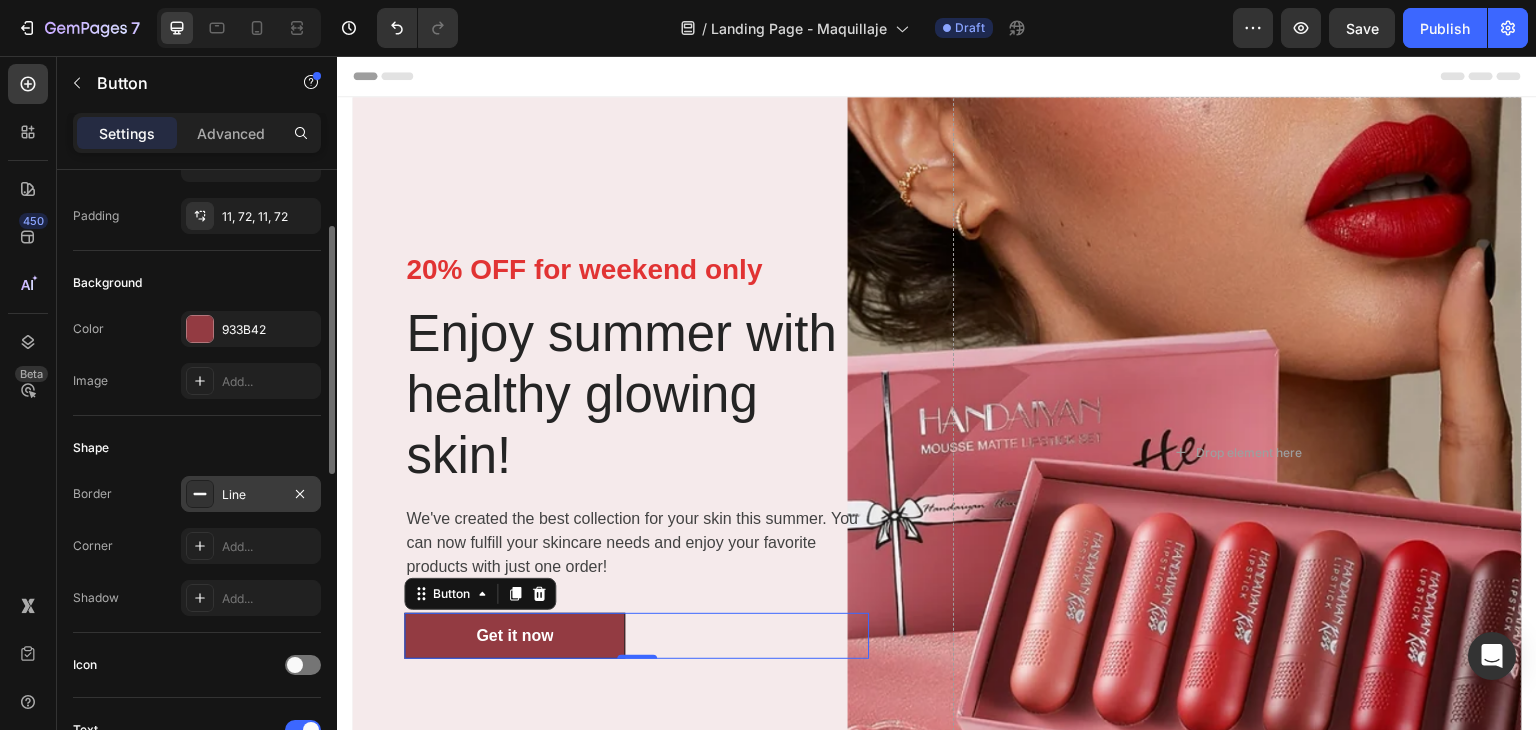 click at bounding box center (200, 494) 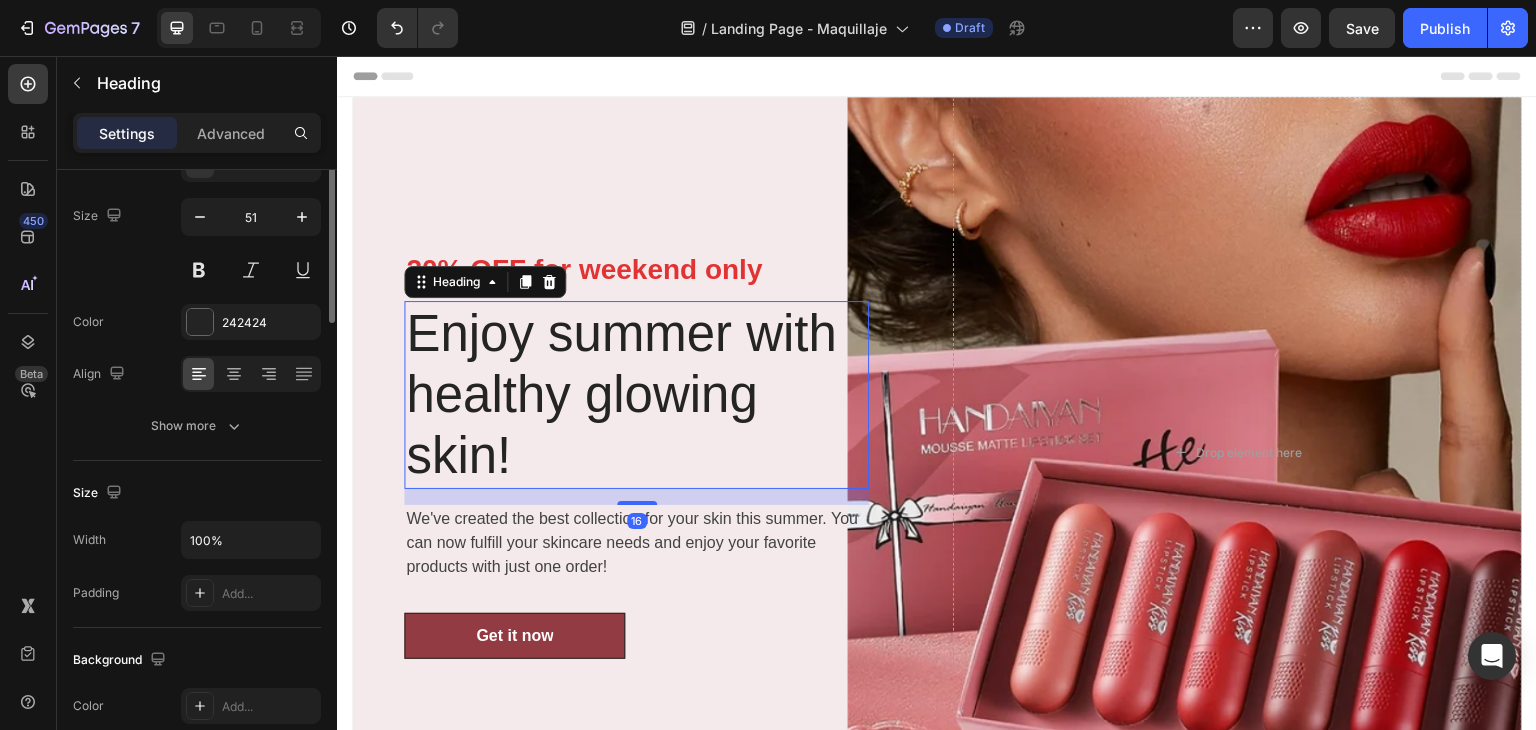 scroll, scrollTop: 0, scrollLeft: 0, axis: both 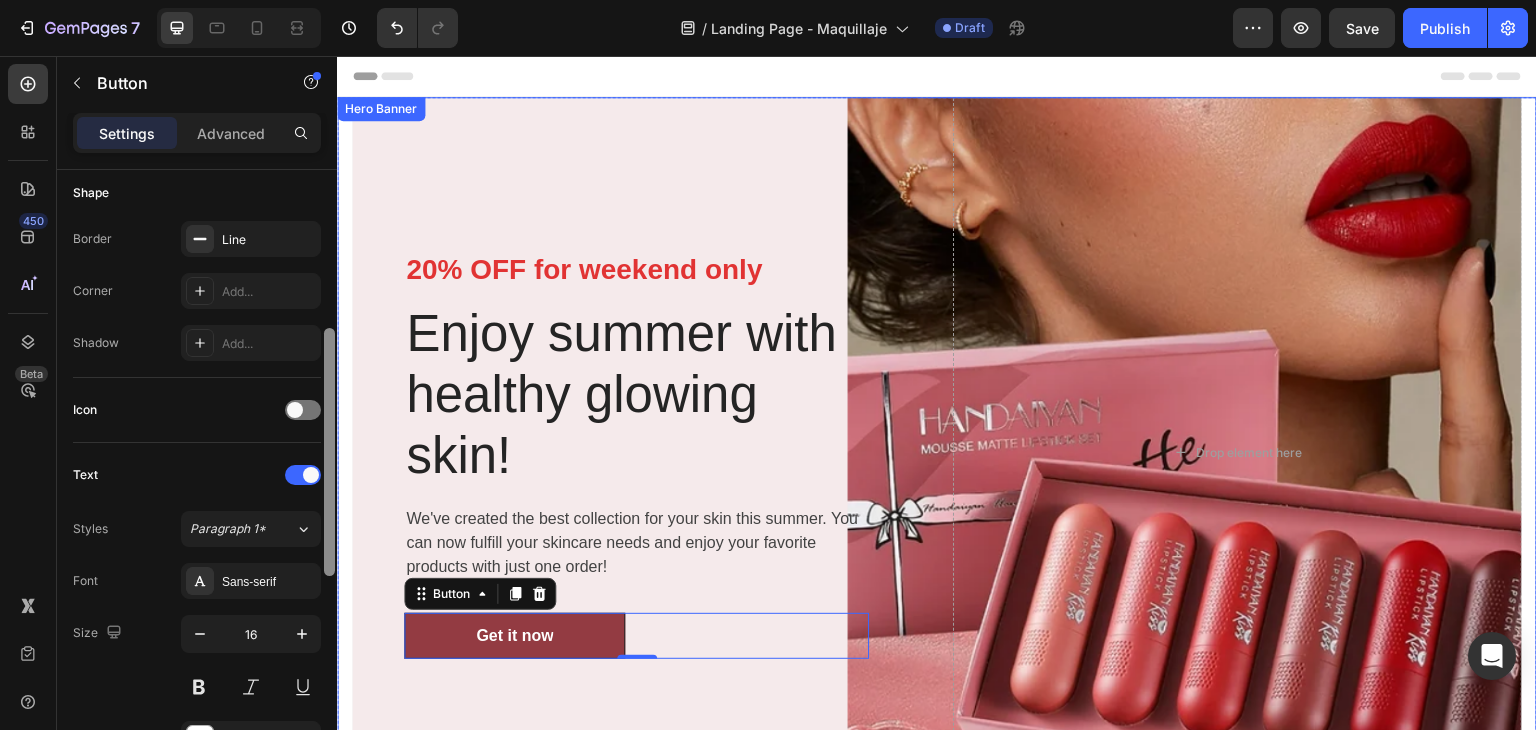 drag, startPoint x: 662, startPoint y: 406, endPoint x: 337, endPoint y: 512, distance: 341.8494 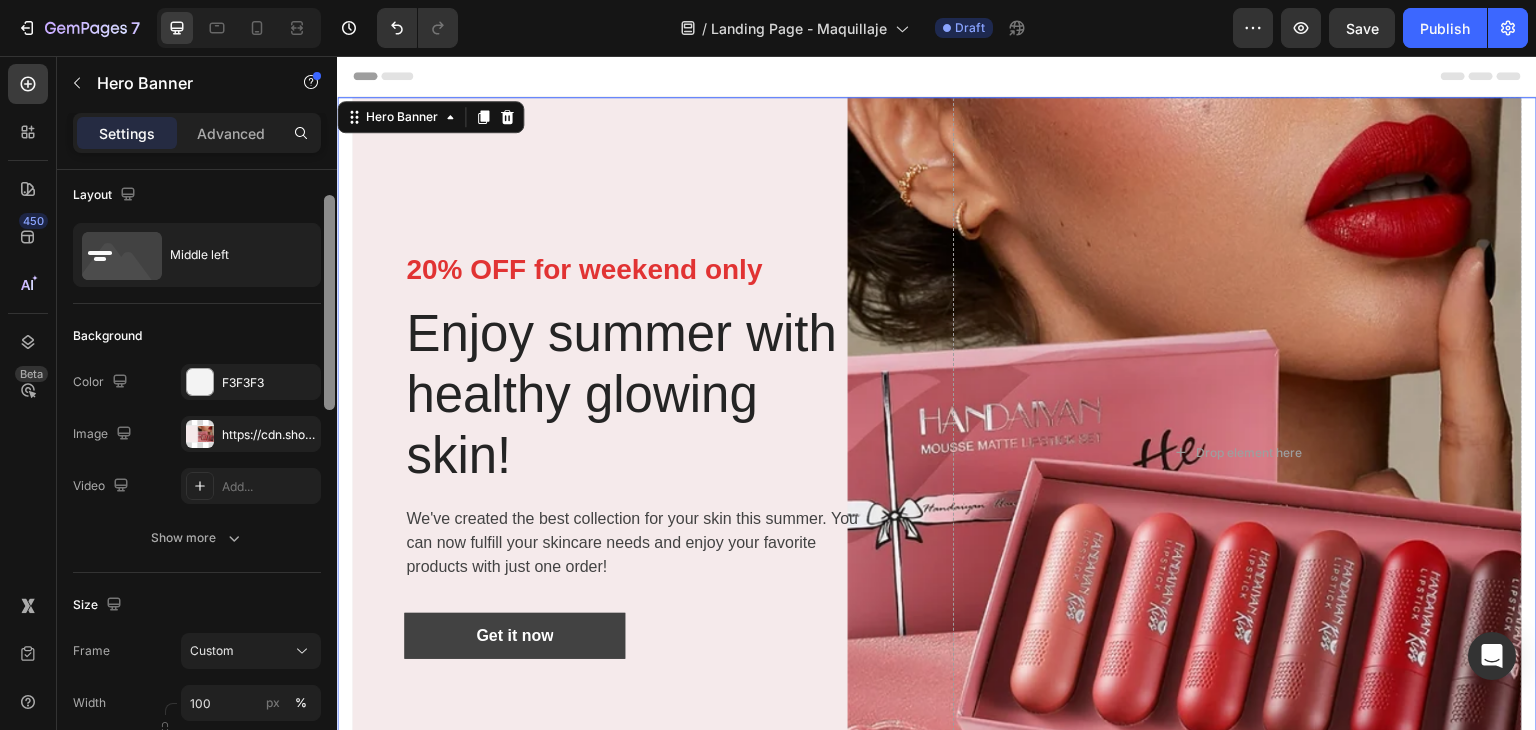 scroll, scrollTop: 24, scrollLeft: 0, axis: vertical 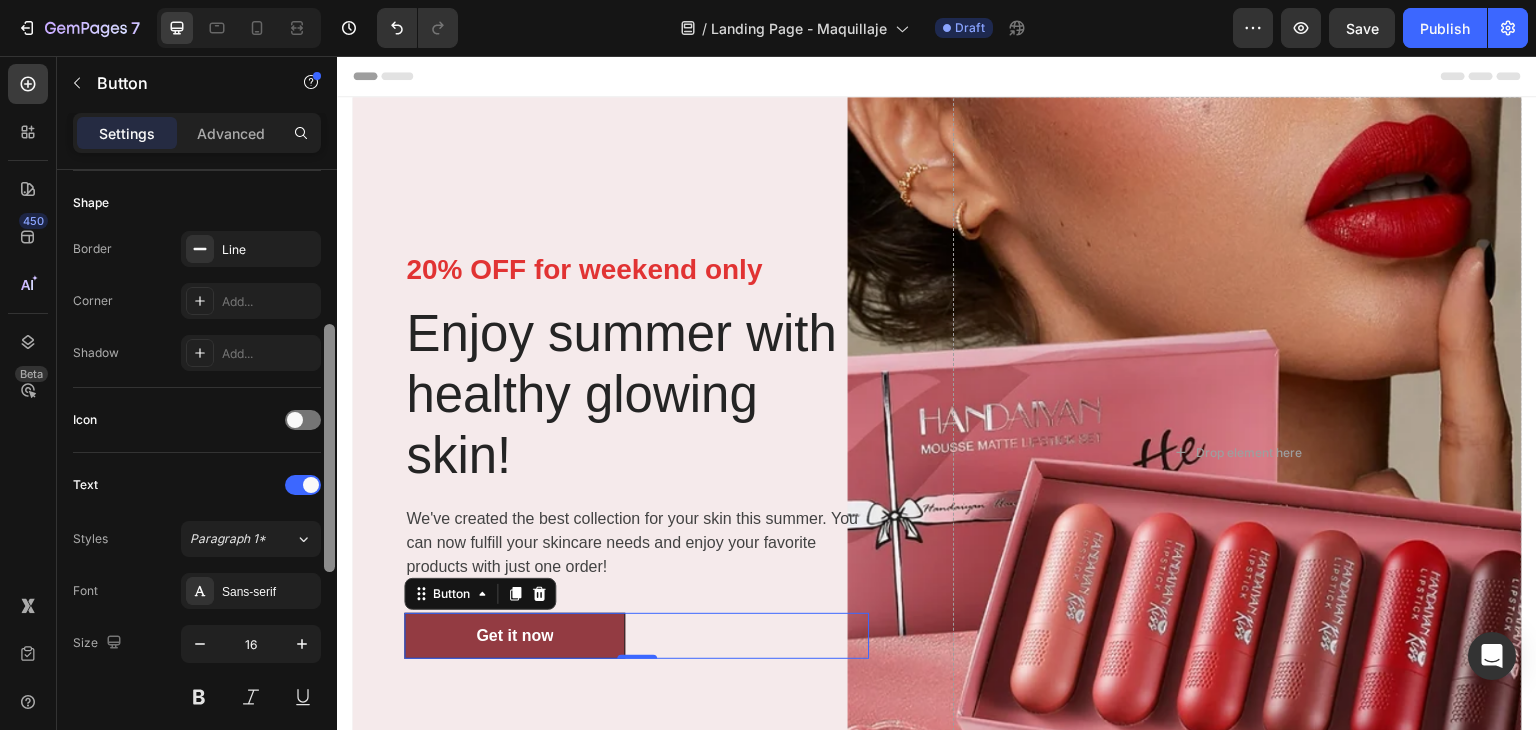 click at bounding box center [329, 448] 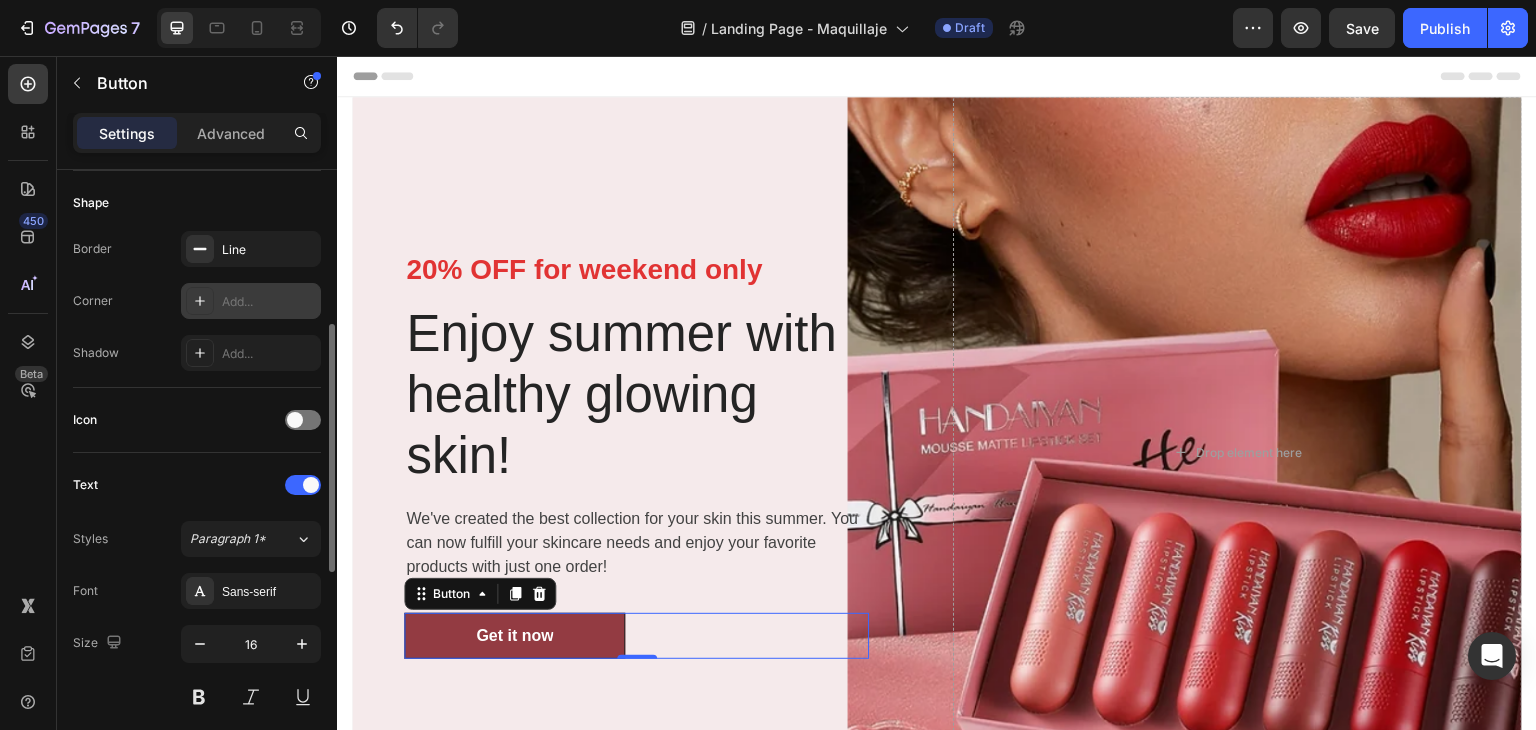 click on "Add..." at bounding box center [251, 301] 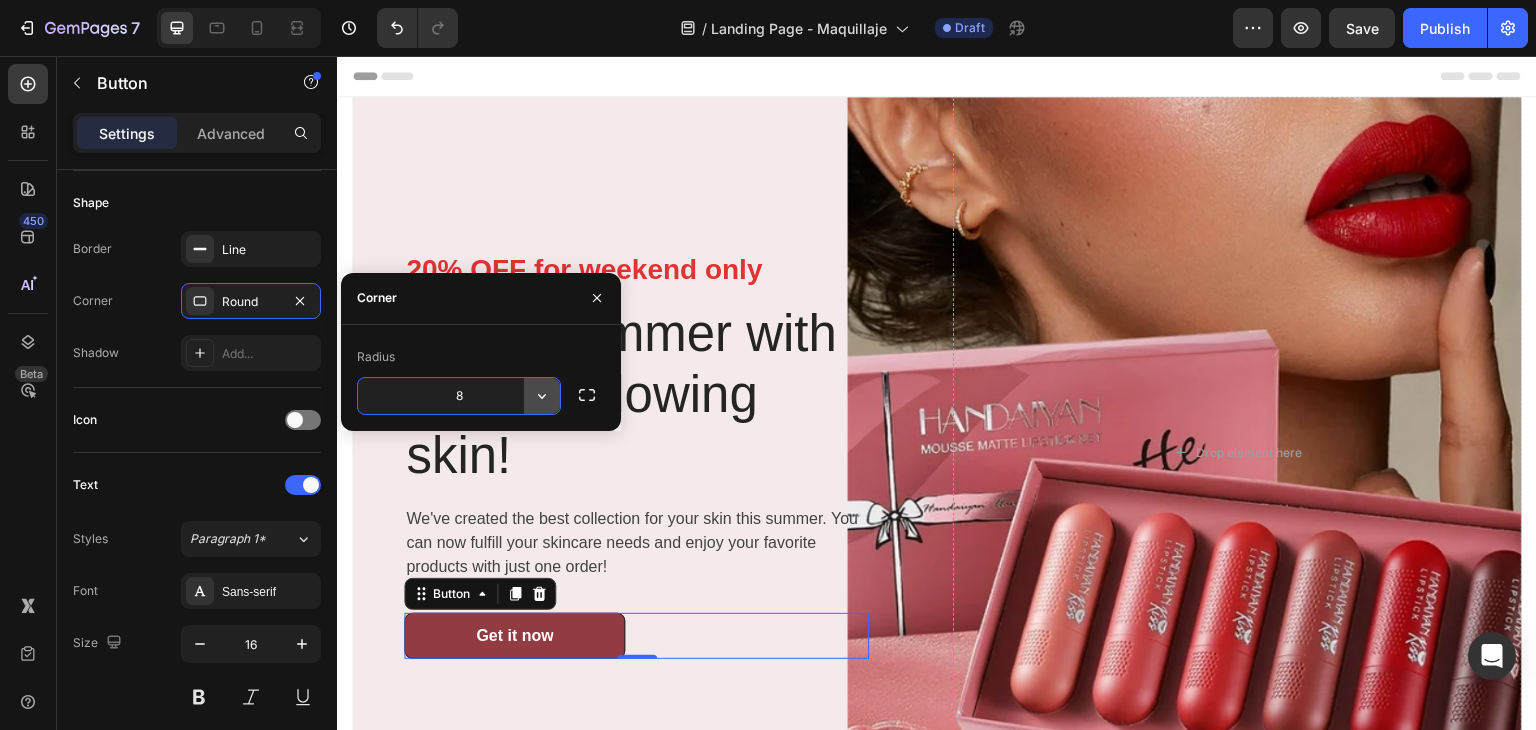click 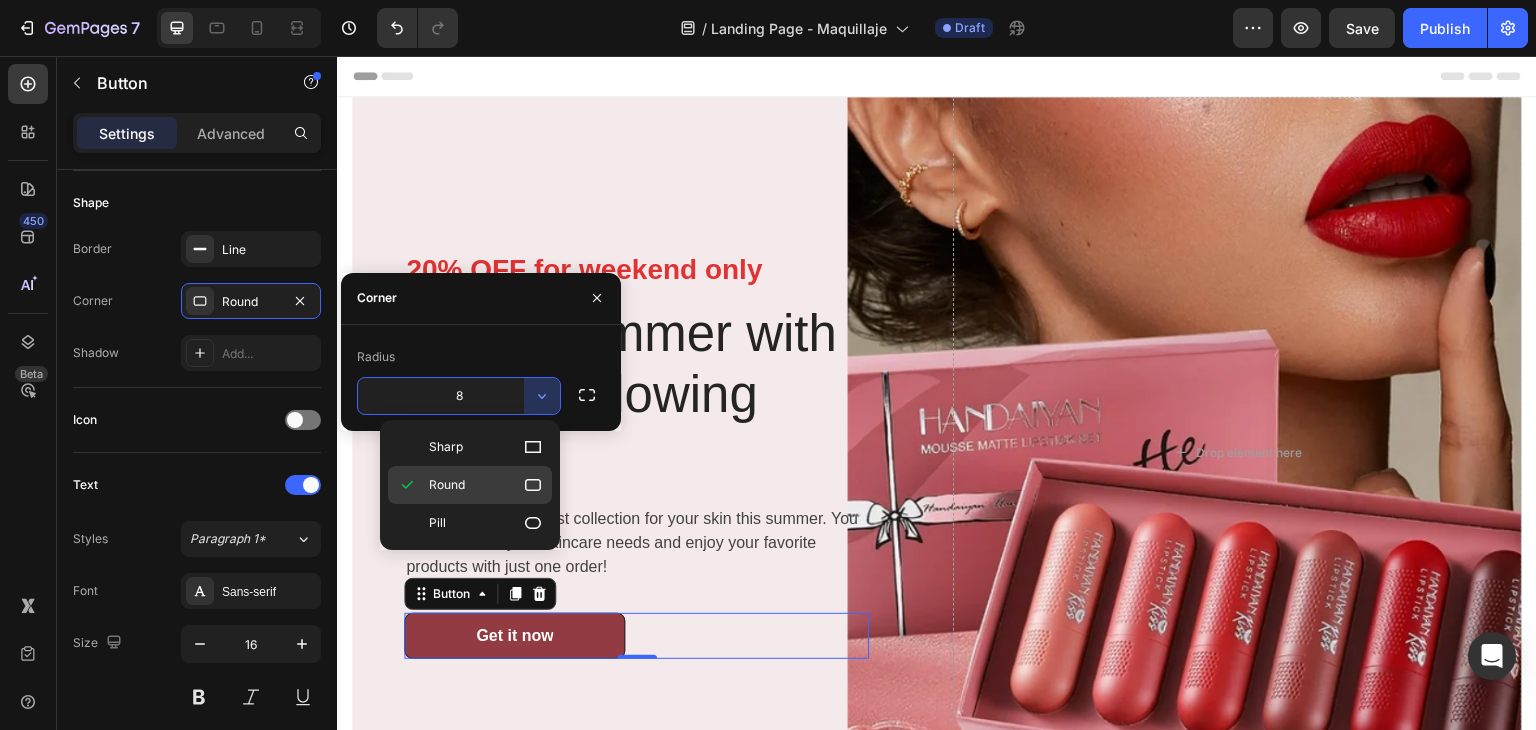 click 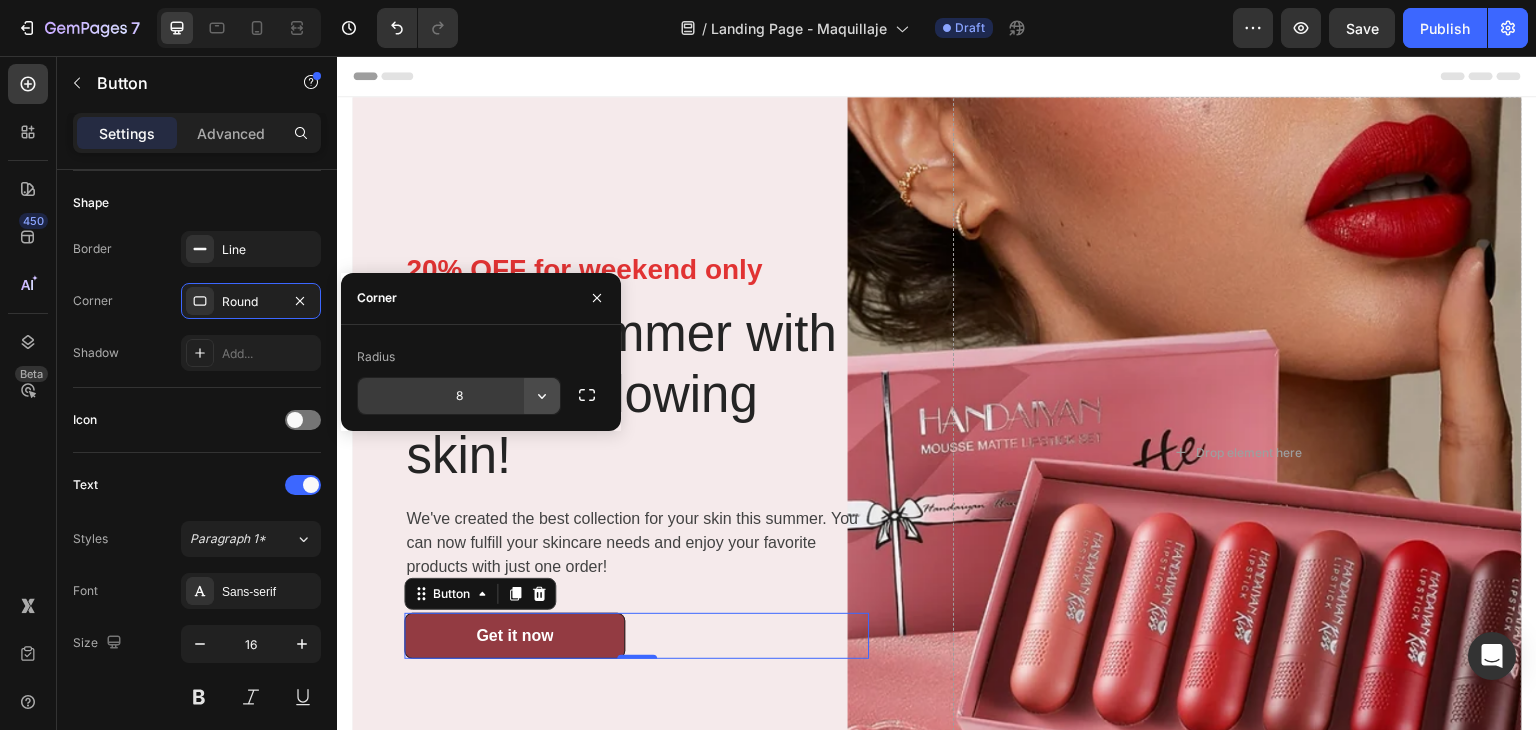 click 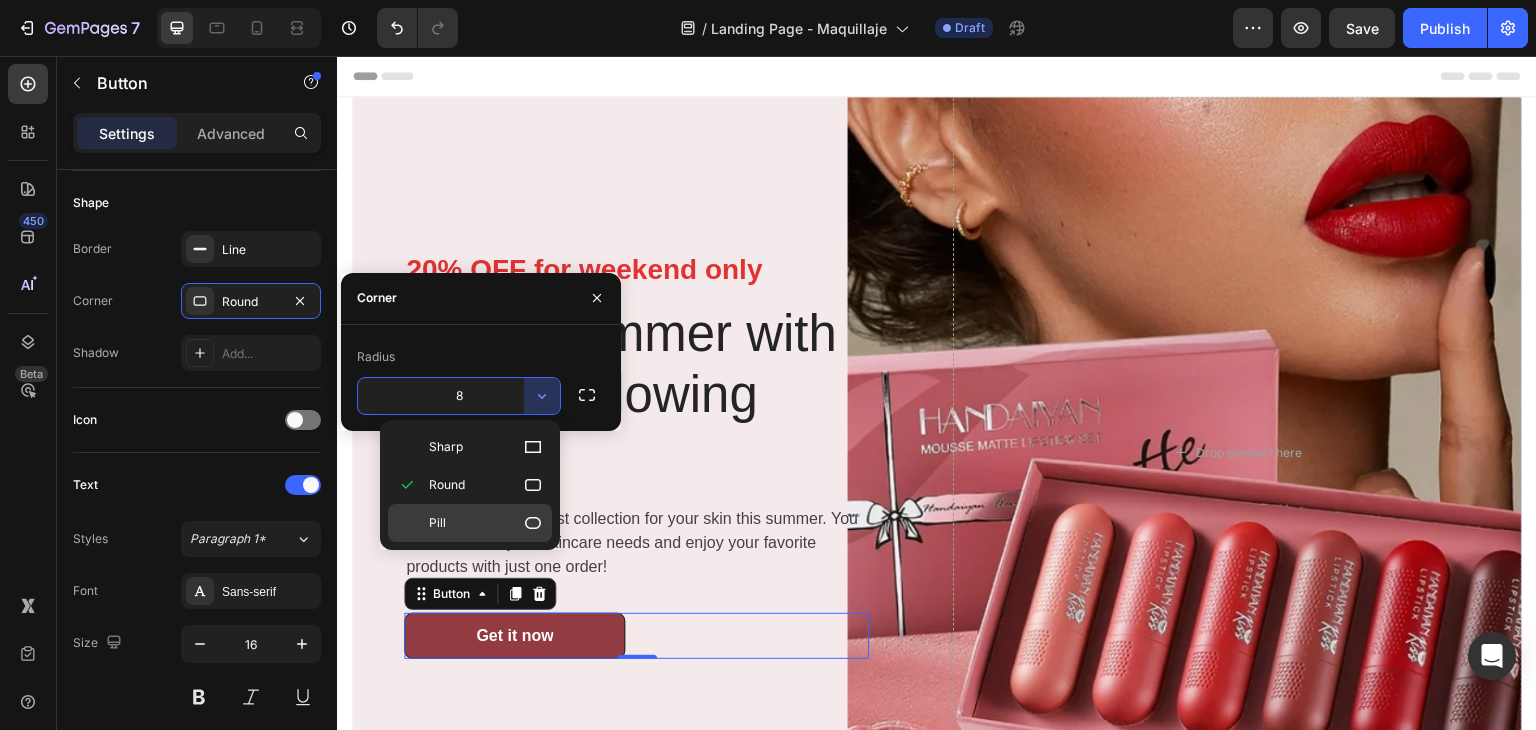 click 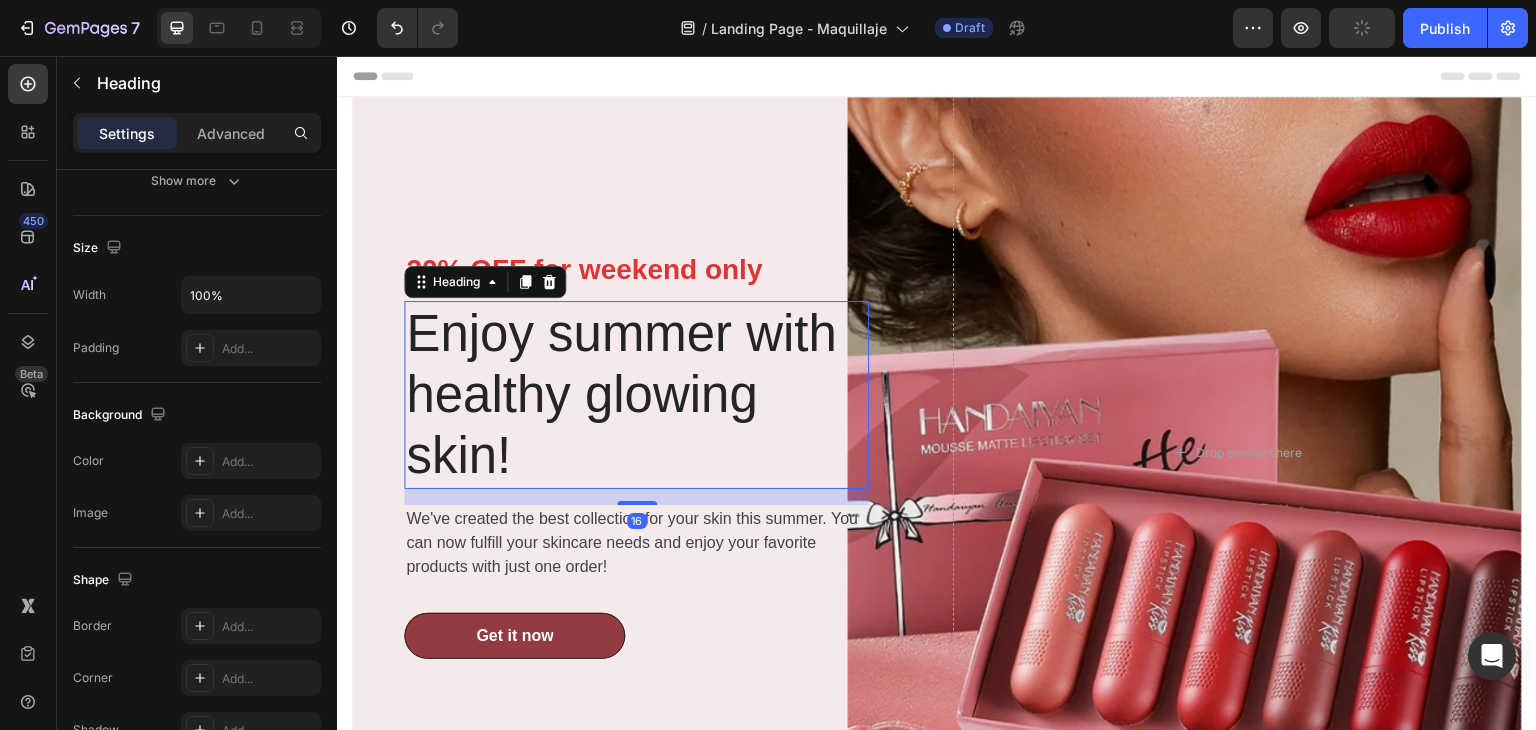 scroll, scrollTop: 0, scrollLeft: 0, axis: both 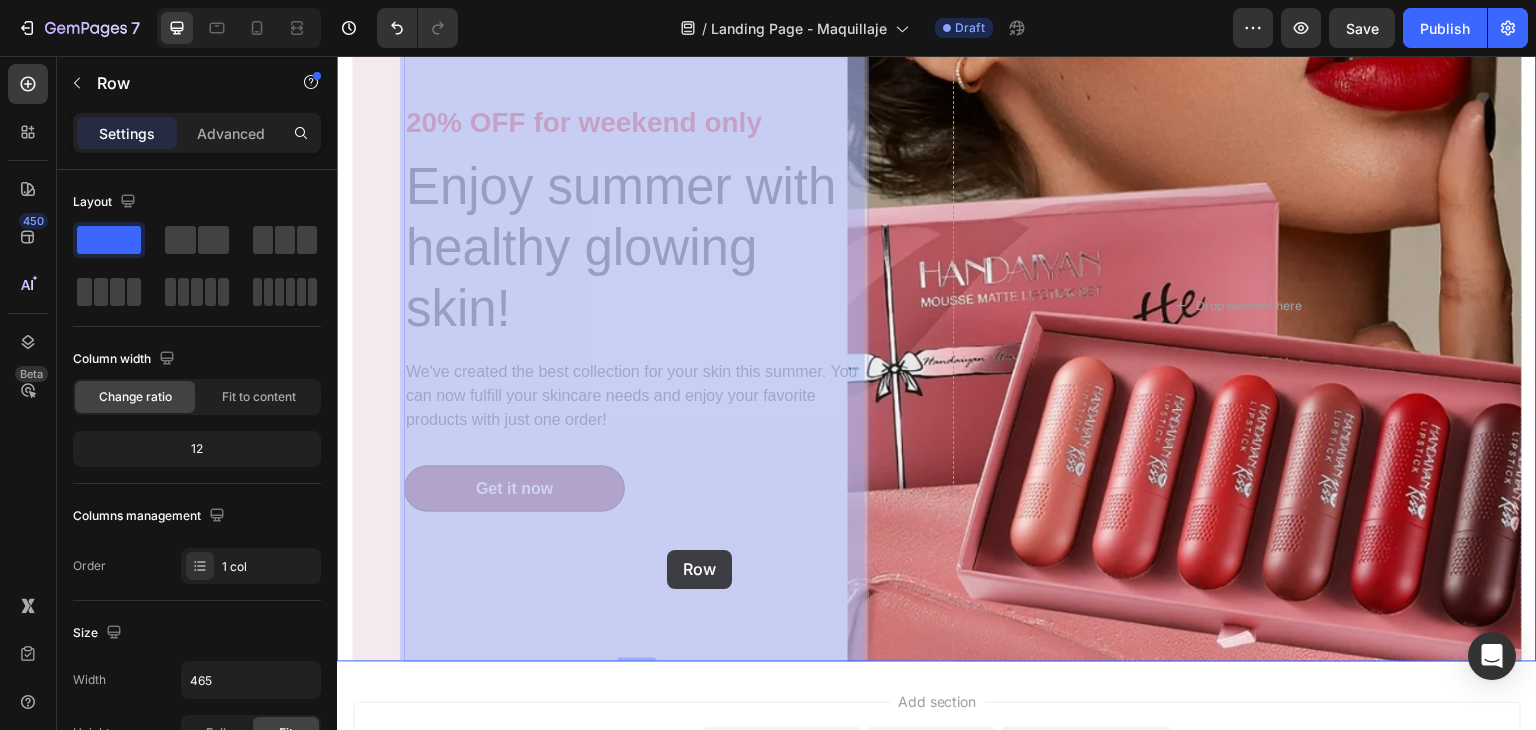 drag, startPoint x: 771, startPoint y: 538, endPoint x: 668, endPoint y: 551, distance: 103.81715 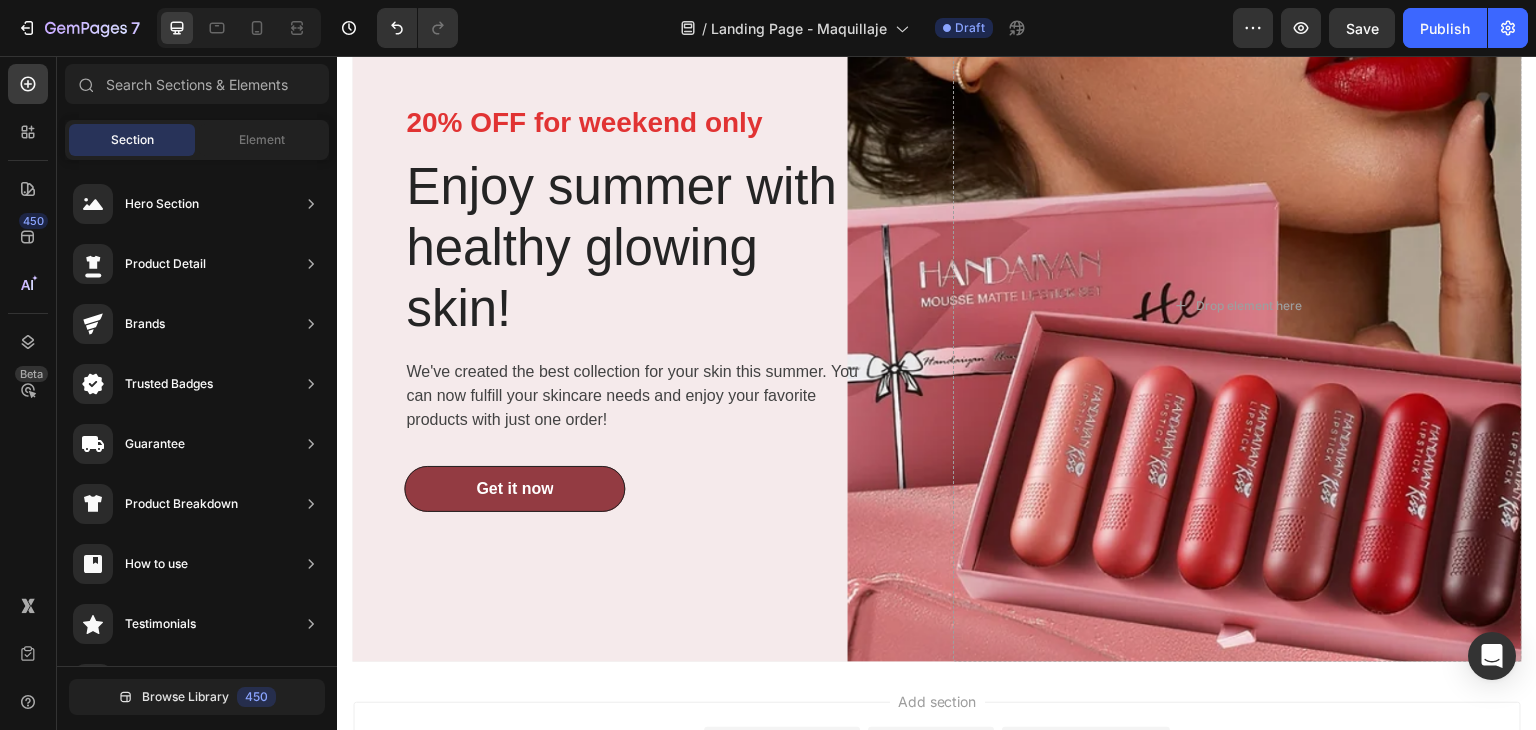 scroll, scrollTop: 0, scrollLeft: 0, axis: both 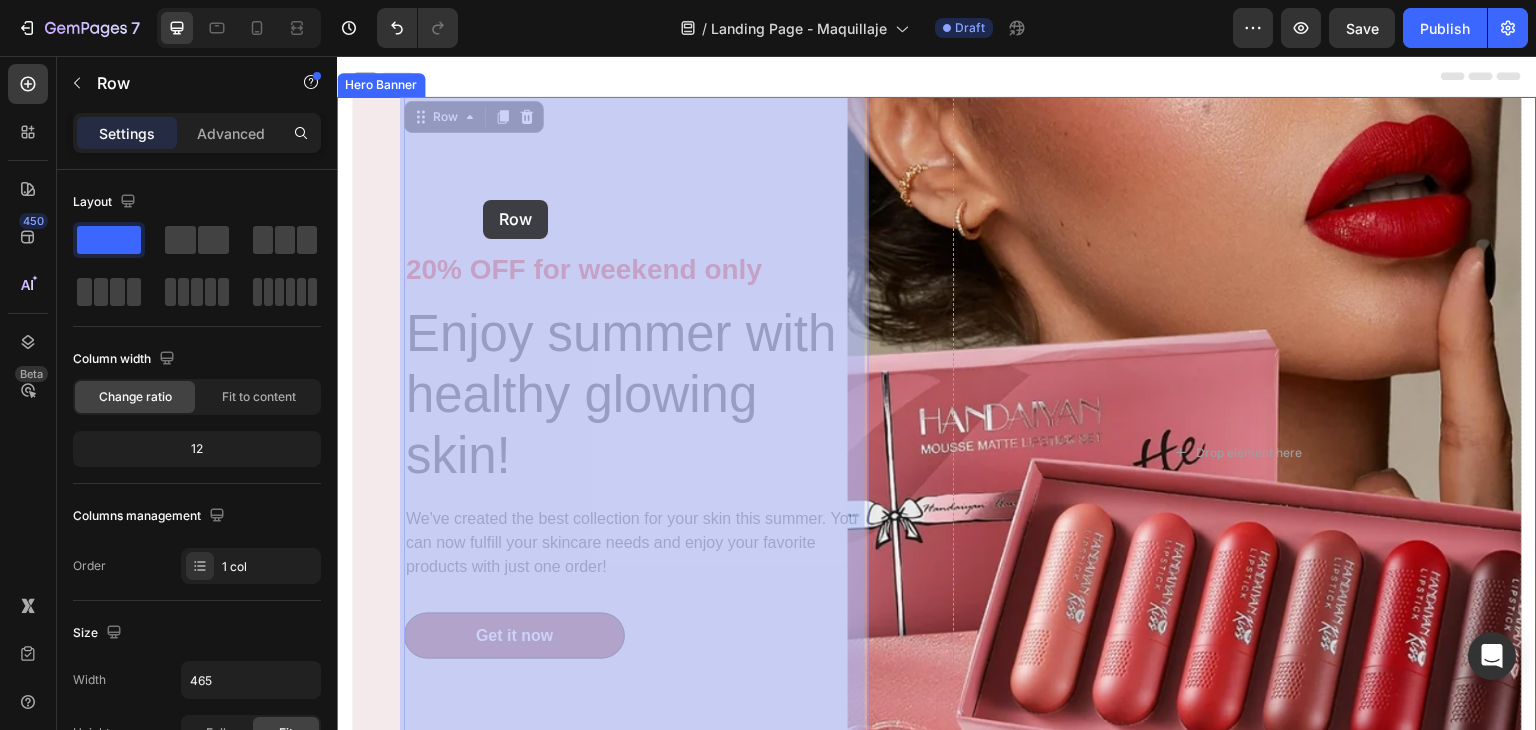 drag, startPoint x: 709, startPoint y: 195, endPoint x: 484, endPoint y: 198, distance: 225.02 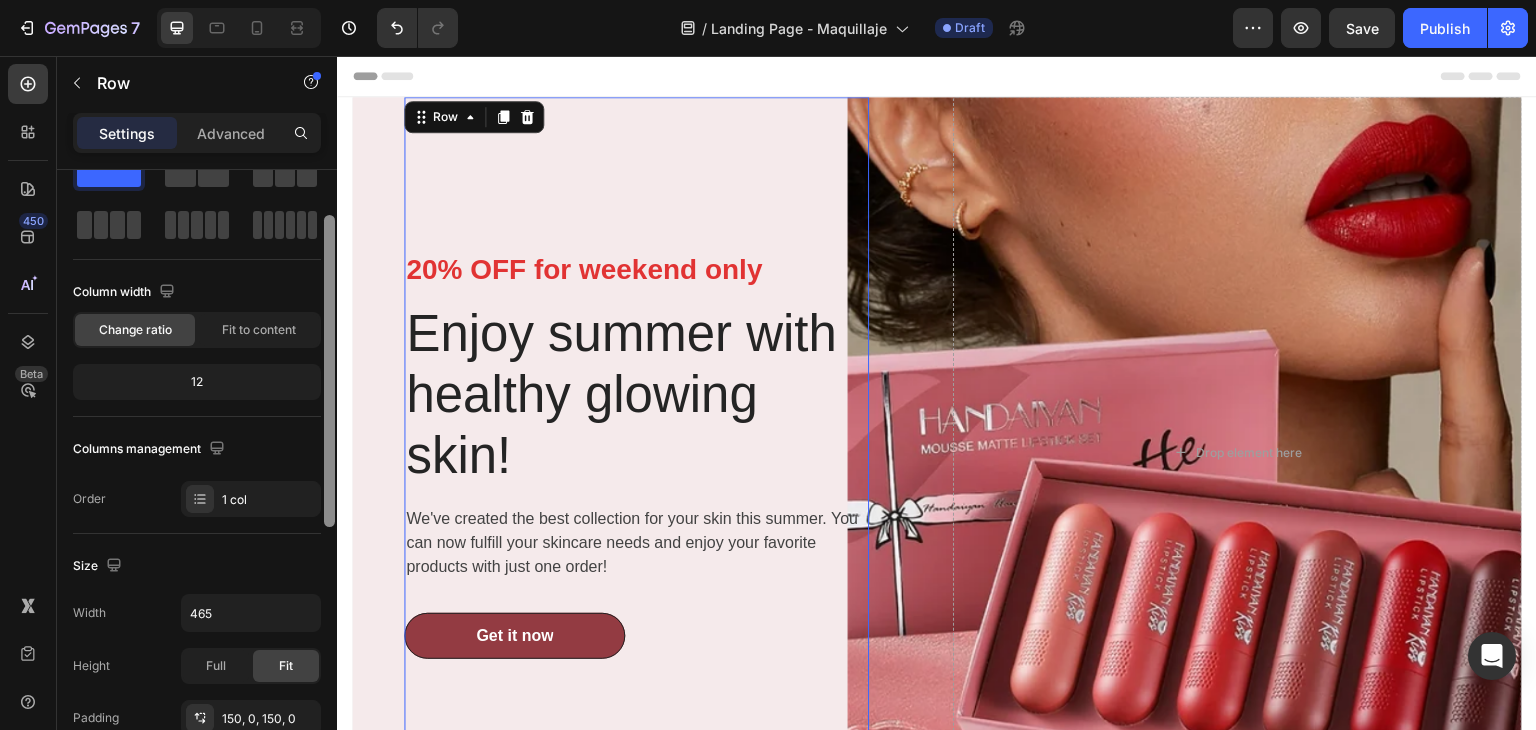 scroll, scrollTop: 75, scrollLeft: 0, axis: vertical 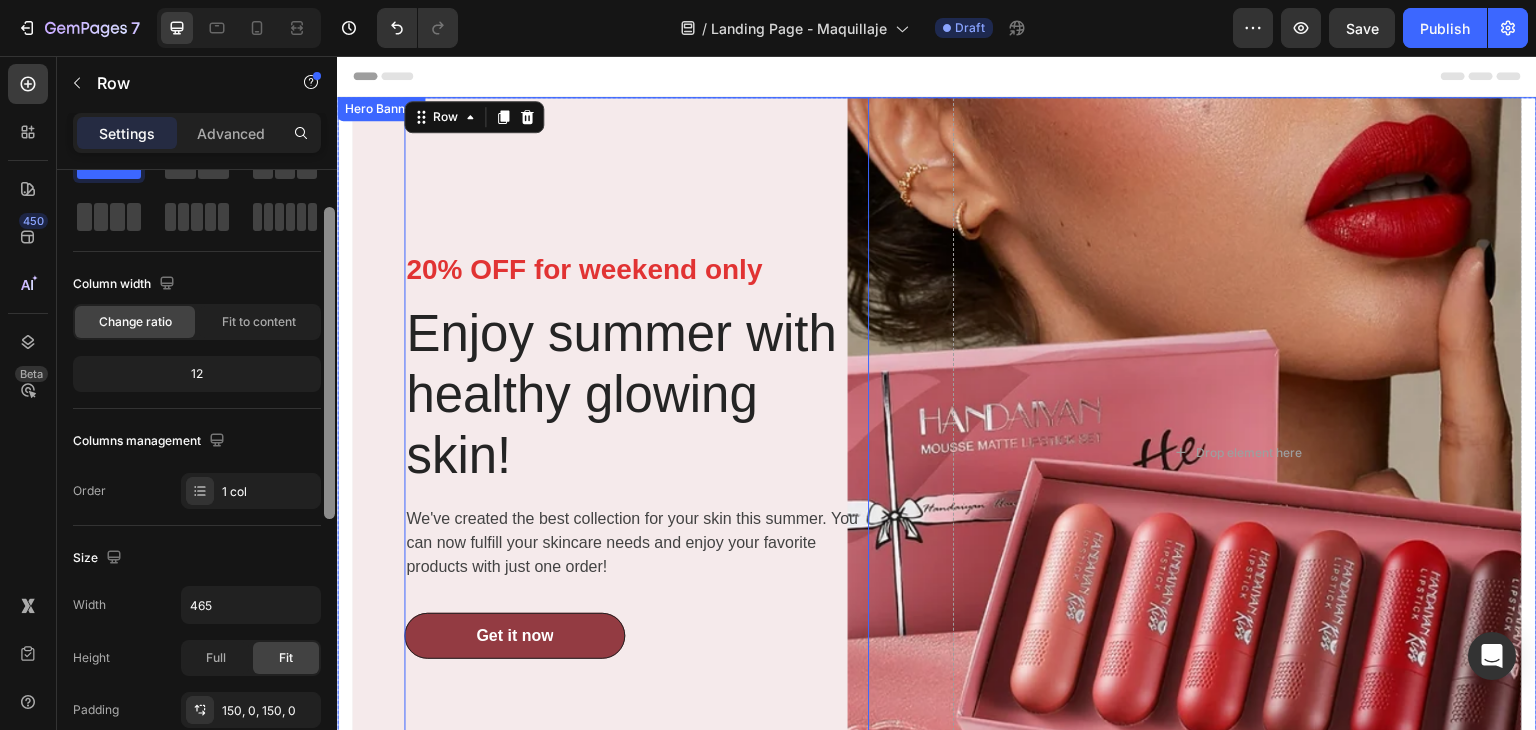 drag, startPoint x: 665, startPoint y: 498, endPoint x: 353, endPoint y: 537, distance: 314.42804 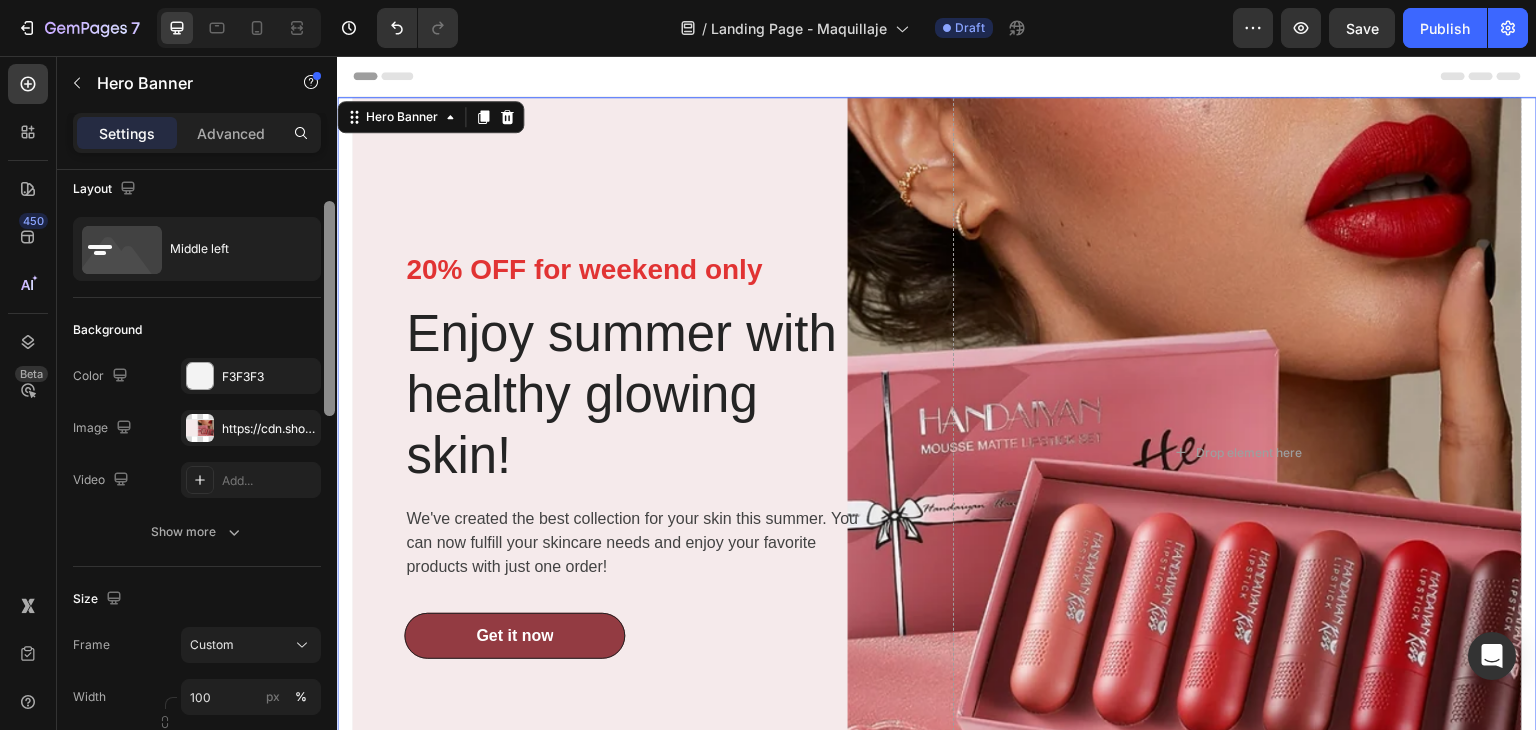 scroll, scrollTop: 0, scrollLeft: 0, axis: both 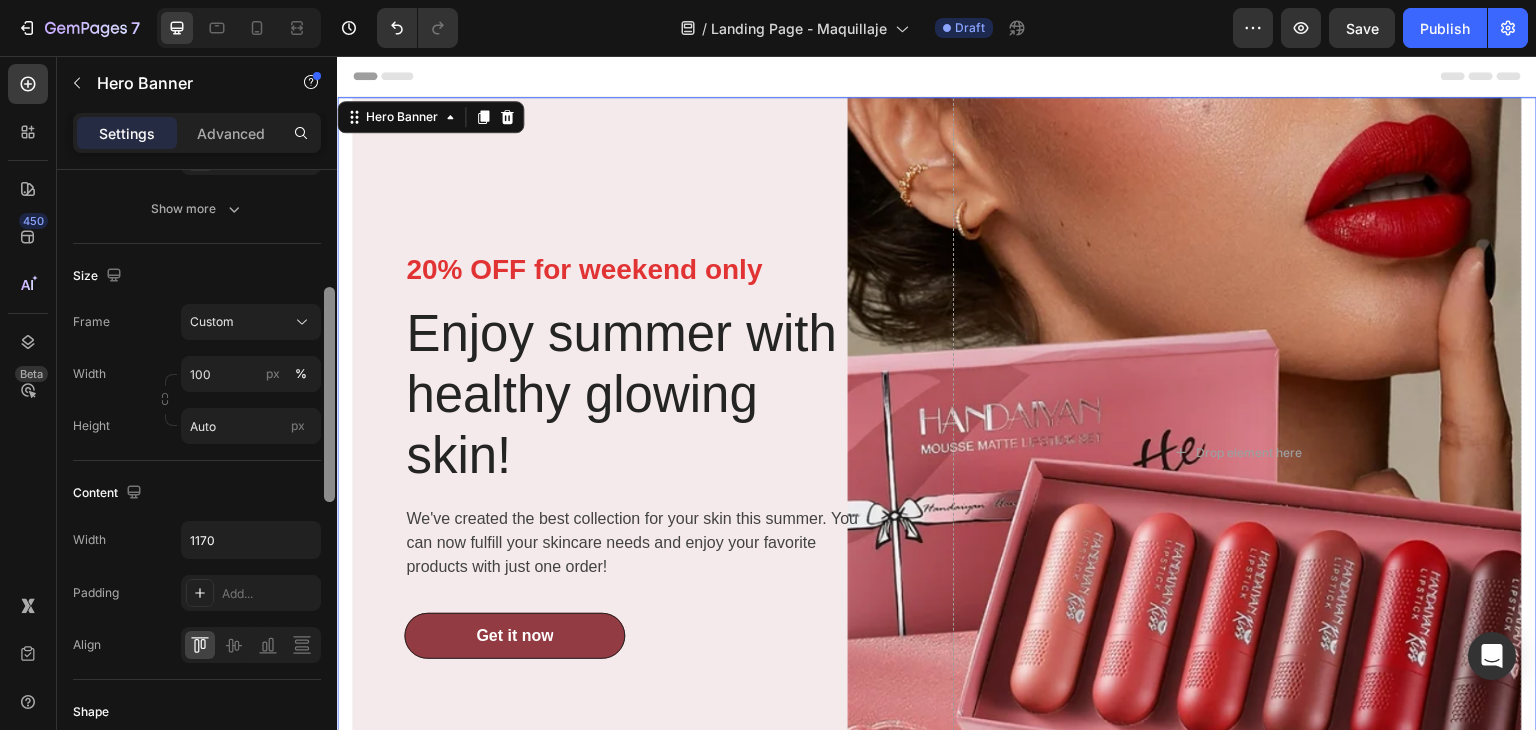 drag, startPoint x: 328, startPoint y: 353, endPoint x: 312, endPoint y: 472, distance: 120.070816 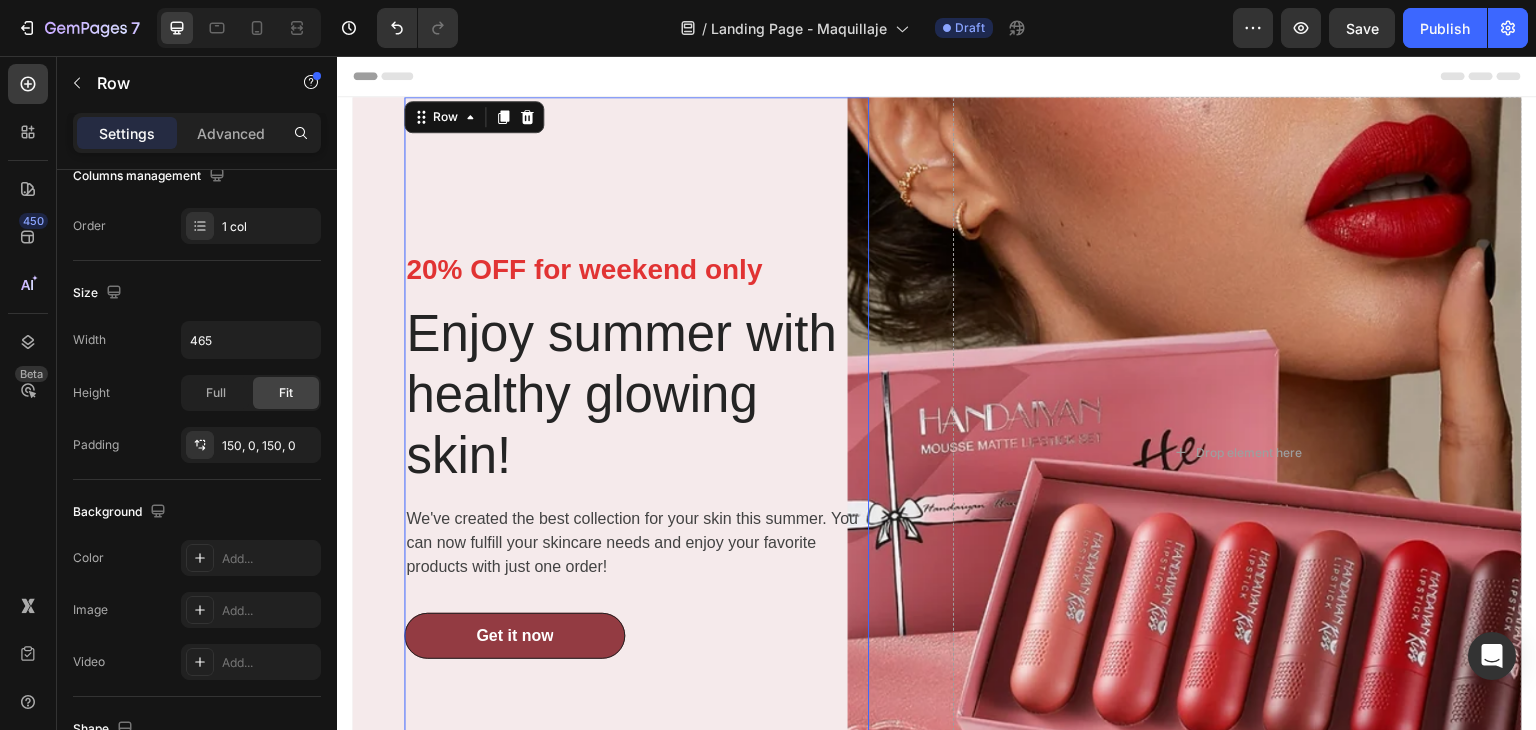 scroll, scrollTop: 0, scrollLeft: 0, axis: both 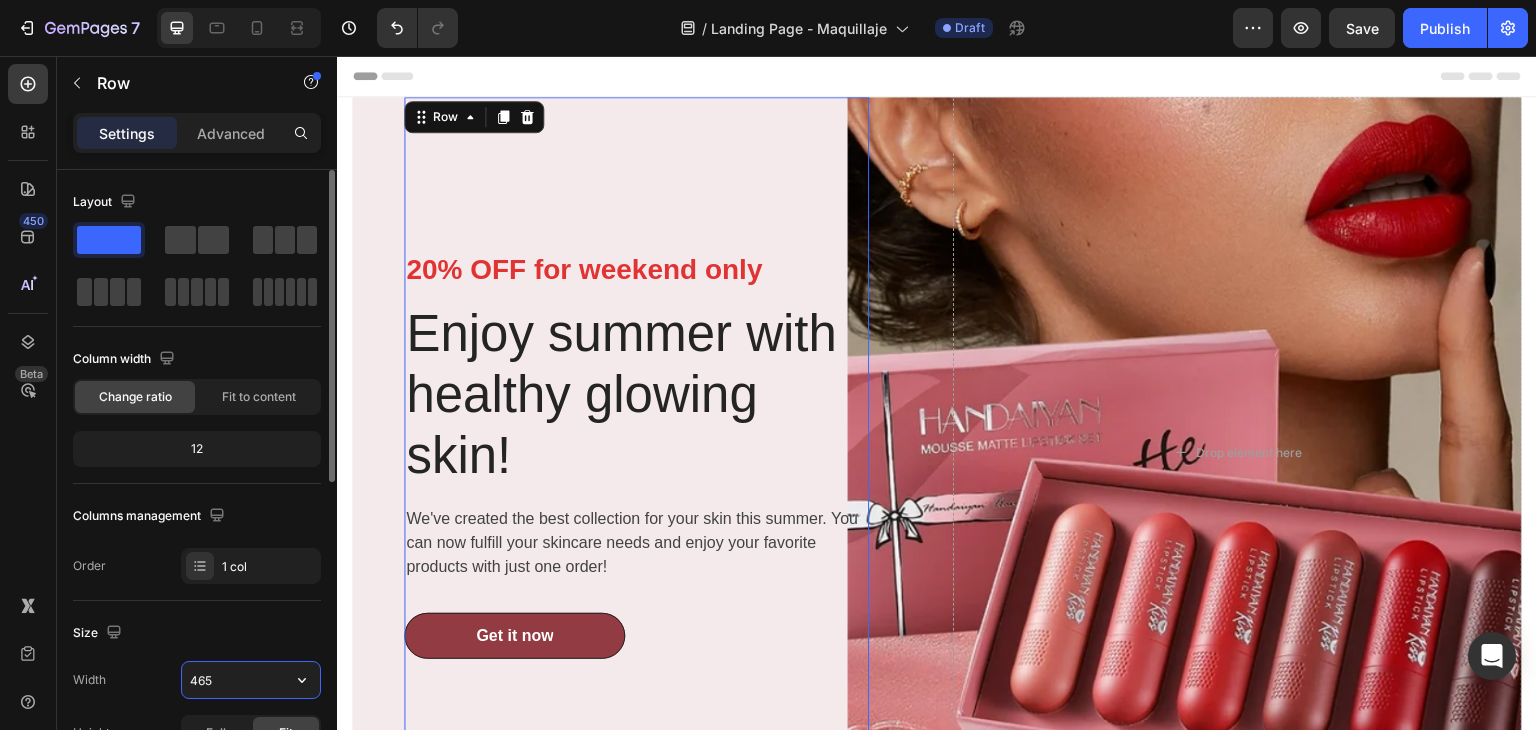 click on "465" at bounding box center (251, 680) 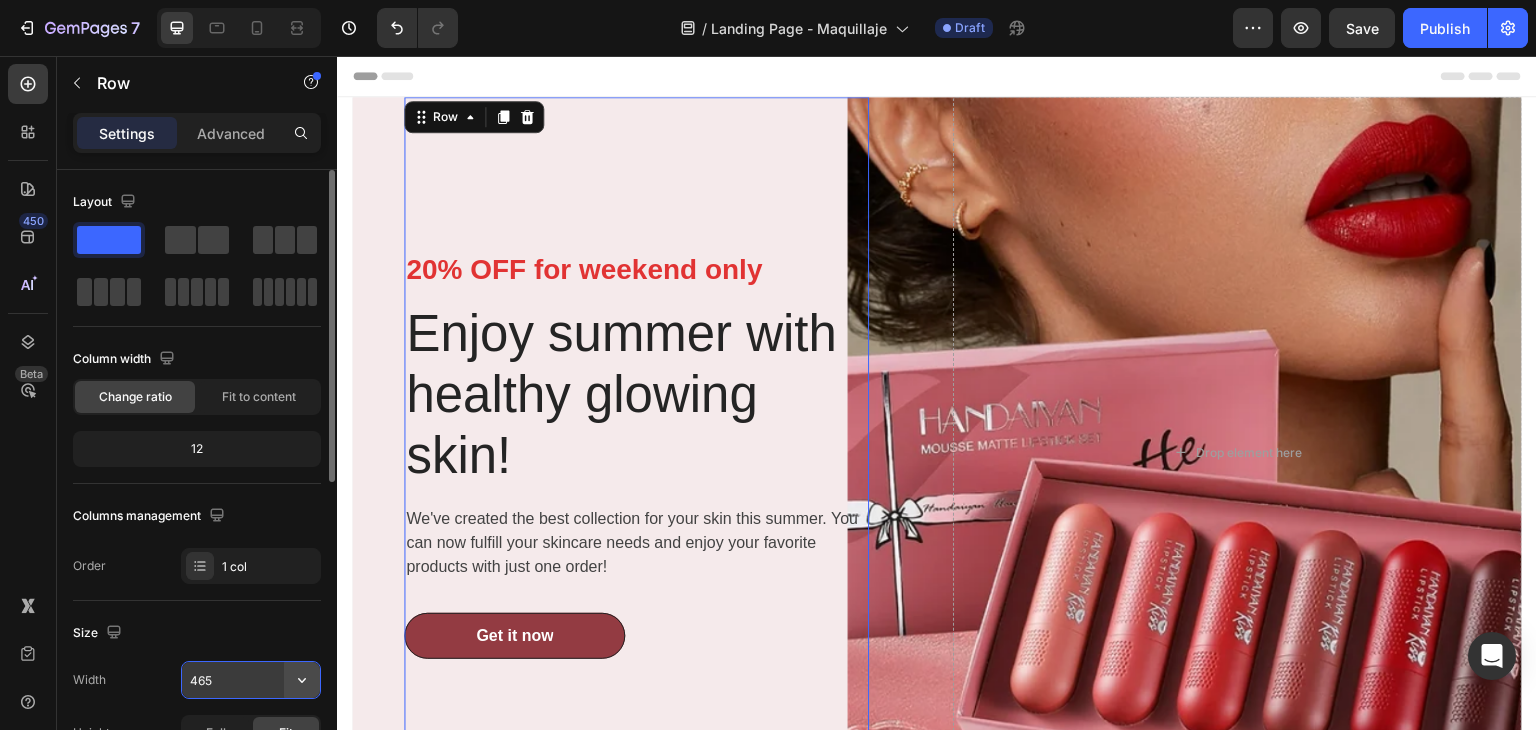 click 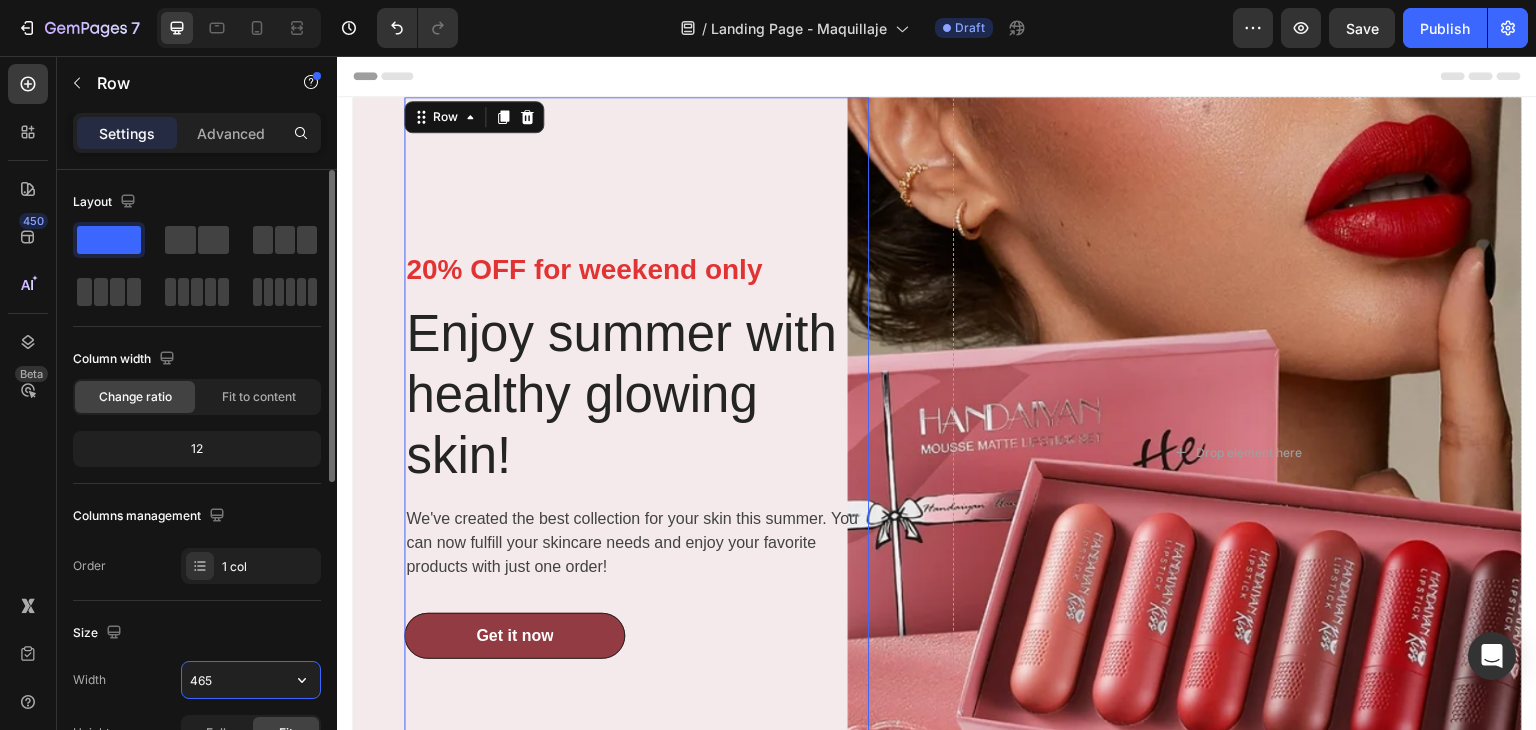 click on "465" at bounding box center (251, 680) 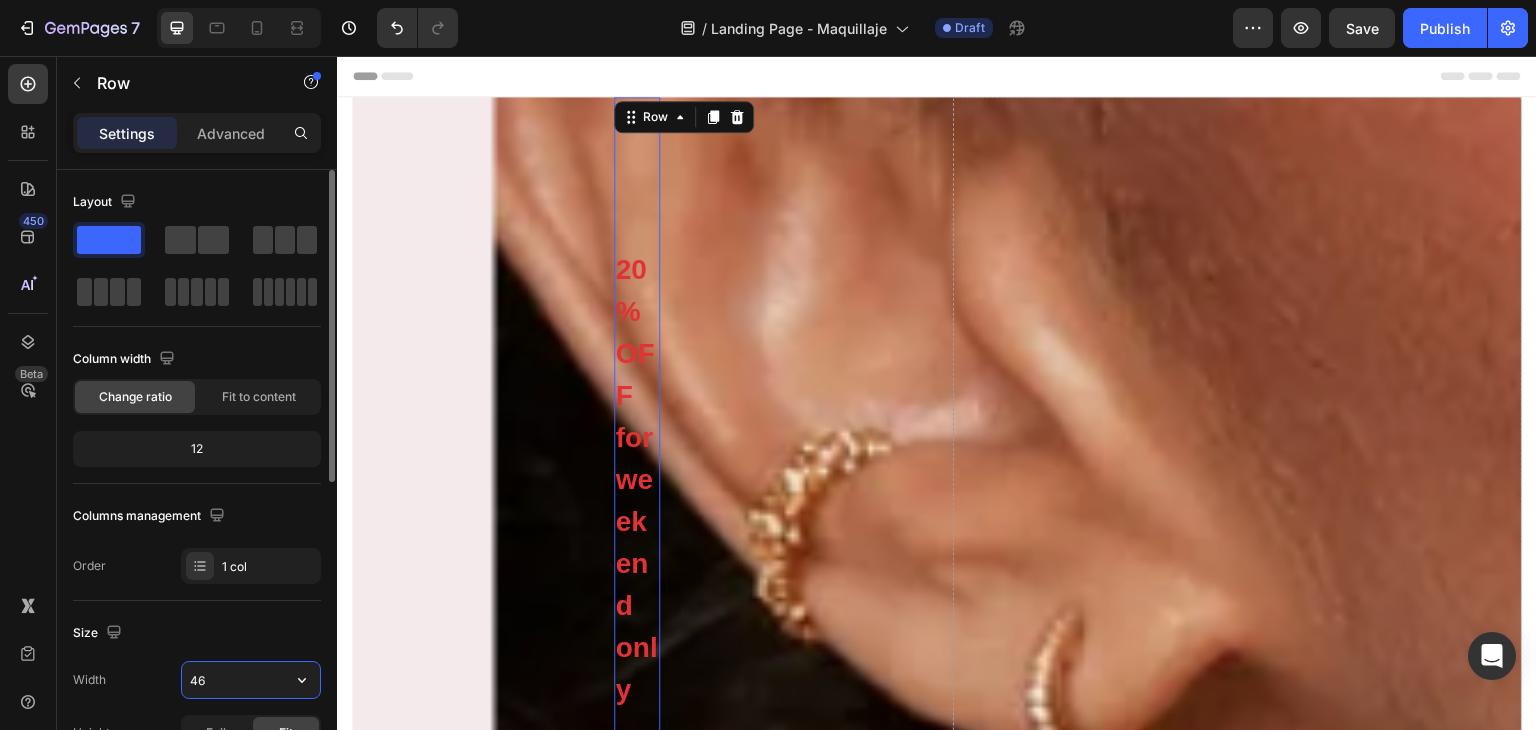 type on "465" 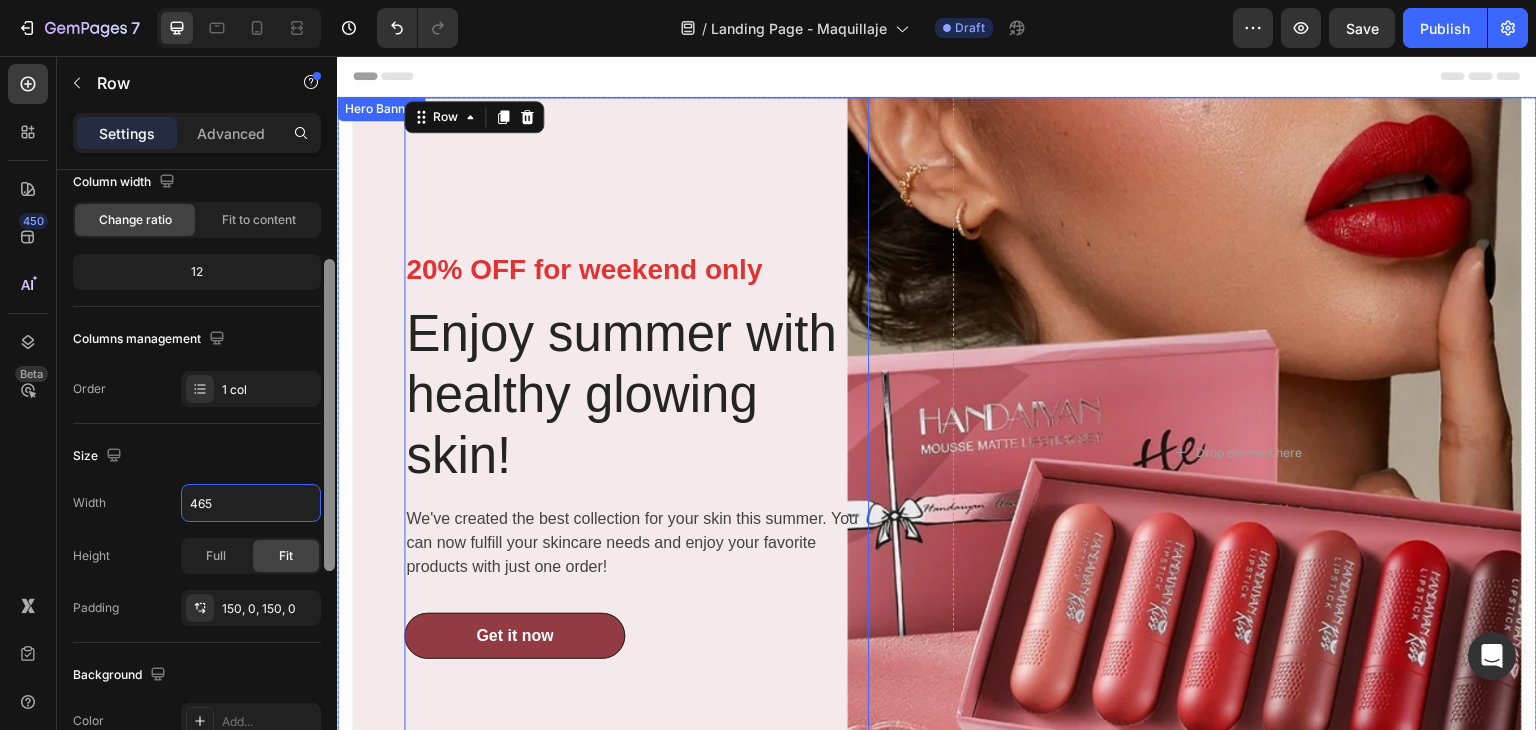 drag, startPoint x: 671, startPoint y: 475, endPoint x: 340, endPoint y: 547, distance: 338.74033 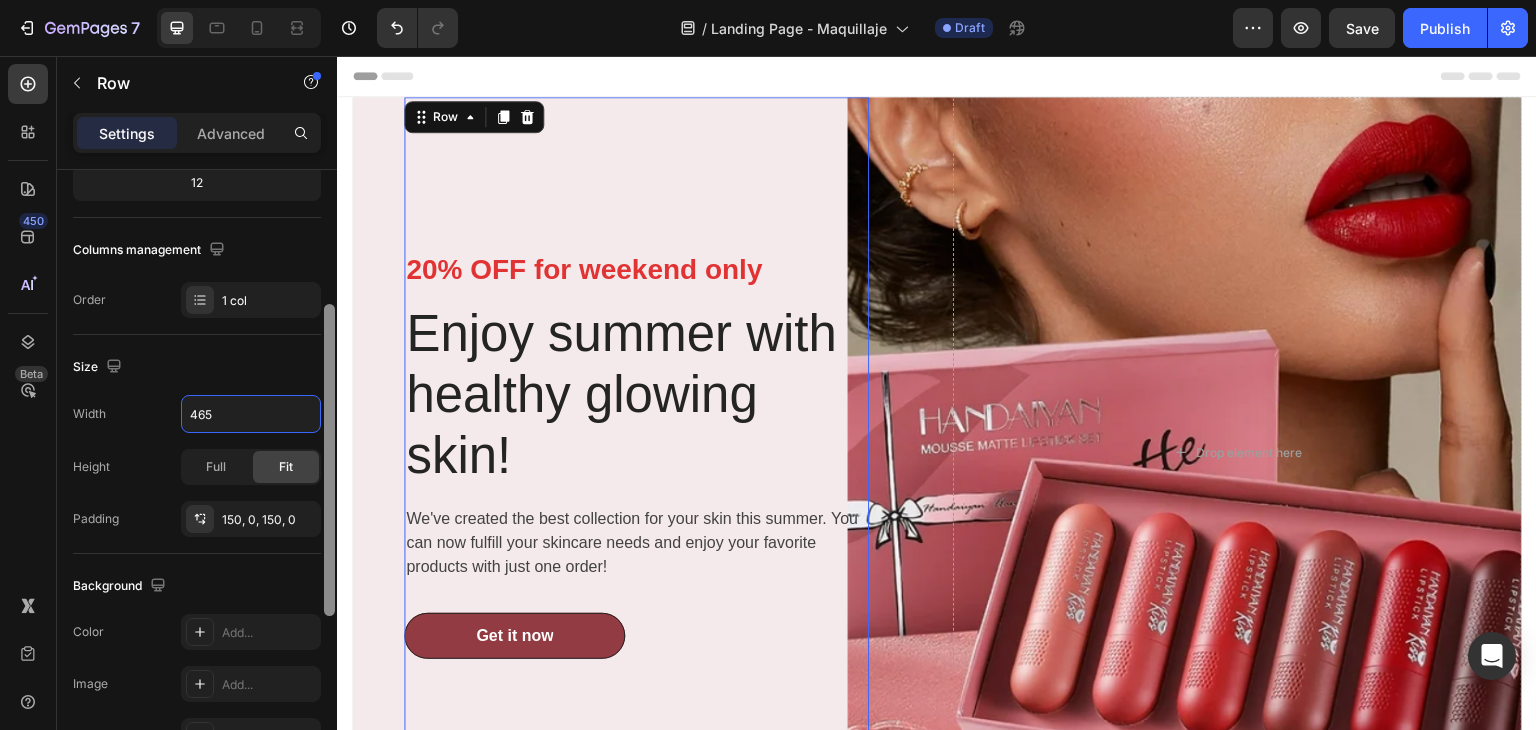 scroll, scrollTop: 284, scrollLeft: 0, axis: vertical 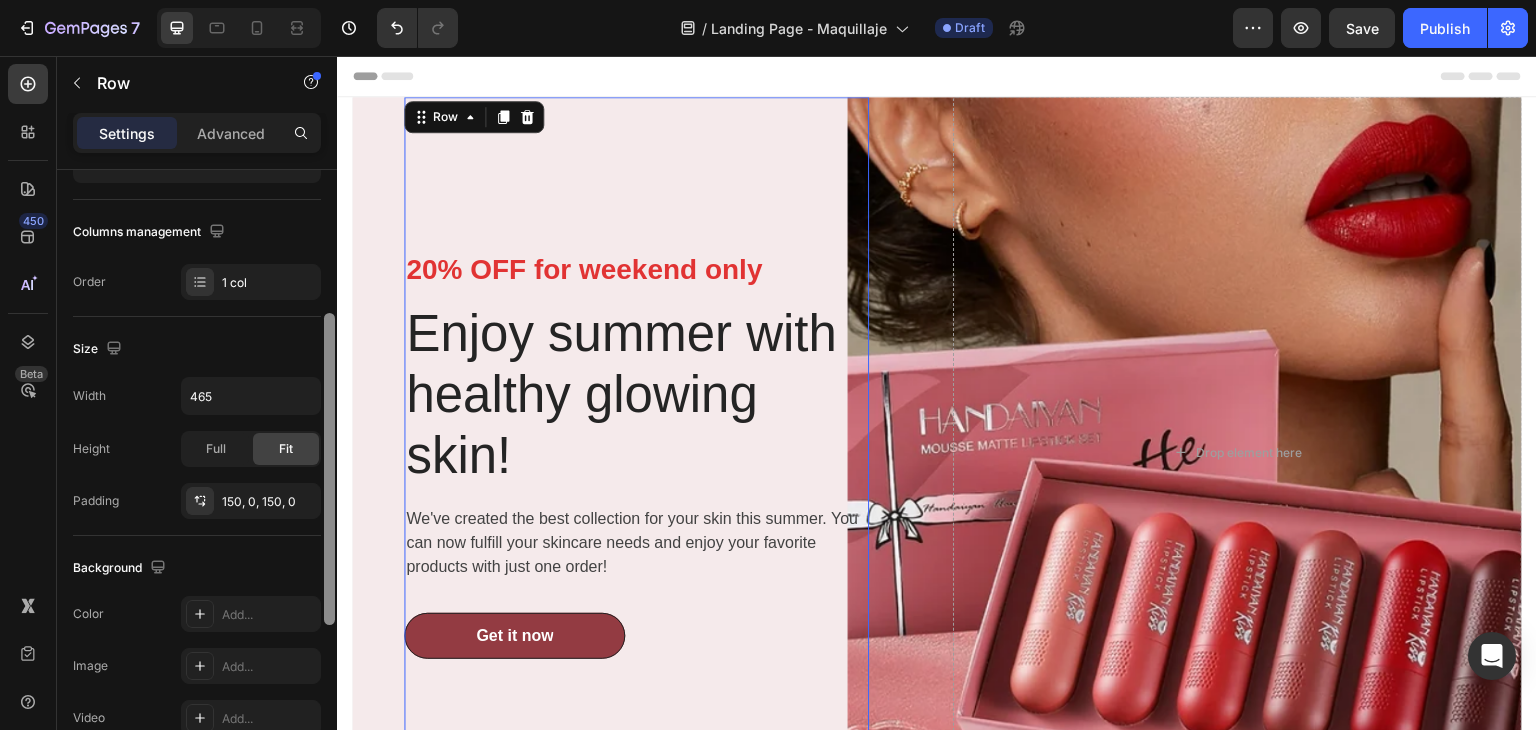 click on "Background" at bounding box center (197, 568) 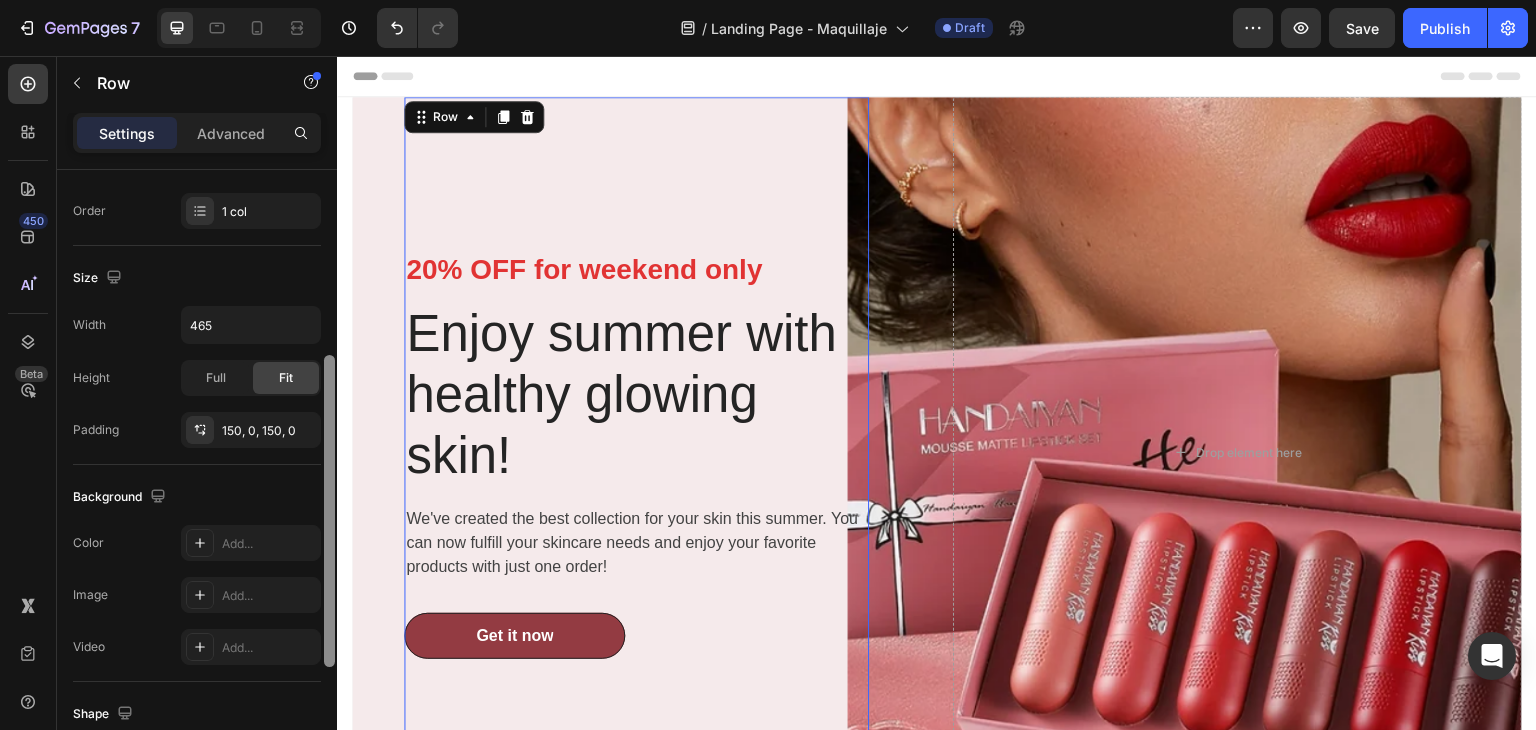 scroll, scrollTop: 360, scrollLeft: 0, axis: vertical 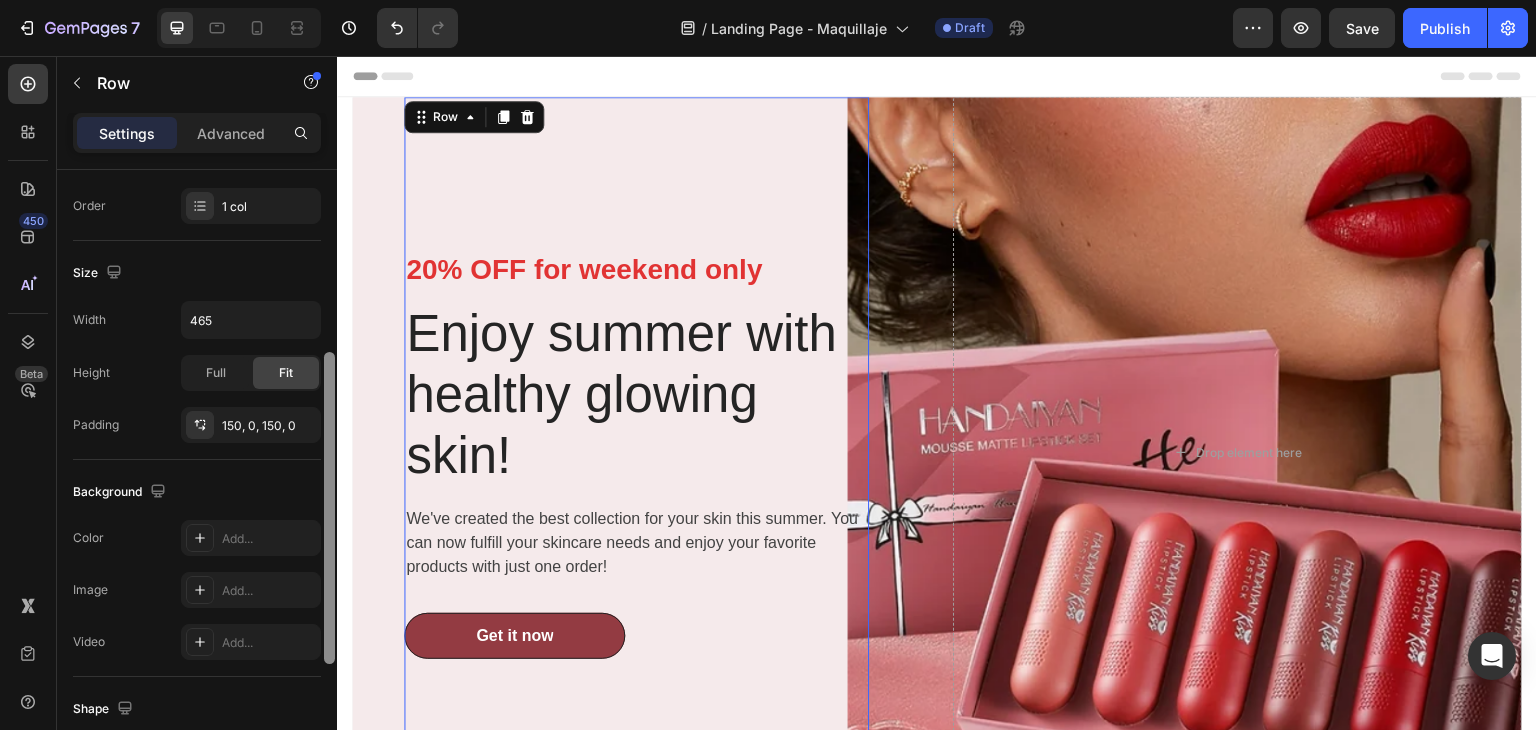 drag, startPoint x: 328, startPoint y: 409, endPoint x: 336, endPoint y: 448, distance: 39.812057 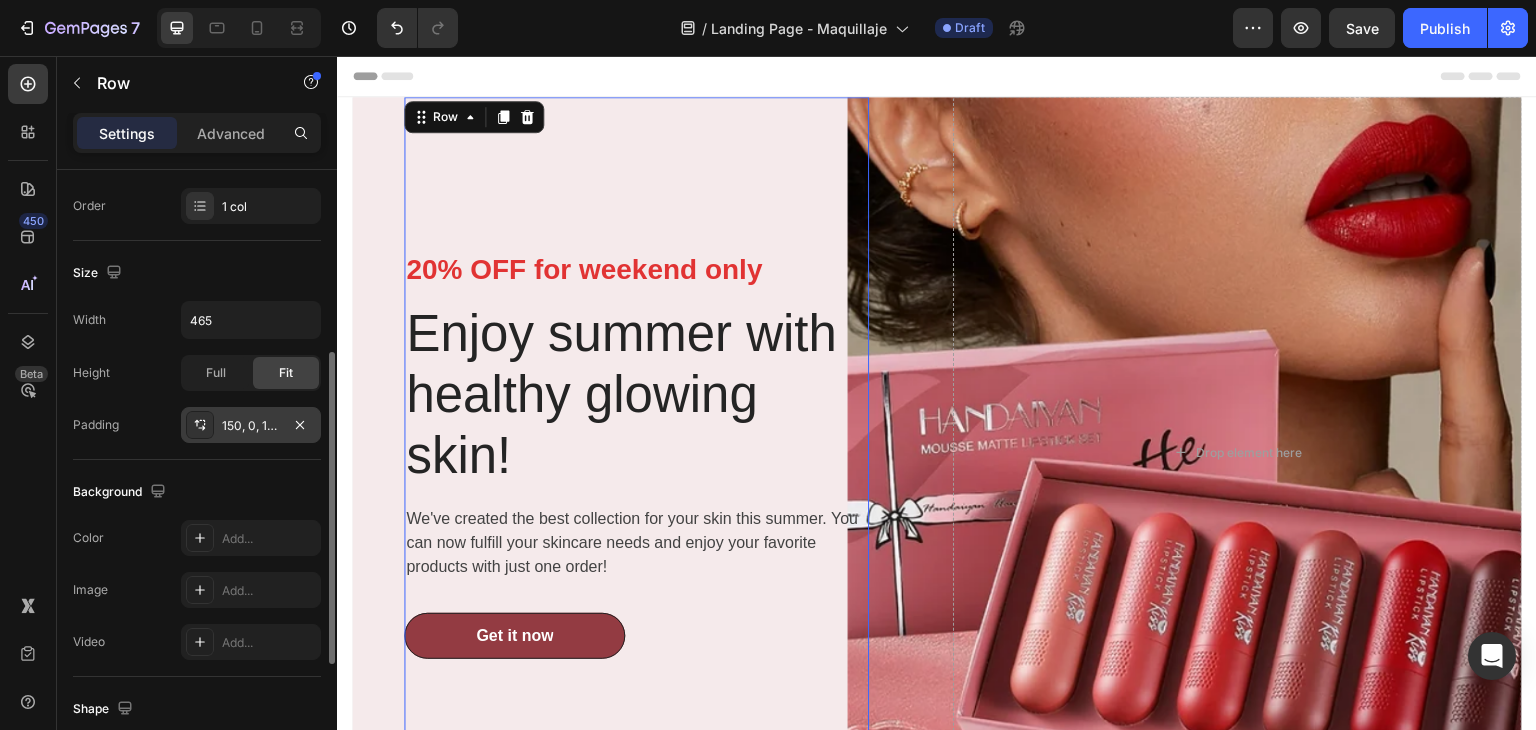 click 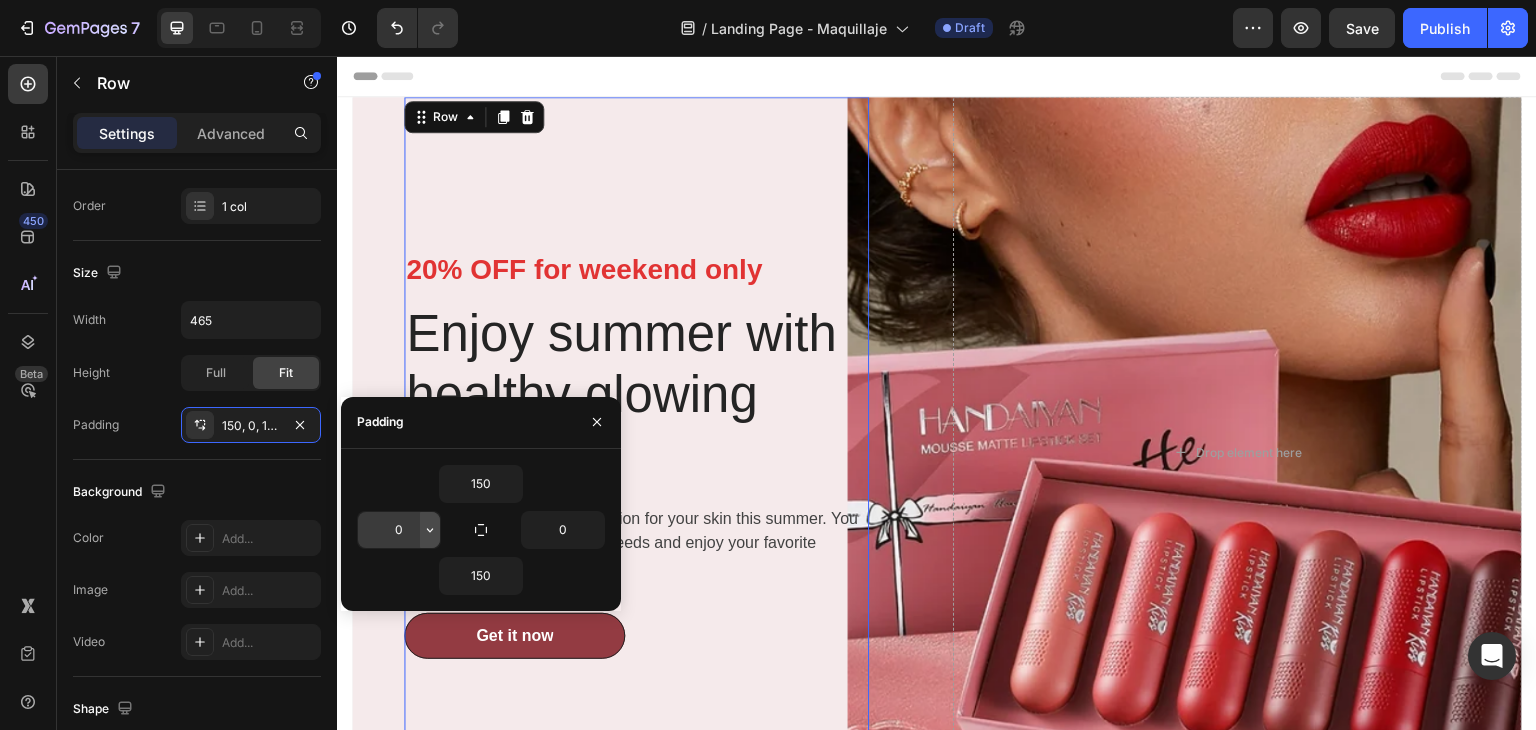 click 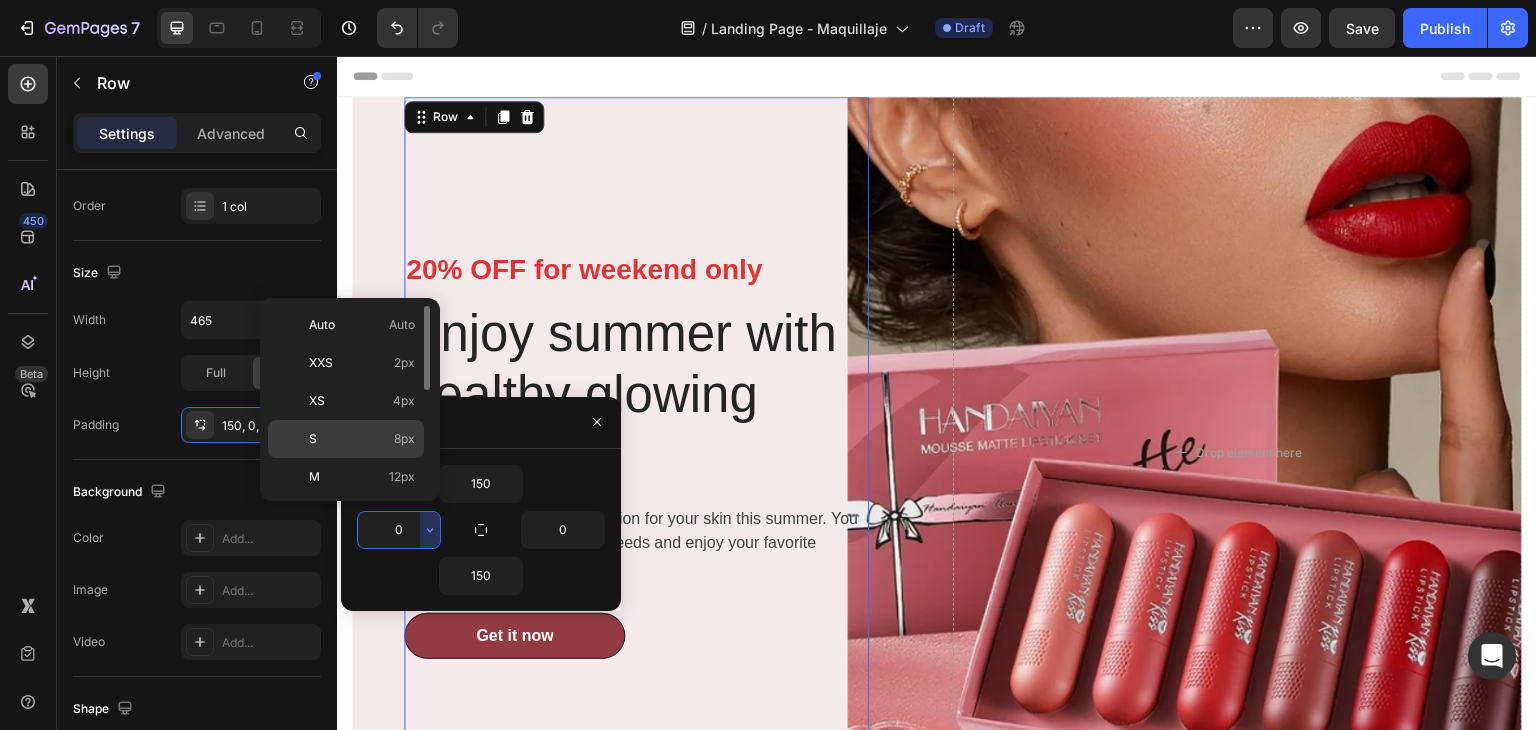 click on "S 8px" 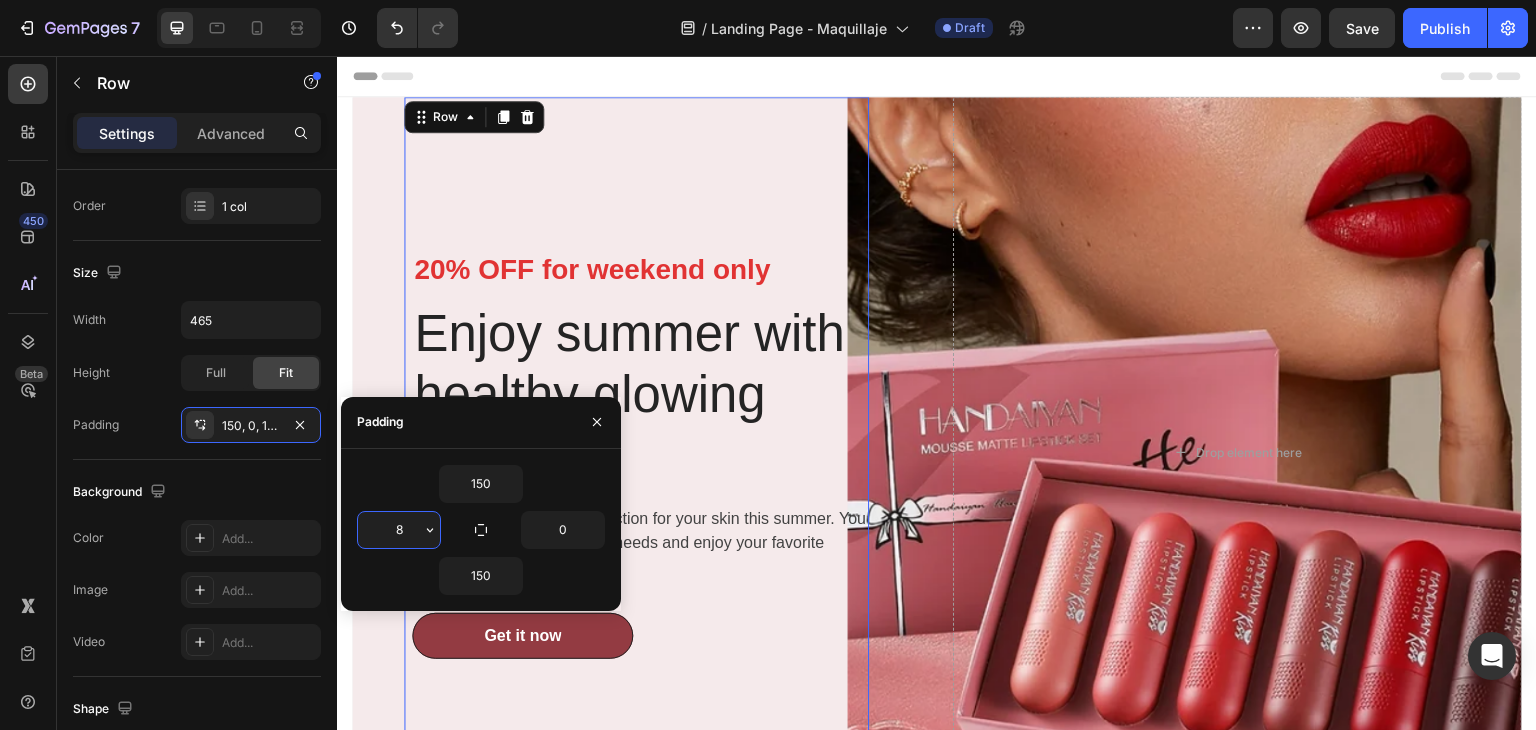 click on "8" at bounding box center [399, 530] 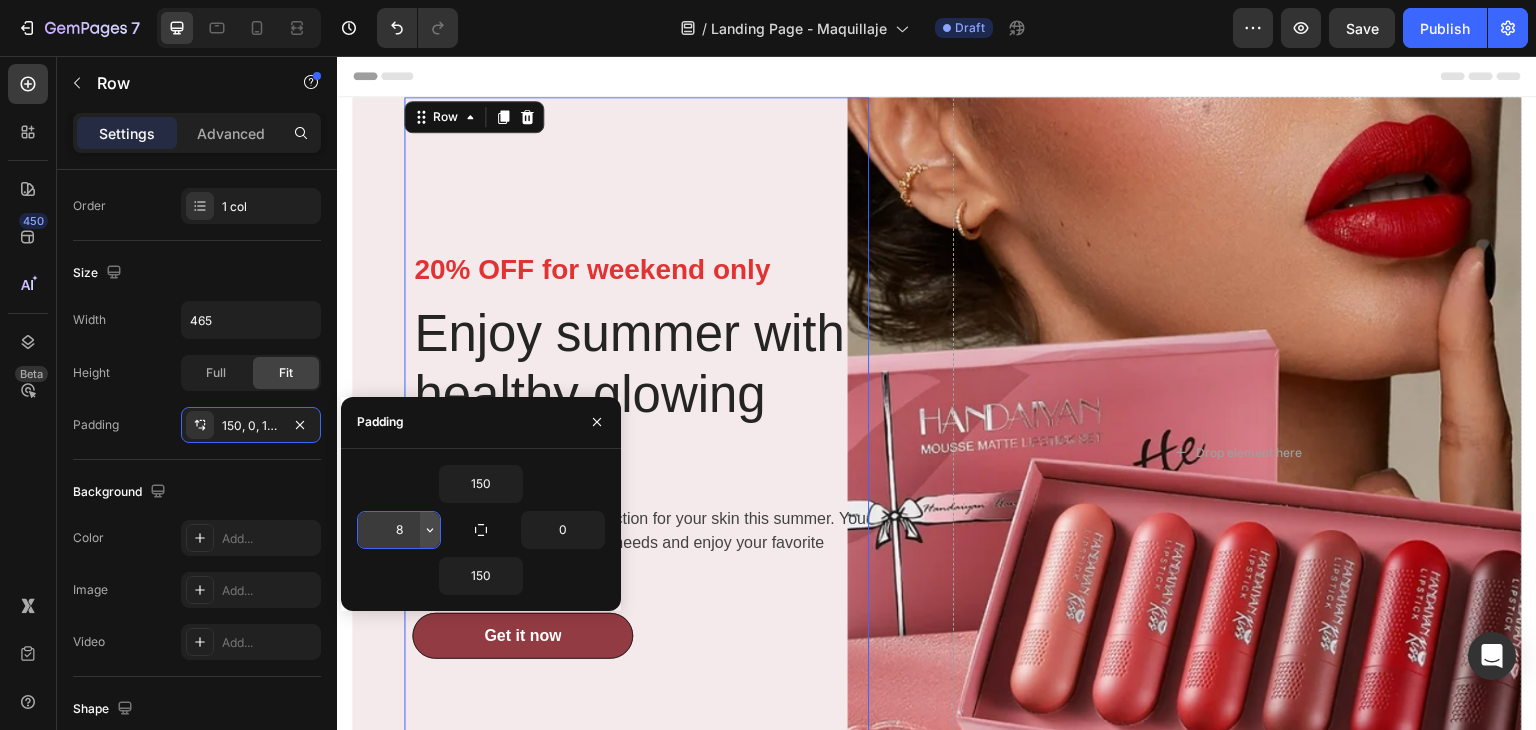click 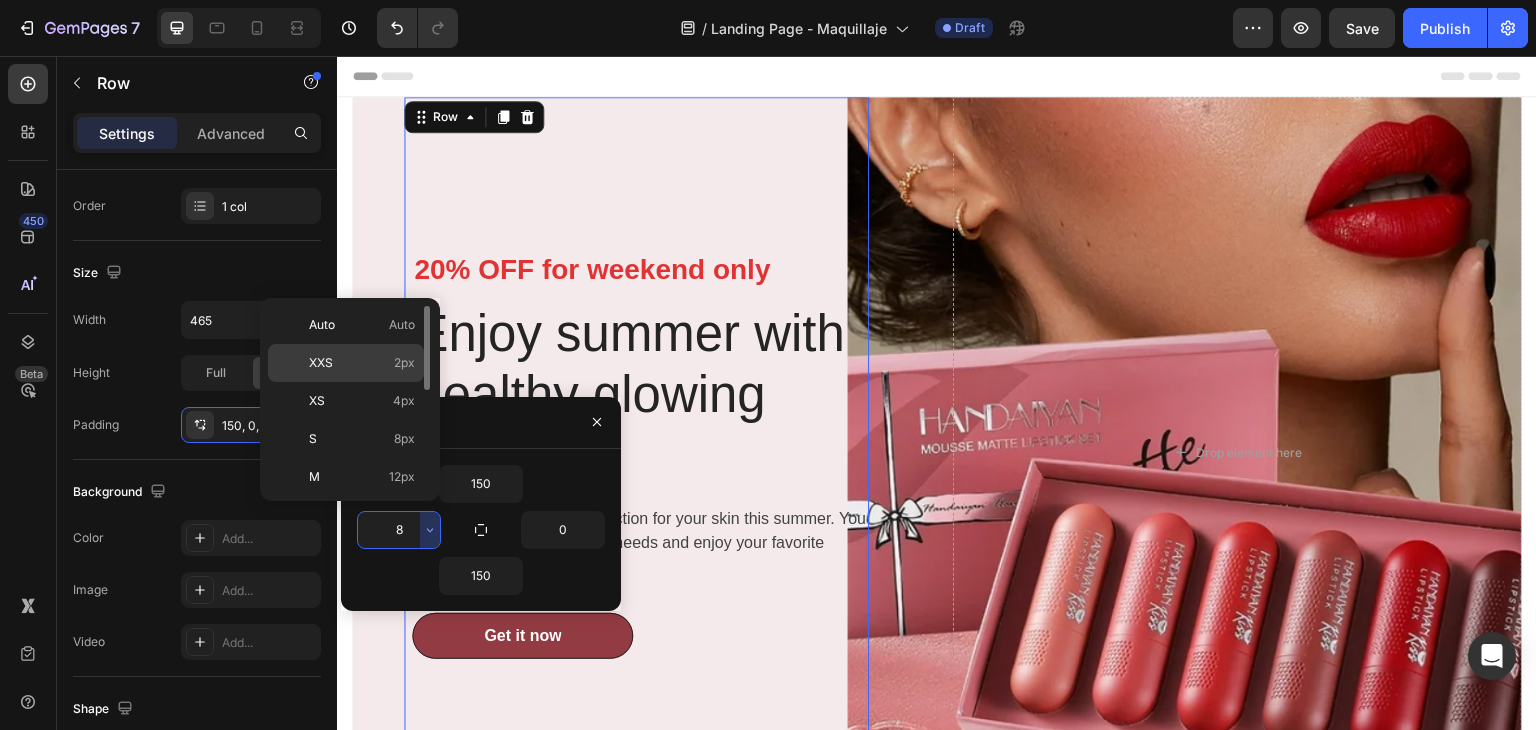 click on "XXS 2px" at bounding box center [362, 363] 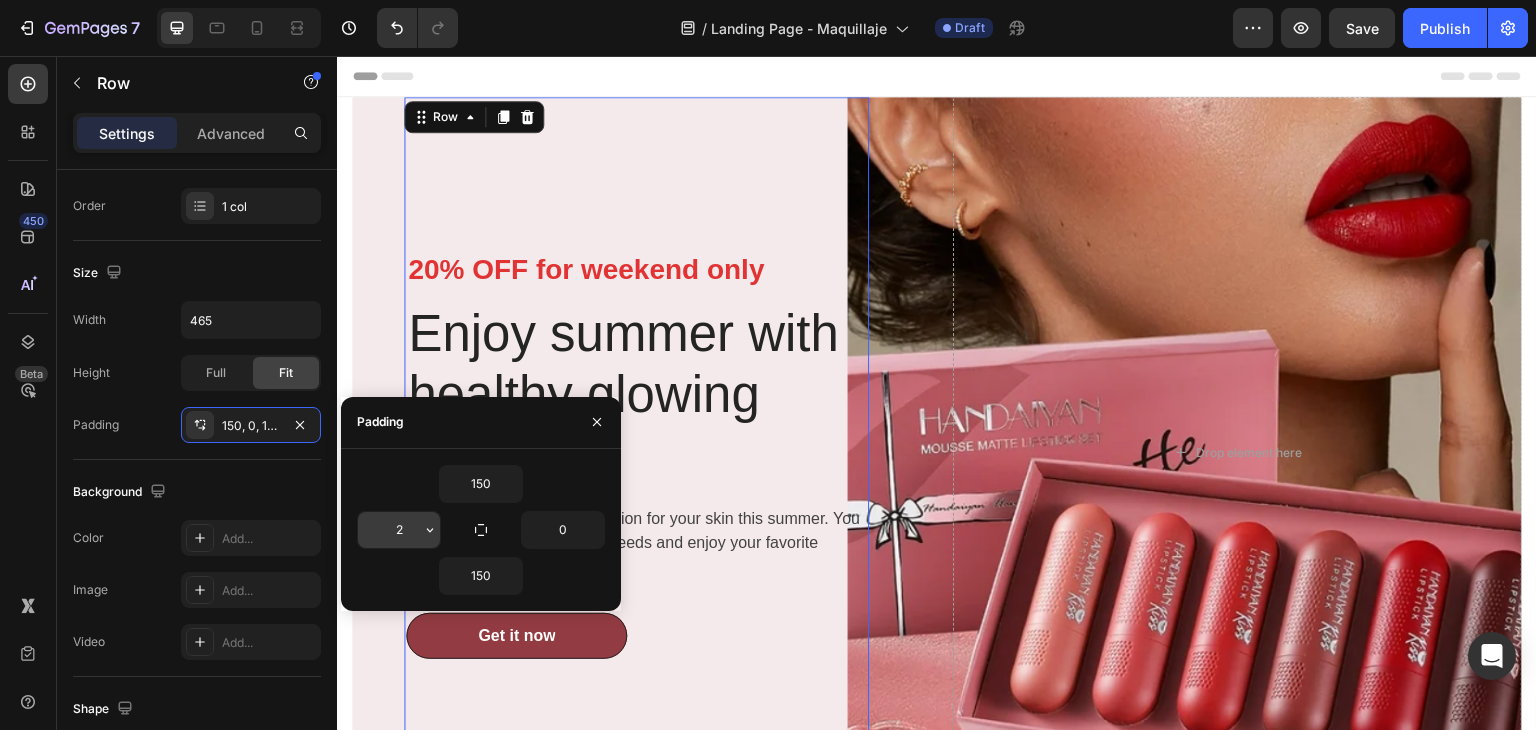 click 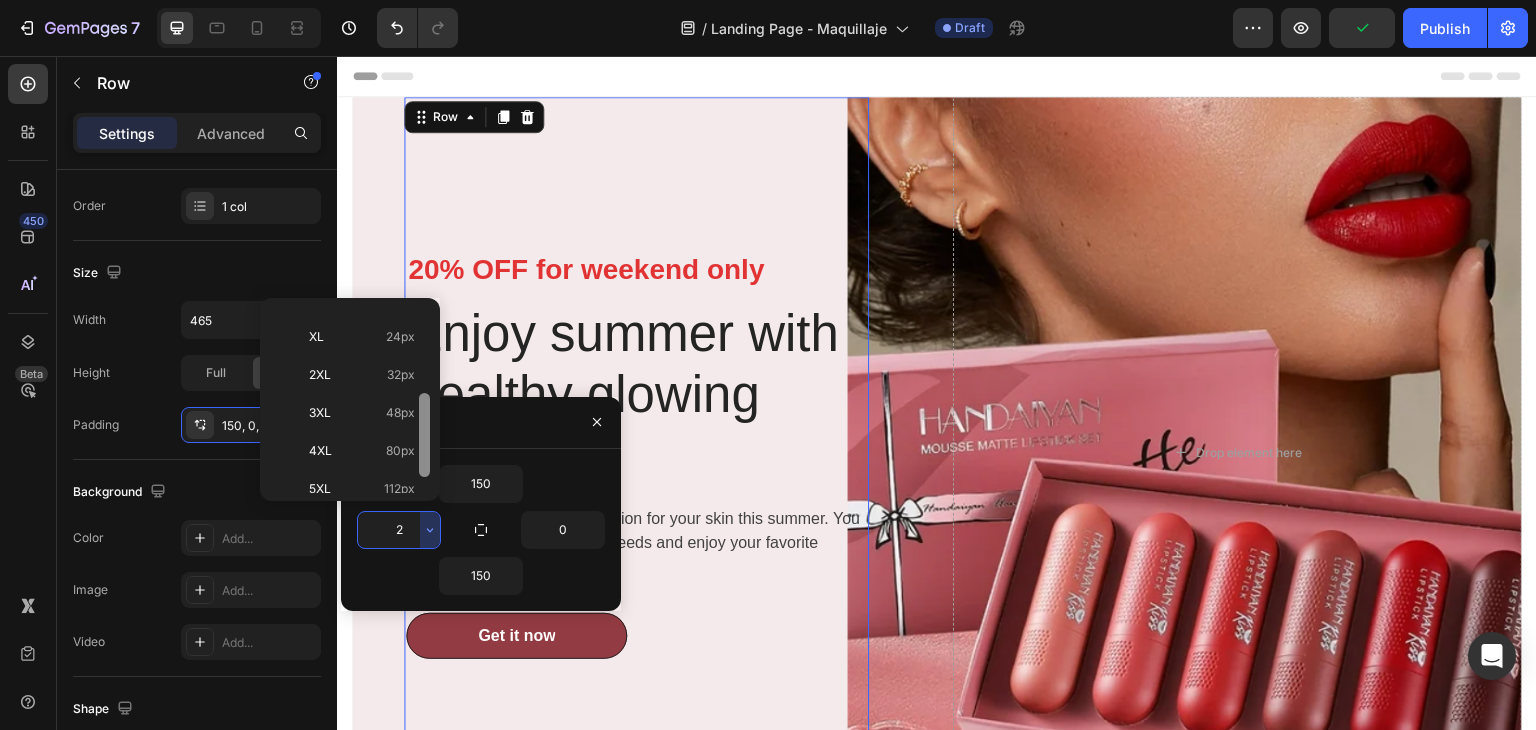 scroll, scrollTop: 226, scrollLeft: 0, axis: vertical 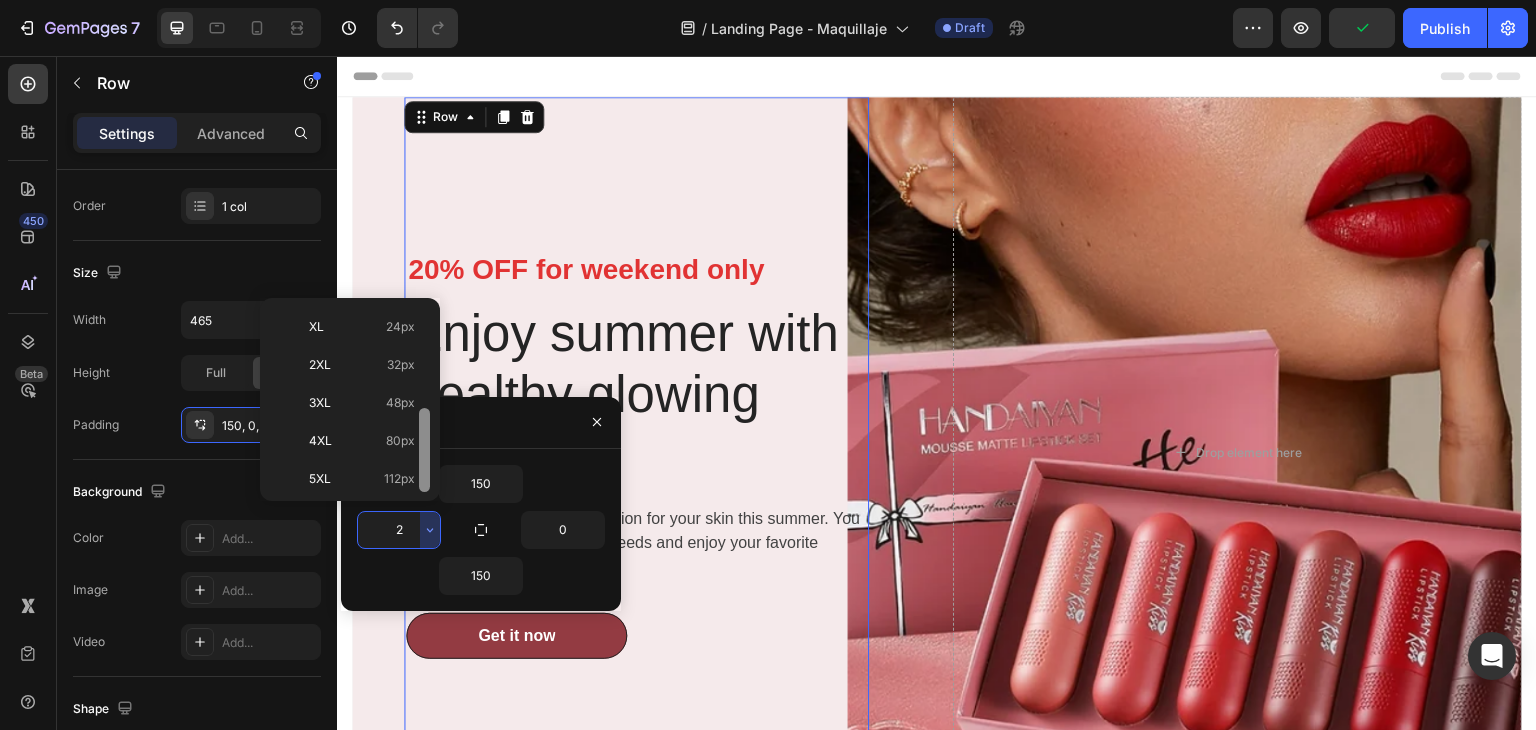 drag, startPoint x: 428, startPoint y: 346, endPoint x: 440, endPoint y: 465, distance: 119.60351 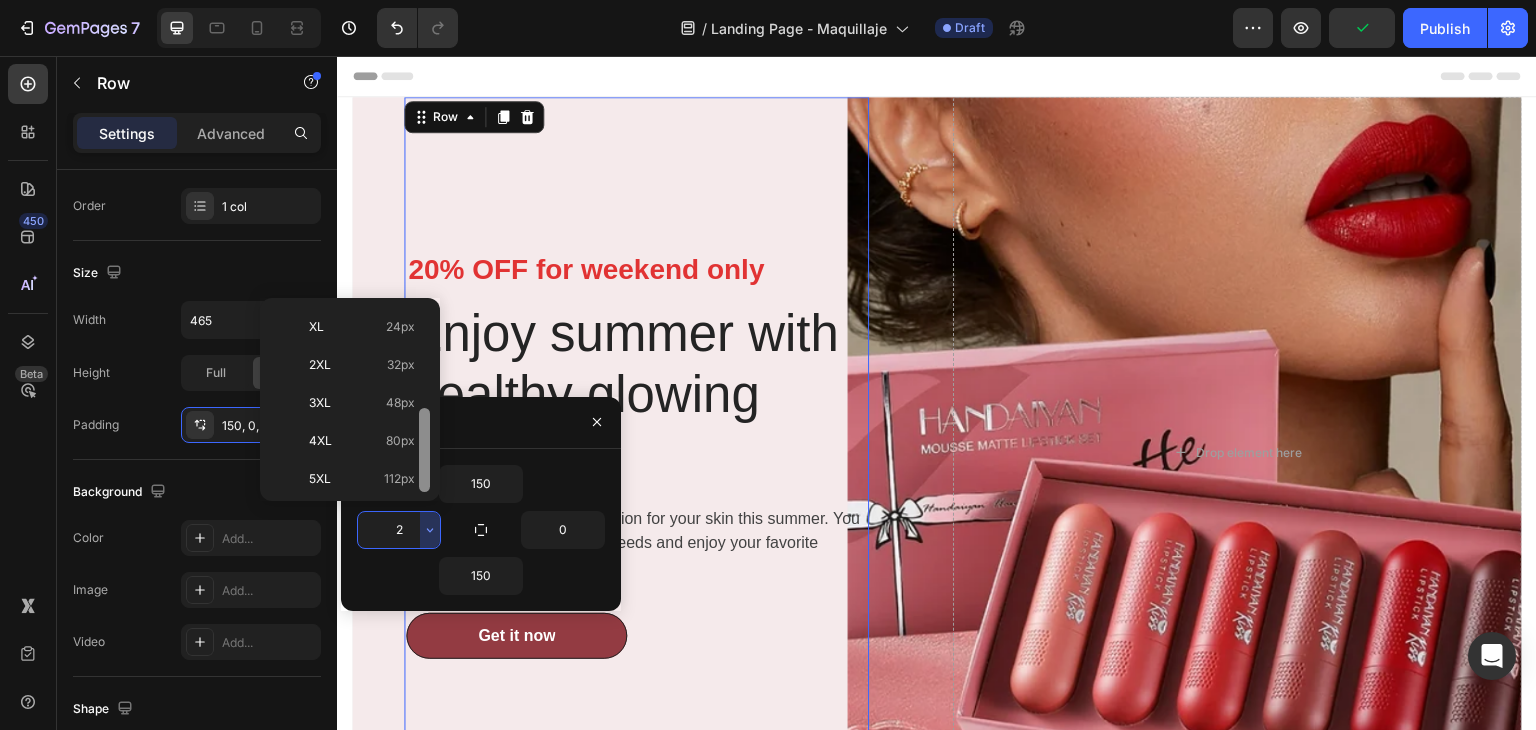 click on "Auto Auto XXS 2px XS 4px S 8px M 12px L 16px XL 24px 2XL 32px 3XL 48px 4XL 80px 5XL 112px" 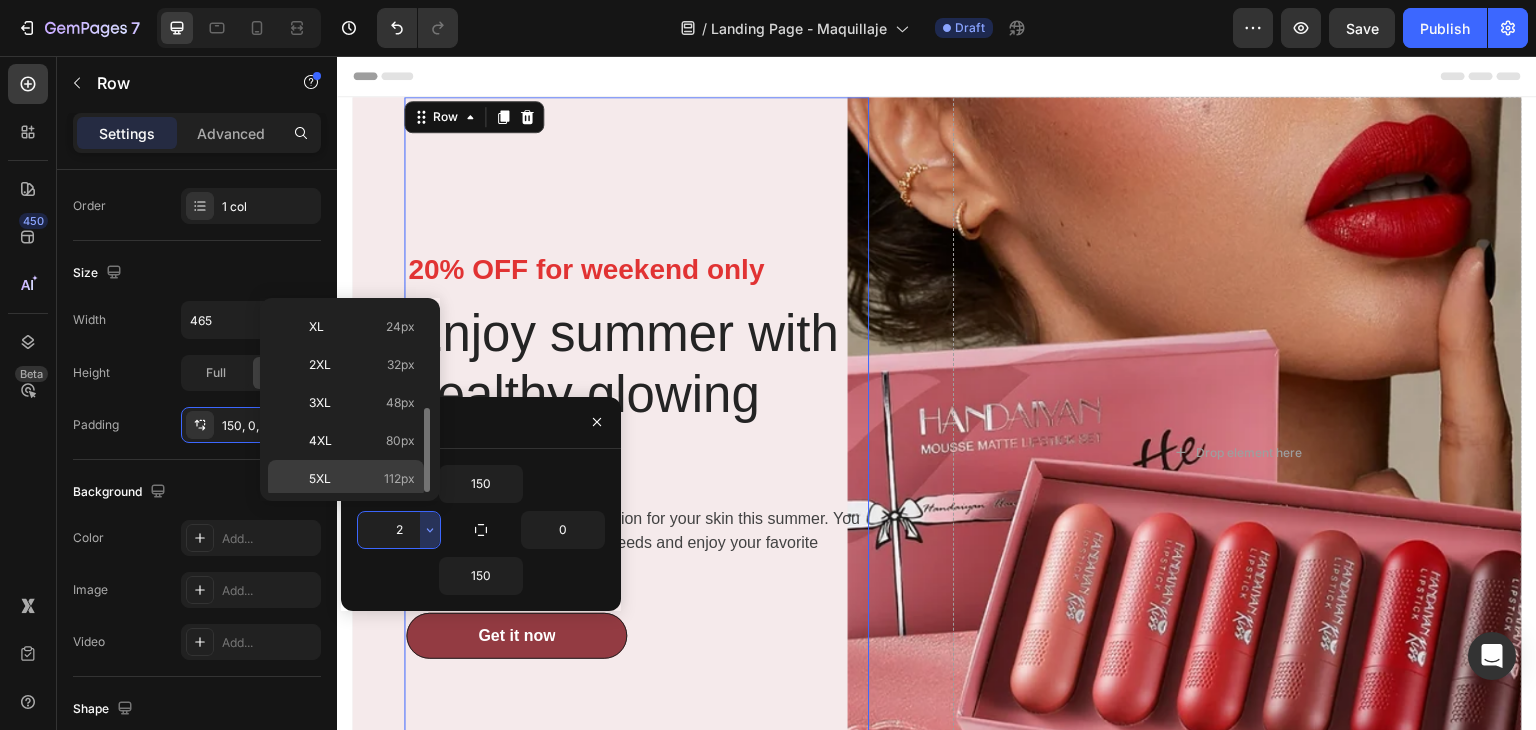 click on "5XL 112px" at bounding box center [362, 479] 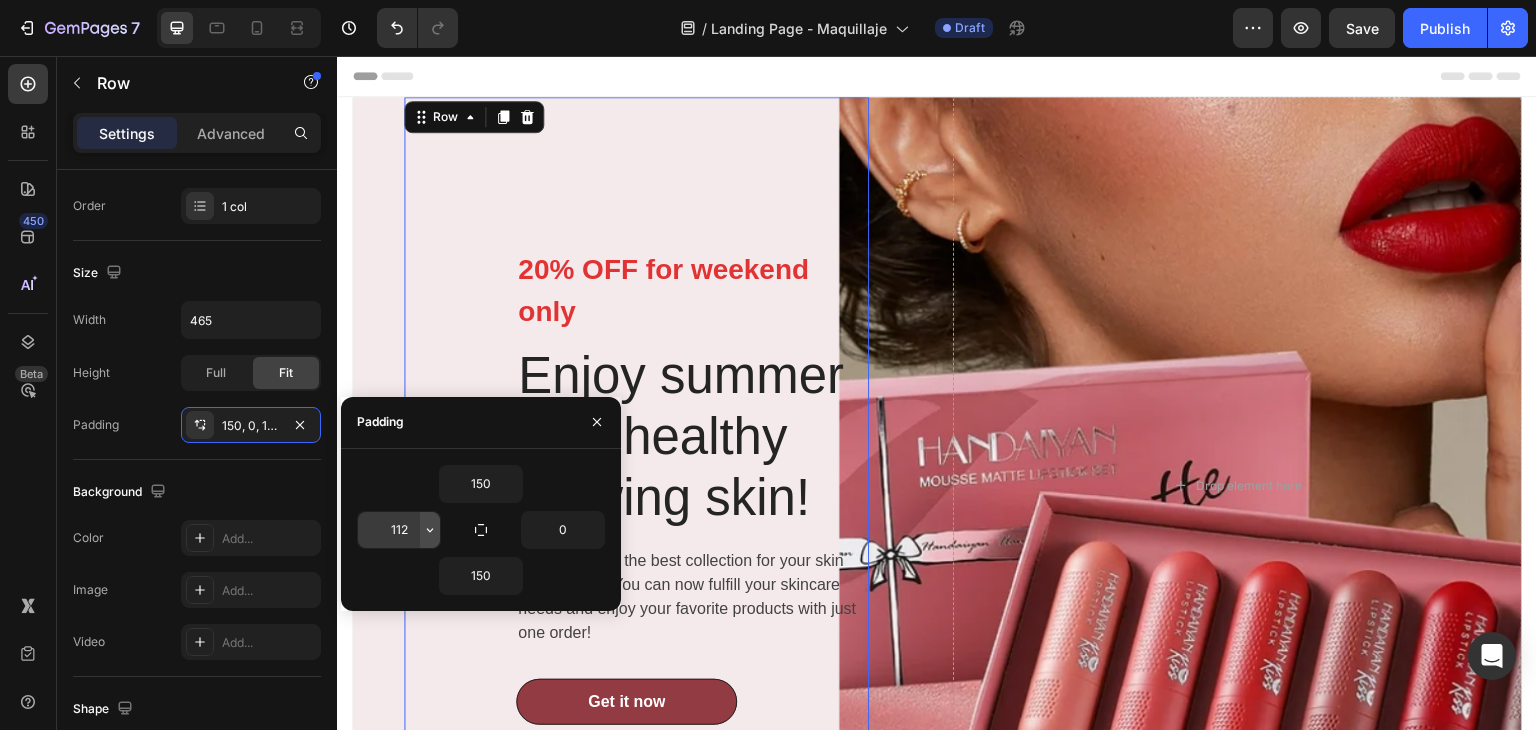 click 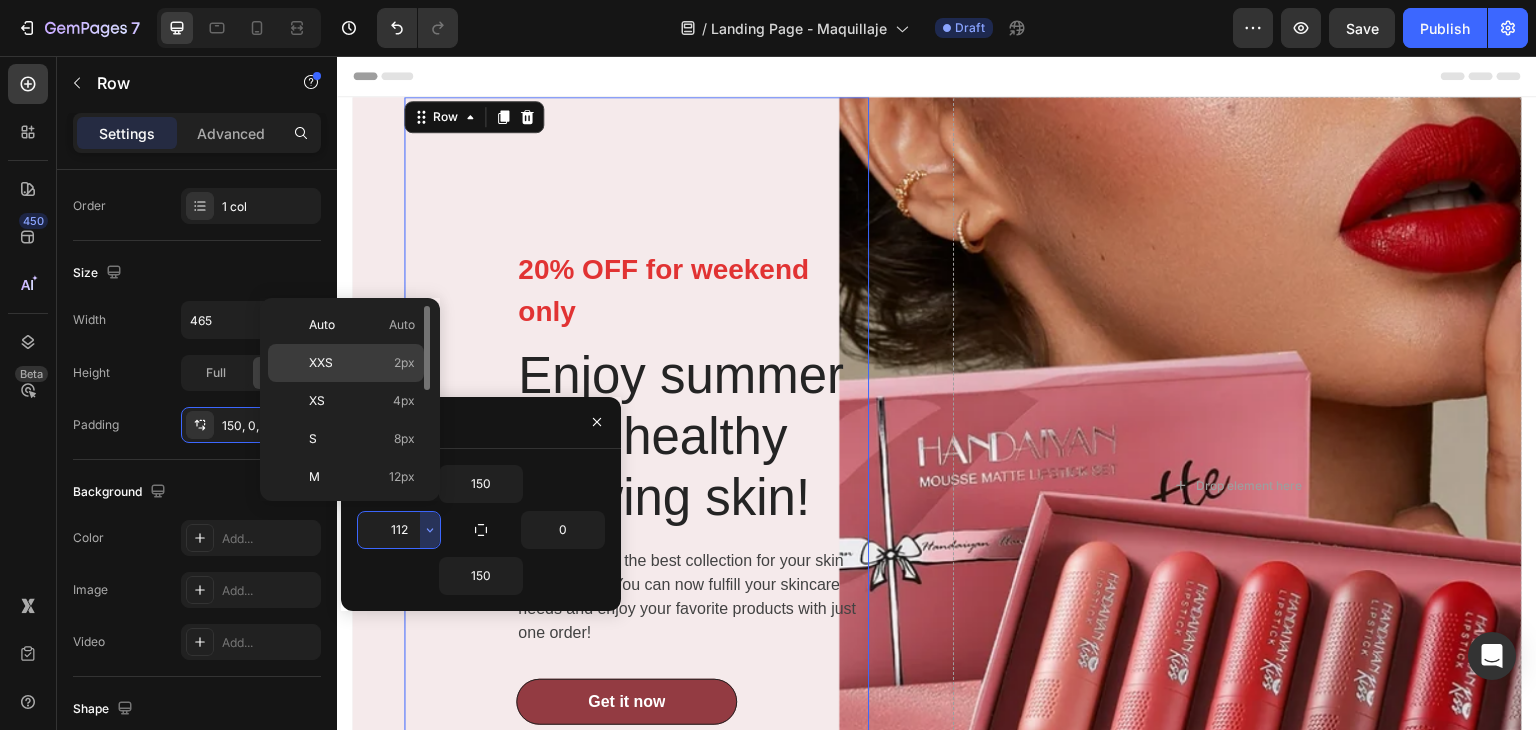 click on "XXS 2px" at bounding box center [362, 363] 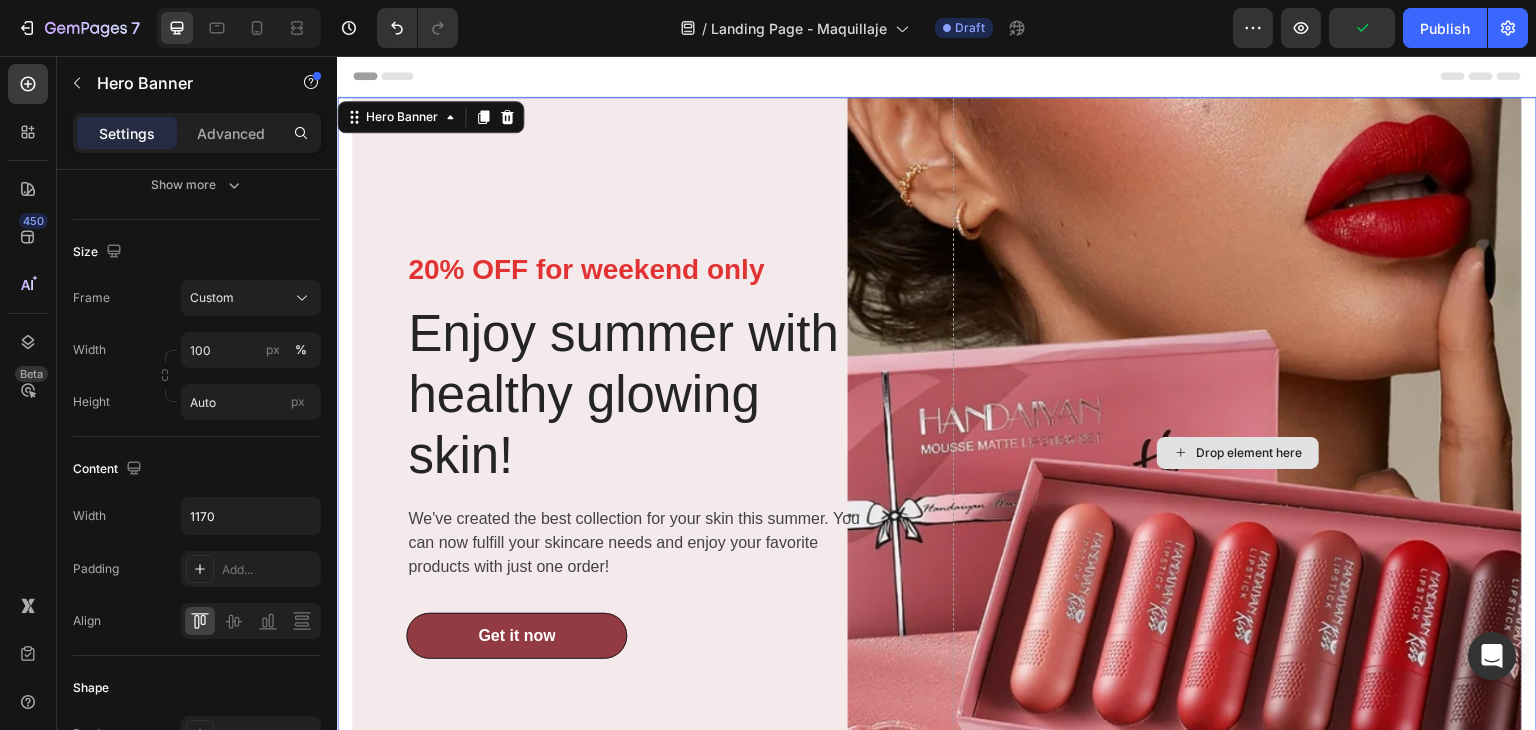 scroll, scrollTop: 0, scrollLeft: 0, axis: both 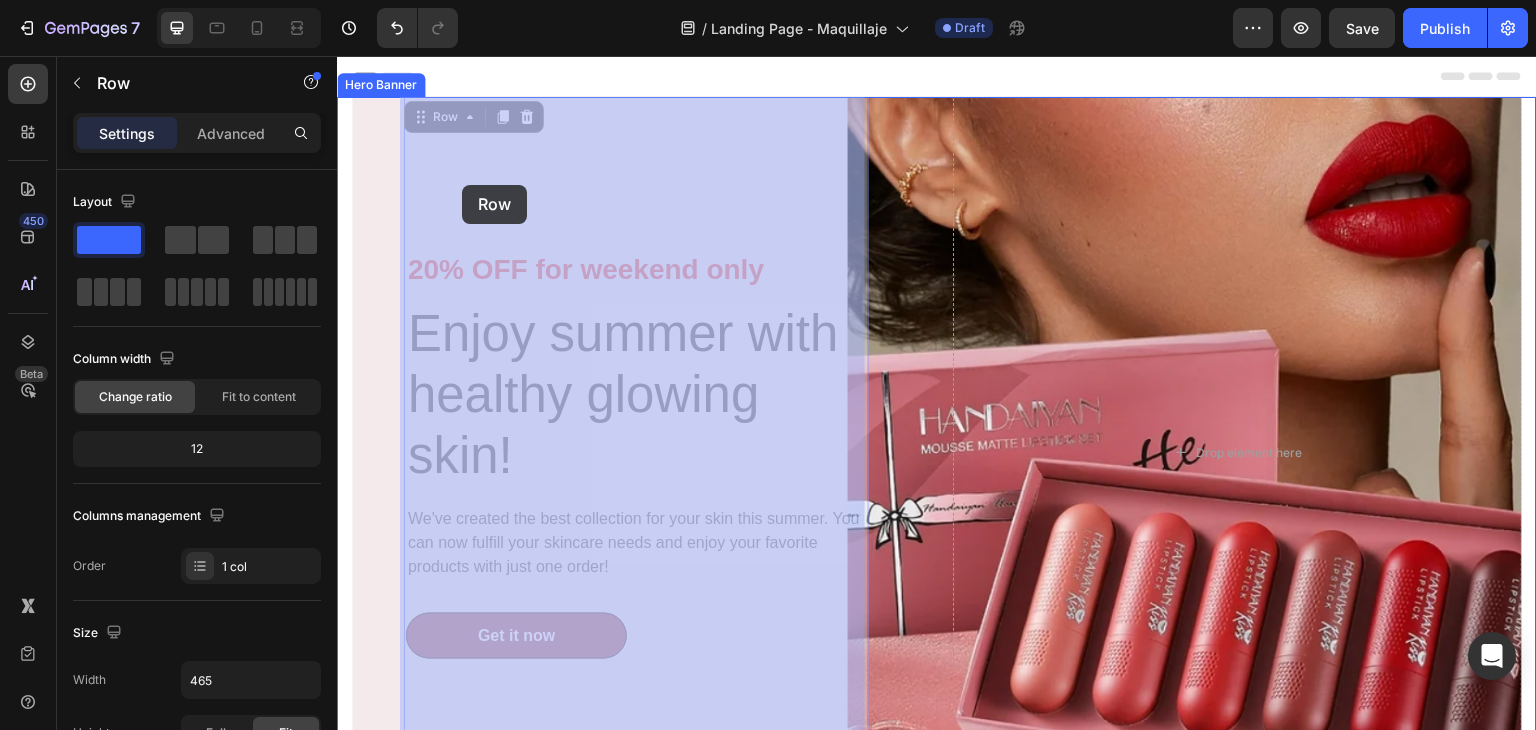 drag, startPoint x: 564, startPoint y: 189, endPoint x: 462, endPoint y: 185, distance: 102.0784 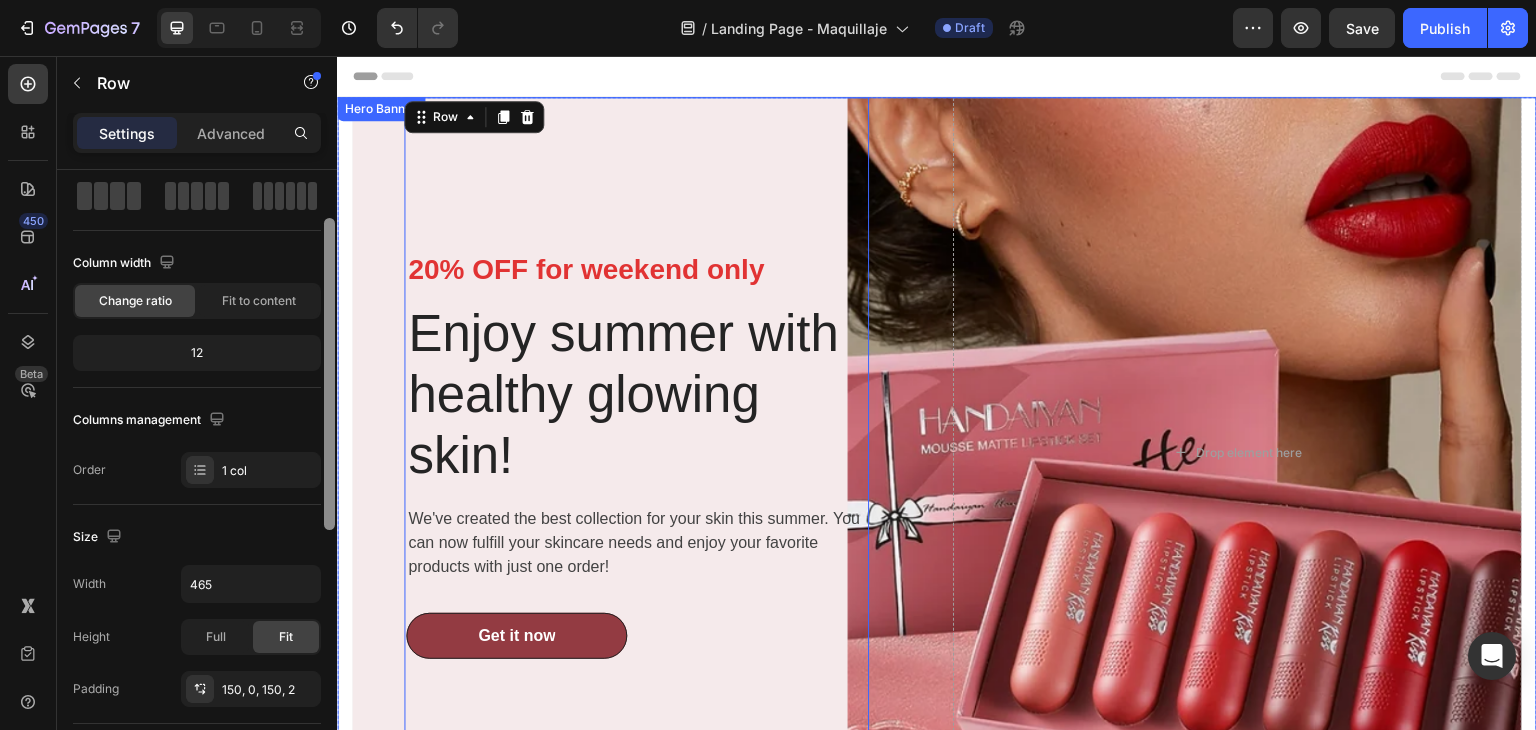 scroll, scrollTop: 0, scrollLeft: 0, axis: both 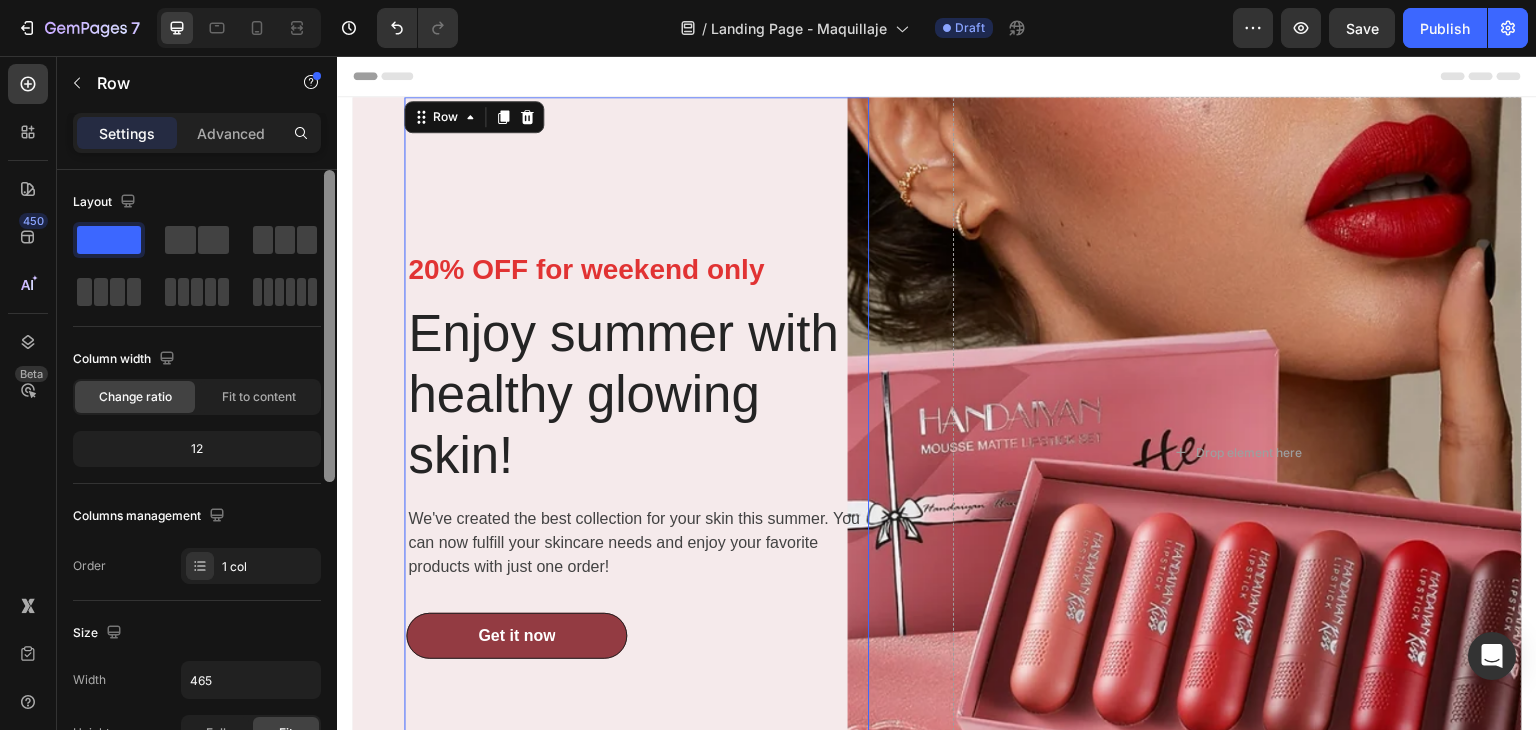 drag, startPoint x: 332, startPoint y: 429, endPoint x: 325, endPoint y: 201, distance: 228.10744 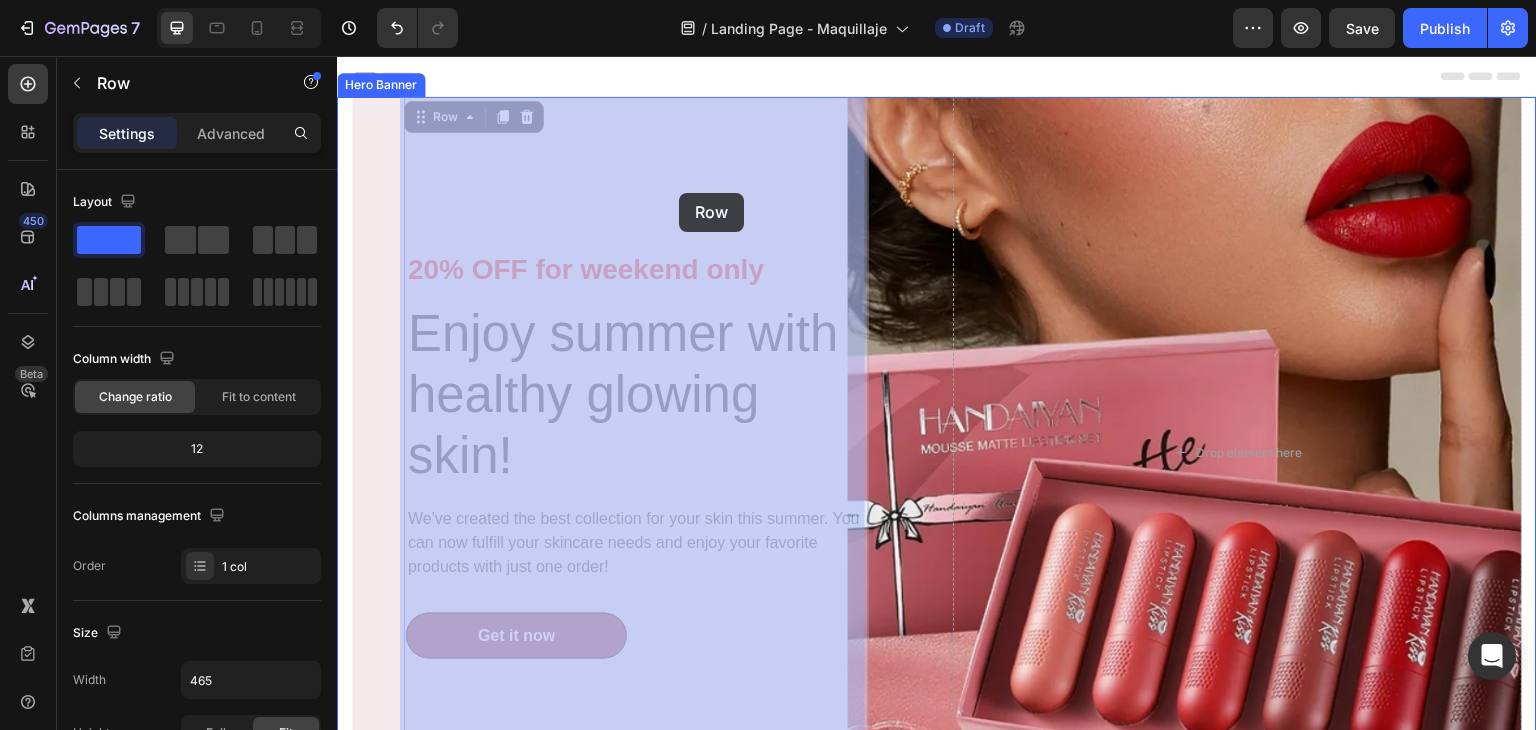 drag, startPoint x: 741, startPoint y: 188, endPoint x: 677, endPoint y: 193, distance: 64.195015 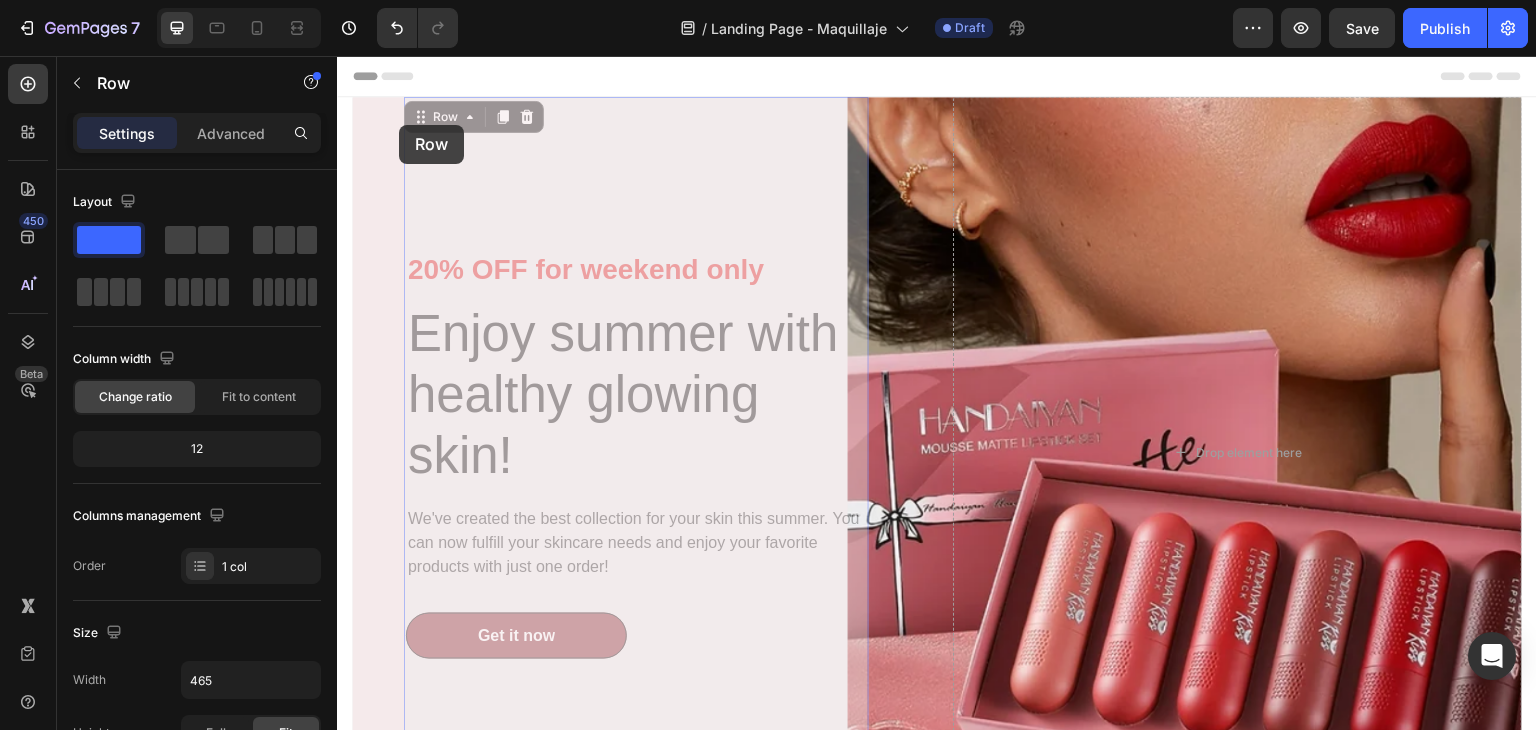 drag, startPoint x: 468, startPoint y: 124, endPoint x: 399, endPoint y: 125, distance: 69.00725 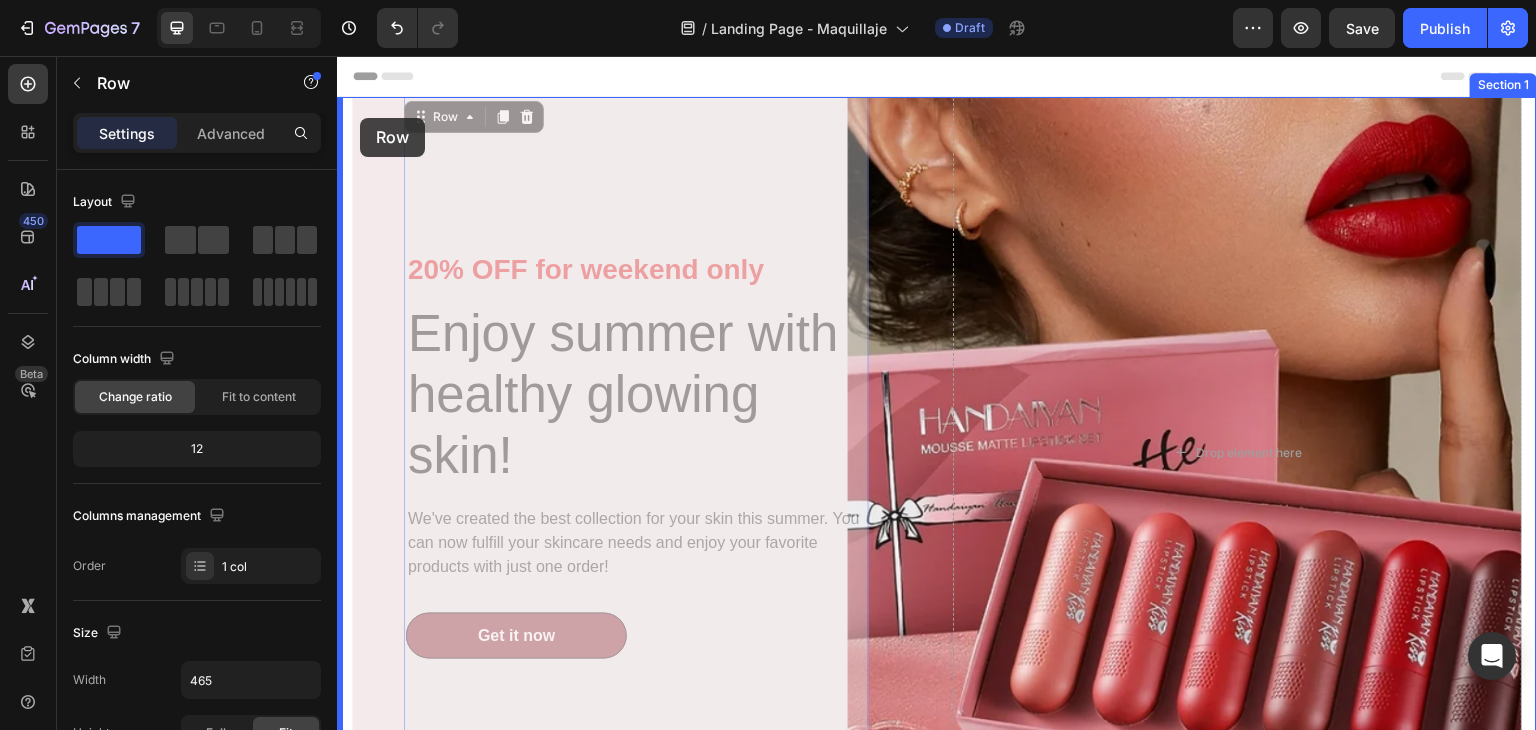 drag, startPoint x: 411, startPoint y: 121, endPoint x: 360, endPoint y: 118, distance: 51.088158 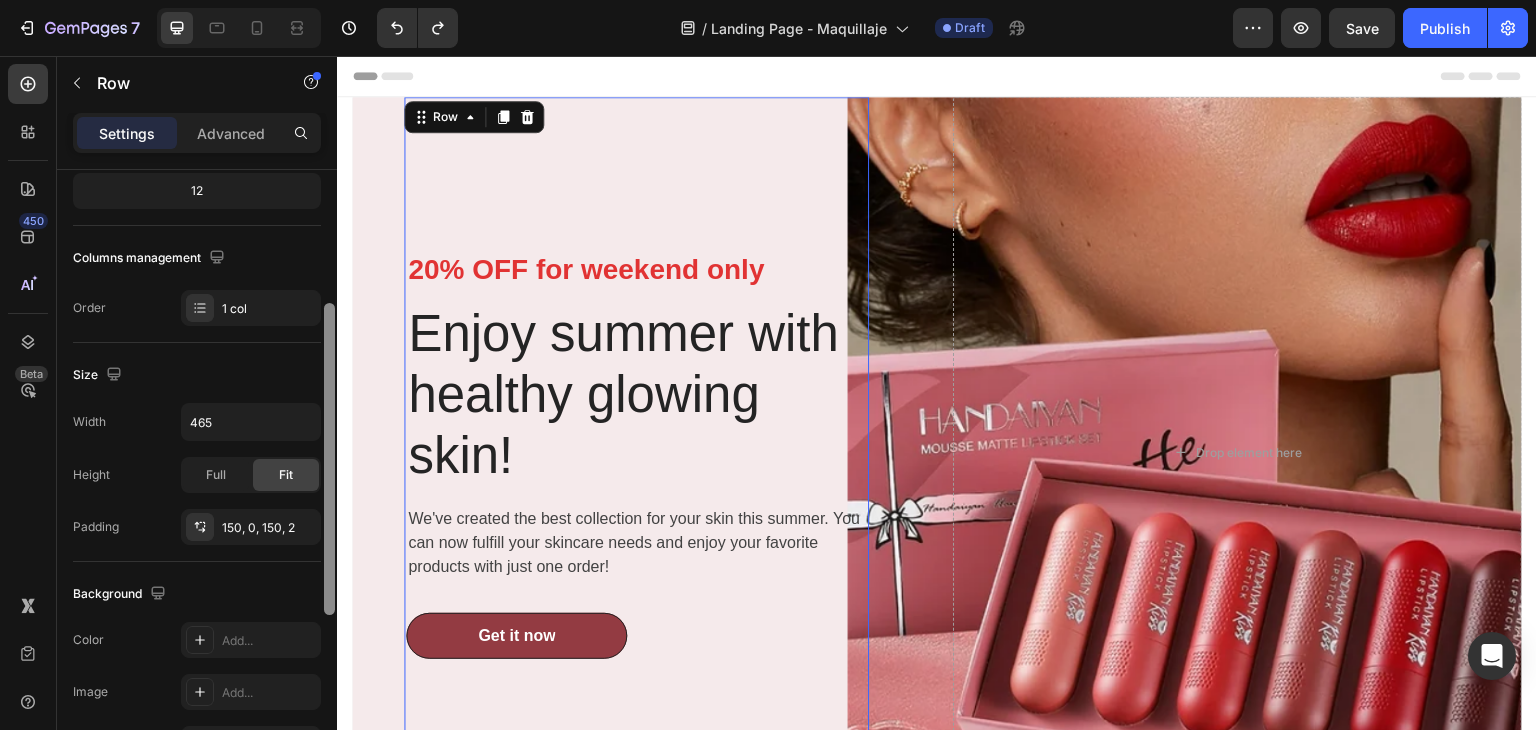 scroll, scrollTop: 260, scrollLeft: 0, axis: vertical 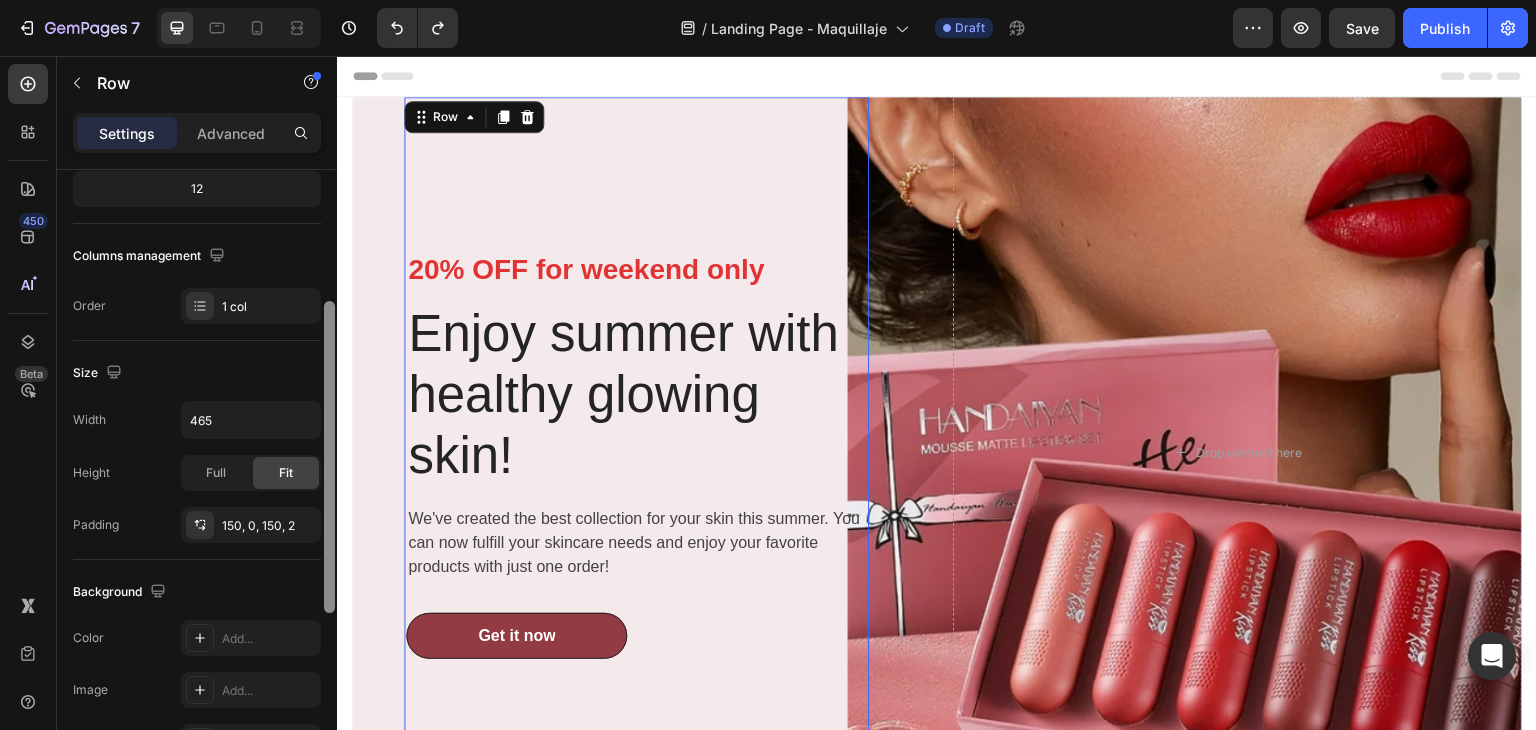 drag, startPoint x: 327, startPoint y: 381, endPoint x: 329, endPoint y: 513, distance: 132.01515 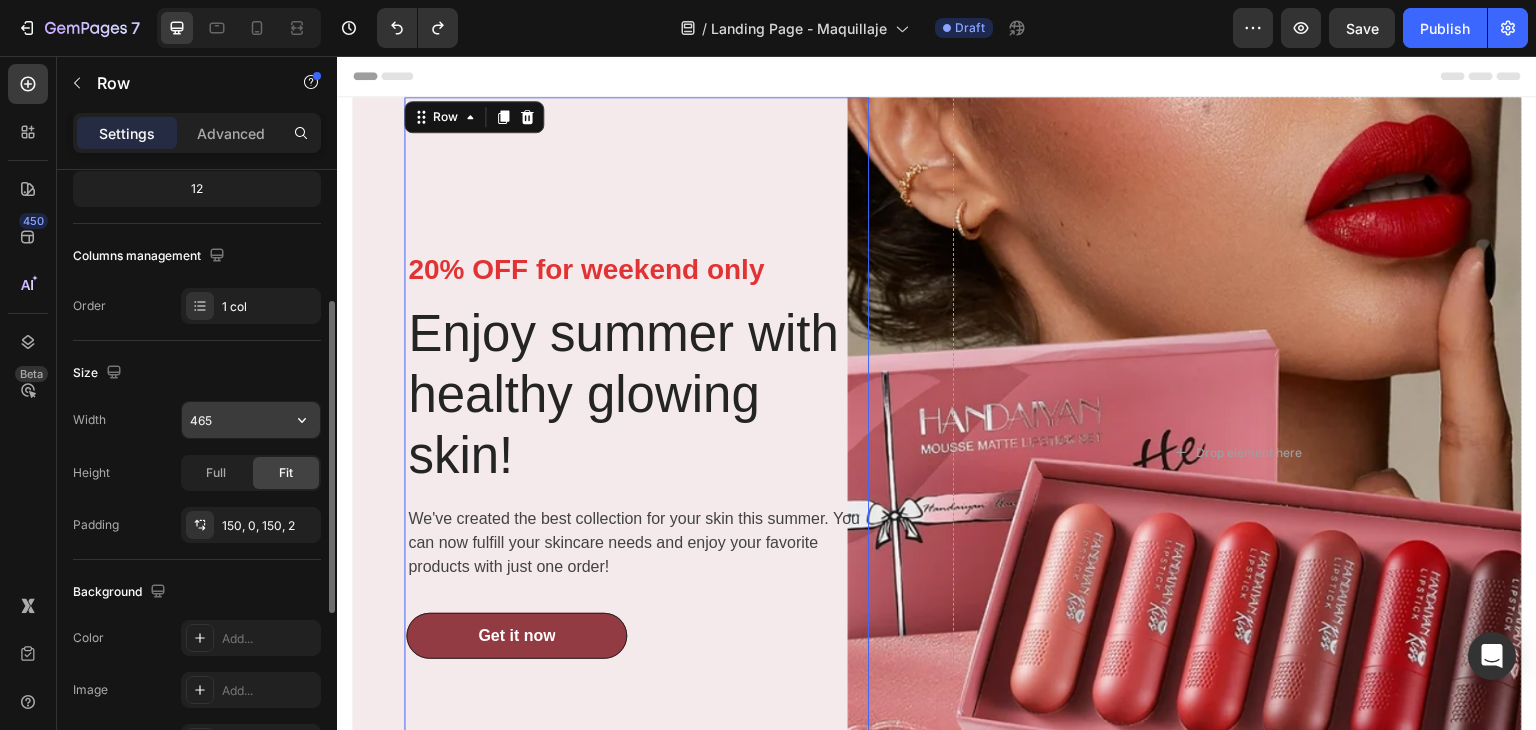 click on "465" at bounding box center (251, 420) 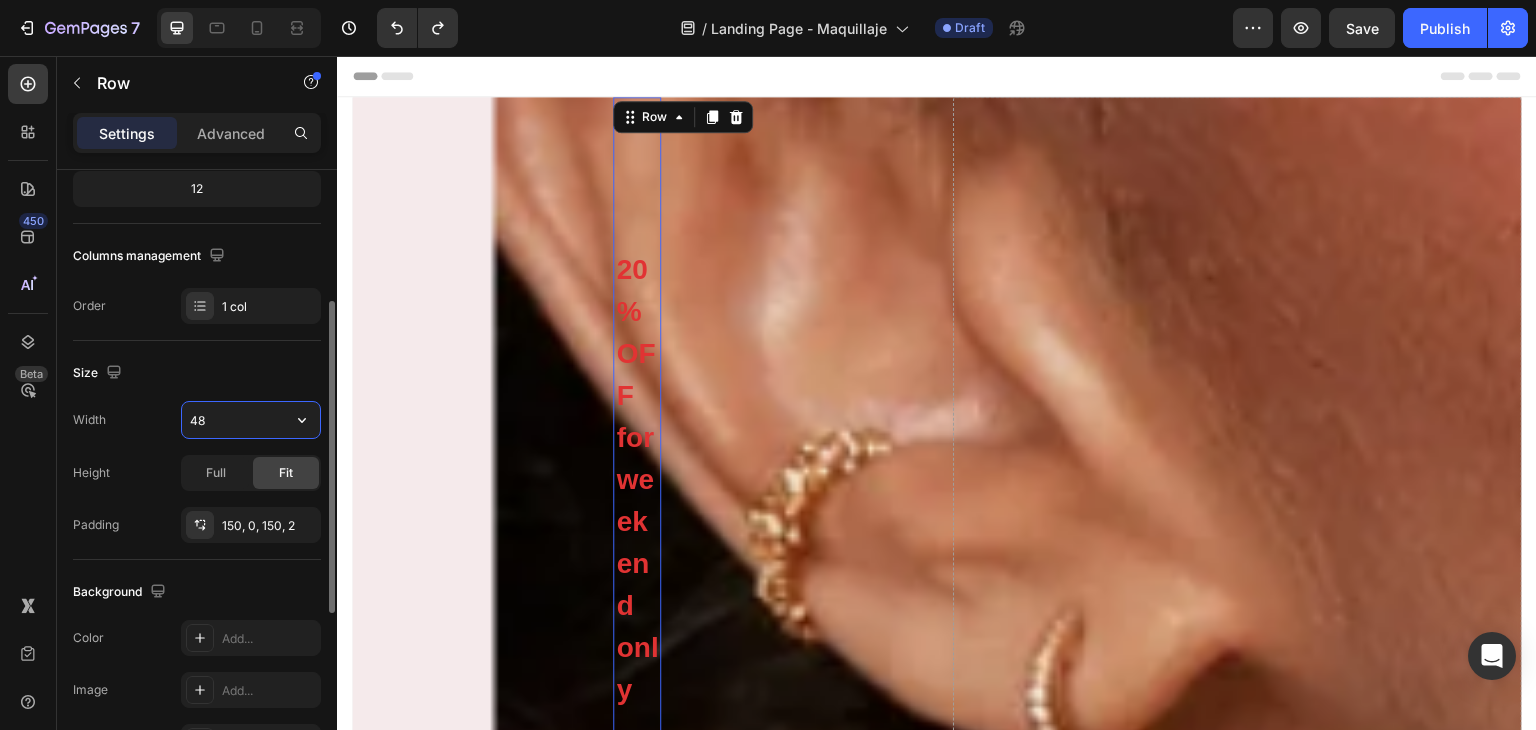 type on "480" 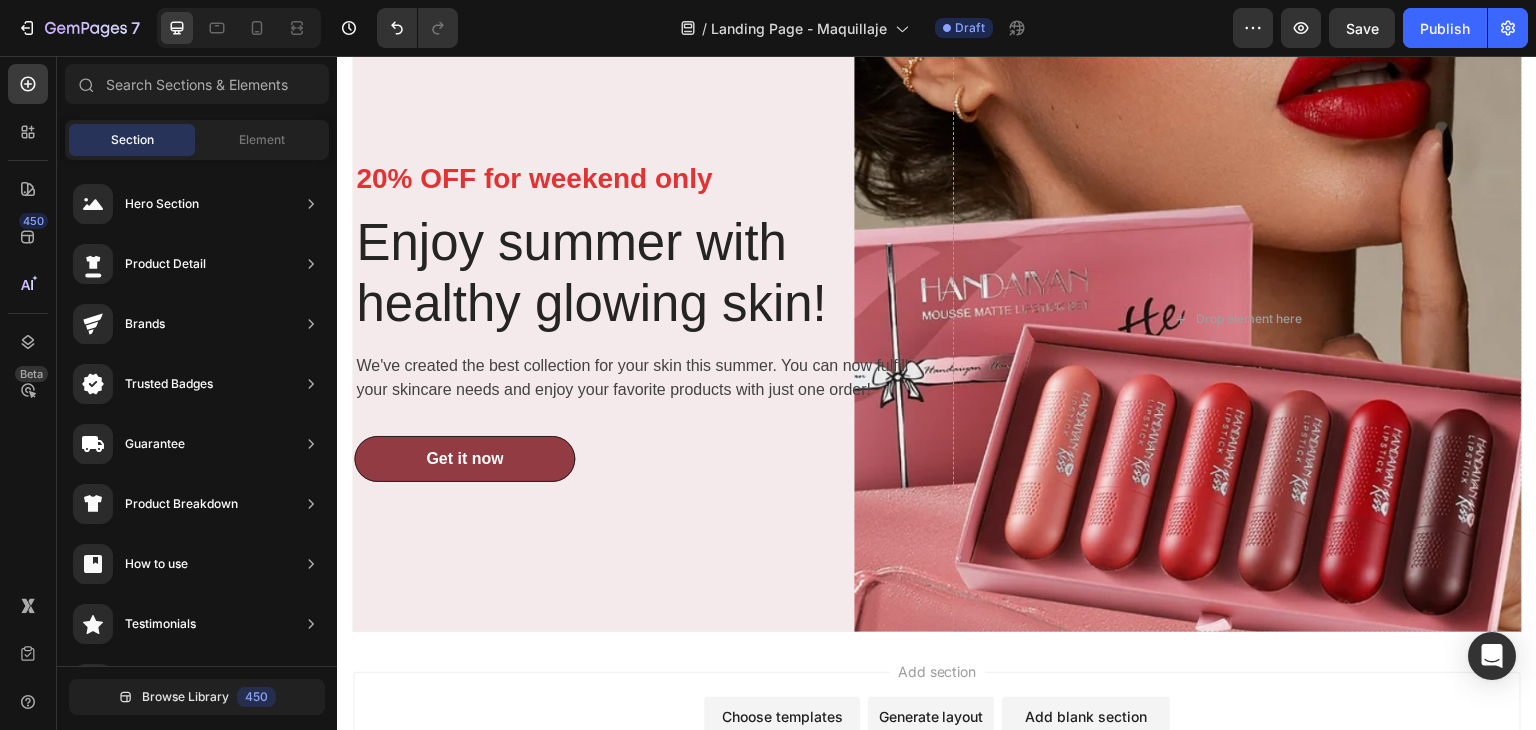 scroll, scrollTop: 94, scrollLeft: 0, axis: vertical 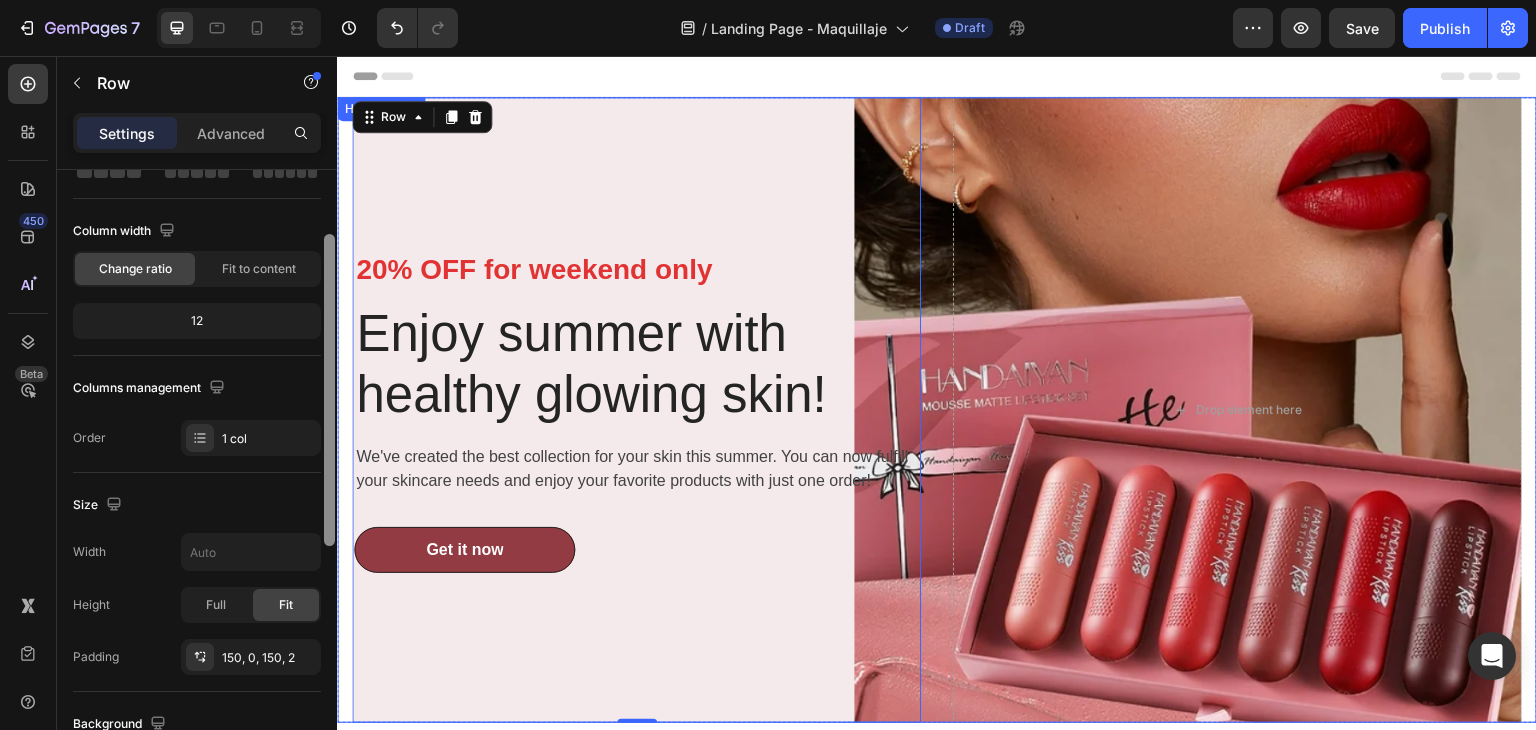 drag, startPoint x: 665, startPoint y: 404, endPoint x: 343, endPoint y: 432, distance: 323.2151 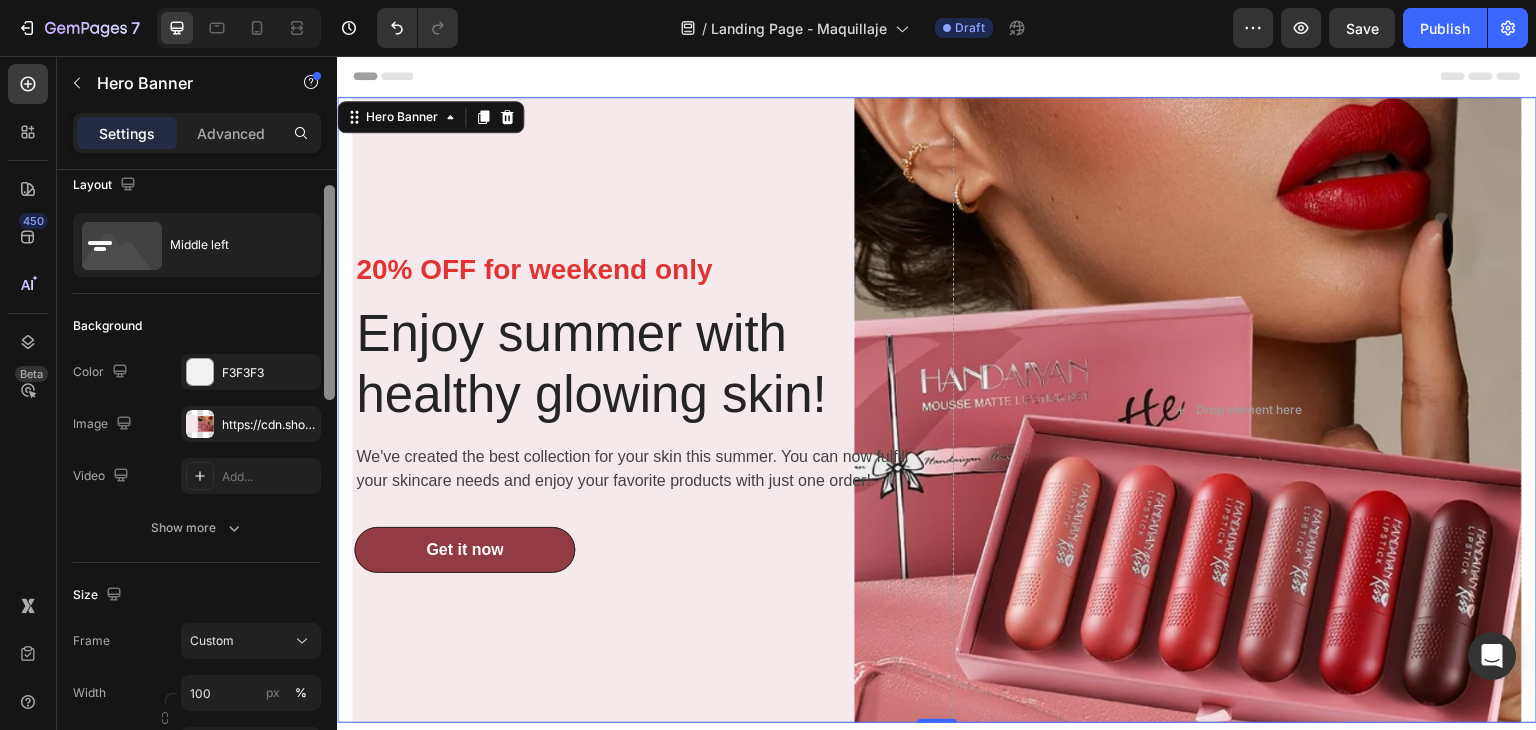 scroll, scrollTop: 102, scrollLeft: 0, axis: vertical 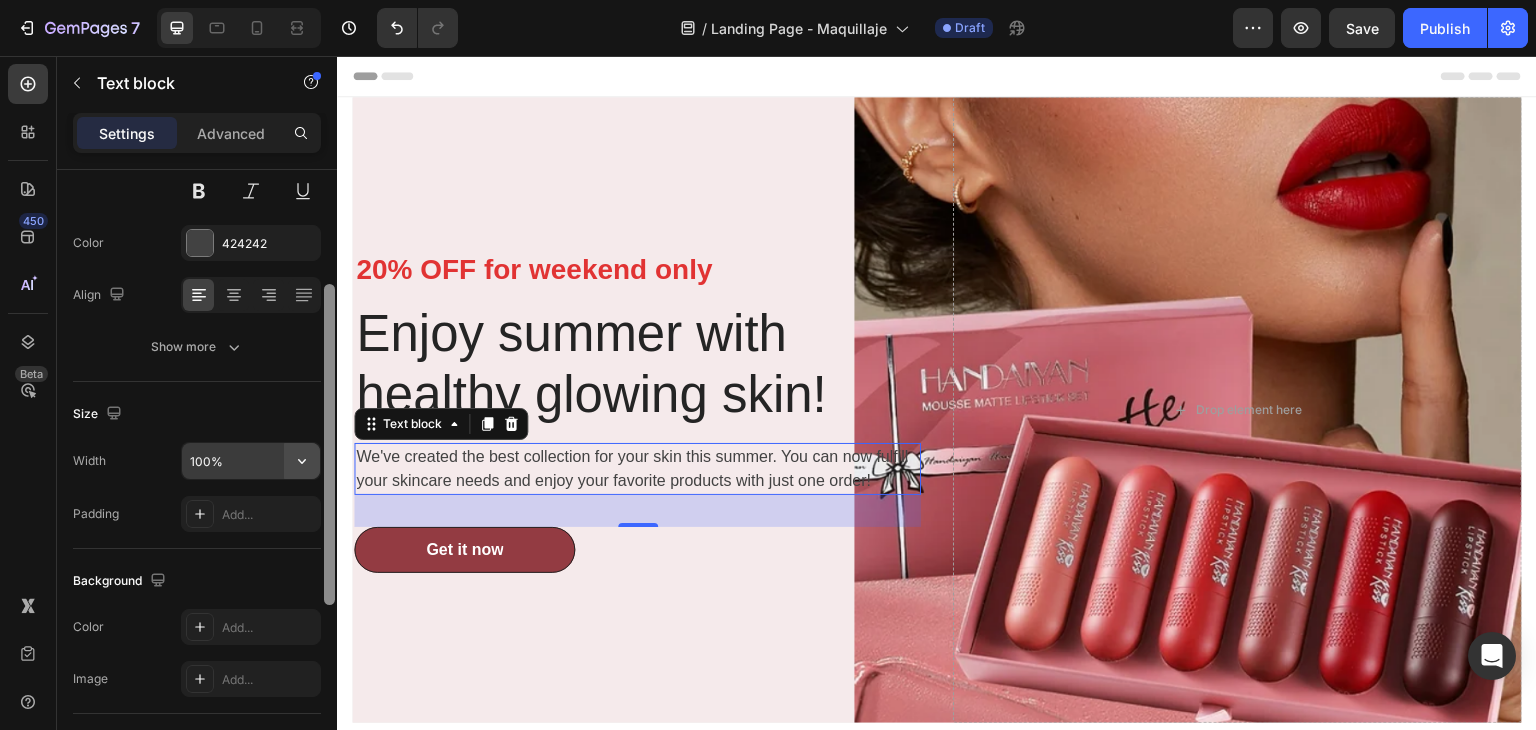 click 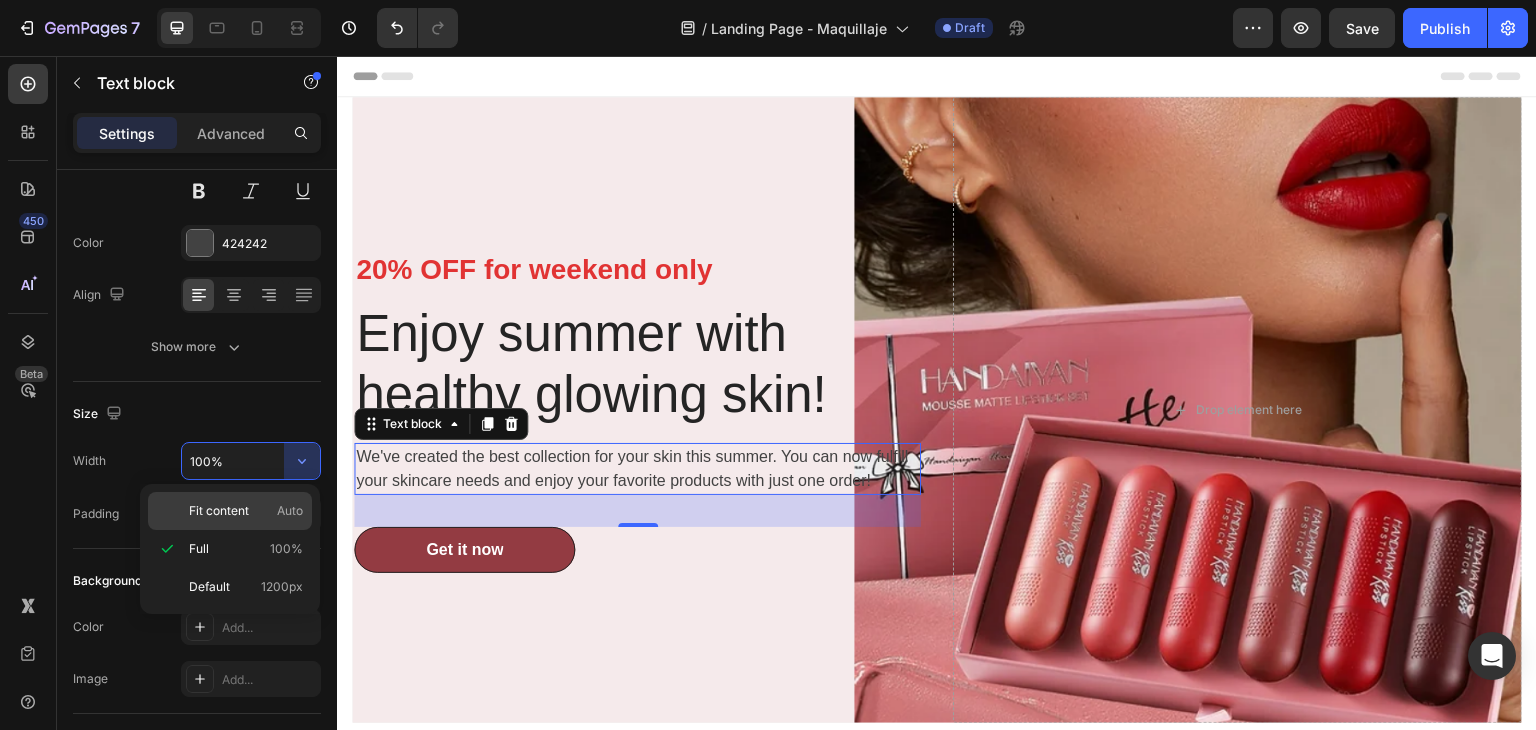 click on "Fit content Auto" 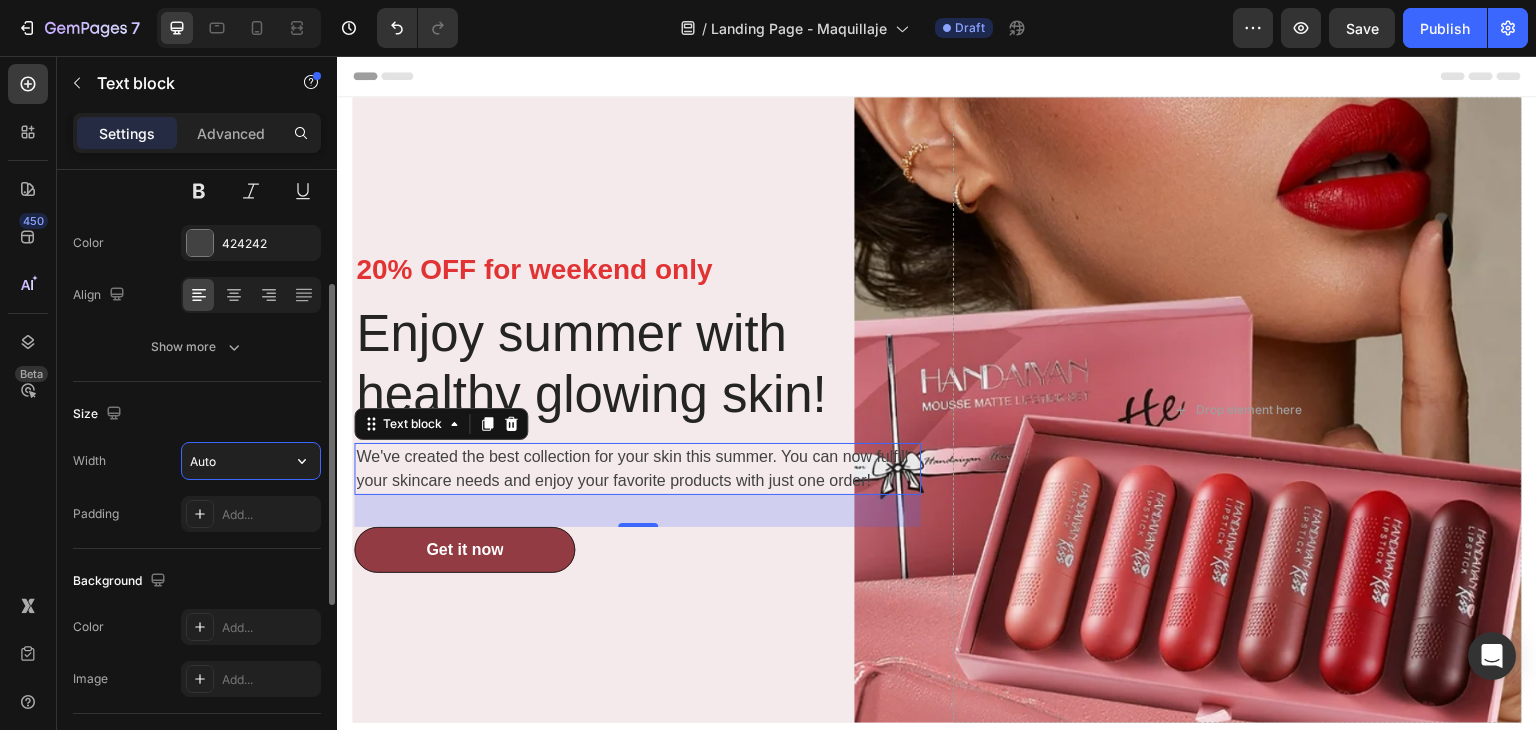 click on "Auto" at bounding box center (251, 461) 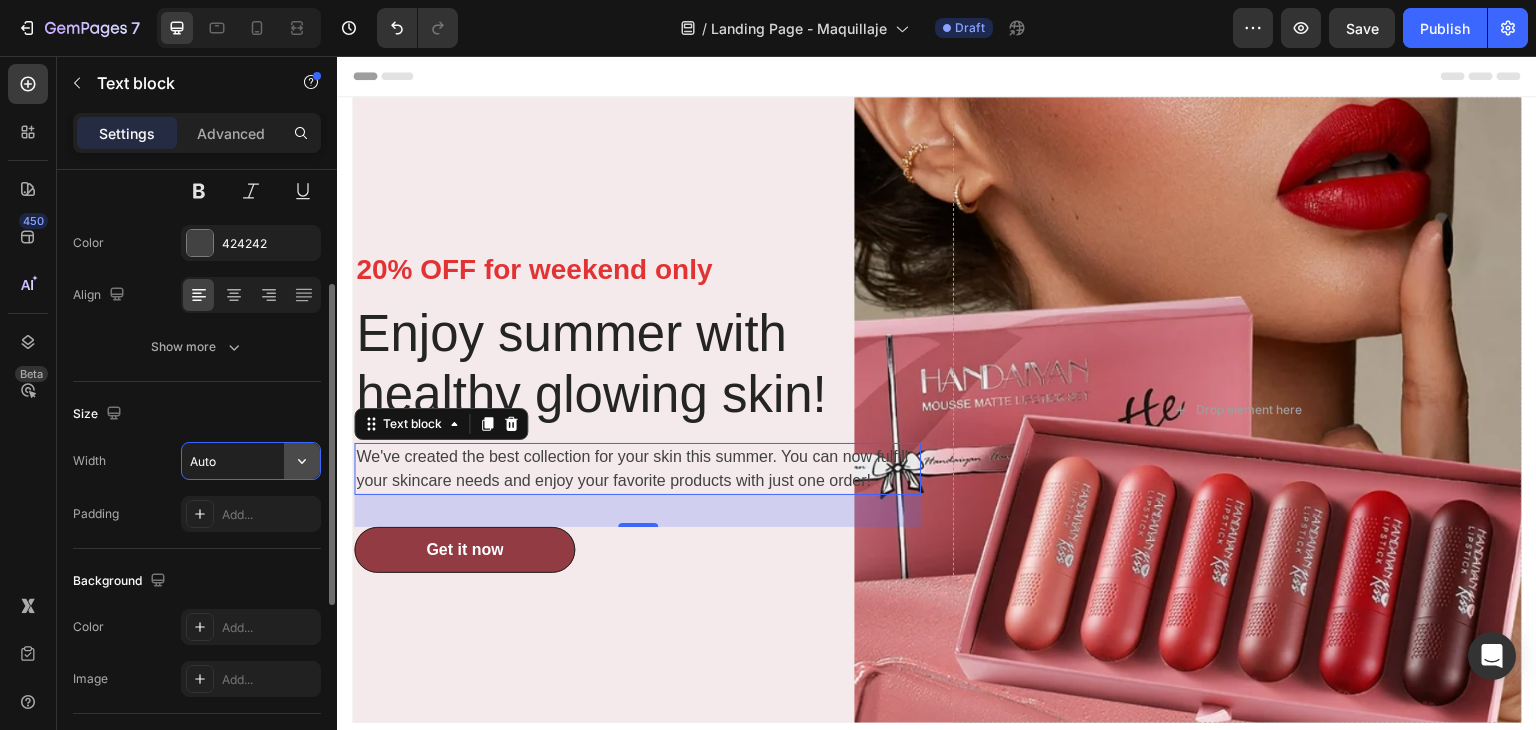 click 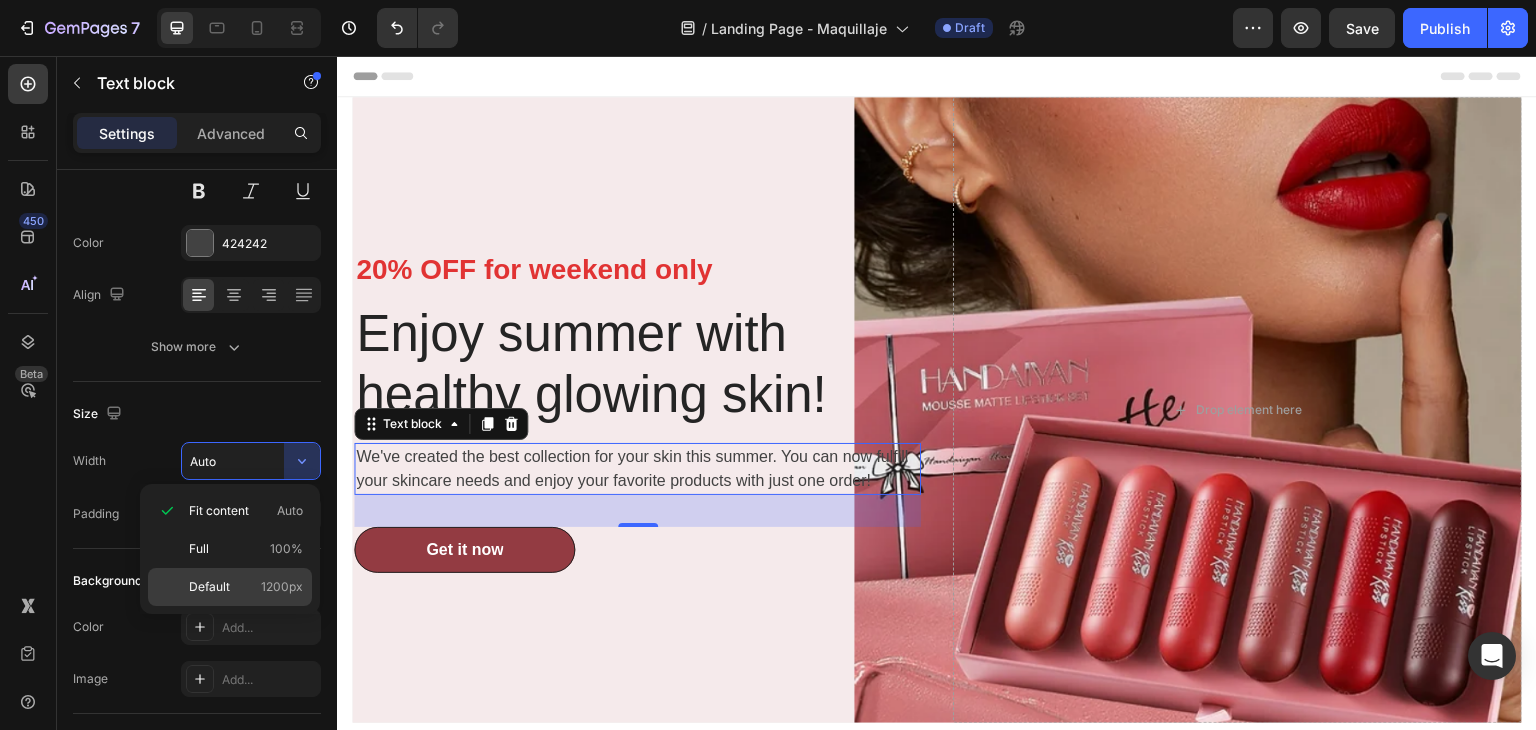 click on "1200px" at bounding box center (282, 587) 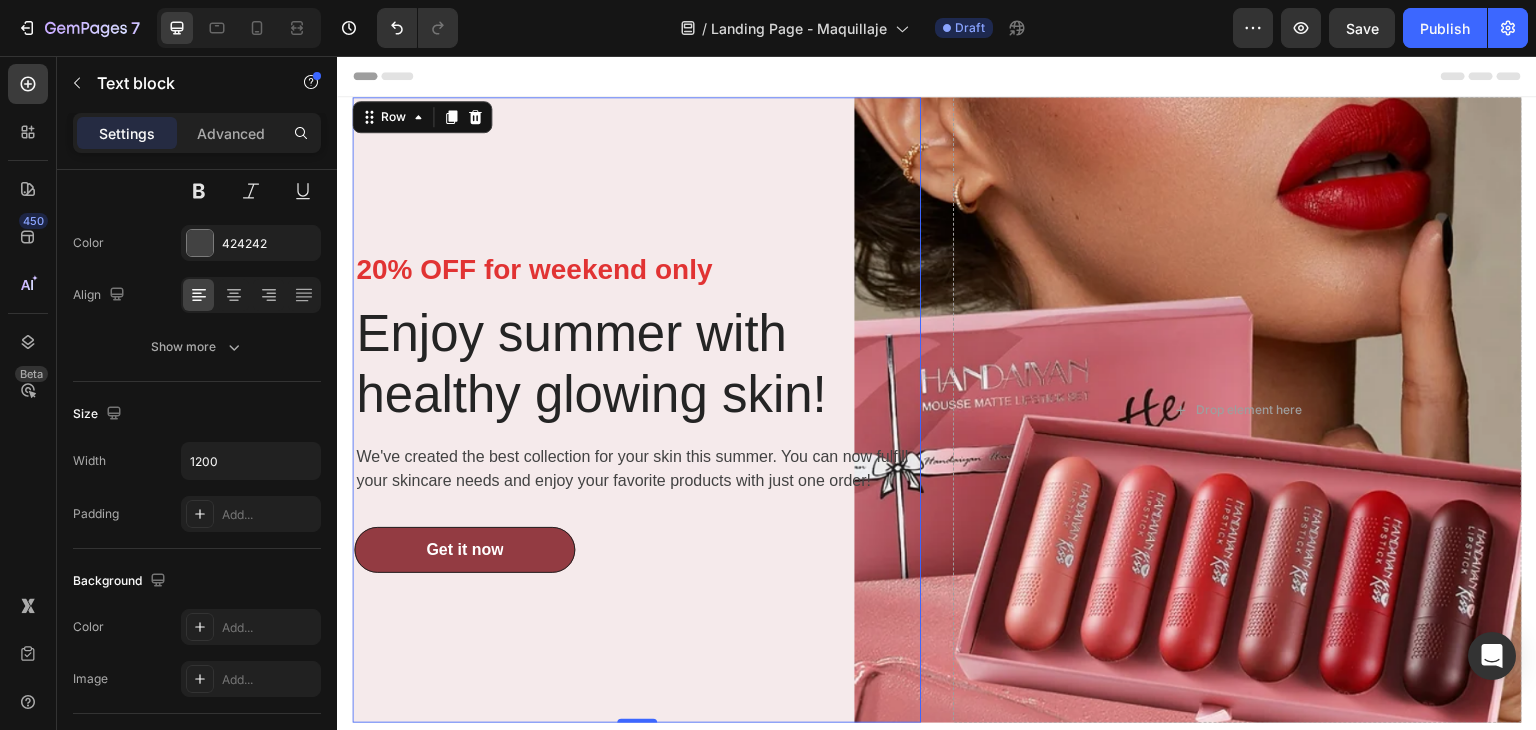 scroll, scrollTop: 0, scrollLeft: 0, axis: both 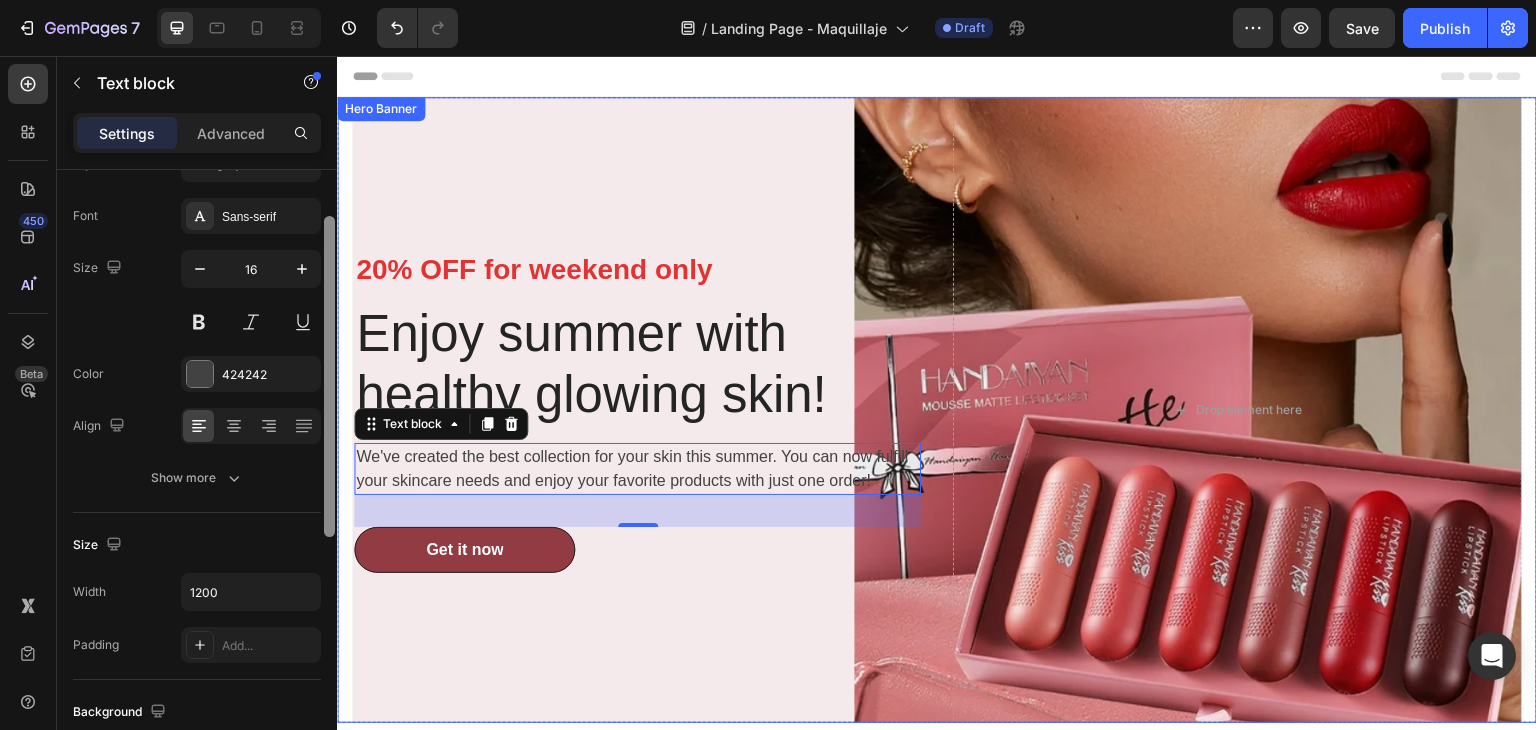 drag, startPoint x: 662, startPoint y: 449, endPoint x: 341, endPoint y: 465, distance: 321.3985 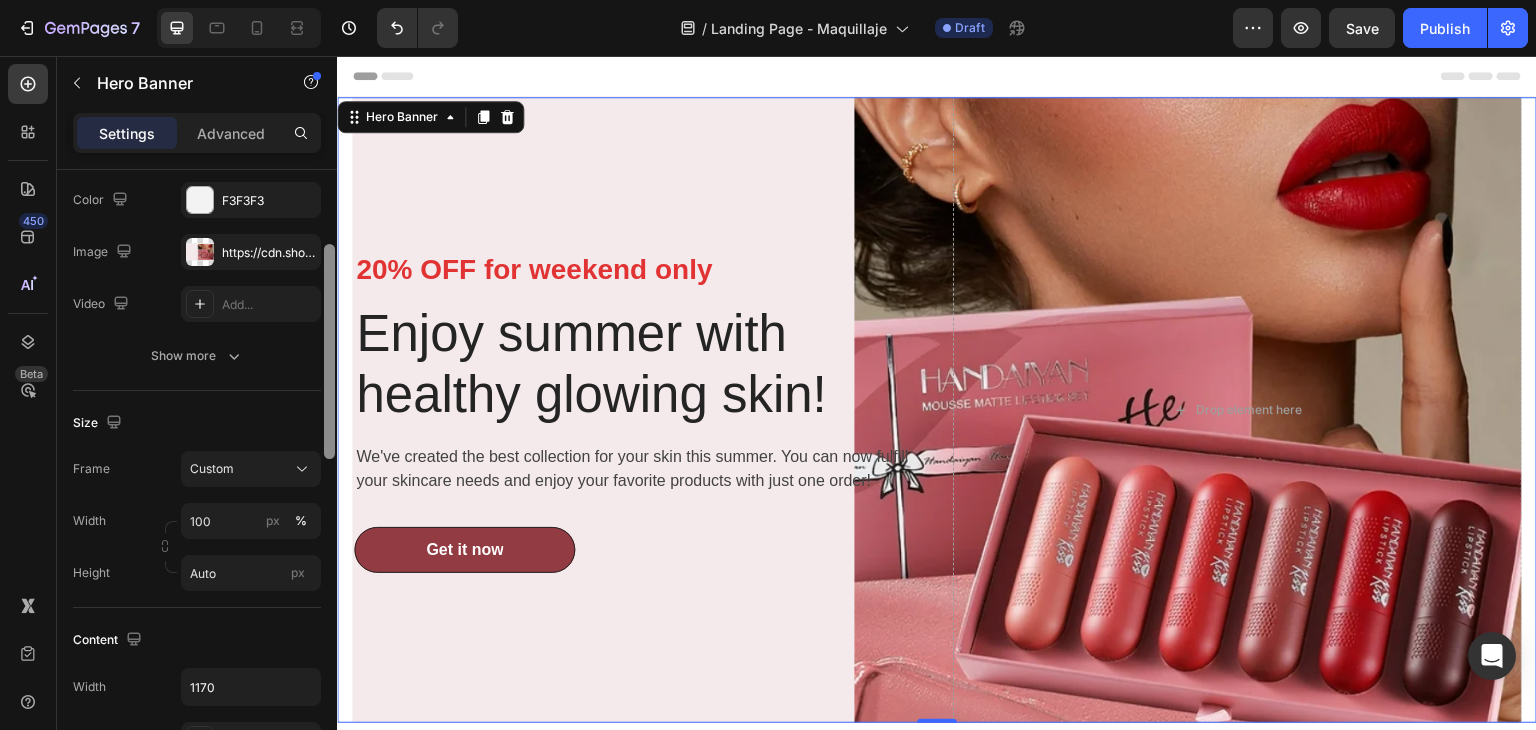scroll, scrollTop: 195, scrollLeft: 0, axis: vertical 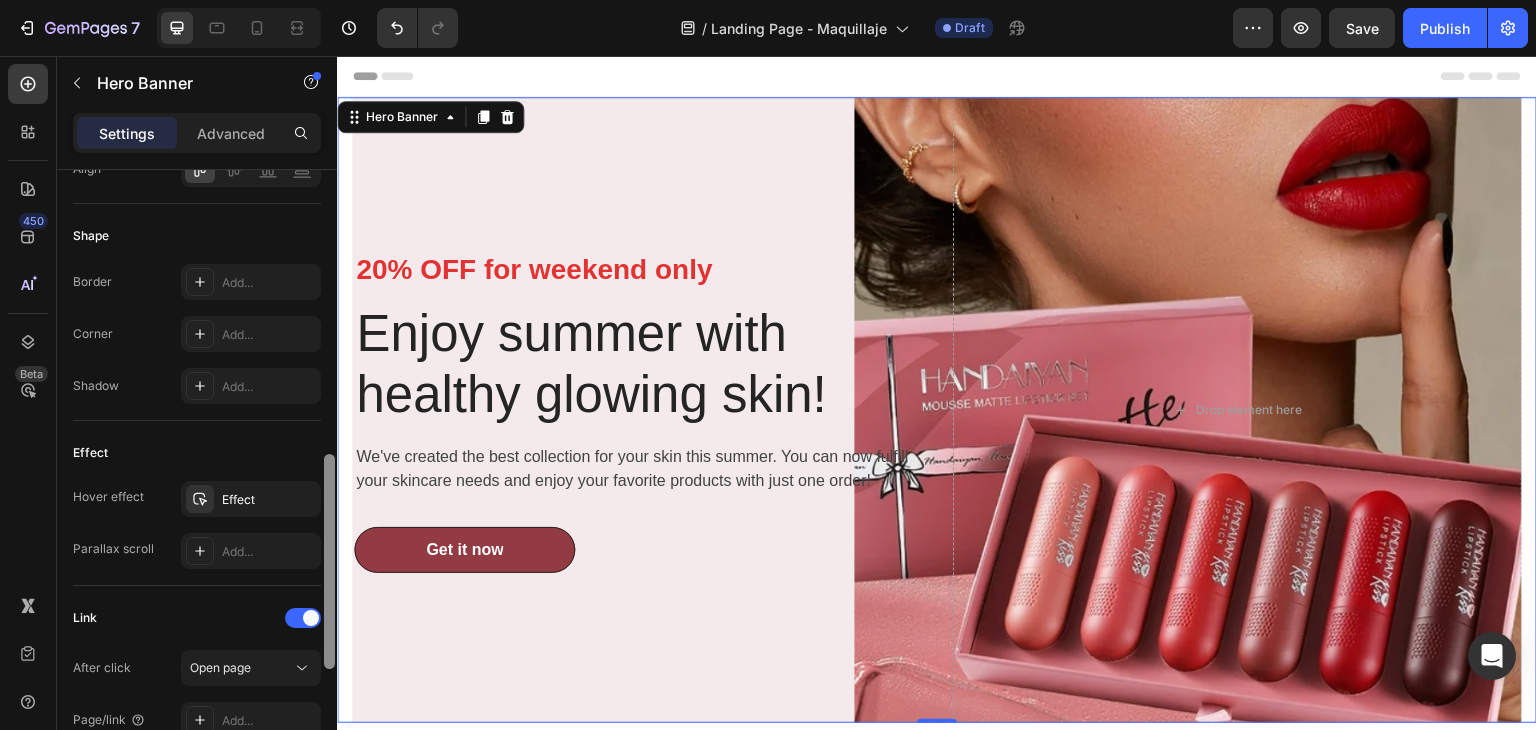 click at bounding box center (329, 478) 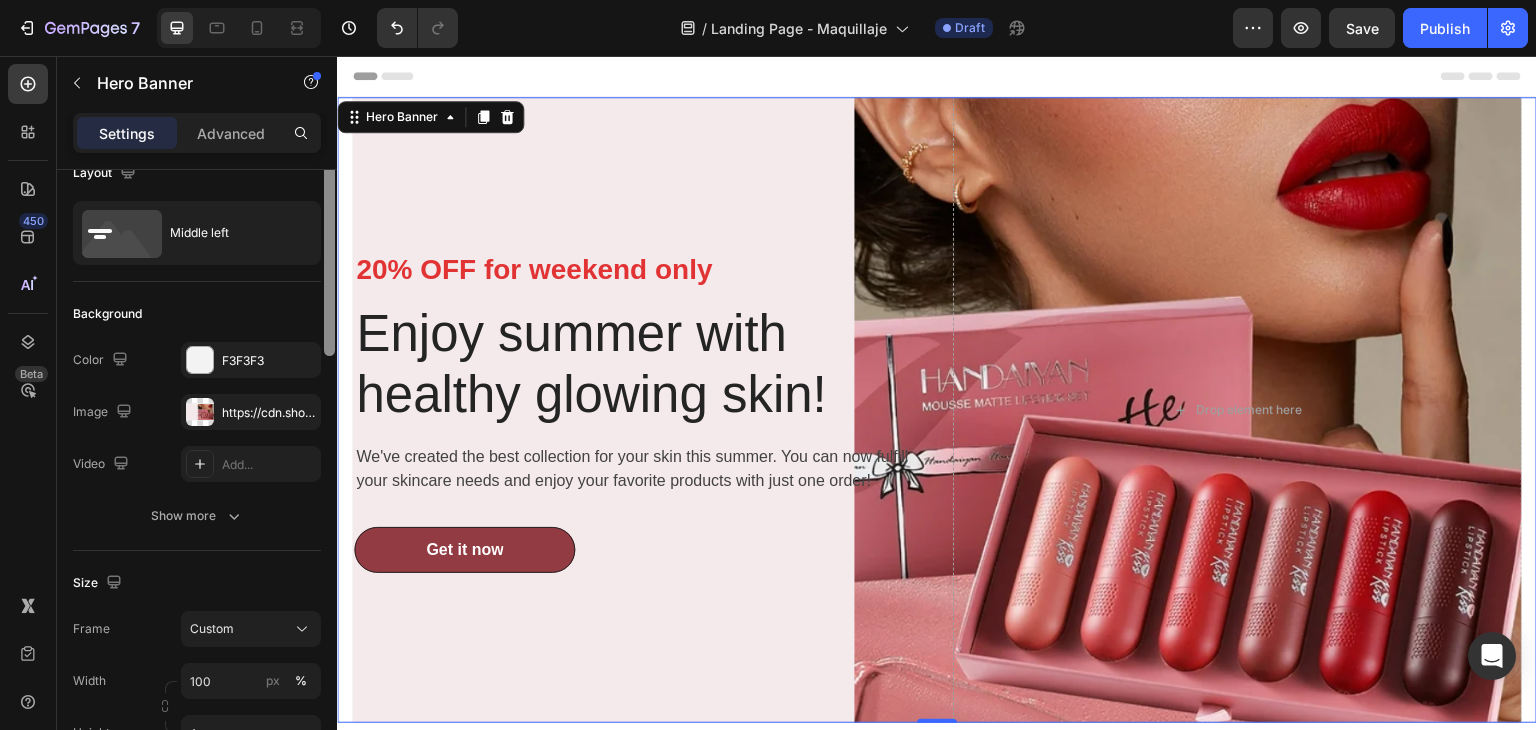 scroll, scrollTop: 0, scrollLeft: 0, axis: both 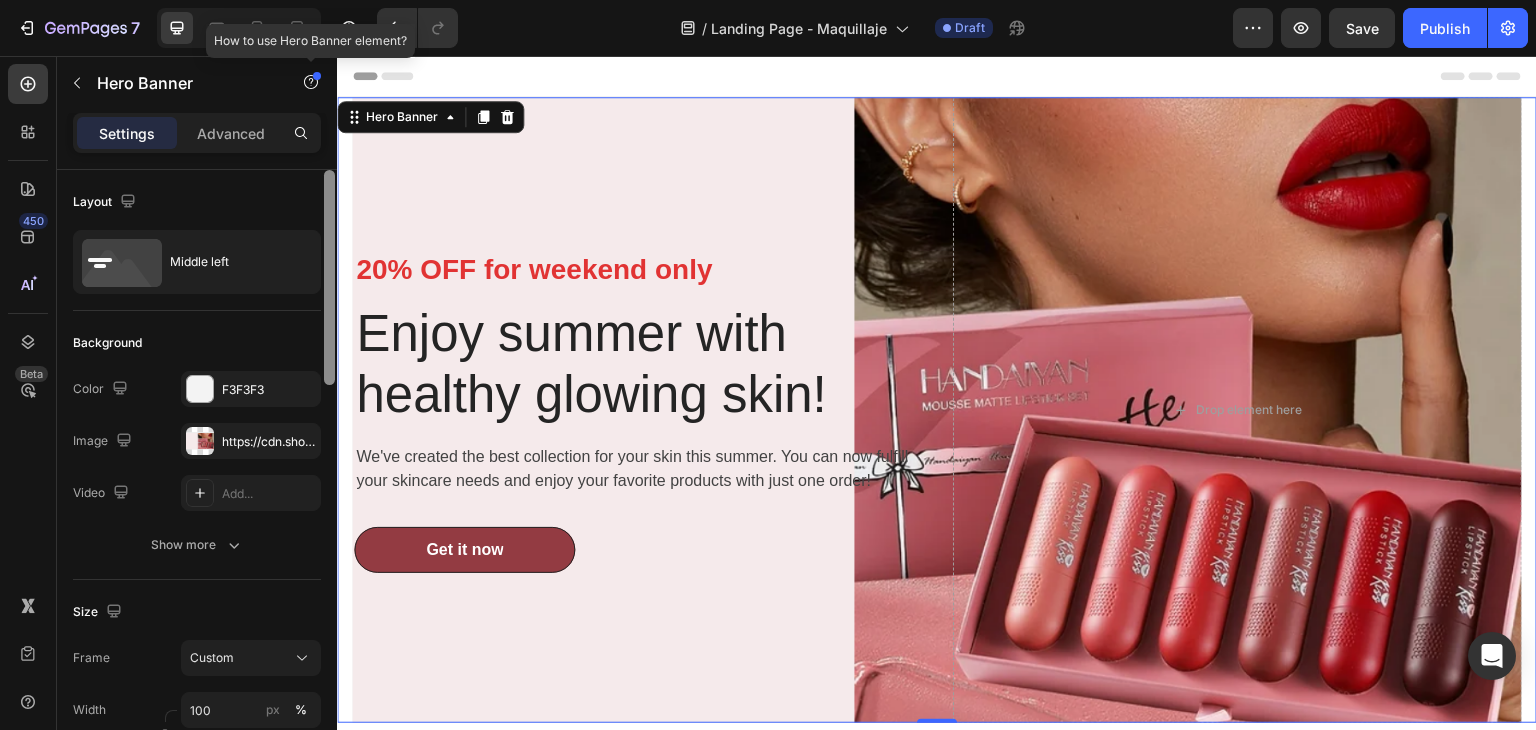 drag, startPoint x: 332, startPoint y: 495, endPoint x: 323, endPoint y: 156, distance: 339.11945 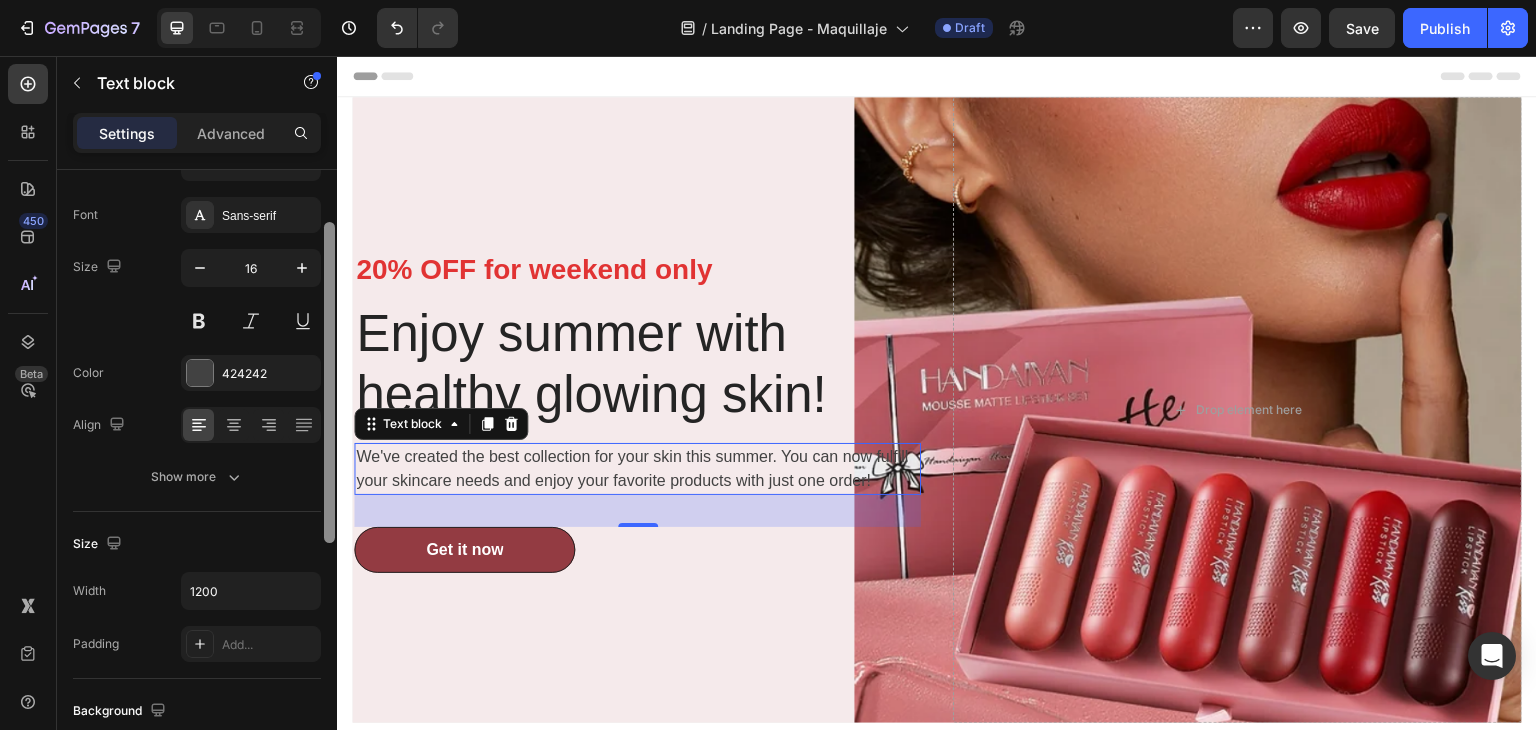 scroll, scrollTop: 101, scrollLeft: 0, axis: vertical 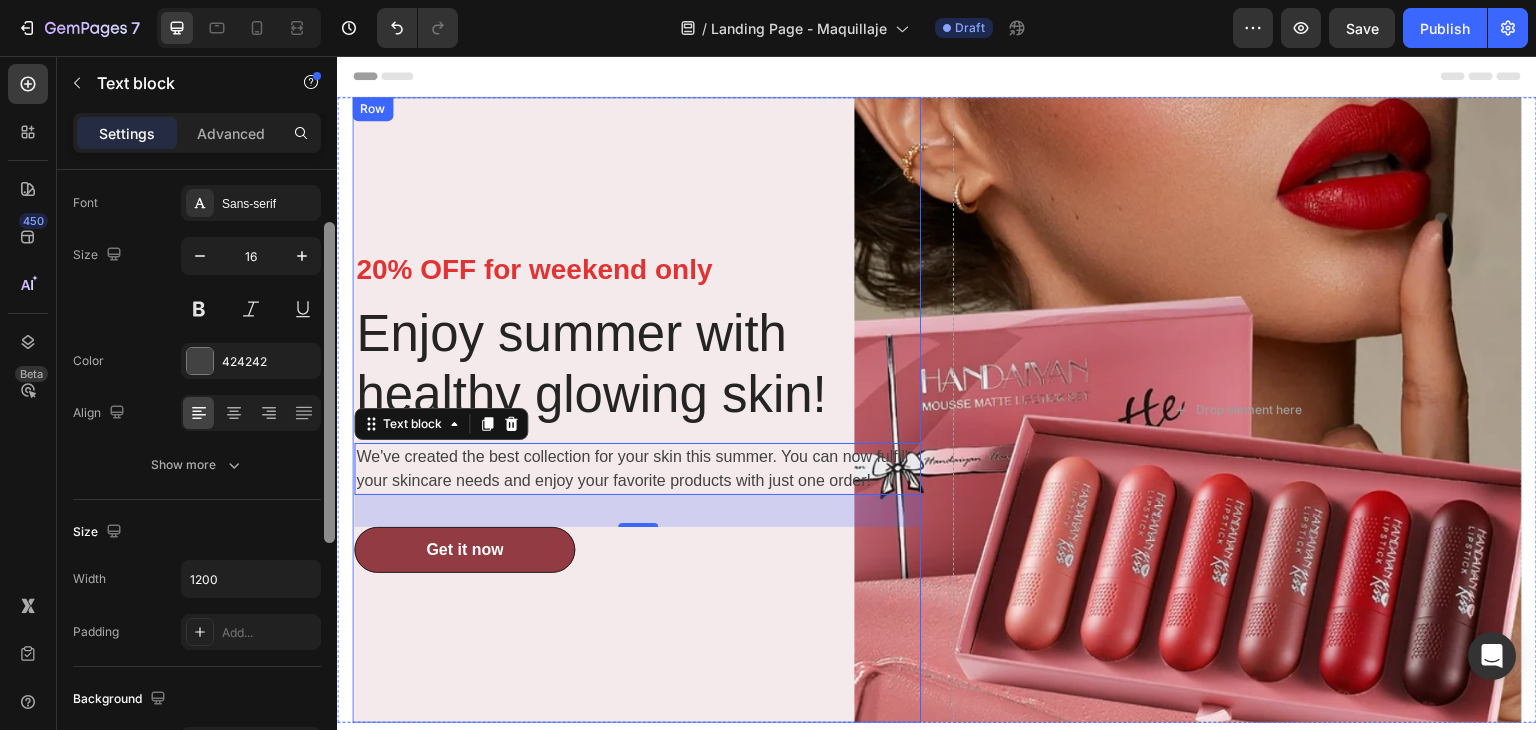 drag, startPoint x: 662, startPoint y: 374, endPoint x: 352, endPoint y: 468, distance: 323.93826 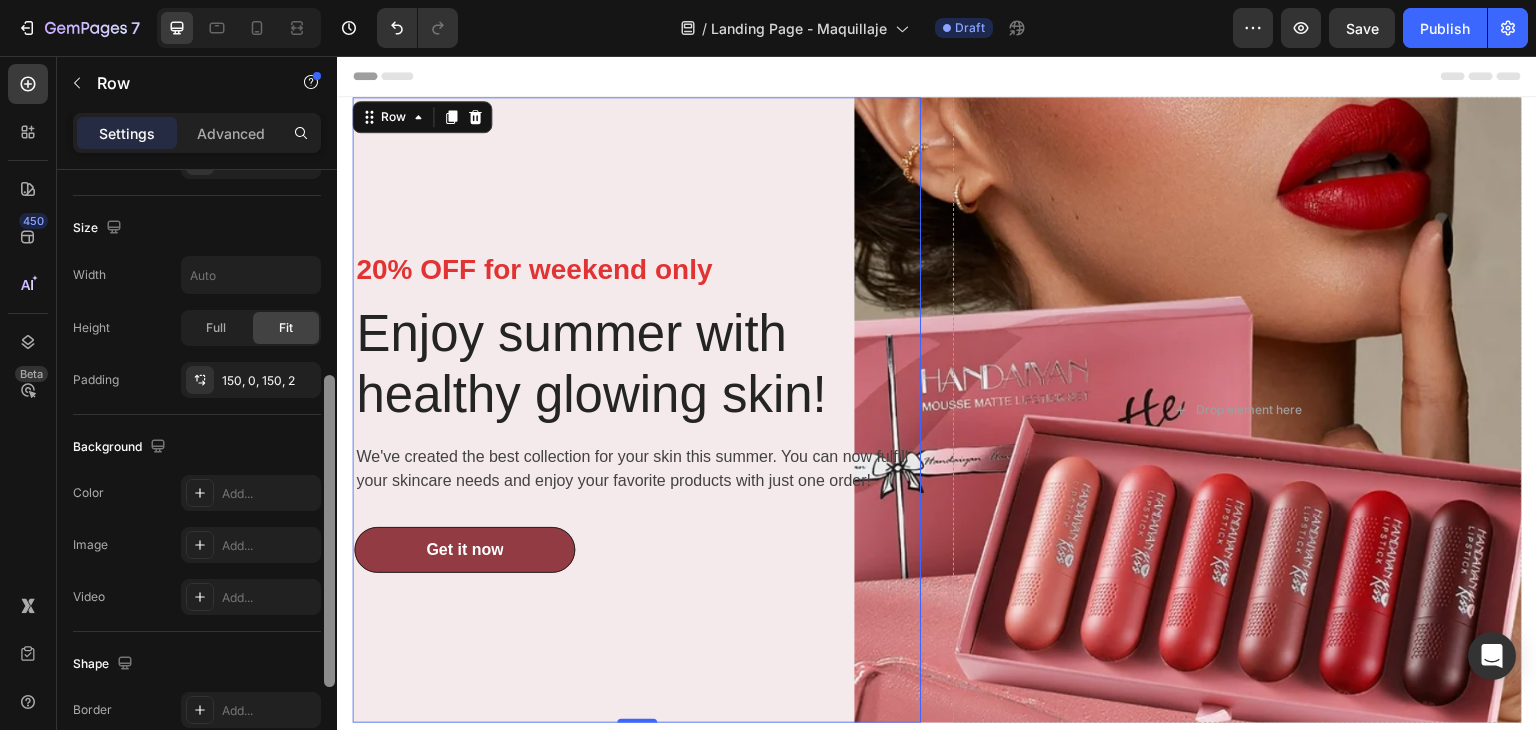 scroll, scrollTop: 411, scrollLeft: 0, axis: vertical 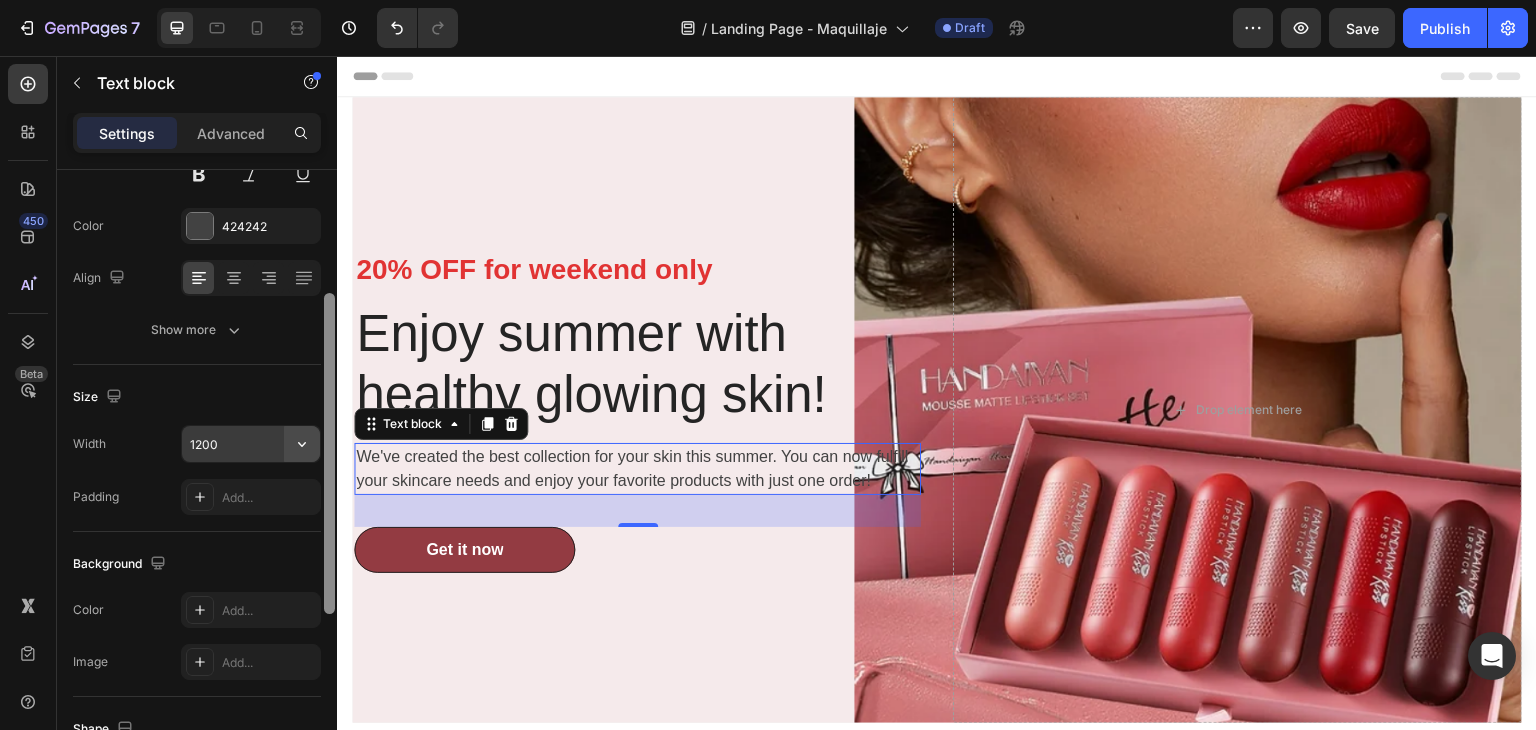 click 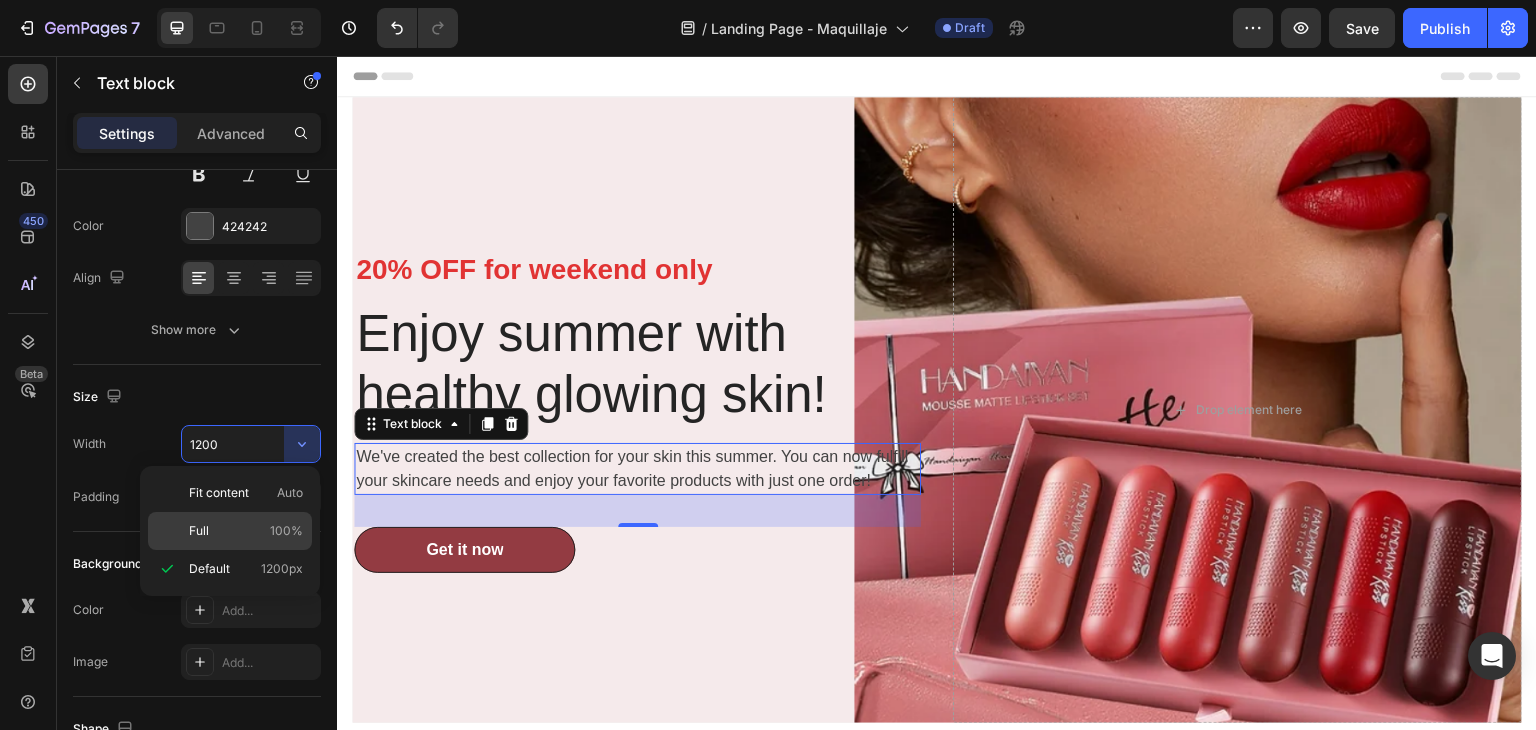 click on "Full 100%" at bounding box center (246, 531) 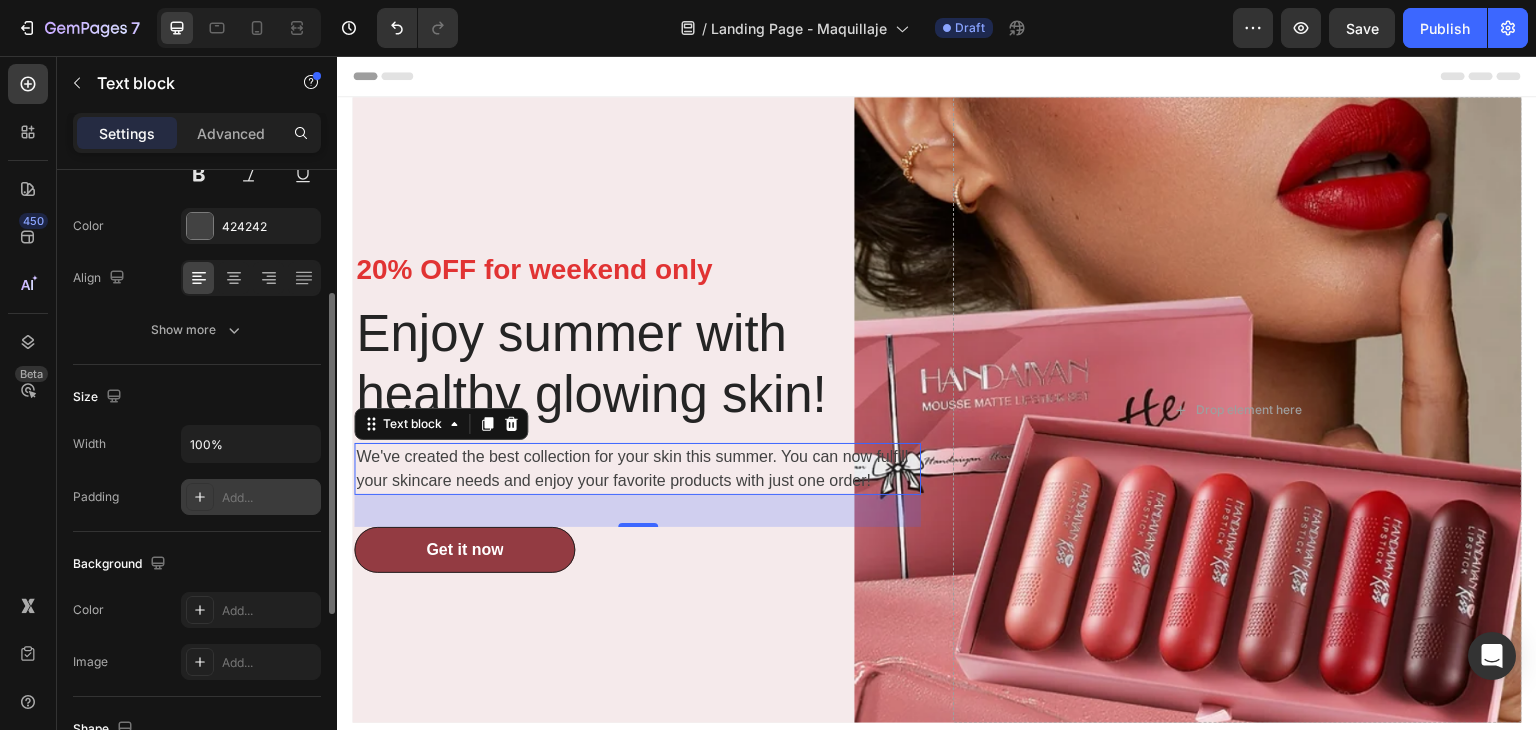 click on "Add..." at bounding box center [251, 497] 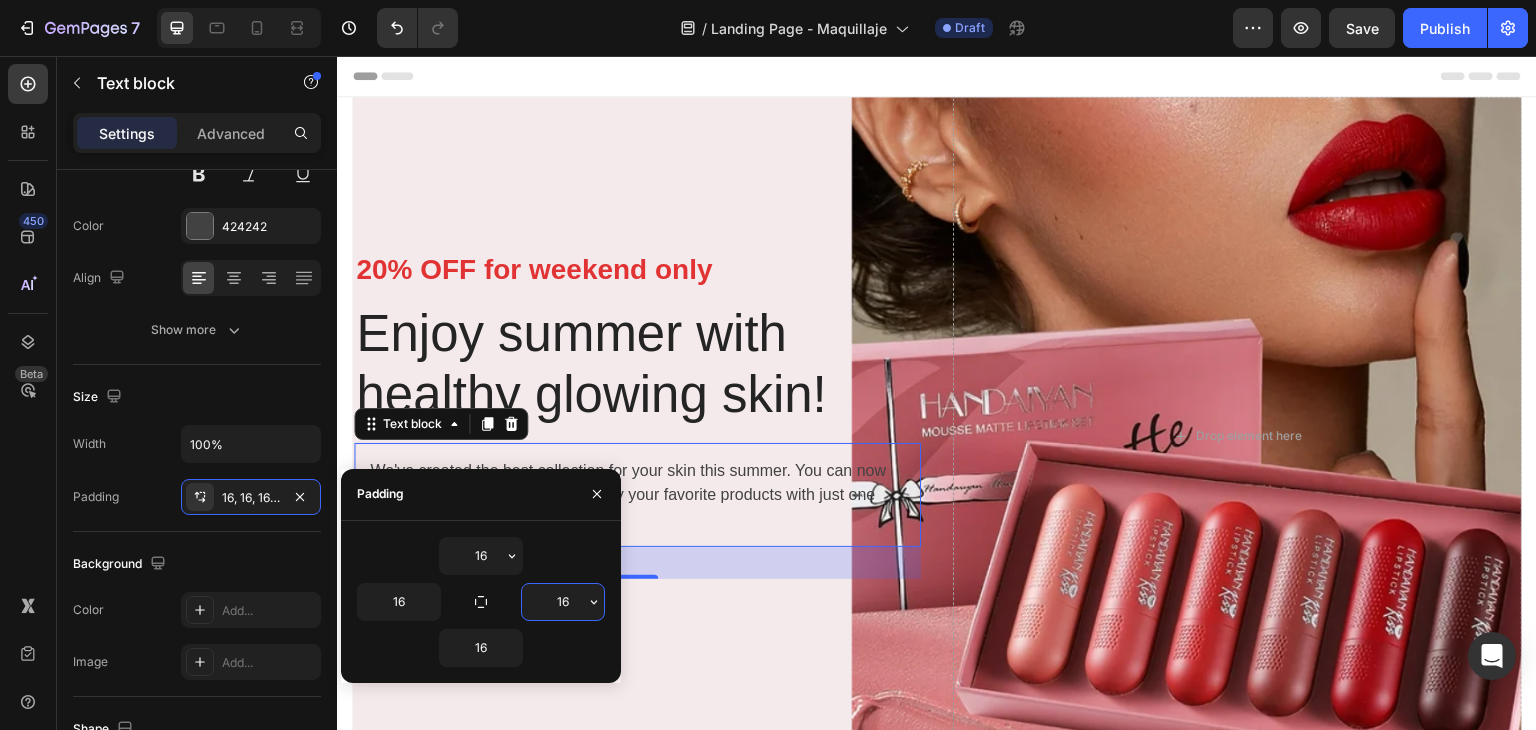 click on "16" at bounding box center [563, 602] 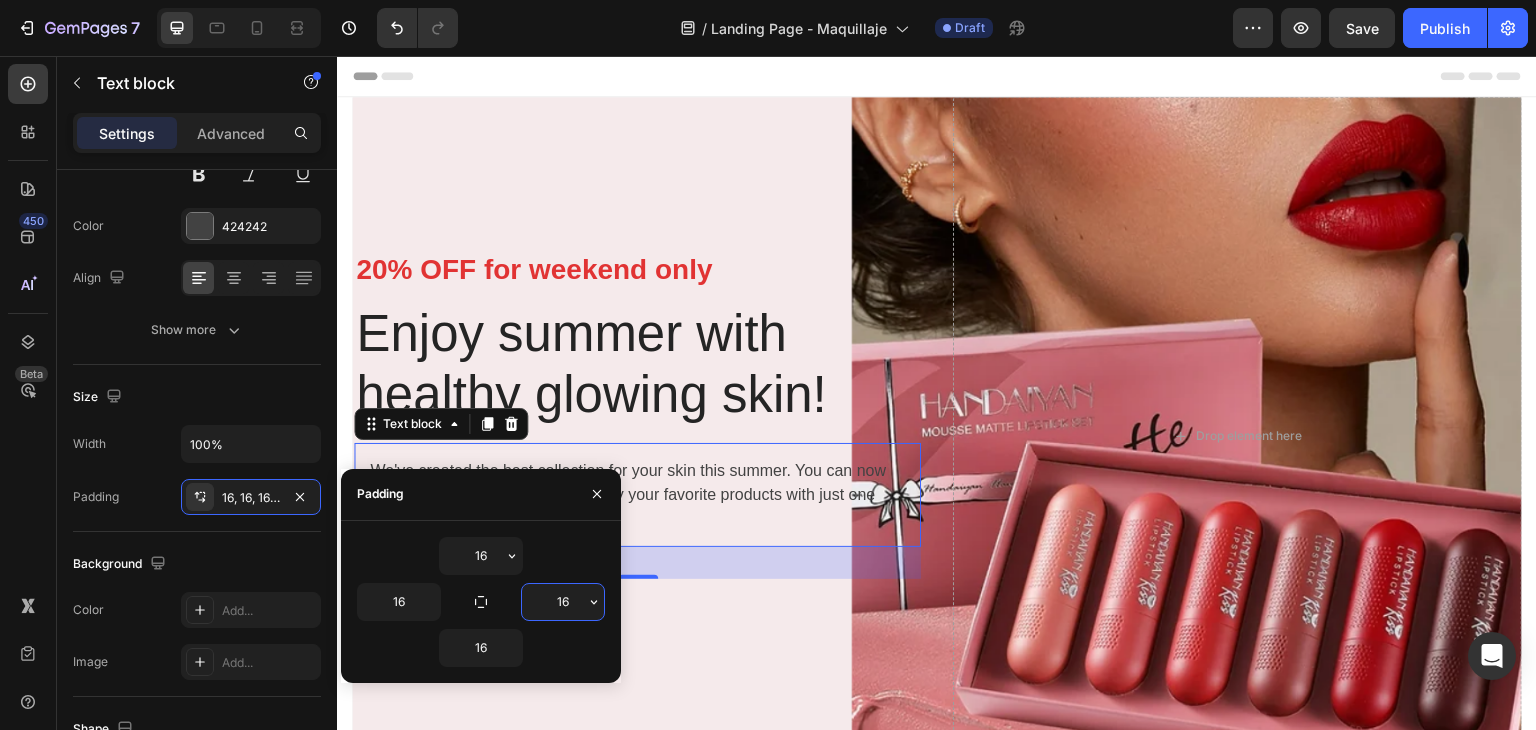 click on "16" at bounding box center (563, 602) 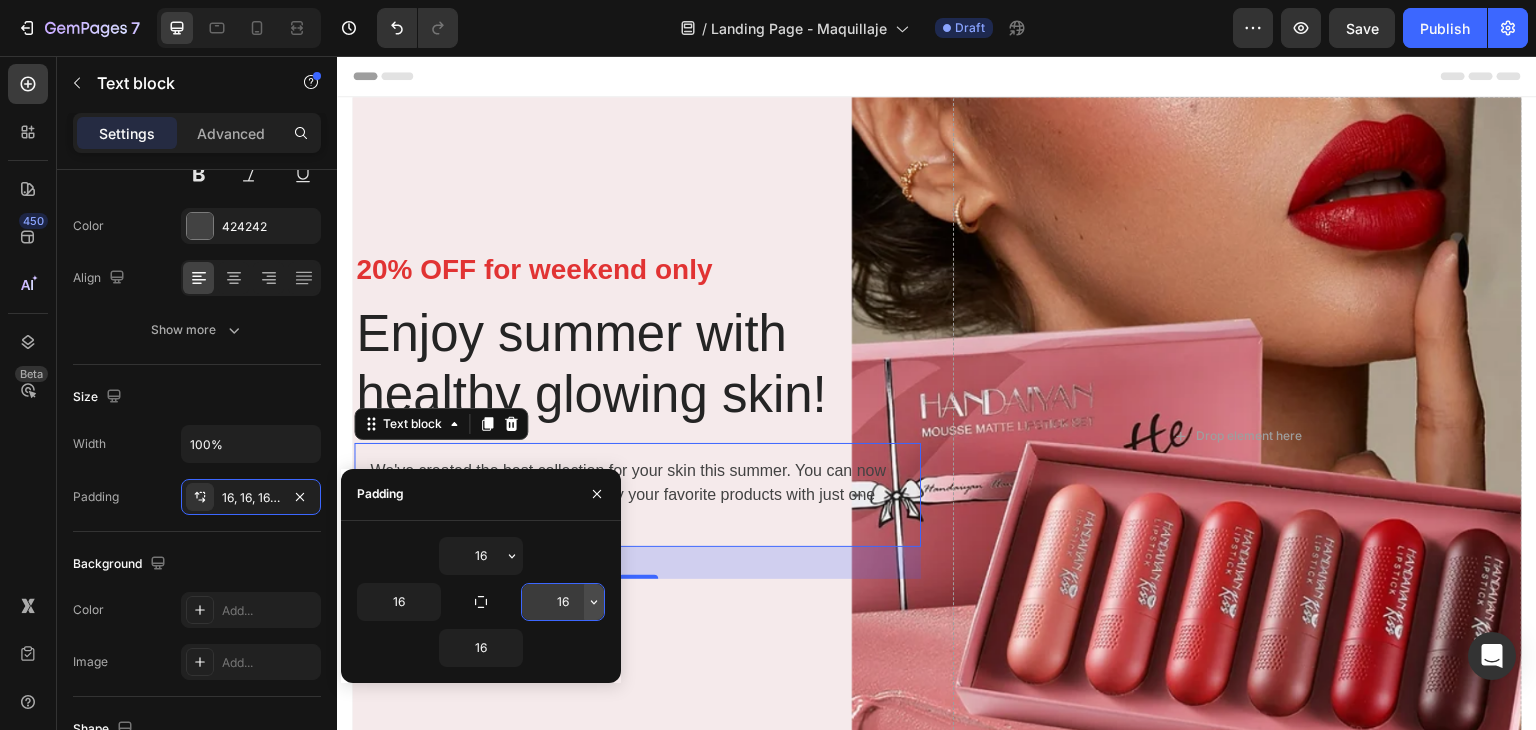 click 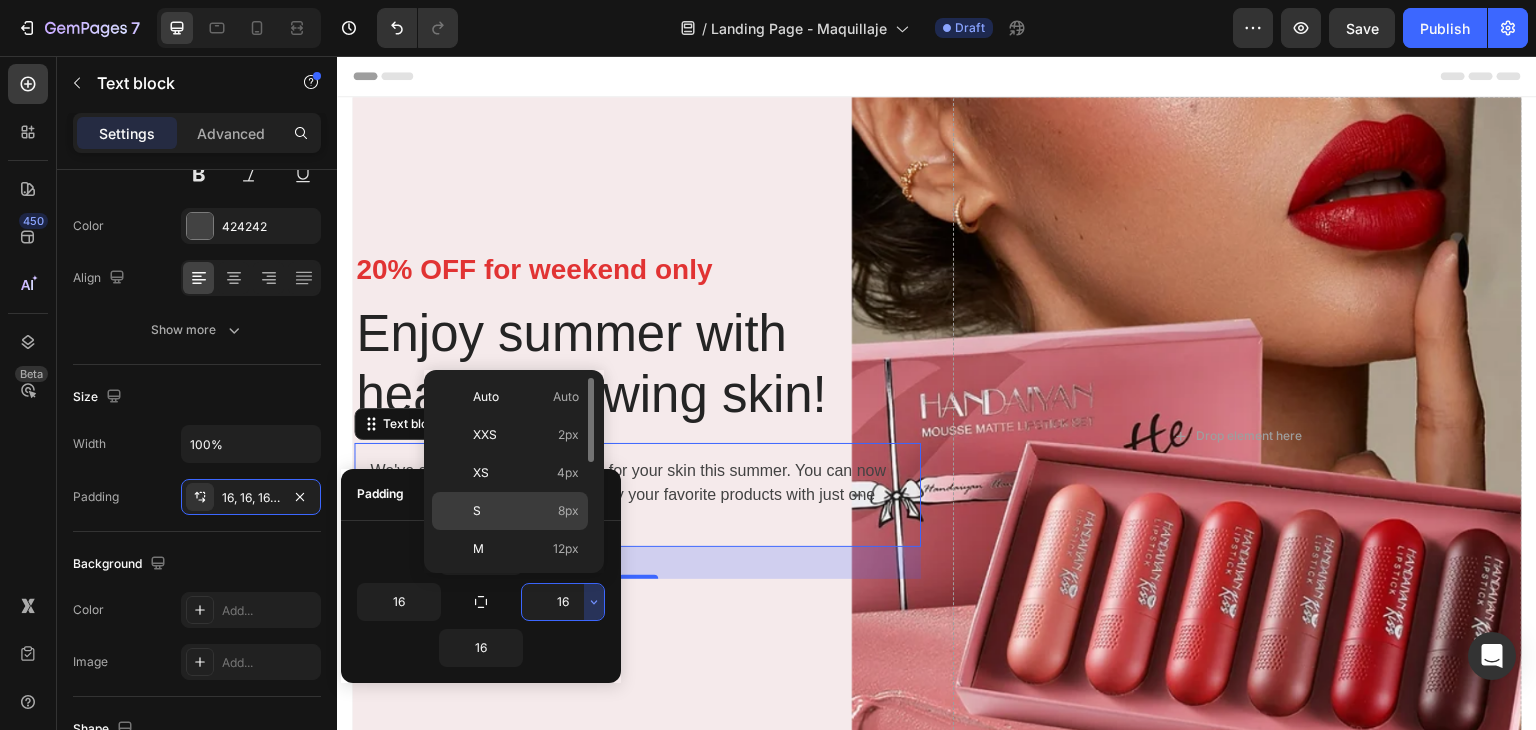 click on "S 8px" 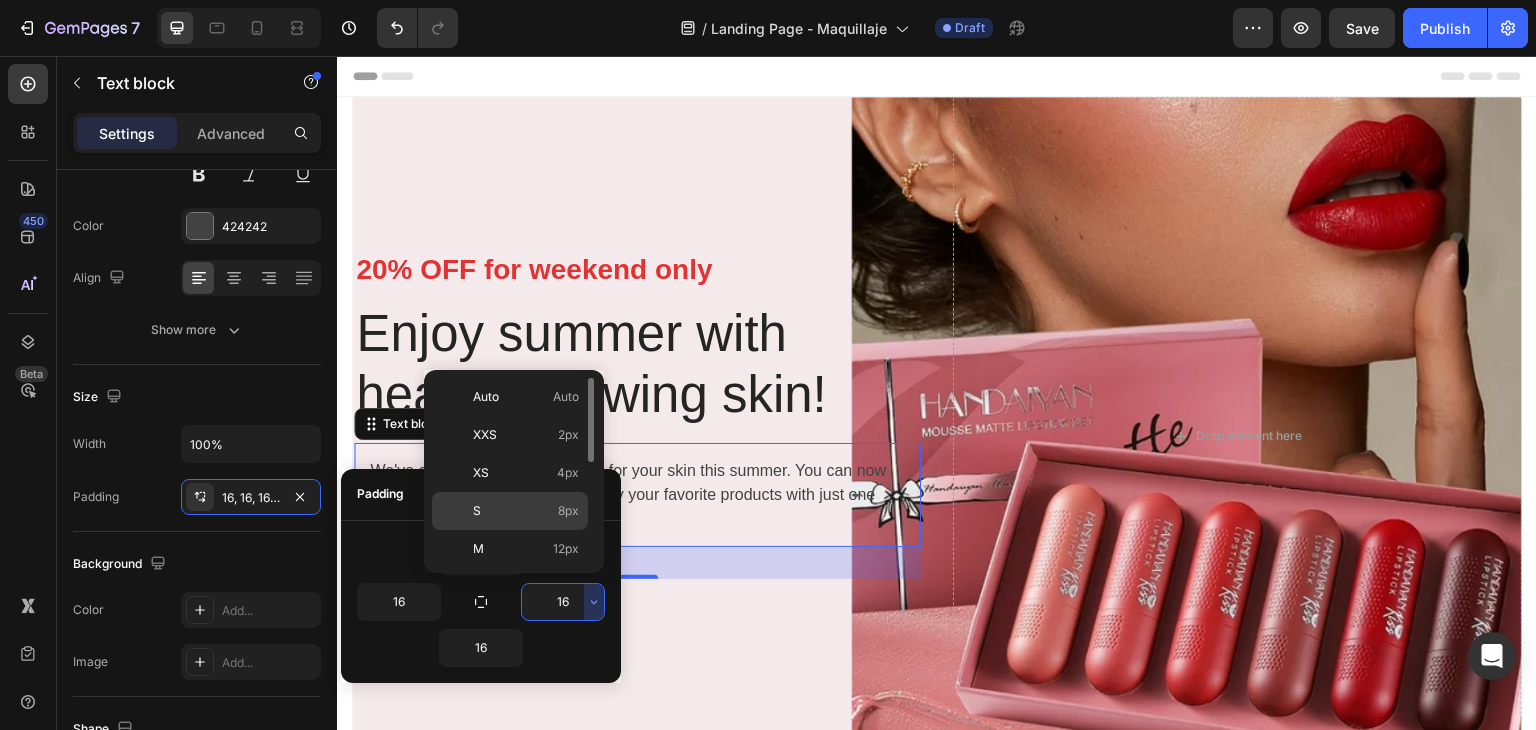 type on "8" 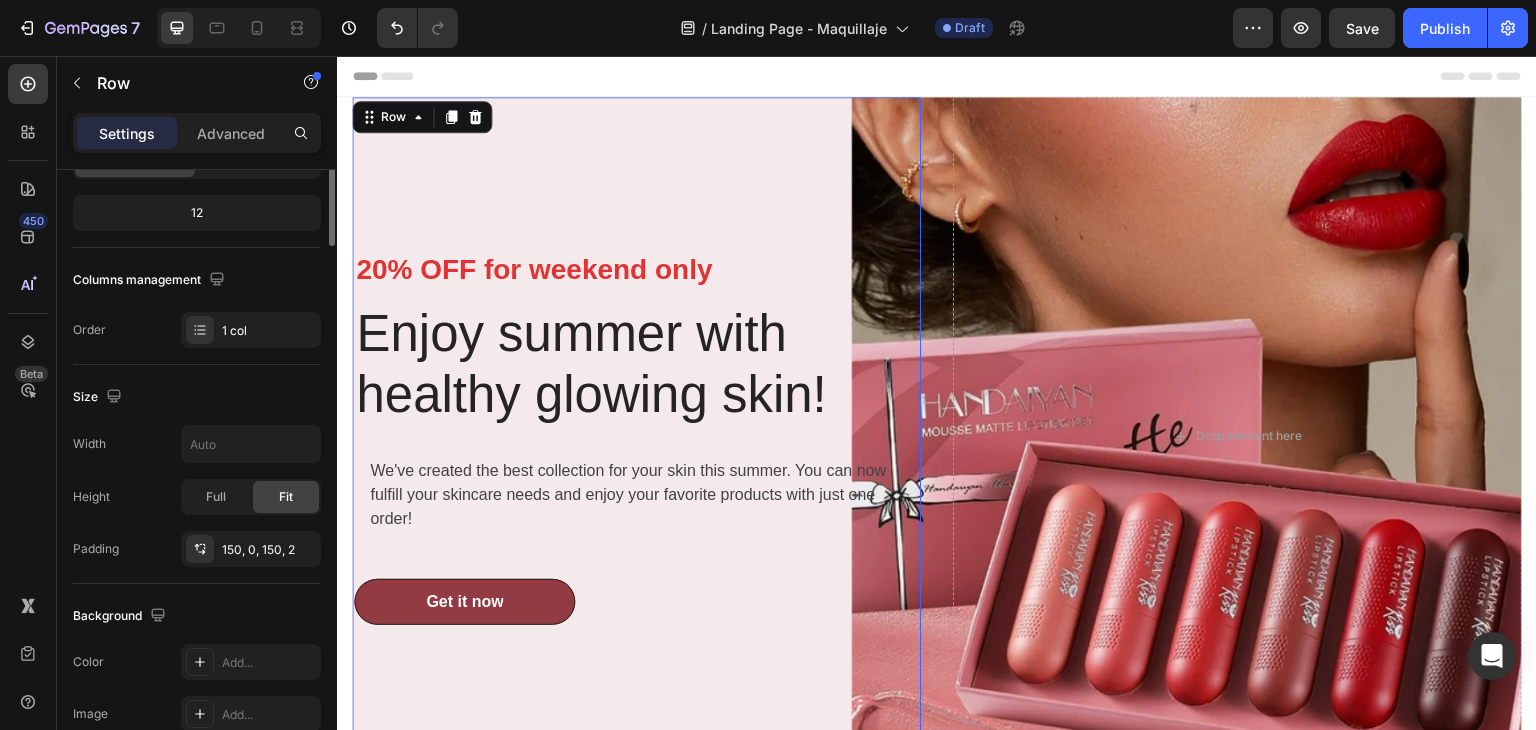 scroll, scrollTop: 0, scrollLeft: 0, axis: both 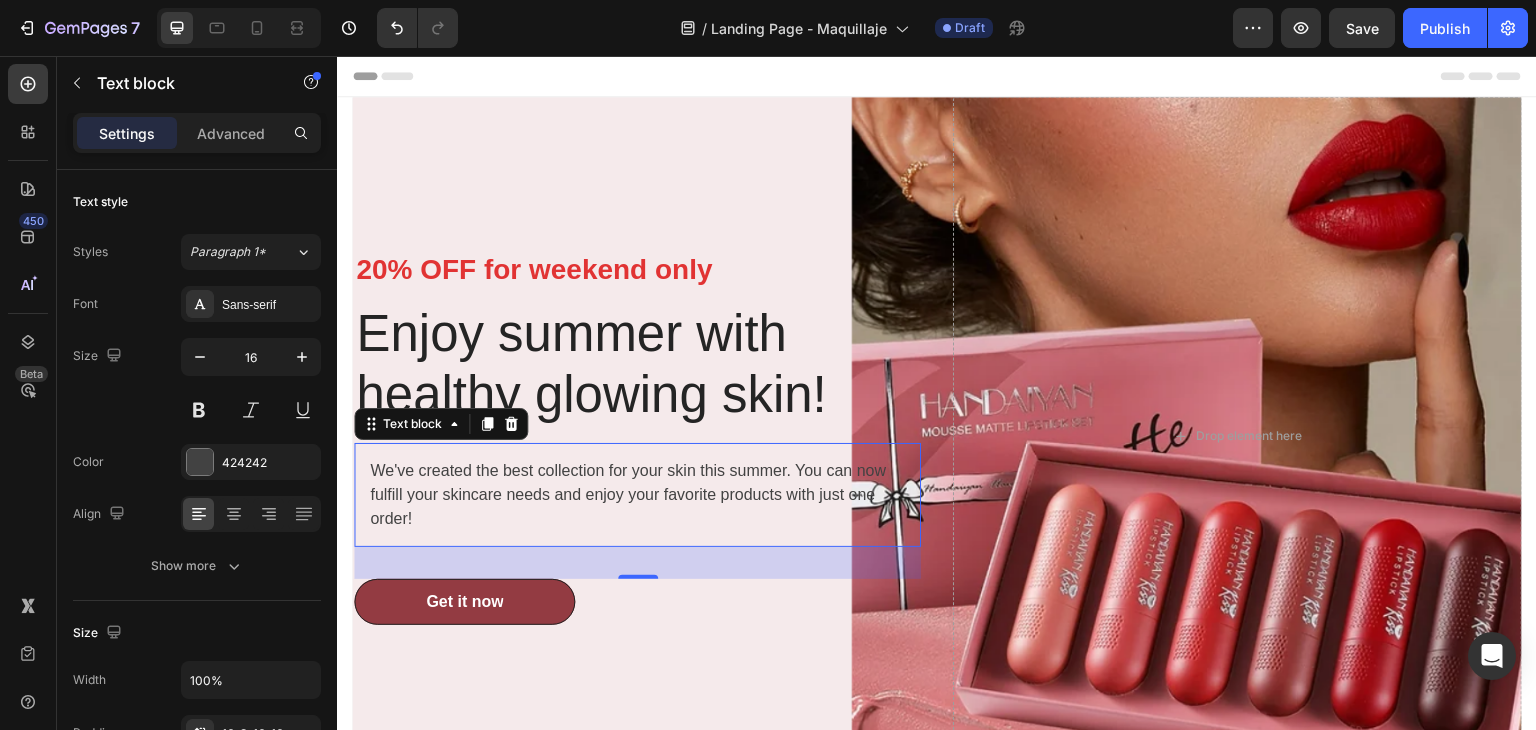 click on "32" at bounding box center [638, 563] 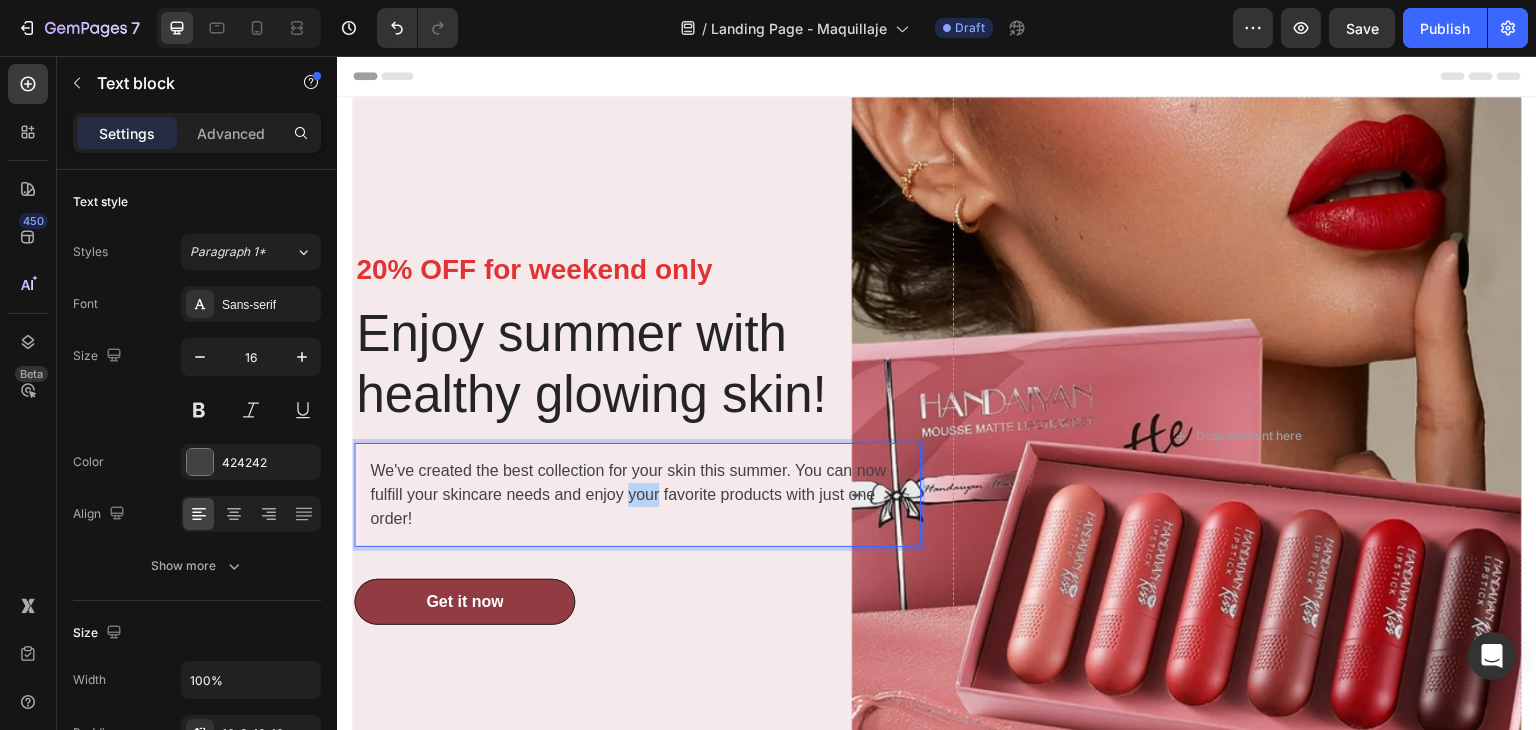 click on "We've created the best collection for your skin this summer. You can now fulfill your skincare needs and enjoy your favorite products with just one order!" at bounding box center [641, 495] 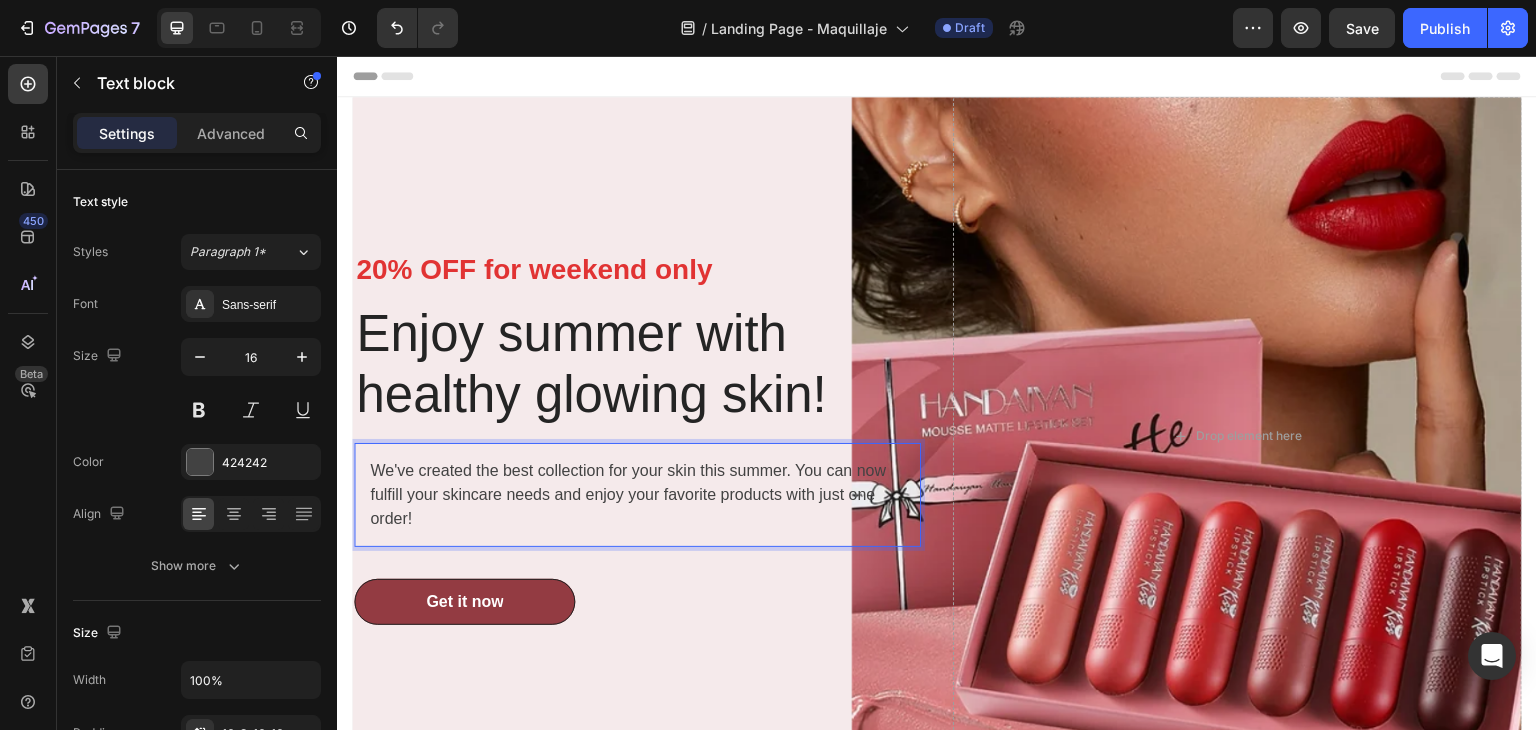 click on "We've created the best collection for your skin this summer. You can now fulfill your skincare needs and enjoy your favorite products with just one order!" at bounding box center (637, 495) 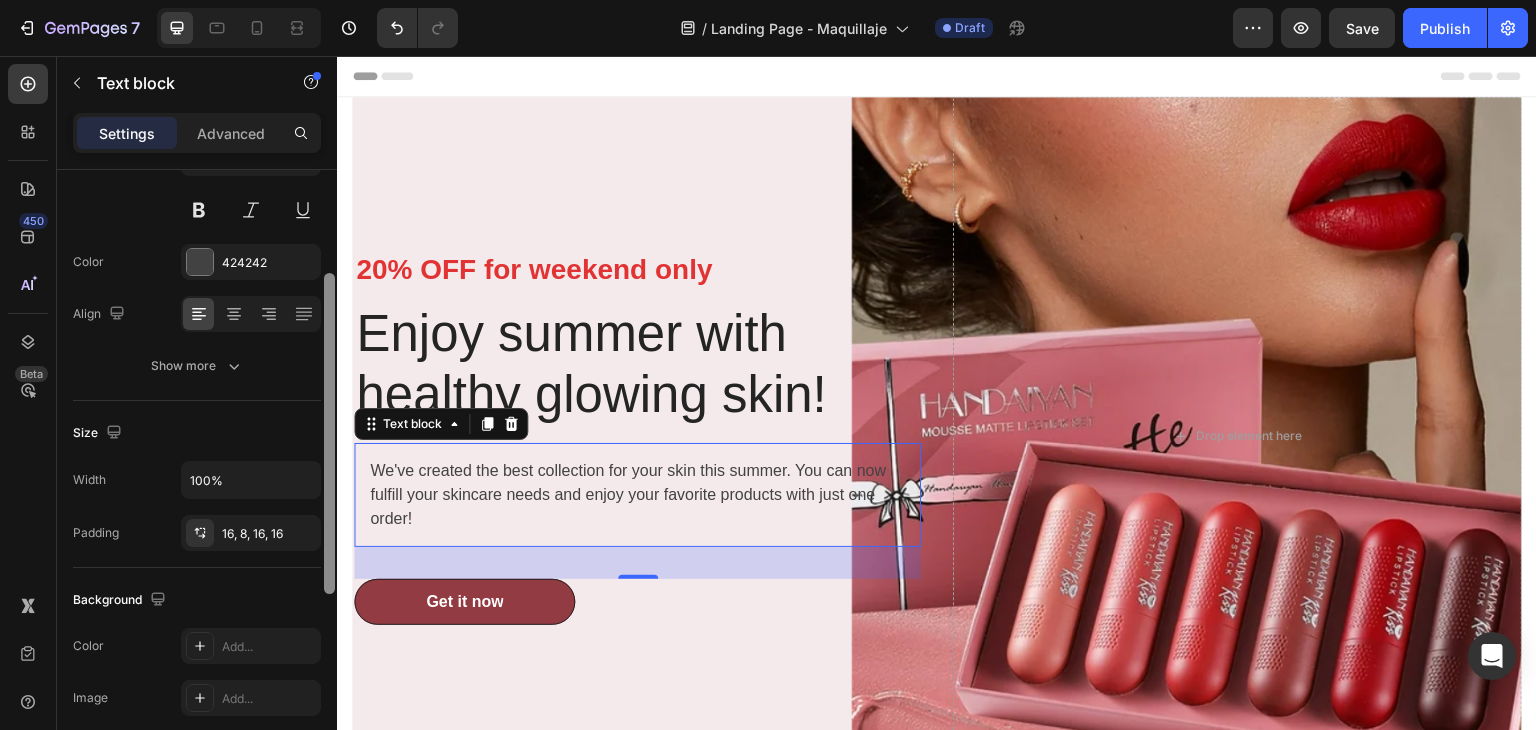 scroll, scrollTop: 206, scrollLeft: 0, axis: vertical 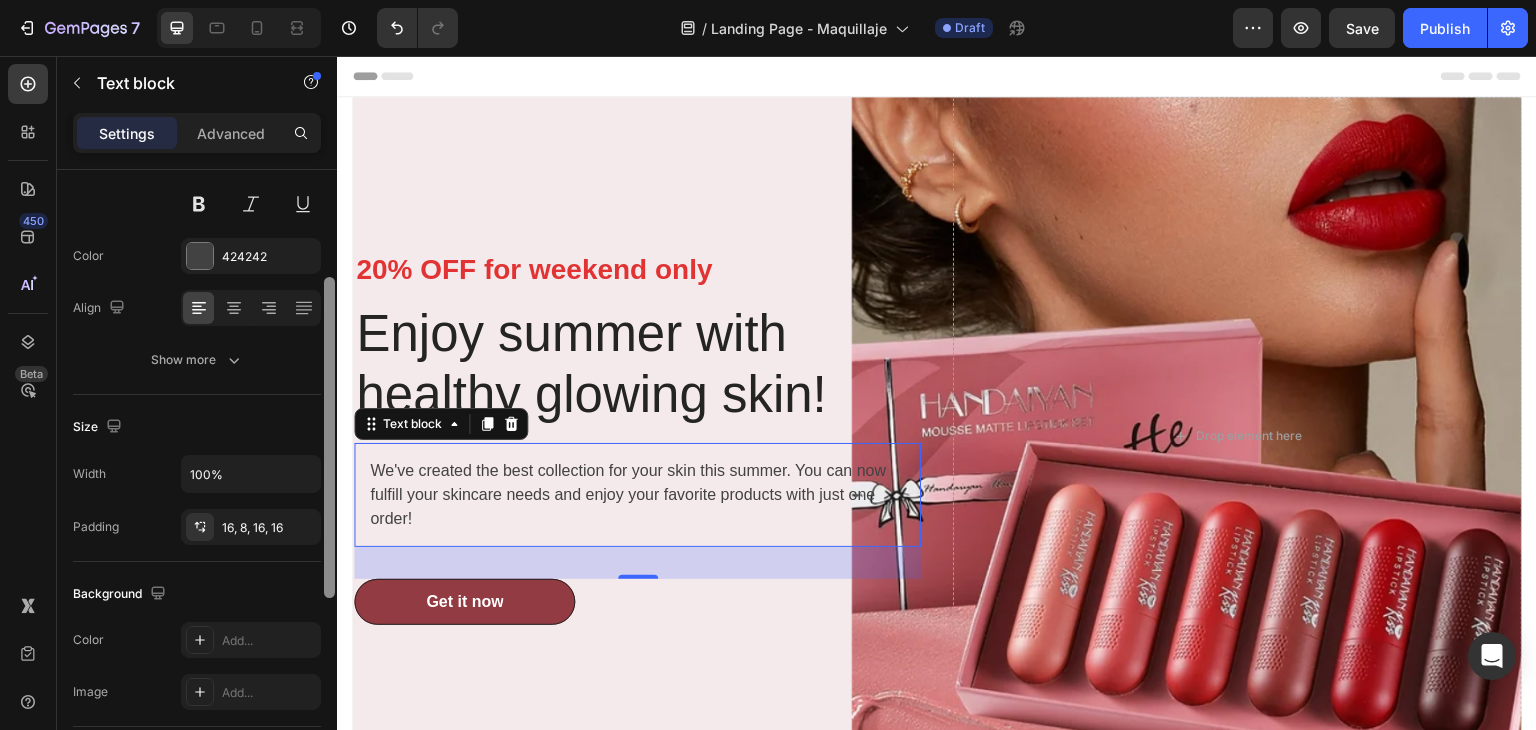 drag, startPoint x: 331, startPoint y: 446, endPoint x: 335, endPoint y: 554, distance: 108.07405 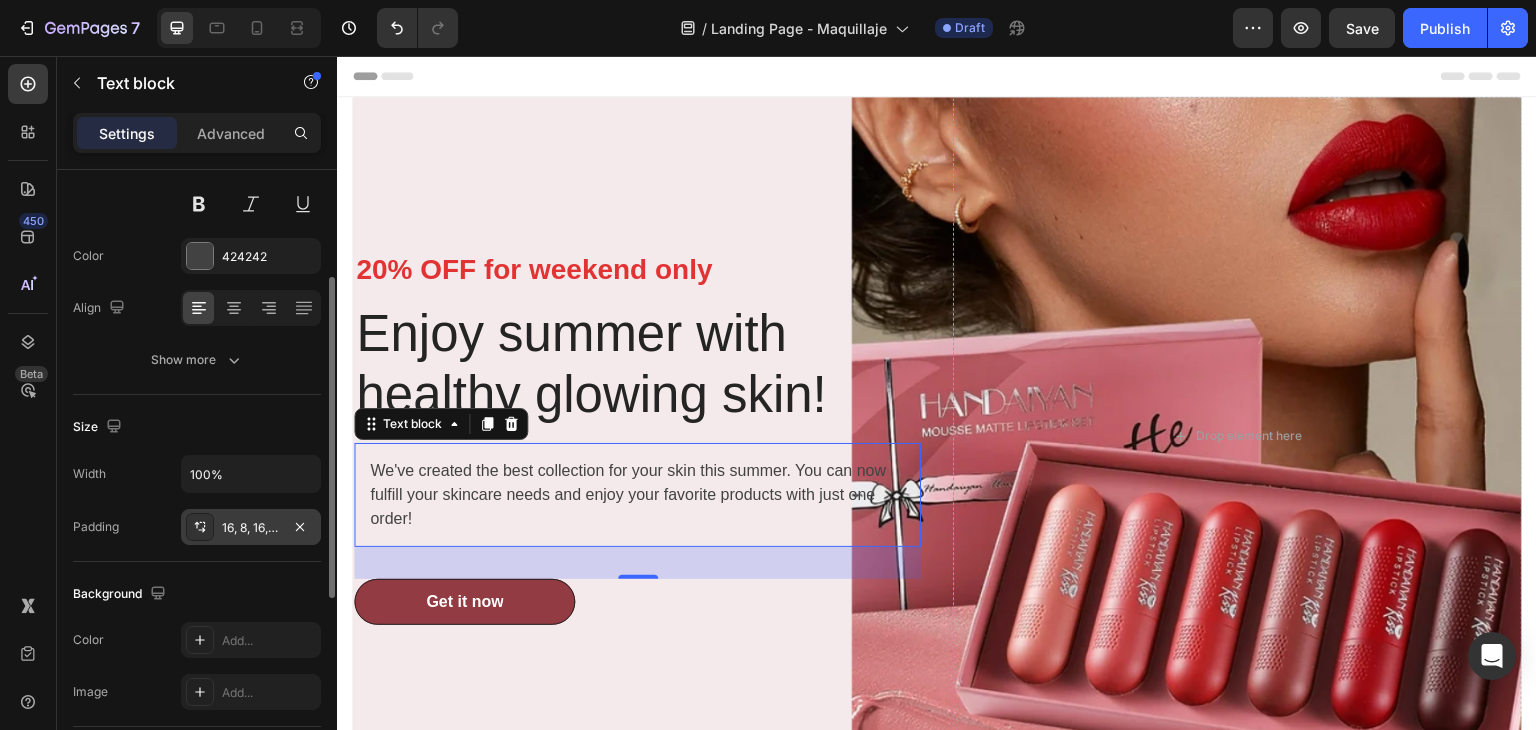 click on "16, 8, 16, 16" at bounding box center (251, 528) 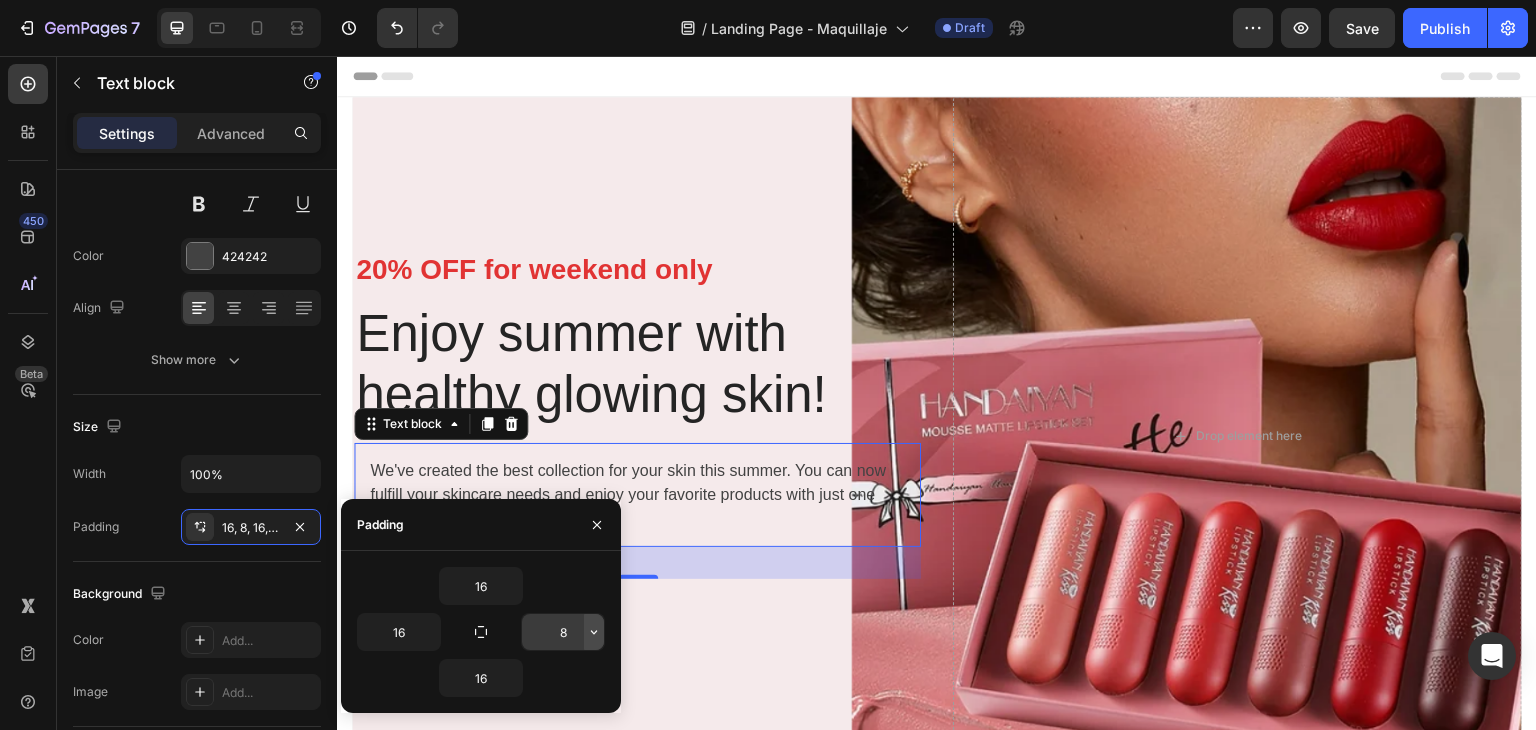 click 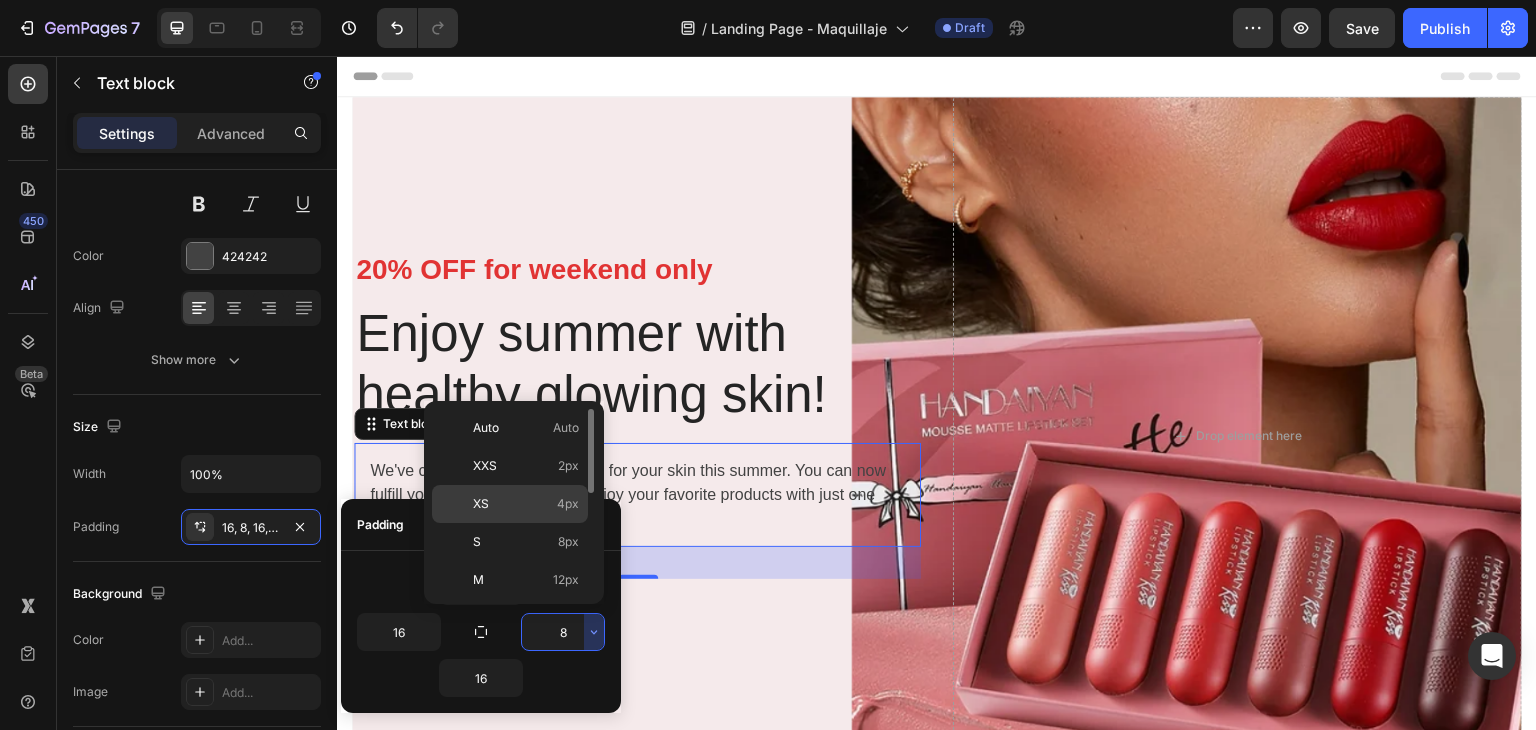 click on "XS 4px" at bounding box center (526, 504) 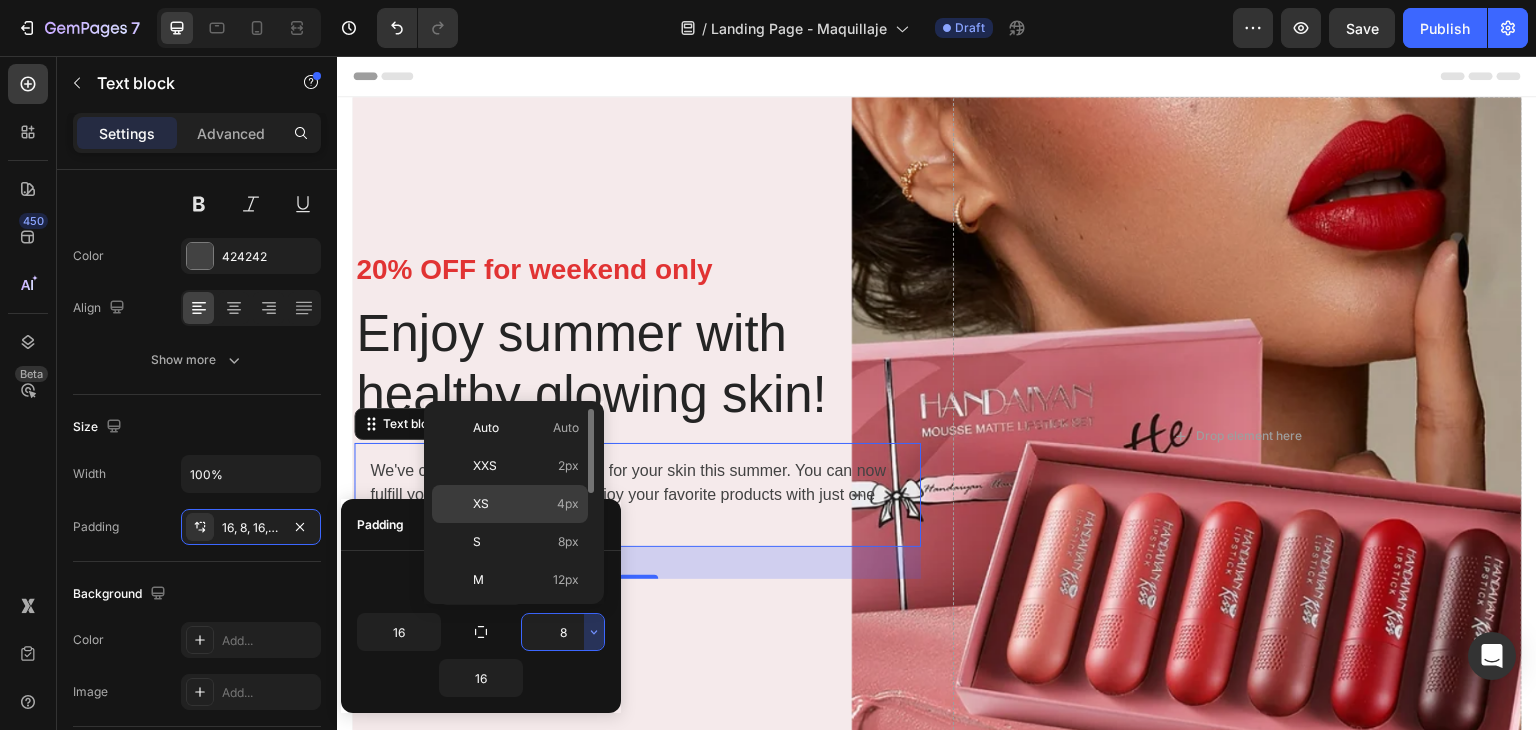 type on "4" 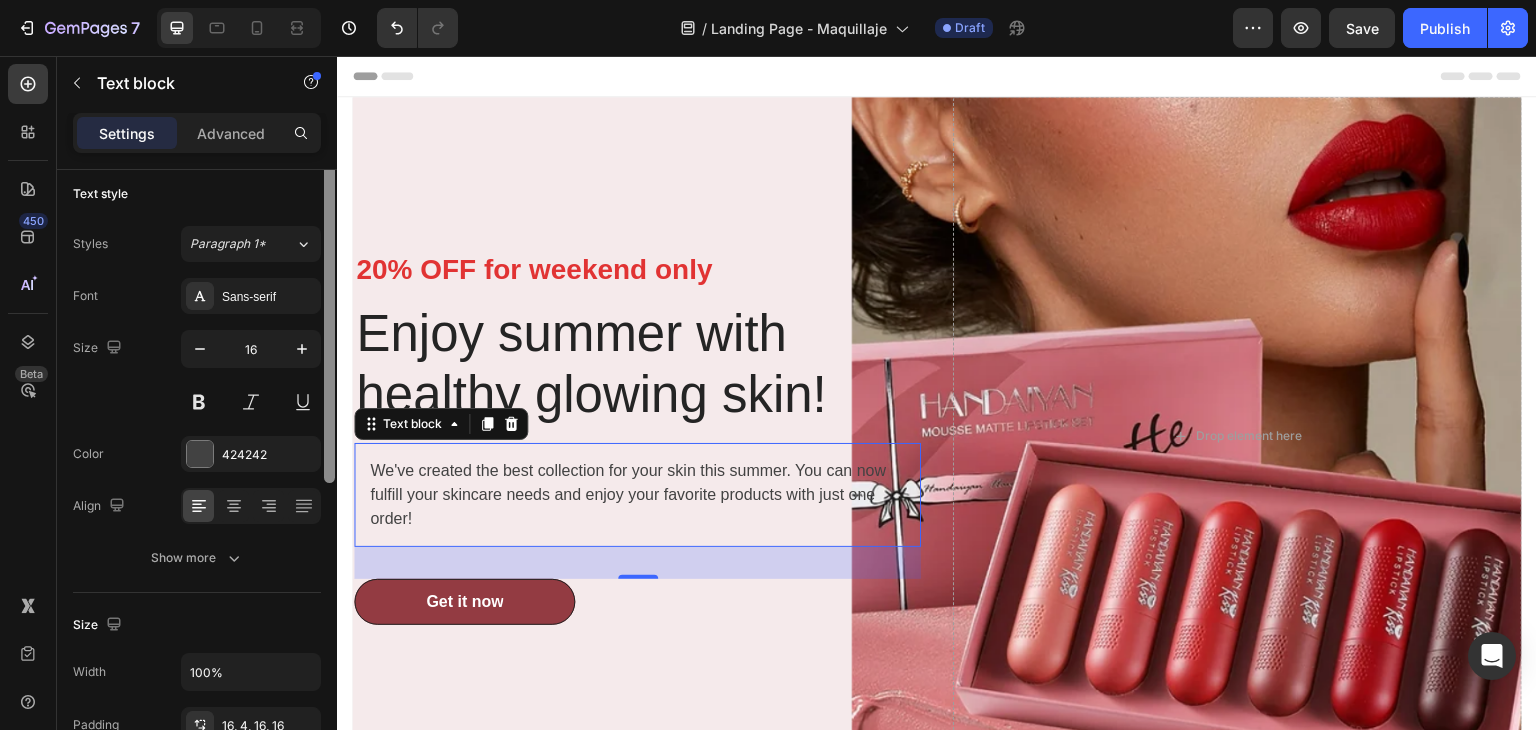 scroll, scrollTop: 0, scrollLeft: 0, axis: both 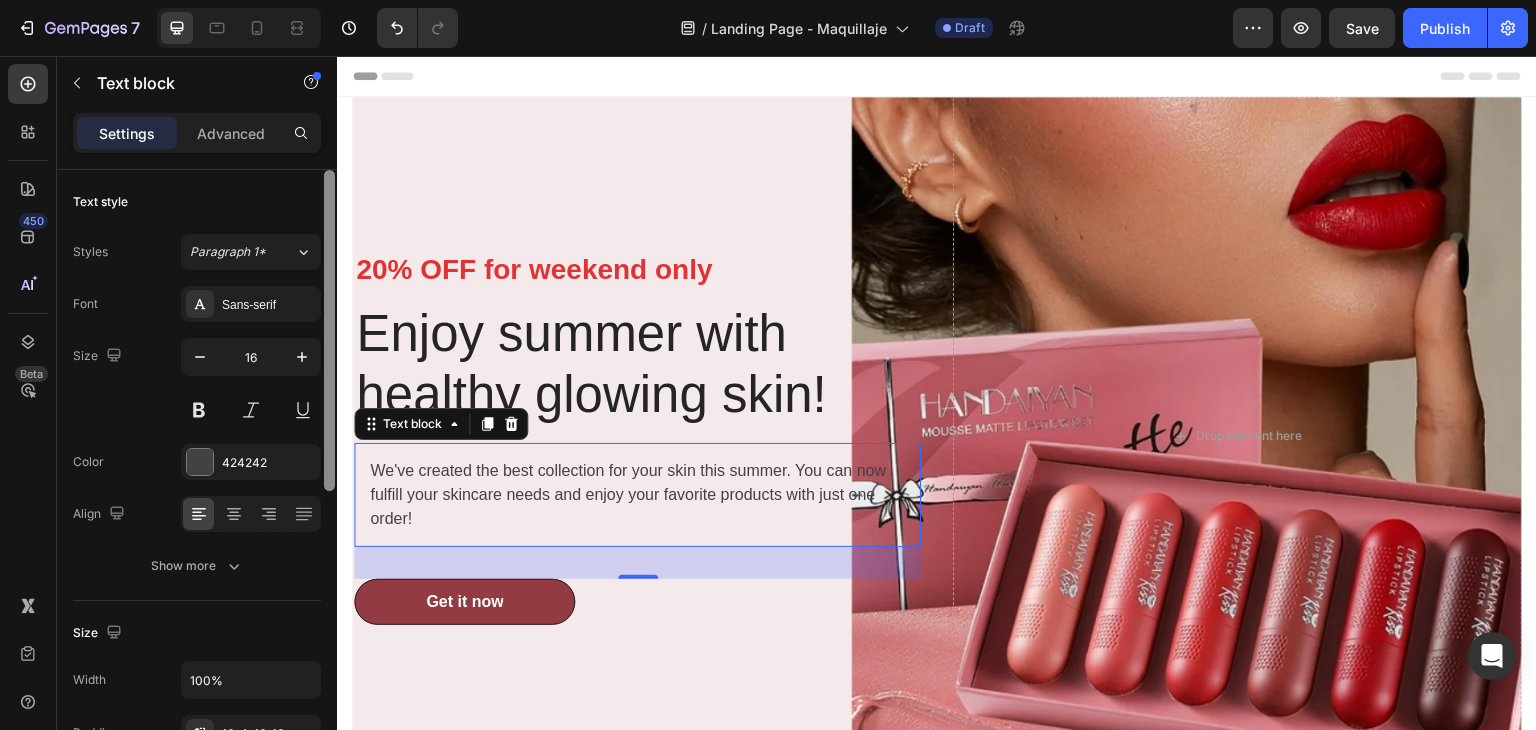 drag, startPoint x: 328, startPoint y: 466, endPoint x: 321, endPoint y: 446, distance: 21.189621 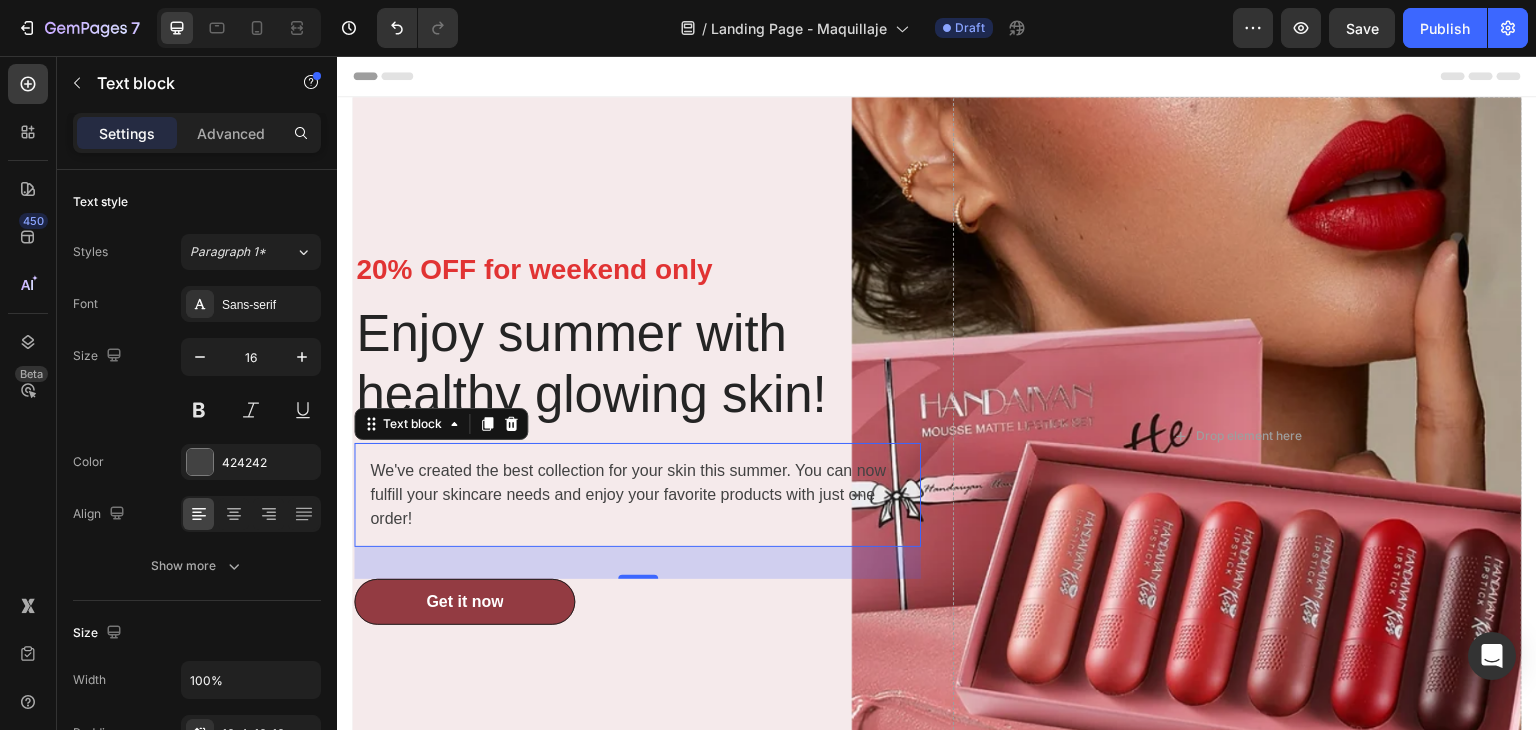 scroll, scrollTop: 566, scrollLeft: 0, axis: vertical 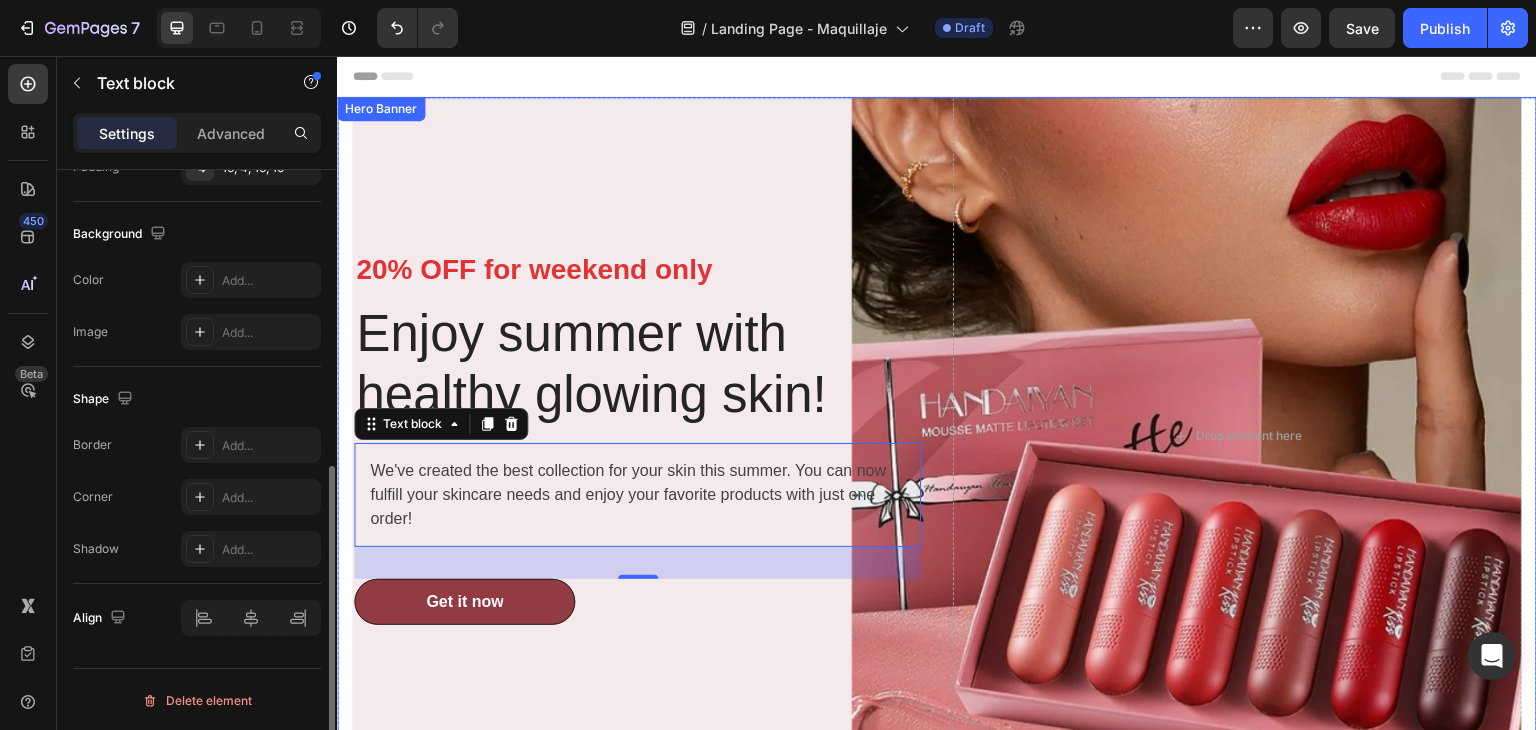 drag, startPoint x: 658, startPoint y: 502, endPoint x: 338, endPoint y: 525, distance: 320.8255 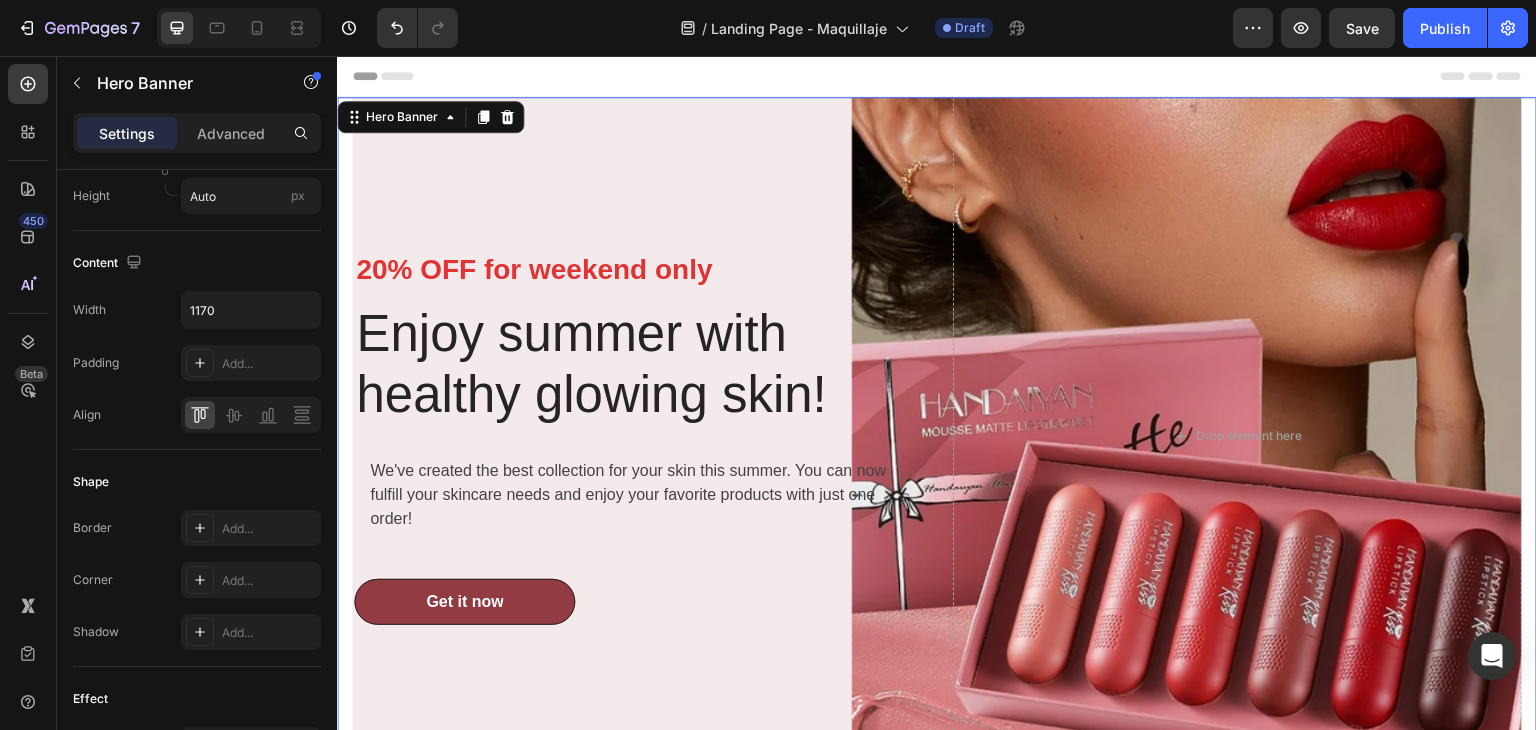 scroll, scrollTop: 0, scrollLeft: 0, axis: both 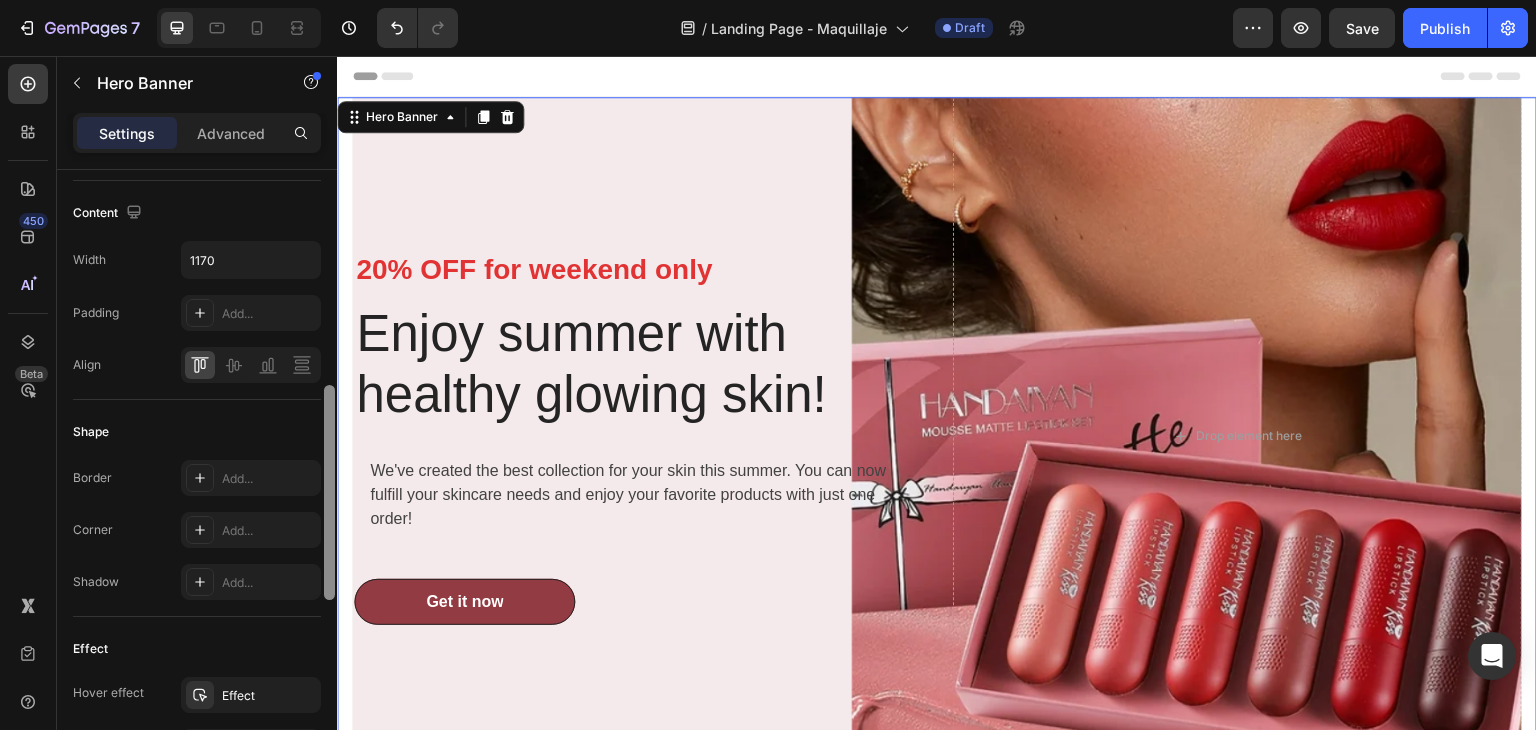 click at bounding box center [329, 478] 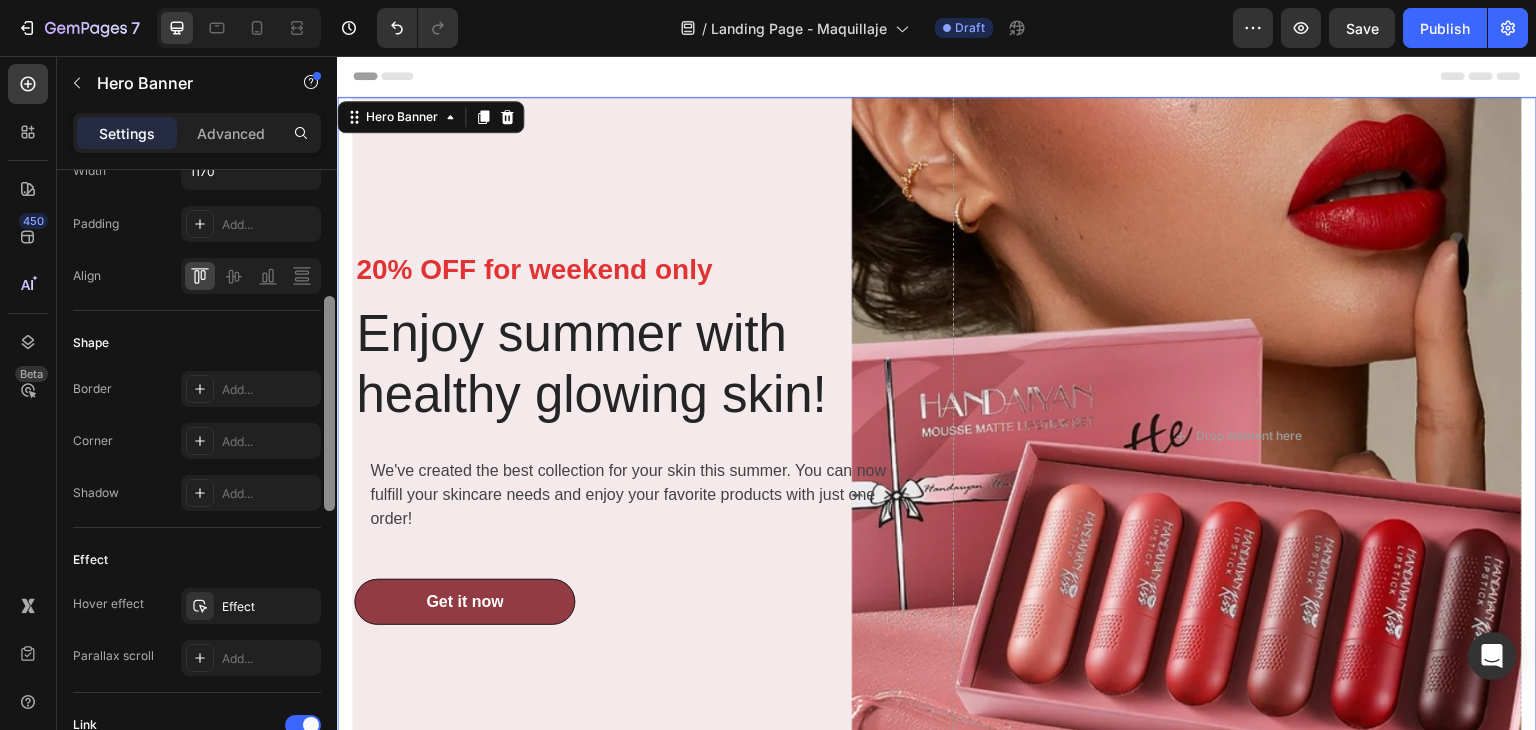 scroll, scrollTop: 771, scrollLeft: 0, axis: vertical 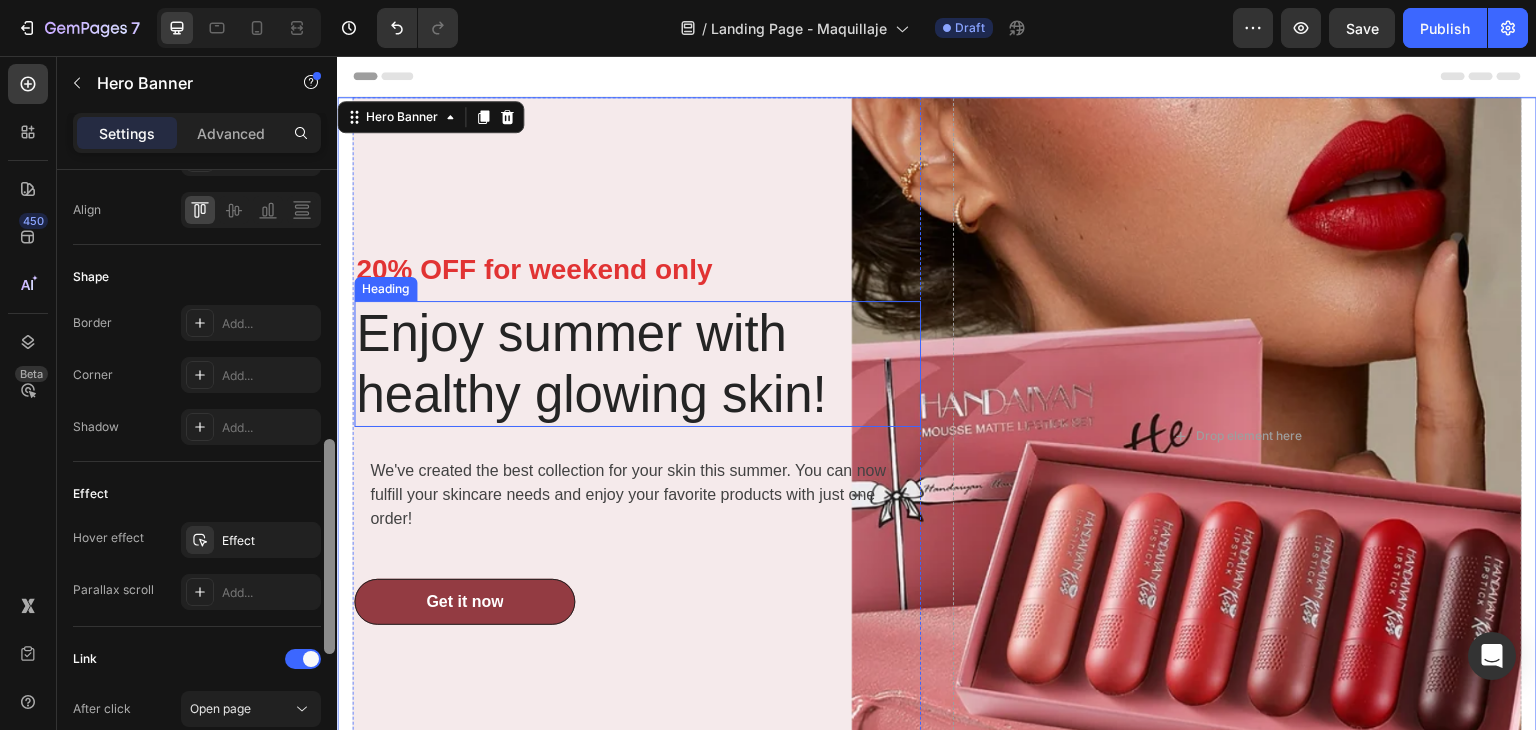 drag, startPoint x: 667, startPoint y: 535, endPoint x: 392, endPoint y: 304, distance: 359.1462 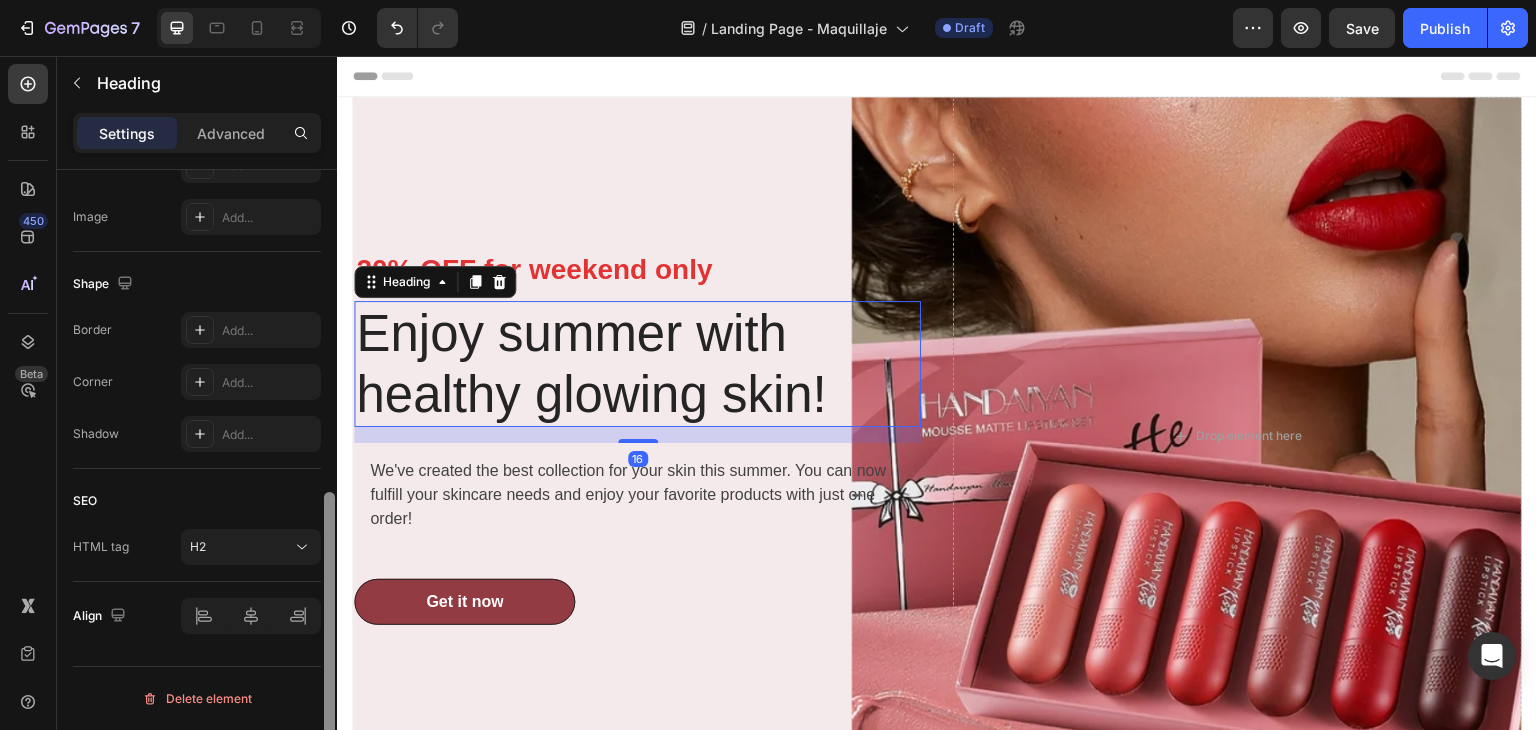 scroll, scrollTop: 0, scrollLeft: 0, axis: both 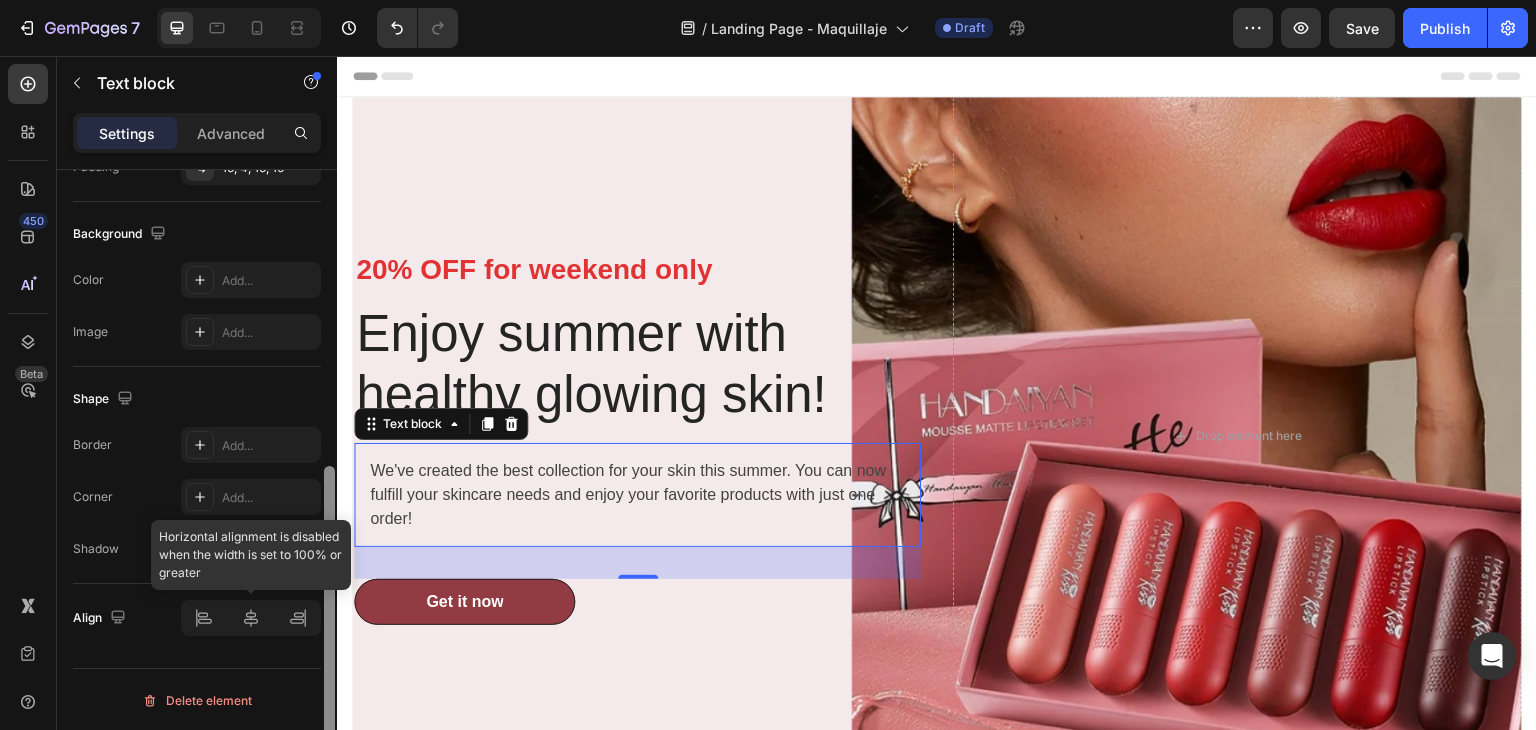 click 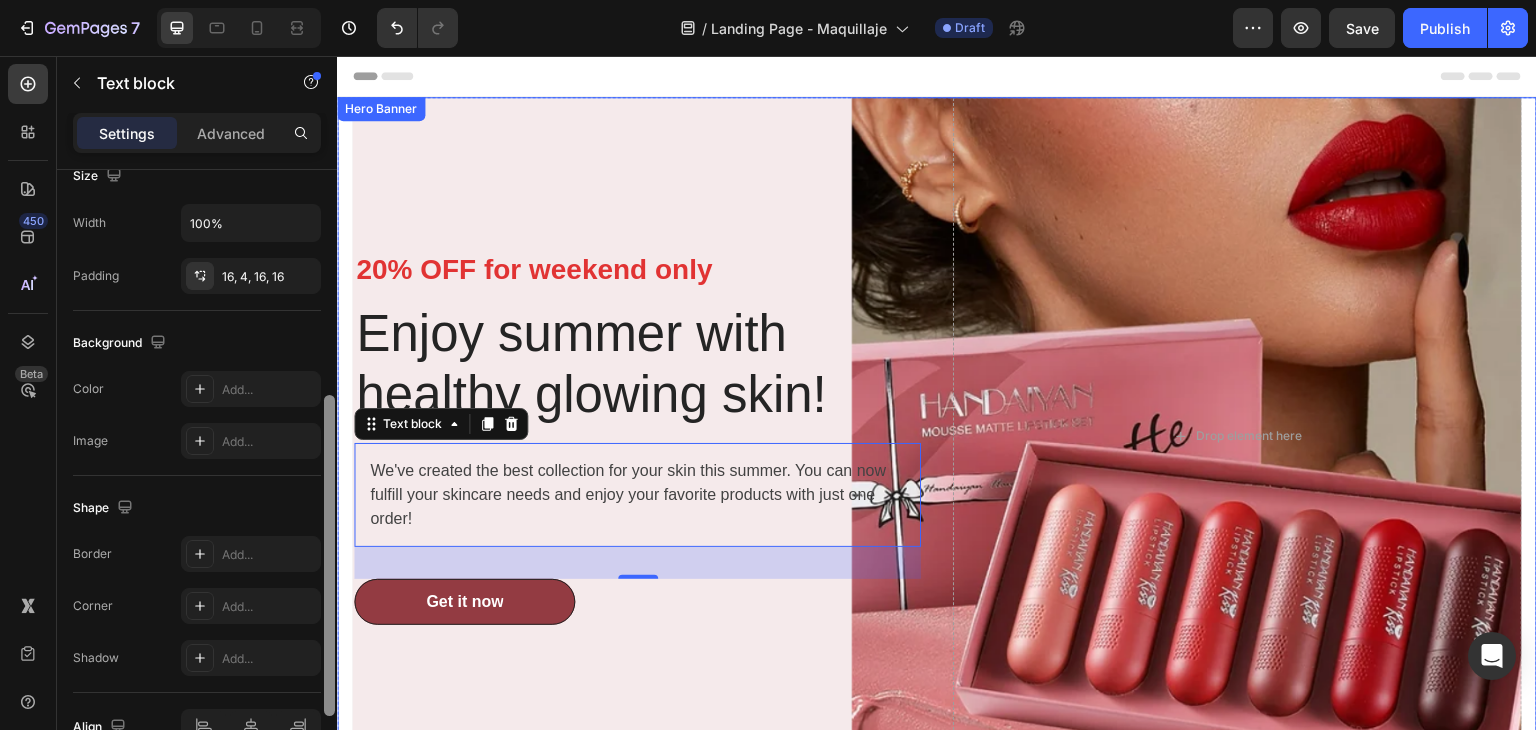 scroll, scrollTop: 448, scrollLeft: 0, axis: vertical 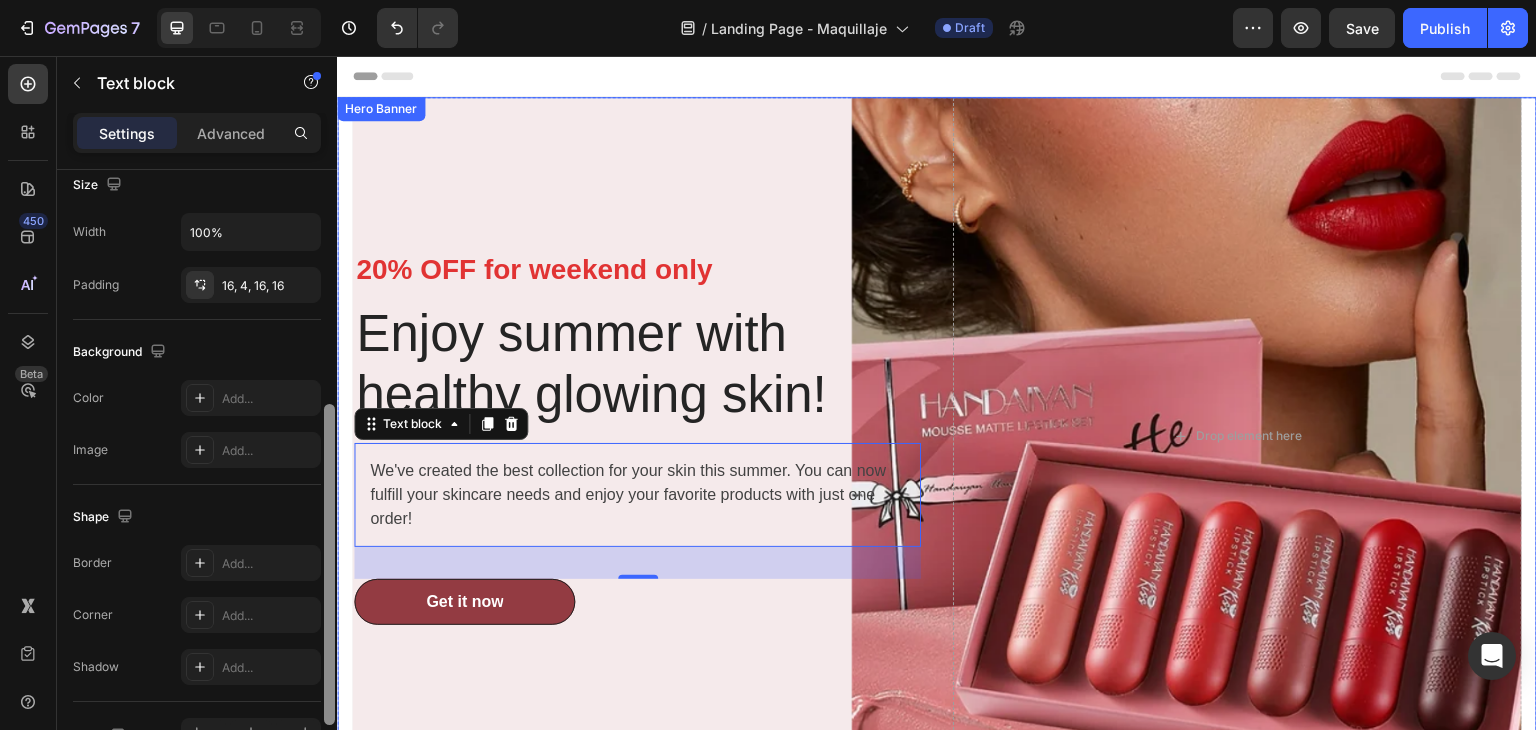 drag, startPoint x: 665, startPoint y: 641, endPoint x: 348, endPoint y: 477, distance: 356.91034 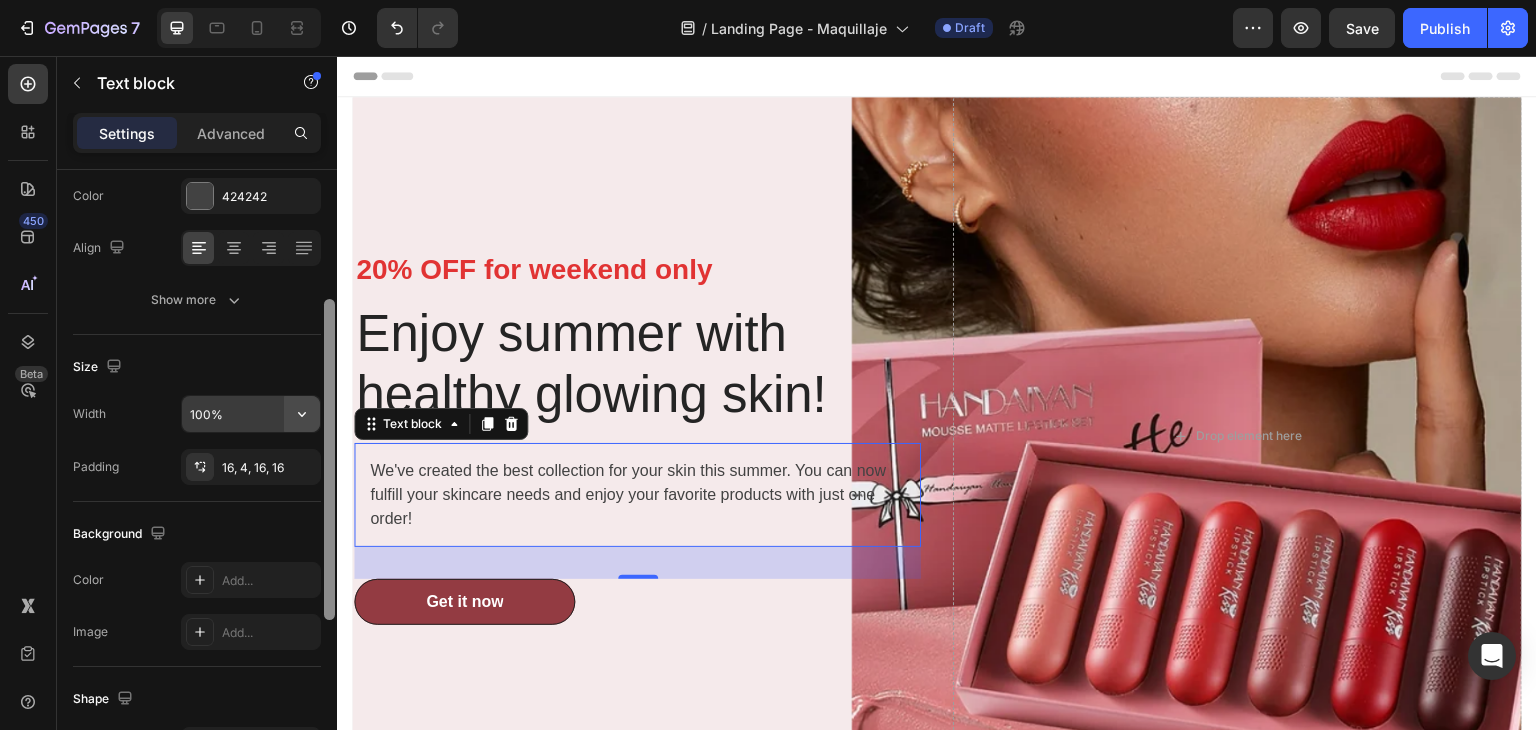 scroll, scrollTop: 260, scrollLeft: 0, axis: vertical 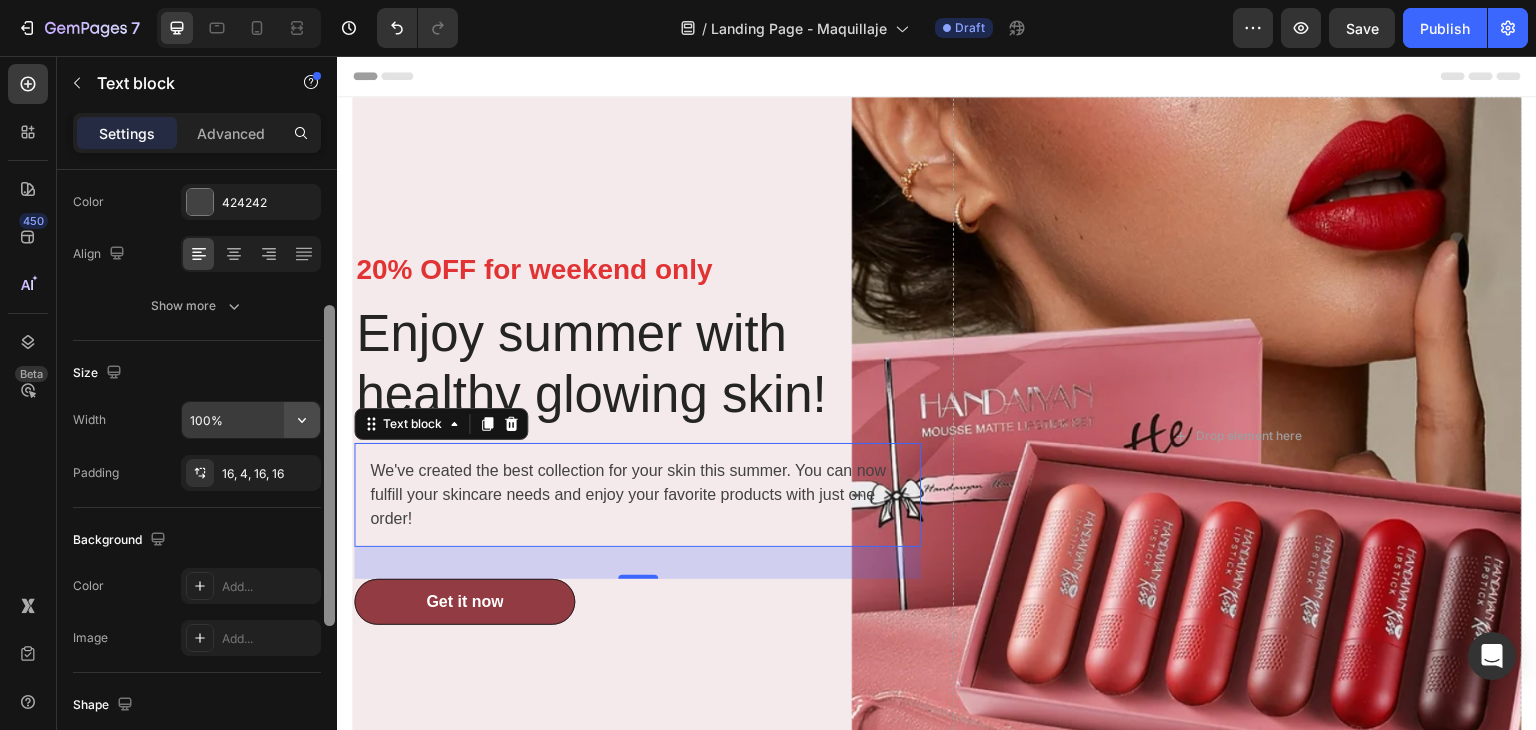 click 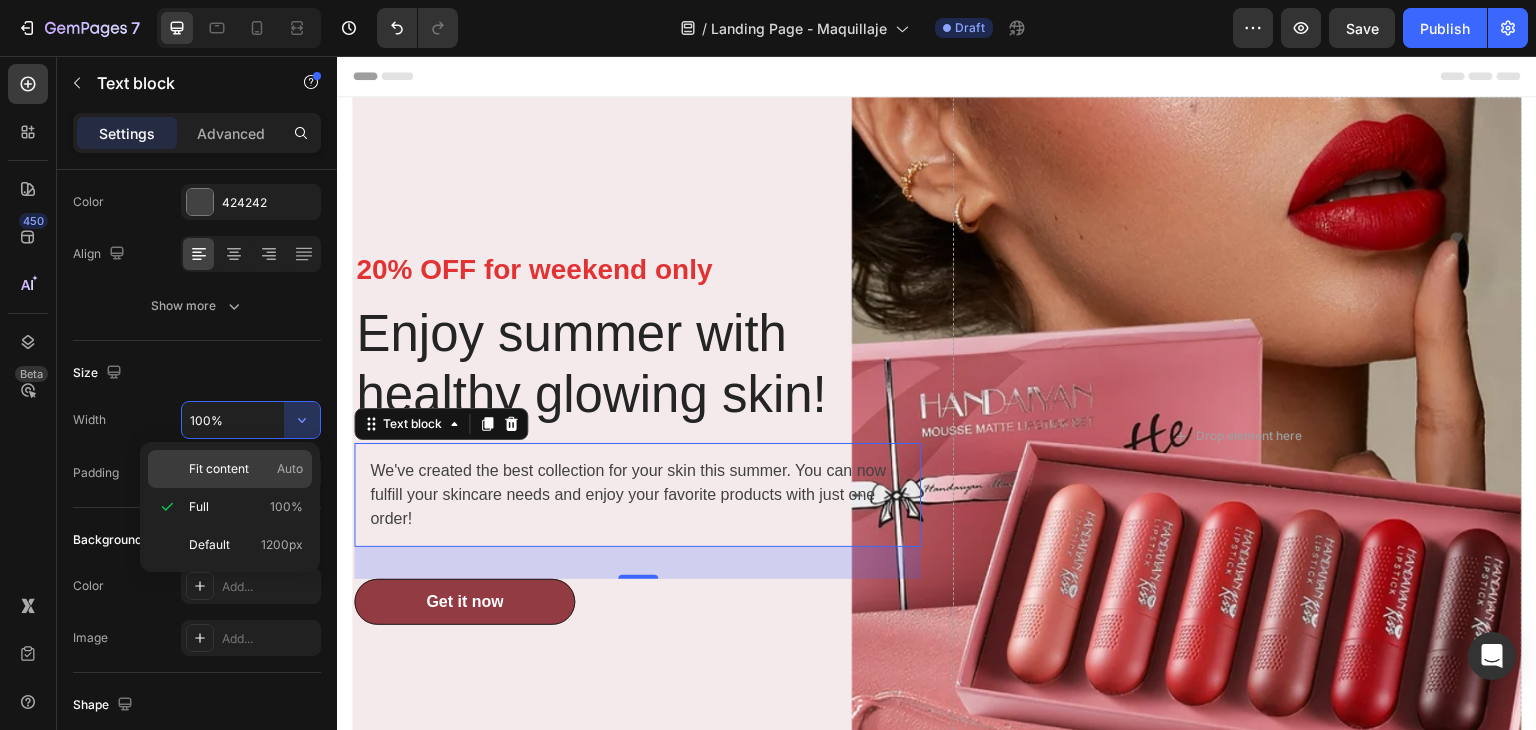 click on "Fit content Auto" at bounding box center (246, 469) 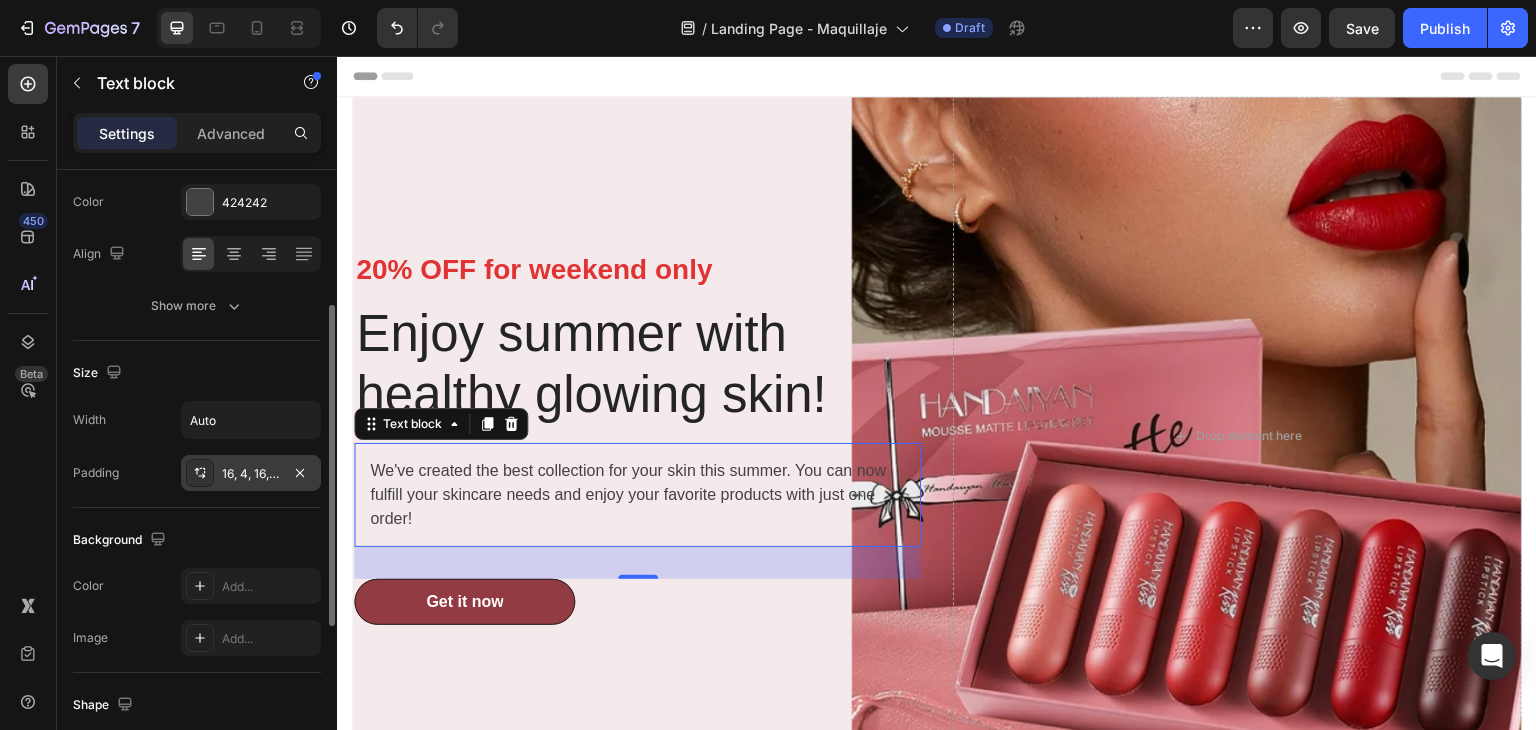 click on "16, 4, 16, 16" at bounding box center [251, 474] 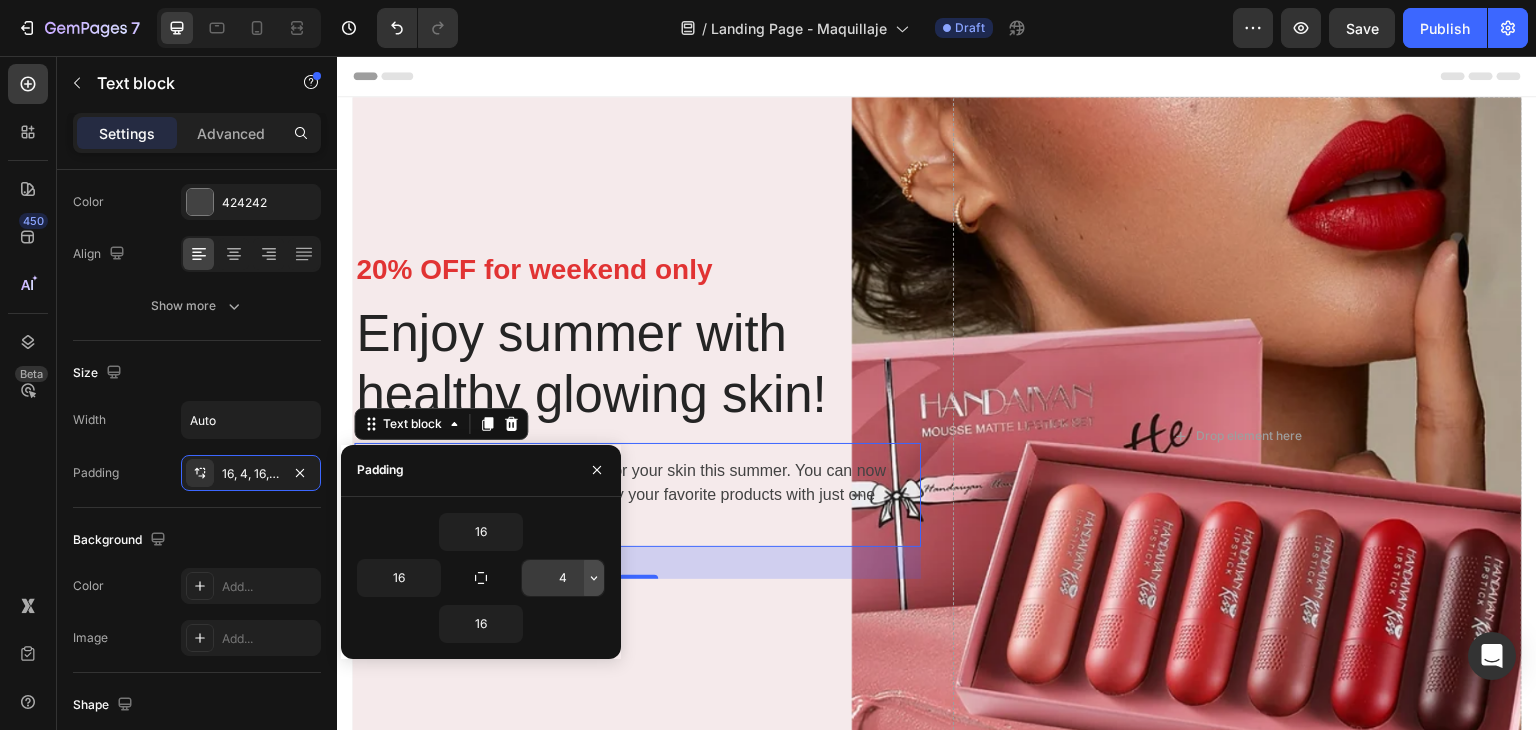 click 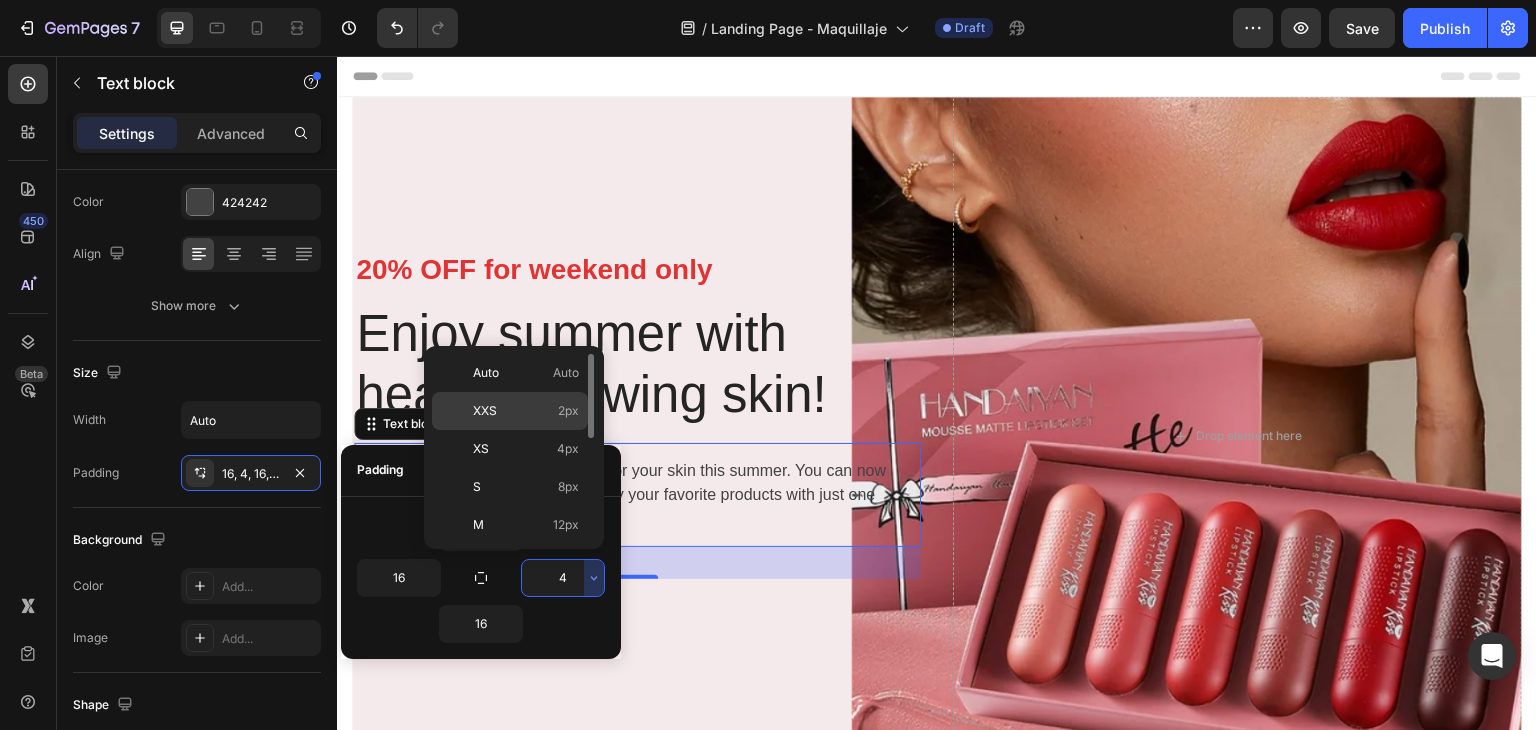 click on "XXS 2px" at bounding box center (526, 411) 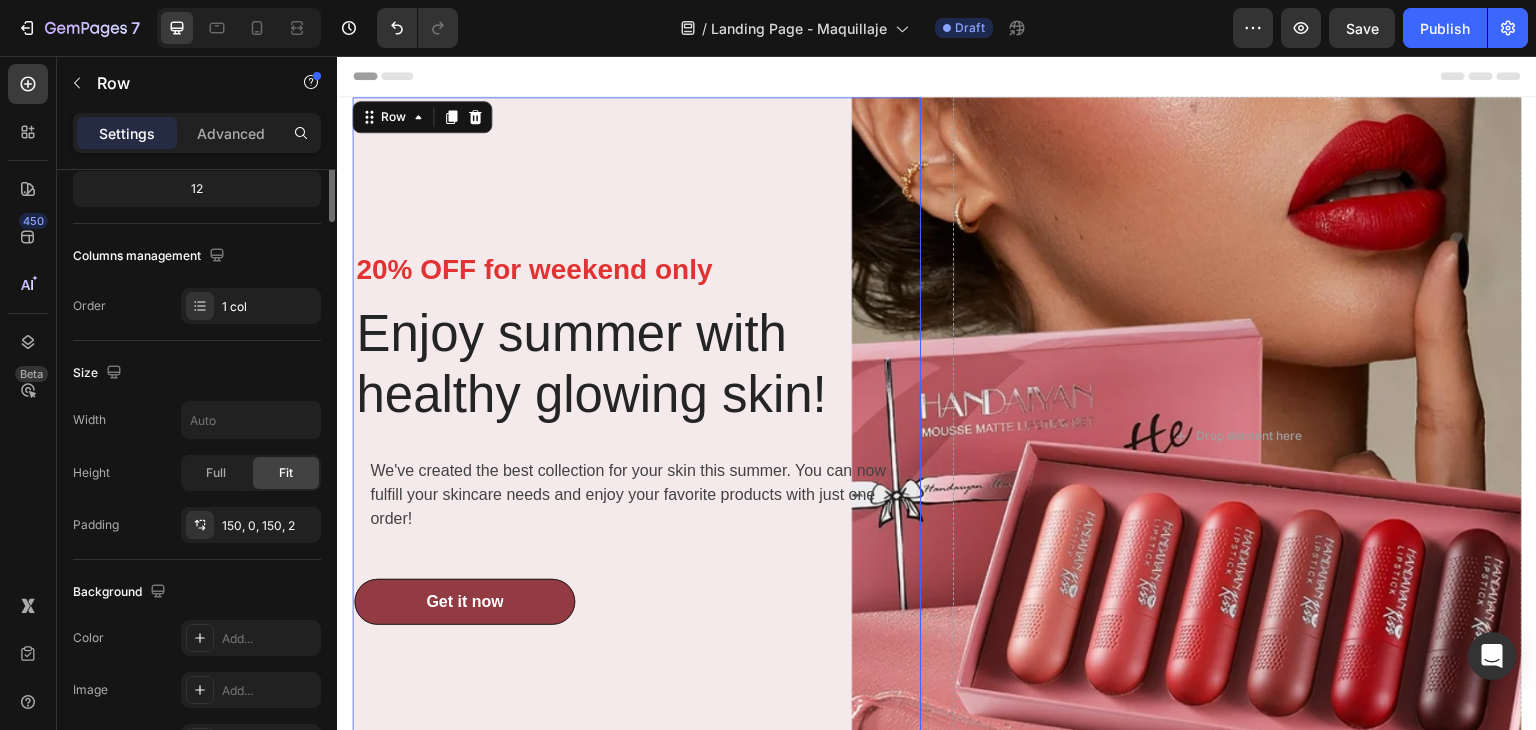 scroll, scrollTop: 0, scrollLeft: 0, axis: both 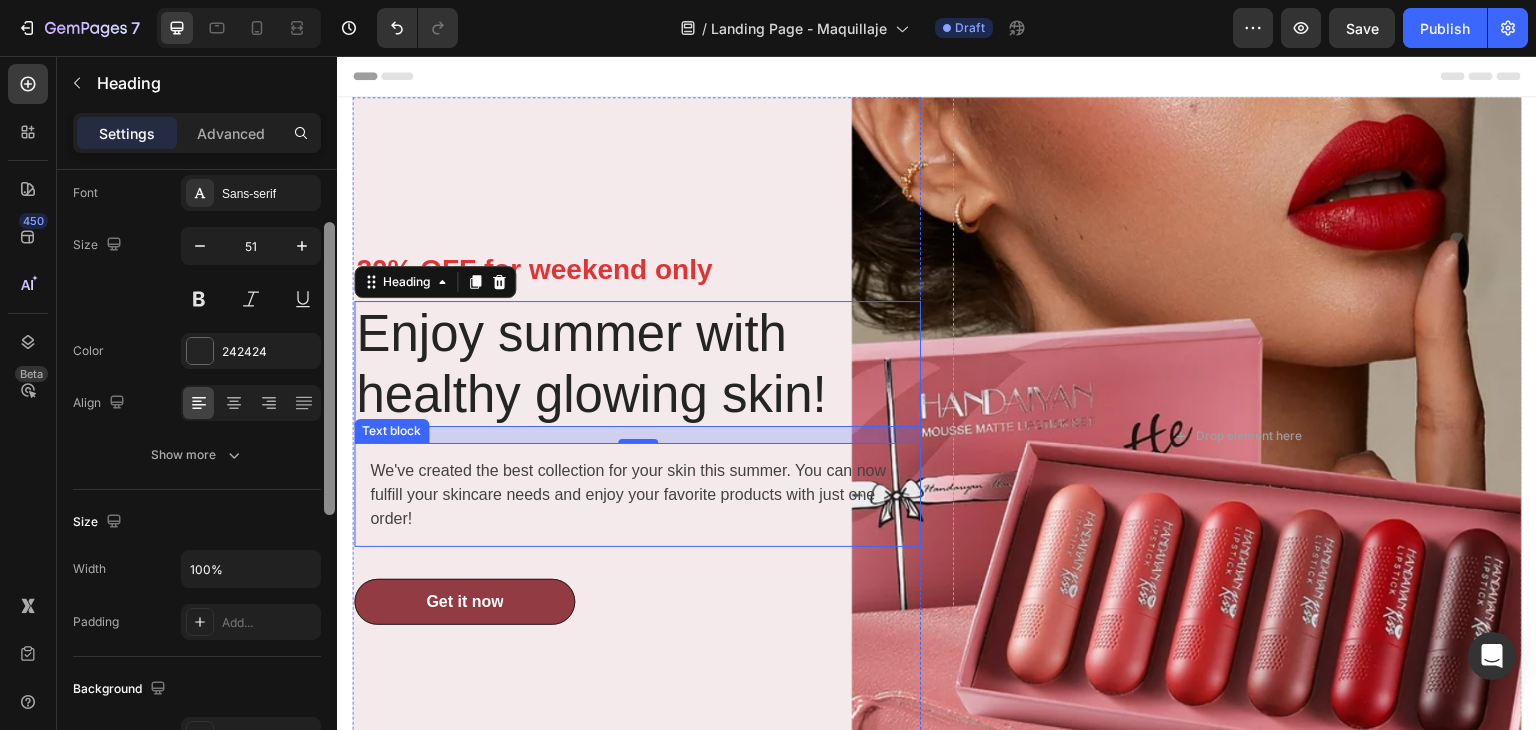 drag, startPoint x: 661, startPoint y: 407, endPoint x: 354, endPoint y: 513, distance: 324.78455 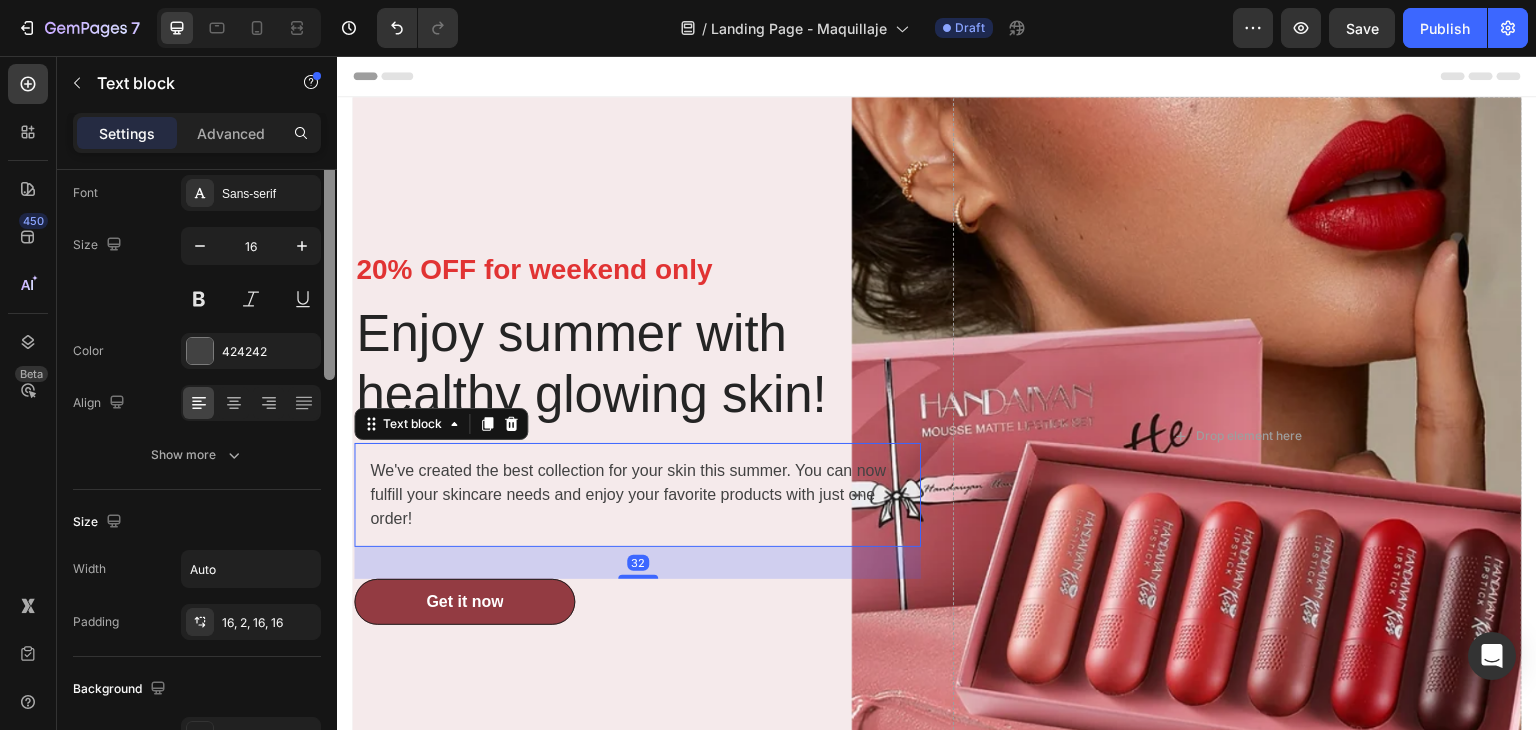 scroll, scrollTop: 0, scrollLeft: 0, axis: both 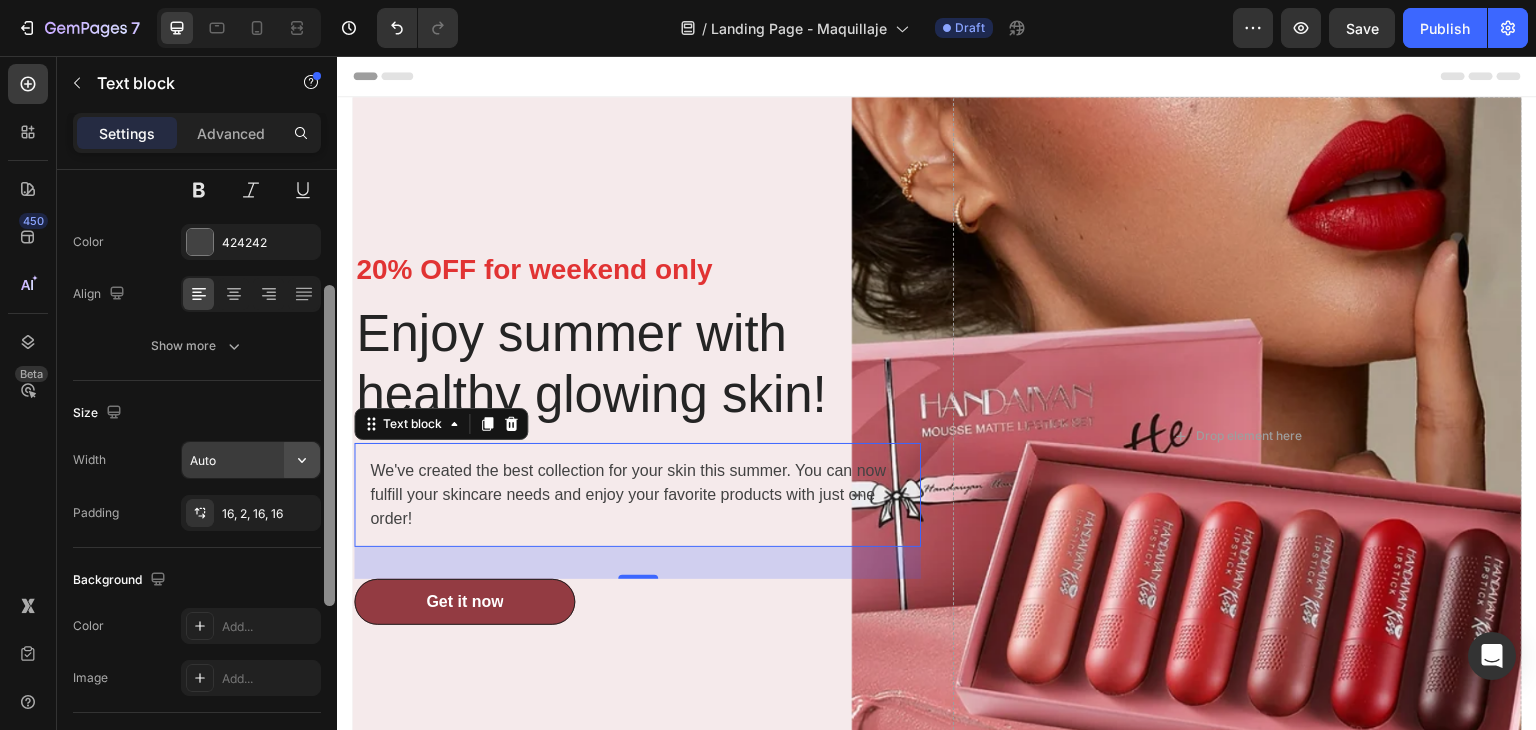 click 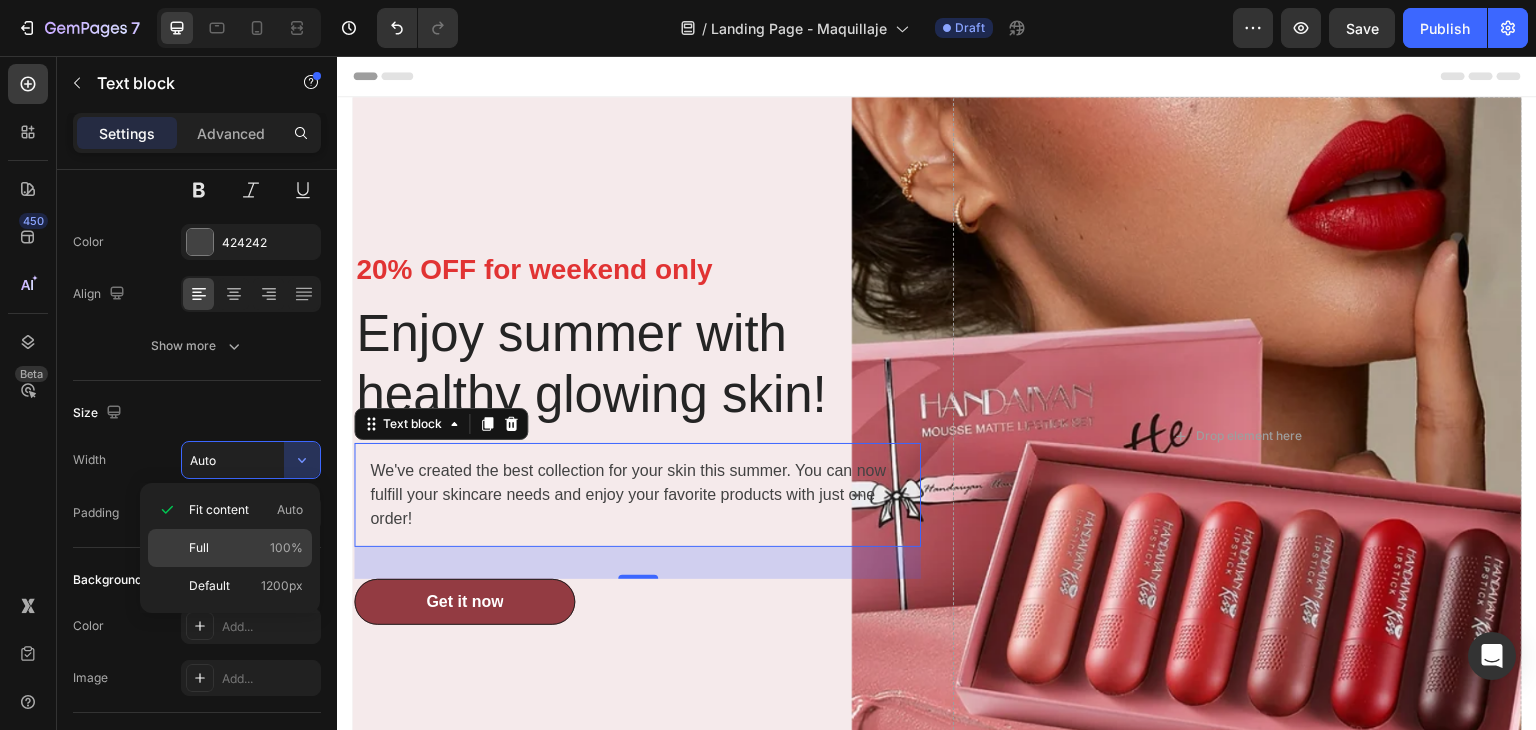 click on "100%" at bounding box center (286, 548) 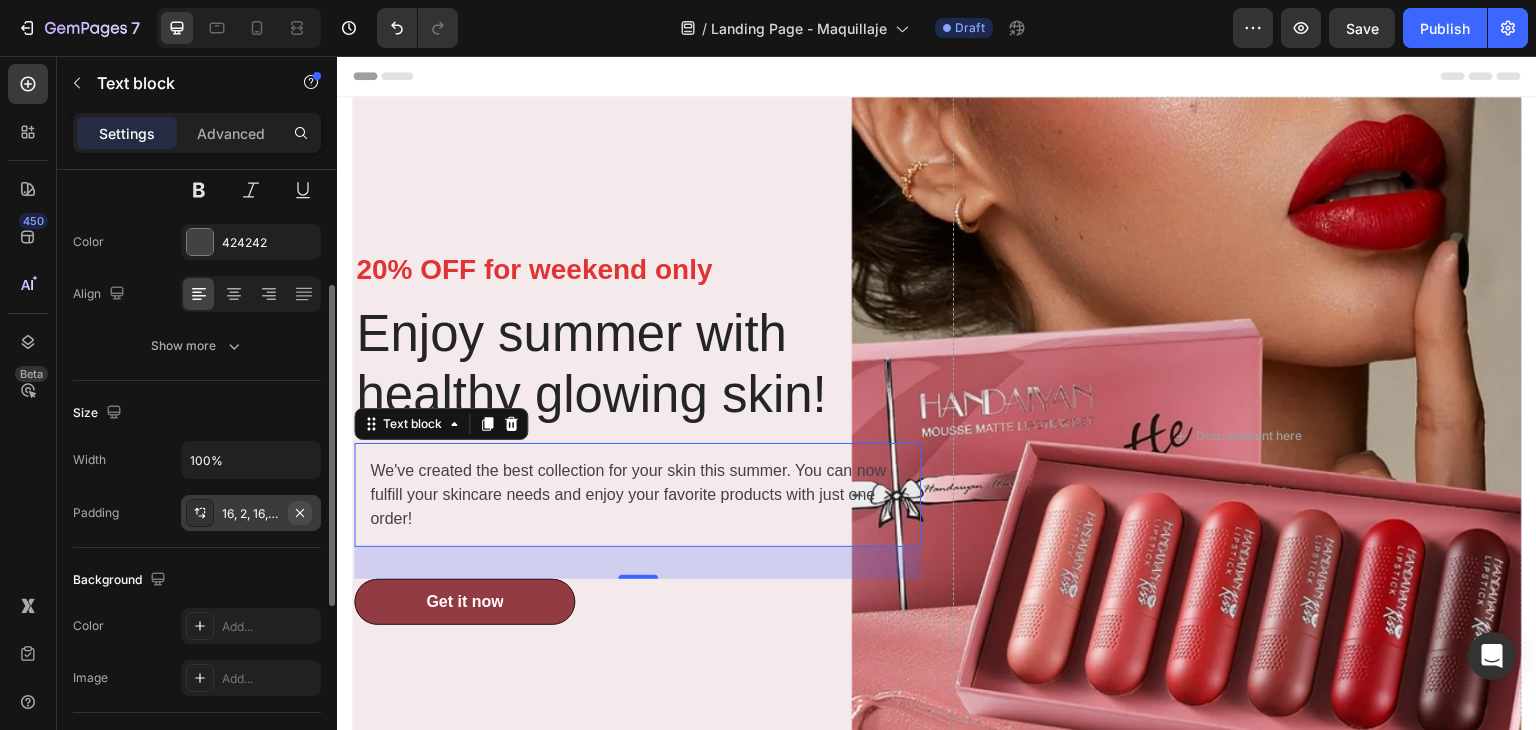click 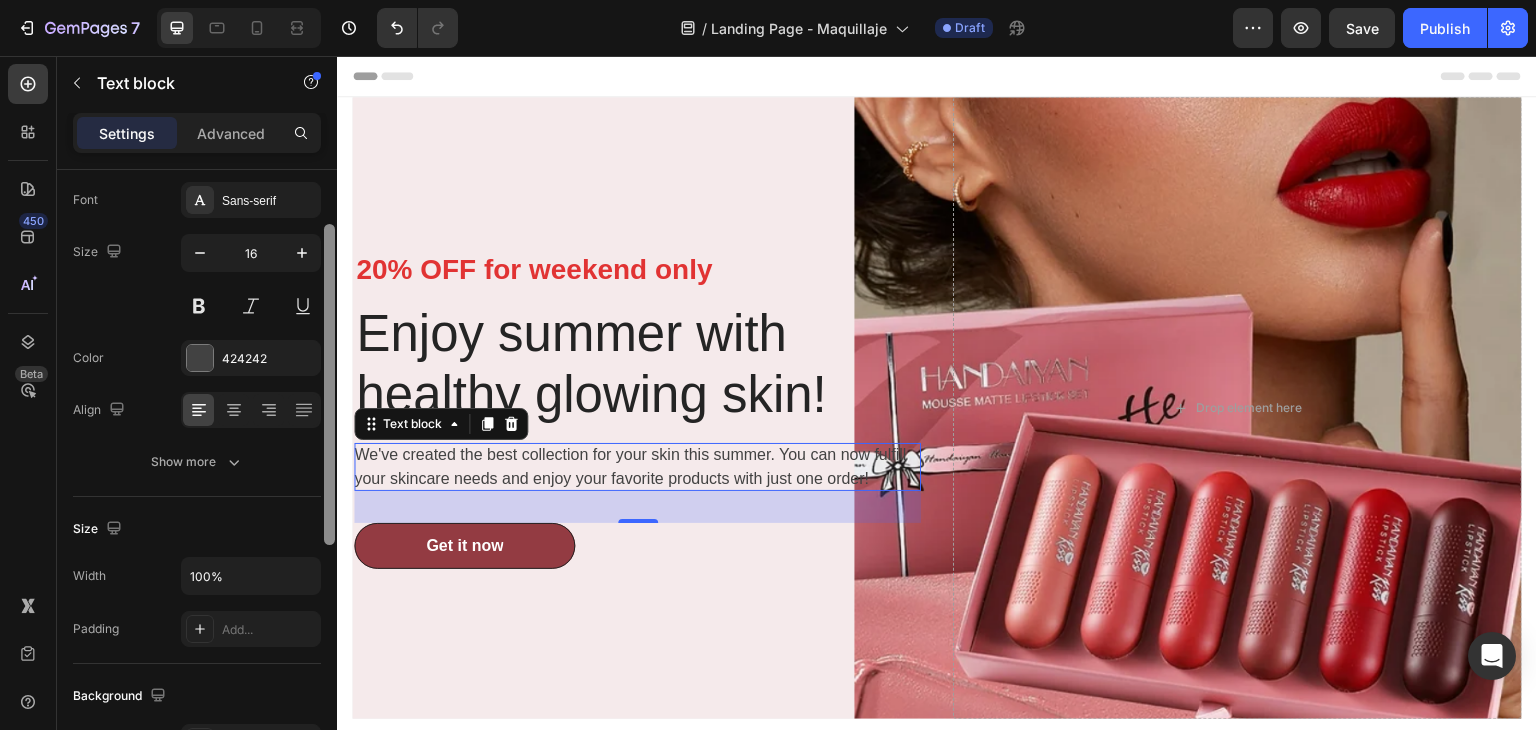 scroll, scrollTop: 206, scrollLeft: 0, axis: vertical 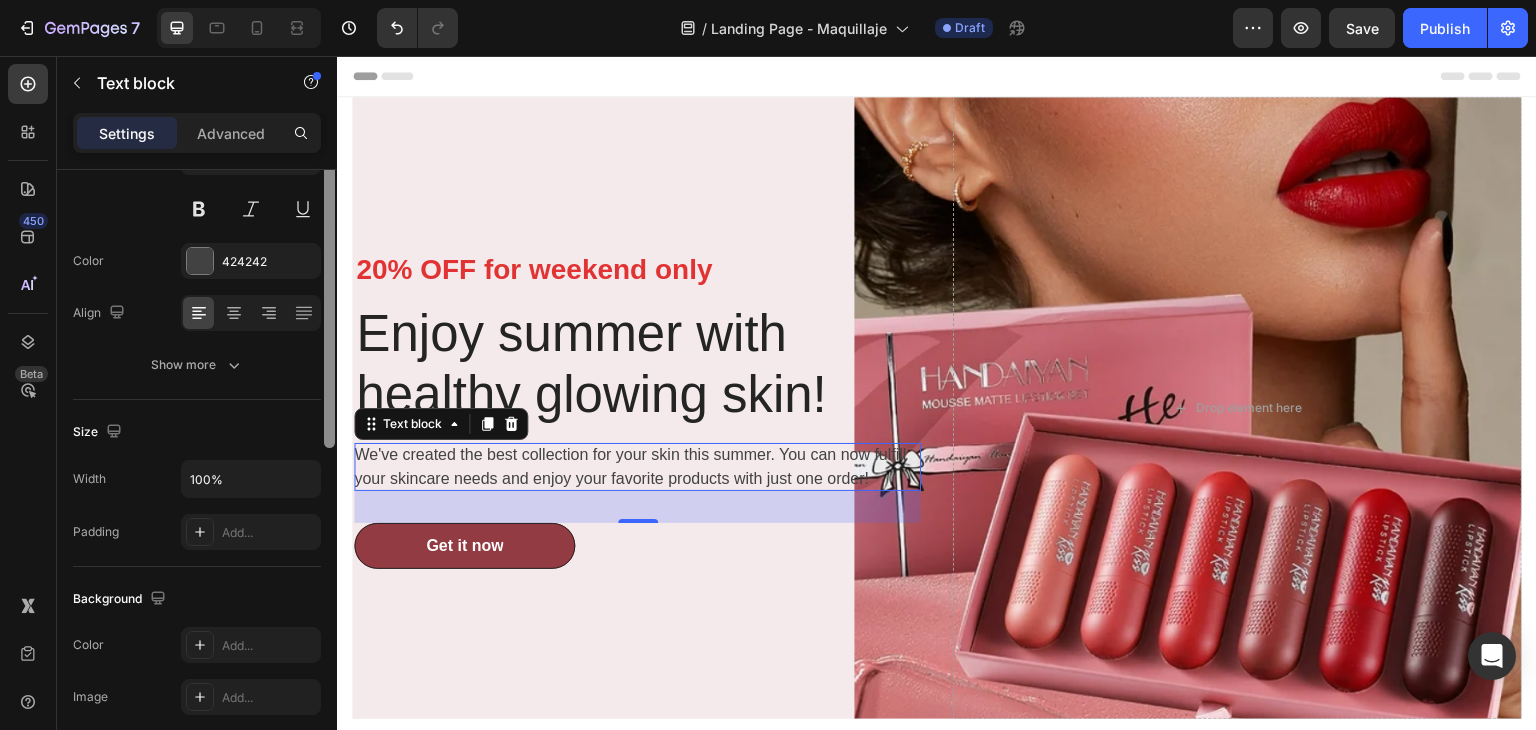 drag, startPoint x: 328, startPoint y: 469, endPoint x: 327, endPoint y: 577, distance: 108.00463 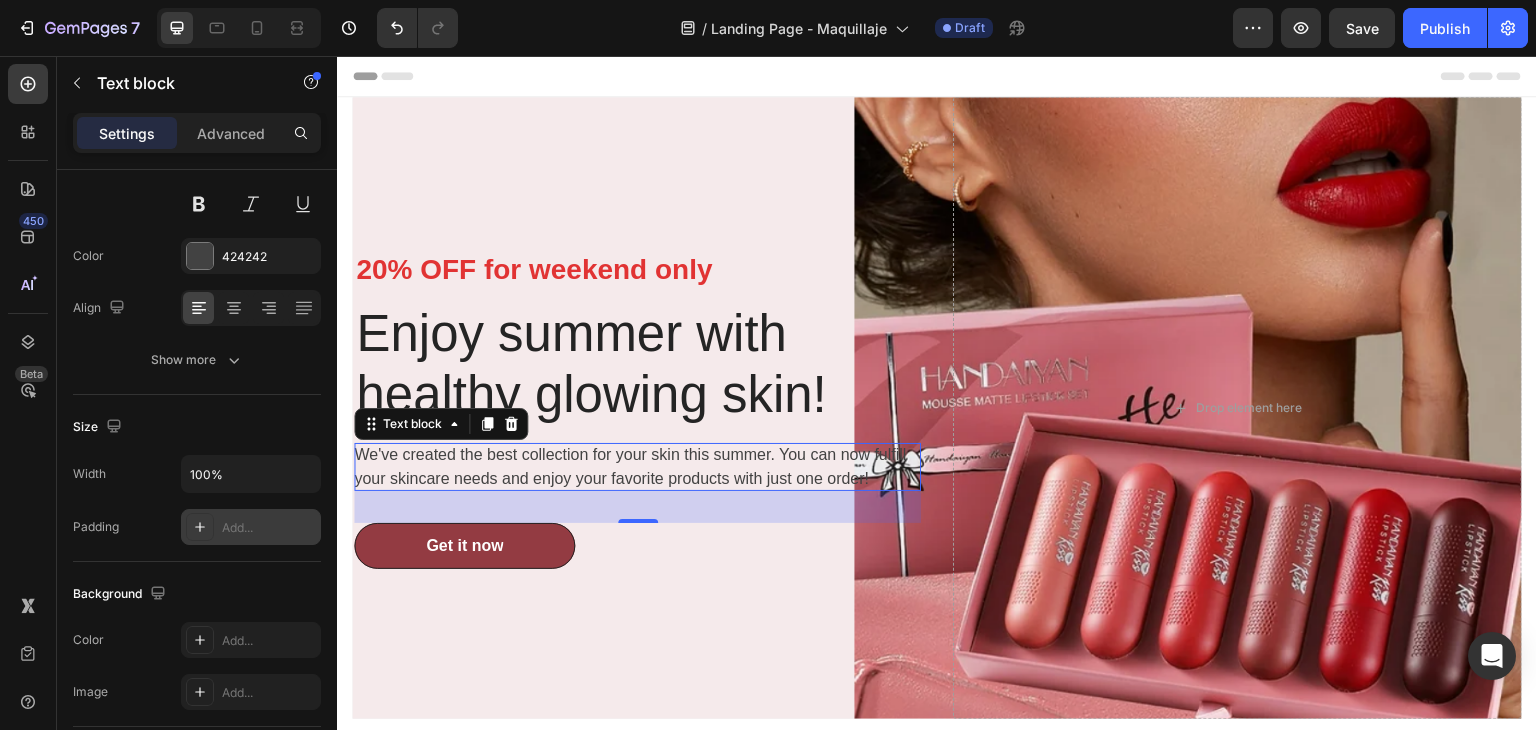 click on "Add..." at bounding box center [269, 528] 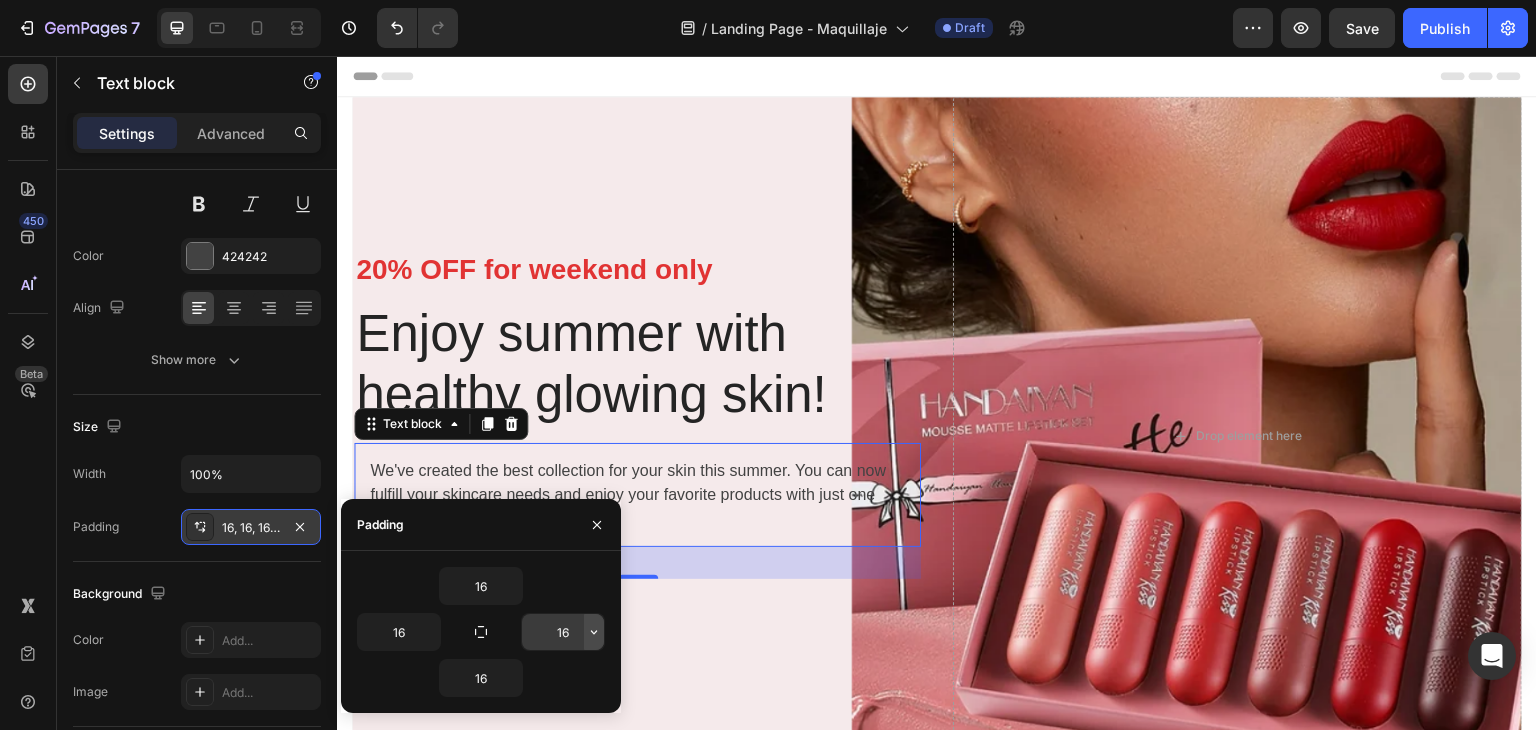 click 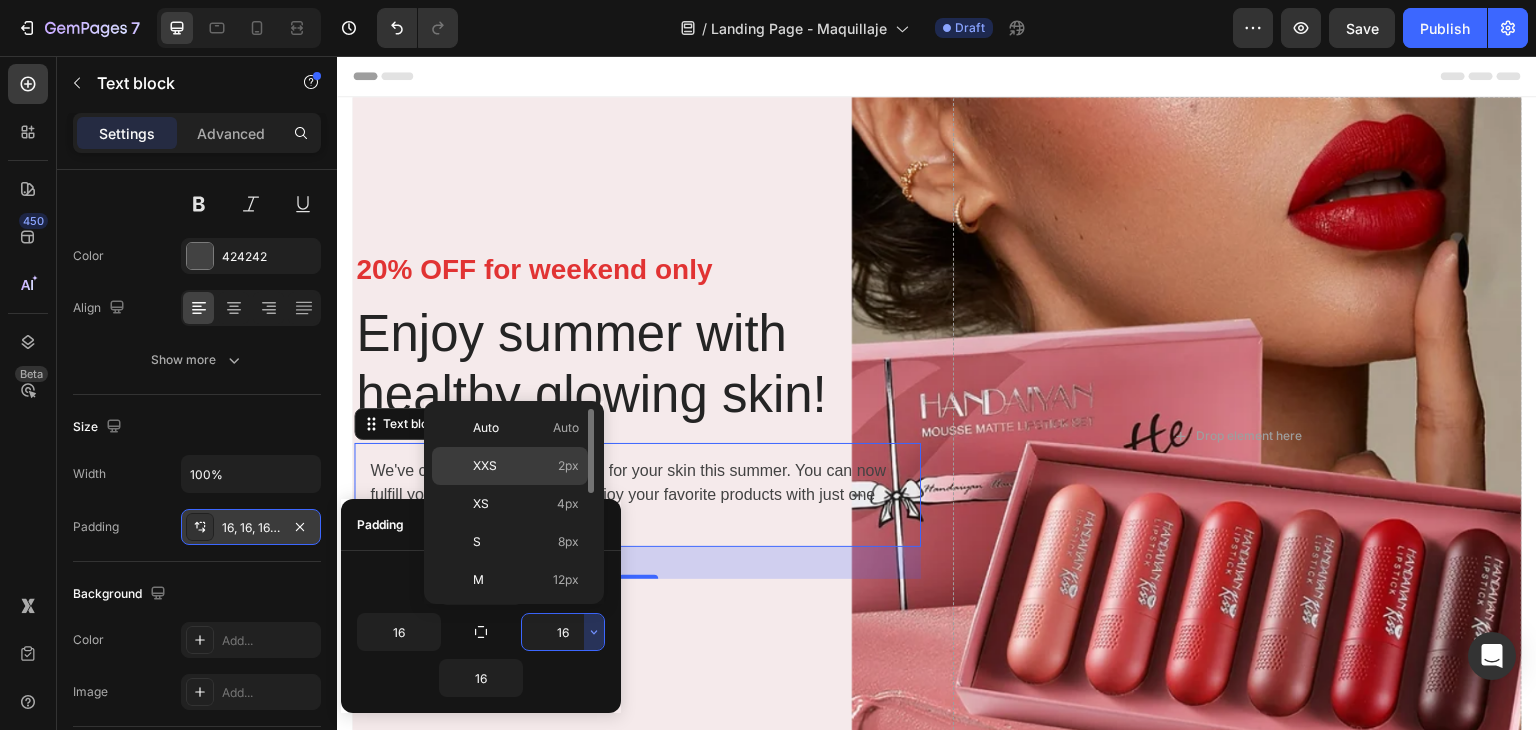 click on "2px" at bounding box center (568, 466) 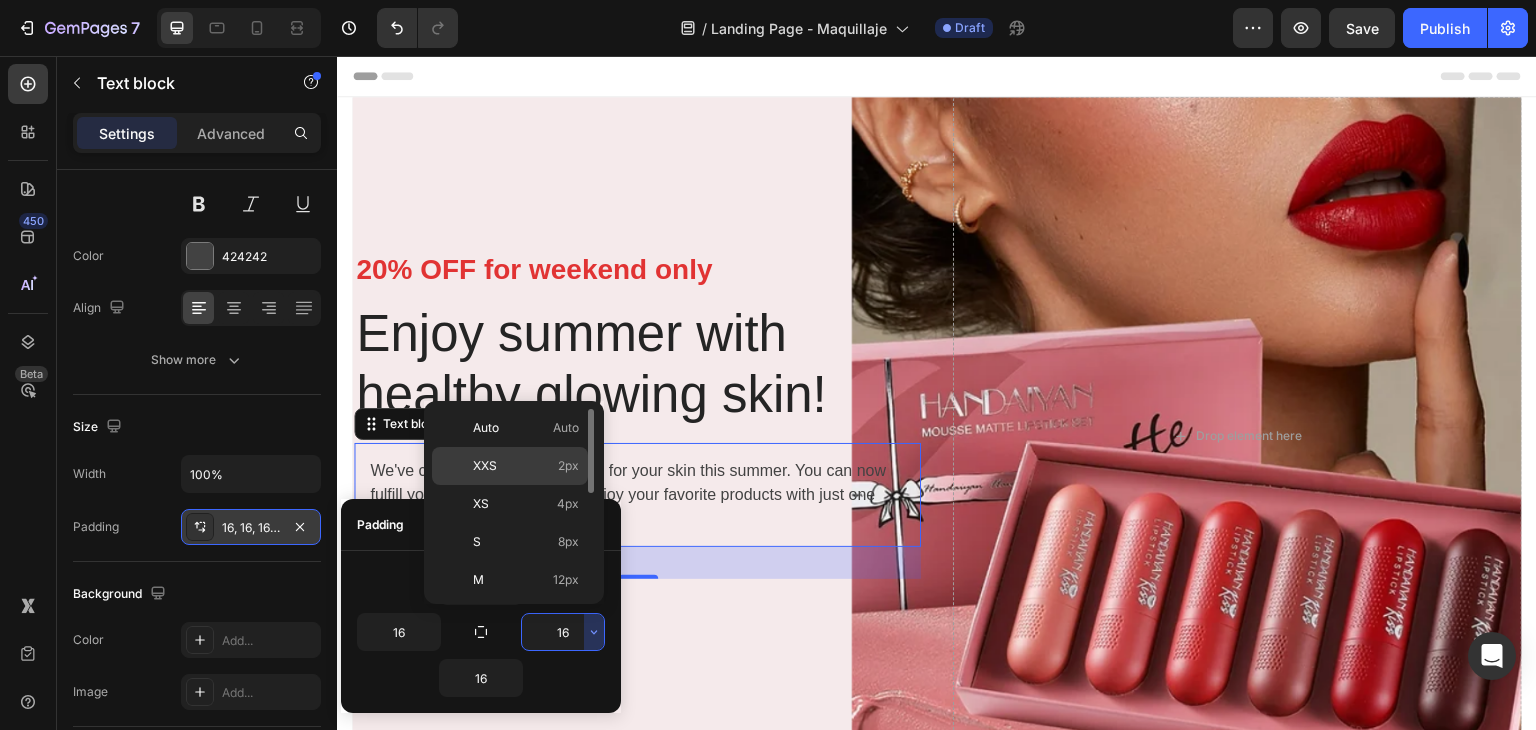 type on "2" 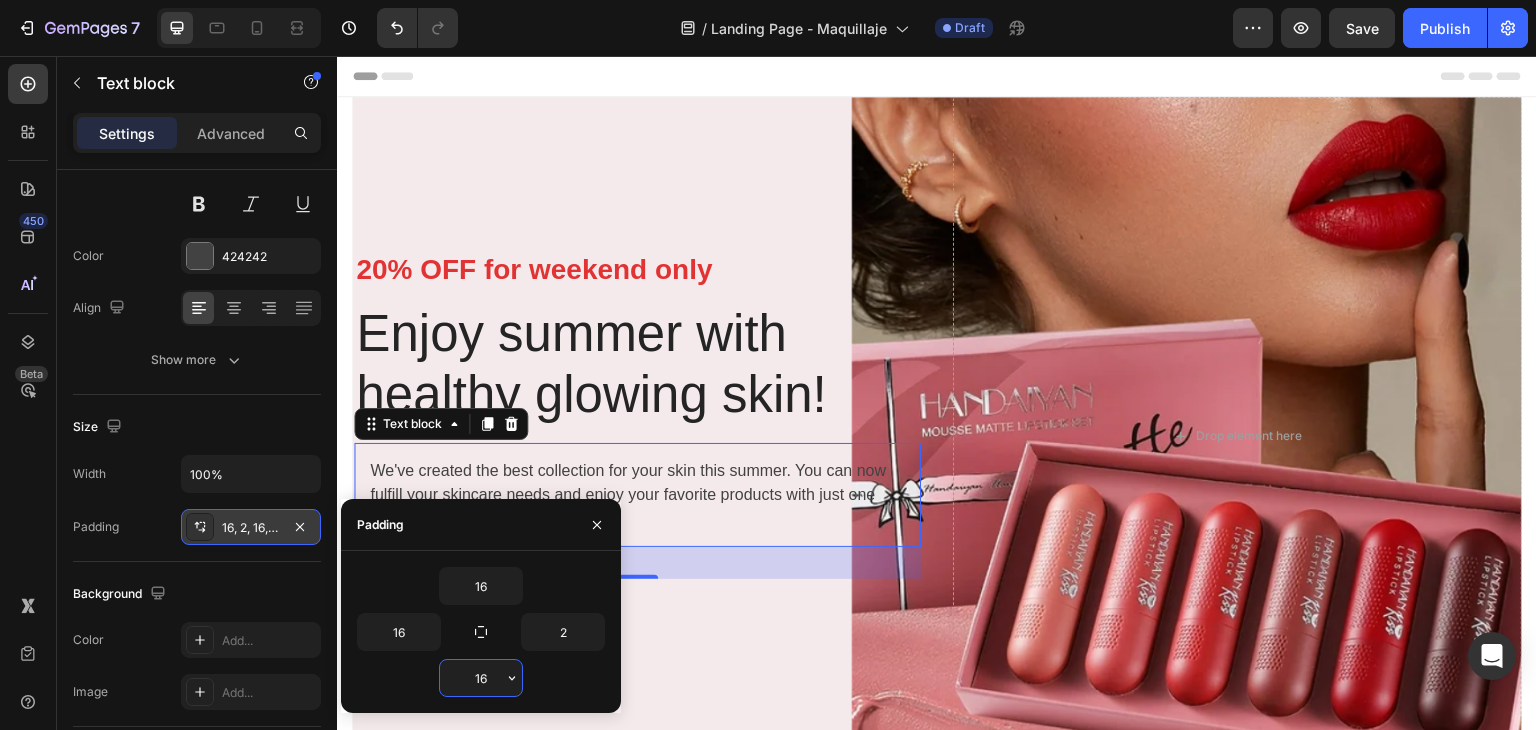 click on "16" at bounding box center [481, 678] 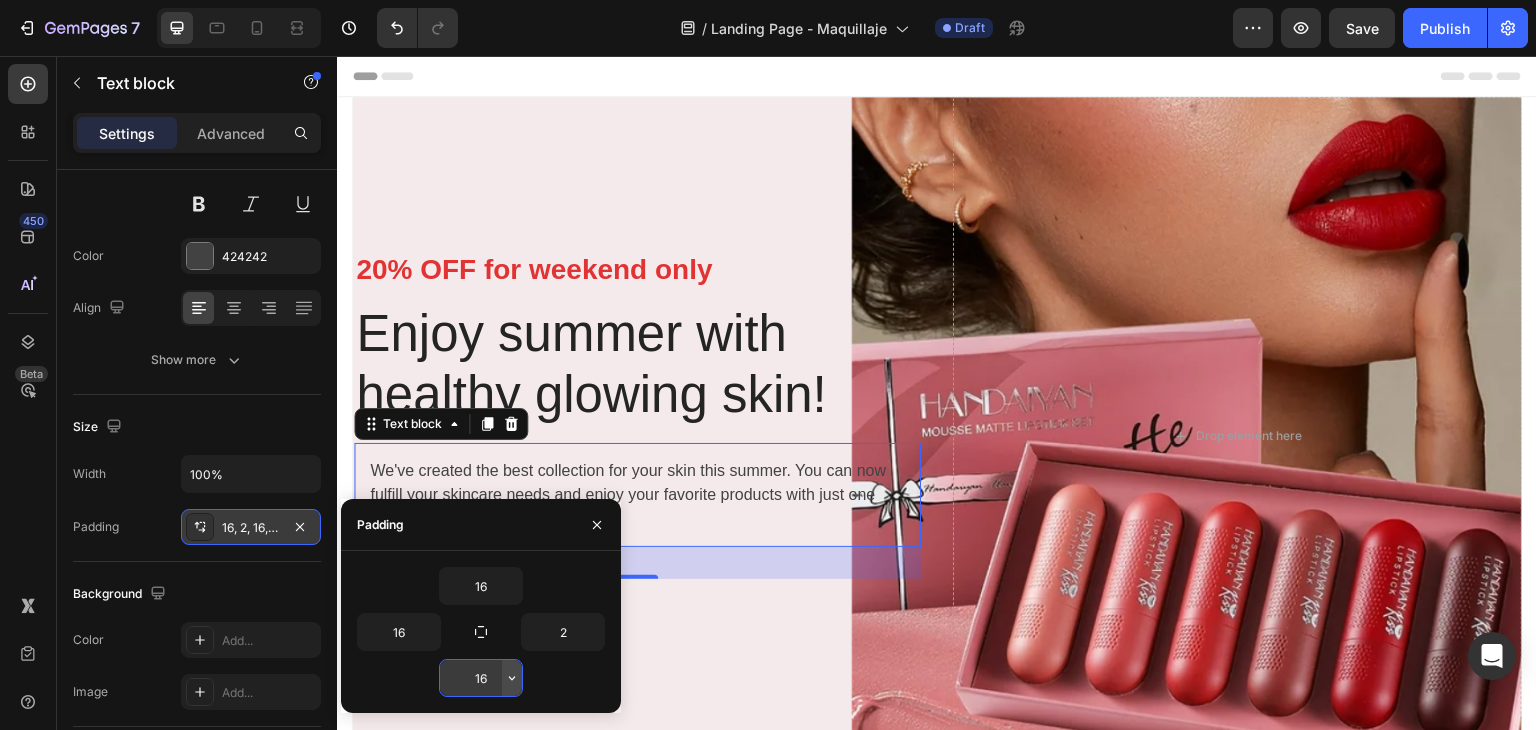 click 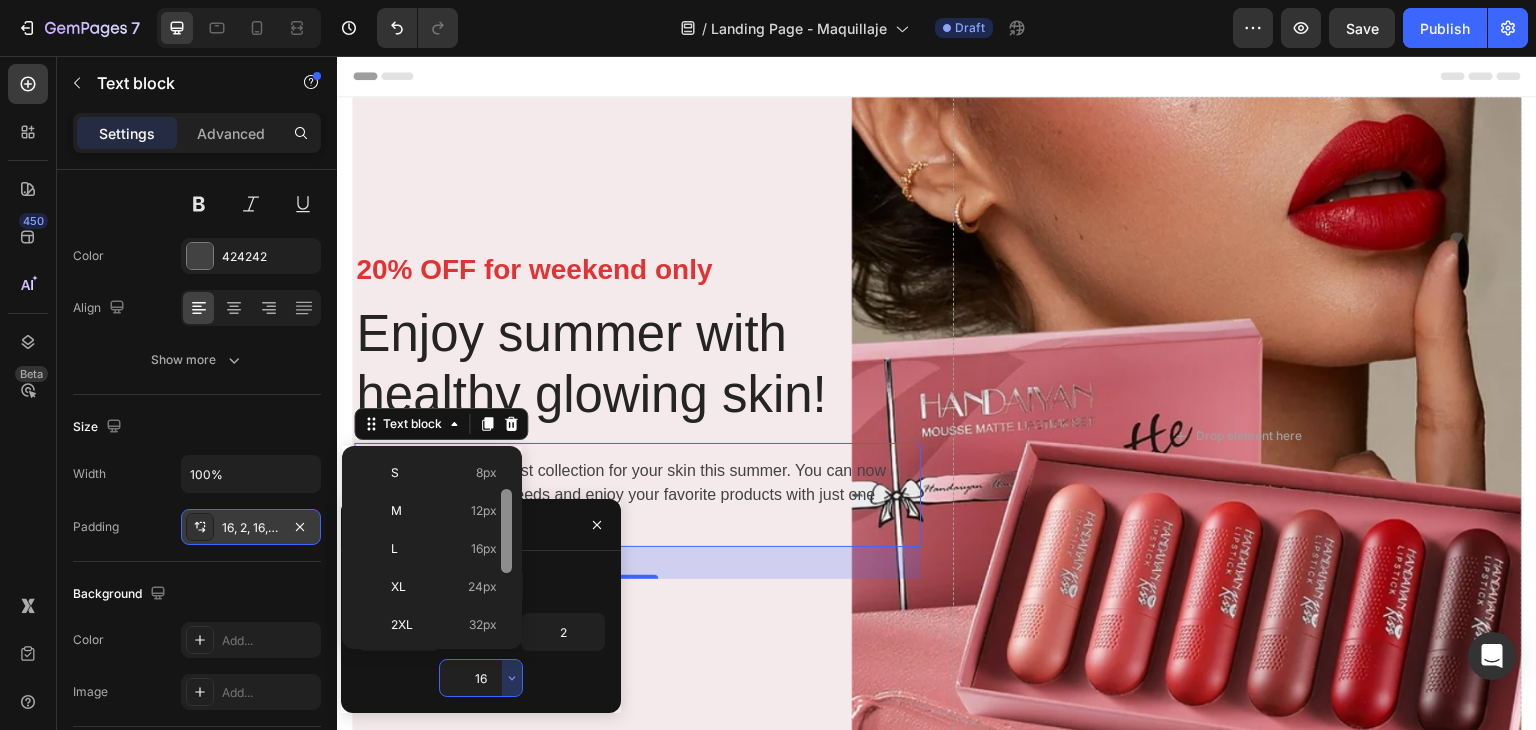 scroll, scrollTop: 121, scrollLeft: 0, axis: vertical 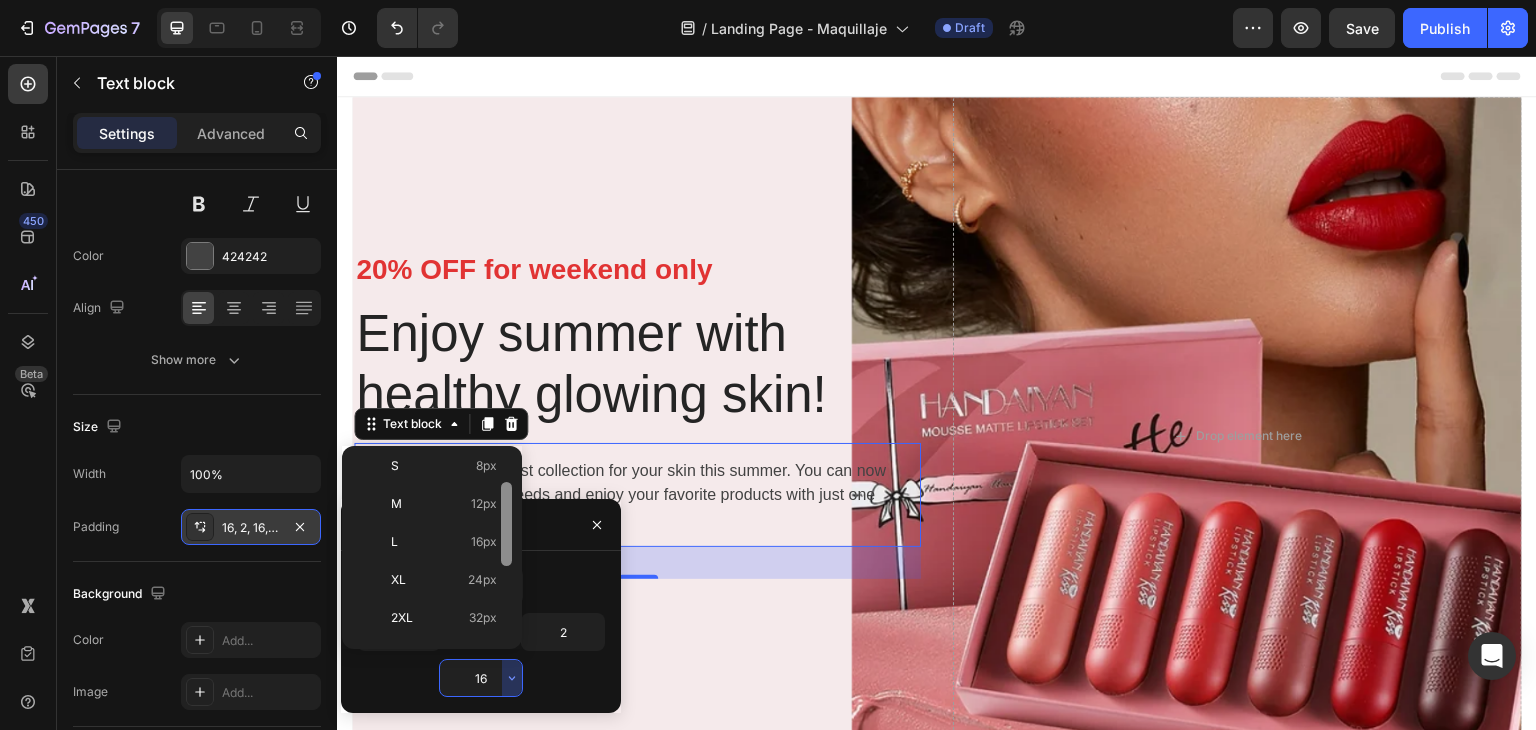 drag, startPoint x: 510, startPoint y: 521, endPoint x: 520, endPoint y: 576, distance: 55.9017 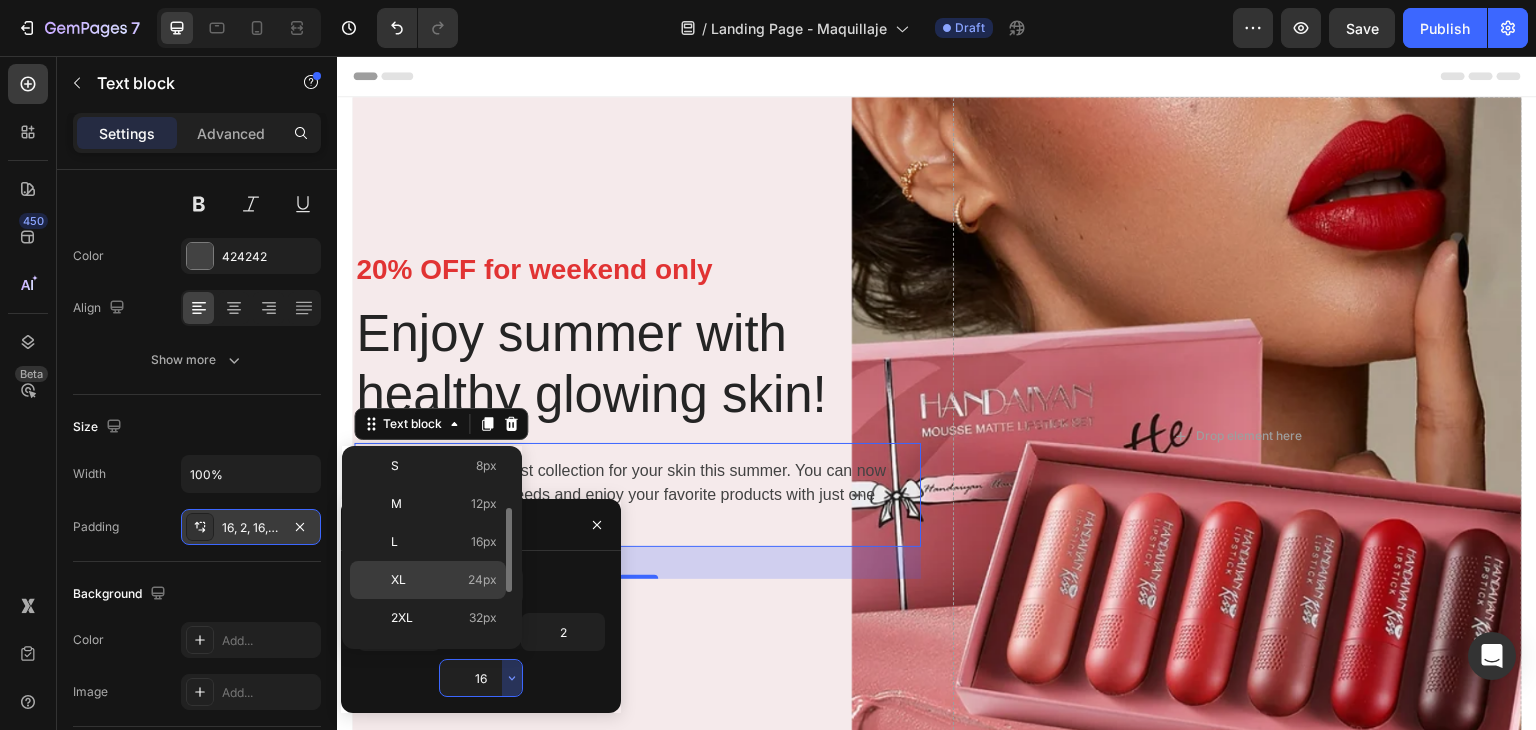 click on "24px" at bounding box center (482, 580) 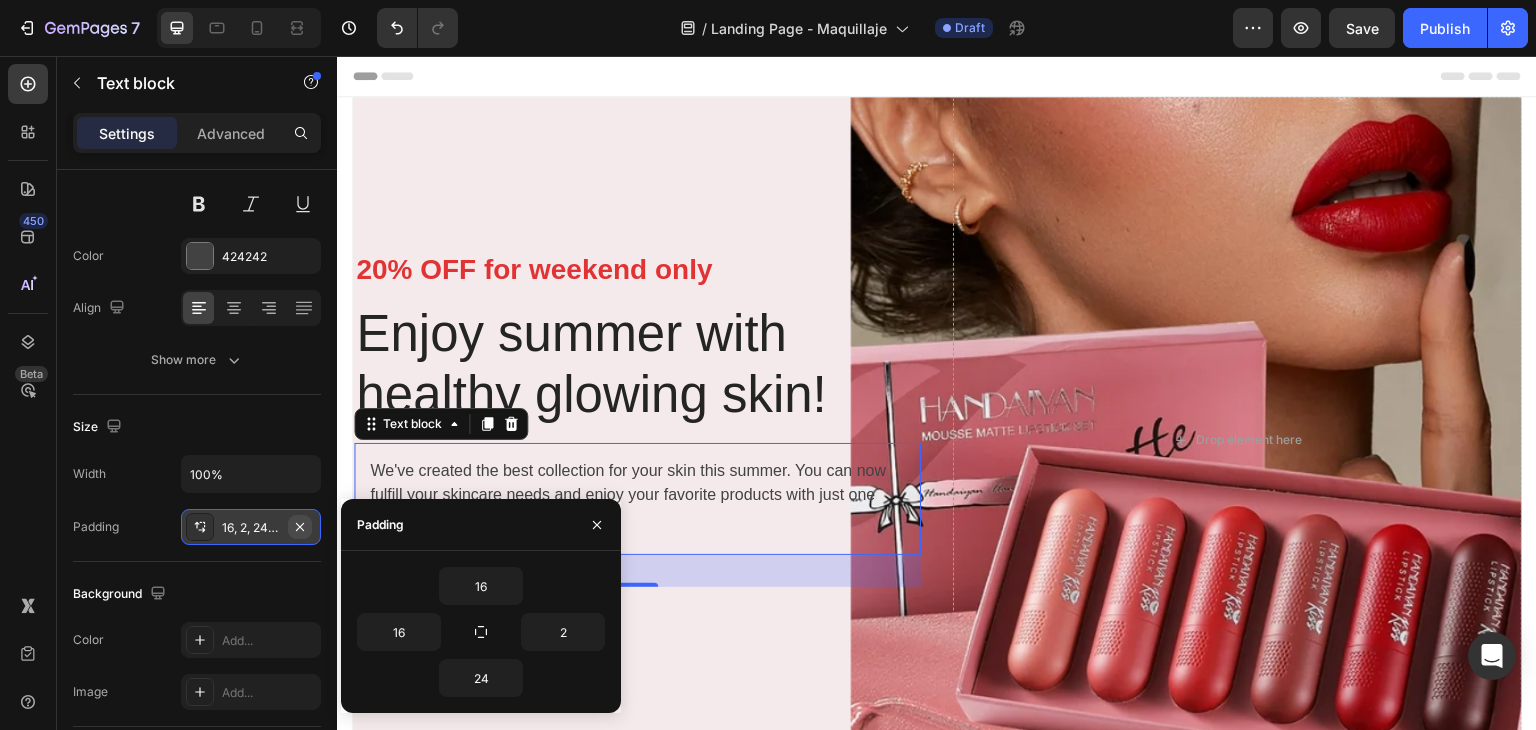 click 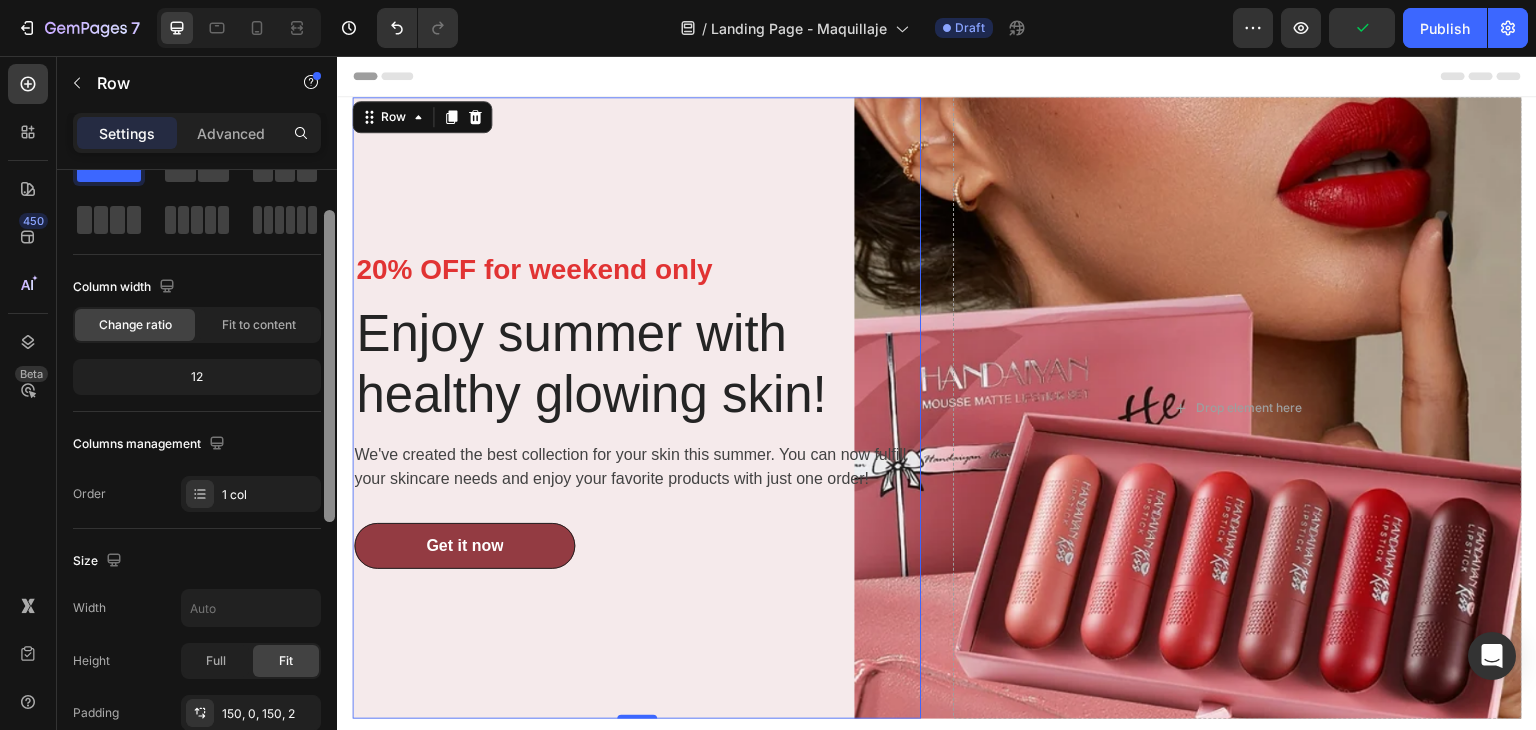 scroll, scrollTop: 108, scrollLeft: 0, axis: vertical 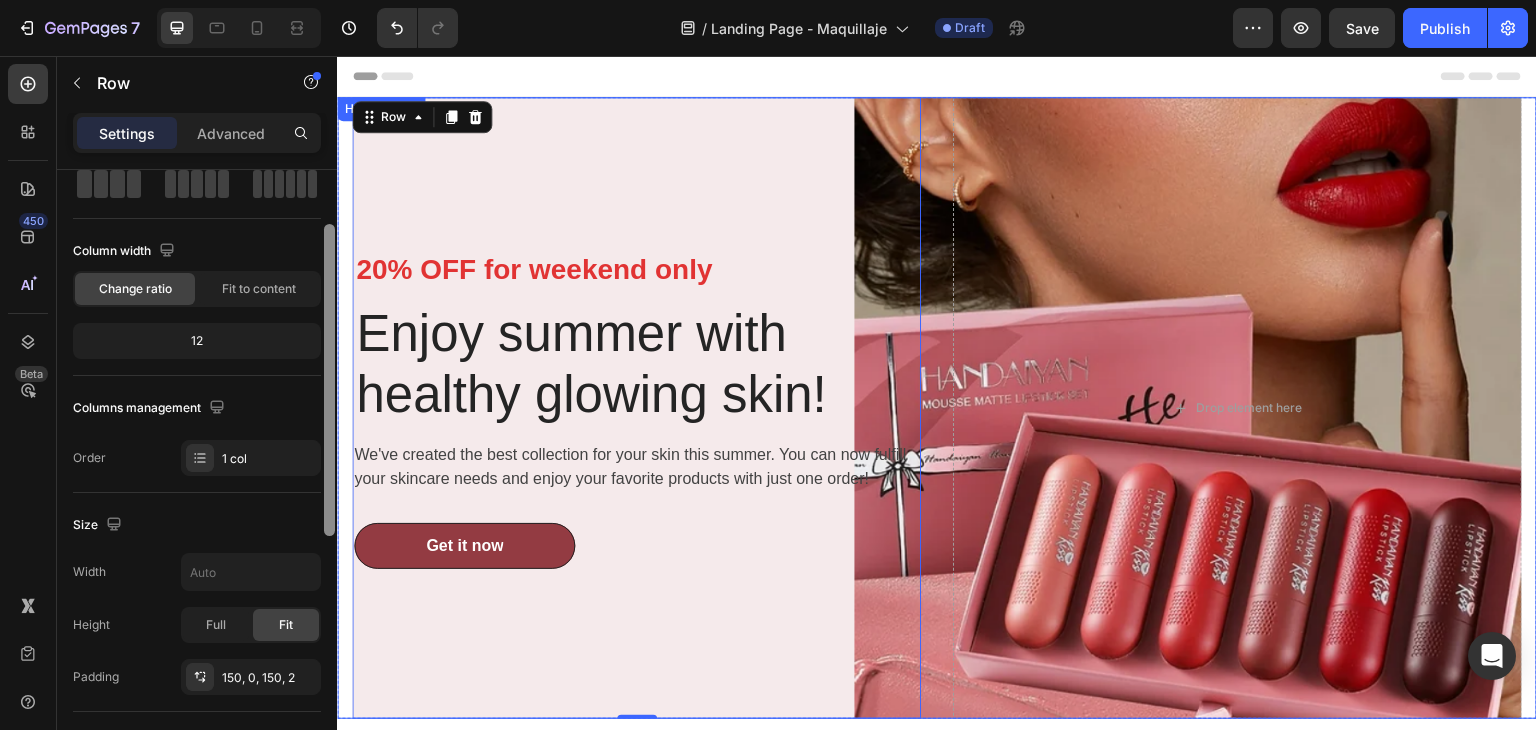 drag, startPoint x: 669, startPoint y: 334, endPoint x: 340, endPoint y: 497, distance: 367.16483 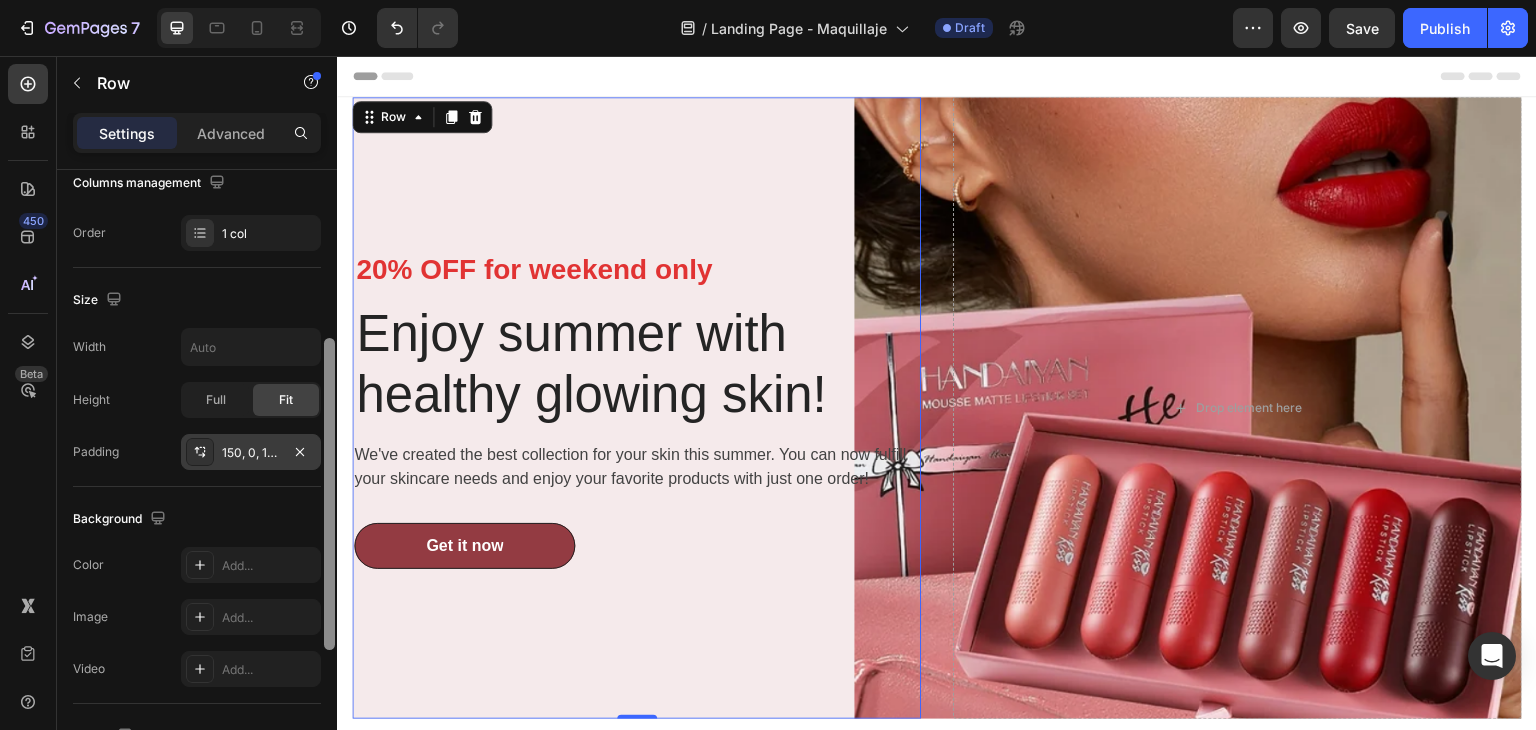 scroll, scrollTop: 335, scrollLeft: 0, axis: vertical 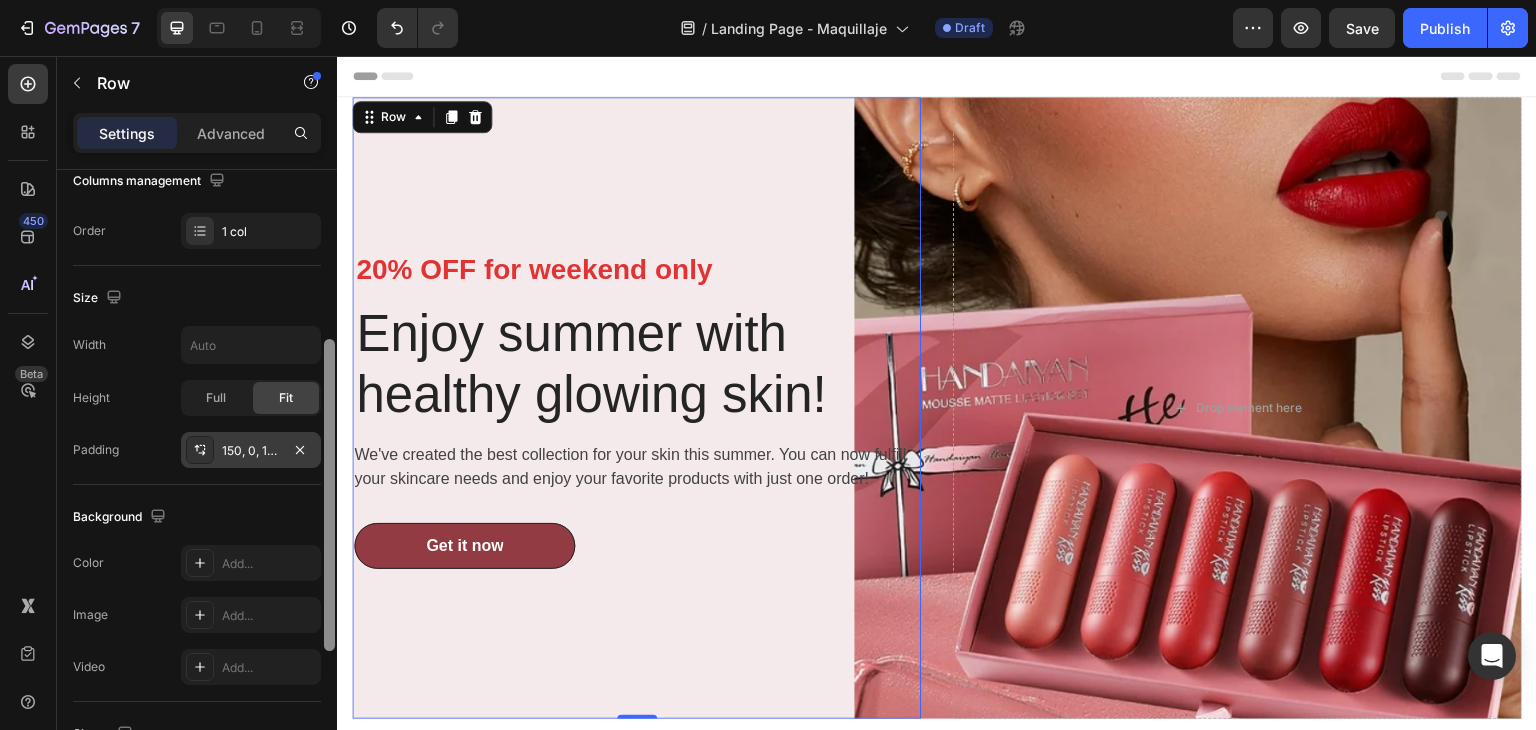 click on "150, 0, 150, 2" at bounding box center (251, 451) 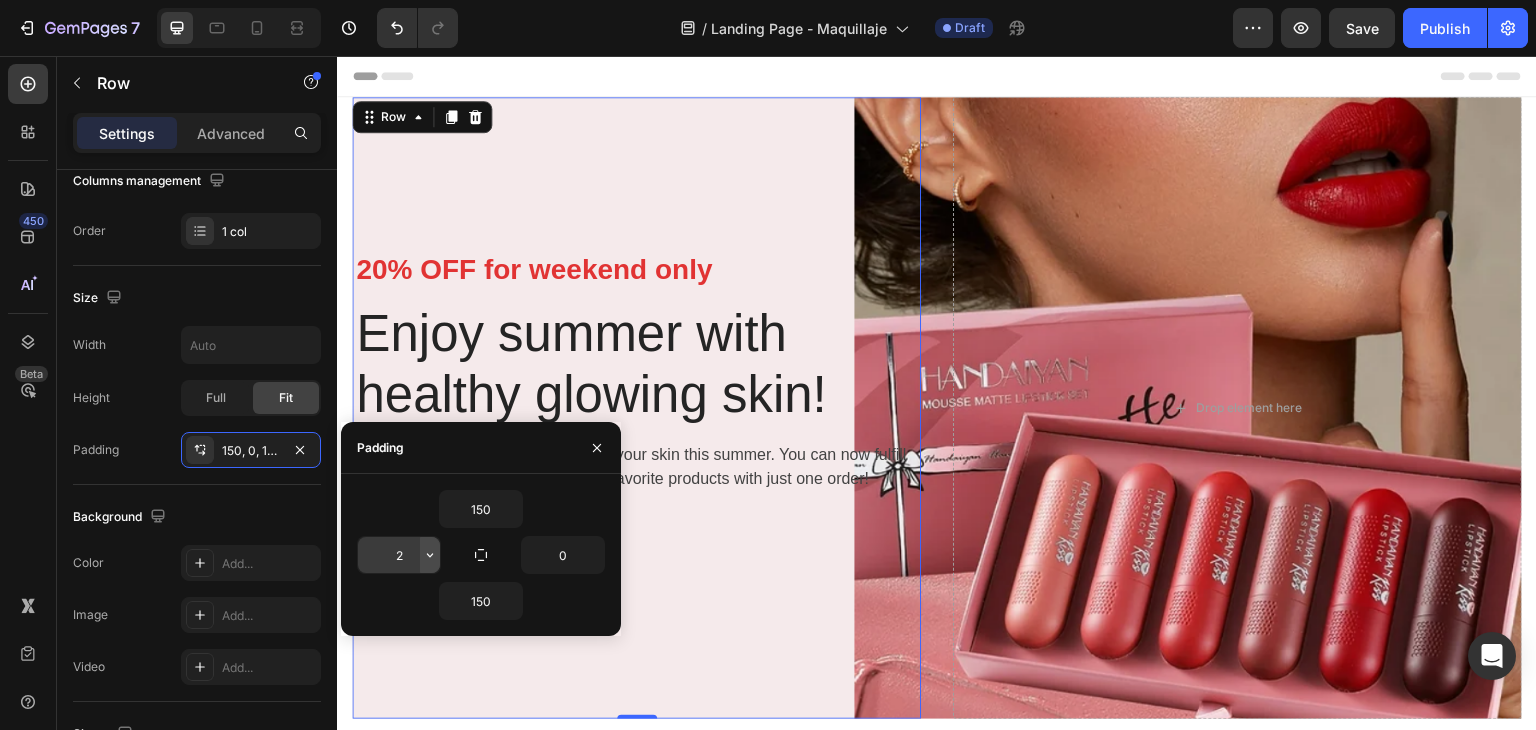 click 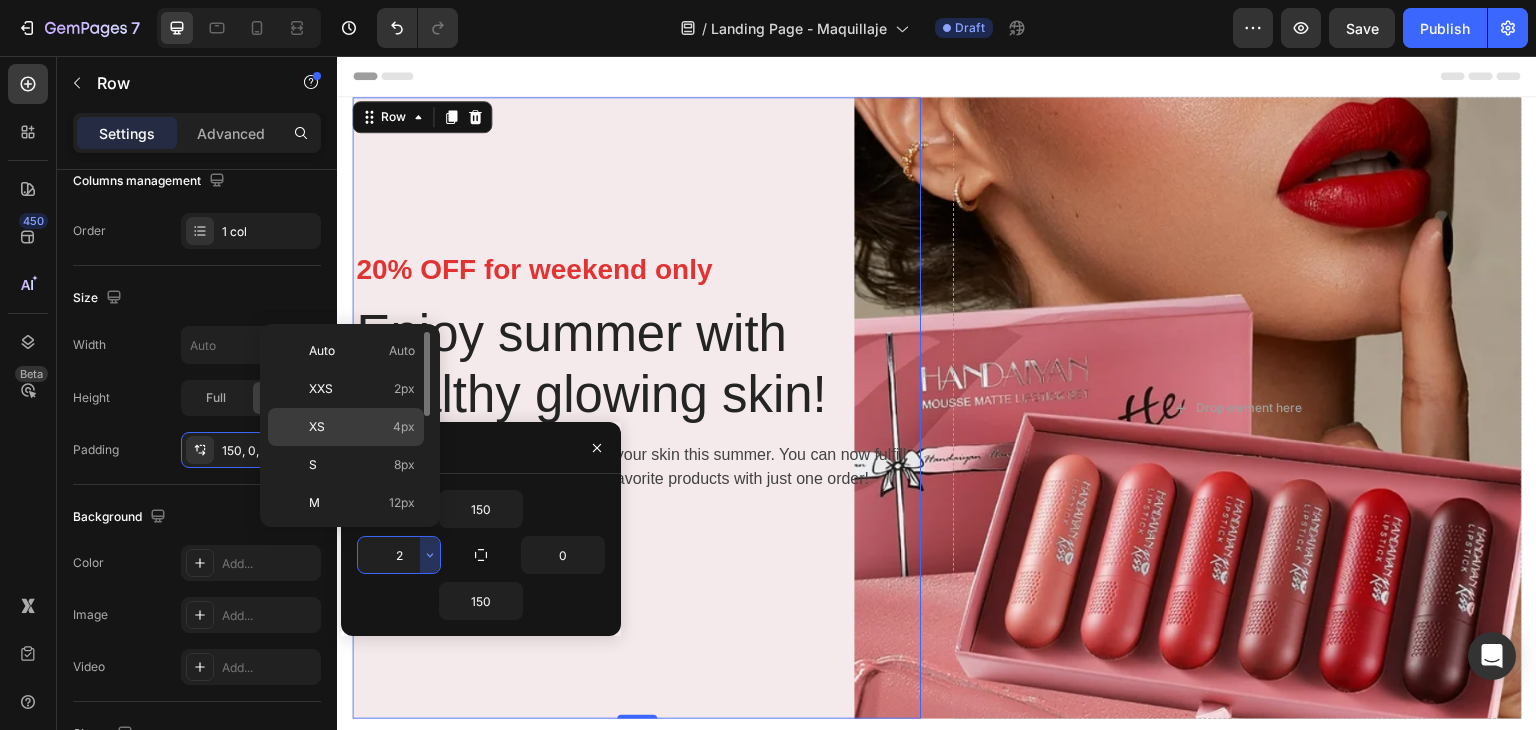 click on "XS 4px" 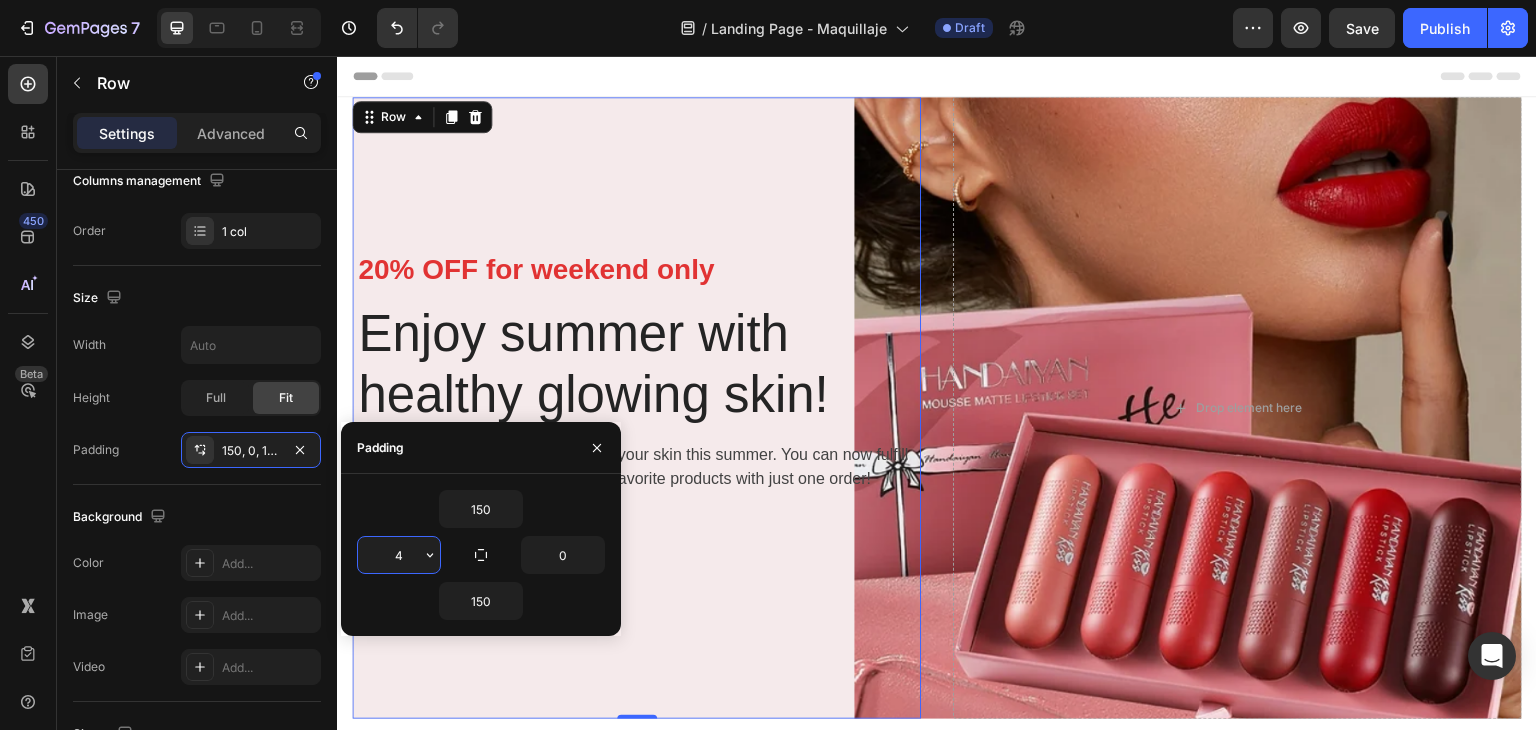 click on "4" at bounding box center (399, 555) 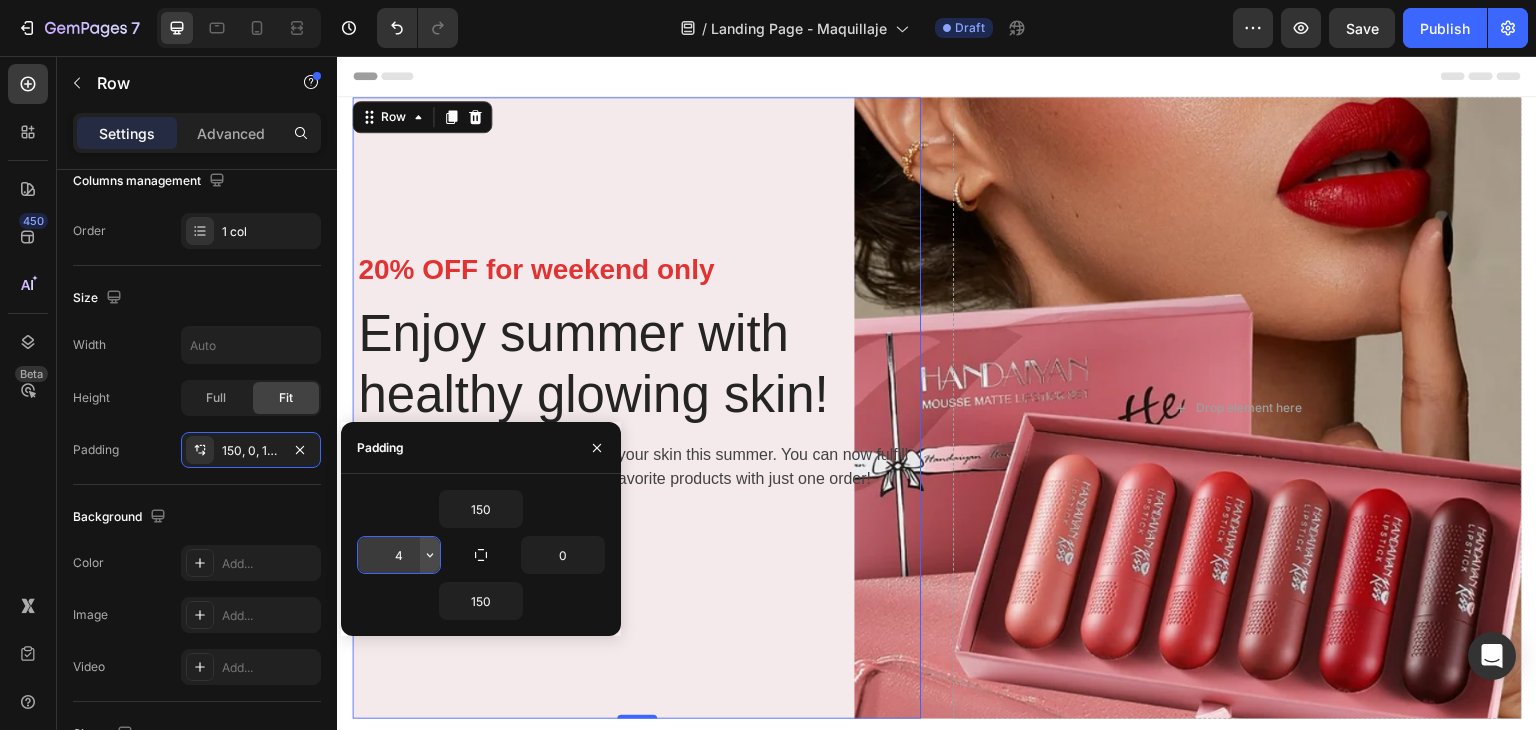 click 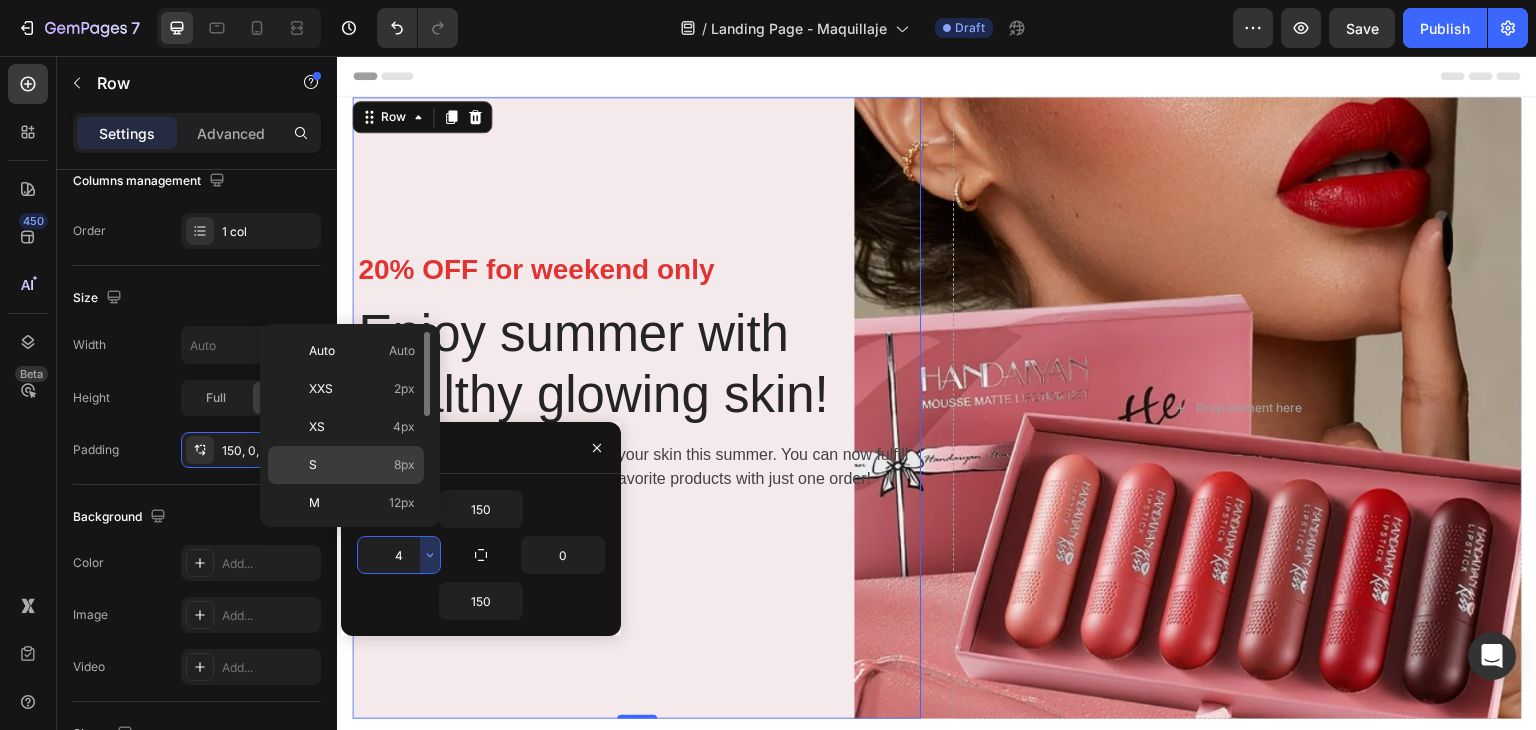 click on "S 8px" 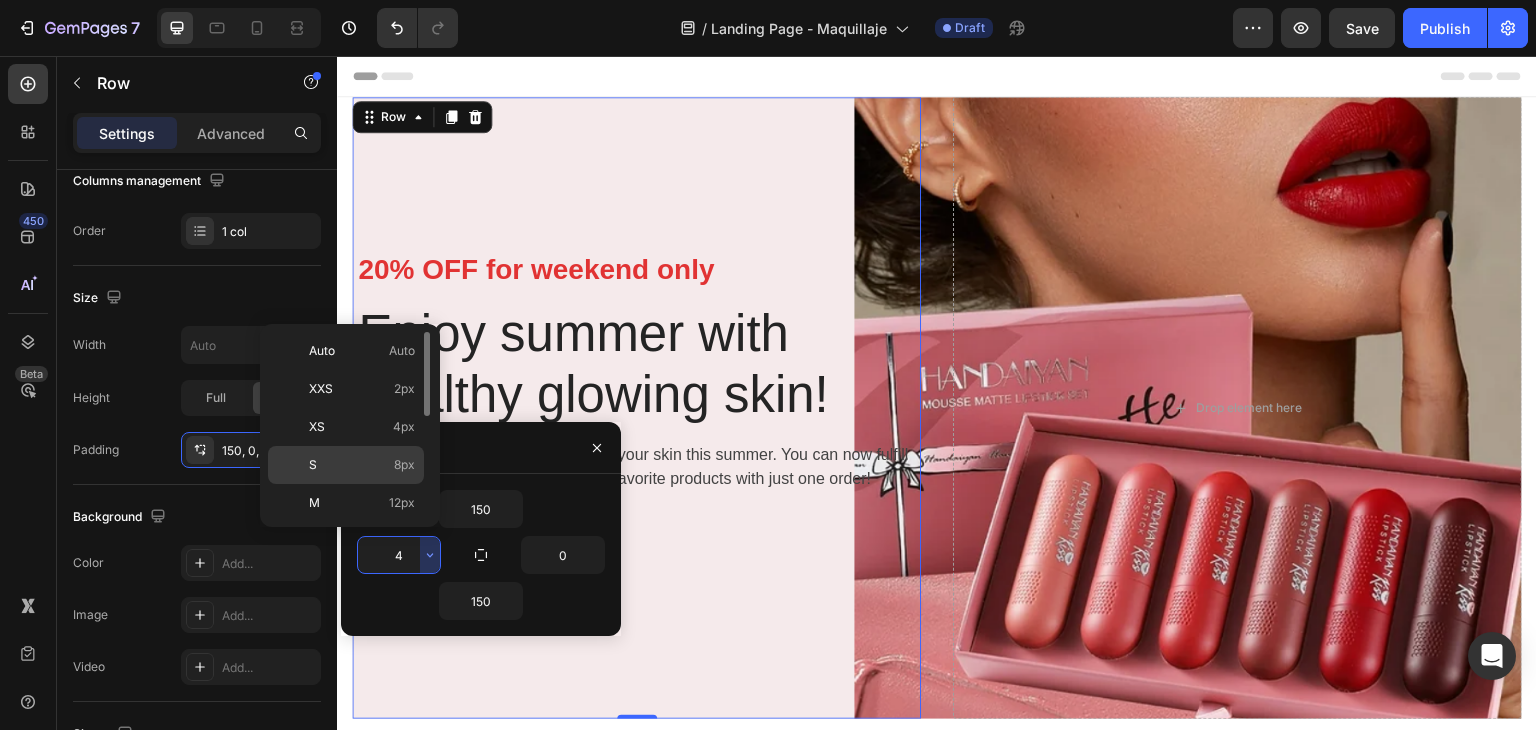 type on "8" 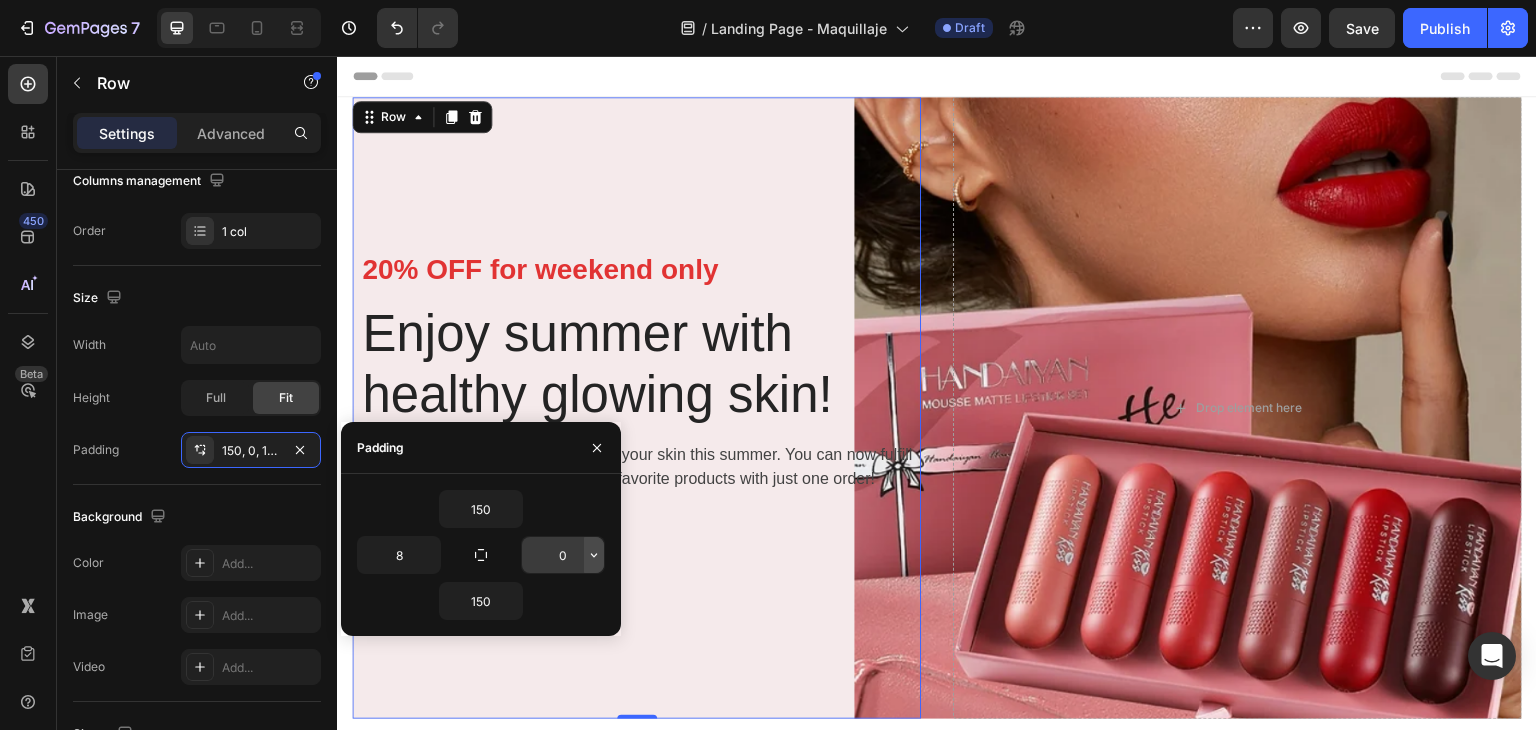 click 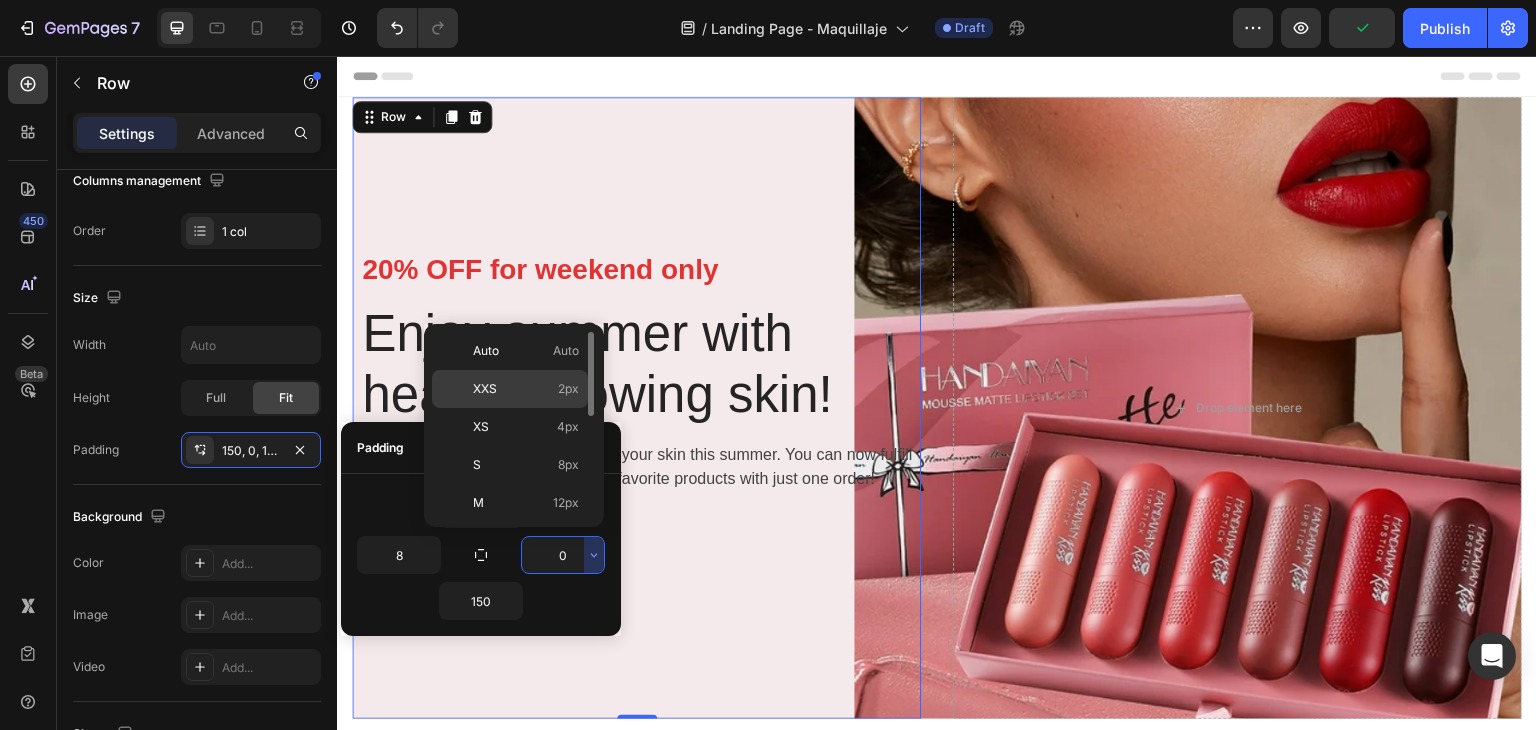 click on "XXS 2px" 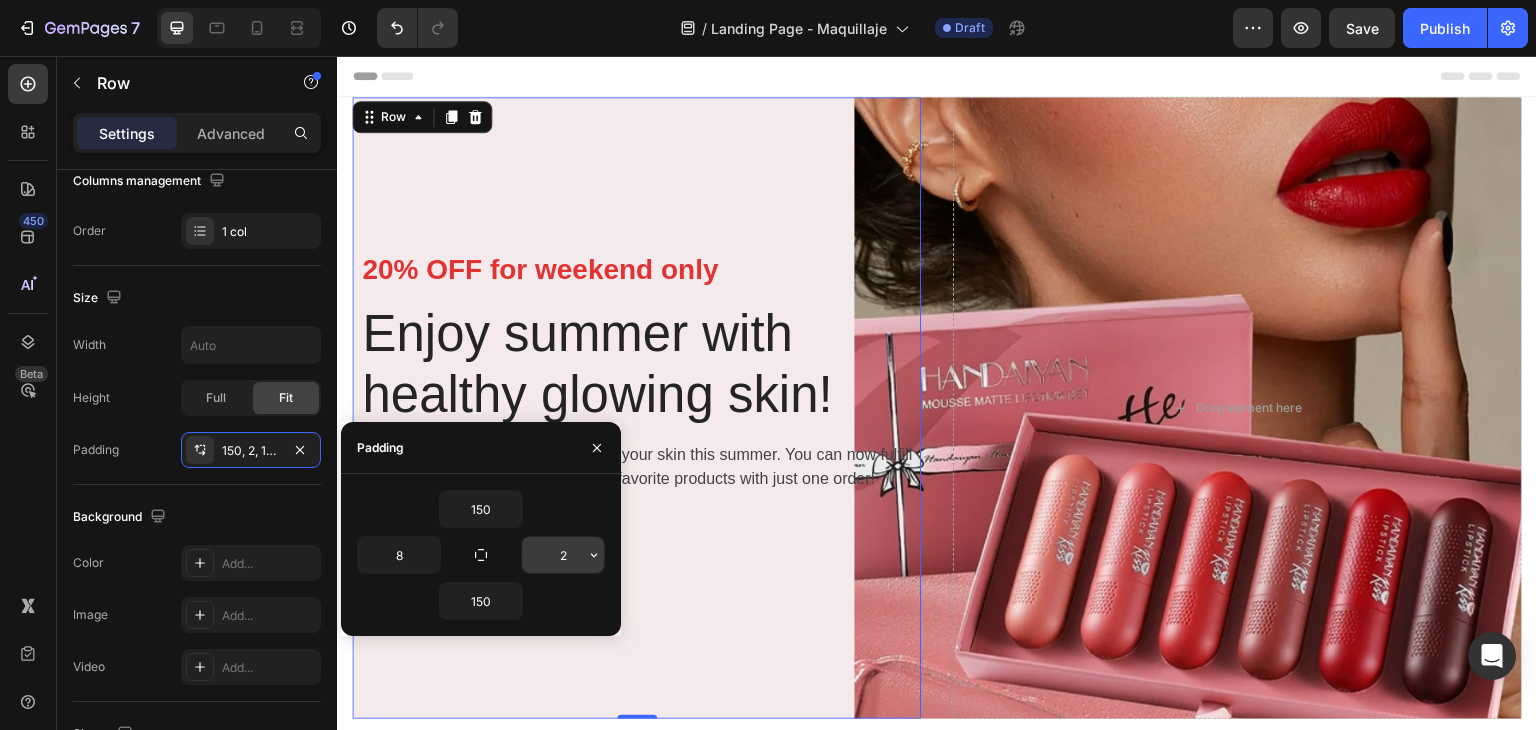 click 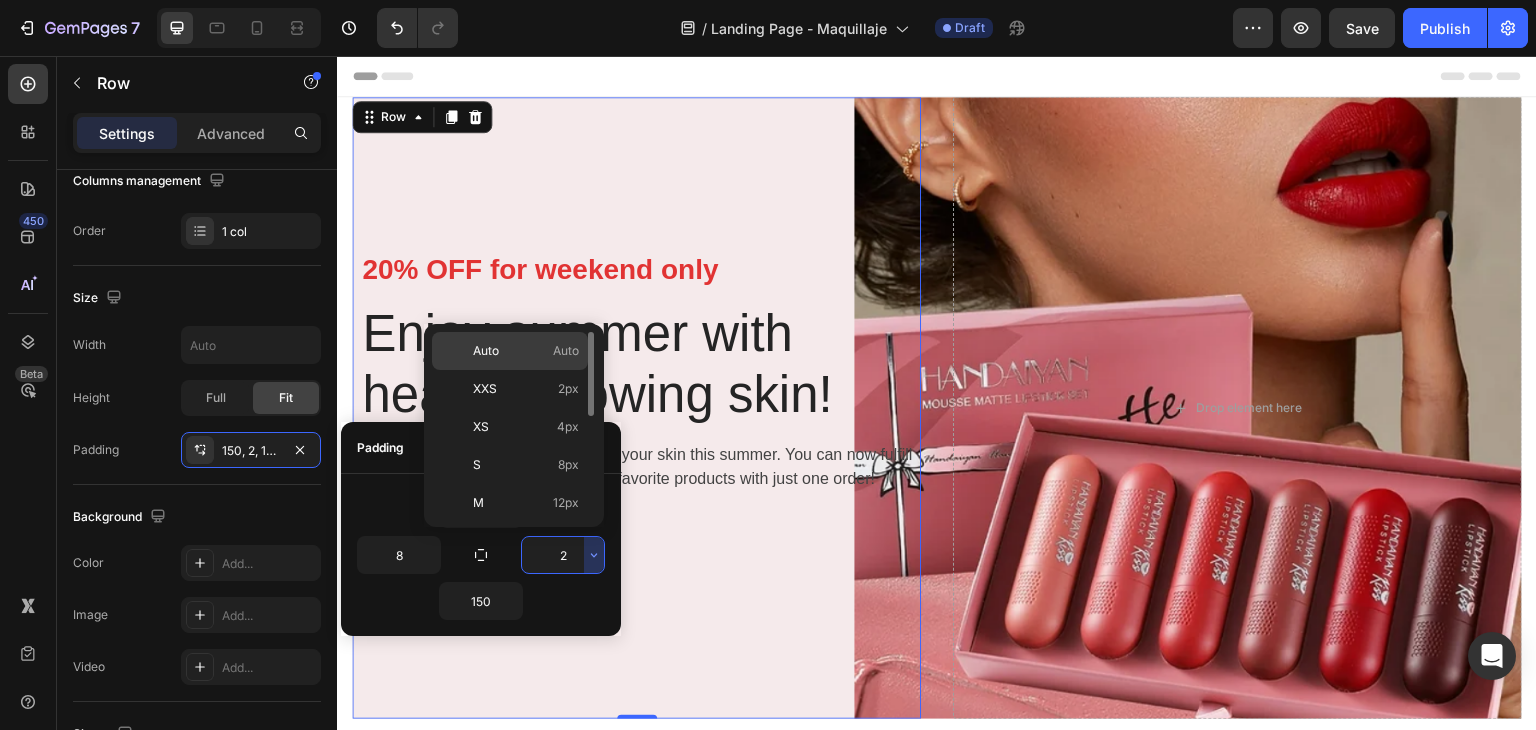 click on "Auto" at bounding box center (566, 351) 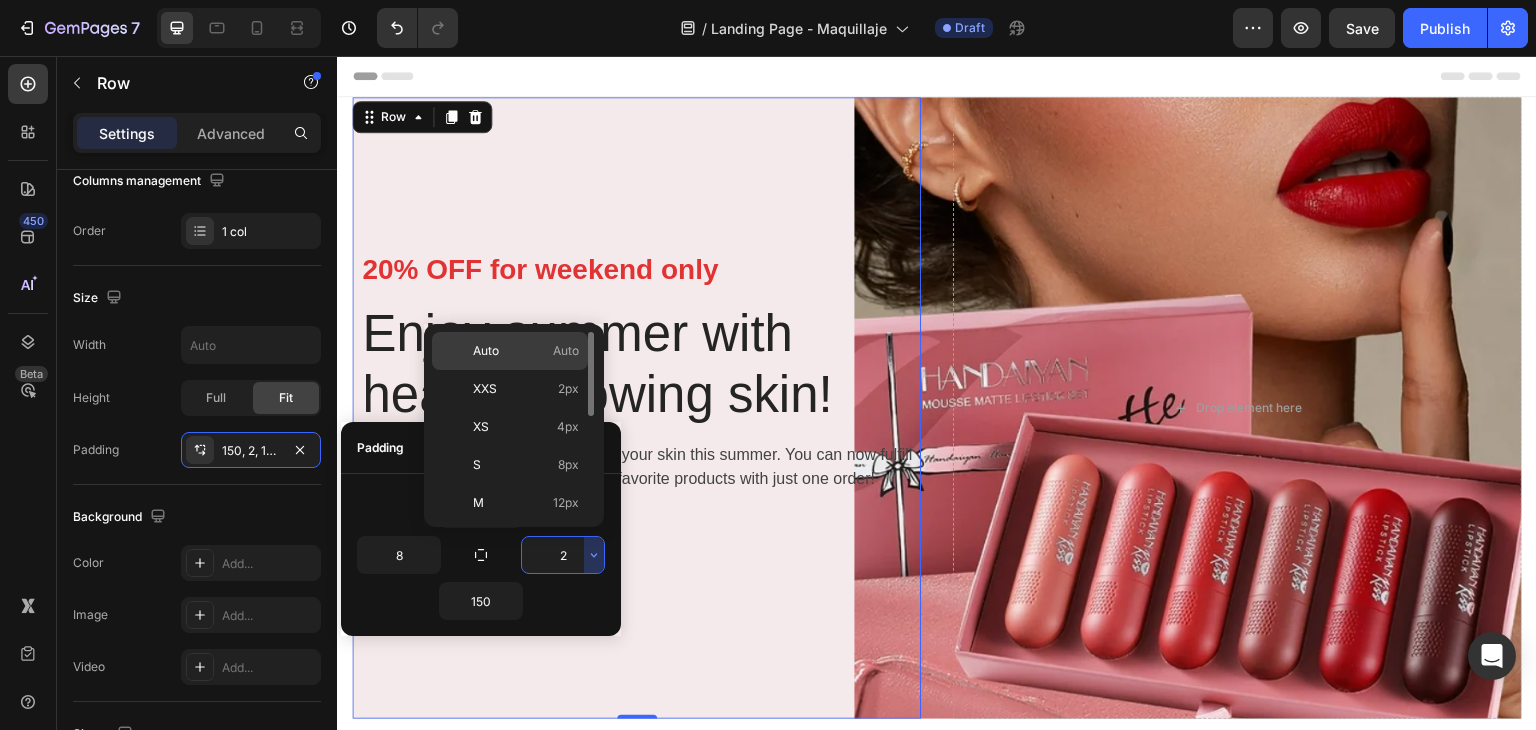 type on "Auto" 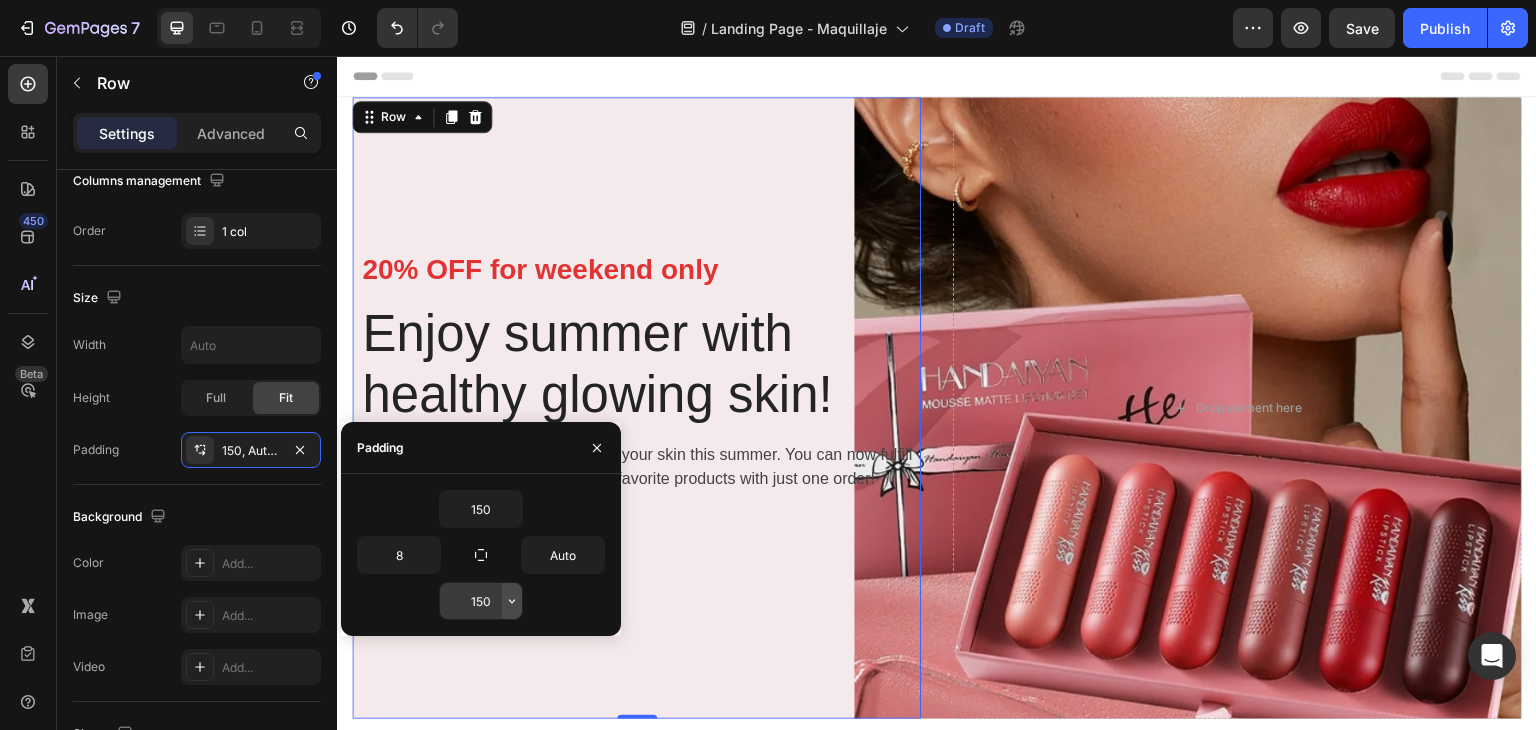 click 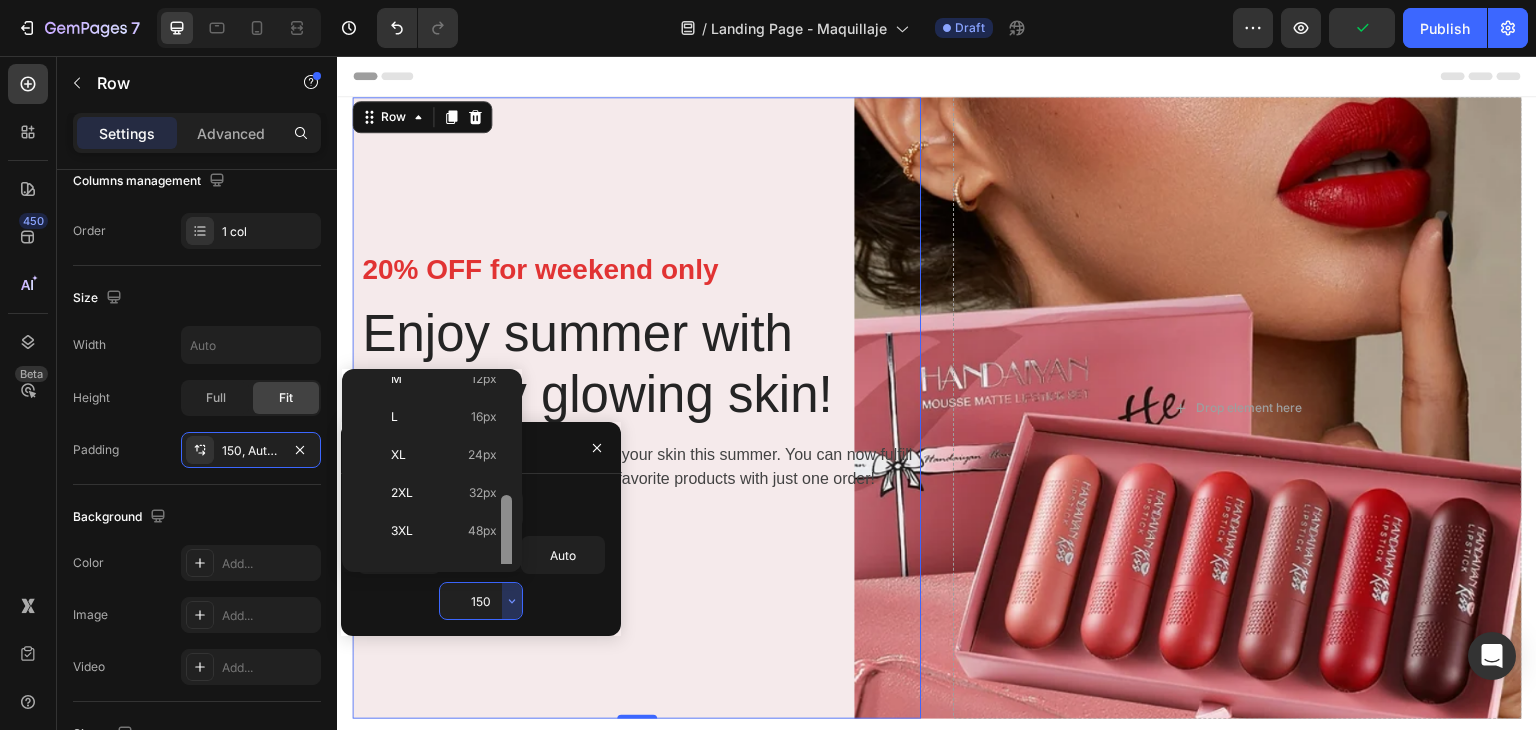 scroll, scrollTop: 226, scrollLeft: 0, axis: vertical 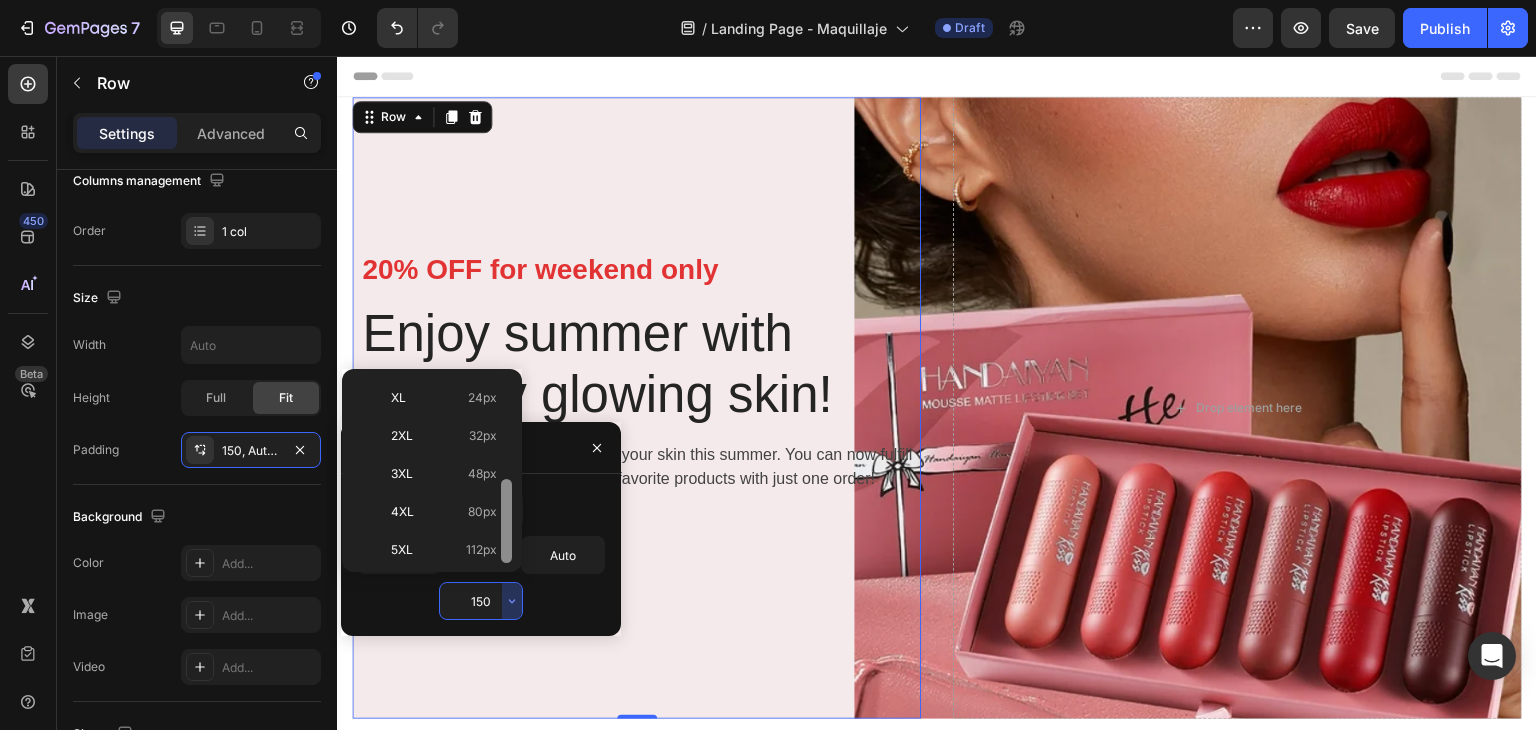 drag, startPoint x: 507, startPoint y: 420, endPoint x: 484, endPoint y: 599, distance: 180.4716 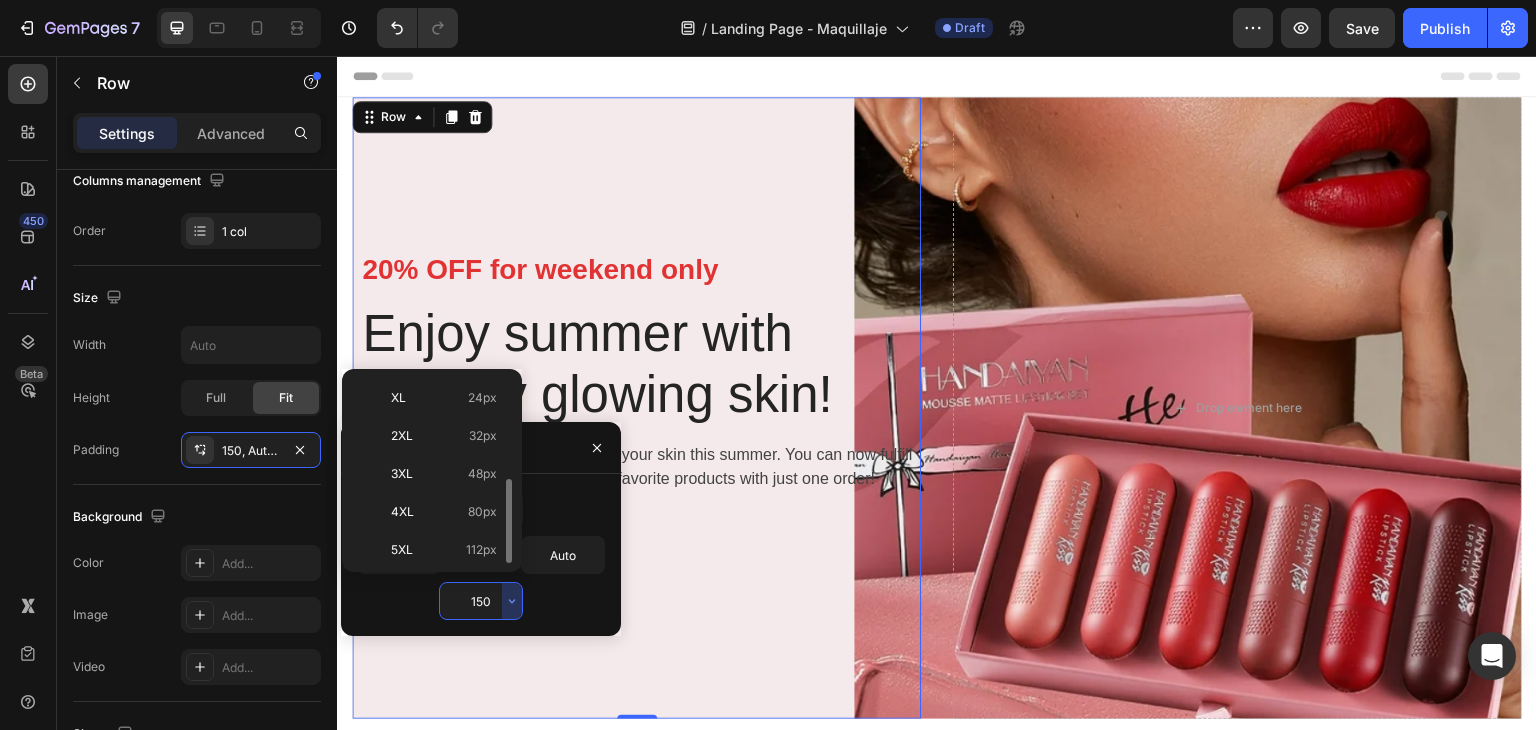 click on "150" at bounding box center [481, 601] 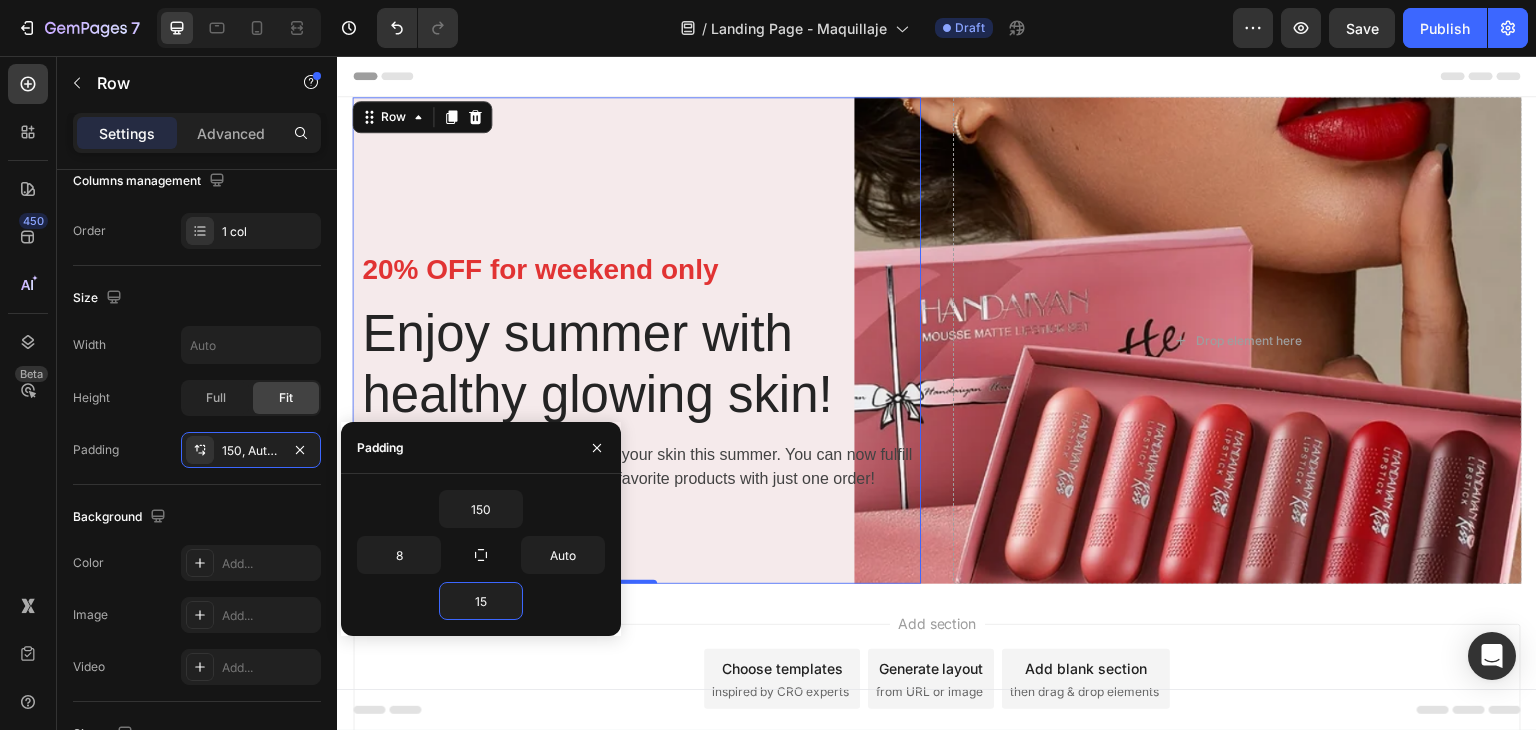 type on "150" 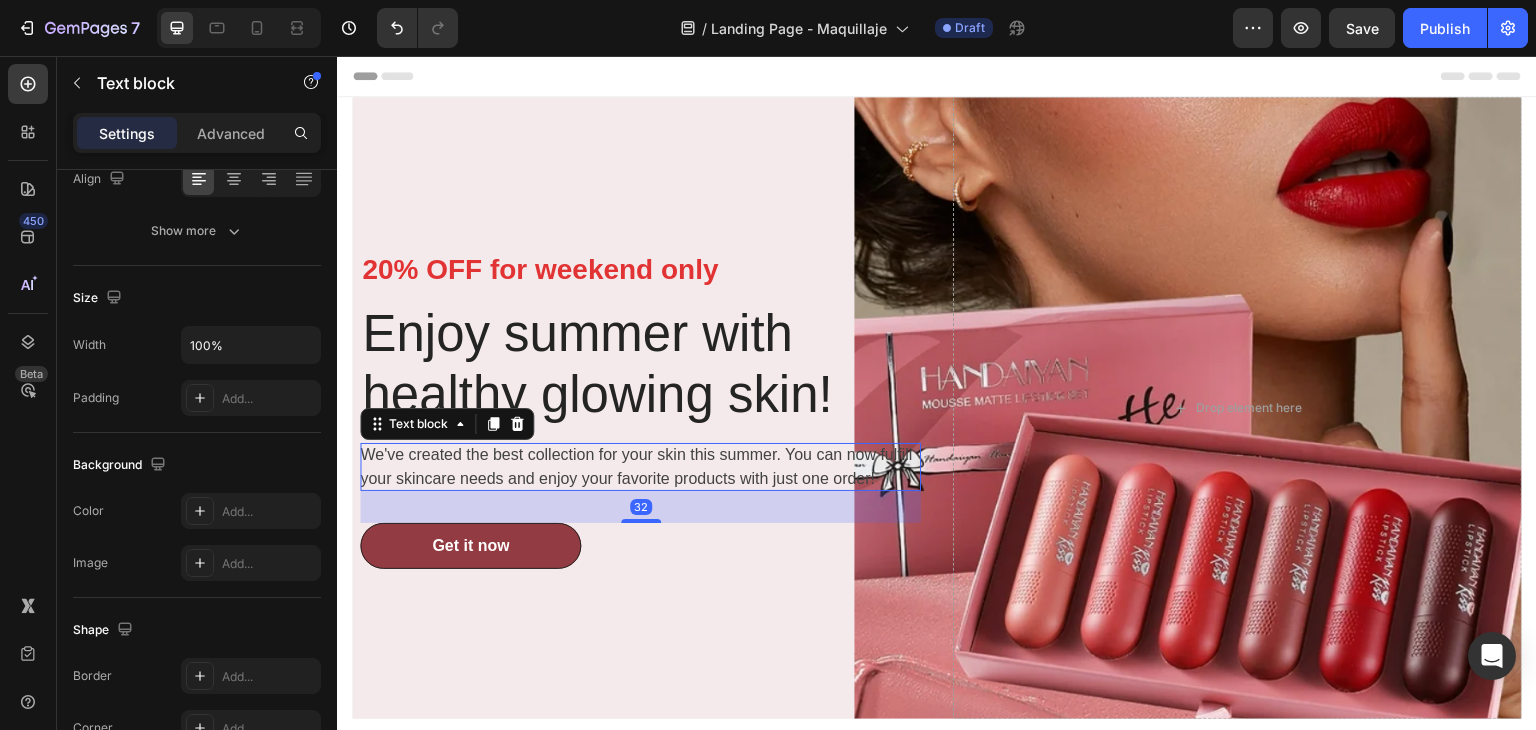 scroll, scrollTop: 0, scrollLeft: 0, axis: both 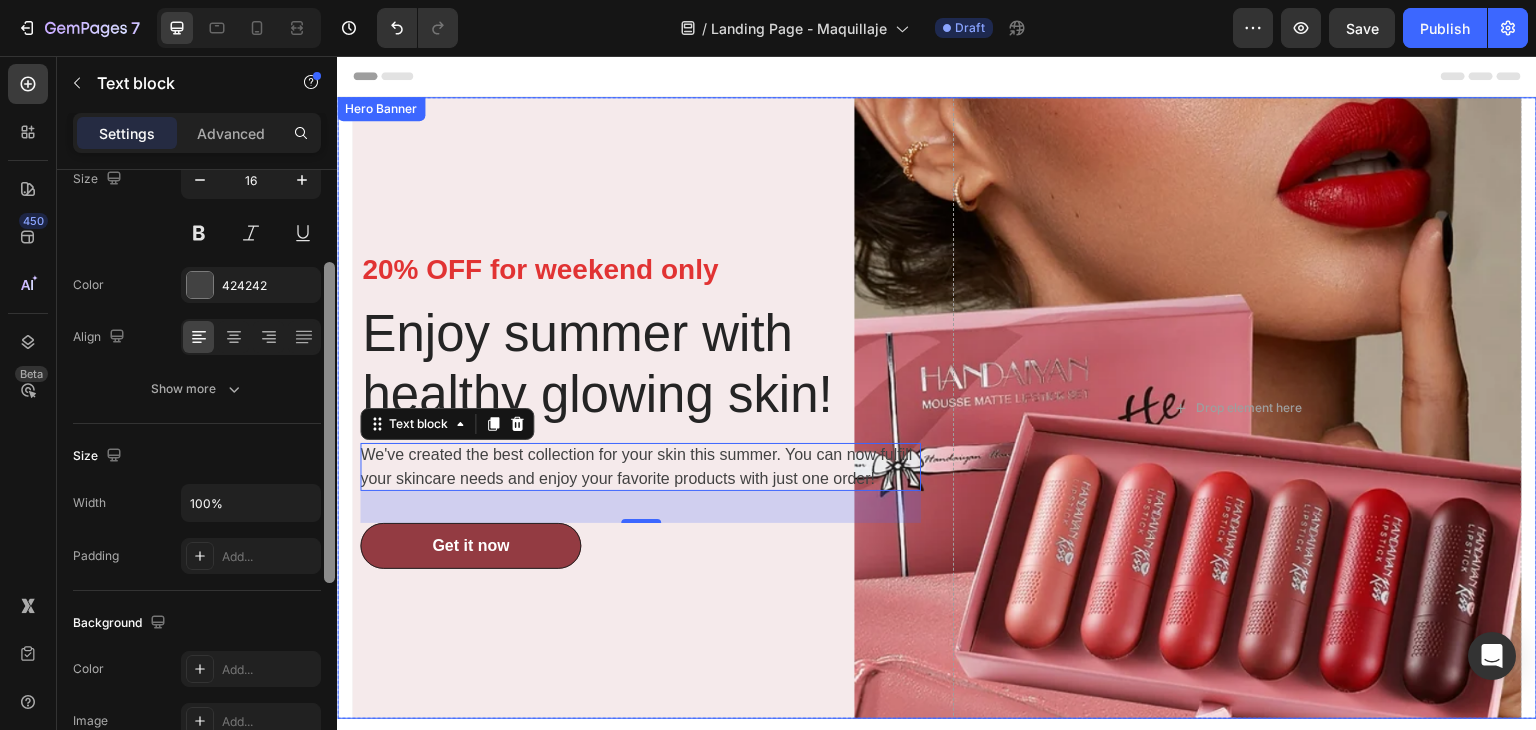 drag, startPoint x: 669, startPoint y: 407, endPoint x: 345, endPoint y: 536, distance: 348.7363 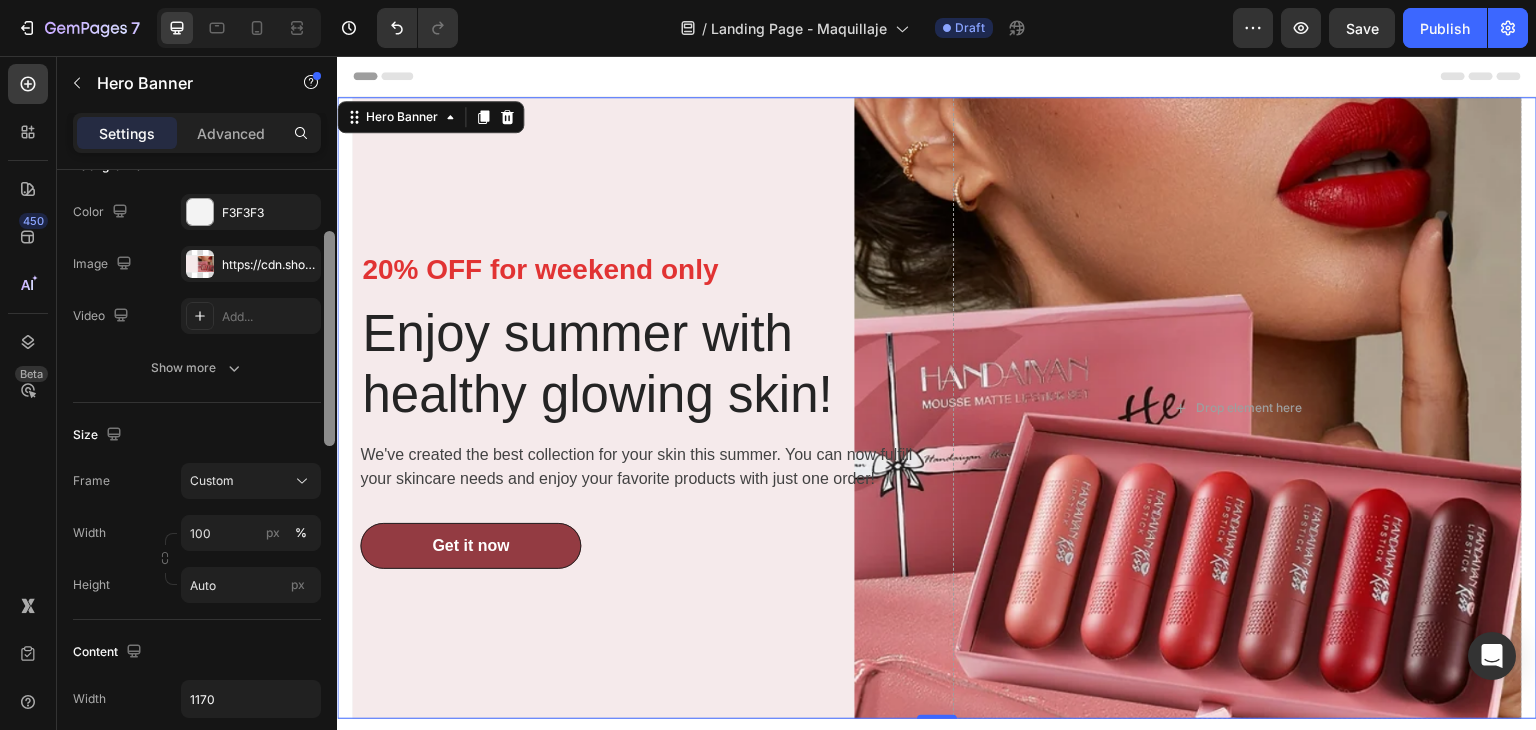scroll, scrollTop: 0, scrollLeft: 0, axis: both 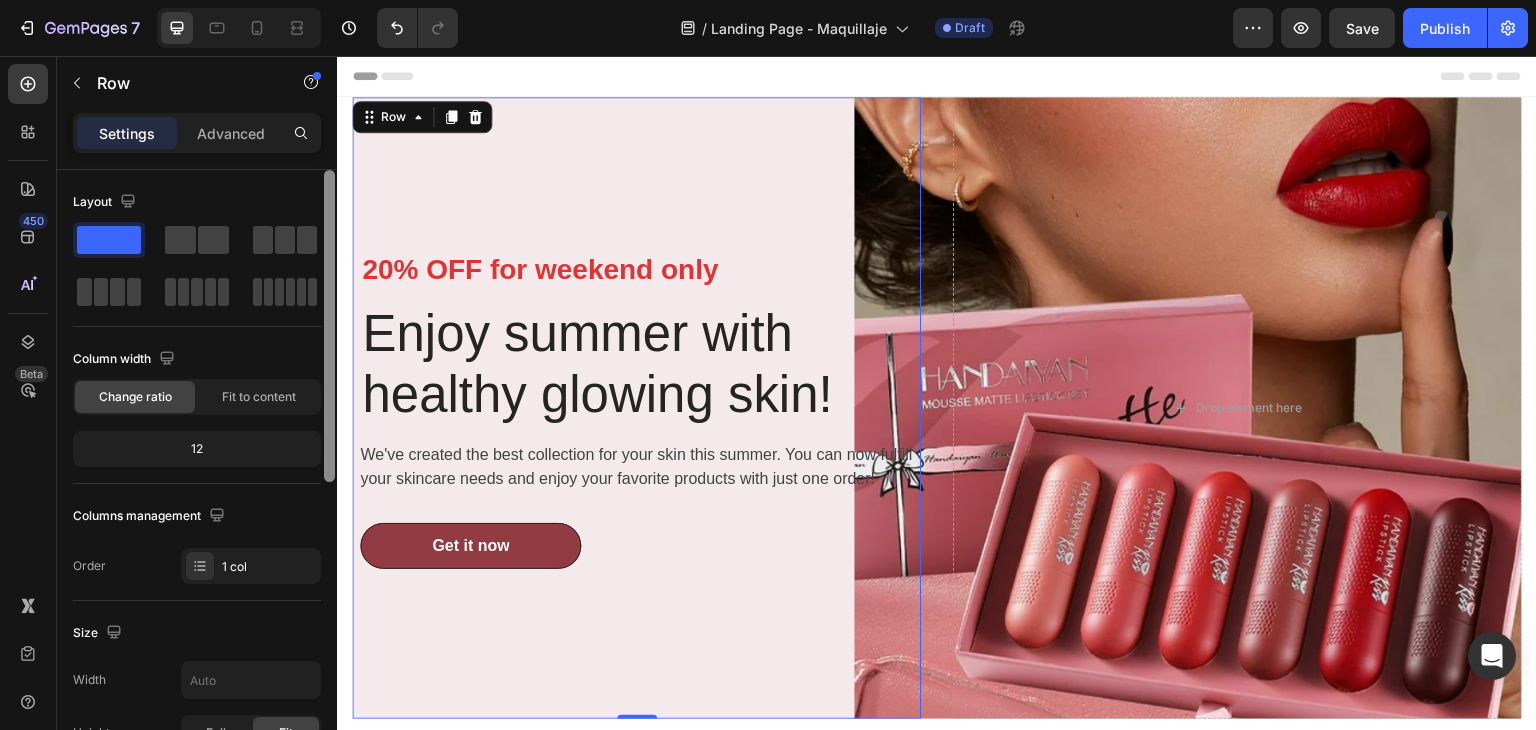 click on "20% OFF for weekend only Text block Enjoy summer with healthy glowing skin! Heading We've created the best collection for your skin this summer. You can now fulfill your skincare needs and enjoy your favorite products with just one order! Text block Get it now Button Row   0" at bounding box center [636, 408] 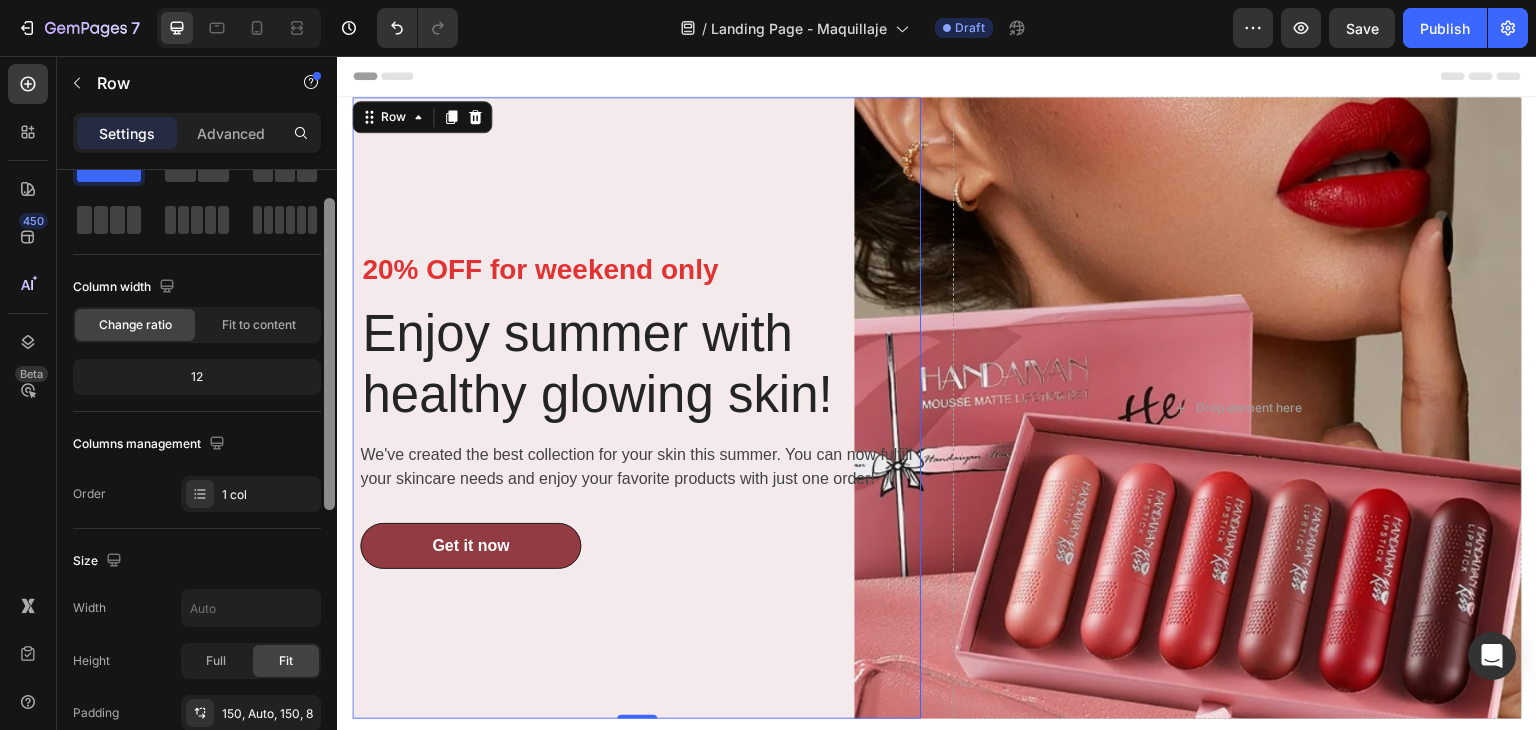 scroll, scrollTop: 67, scrollLeft: 0, axis: vertical 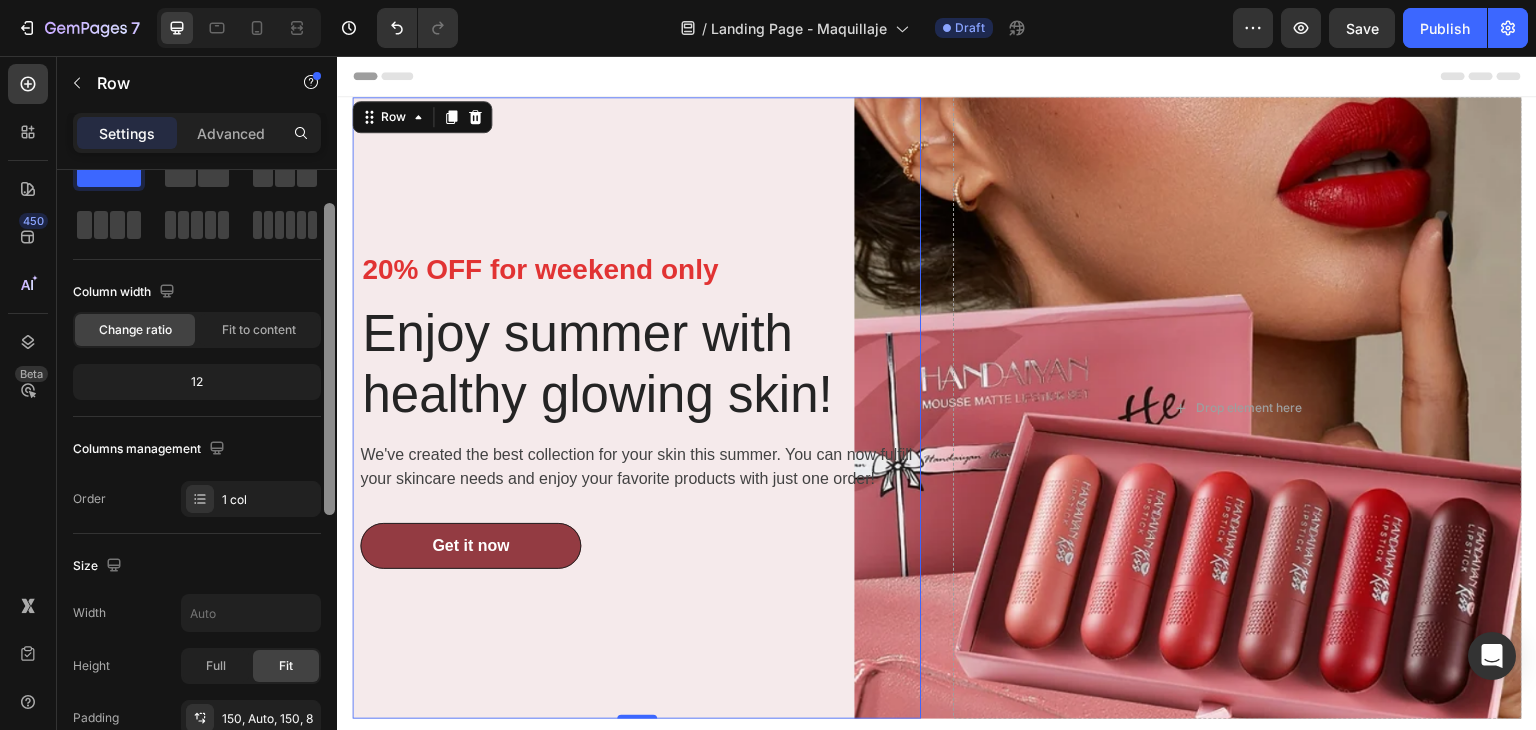 click on "12" 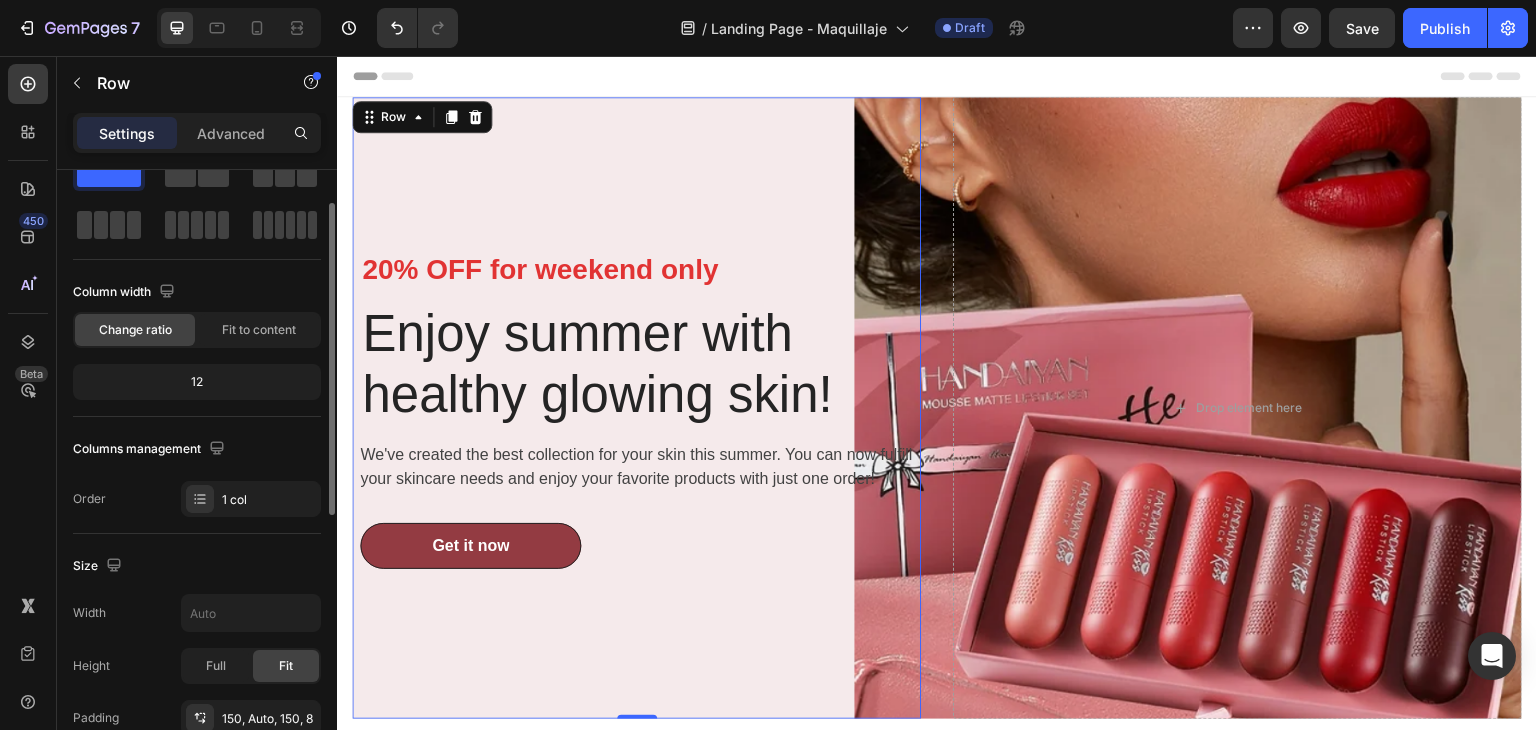 click on "12" 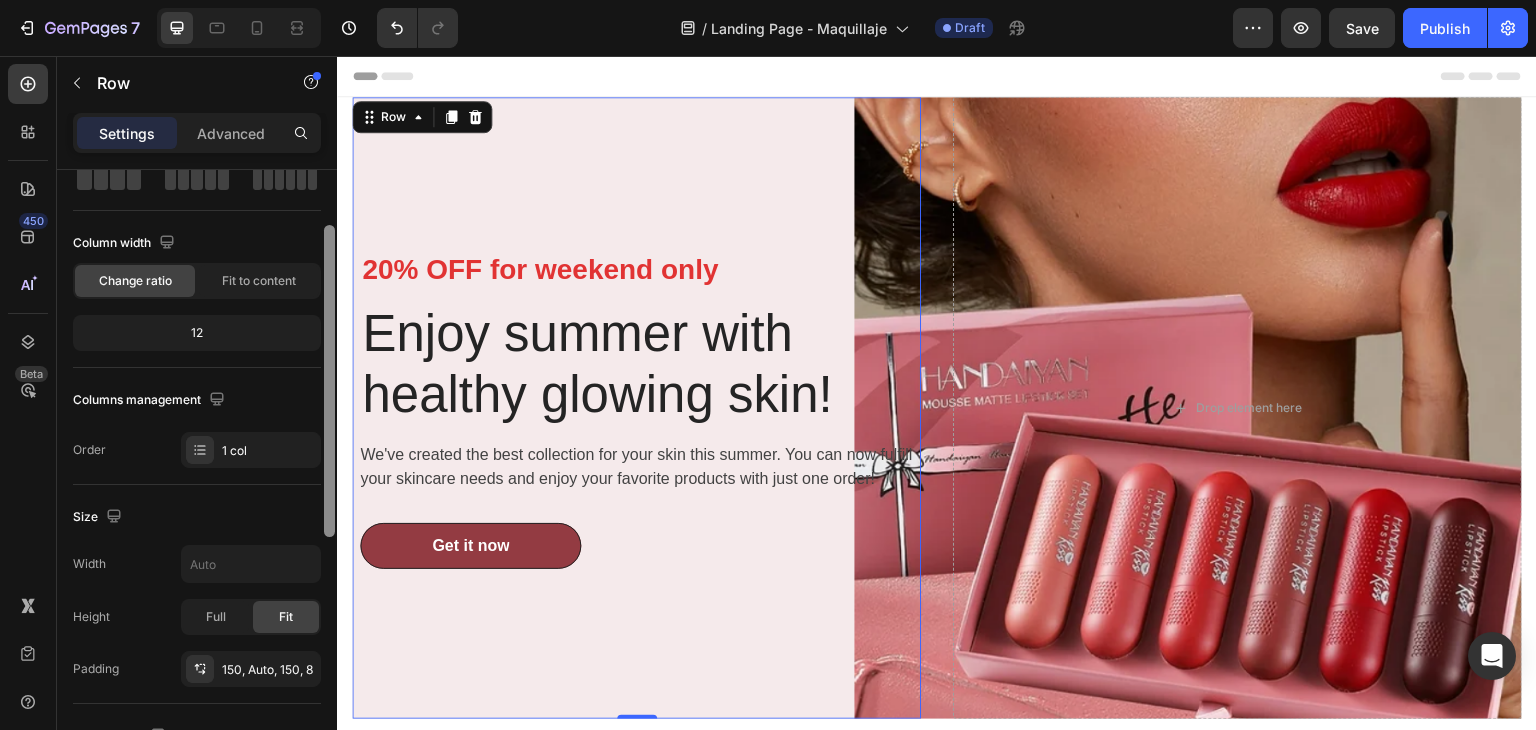 drag, startPoint x: 327, startPoint y: 431, endPoint x: 327, endPoint y: 457, distance: 26 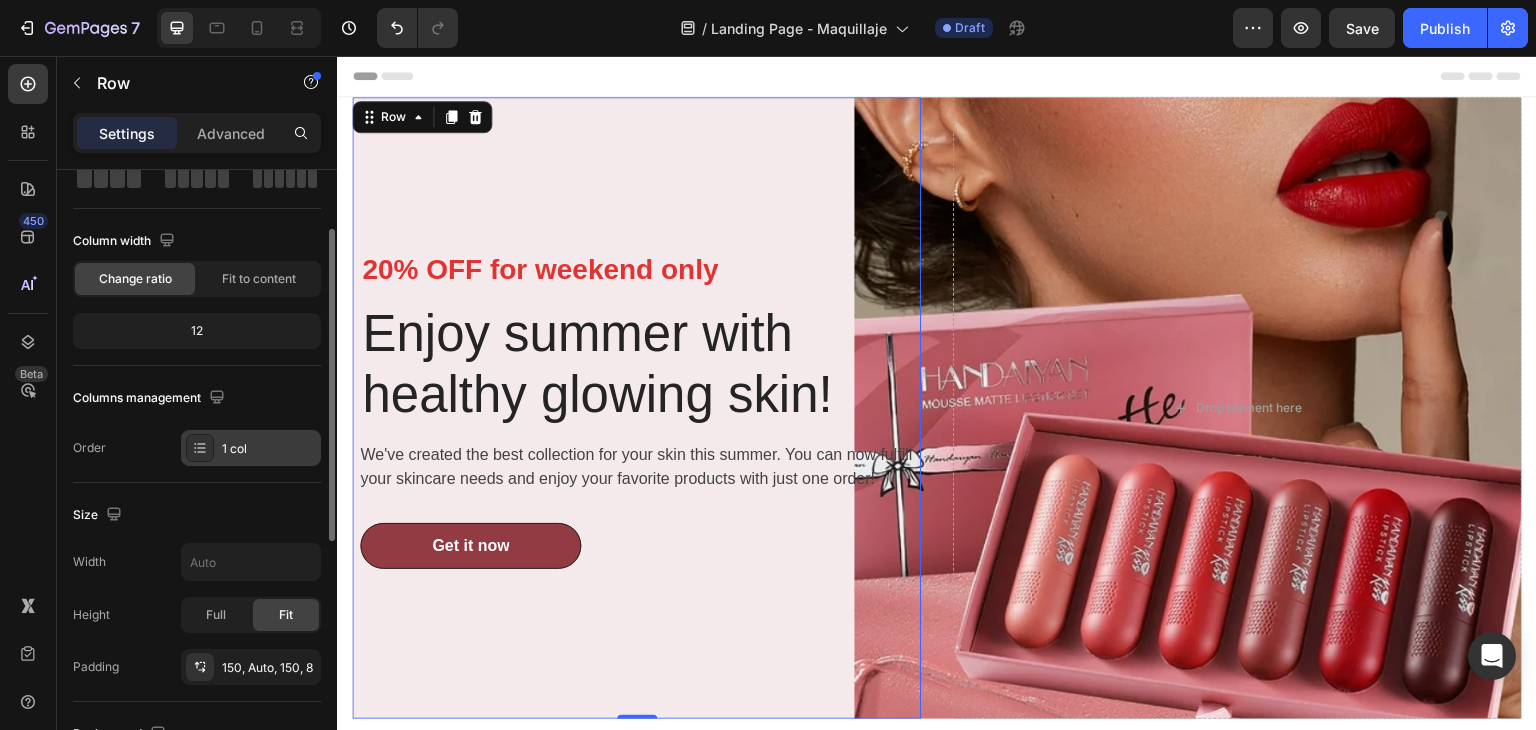 click on "1 col" at bounding box center [269, 449] 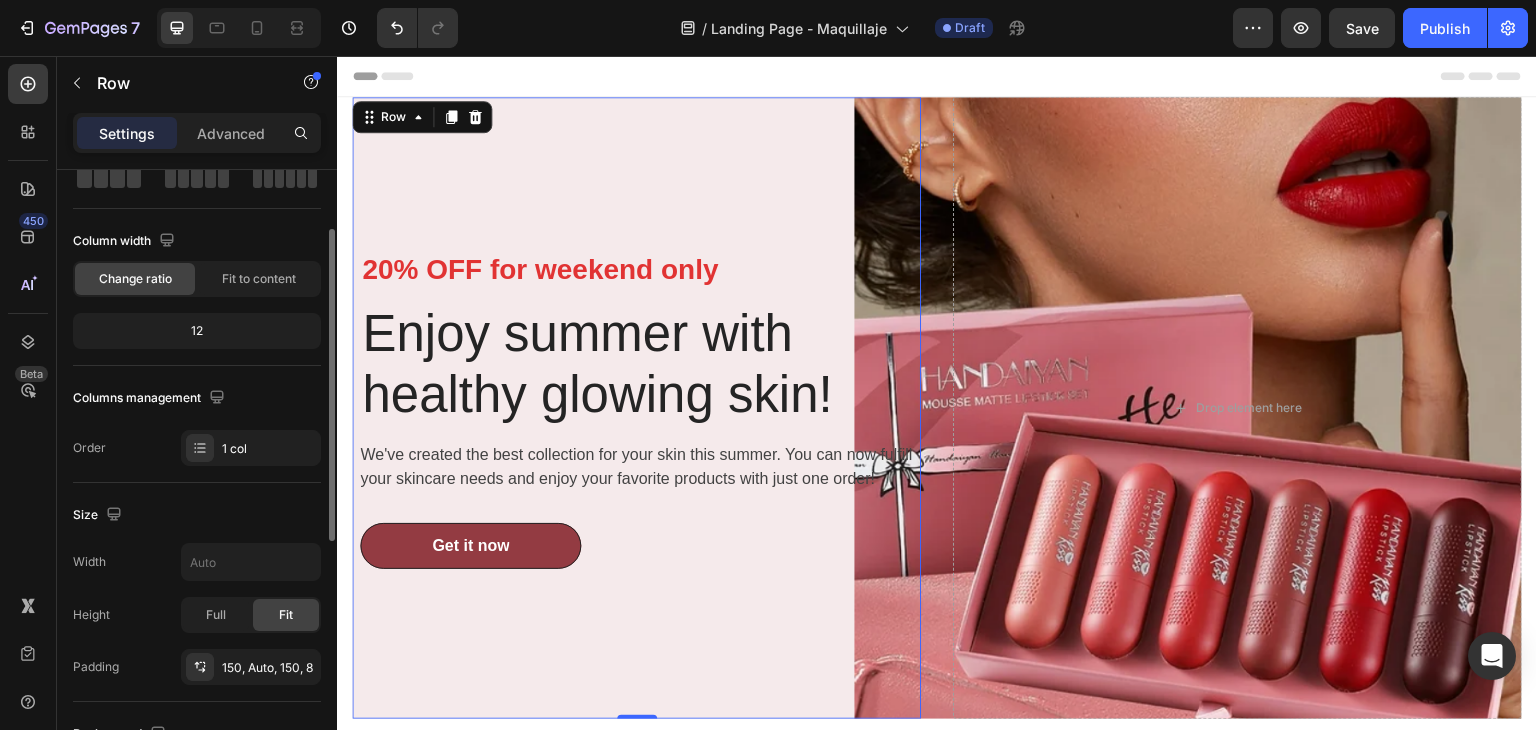 click on "Size Width Height Full Fit Padding 150, Auto, 150, 8" 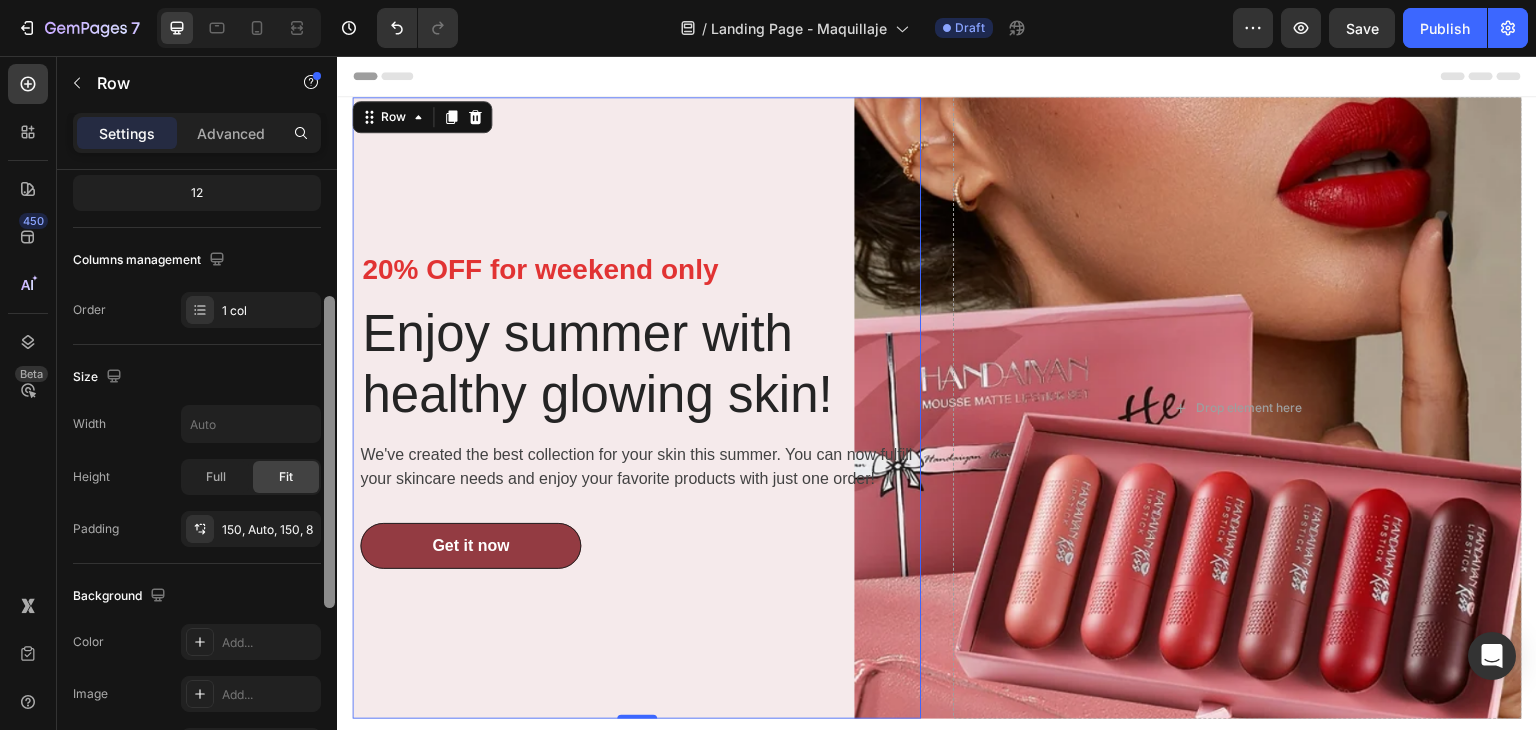 scroll, scrollTop: 258, scrollLeft: 0, axis: vertical 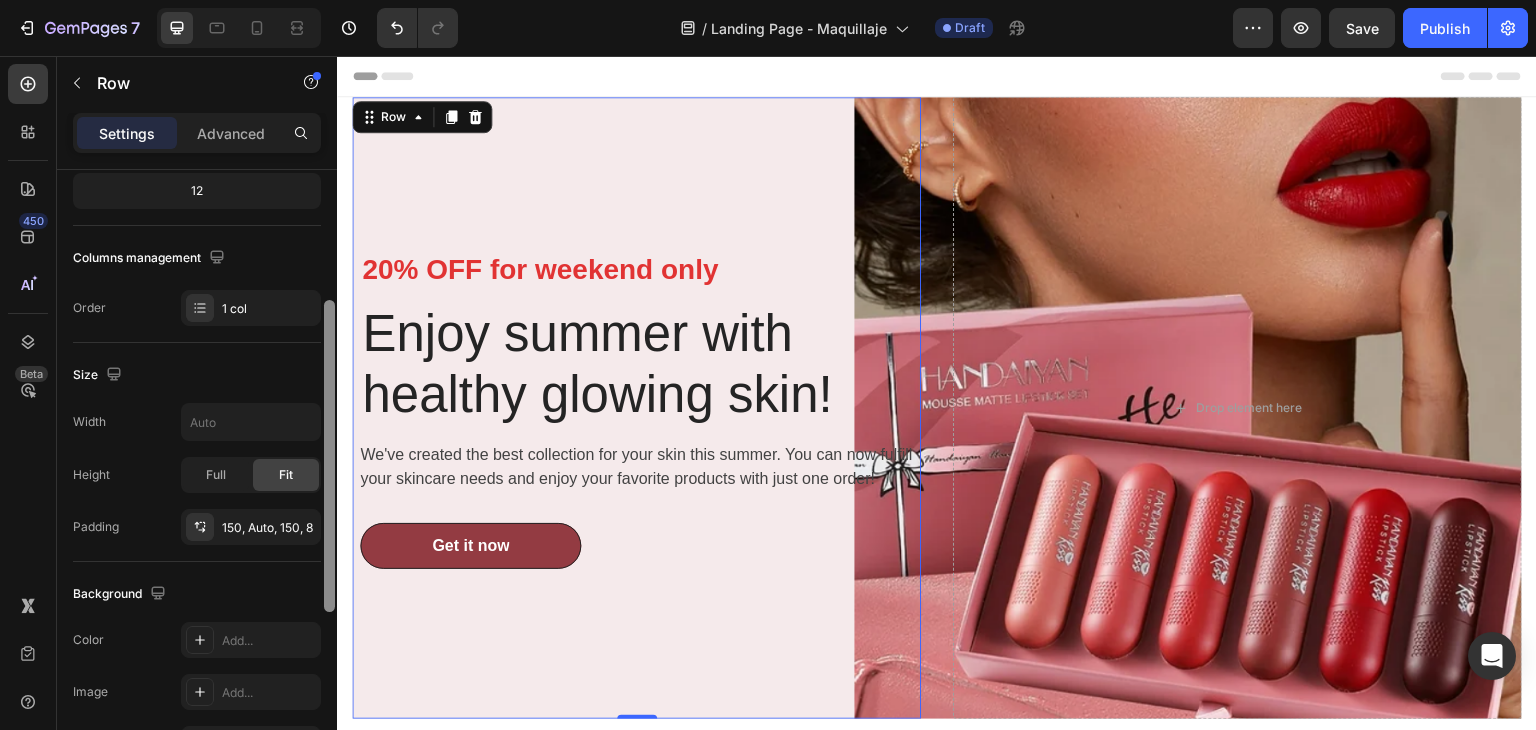 drag, startPoint x: 330, startPoint y: 482, endPoint x: 328, endPoint y: 553, distance: 71.02816 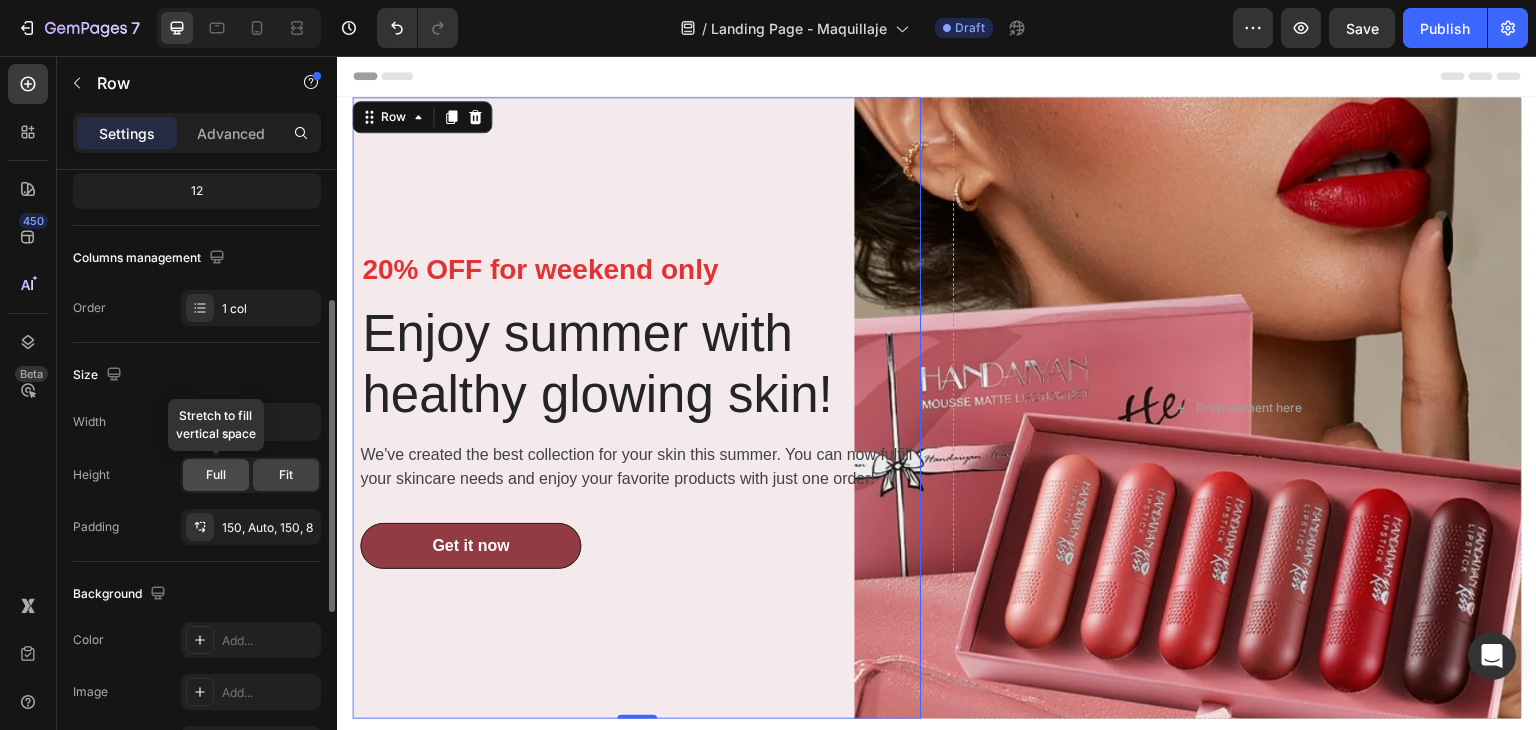 click on "Full" 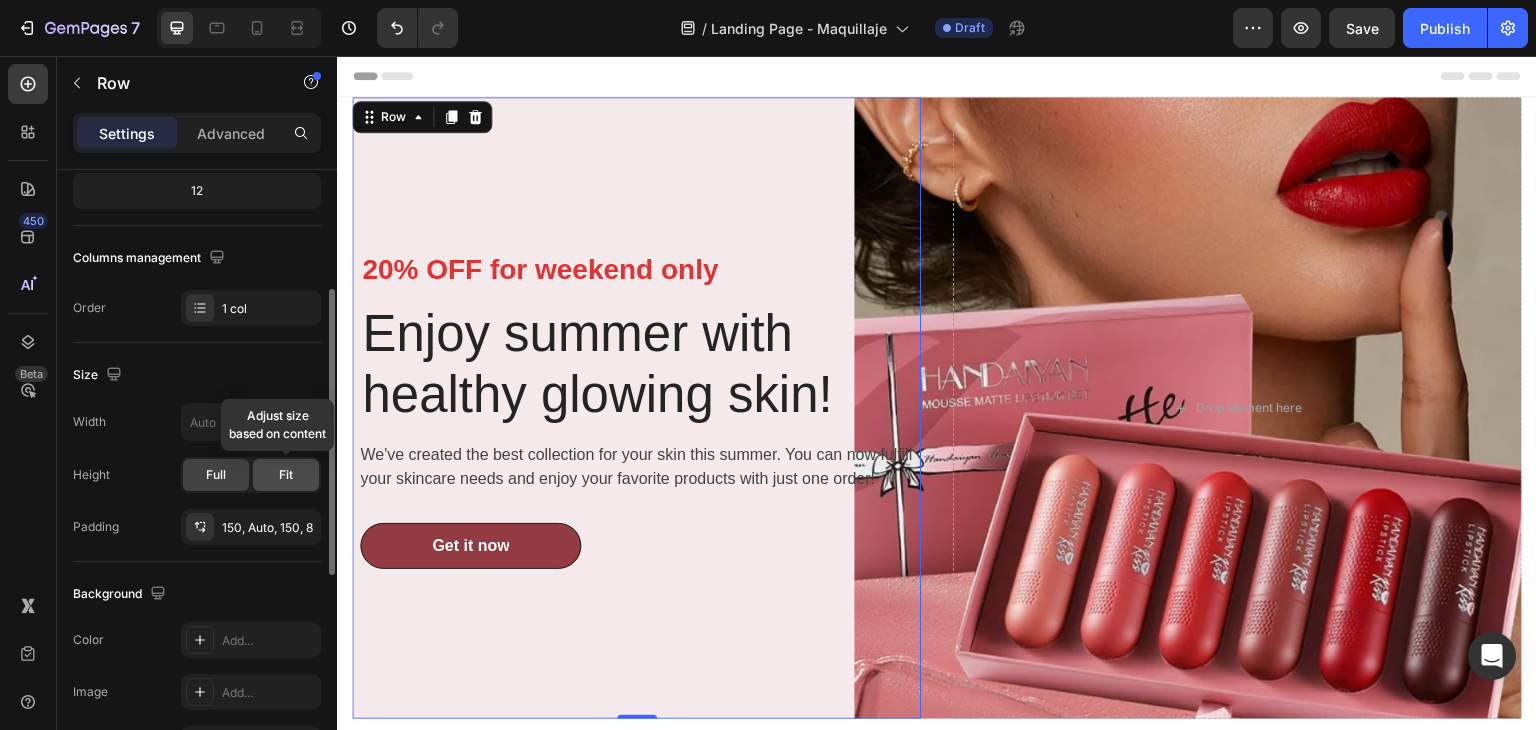 click on "Fit" 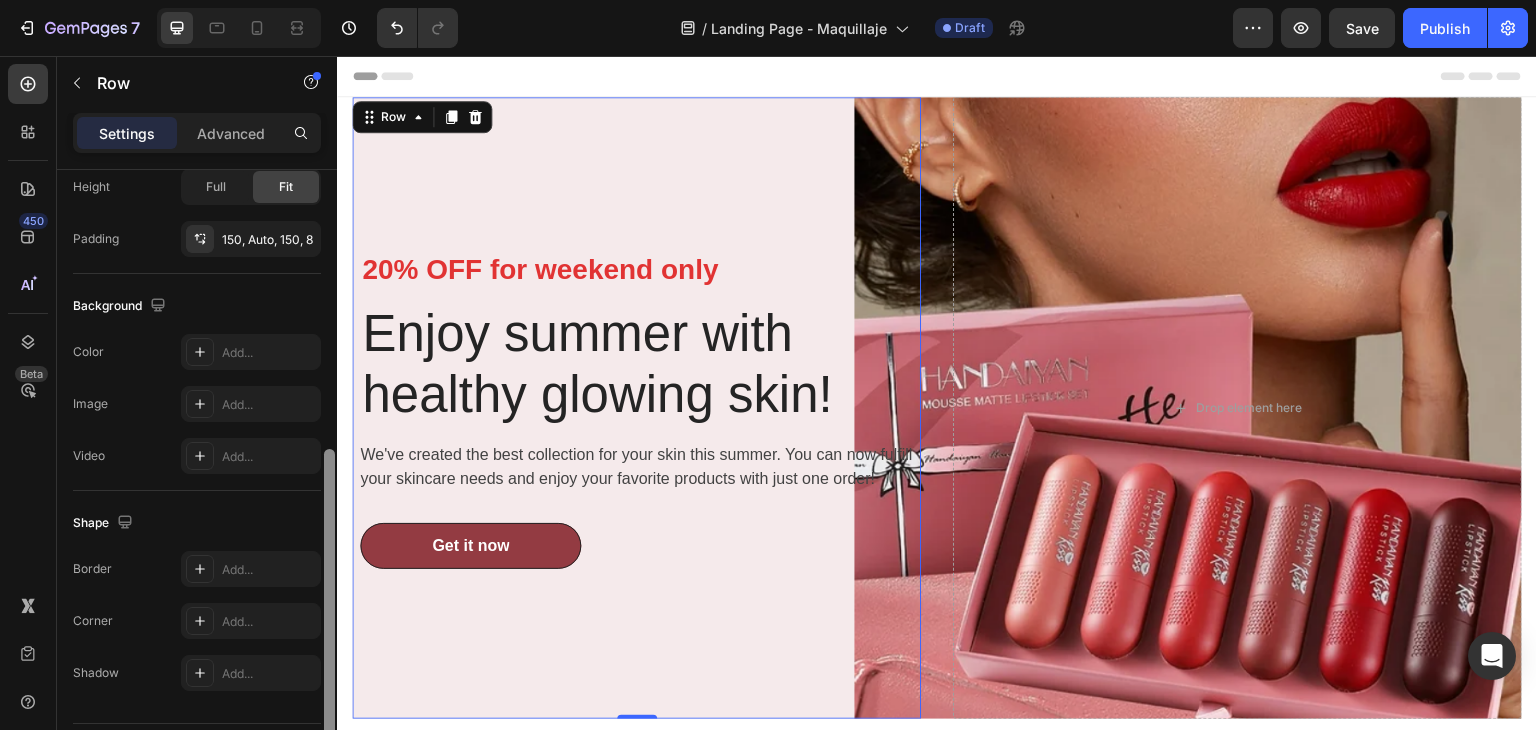scroll, scrollTop: 556, scrollLeft: 0, axis: vertical 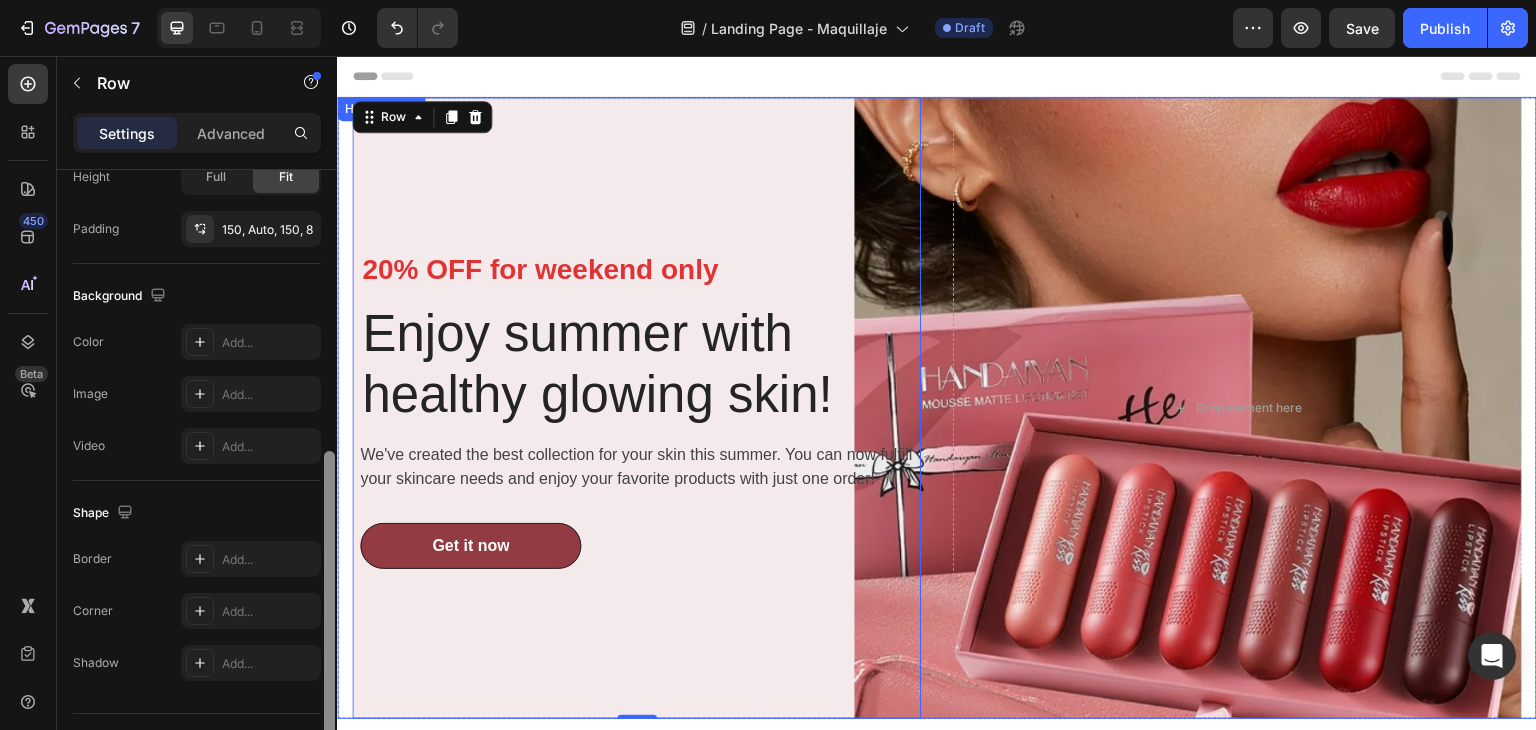 drag, startPoint x: 668, startPoint y: 569, endPoint x: 340, endPoint y: 685, distance: 347.90802 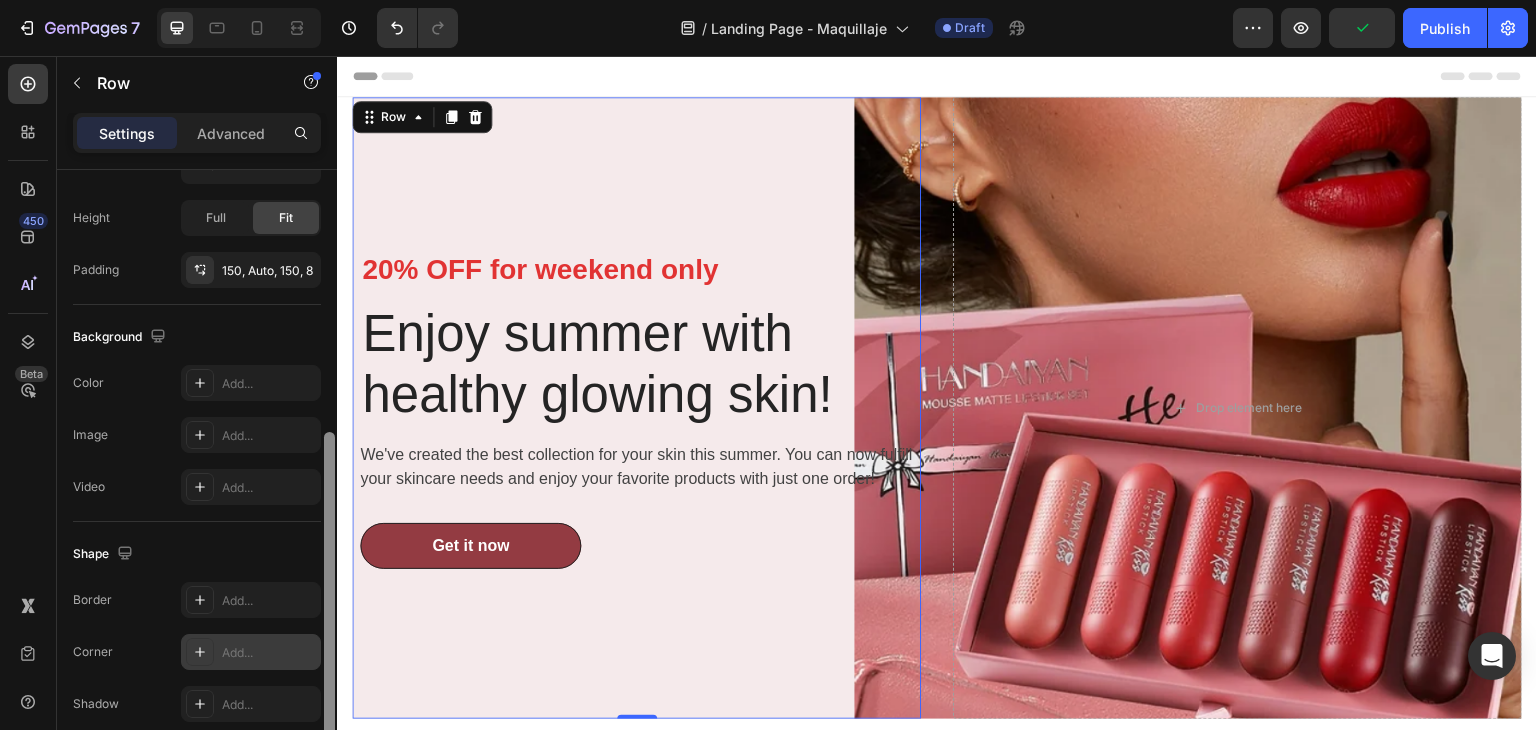 scroll, scrollTop: 516, scrollLeft: 0, axis: vertical 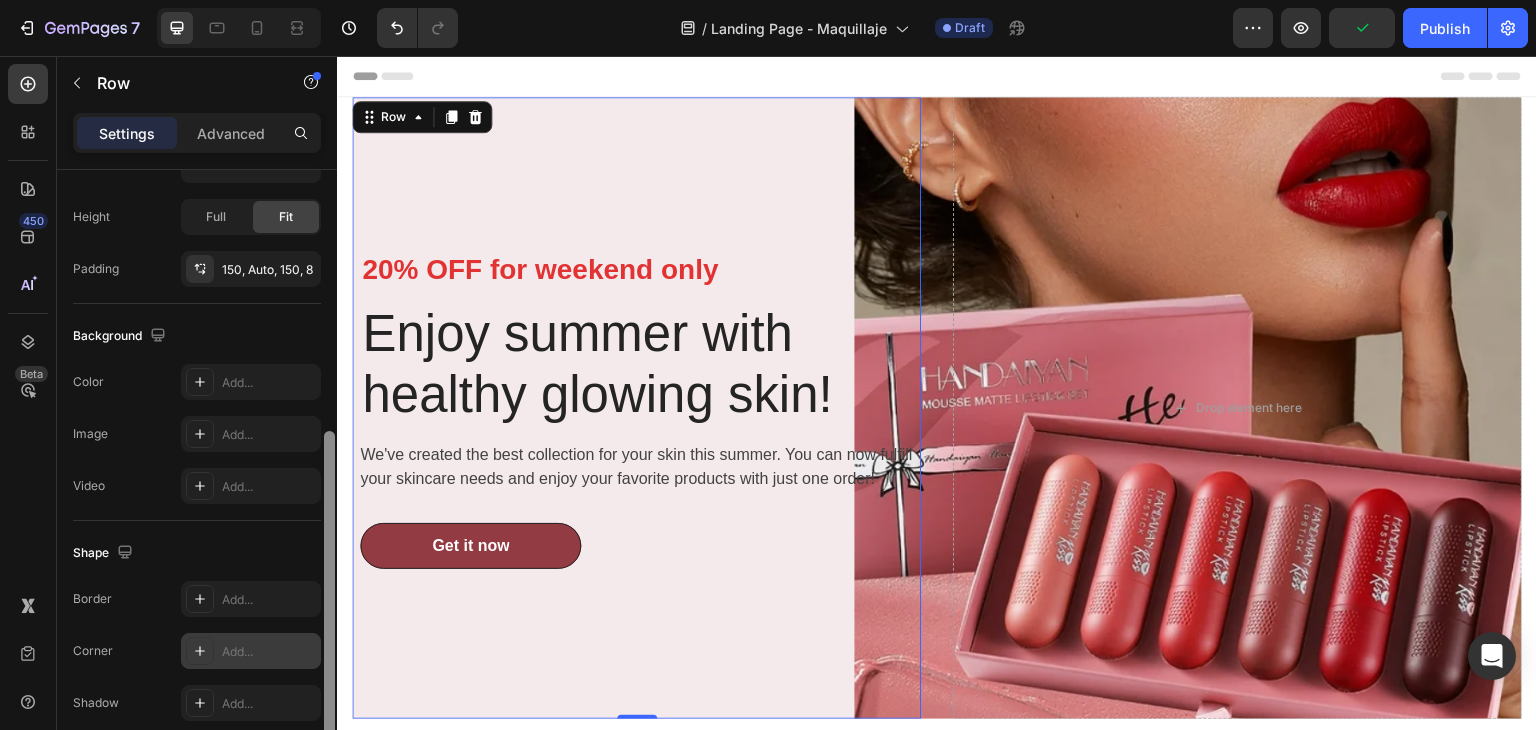 click at bounding box center (200, 651) 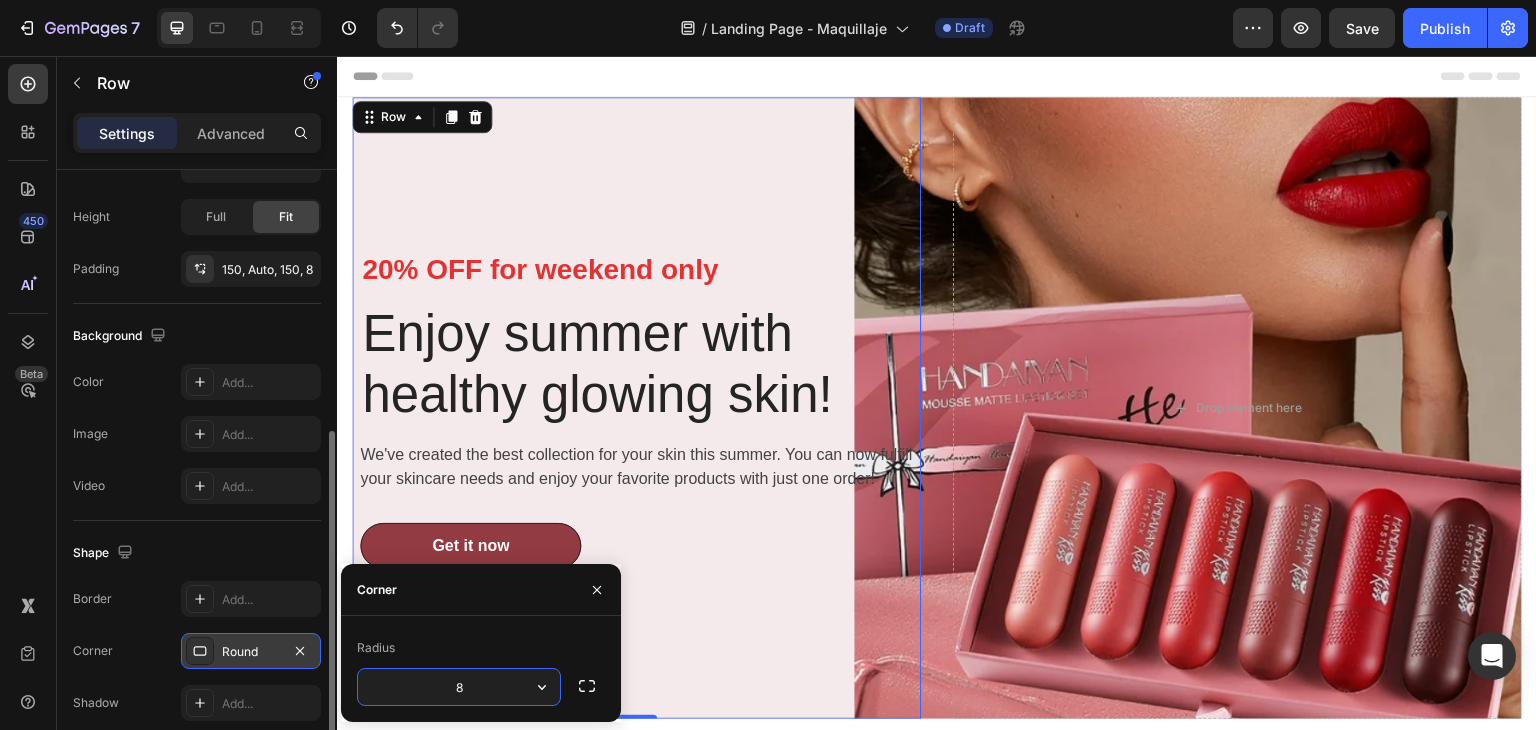 click 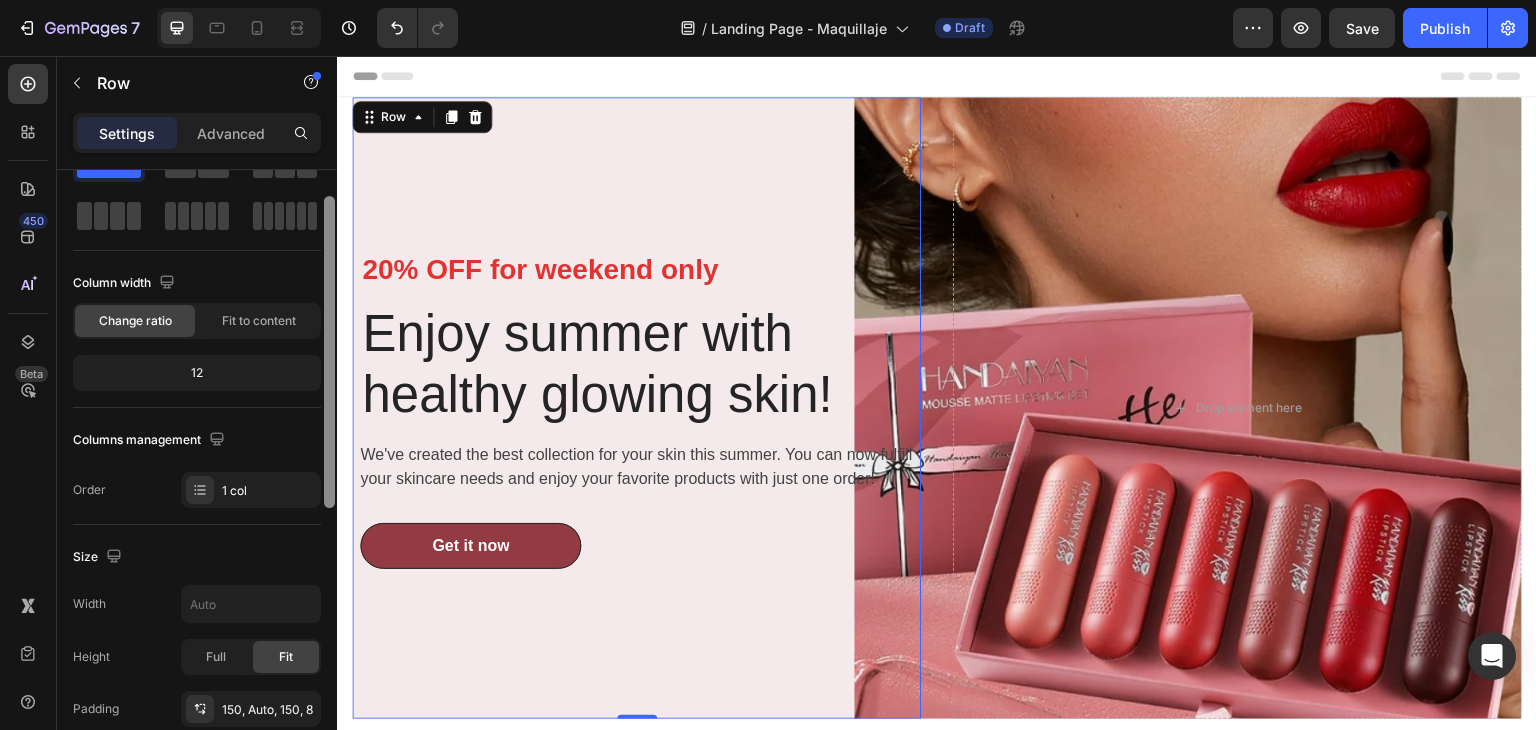 scroll, scrollTop: 64, scrollLeft: 0, axis: vertical 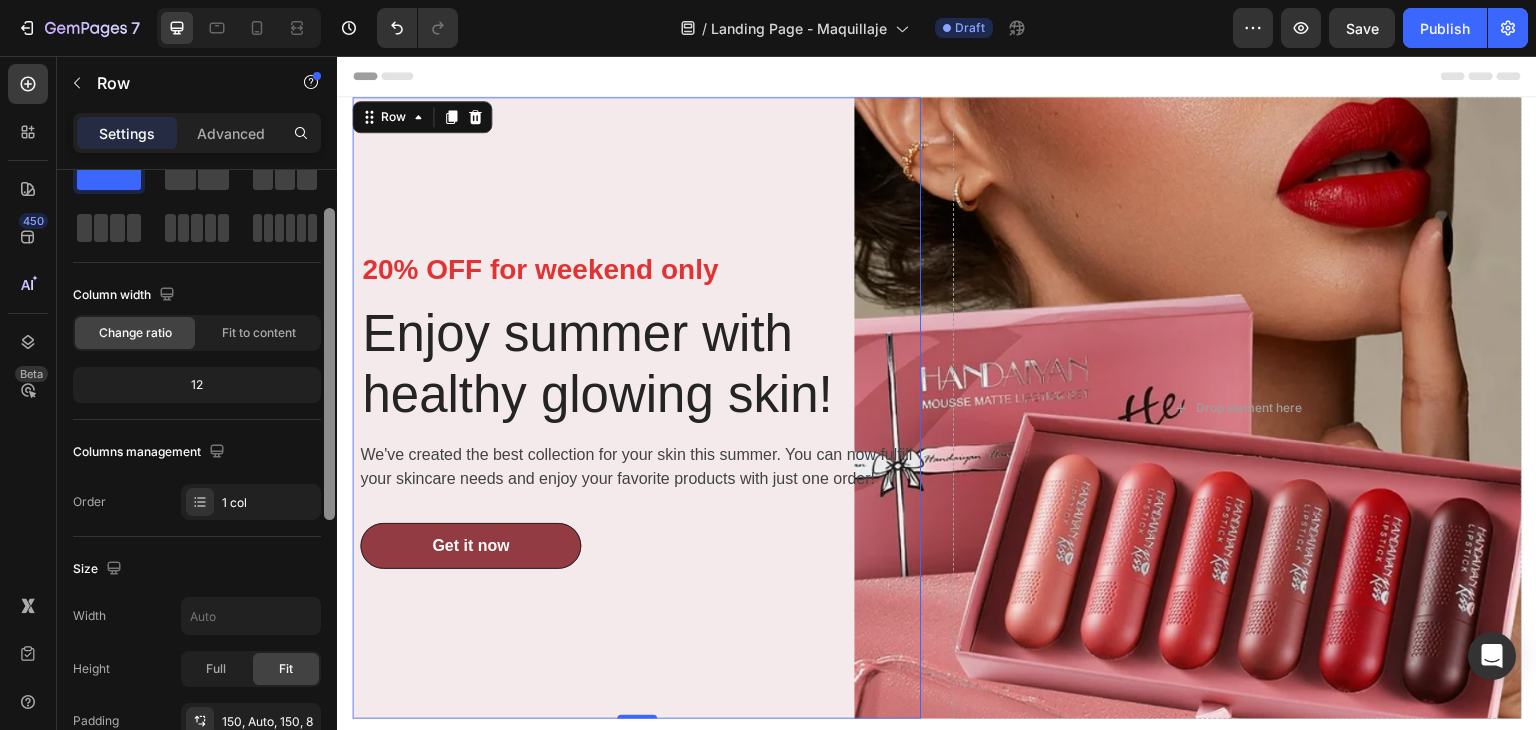 drag, startPoint x: 329, startPoint y: 652, endPoint x: 335, endPoint y: 423, distance: 229.07858 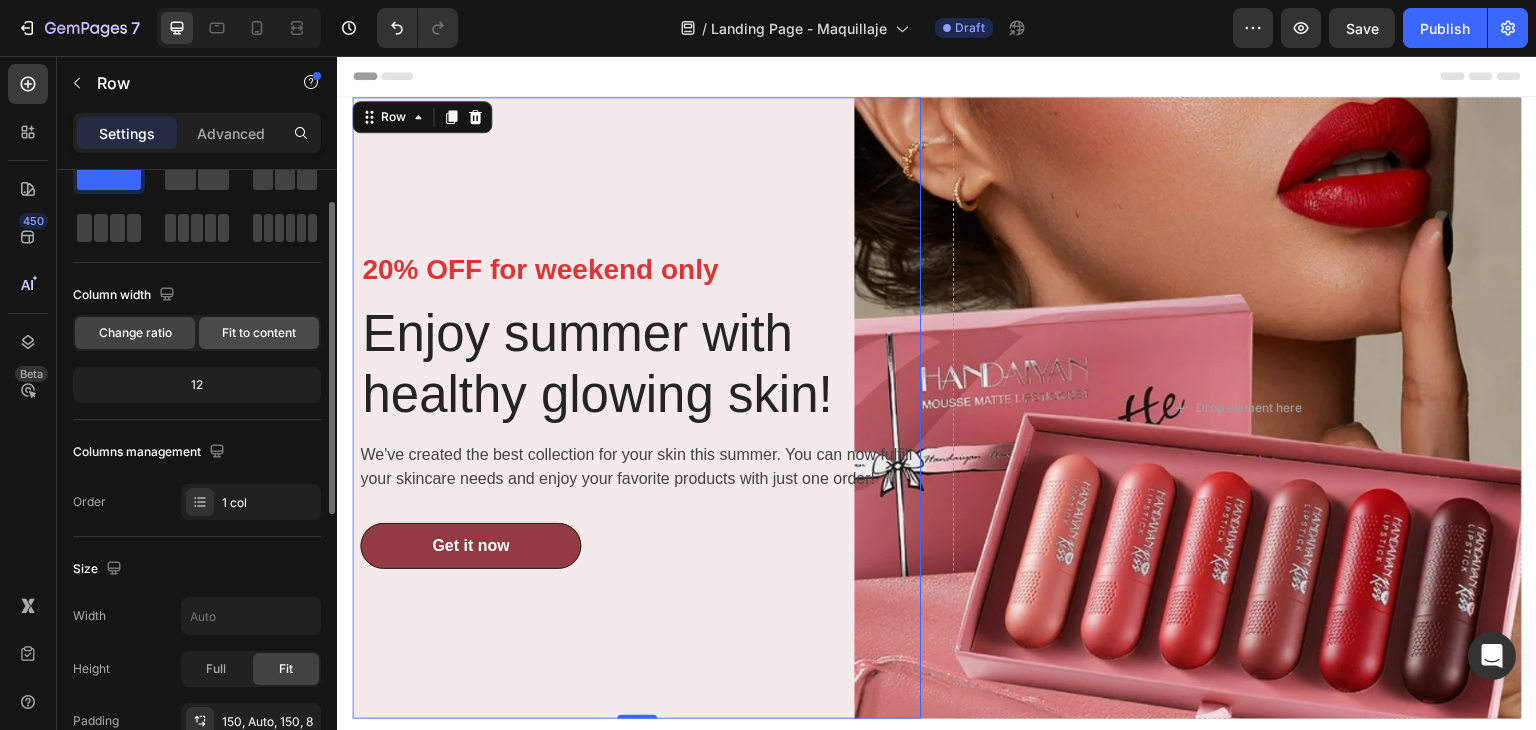 click on "Fit to content" 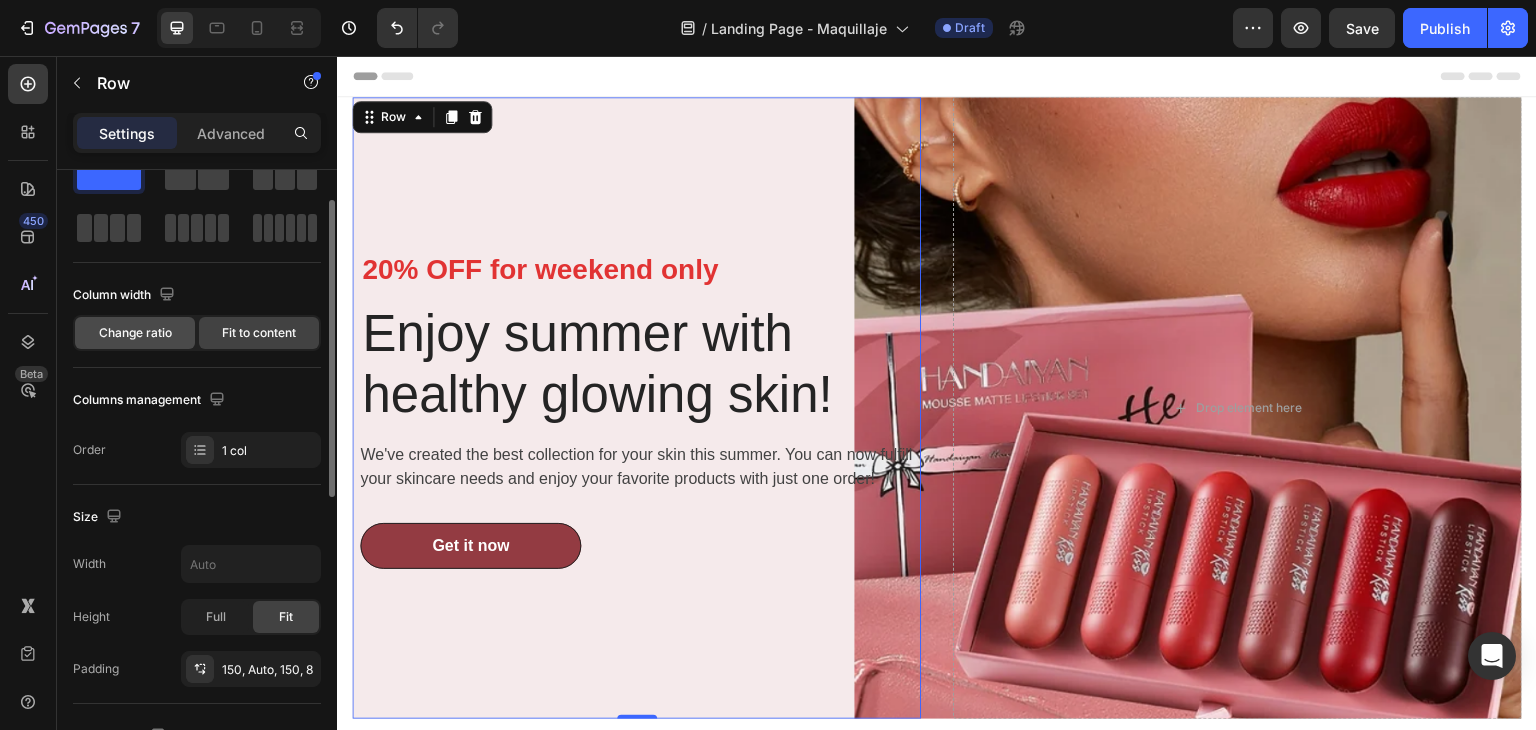 click on "Change ratio" 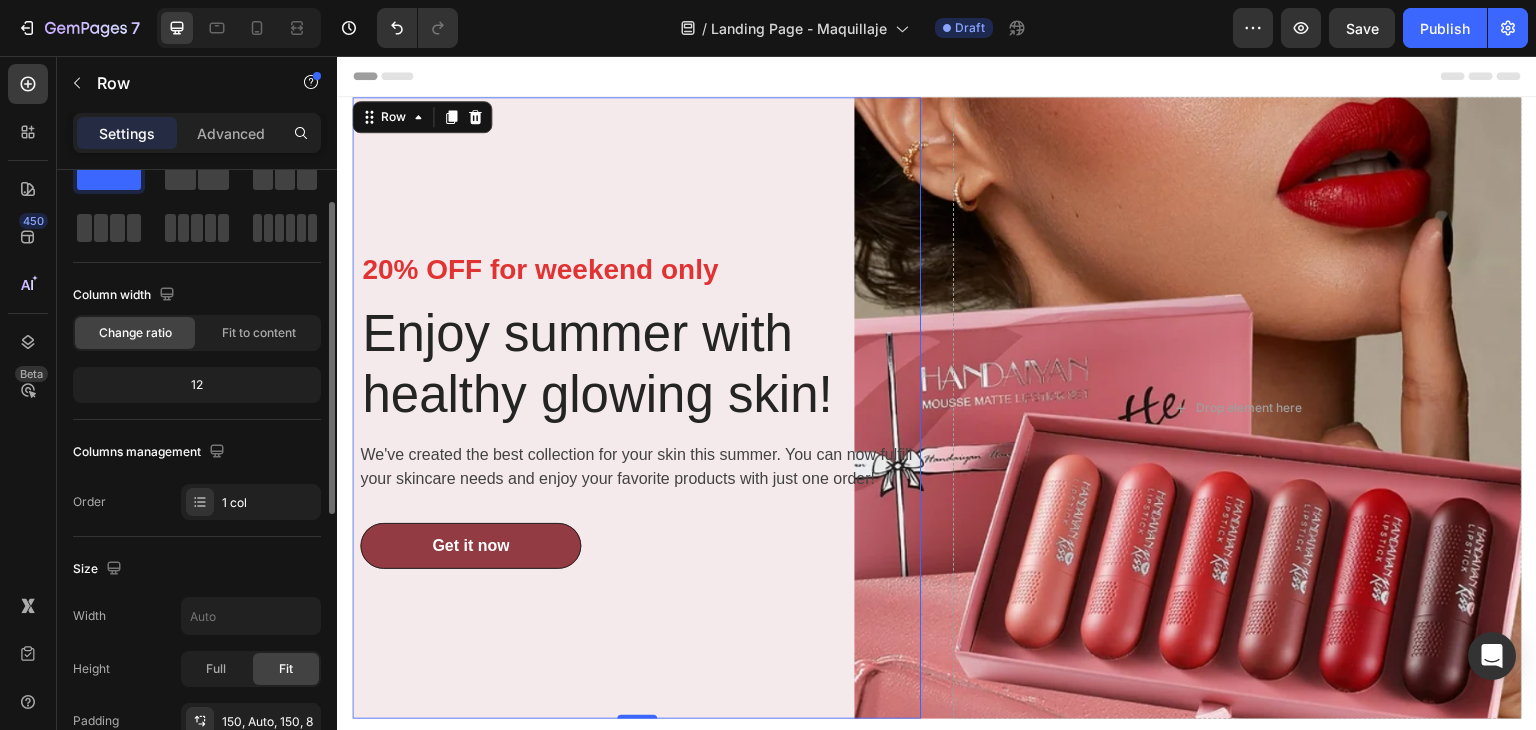 click on "12" 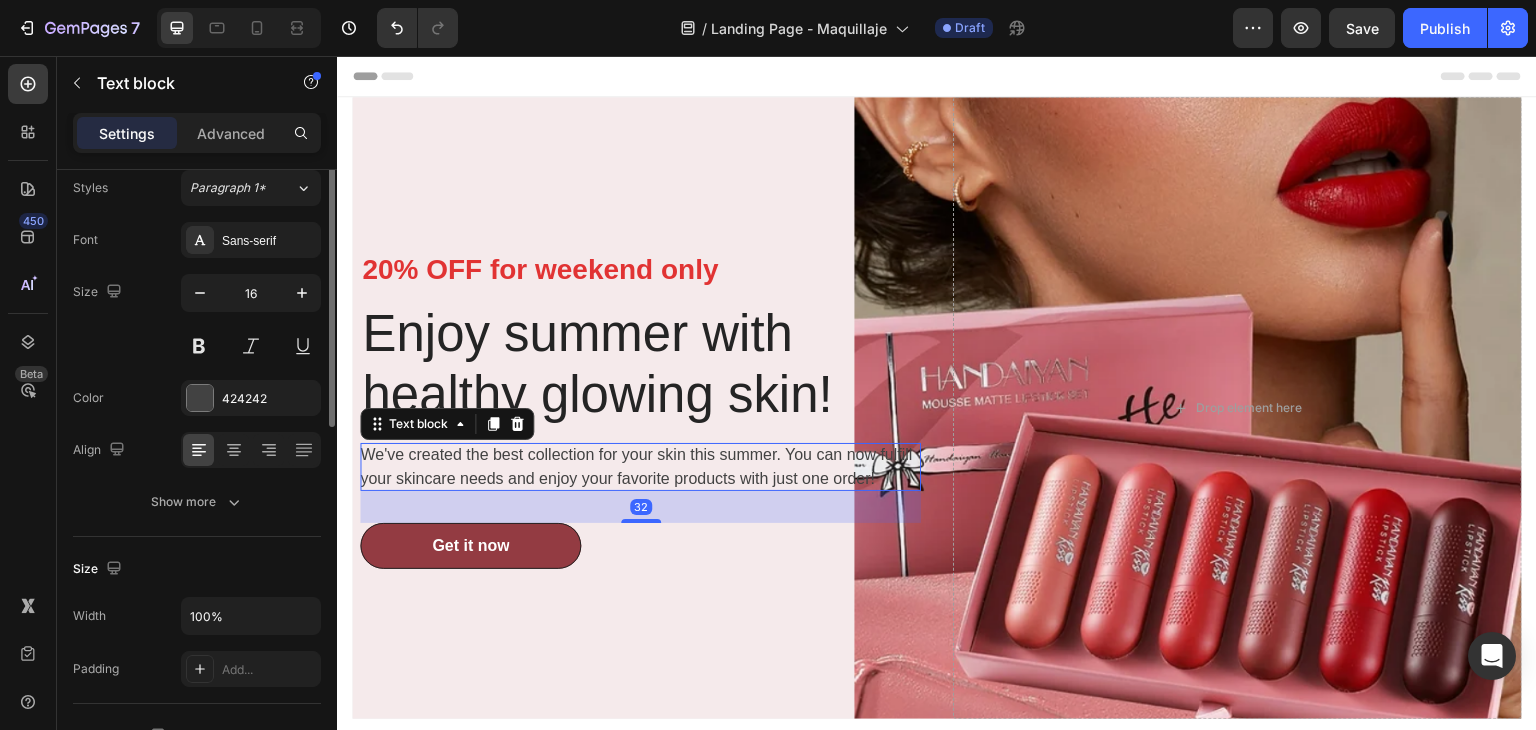 scroll, scrollTop: 0, scrollLeft: 0, axis: both 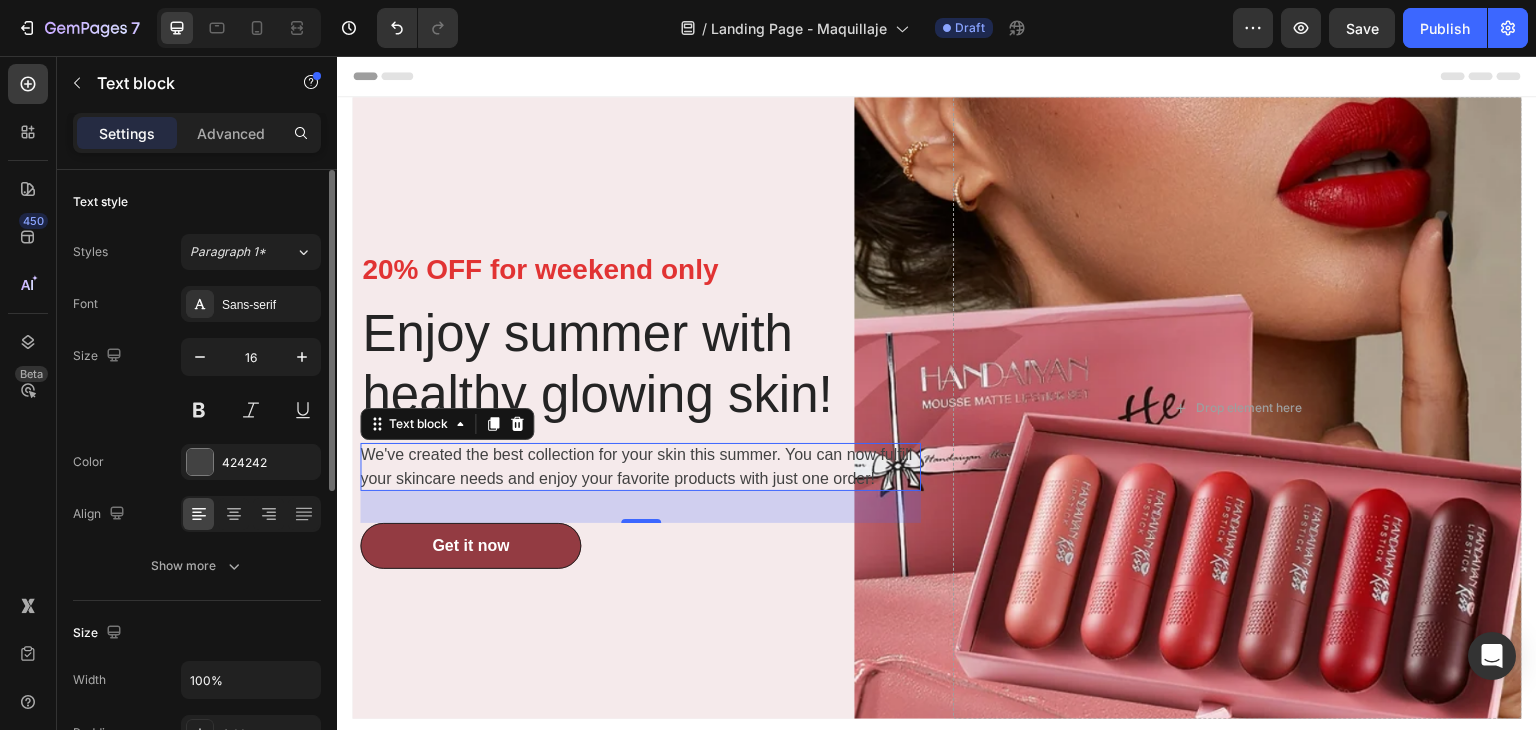 click on "32" at bounding box center [641, 507] 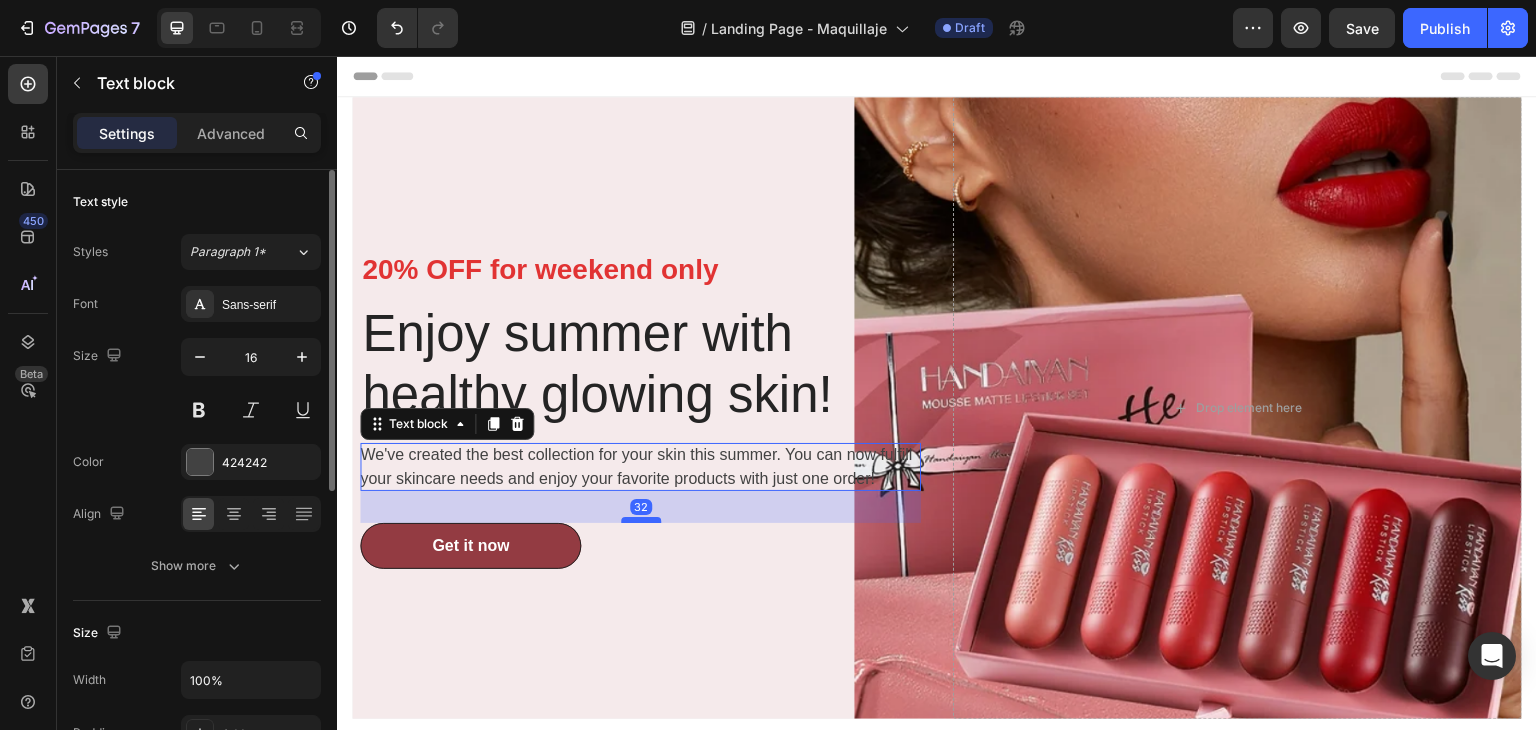 click at bounding box center (641, 520) 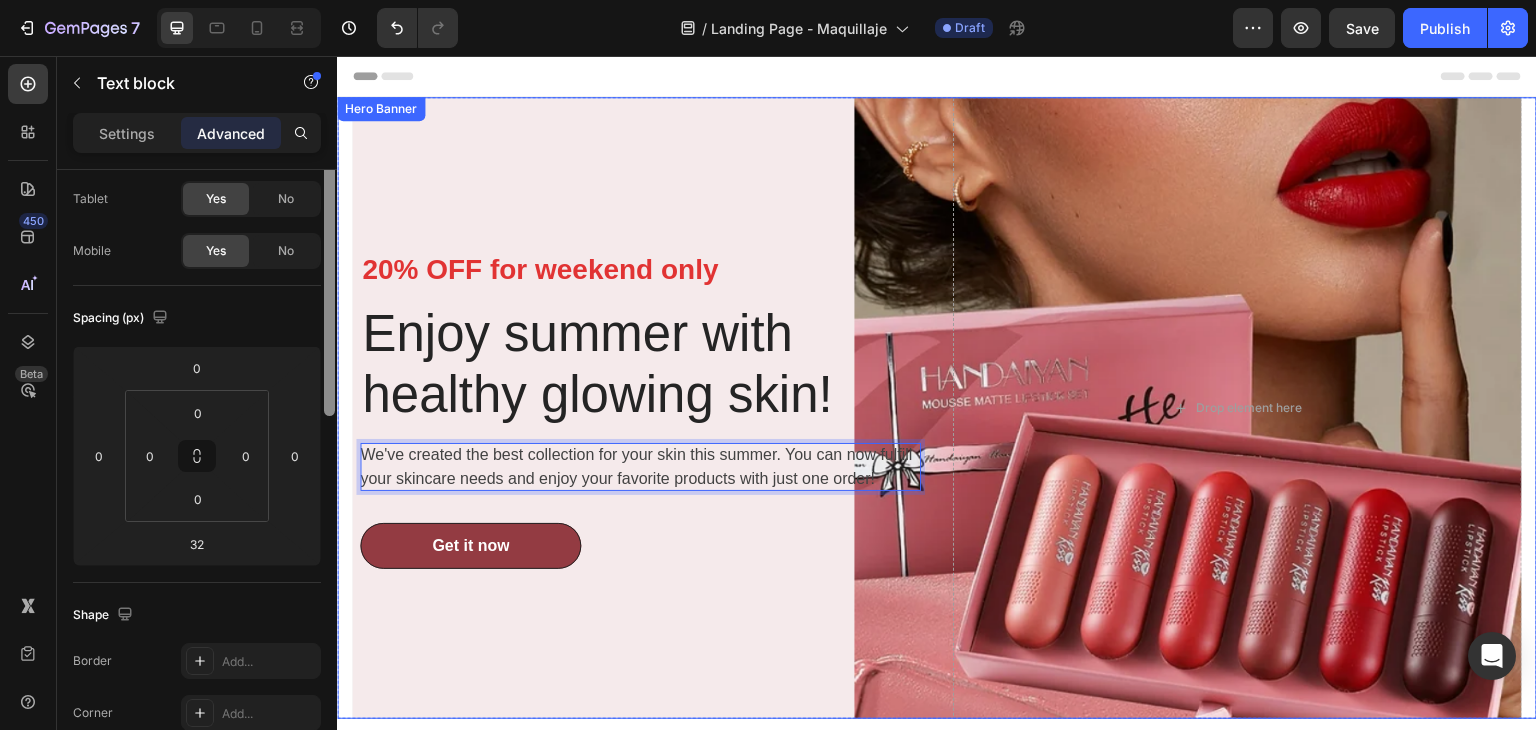 scroll, scrollTop: 43, scrollLeft: 0, axis: vertical 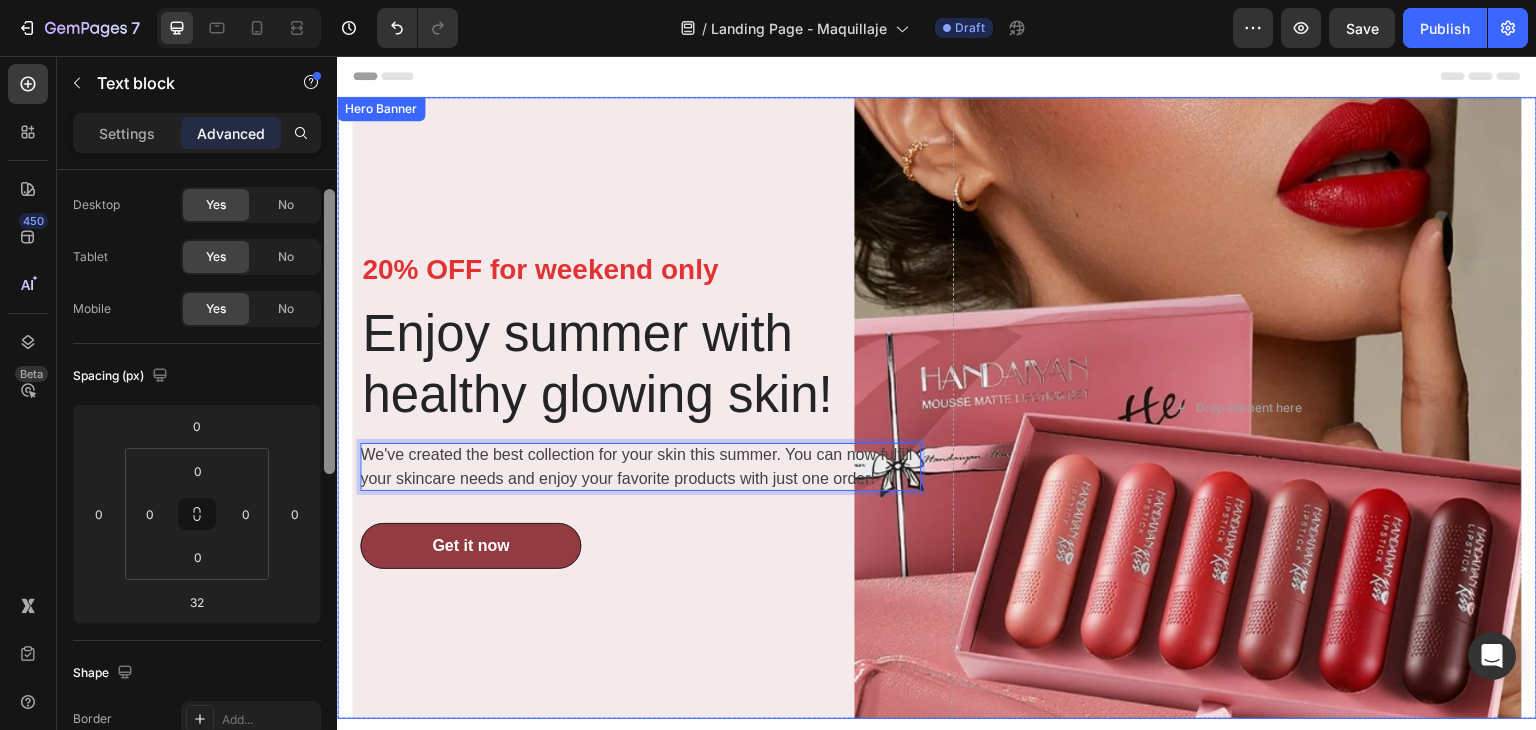 drag, startPoint x: 666, startPoint y: 453, endPoint x: 348, endPoint y: 148, distance: 440.6234 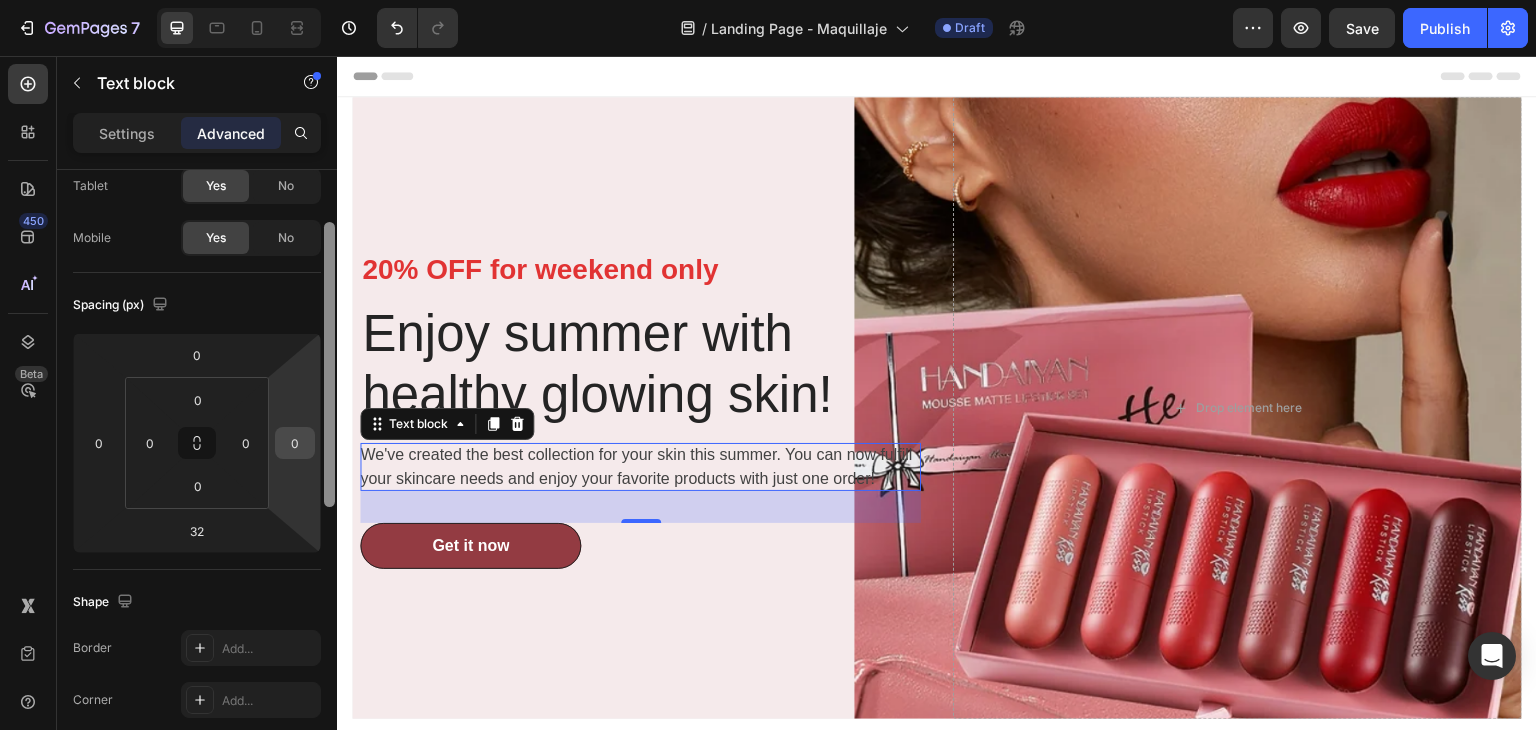 scroll, scrollTop: 116, scrollLeft: 0, axis: vertical 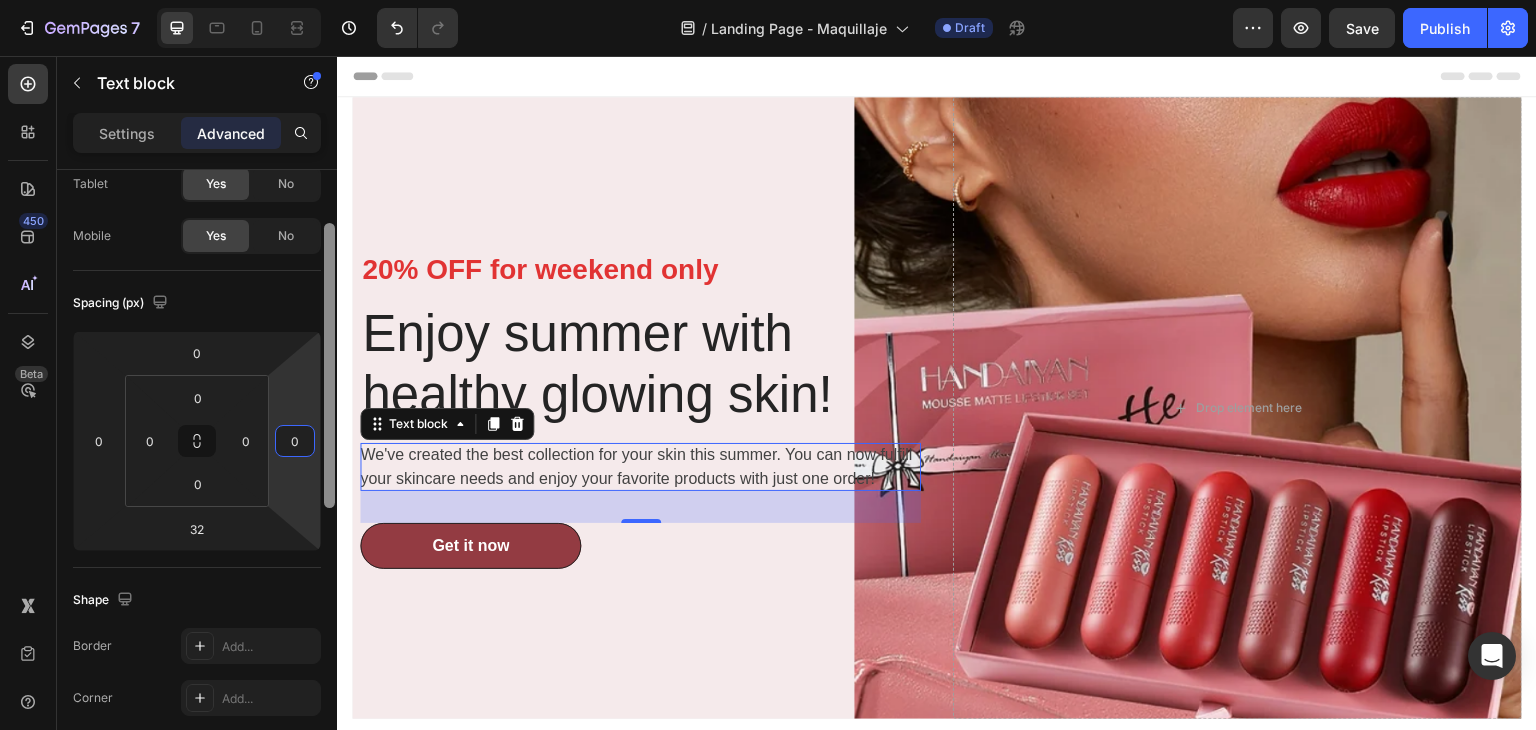 click on "0" at bounding box center [295, 441] 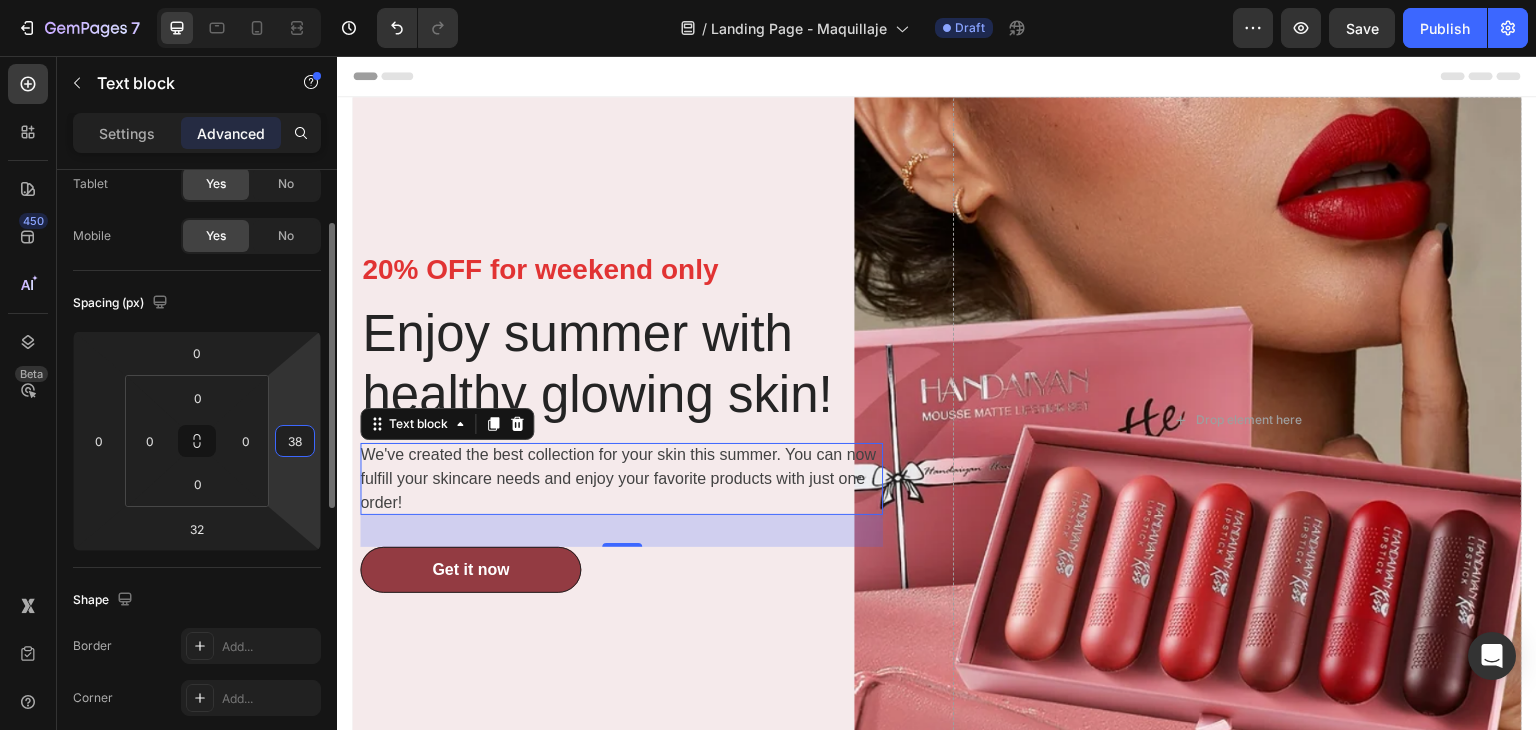 type on "3" 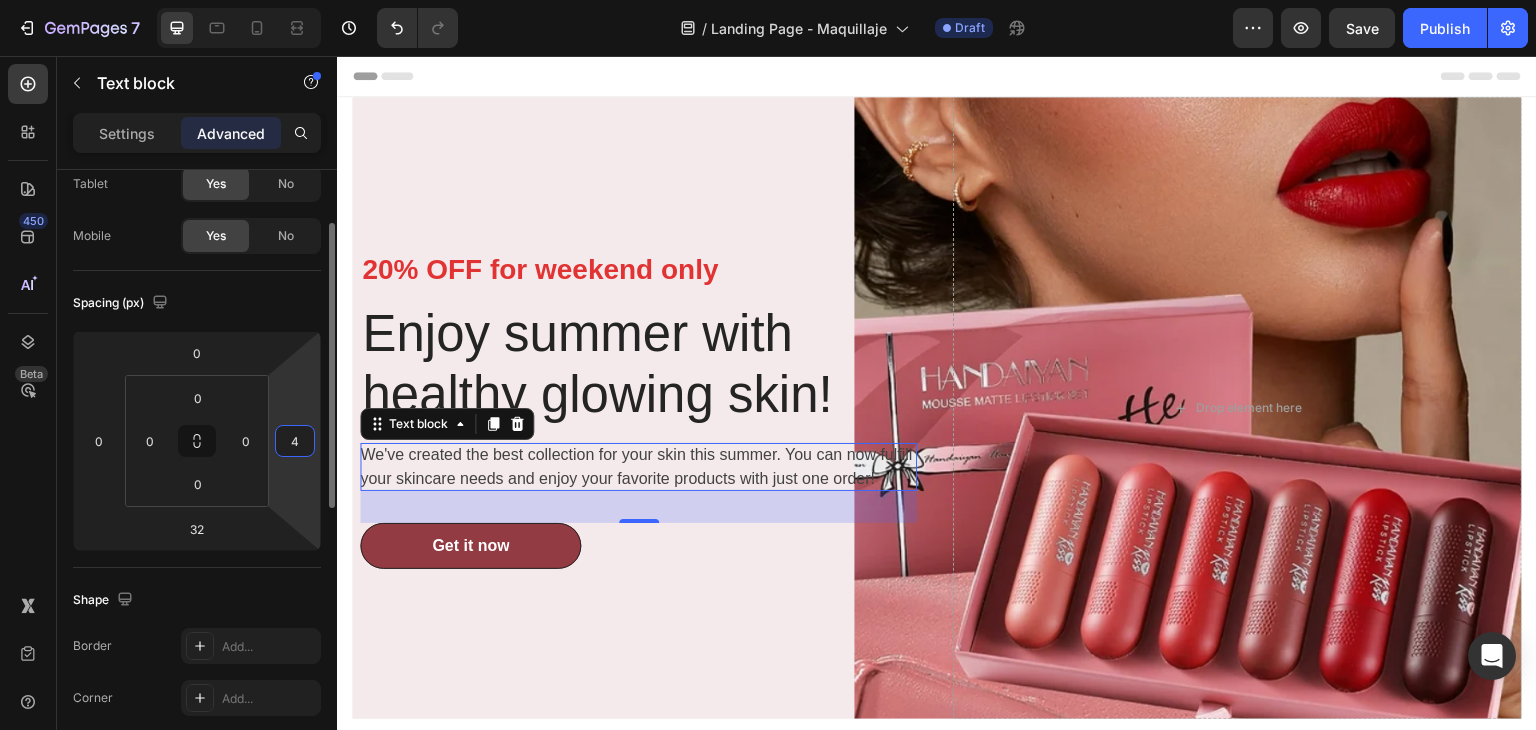 type on "48" 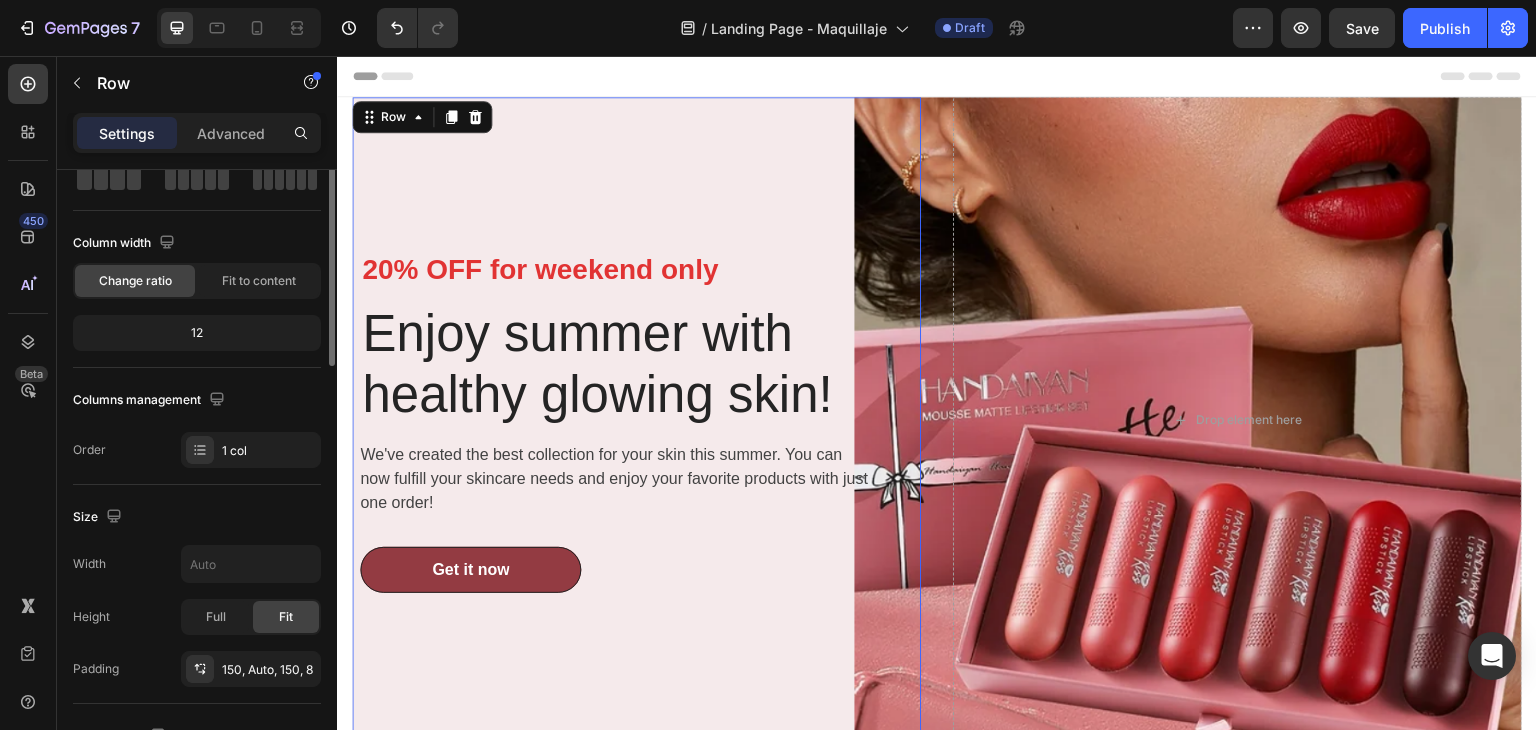 click on "20% OFF for weekend only Text block Enjoy summer with healthy glowing skin! Heading We've created the best collection for your skin this summer. You can now fulfill your skincare needs and enjoy your favorite products with just one order! Text block Get it now Button Row   0" at bounding box center [636, 420] 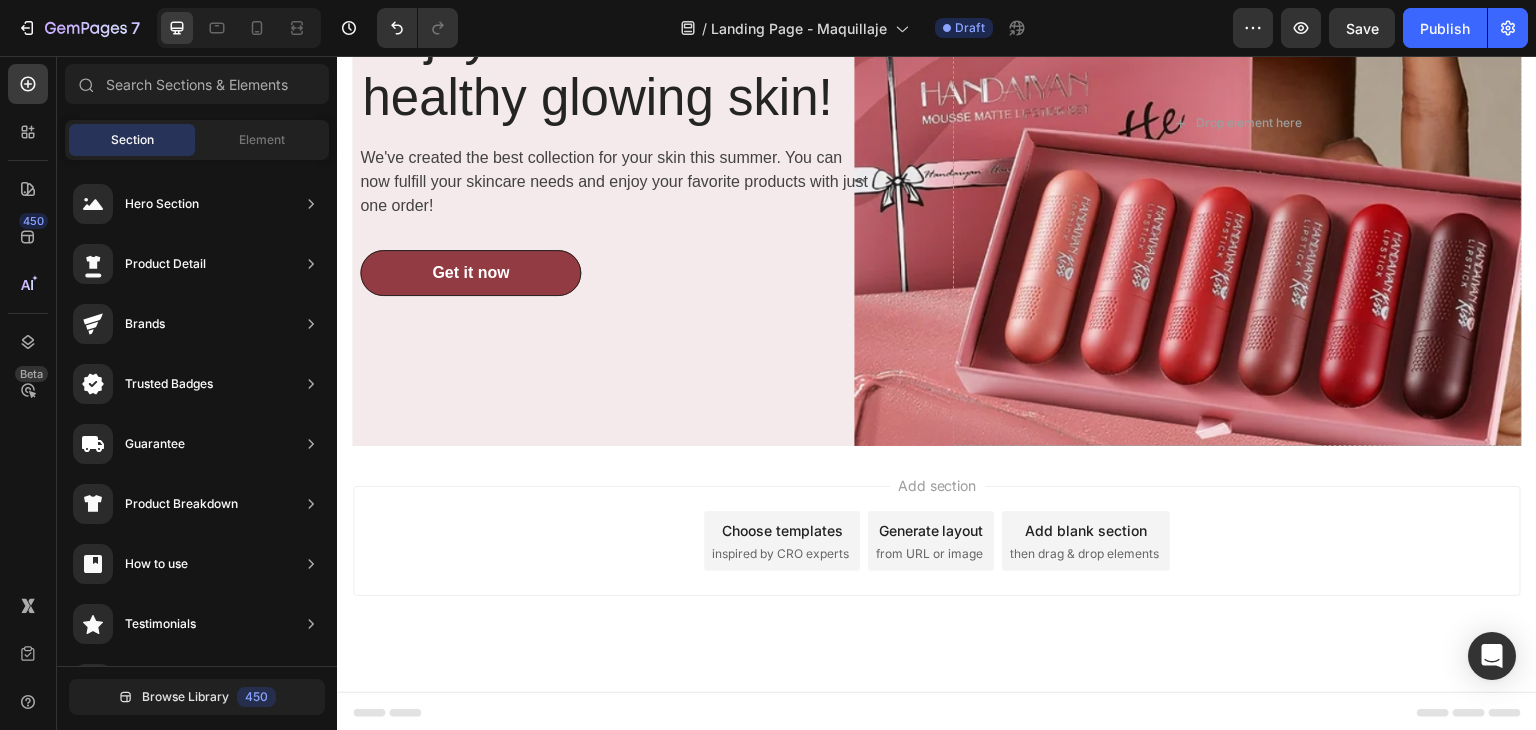 scroll, scrollTop: 300, scrollLeft: 0, axis: vertical 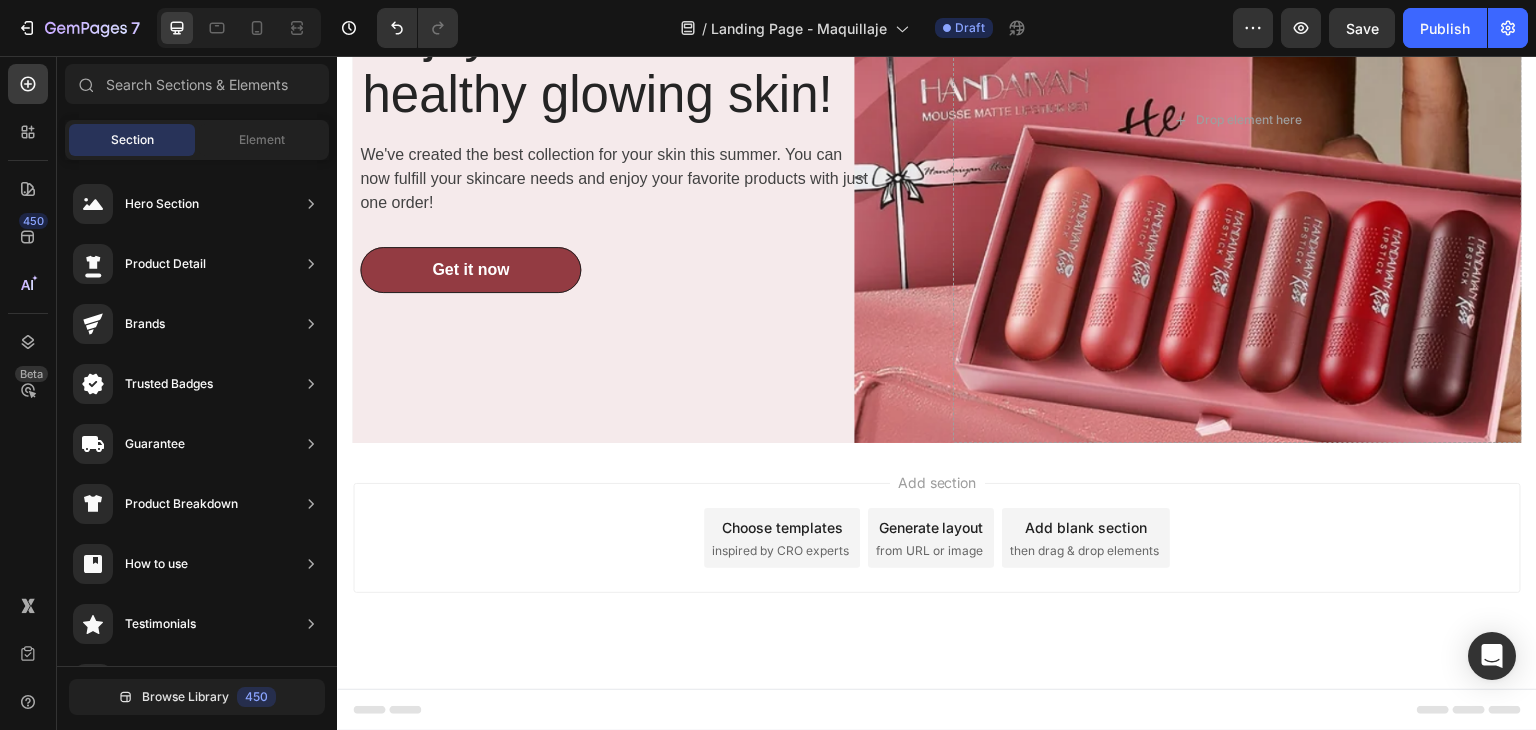 click on "Add section Choose templates inspired by CRO experts Generate layout from URL or image Add blank section then drag & drop elements" at bounding box center (937, 566) 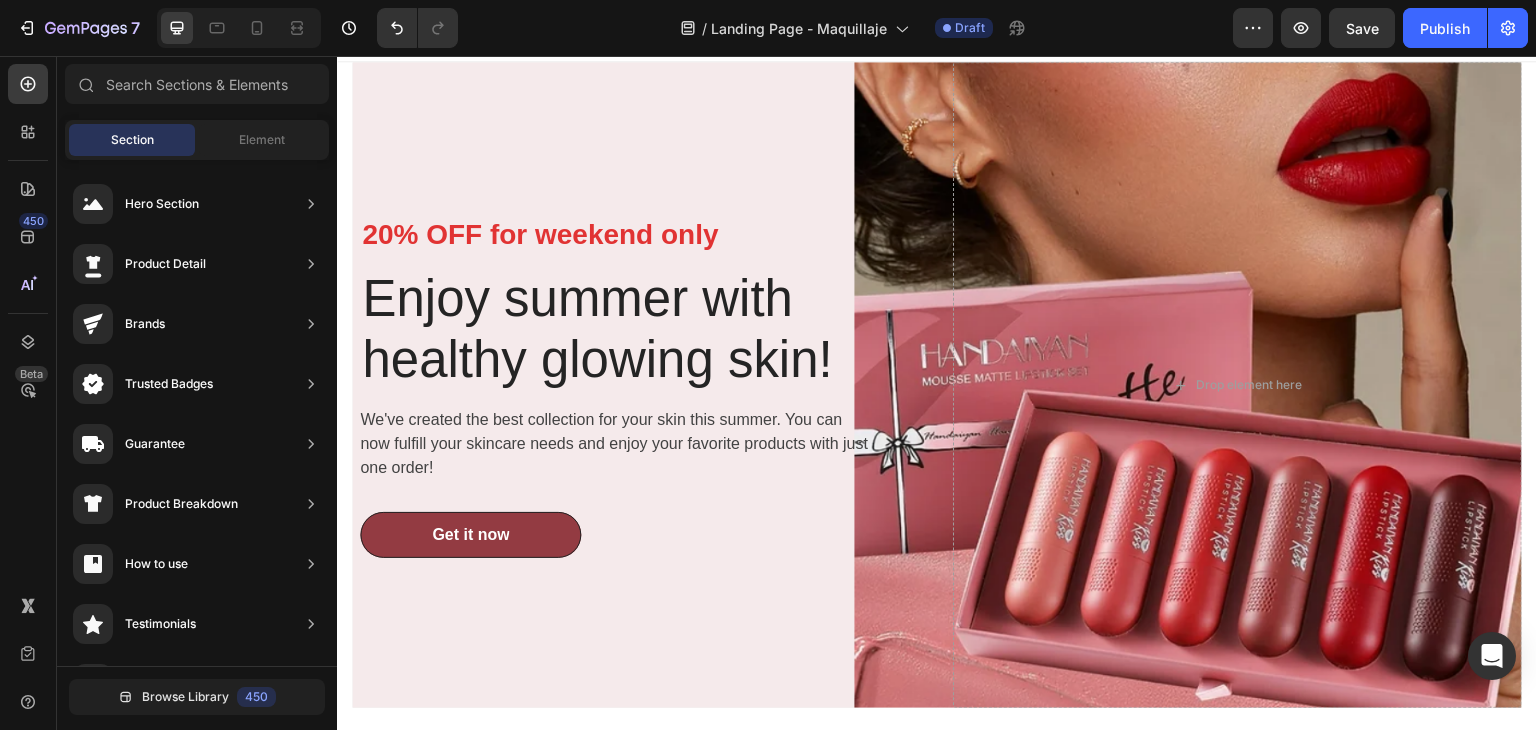 scroll, scrollTop: 0, scrollLeft: 0, axis: both 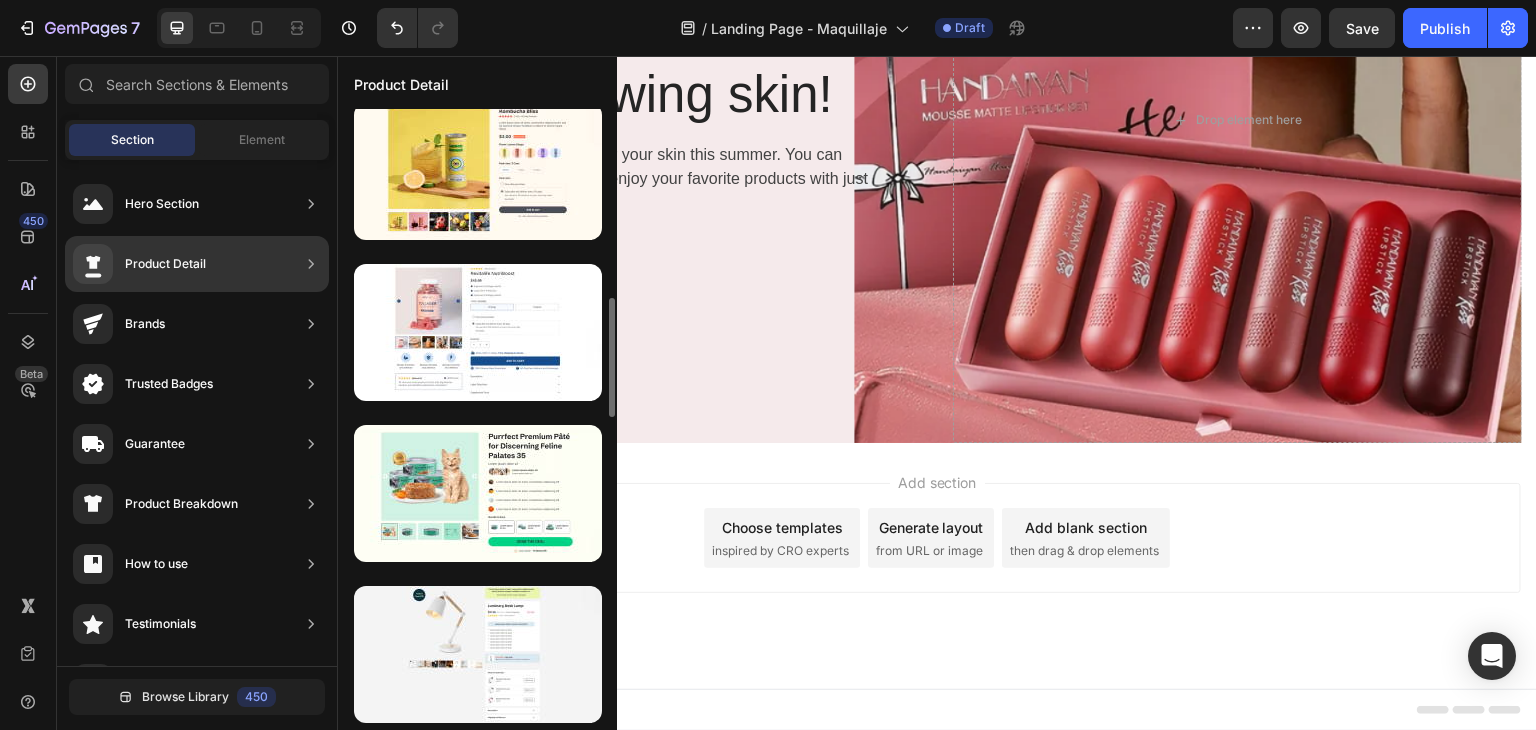 click at bounding box center (477, 735) 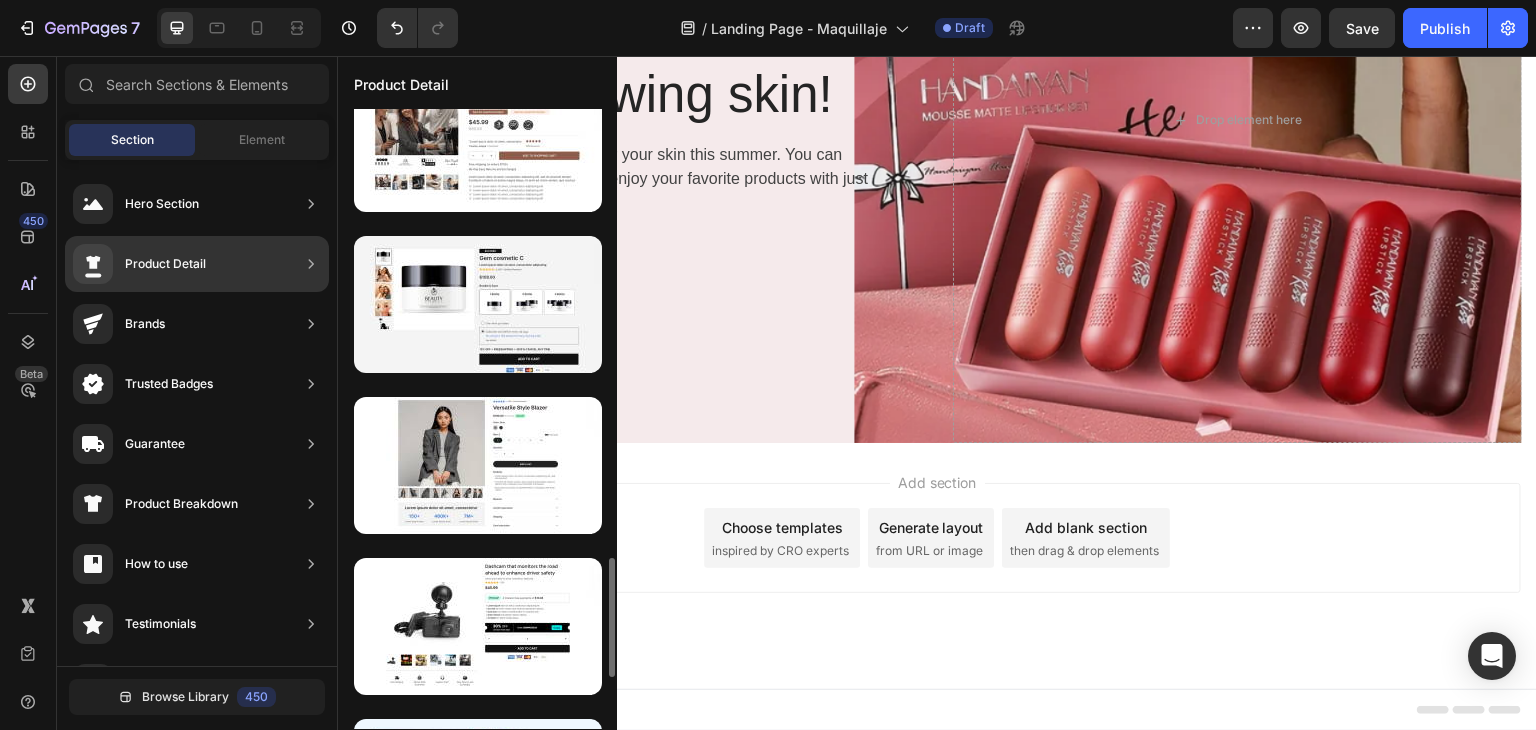 scroll, scrollTop: 2164, scrollLeft: 0, axis: vertical 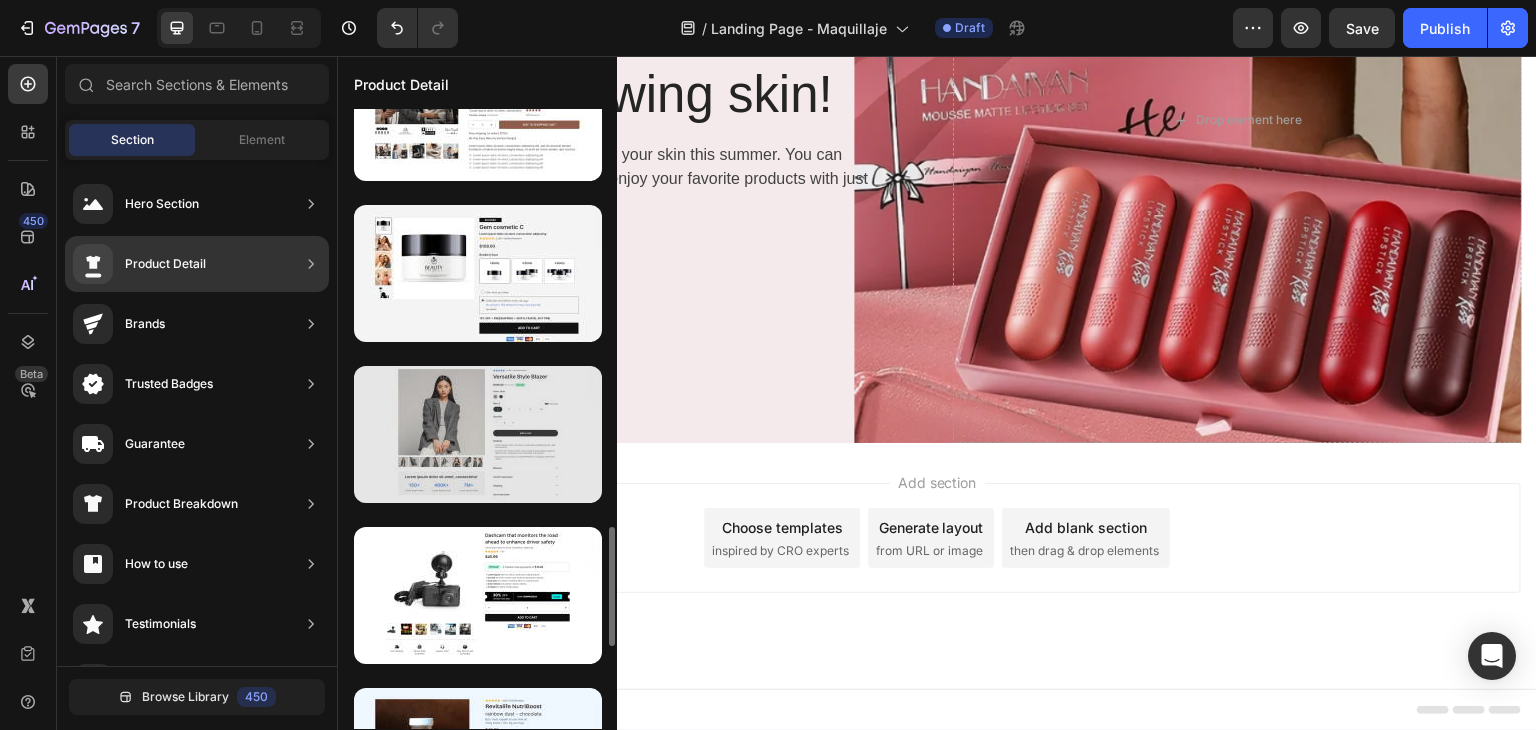 click at bounding box center [478, 434] 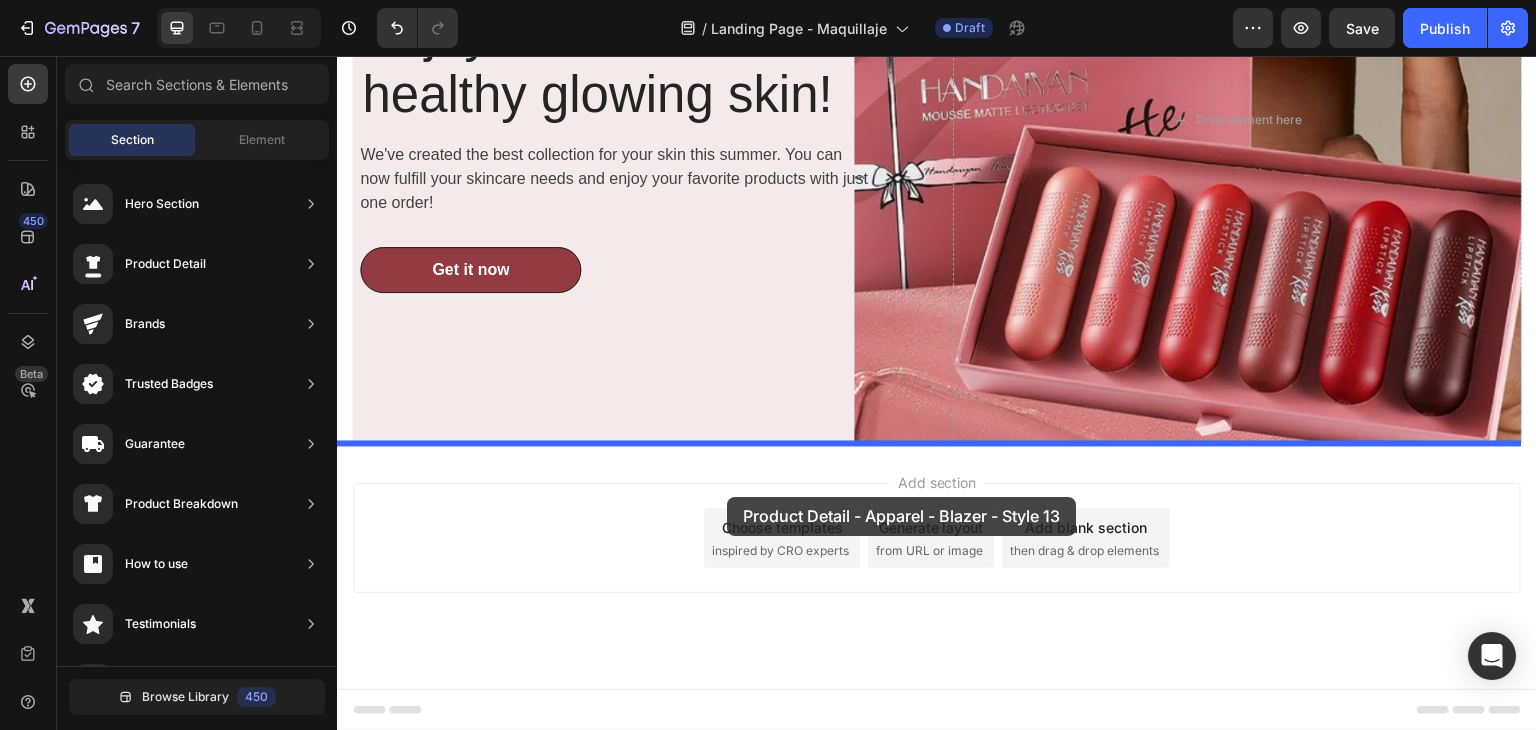 drag, startPoint x: 792, startPoint y: 535, endPoint x: 725, endPoint y: 496, distance: 77.52419 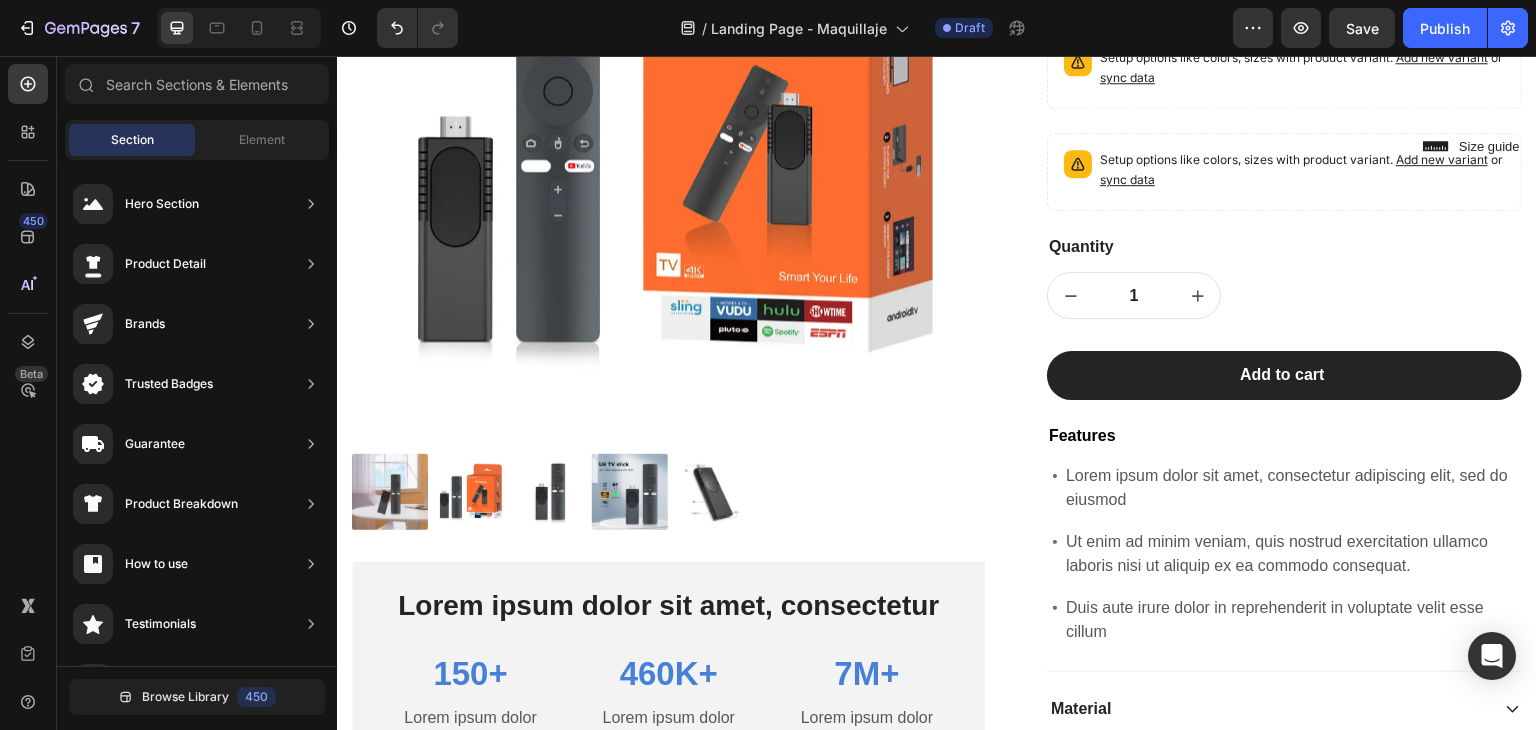 scroll, scrollTop: 849, scrollLeft: 0, axis: vertical 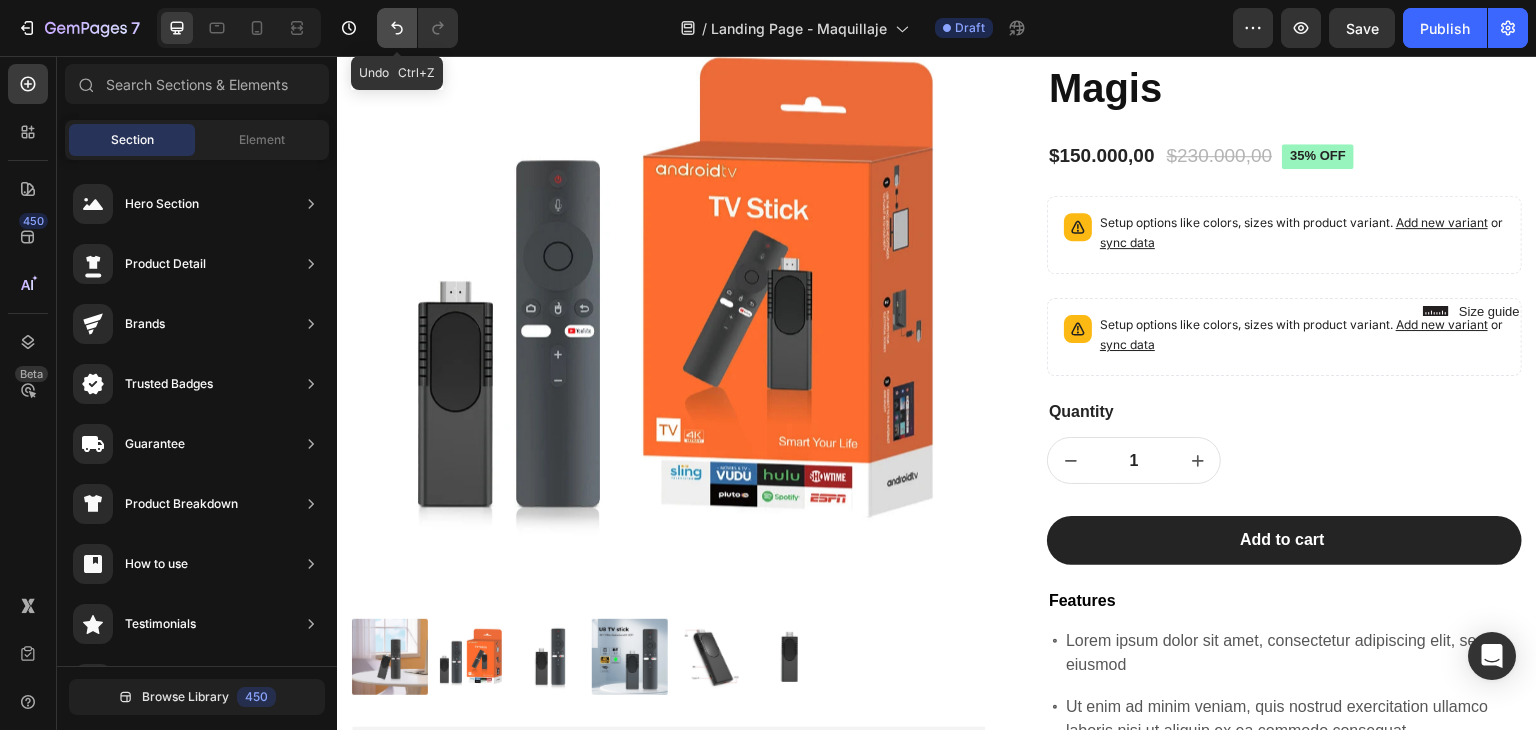 click 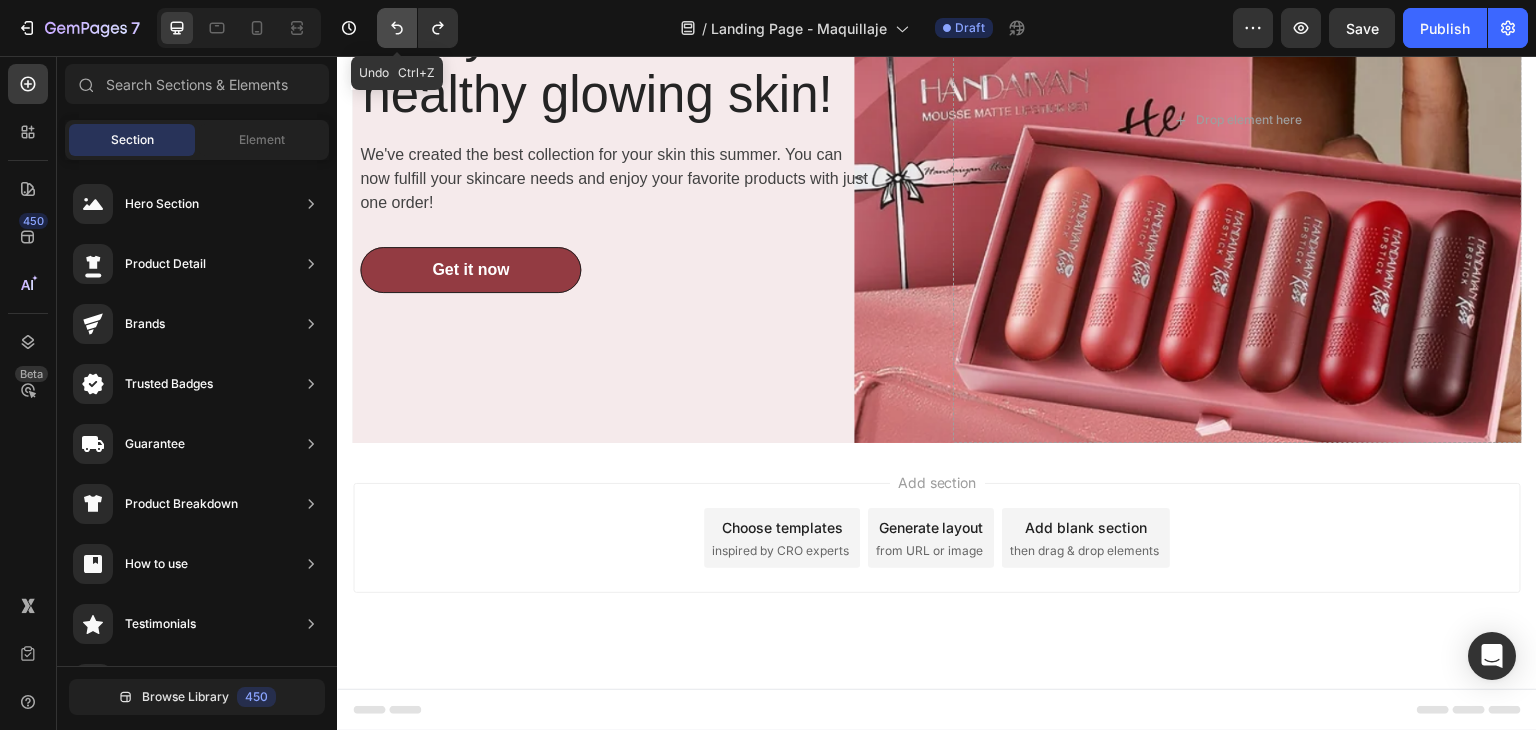 scroll, scrollTop: 300, scrollLeft: 0, axis: vertical 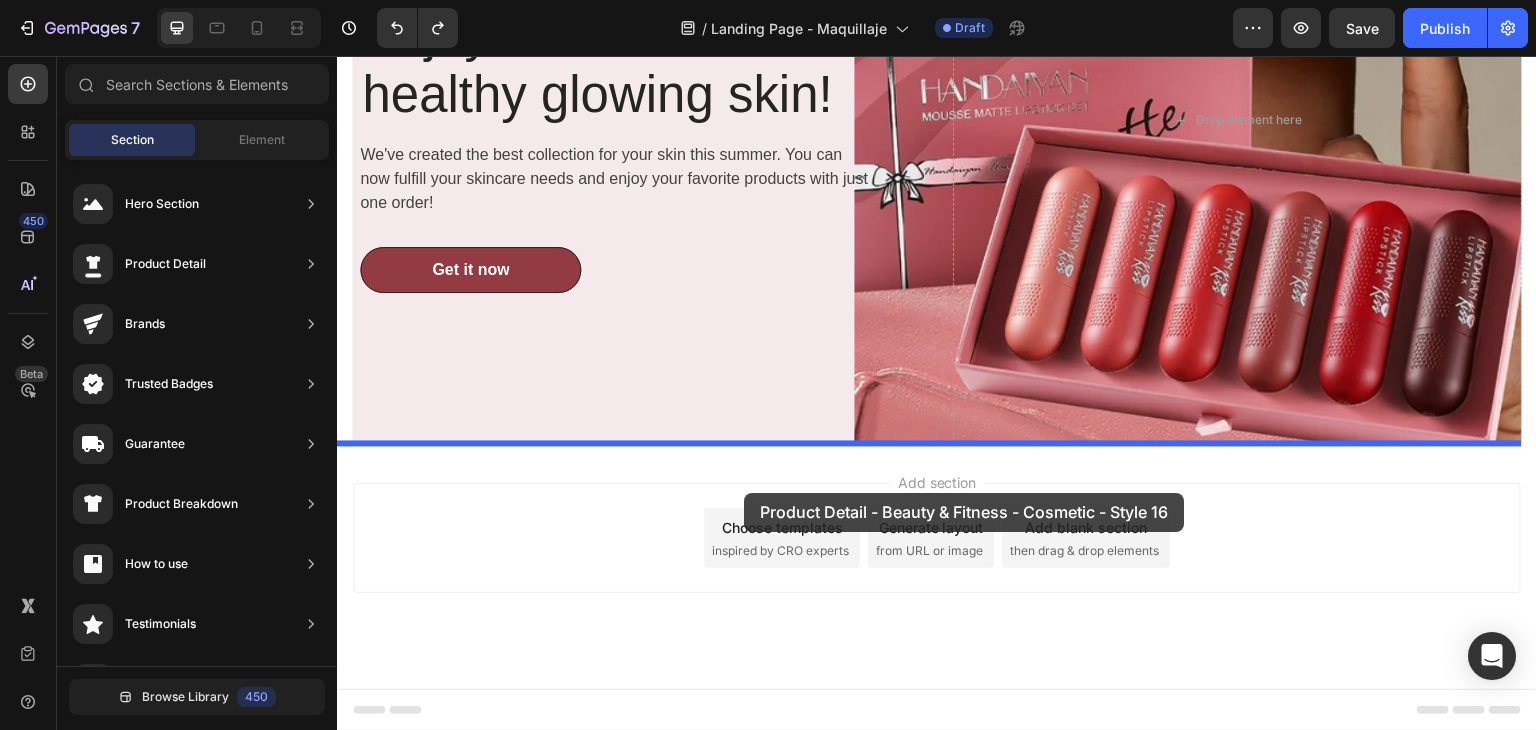 drag, startPoint x: 826, startPoint y: 472, endPoint x: 742, endPoint y: 491, distance: 86.12201 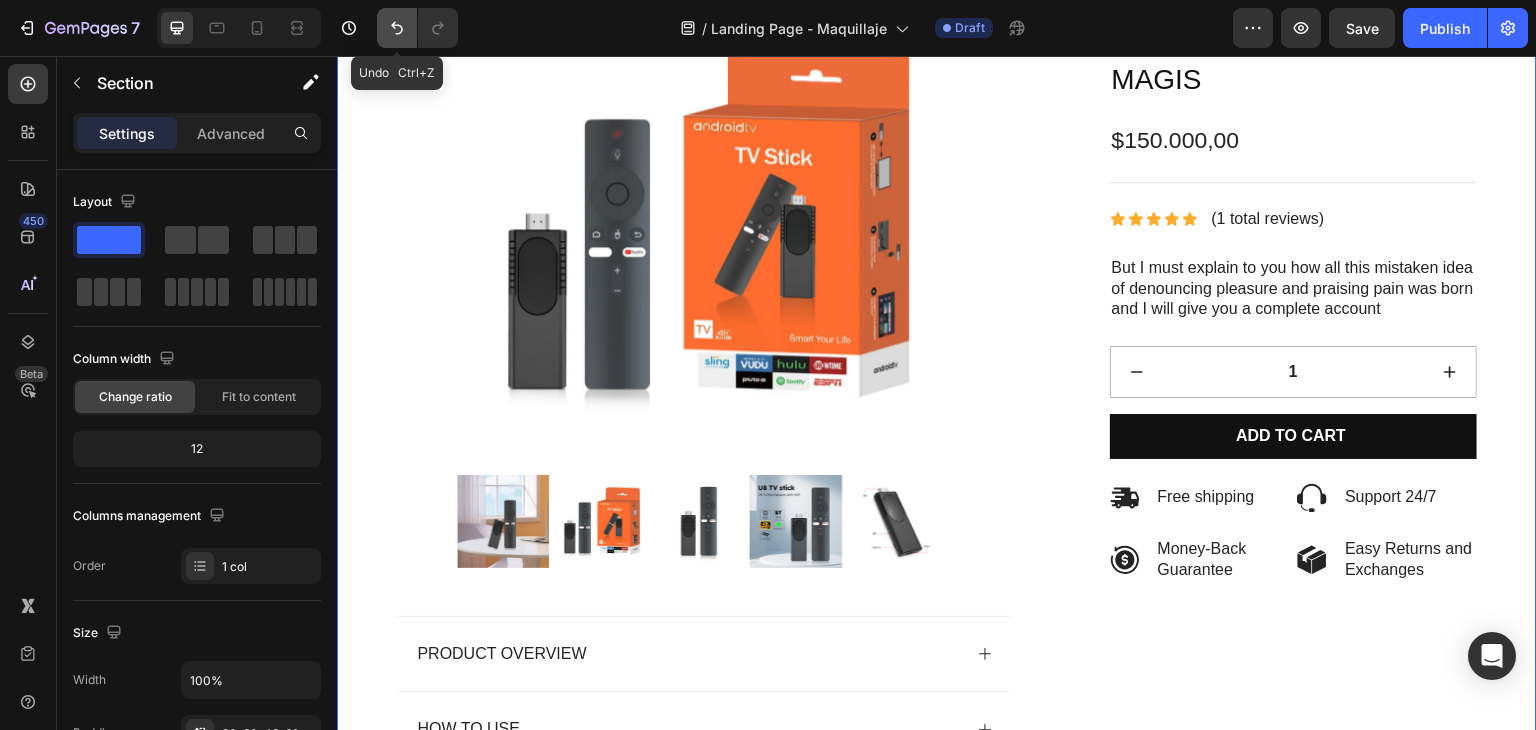 click 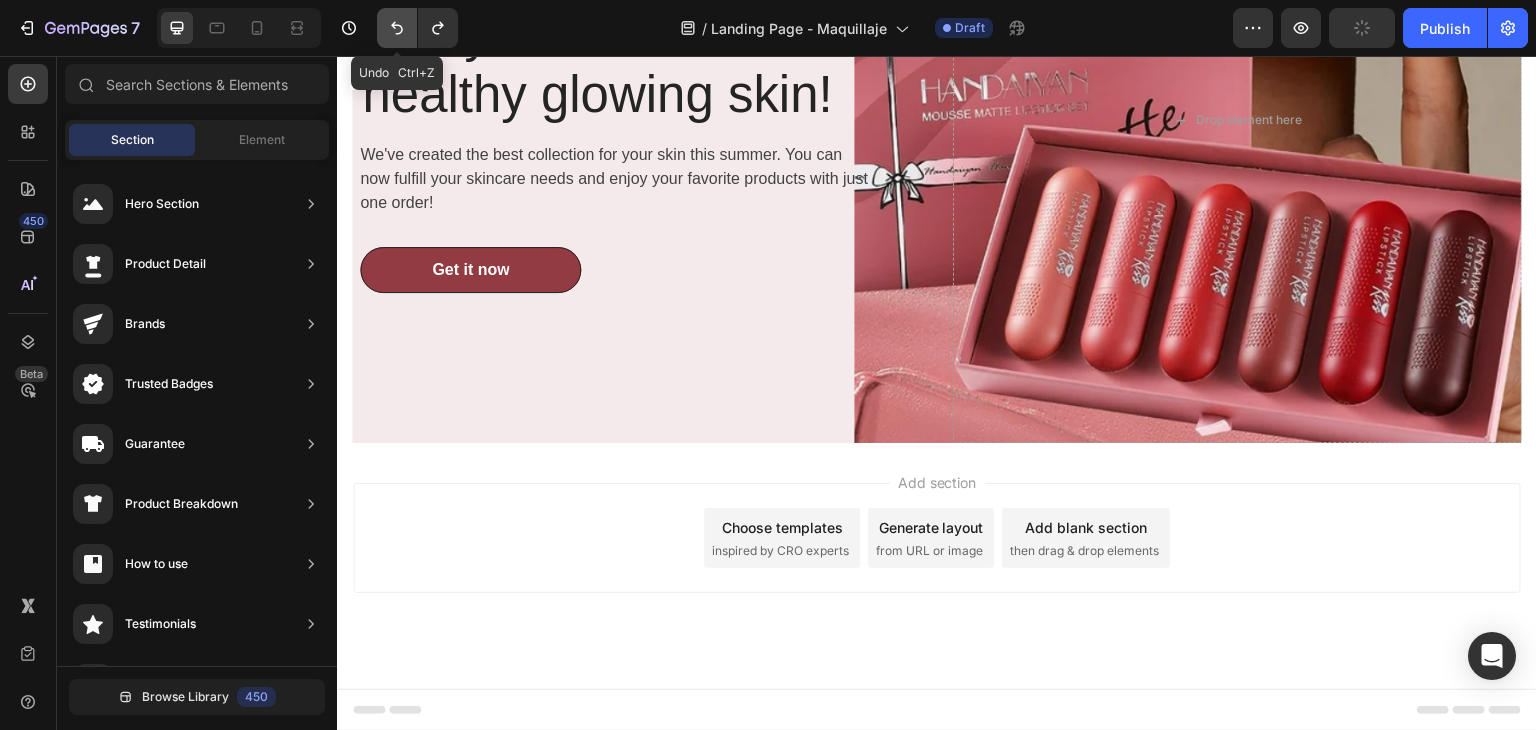 scroll, scrollTop: 300, scrollLeft: 0, axis: vertical 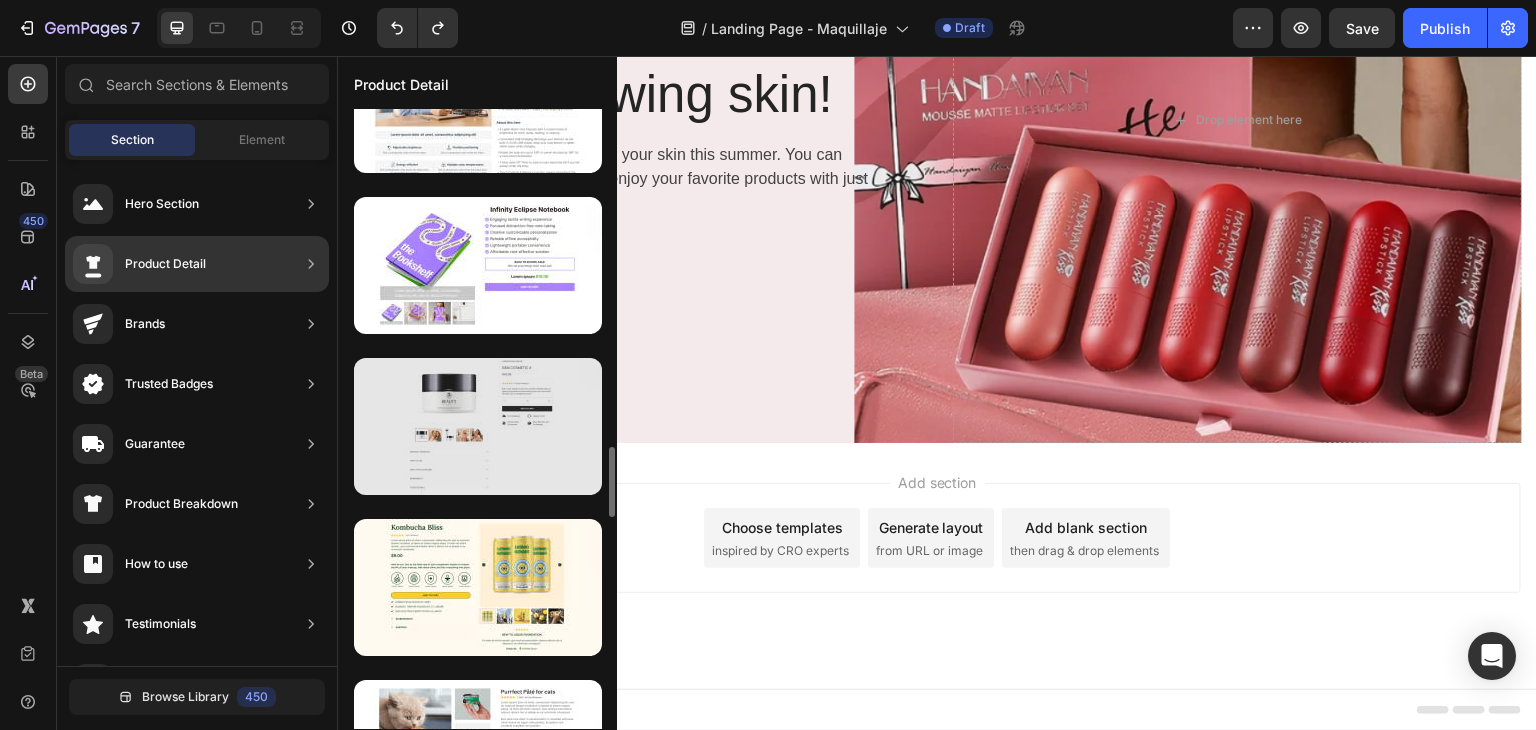 type 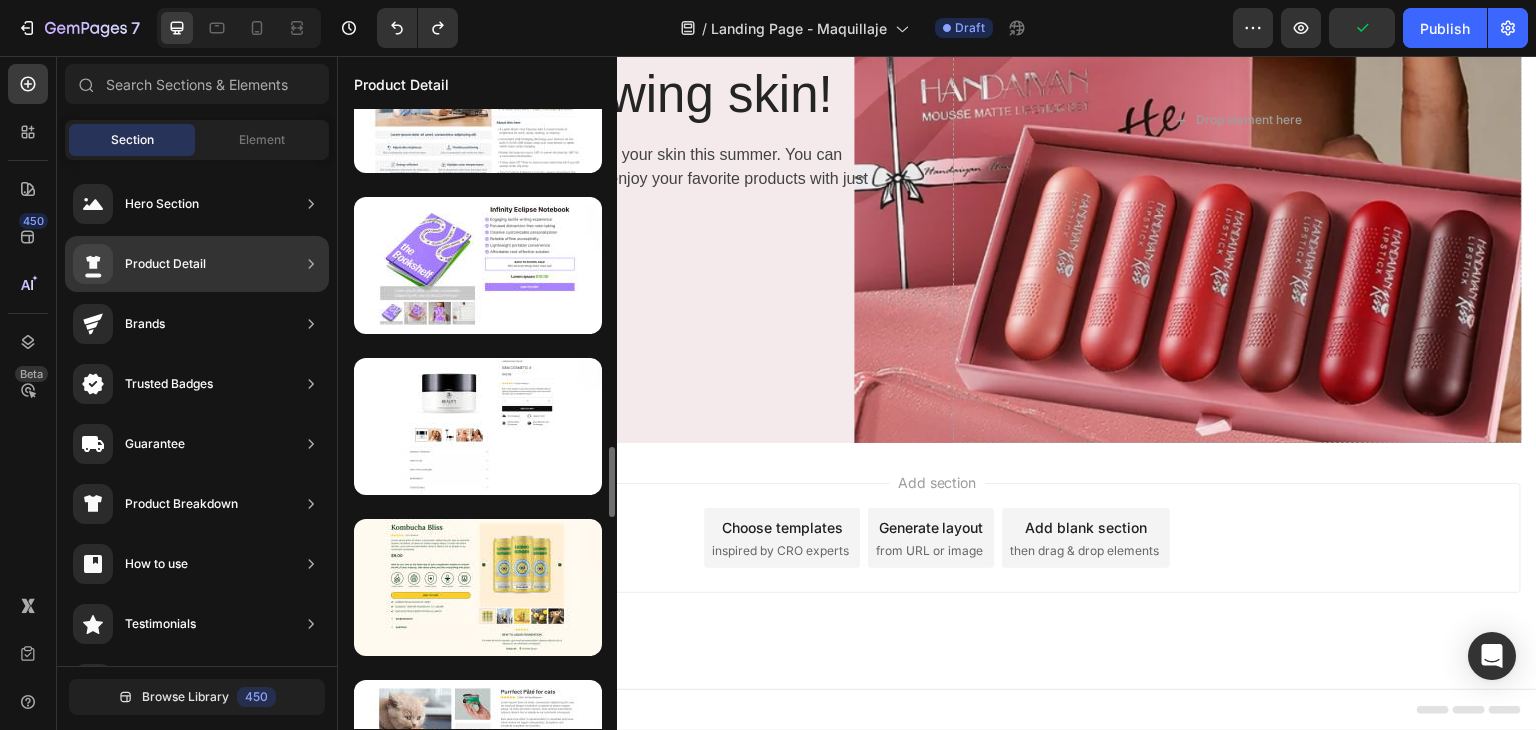 click at bounding box center (477, -137) 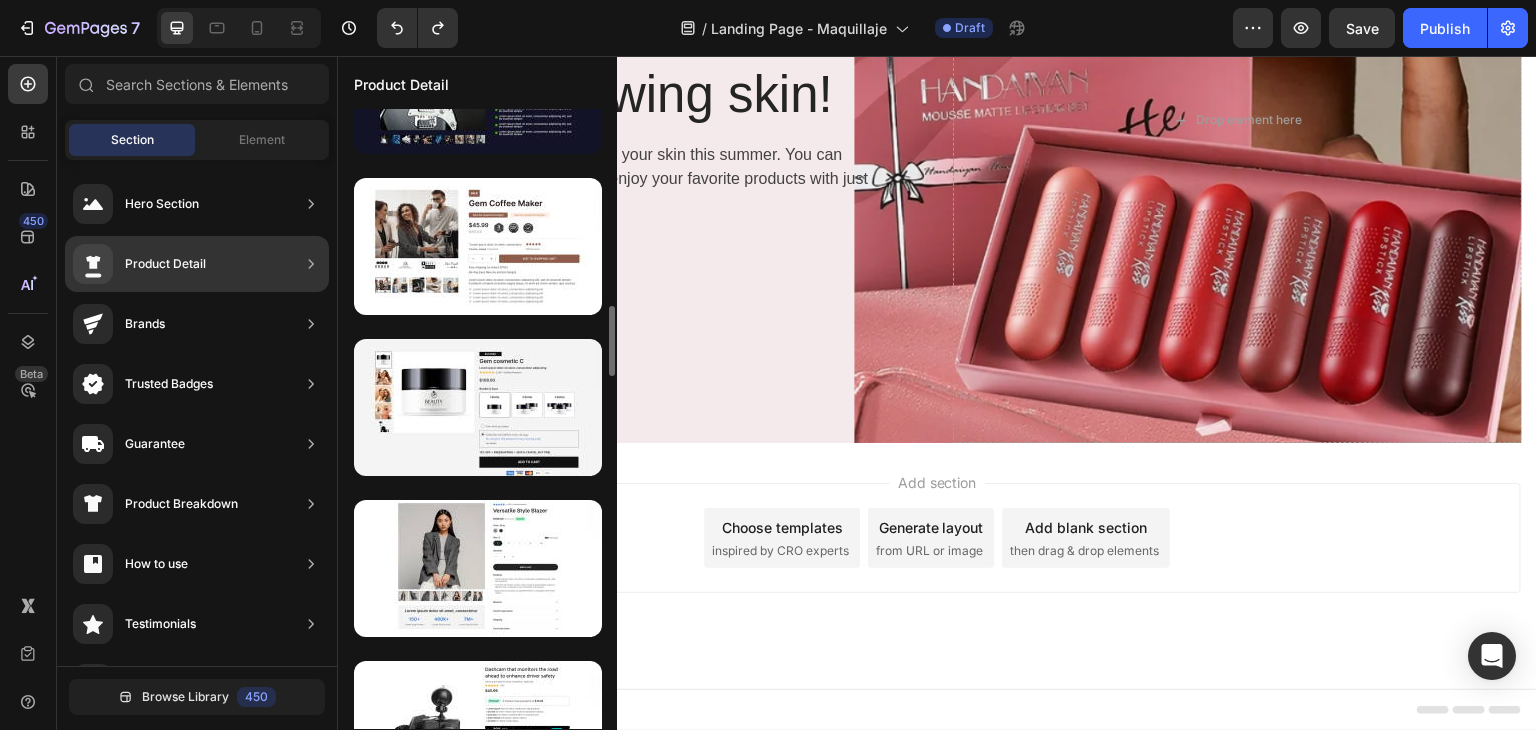 scroll, scrollTop: 2000, scrollLeft: 0, axis: vertical 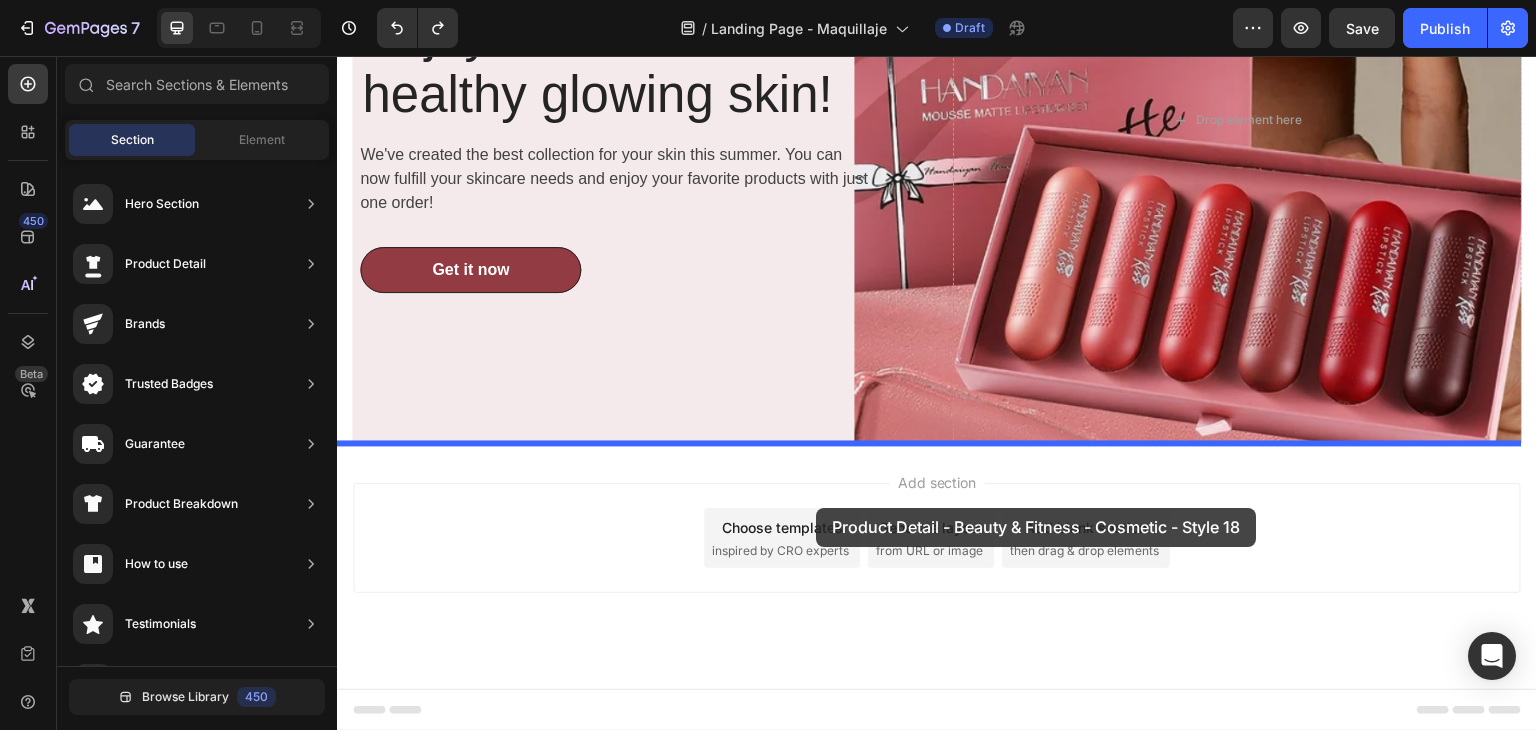 drag, startPoint x: 755, startPoint y: 507, endPoint x: 815, endPoint y: 510, distance: 60.074955 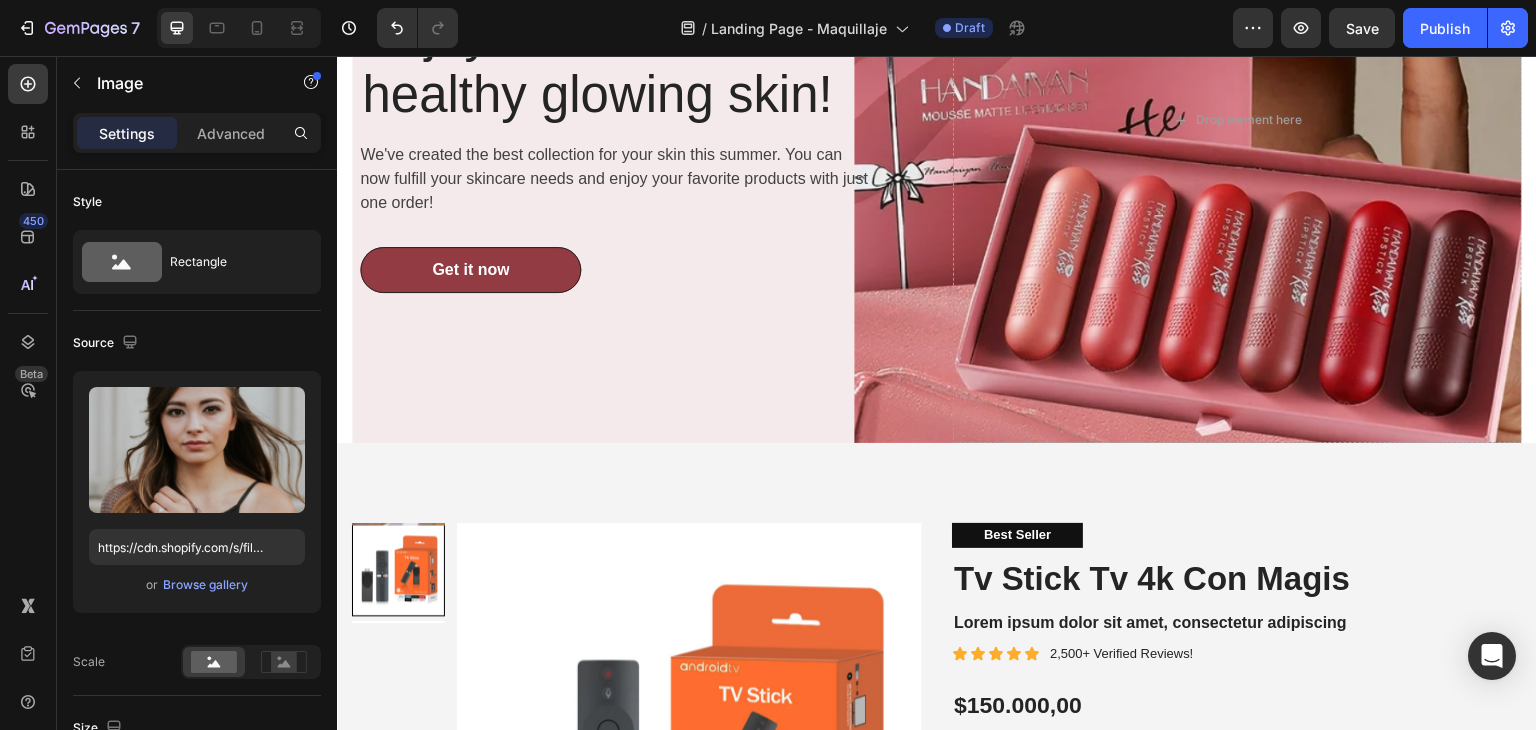 click at bounding box center (865, 1059) 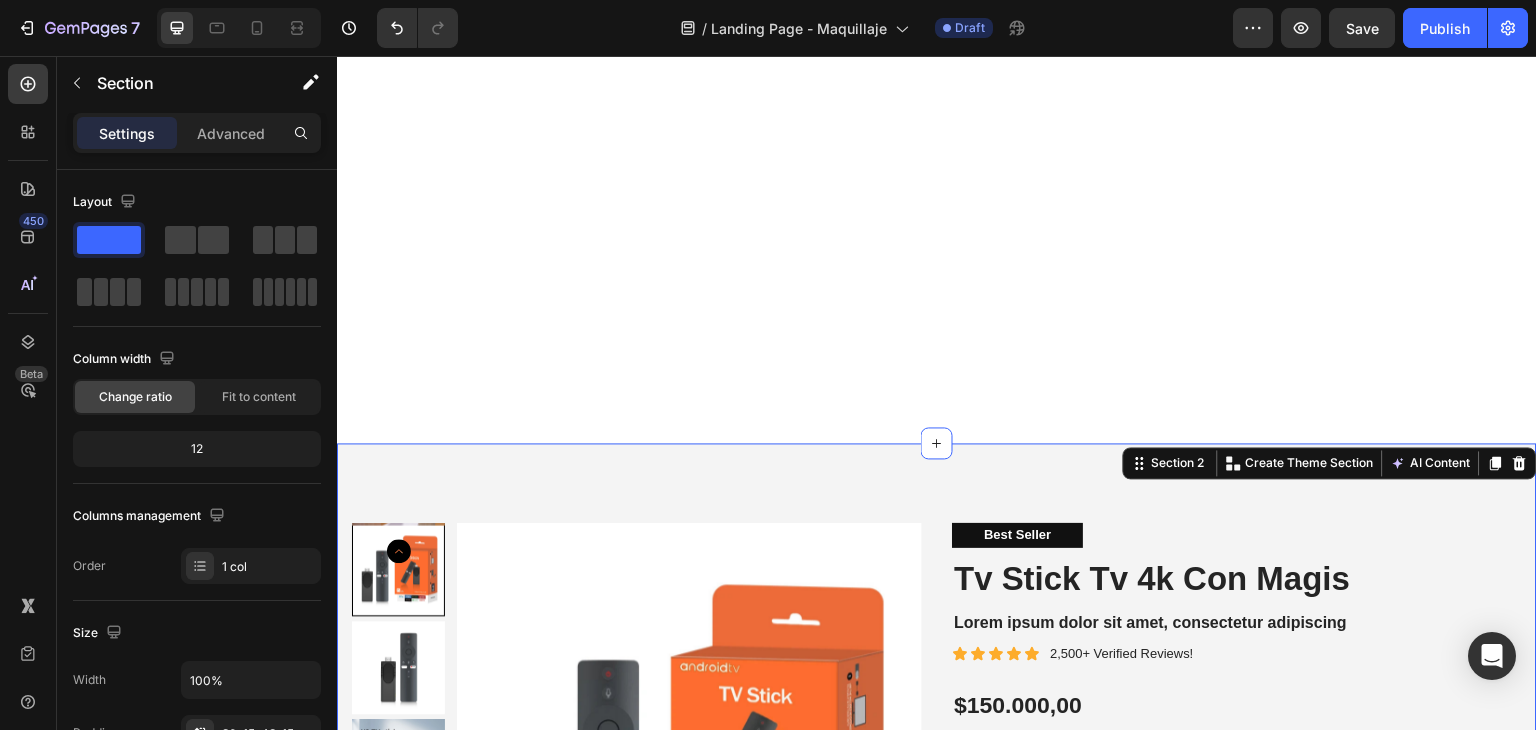 scroll, scrollTop: 616, scrollLeft: 0, axis: vertical 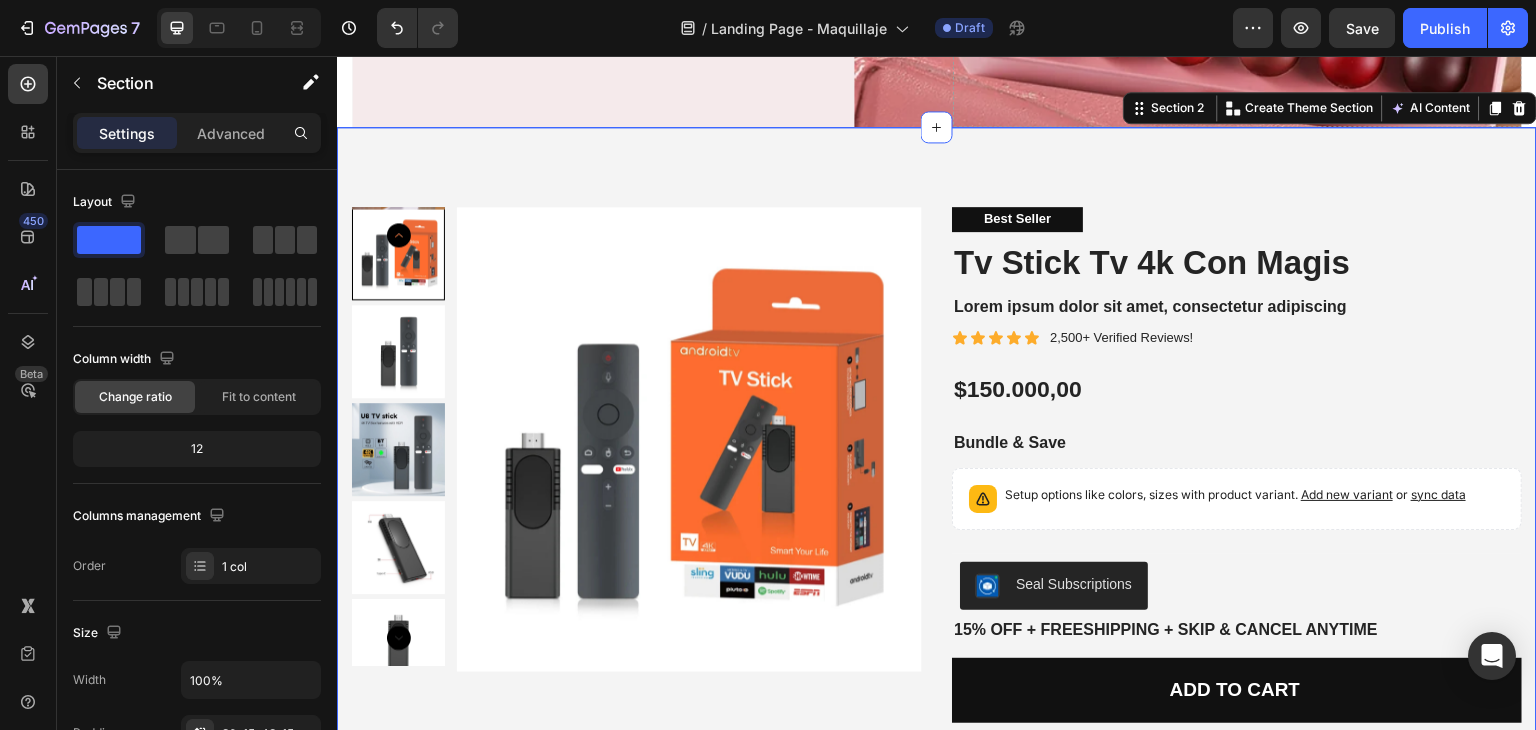 click on "Product Images Best Seller Text Block Tv Stick Tv 4k Con Magis Product Title Lorem ipsum dolor sit amet, consectetur adipiscing Text Block Icon Icon Icon Icon Icon Icon List [NUMBER]+ Verified Reviews! Text Block Row $[PRICE] Product Price Product Price Bundle & Save Text Block Setup options like colors, sizes with product variant.       Add new variant   or   sync data Product Variants & Swatches Seal Subscriptions Seal Subscriptions 15% off + Freeshipping + Skip & Cancel Anytime Text Block Add to cart Add to Cart Image Image Image Image Image Row Row Product Image But I must explain to you how  Text Block Image But I must explain to you how  Text Block Image But I must explain to you how  Text Block Image But I must explain to you how  Text Block Image But I must explain to you how  Text Block Carousel Icon Icon Icon Icon Icon Icon List [NAME].  Verified Buyer Text Block Row Text Block Row Product Images Icon Icon Icon Icon Icon Icon List [NUMBER]+  Reviews! Text Block Row Add Row" at bounding box center (937, 788) 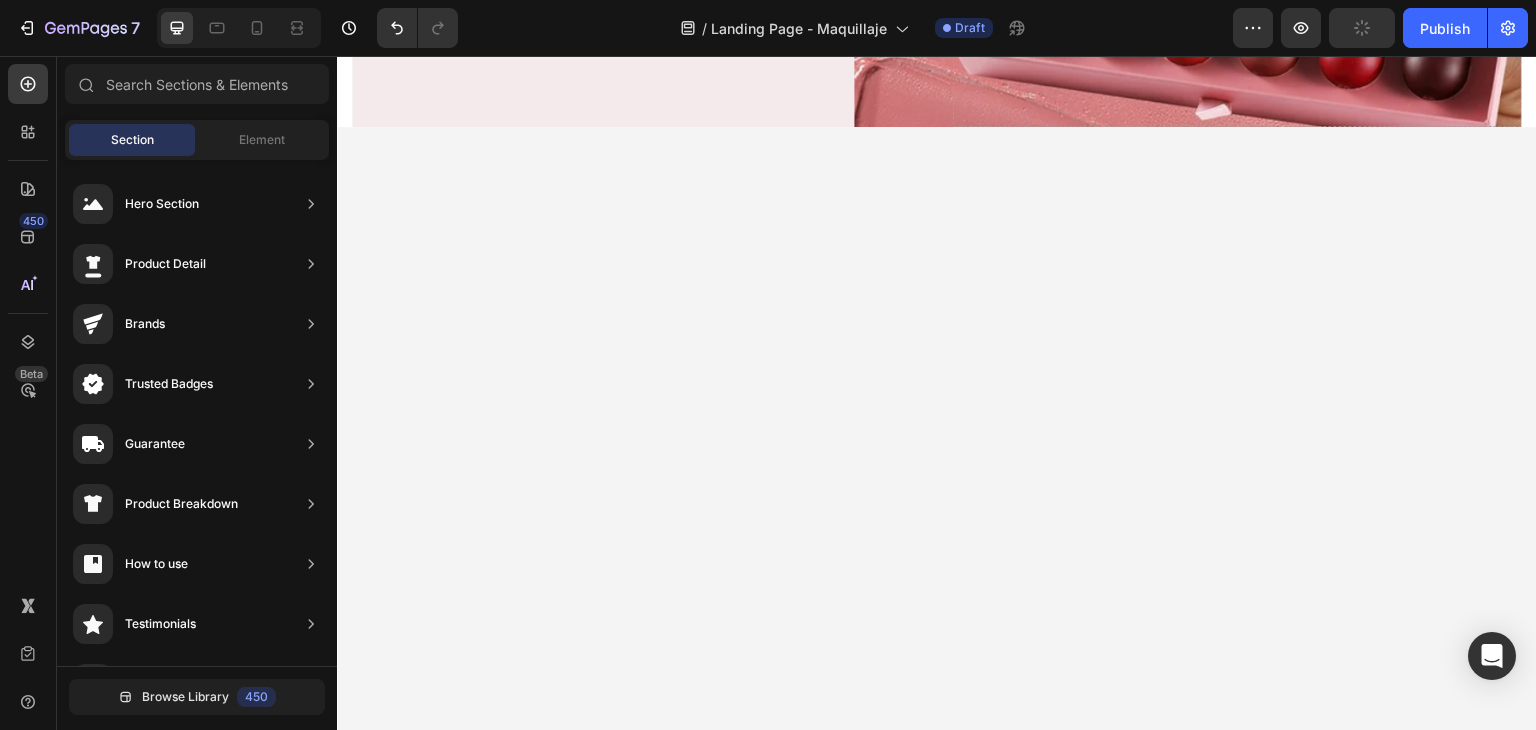 scroll, scrollTop: 0, scrollLeft: 0, axis: both 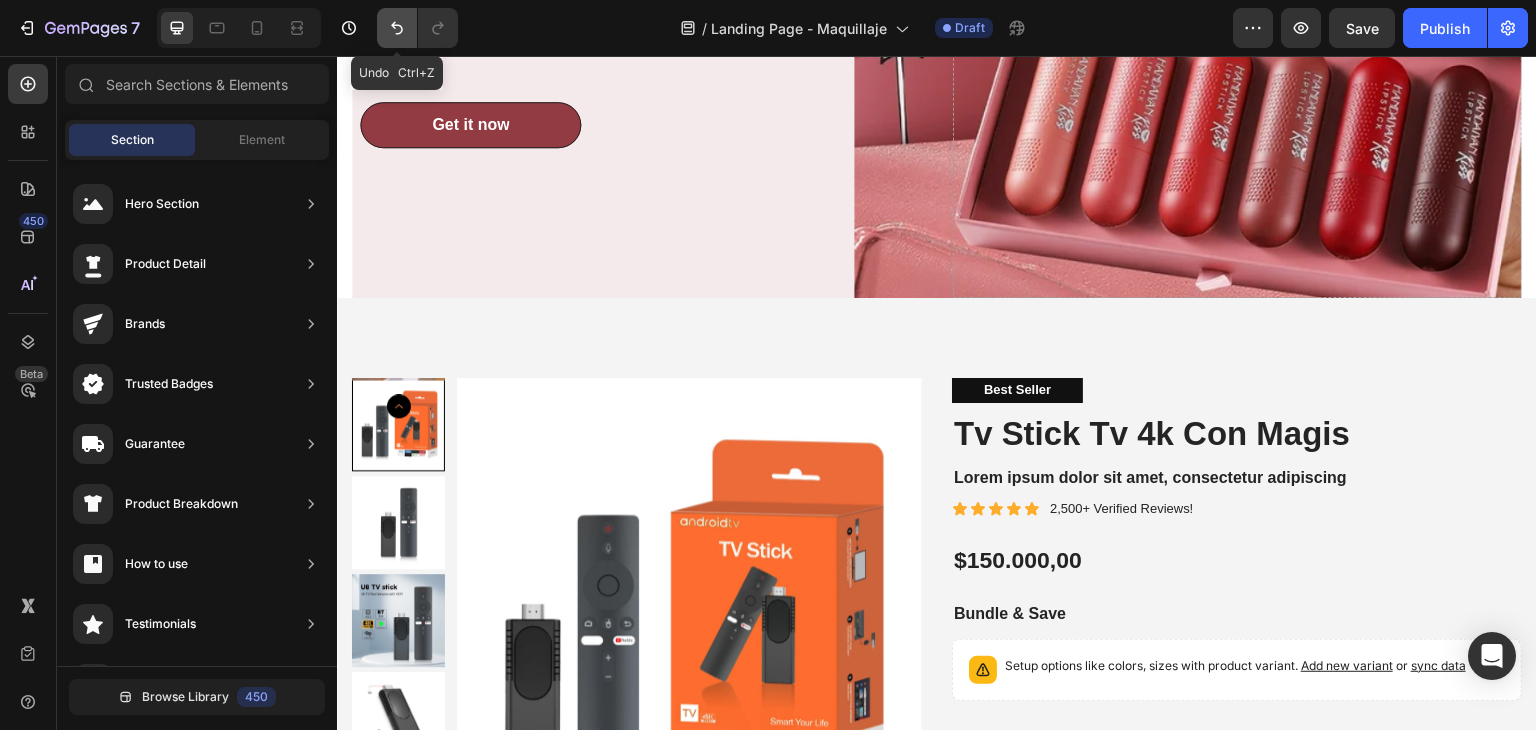click 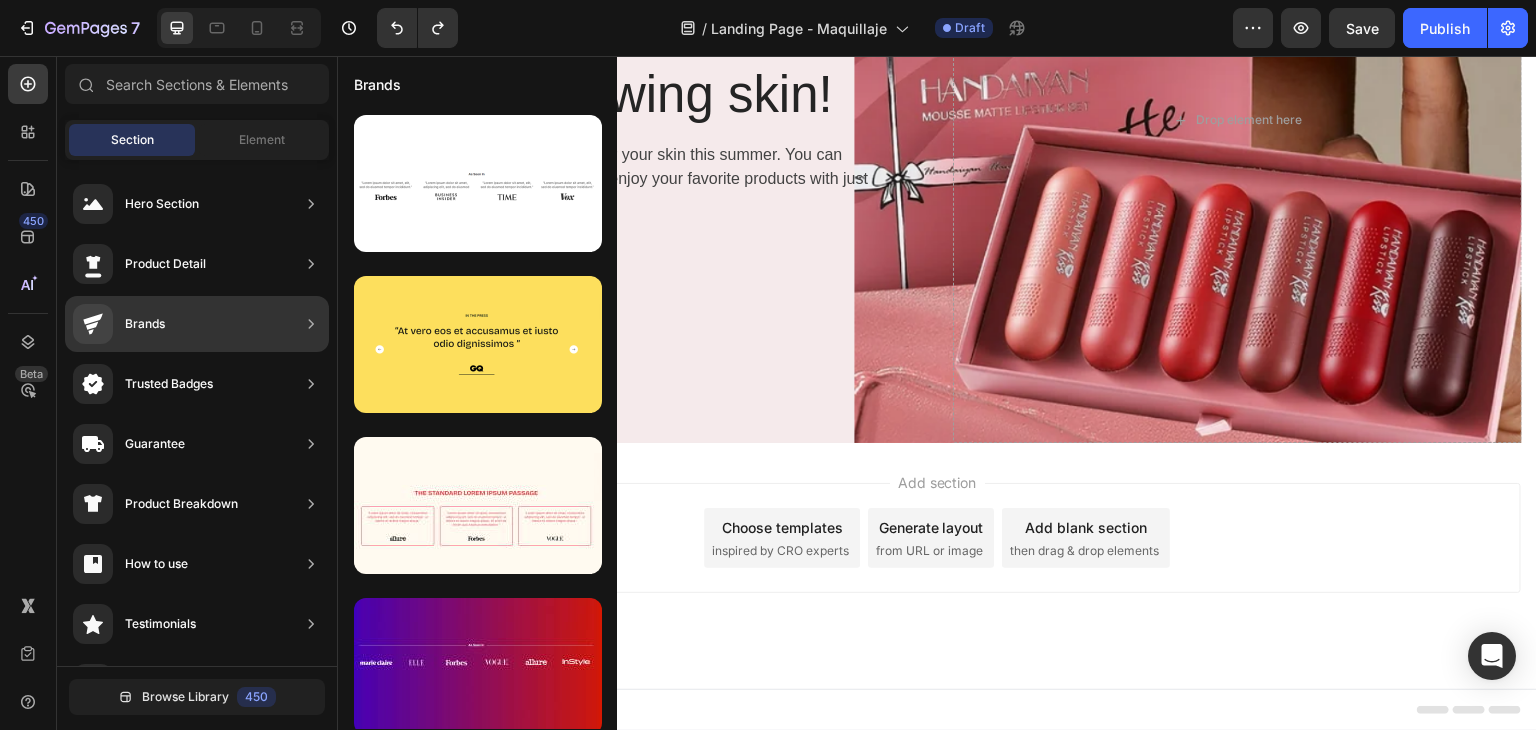 scroll, scrollTop: 978, scrollLeft: 0, axis: vertical 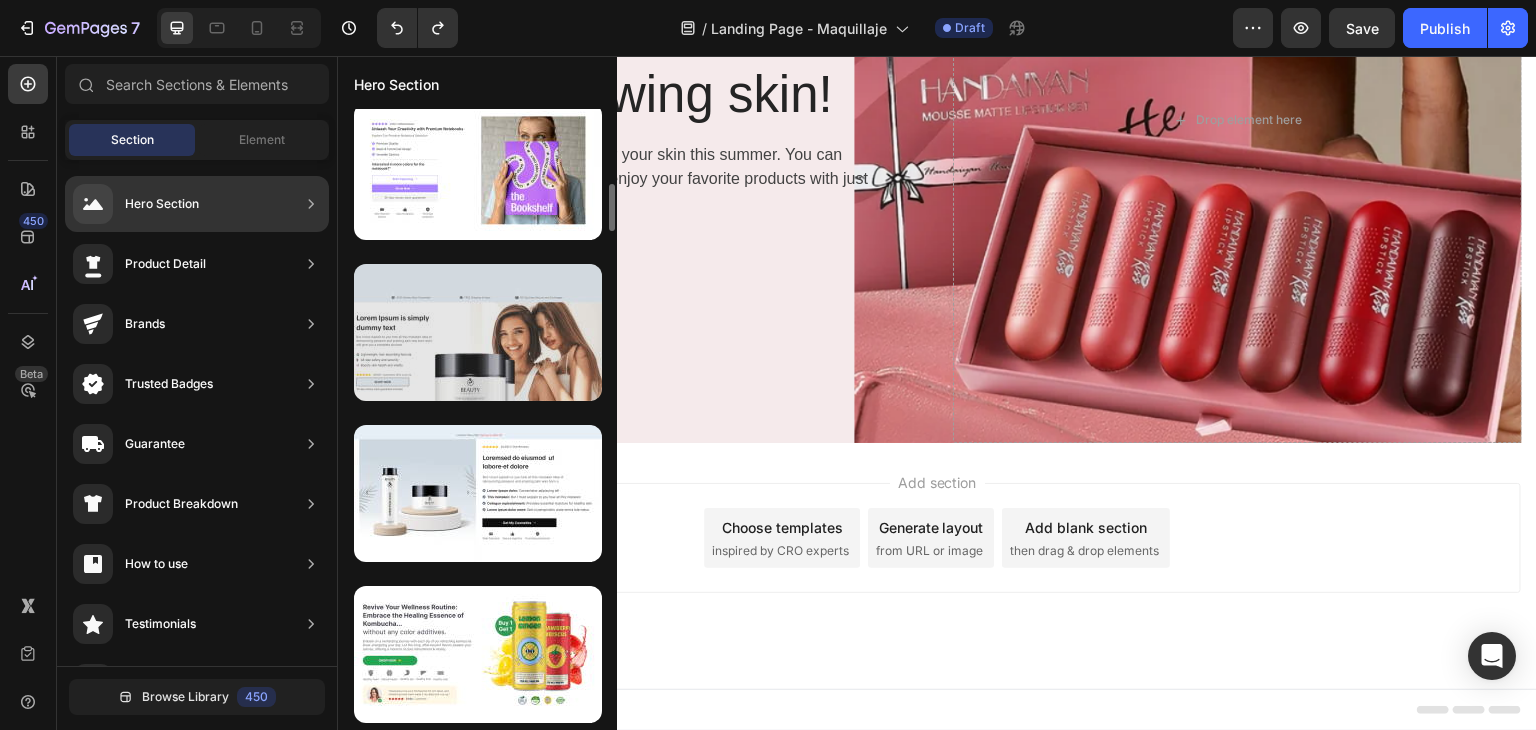 type 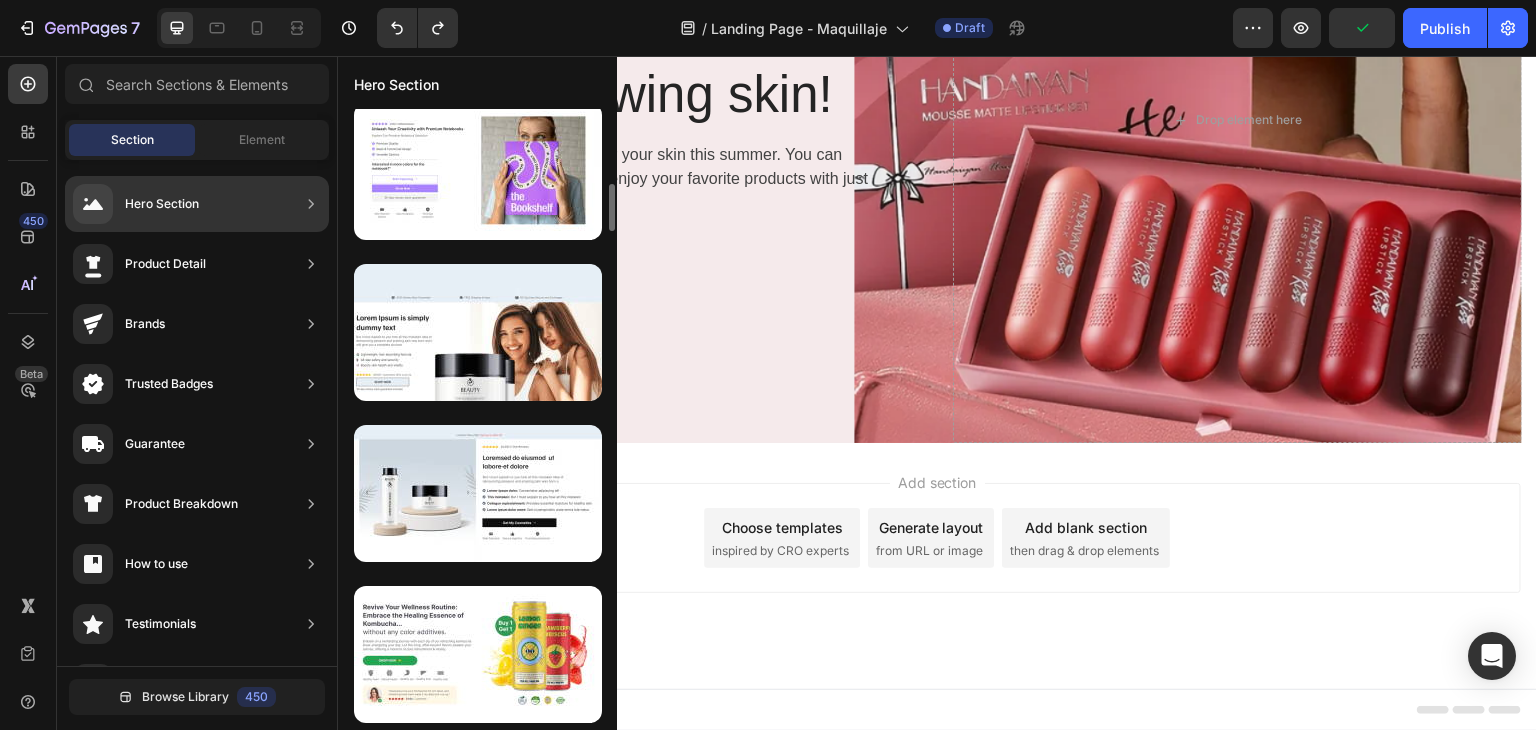 click at bounding box center (477, 3150) 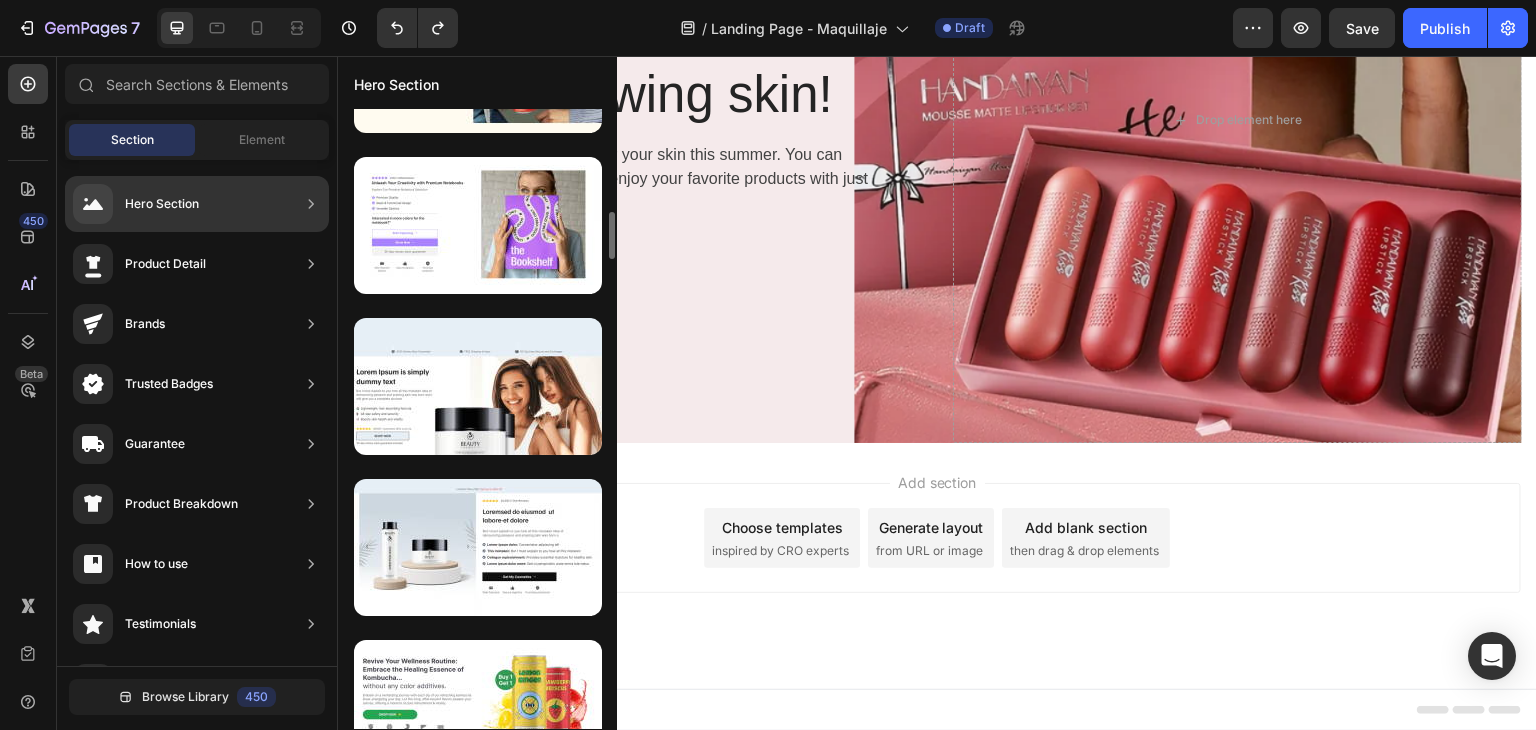 scroll, scrollTop: 954, scrollLeft: 0, axis: vertical 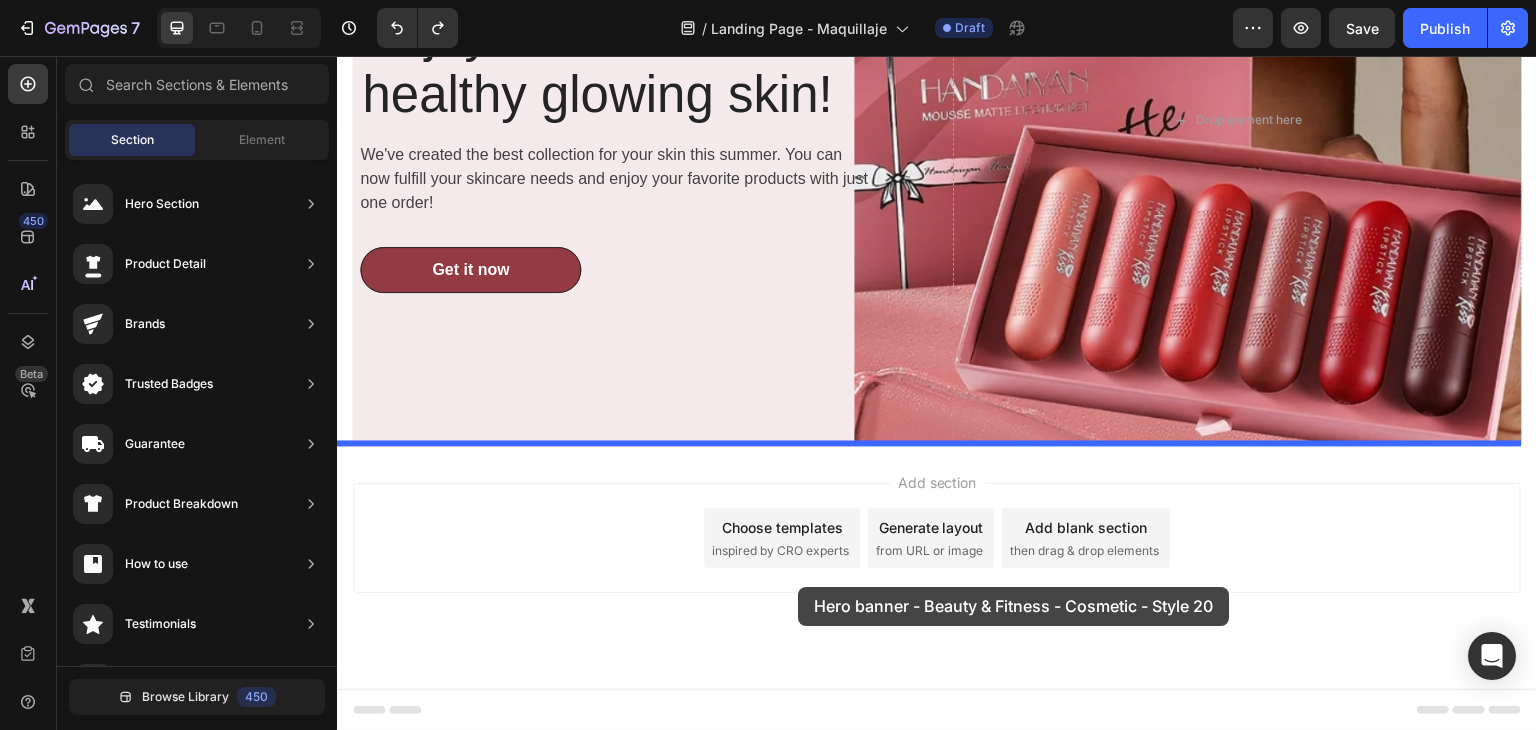 drag, startPoint x: 809, startPoint y: 607, endPoint x: 797, endPoint y: 586, distance: 24.186773 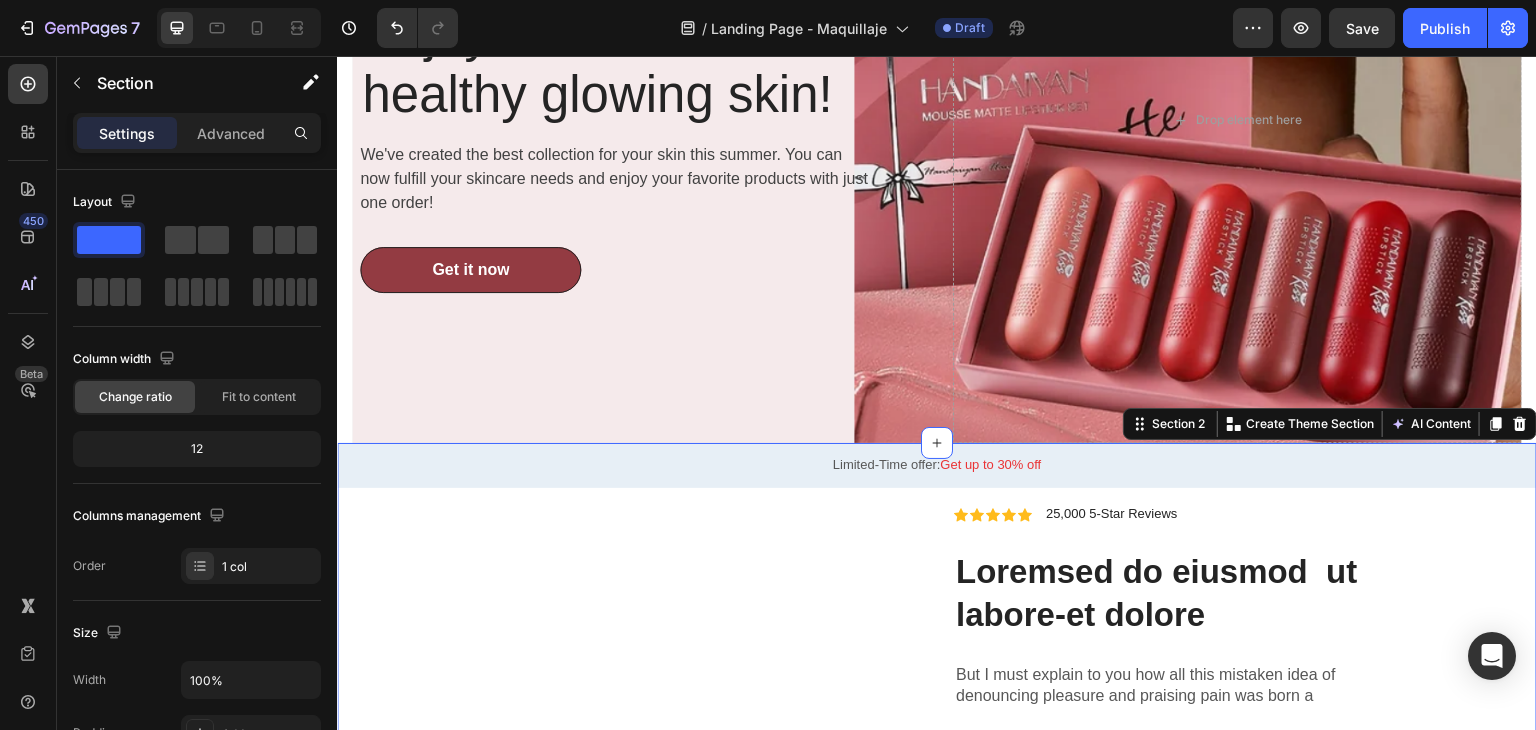 scroll, scrollTop: 445, scrollLeft: 0, axis: vertical 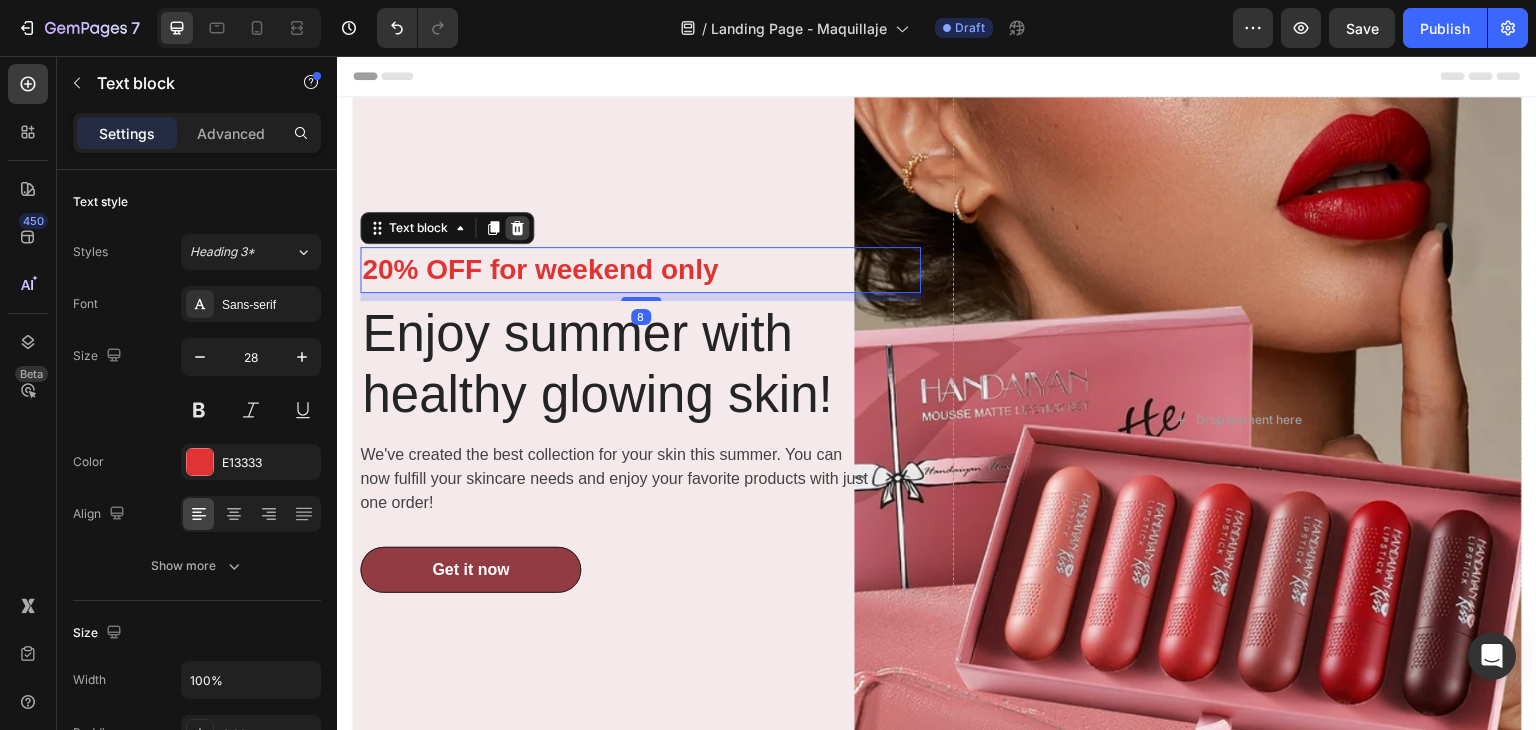 click 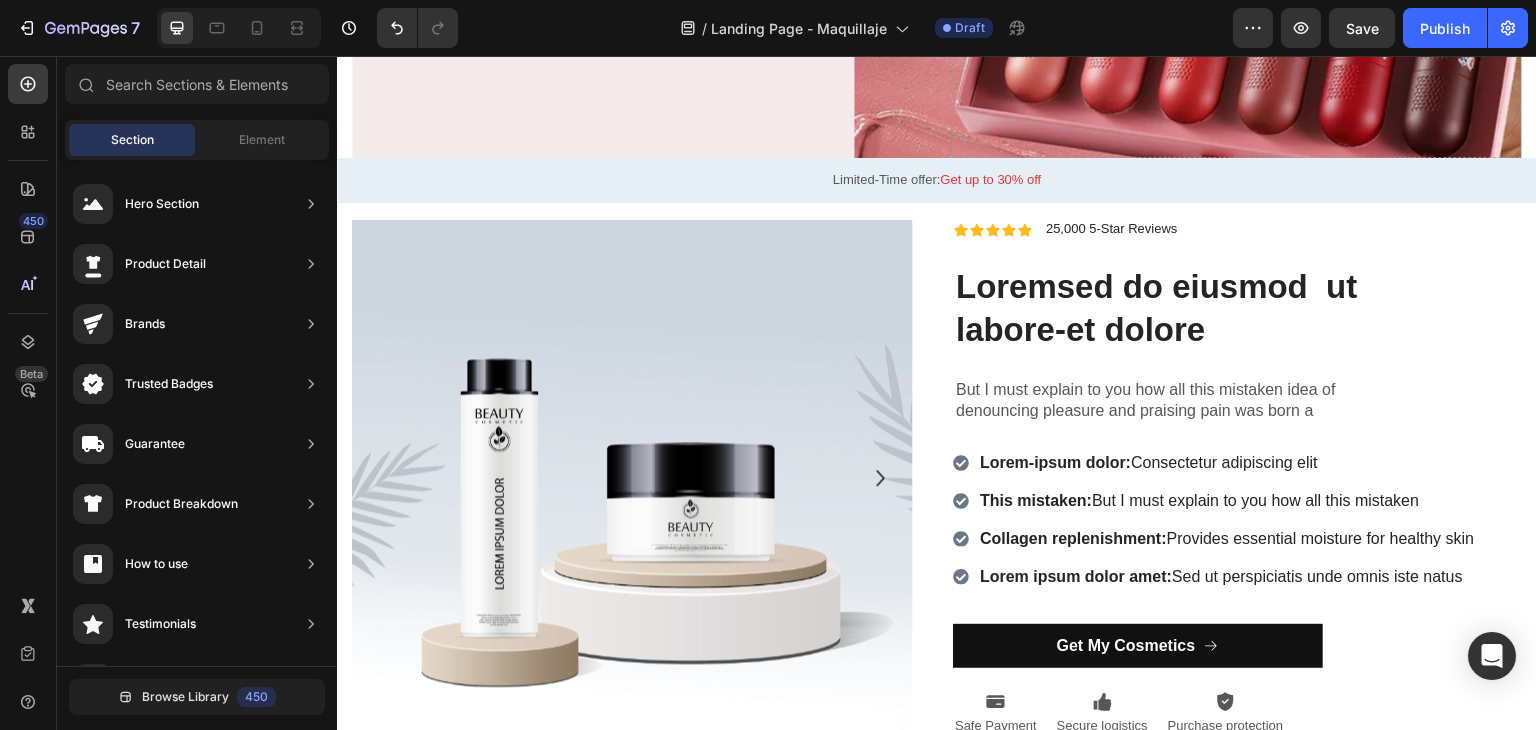 scroll, scrollTop: 537, scrollLeft: 0, axis: vertical 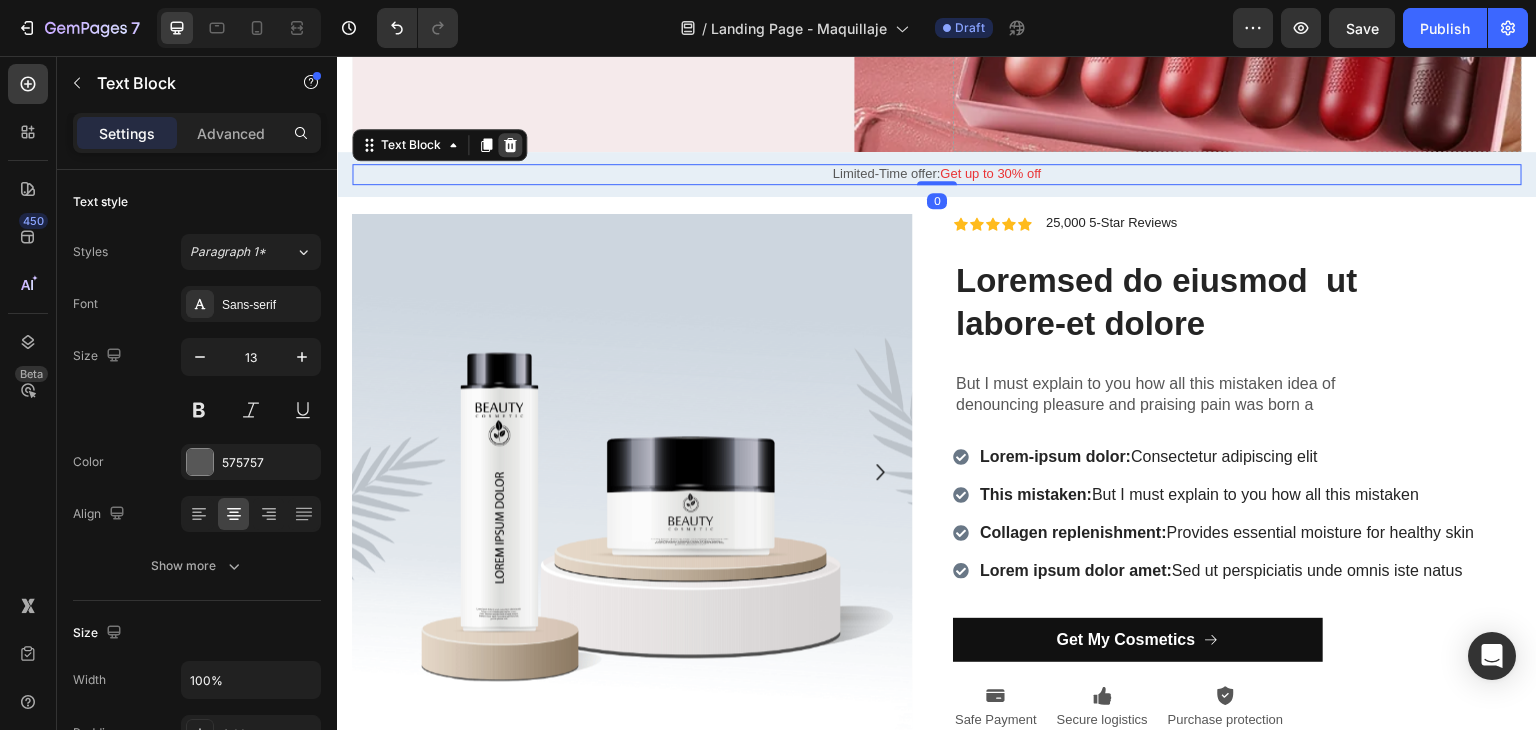click at bounding box center [510, 145] 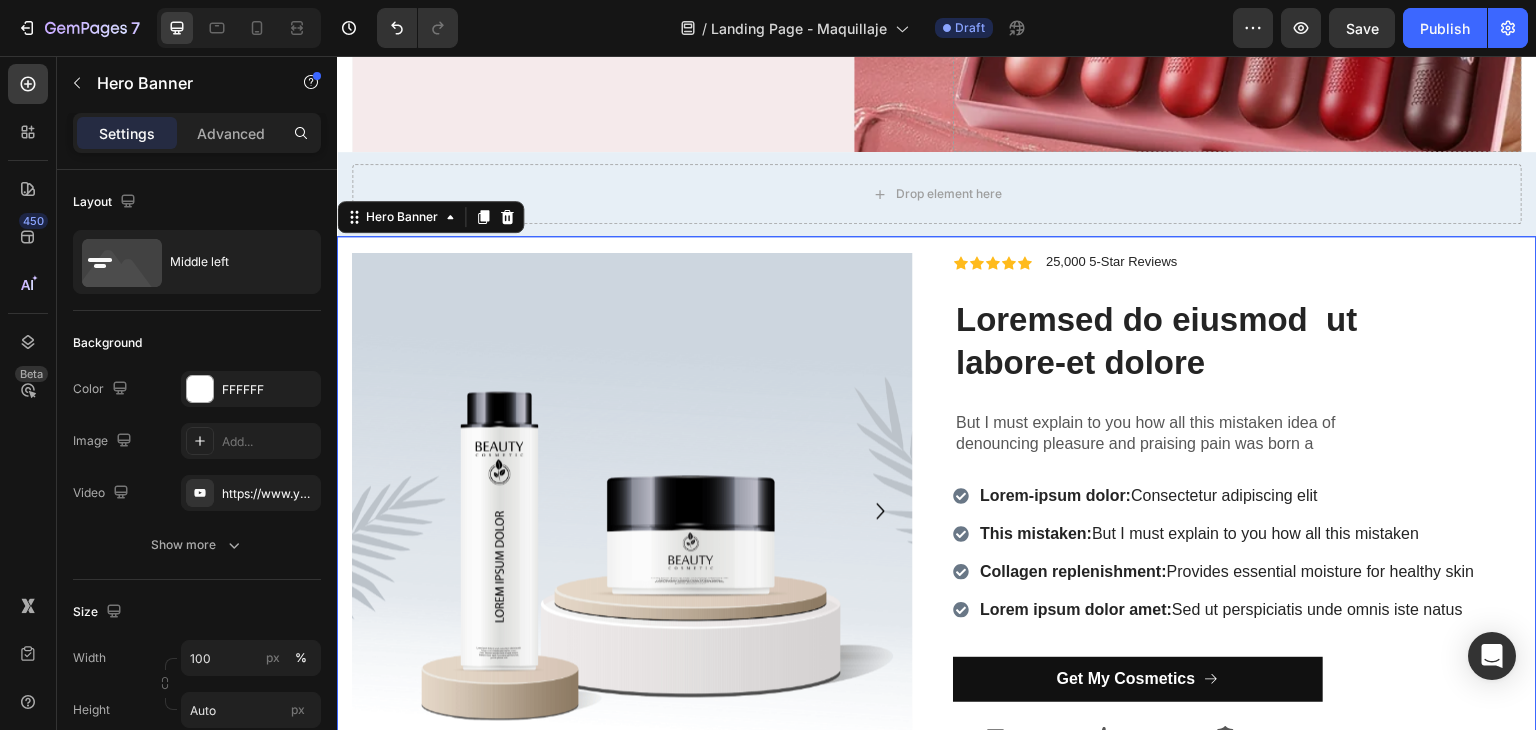 drag, startPoint x: 933, startPoint y: 388, endPoint x: 852, endPoint y: 197, distance: 207.46565 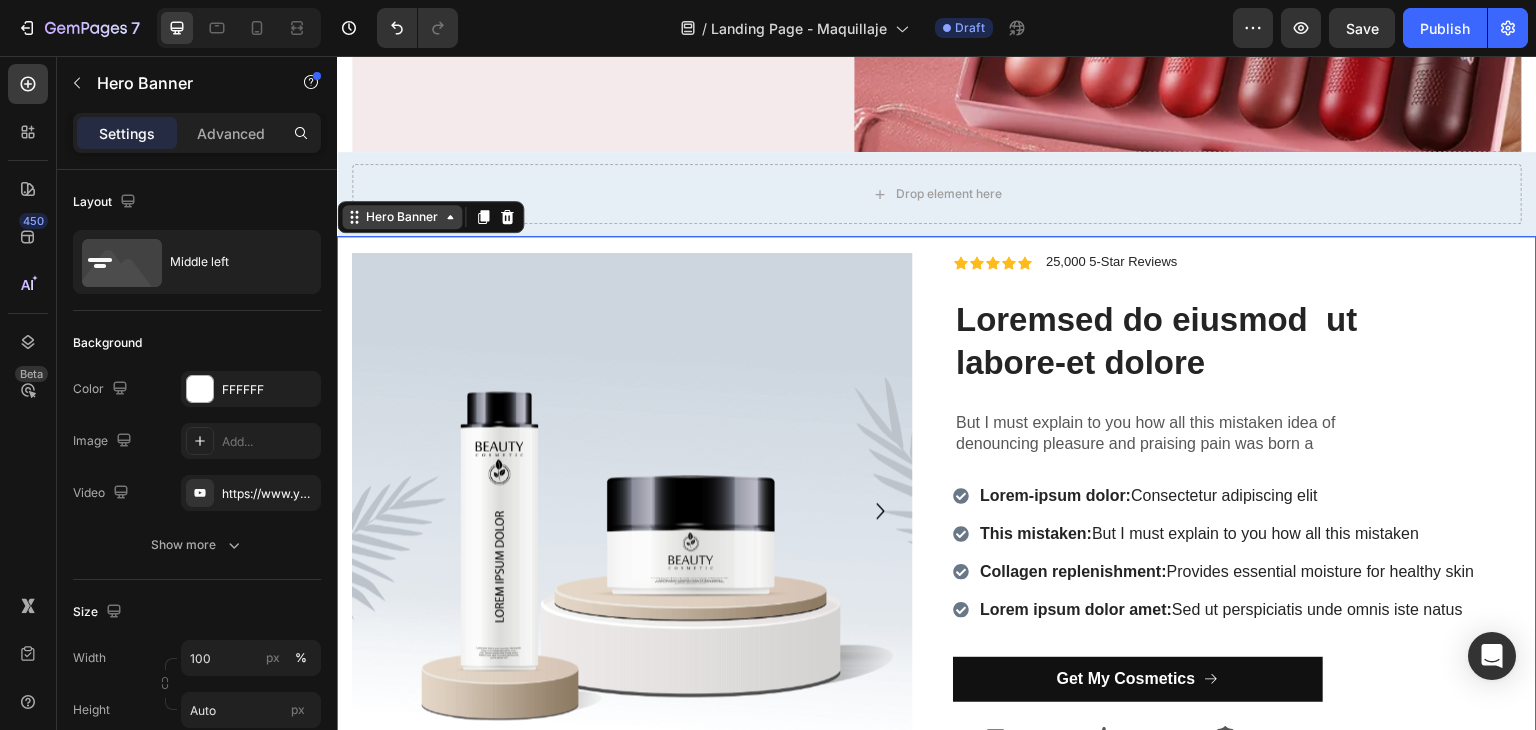 drag, startPoint x: 346, startPoint y: 249, endPoint x: 352, endPoint y: 217, distance: 32.55764 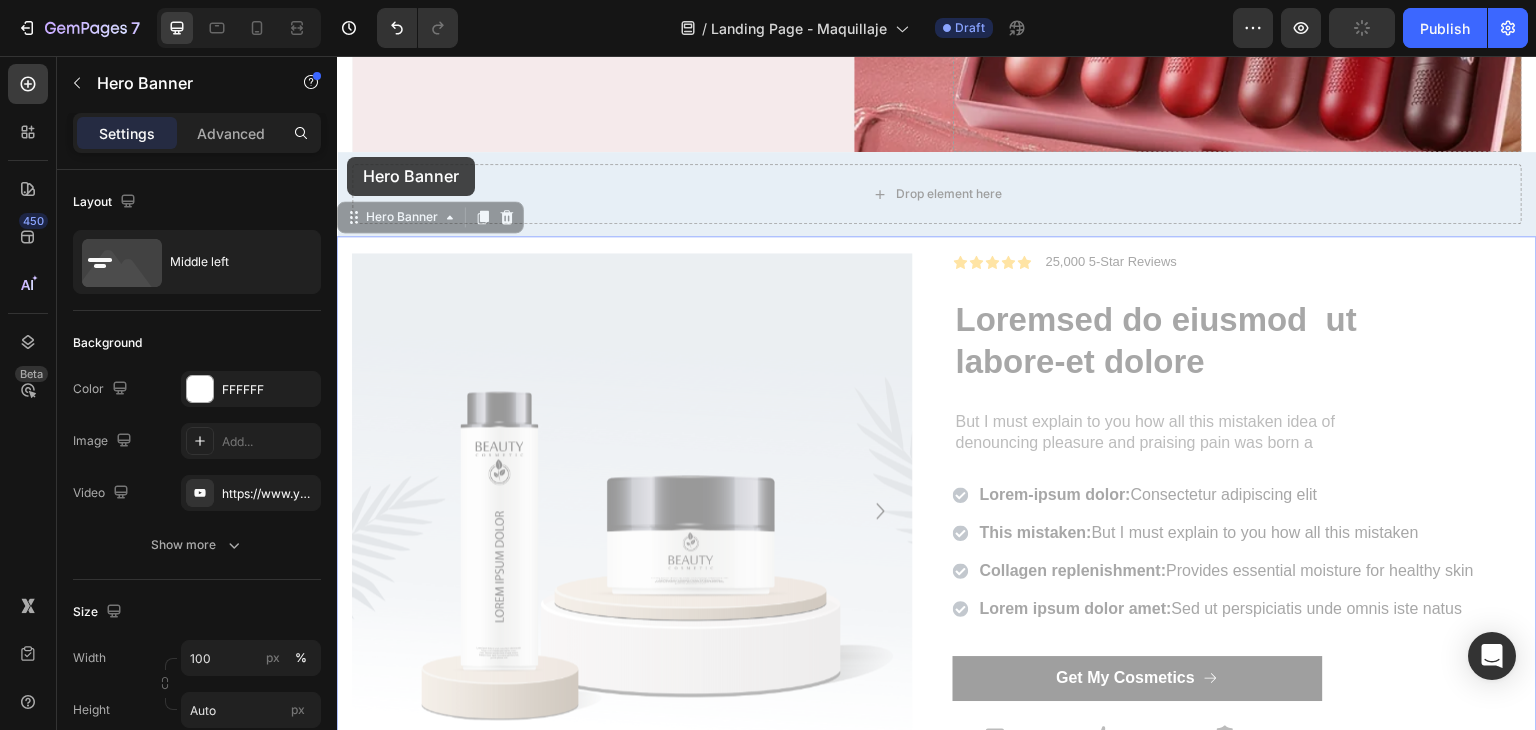 drag, startPoint x: 352, startPoint y: 214, endPoint x: 347, endPoint y: 160, distance: 54.230988 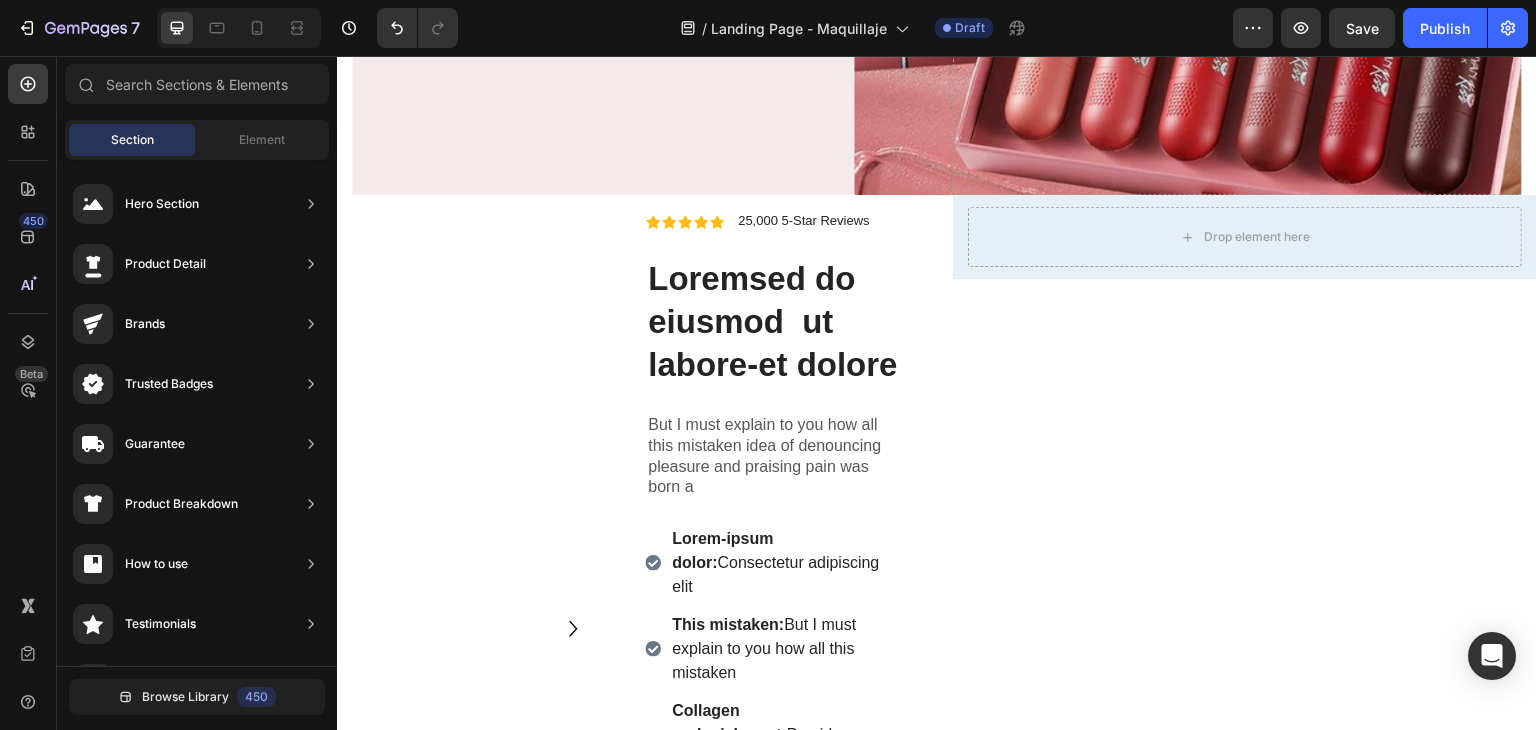 scroll, scrollTop: 496, scrollLeft: 0, axis: vertical 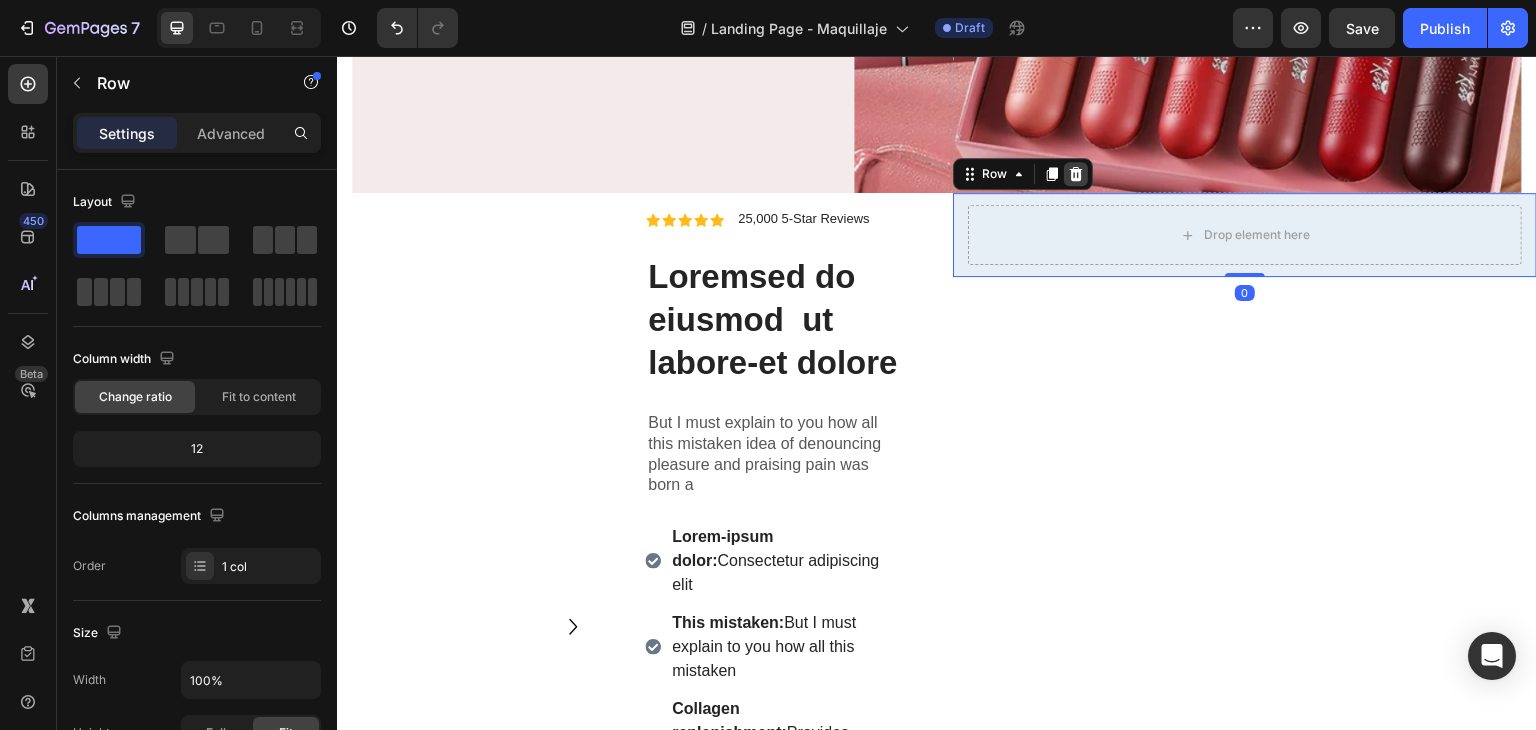 click 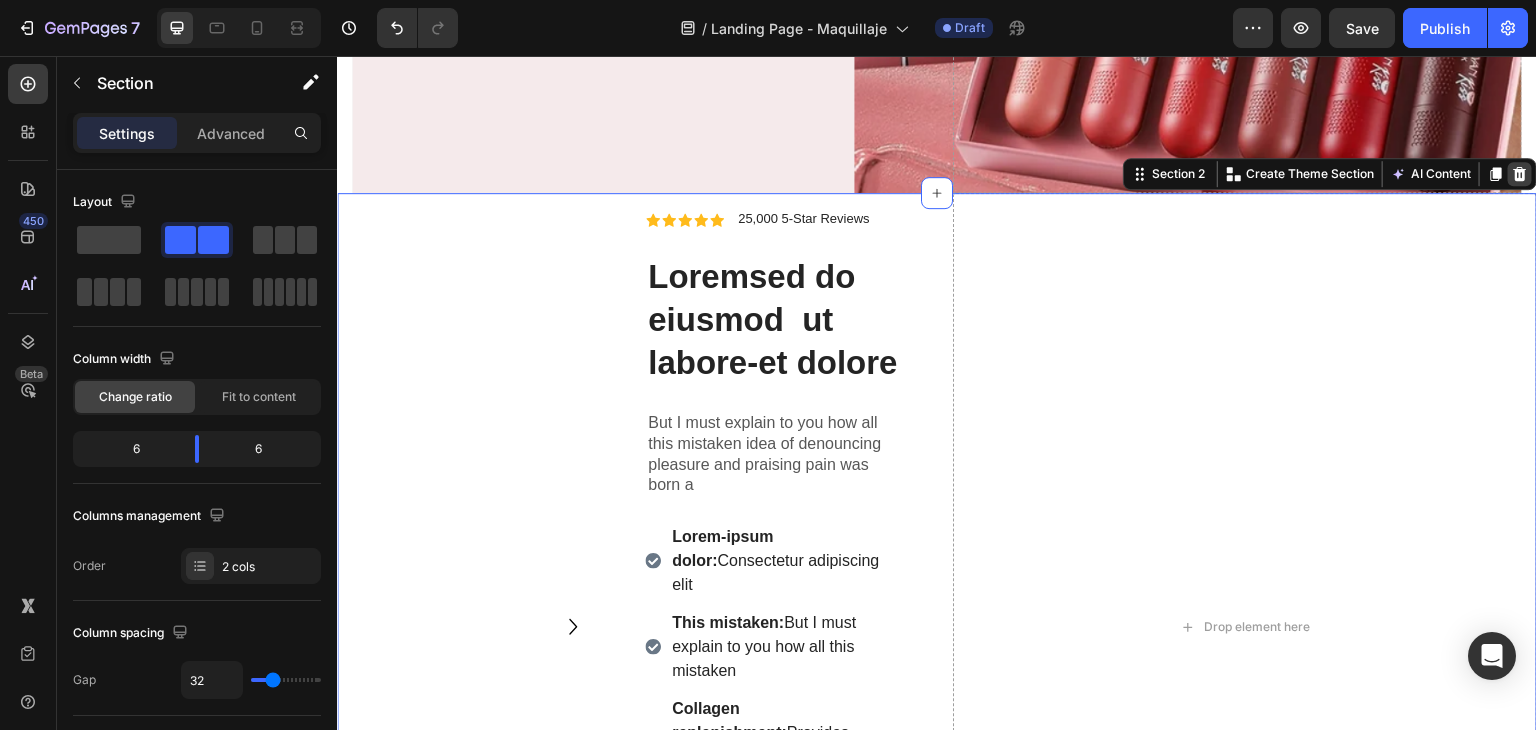 click 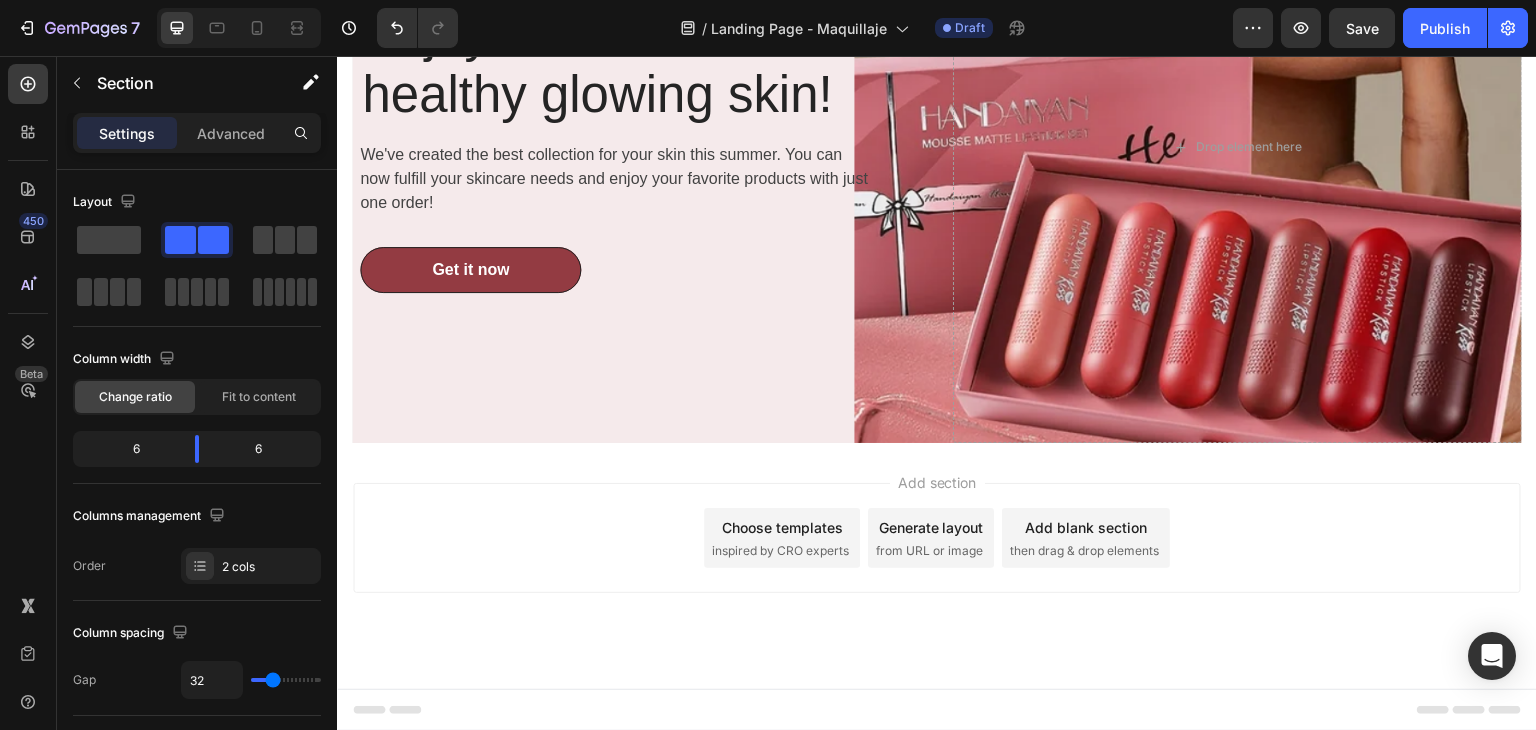 scroll, scrollTop: 246, scrollLeft: 0, axis: vertical 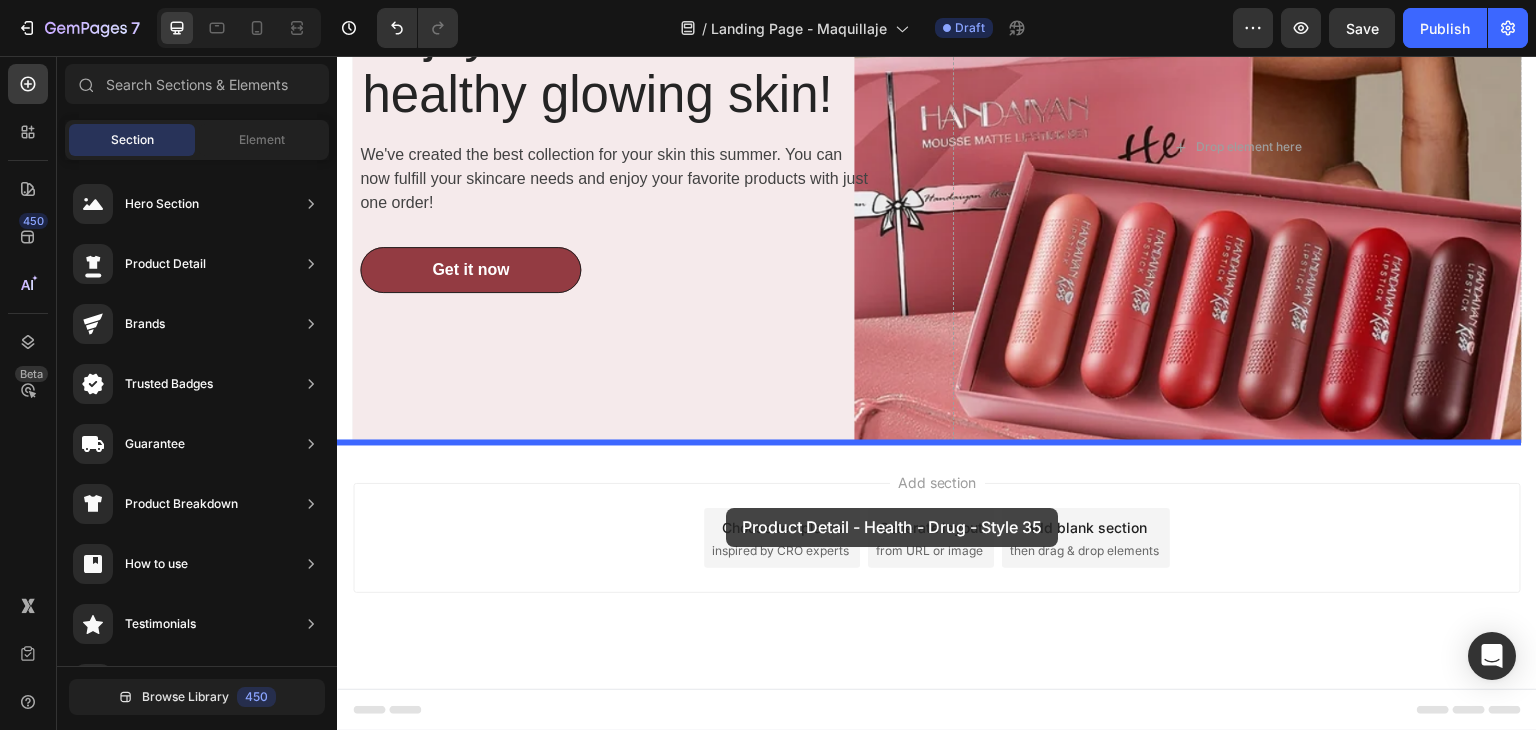 drag, startPoint x: 794, startPoint y: 417, endPoint x: 726, endPoint y: 508, distance: 113.600174 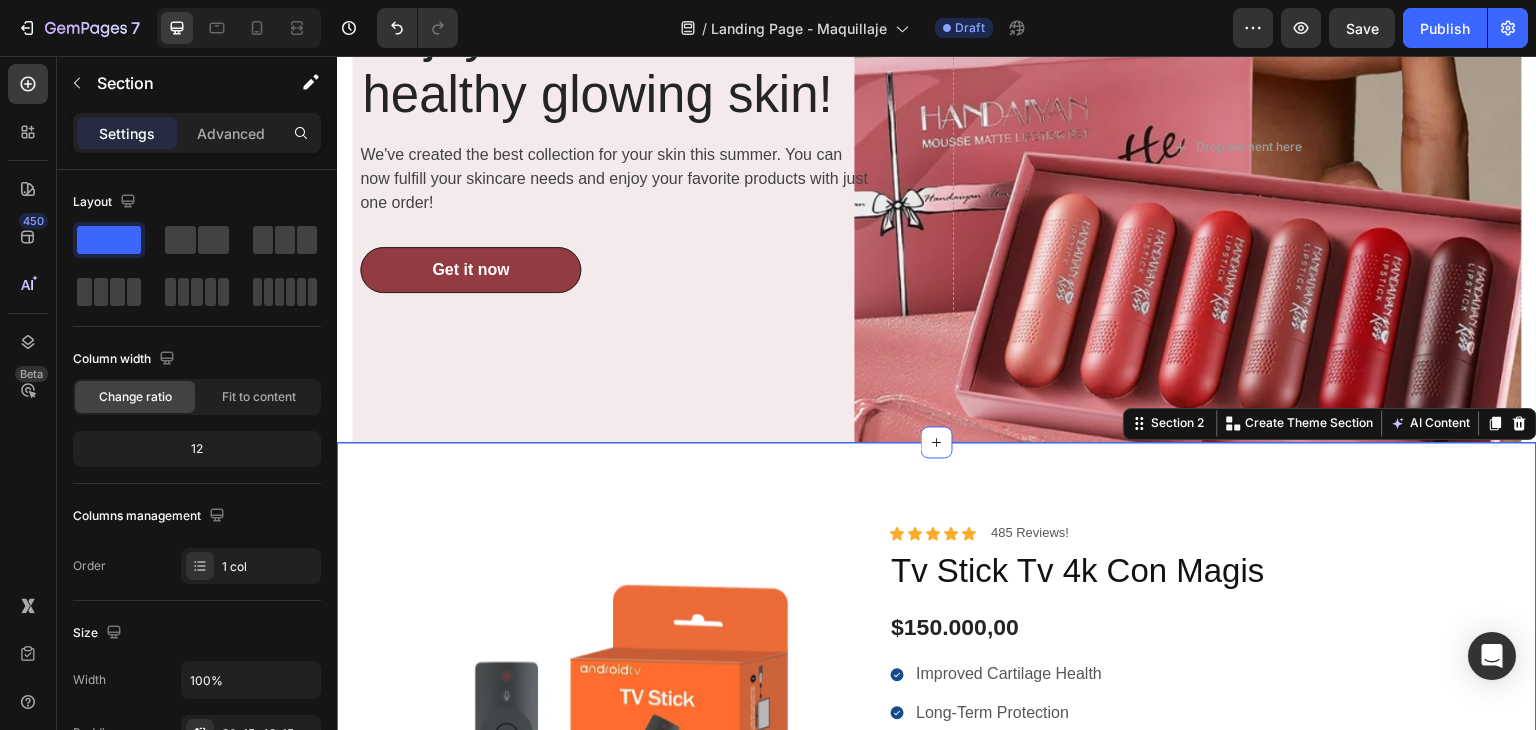 scroll, scrollTop: 563, scrollLeft: 0, axis: vertical 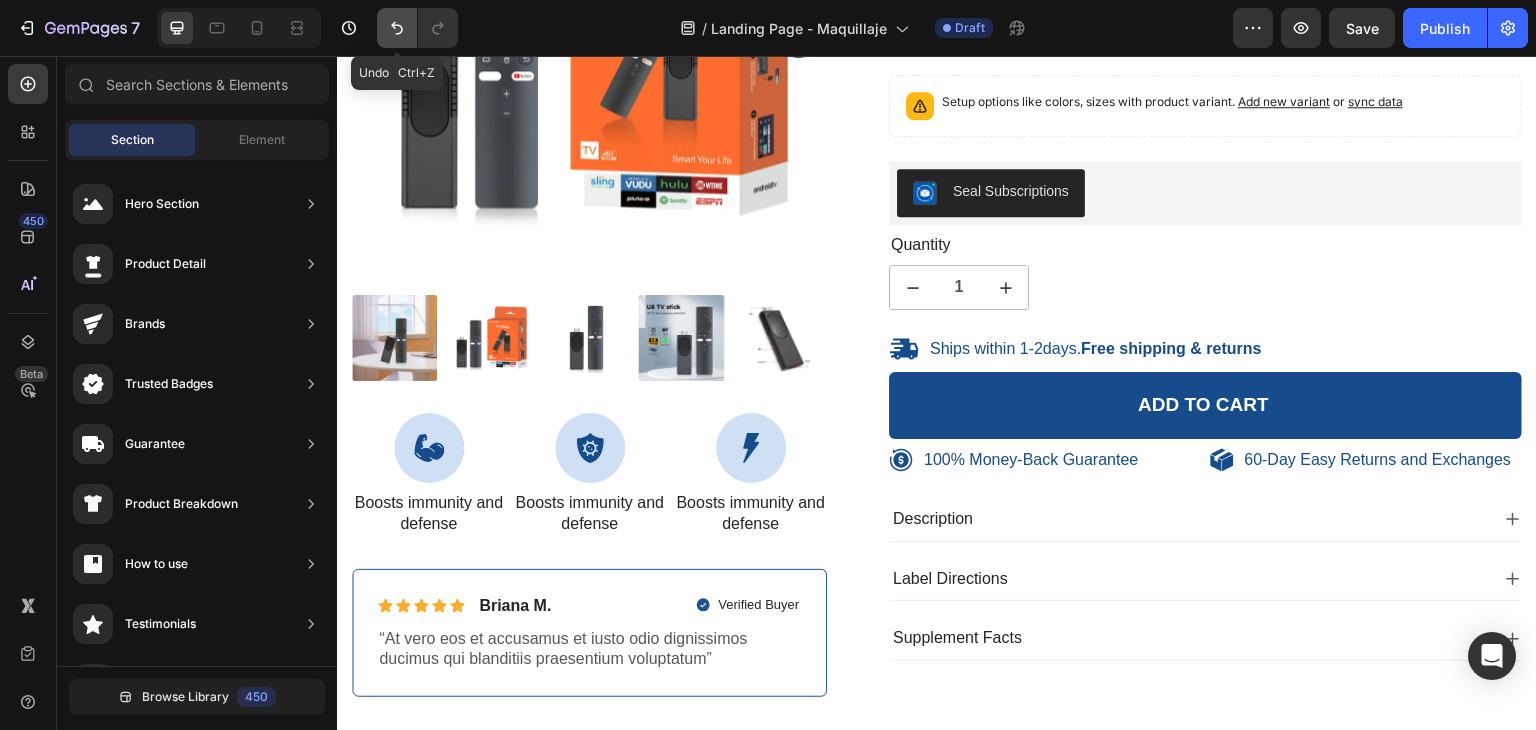 click 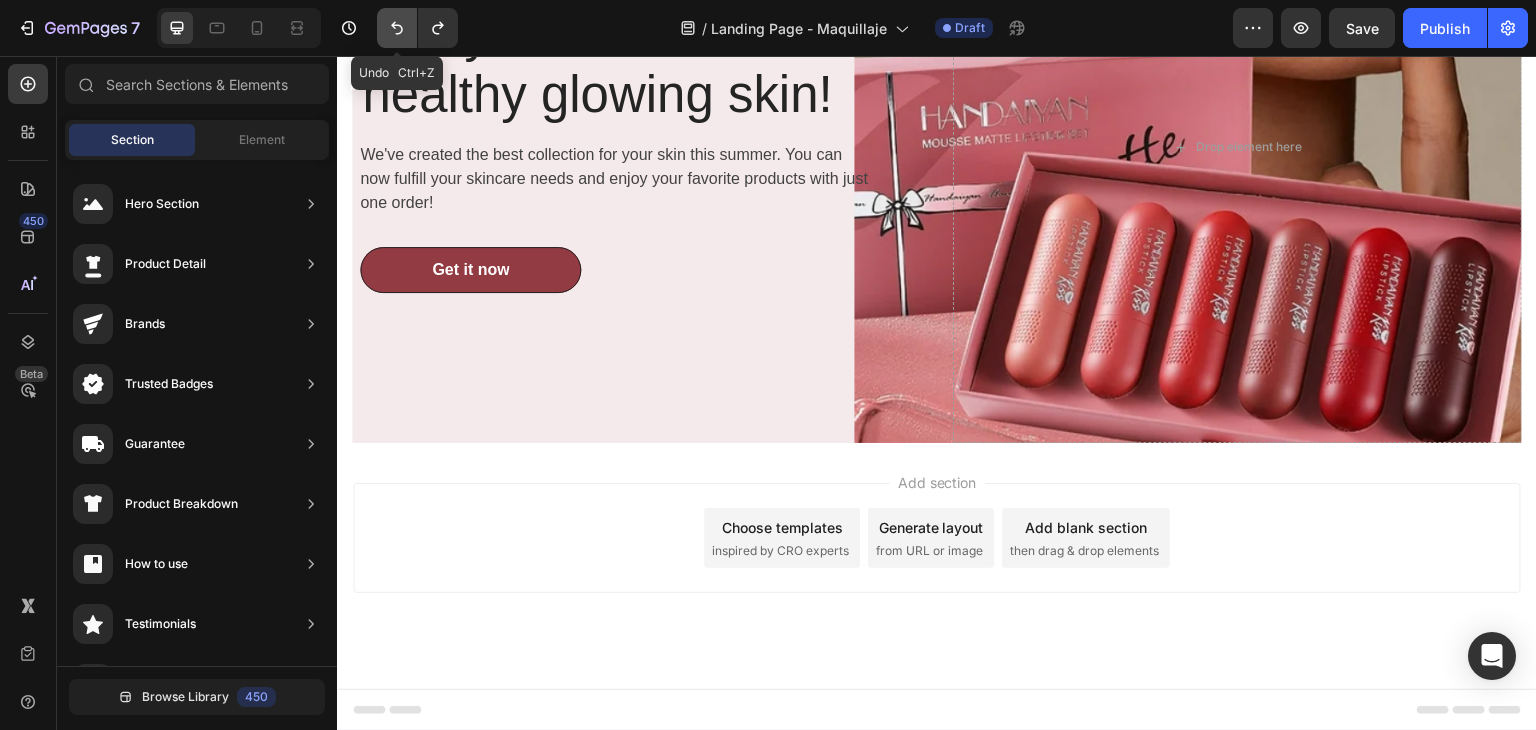 scroll, scrollTop: 246, scrollLeft: 0, axis: vertical 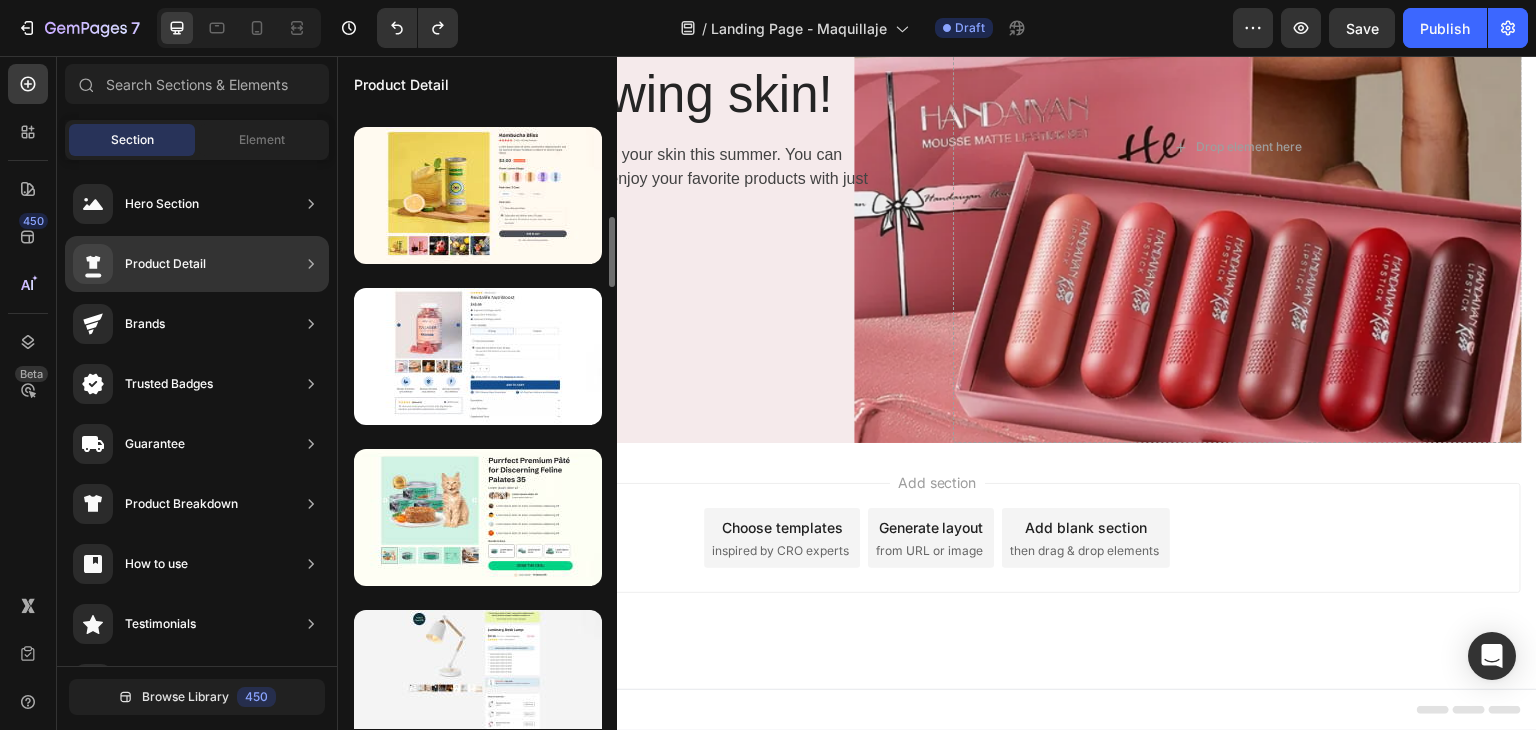 click at bounding box center [477, 1886] 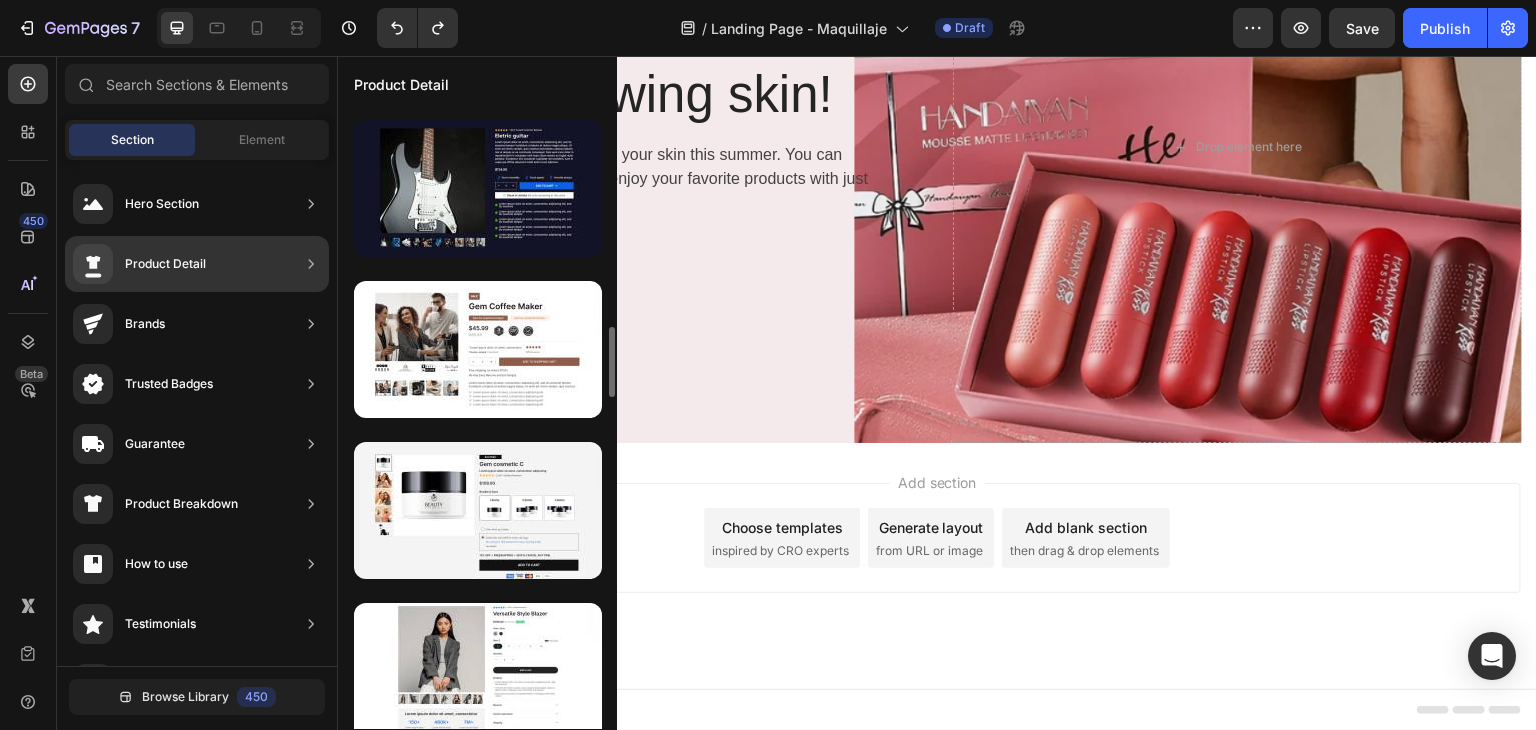 scroll, scrollTop: 1988, scrollLeft: 0, axis: vertical 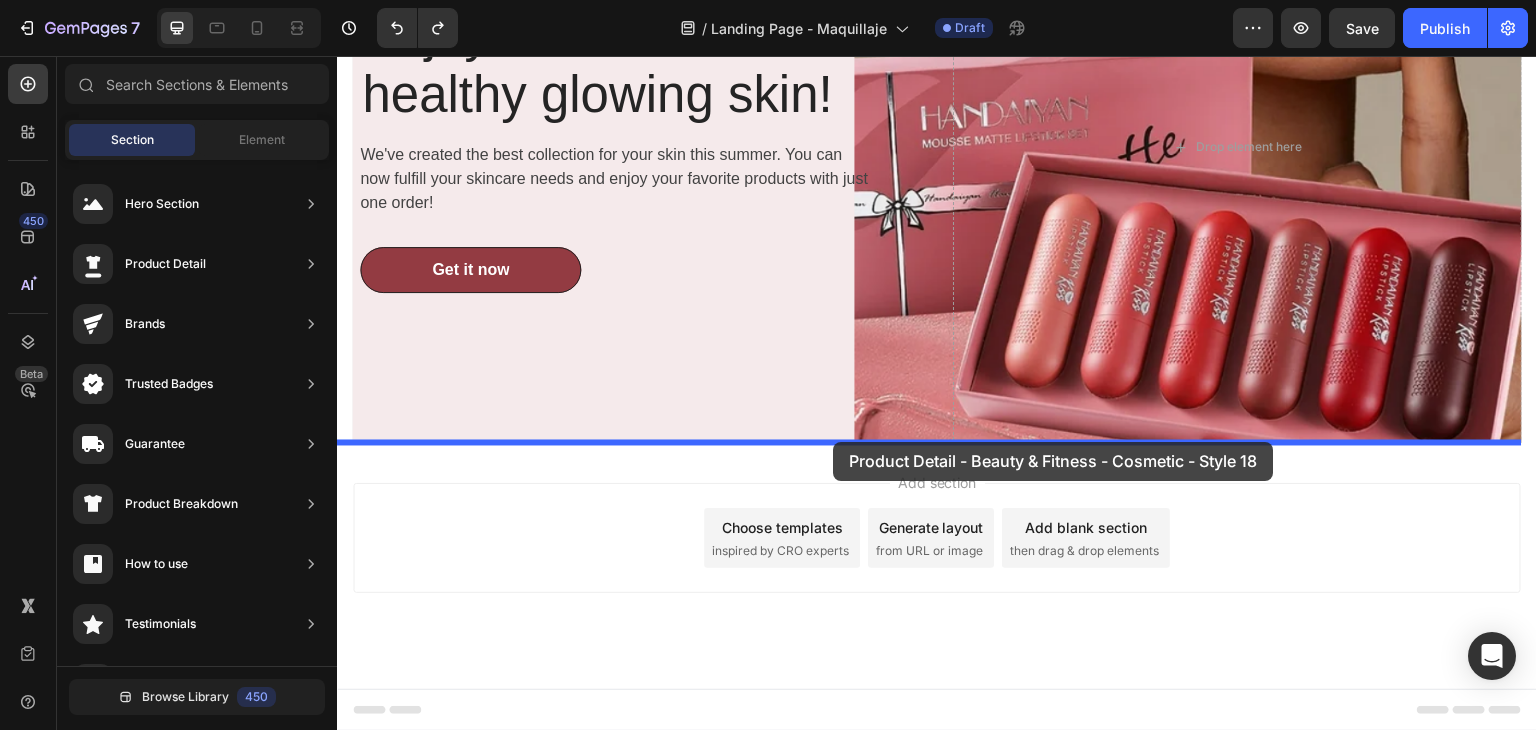 drag, startPoint x: 847, startPoint y: 483, endPoint x: 833, endPoint y: 442, distance: 43.32436 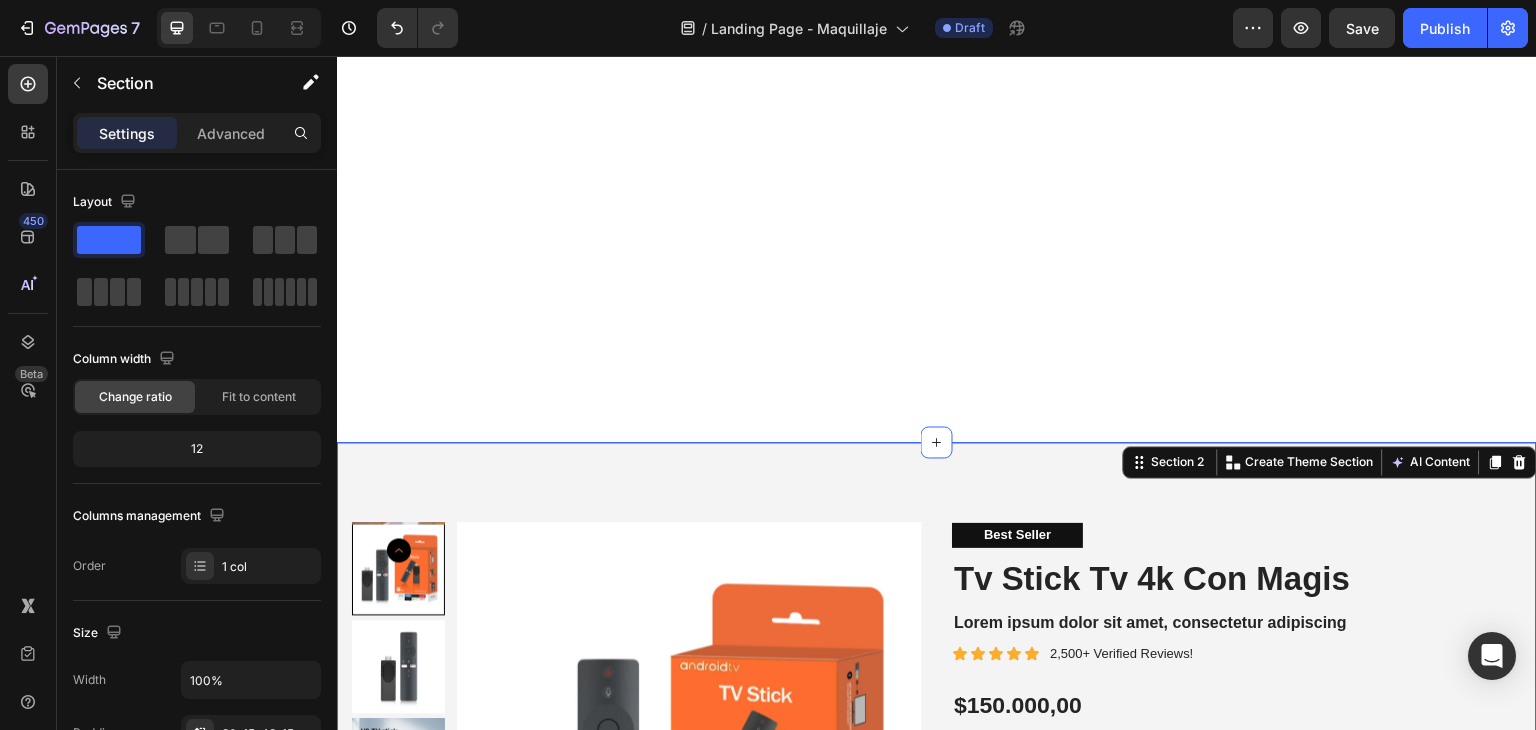scroll, scrollTop: 961, scrollLeft: 0, axis: vertical 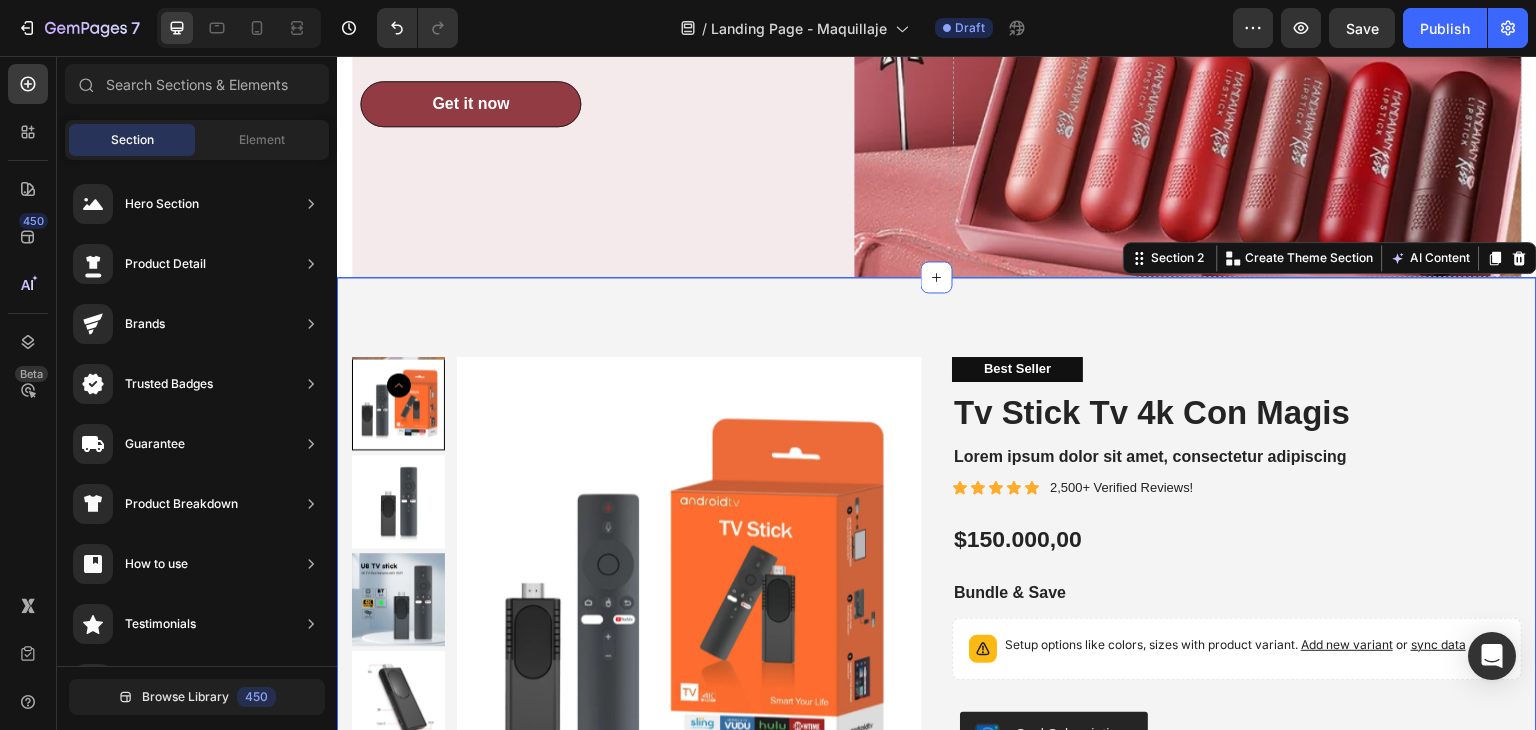 click on "Product Images Best Seller Text Block Tv Stick Tv 4k Con Magis Product Title Lorem ipsum dolor sit amet, consectetur adipiscing Text Block Icon Icon Icon Icon Icon Icon List [NUMBER]+ Verified Reviews! Text Block Row $[PRICE] Product Price Product Price Bundle & Save Text Block Setup options like colors, sizes with product variant.       Add new variant   or   sync data Product Variants & Swatches Seal Subscriptions Seal Subscriptions 15% off + Freeshipping + Skip & Cancel Anytime Text Block Add to cart Add to Cart Image Image Image Image Image Row Row Product Image But I must explain to you how  Text Block Image But I must explain to you how  Text Block Image But I must explain to you how  Text Block Image But I must explain to you how  Text Block Image But I must explain to you how  Text Block Carousel Icon Icon Icon Icon Icon Icon List [NAME].  Verified Buyer Text Block Row Text Block Row Product Images Icon Icon Icon Icon Icon Icon List [NUMBER]+  Reviews! Text Block Row Add Row" at bounding box center [937, 951] 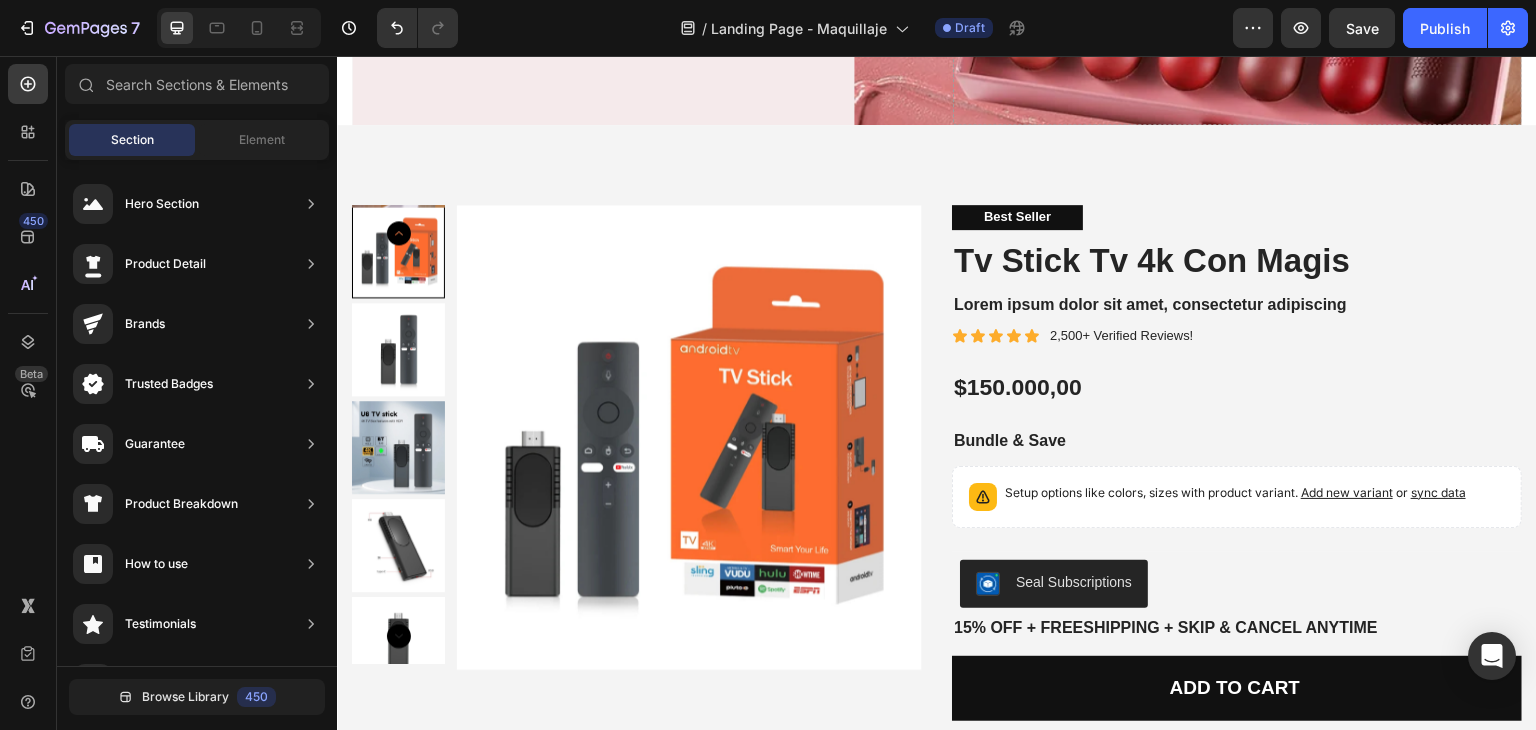 scroll, scrollTop: 576, scrollLeft: 0, axis: vertical 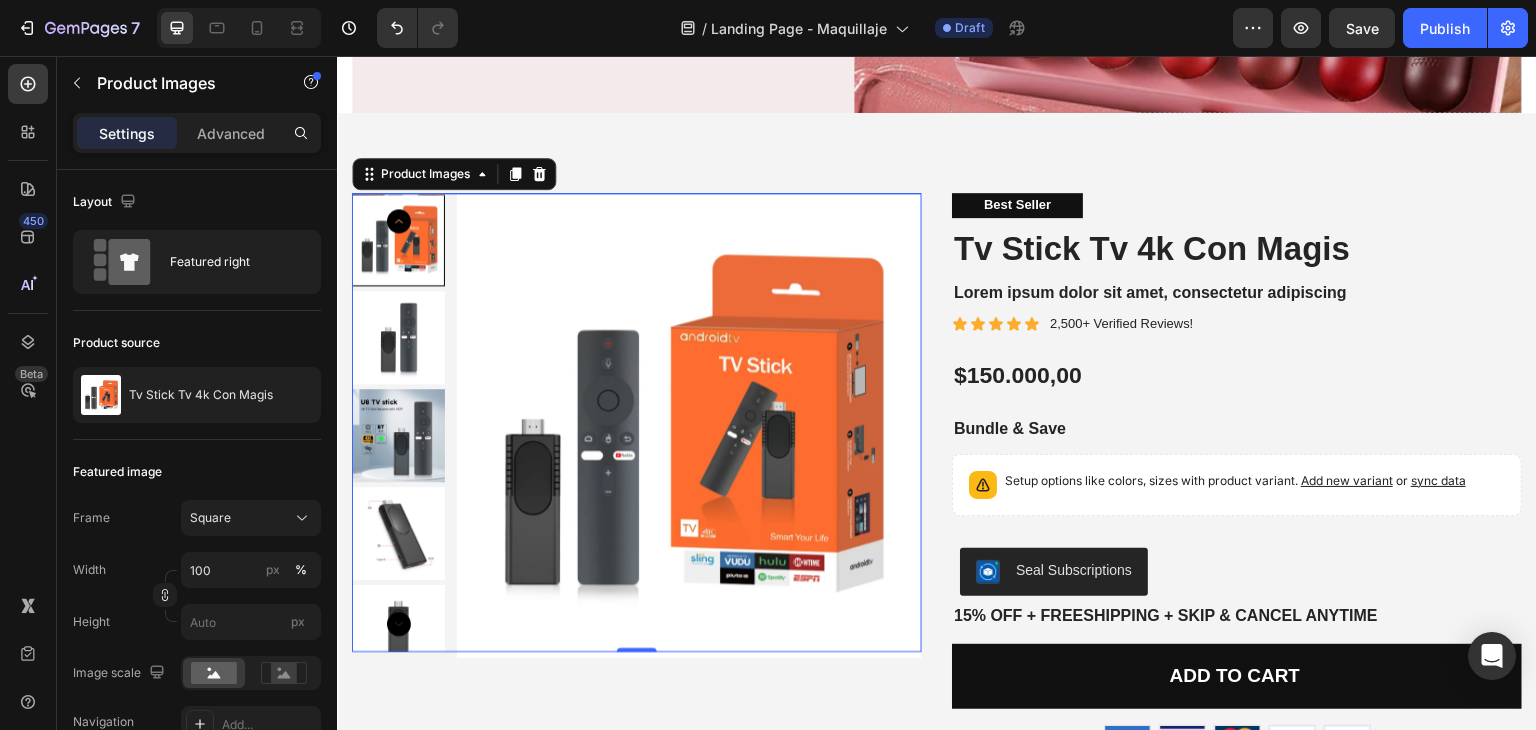 click 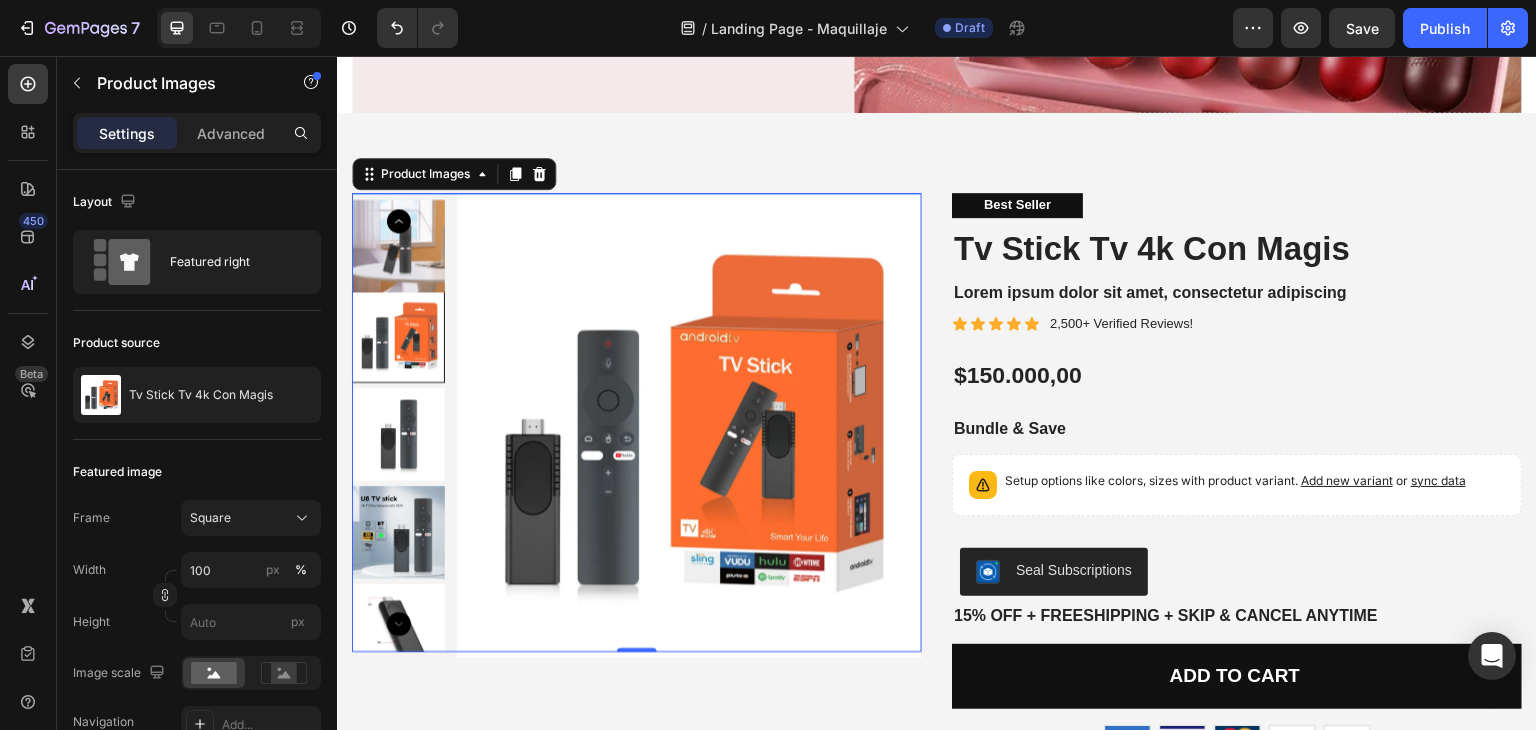 click at bounding box center [398, 246] 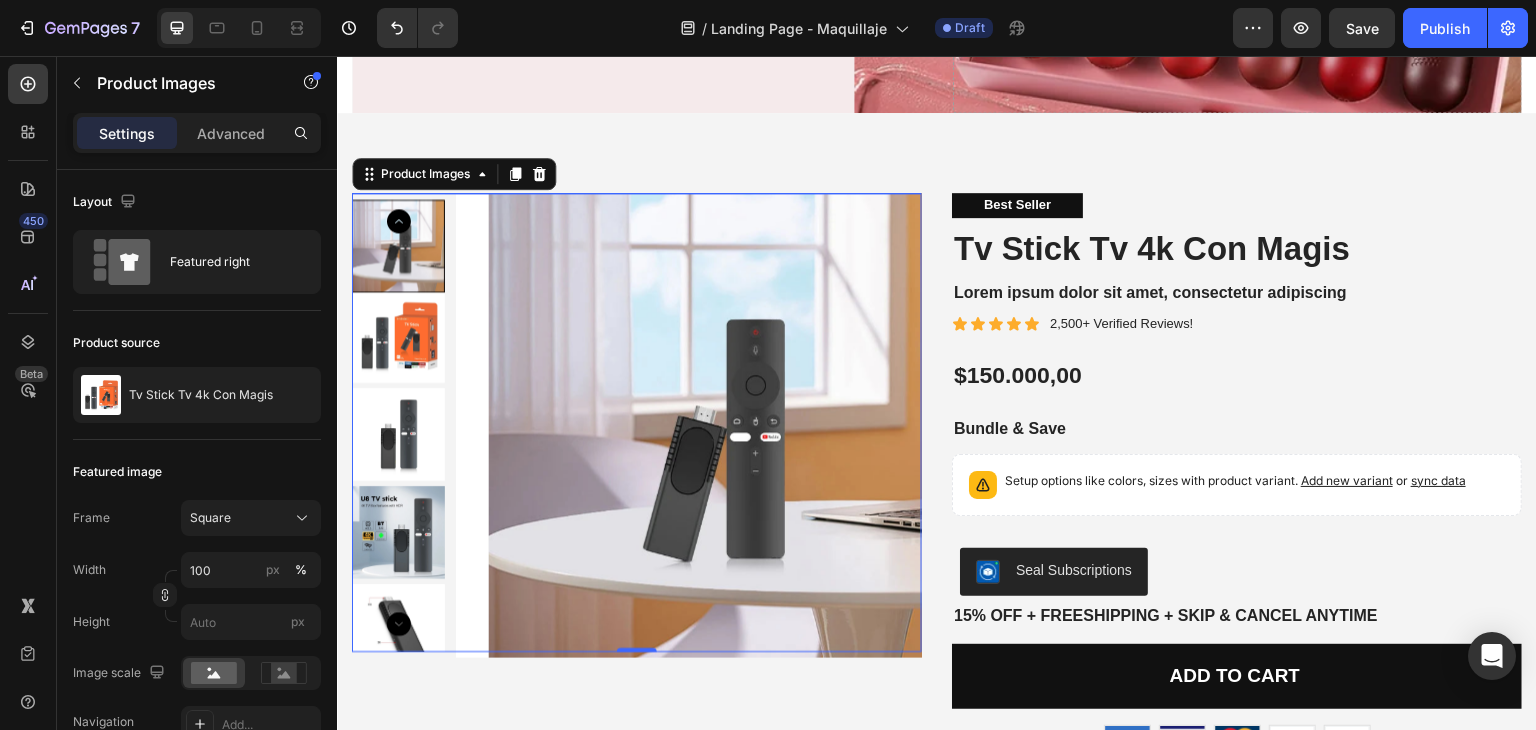 click at bounding box center [398, 434] 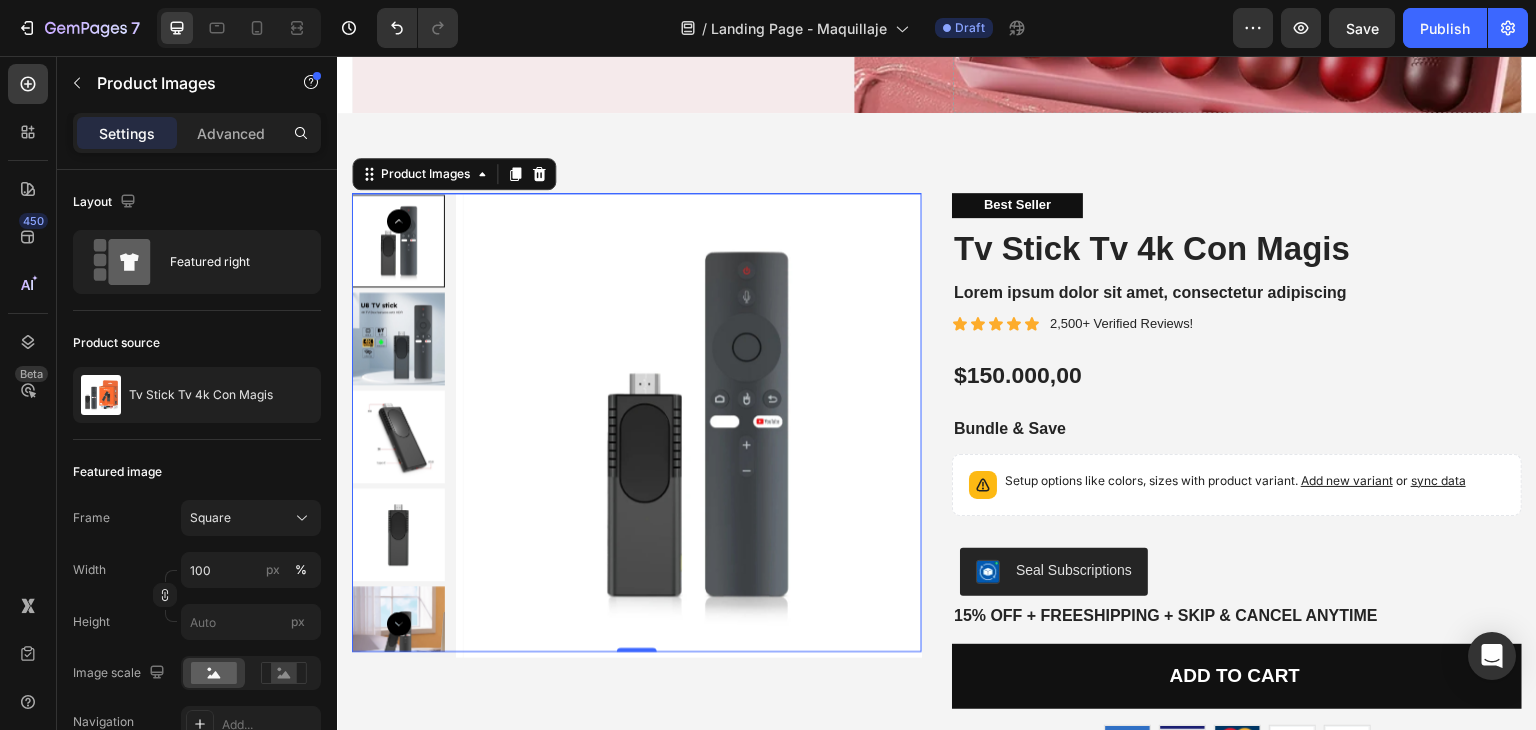 click at bounding box center [398, 535] 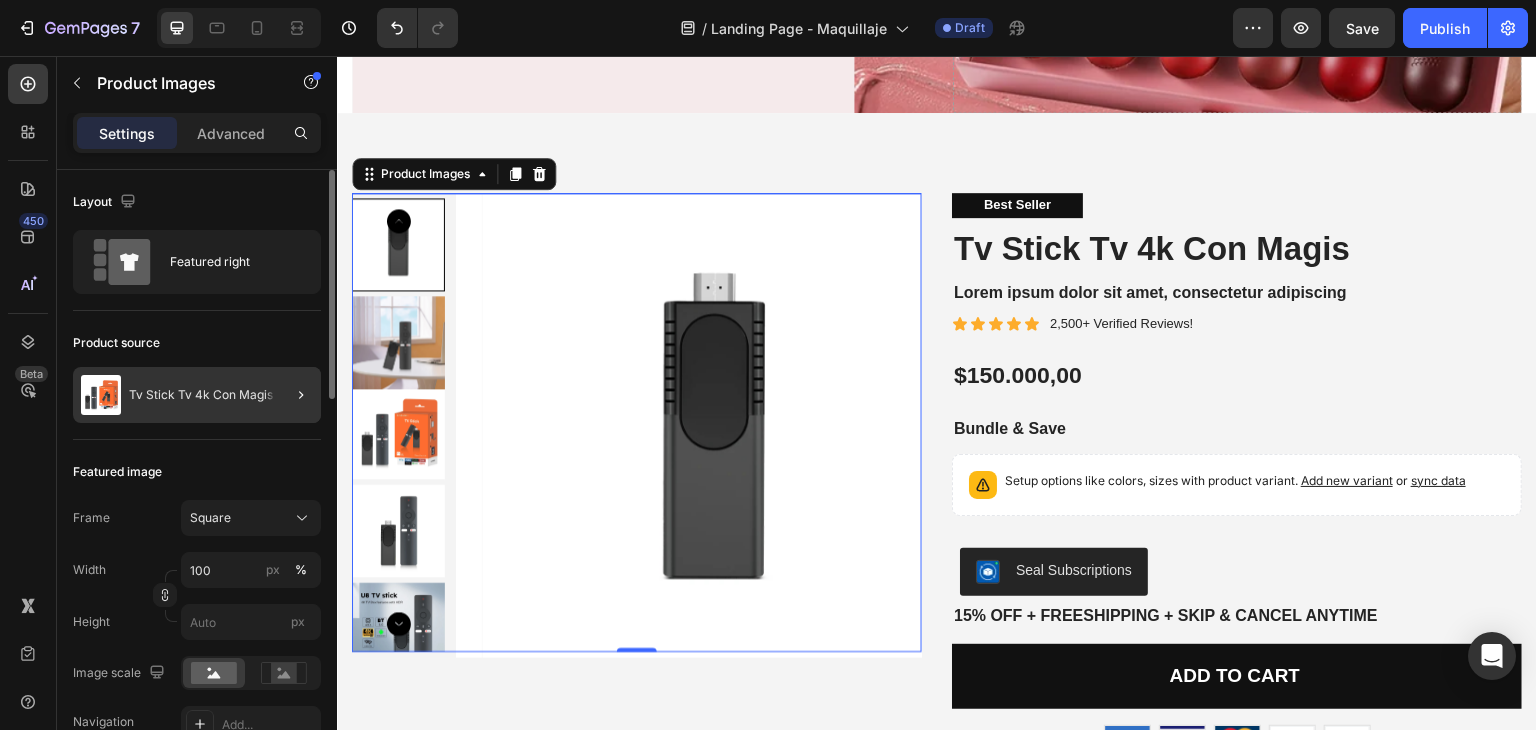 click 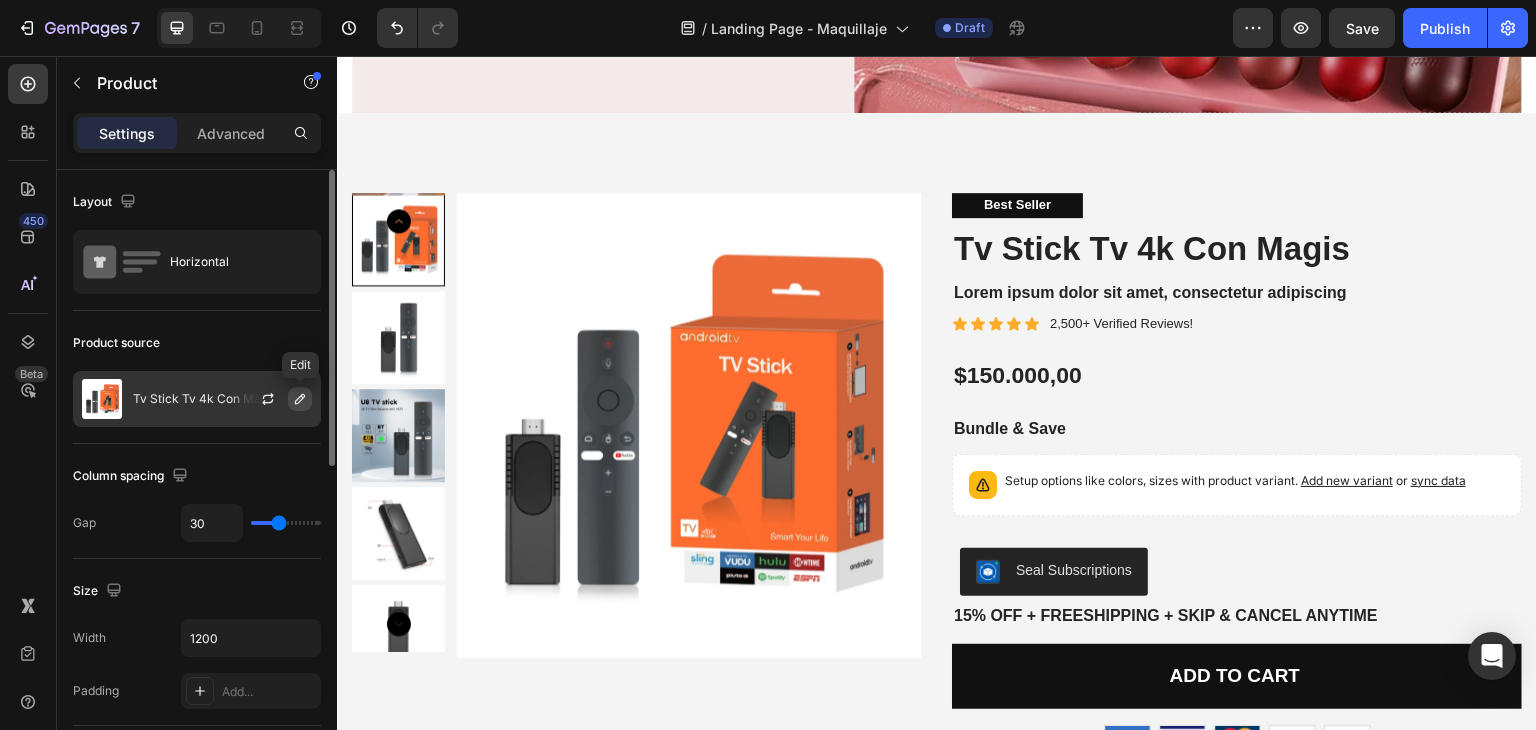 click 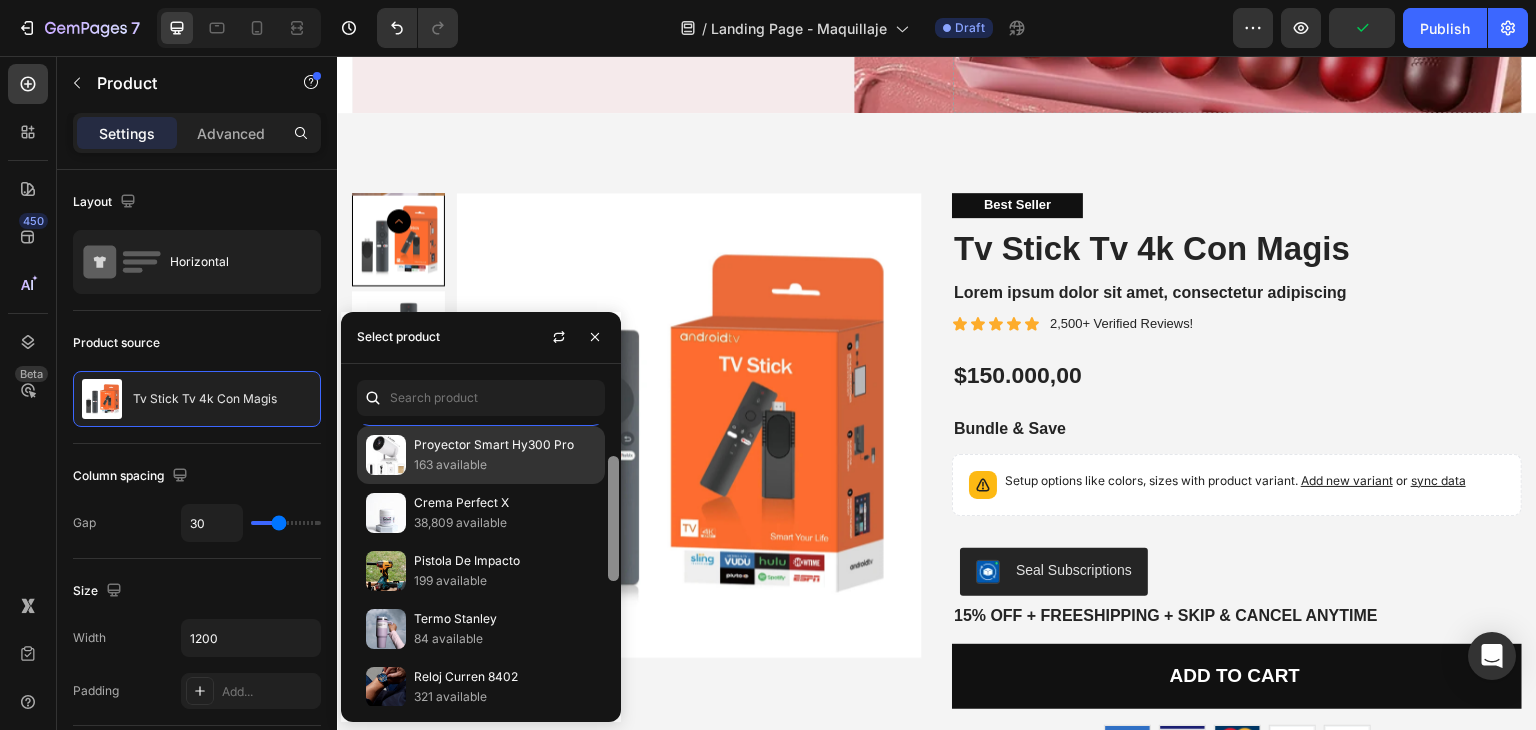 scroll, scrollTop: 0, scrollLeft: 0, axis: both 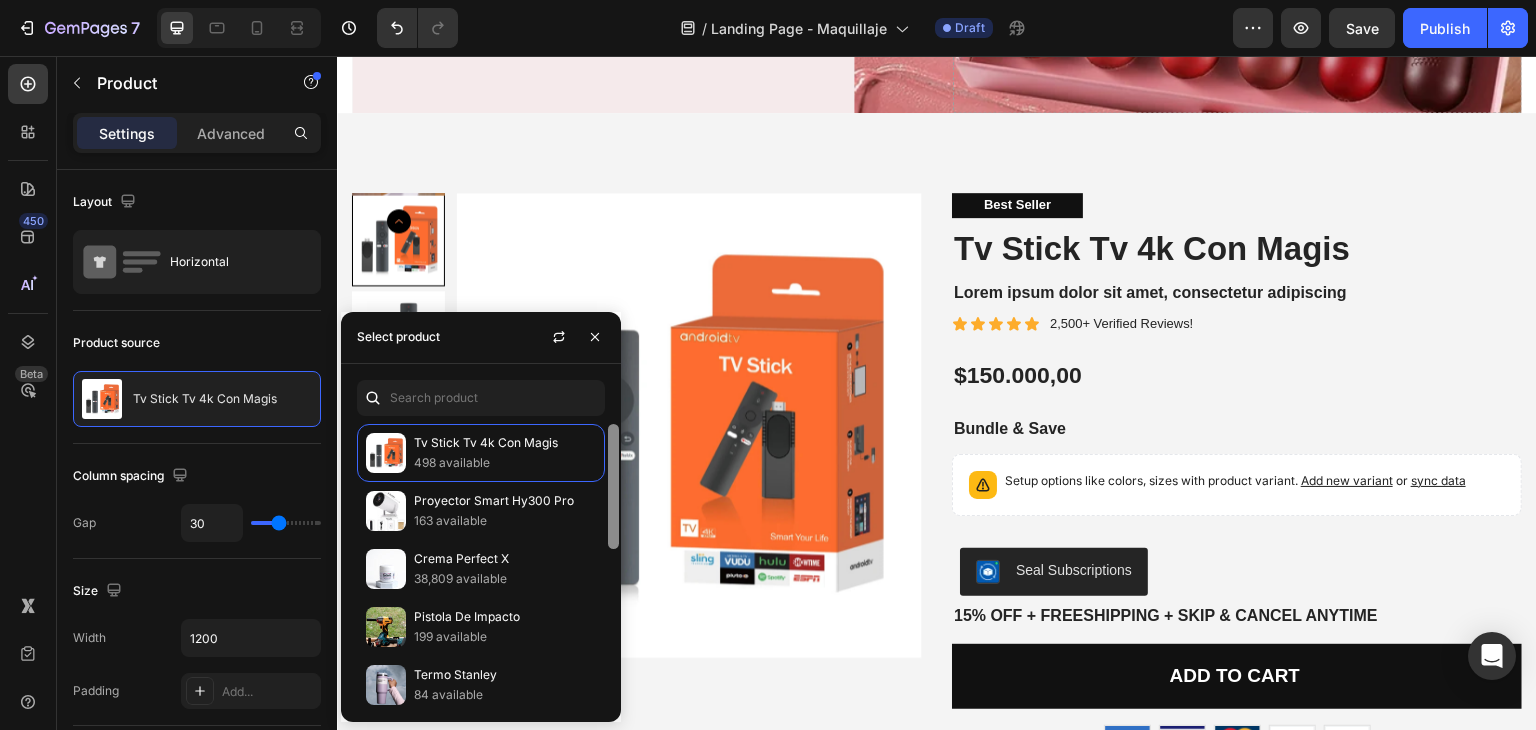 drag, startPoint x: 612, startPoint y: 493, endPoint x: 601, endPoint y: 418, distance: 75.802376 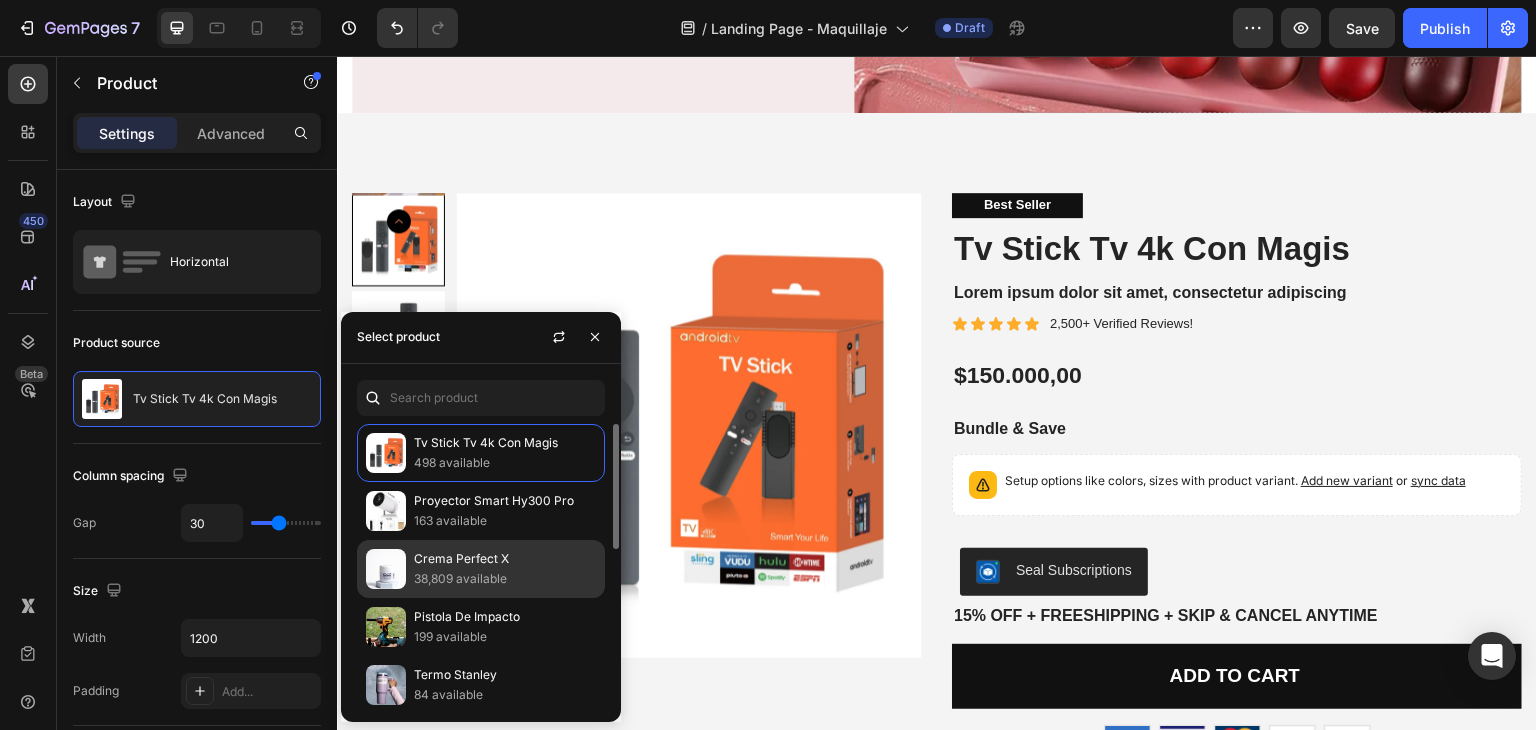 click on "Crema Perfect X" at bounding box center [505, 559] 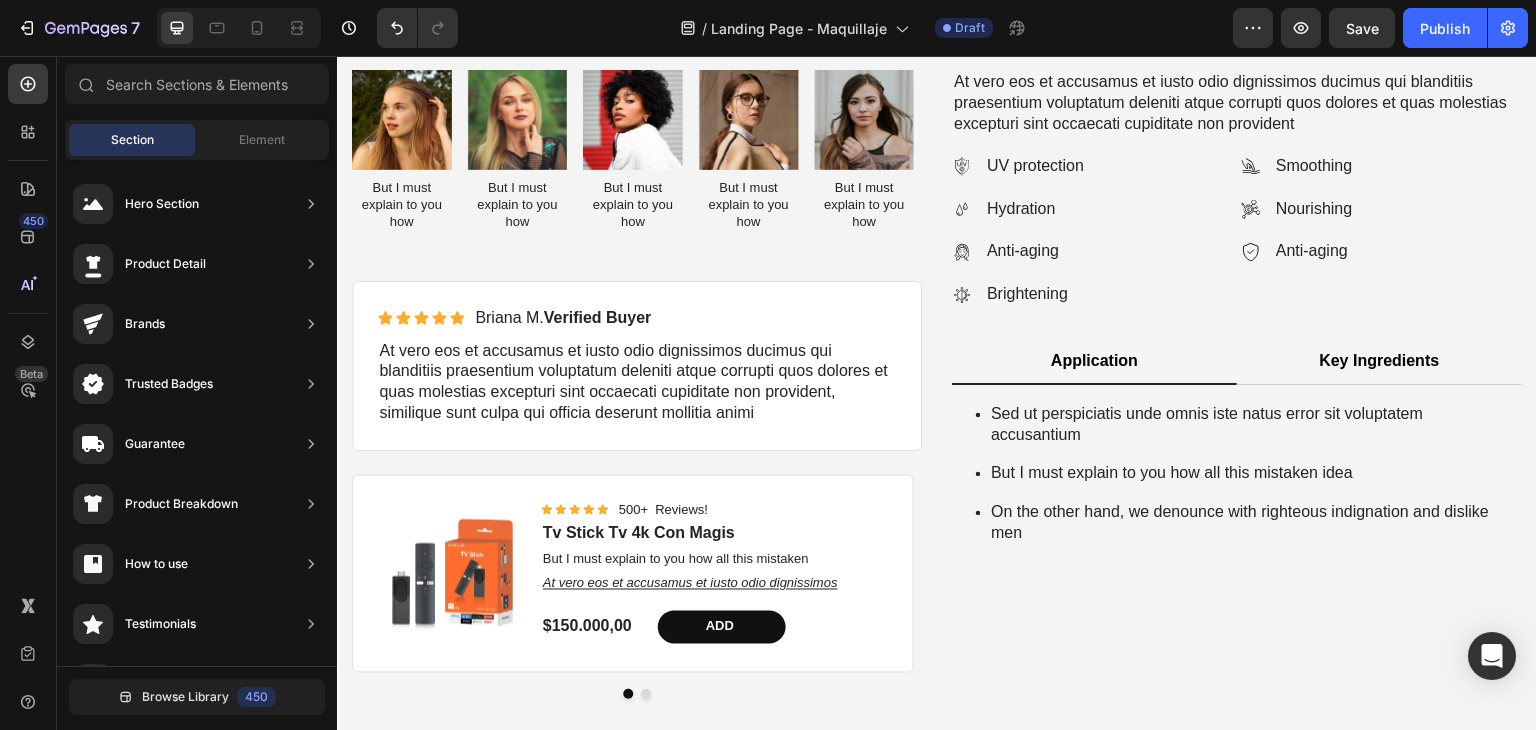 scroll, scrollTop: 1288, scrollLeft: 0, axis: vertical 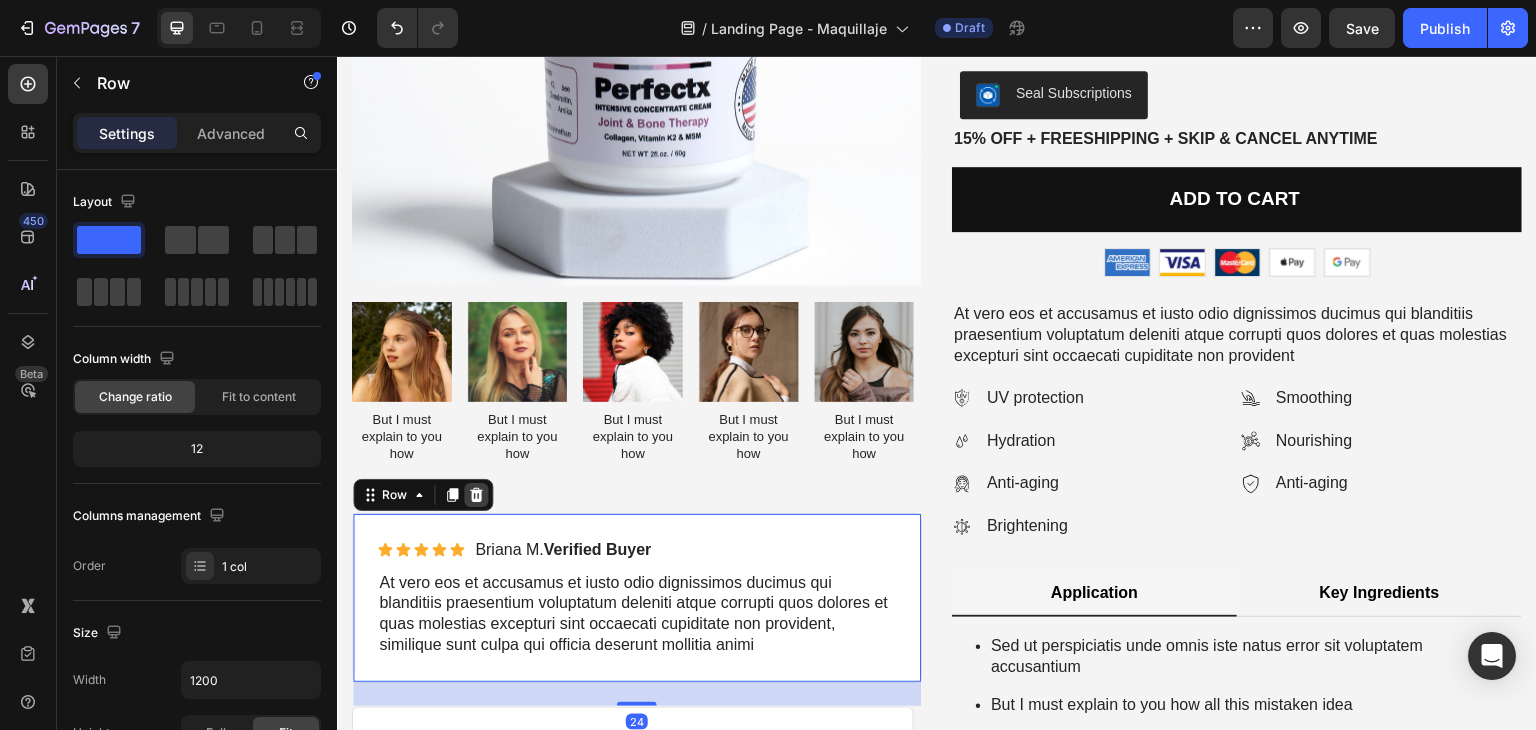 click at bounding box center [476, 495] 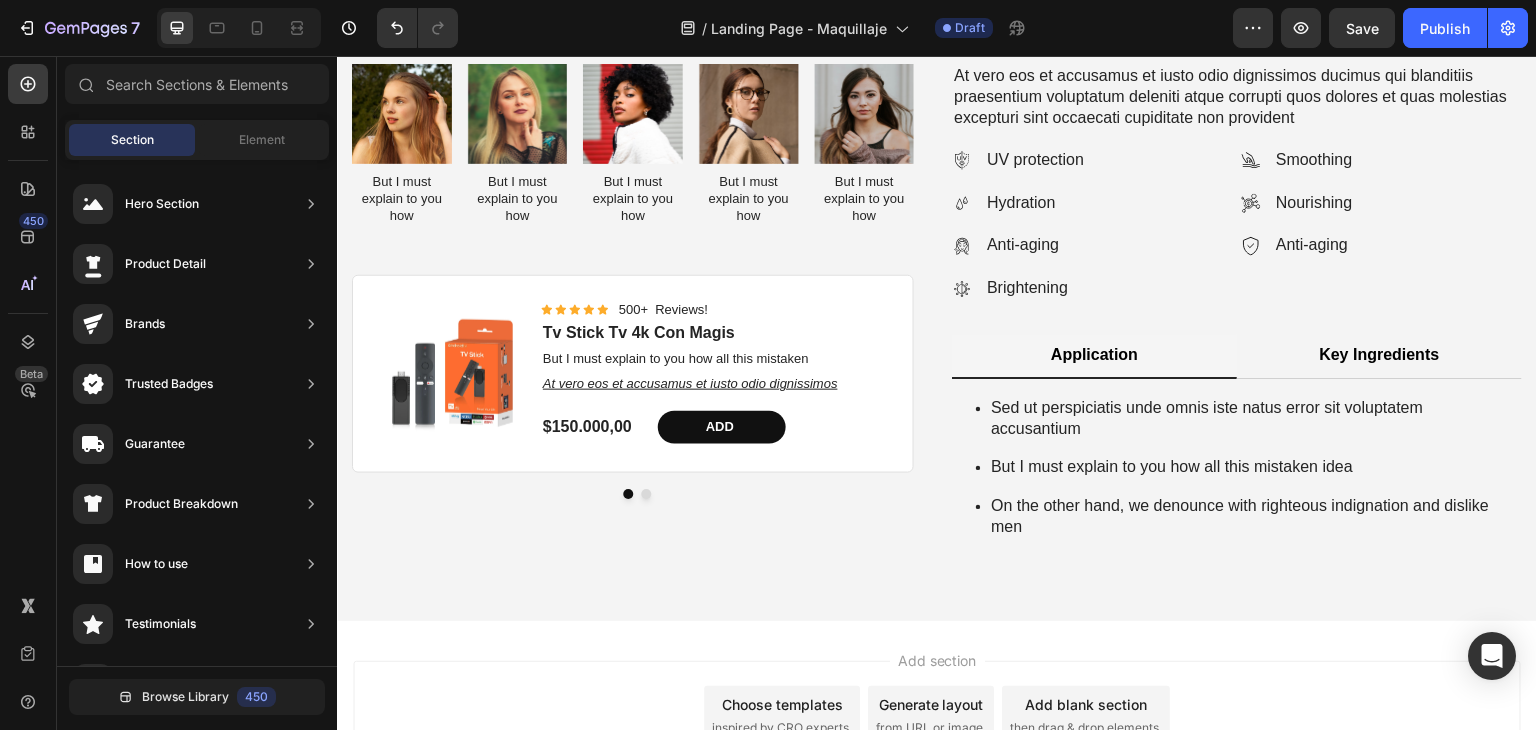 scroll, scrollTop: 1248, scrollLeft: 0, axis: vertical 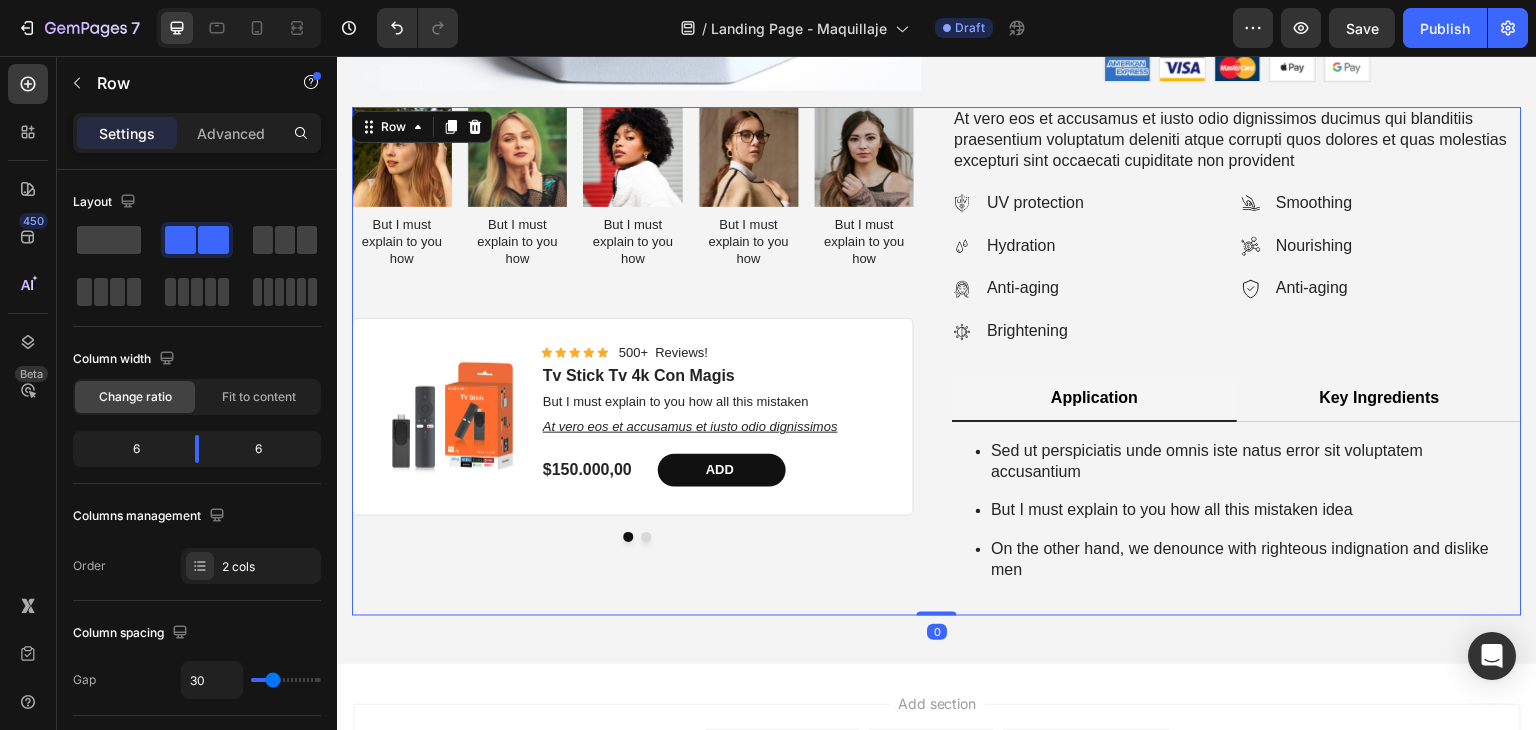 click at bounding box center [646, 537] 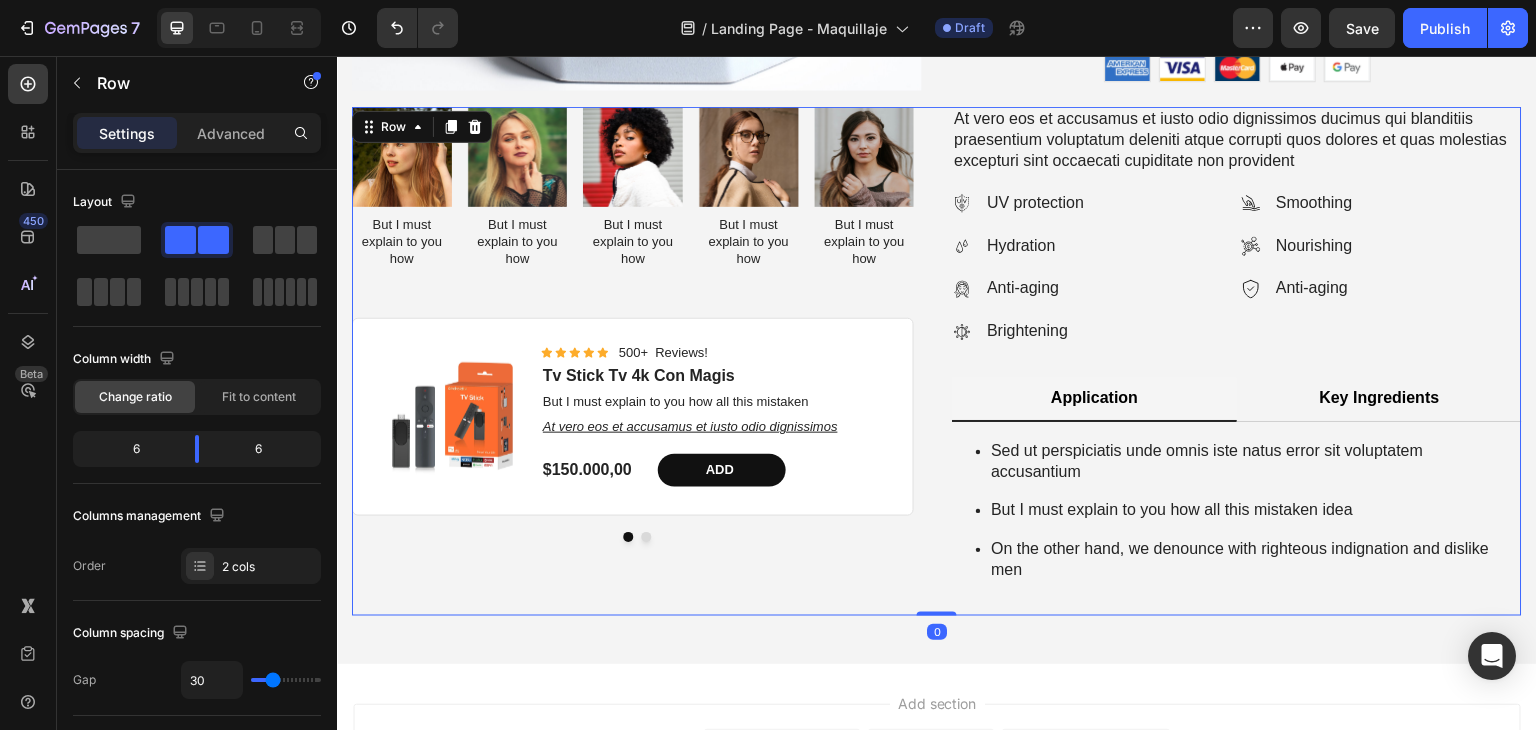 click at bounding box center [646, 537] 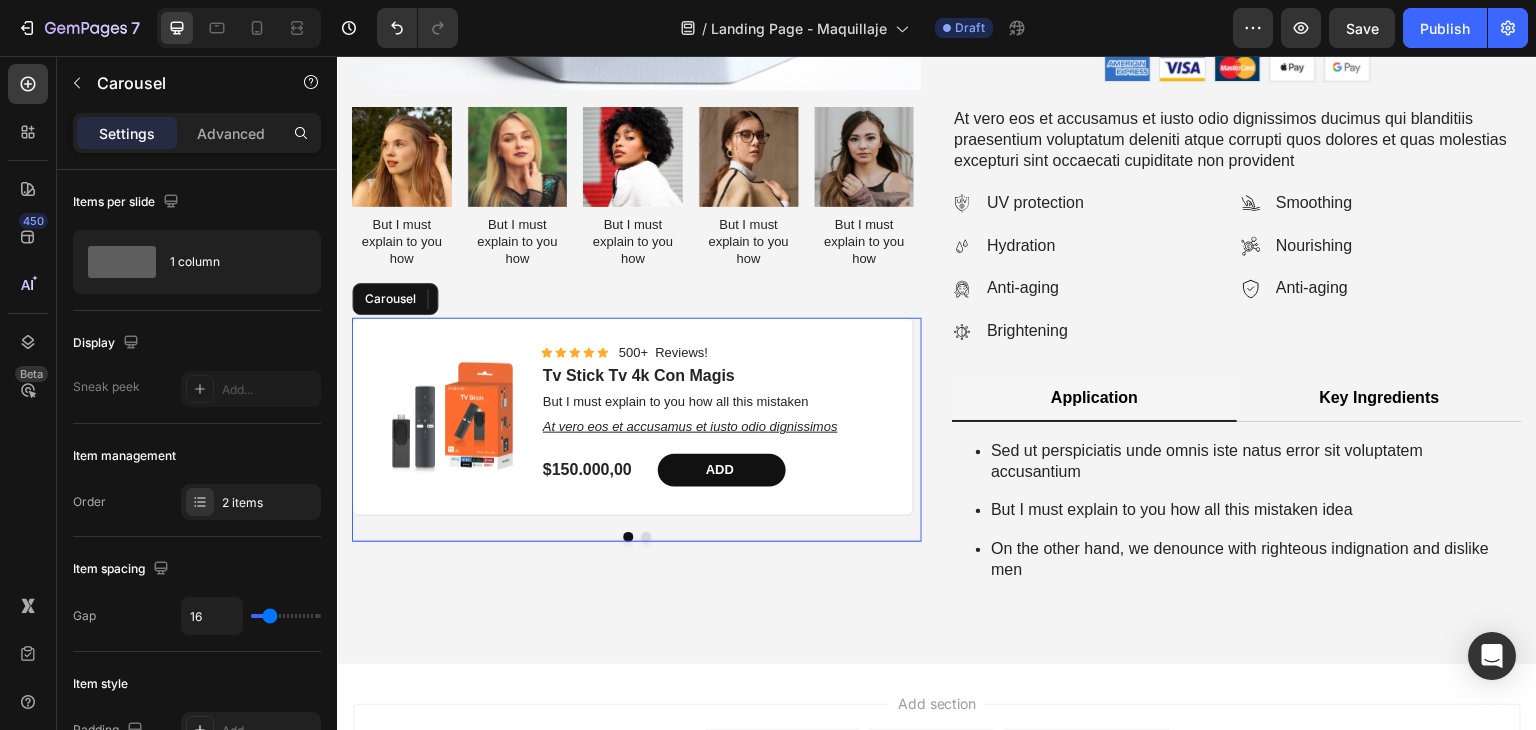 click at bounding box center [646, 537] 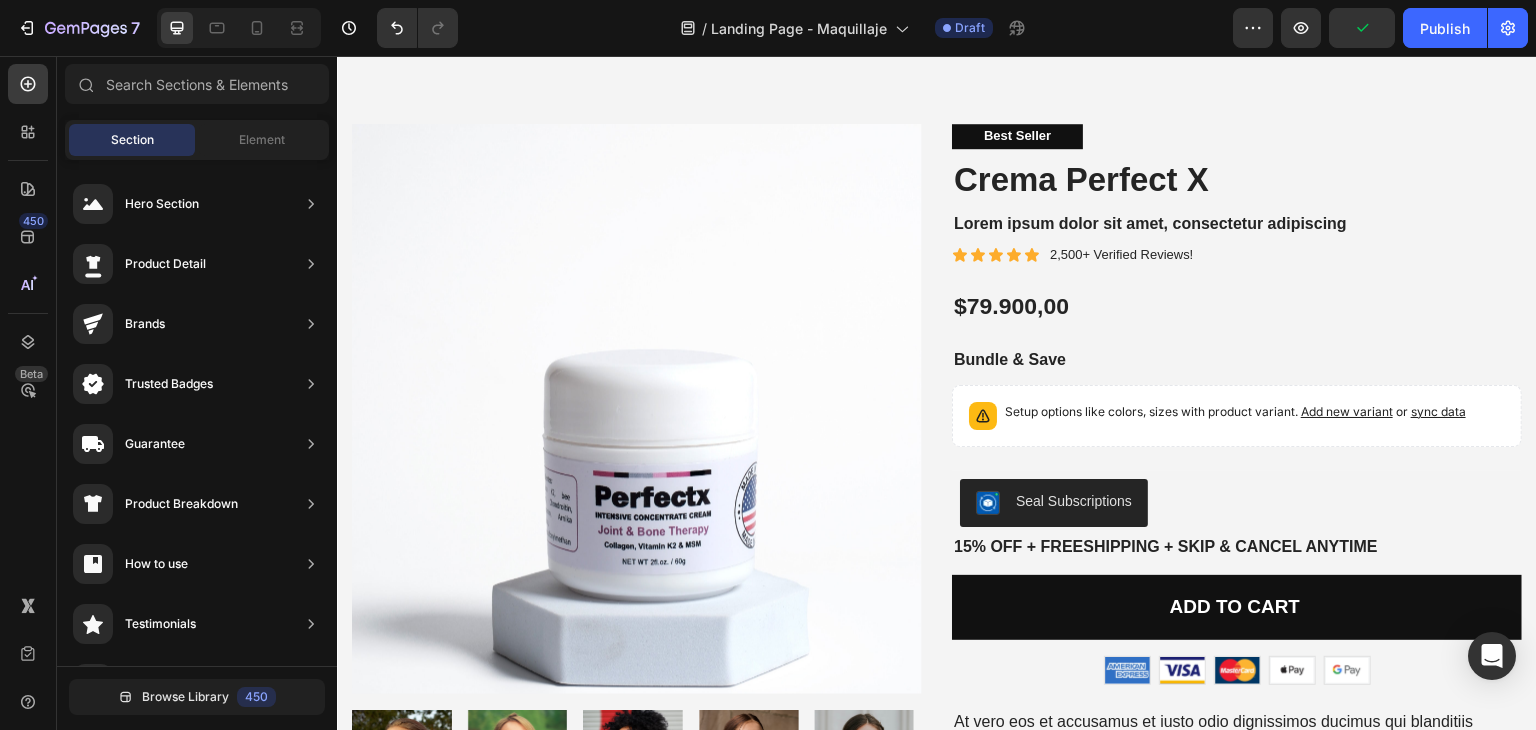 scroll, scrollTop: 643, scrollLeft: 0, axis: vertical 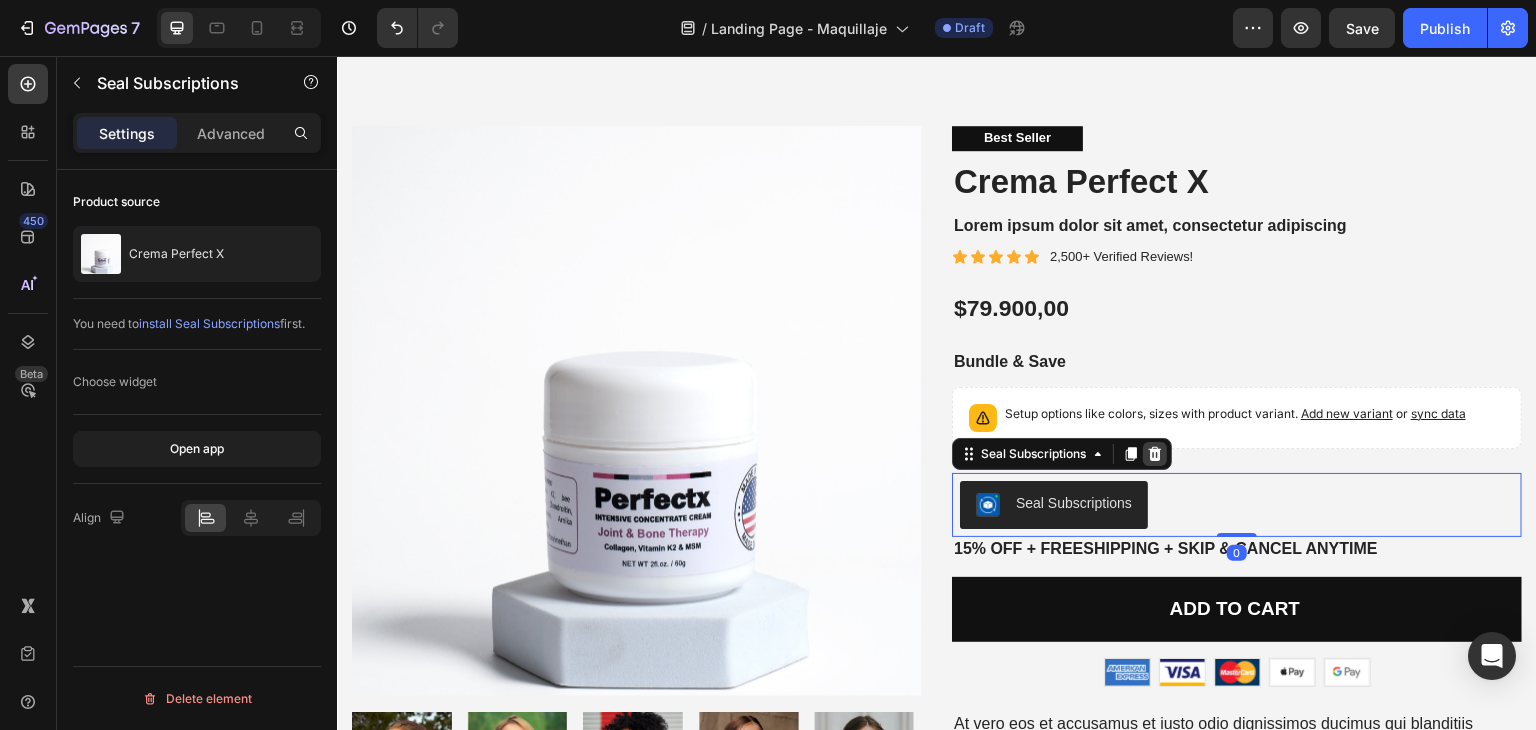 click 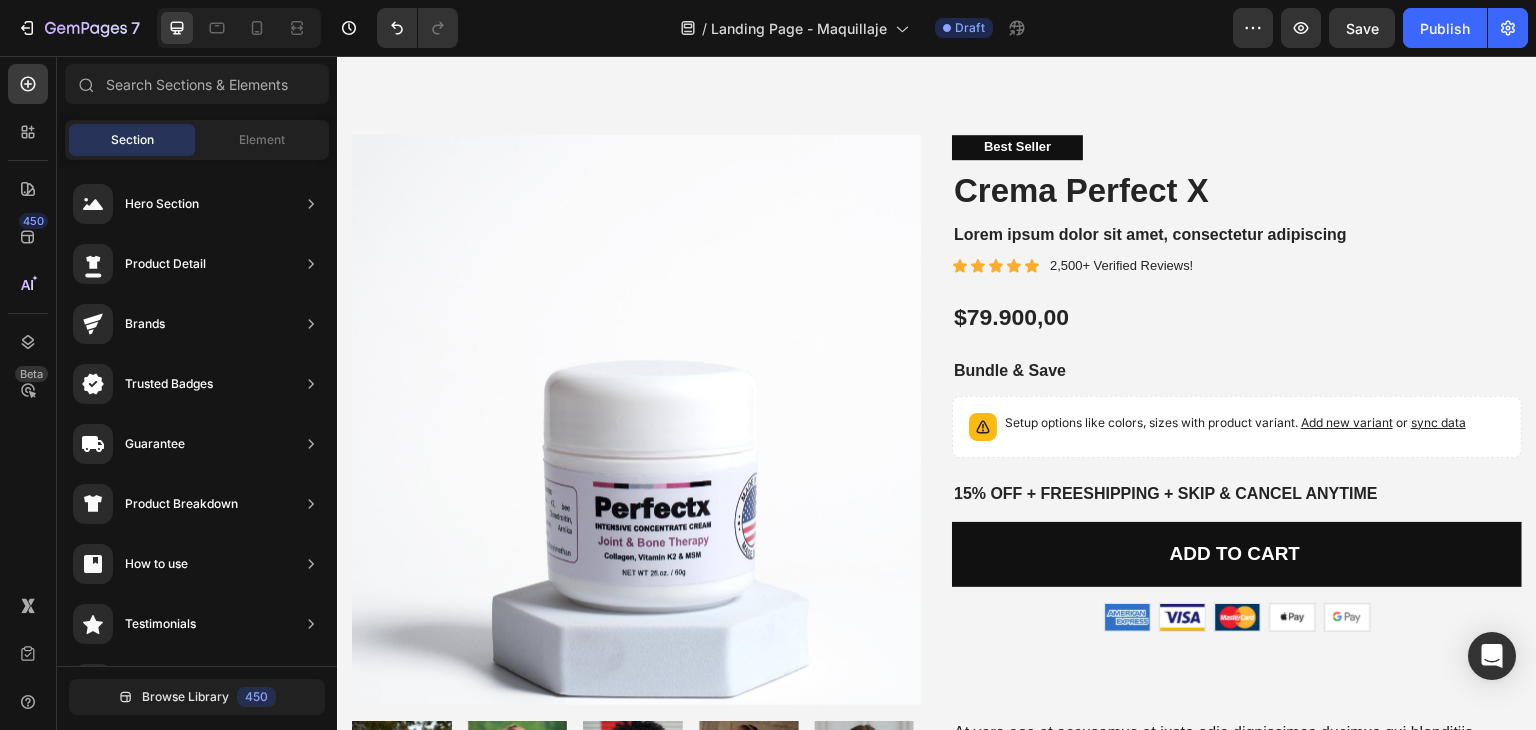 scroll, scrollTop: 636, scrollLeft: 0, axis: vertical 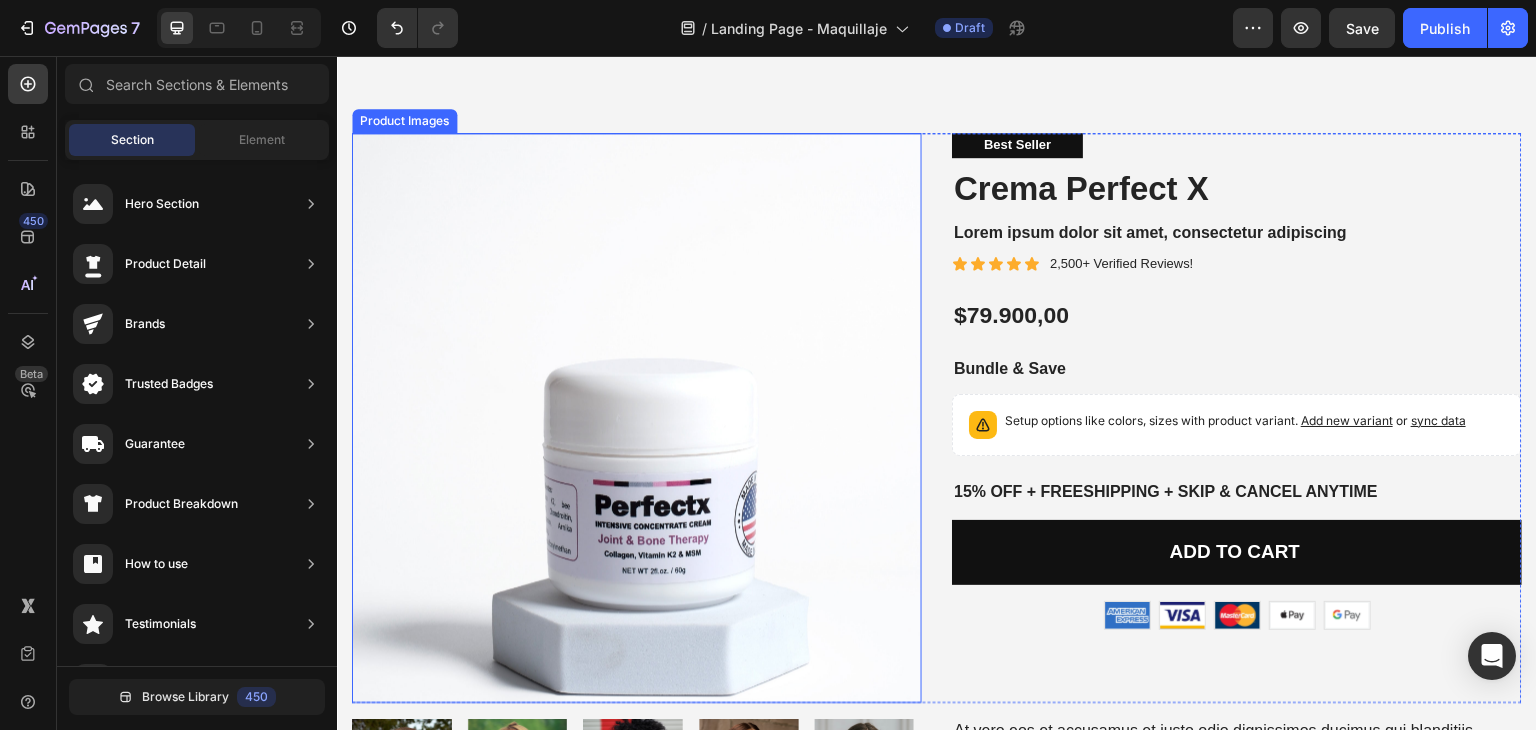 click at bounding box center (637, 418) 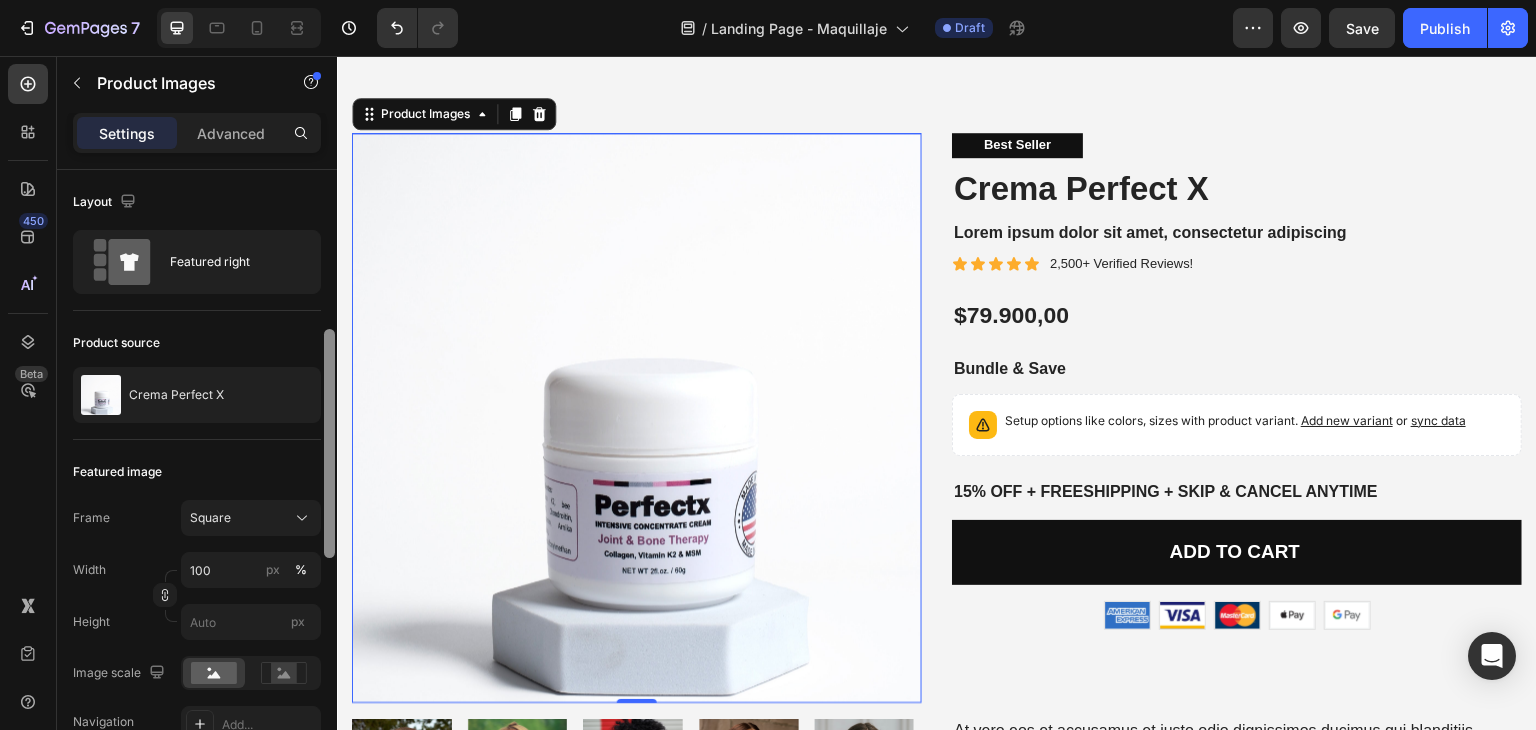 scroll, scrollTop: 116, scrollLeft: 0, axis: vertical 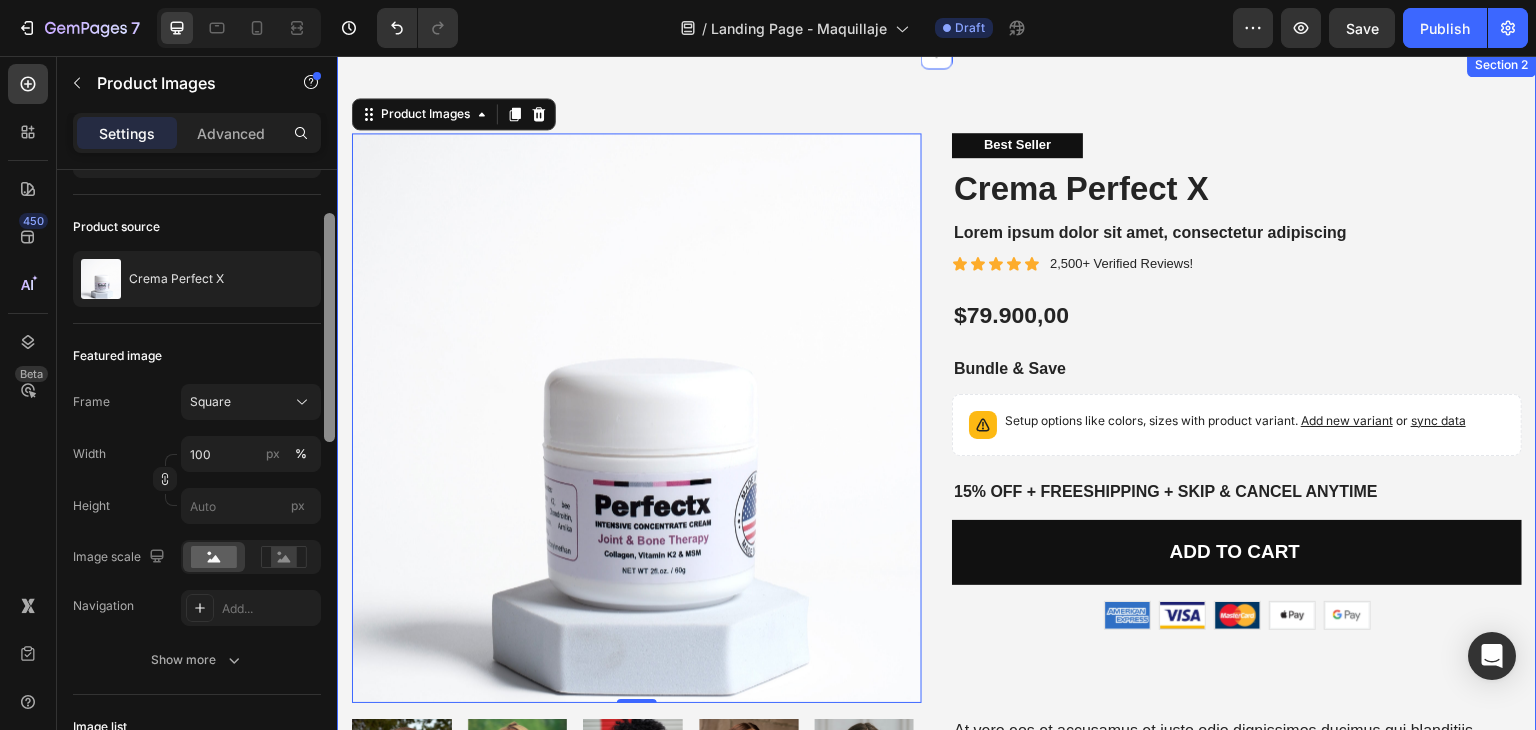 drag, startPoint x: 664, startPoint y: 351, endPoint x: 349, endPoint y: 486, distance: 342.70978 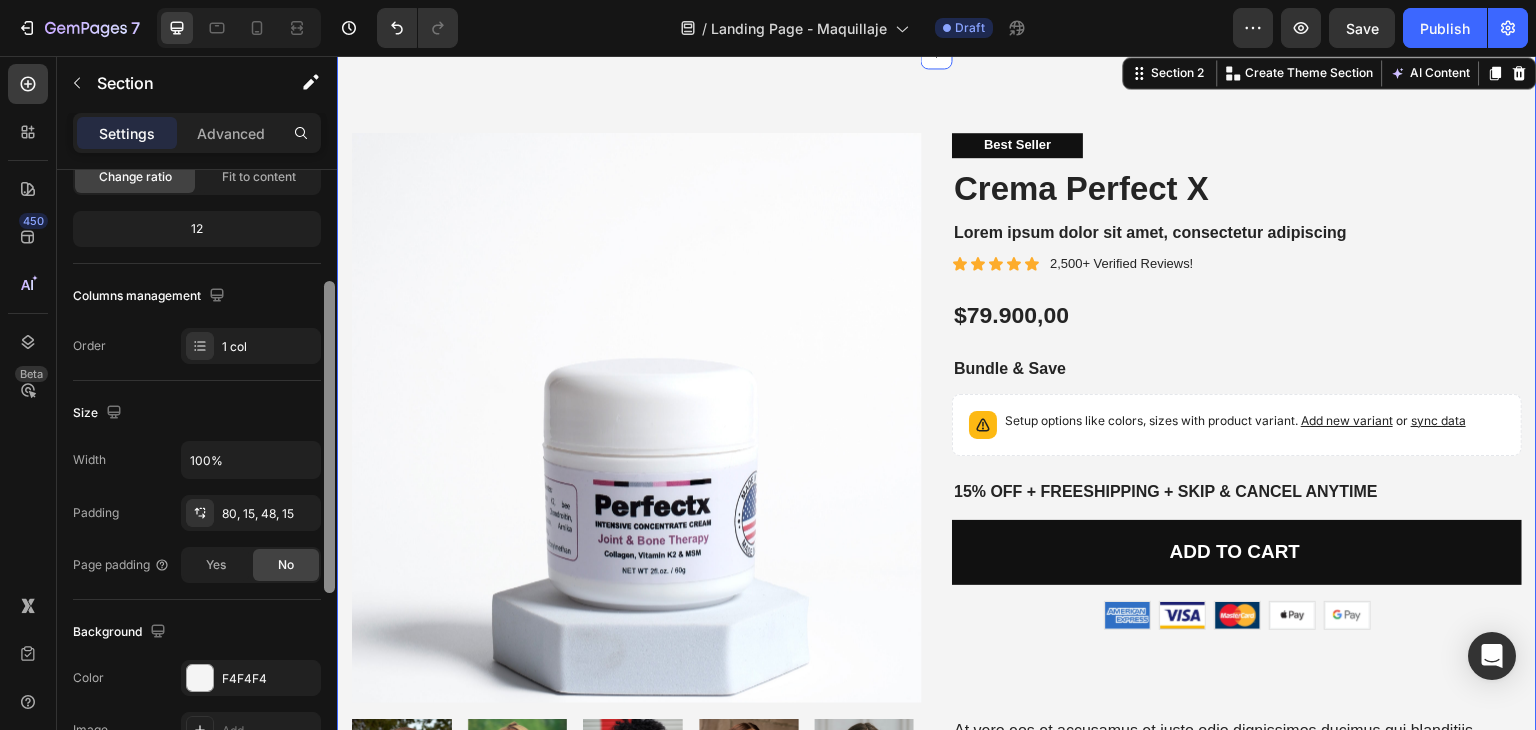 scroll, scrollTop: 218, scrollLeft: 0, axis: vertical 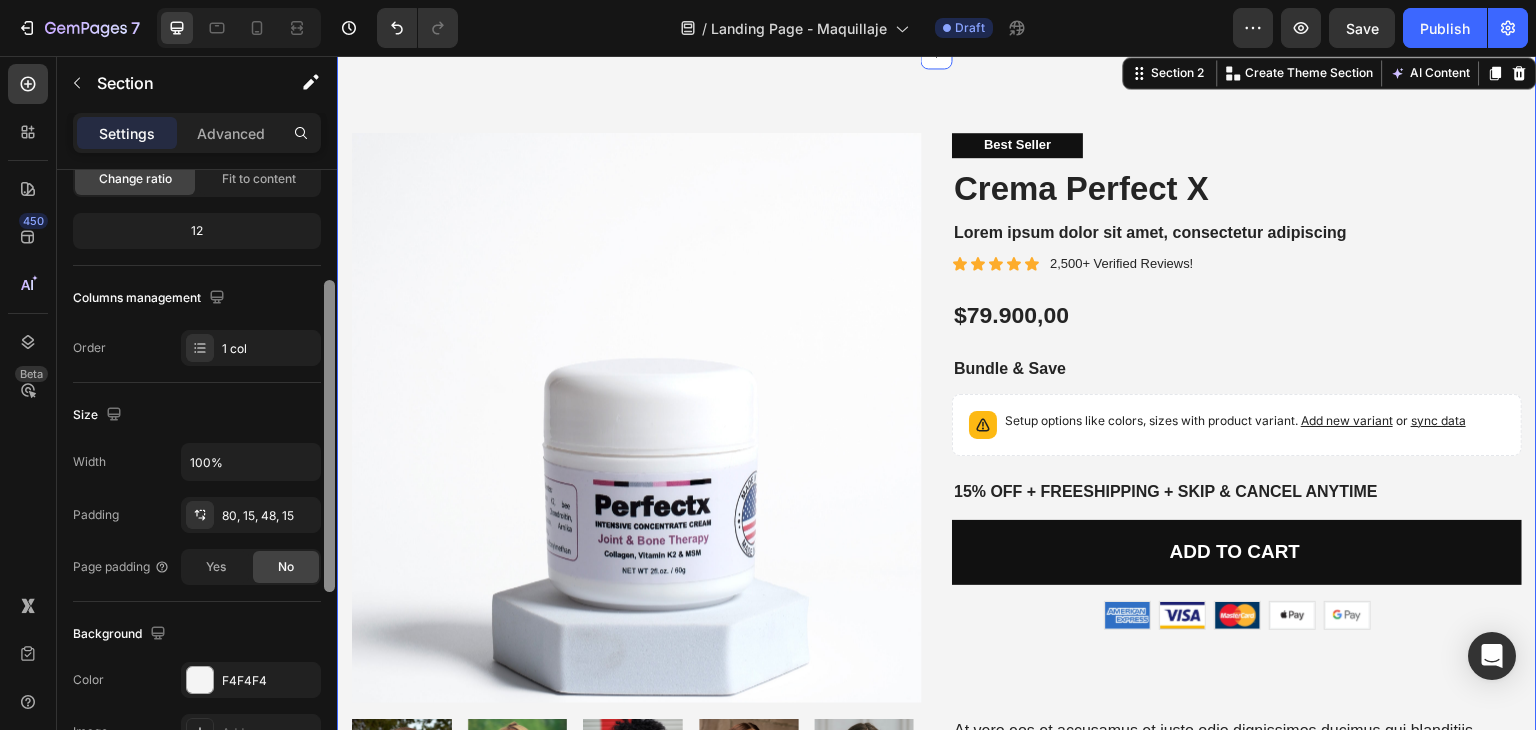 click at bounding box center (329, 436) 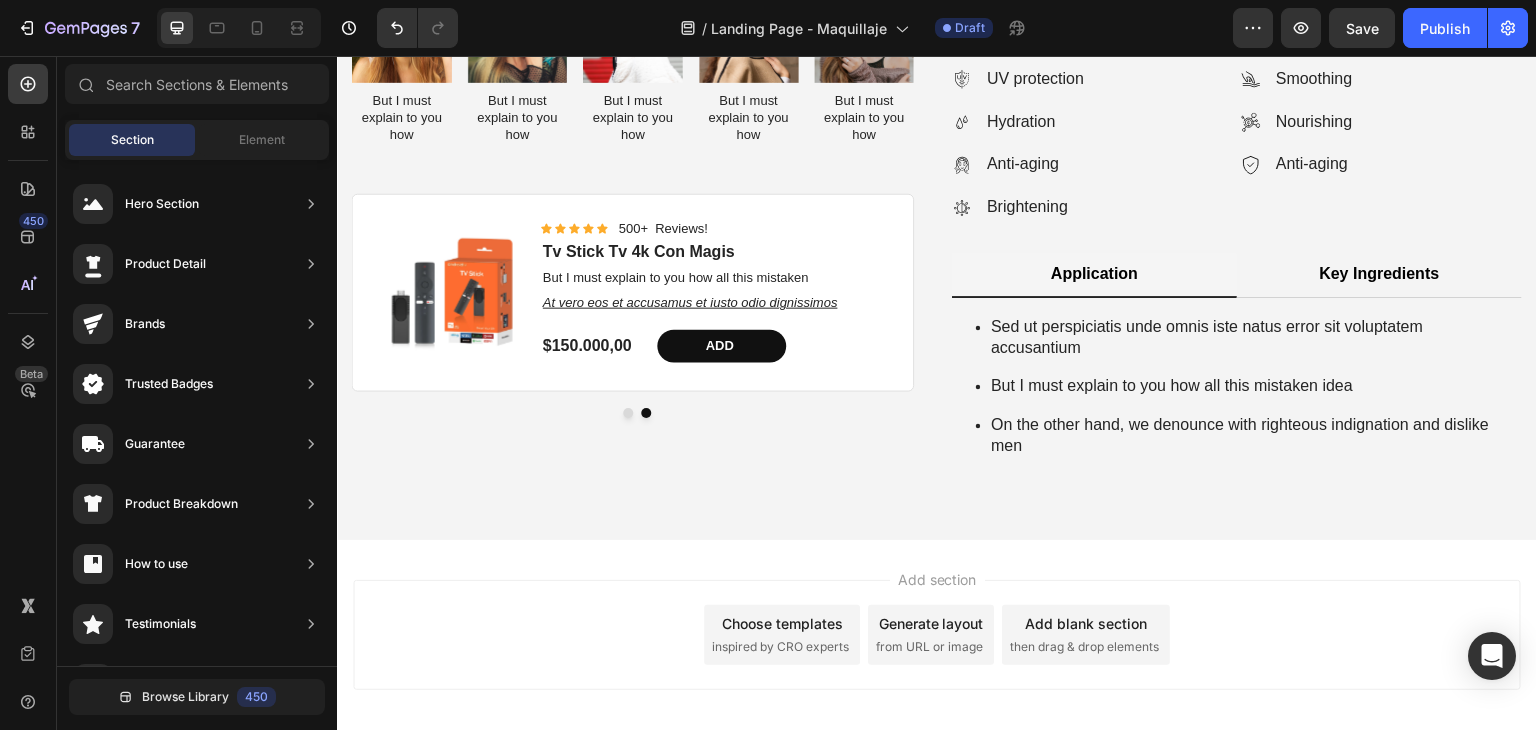 scroll, scrollTop: 1457, scrollLeft: 0, axis: vertical 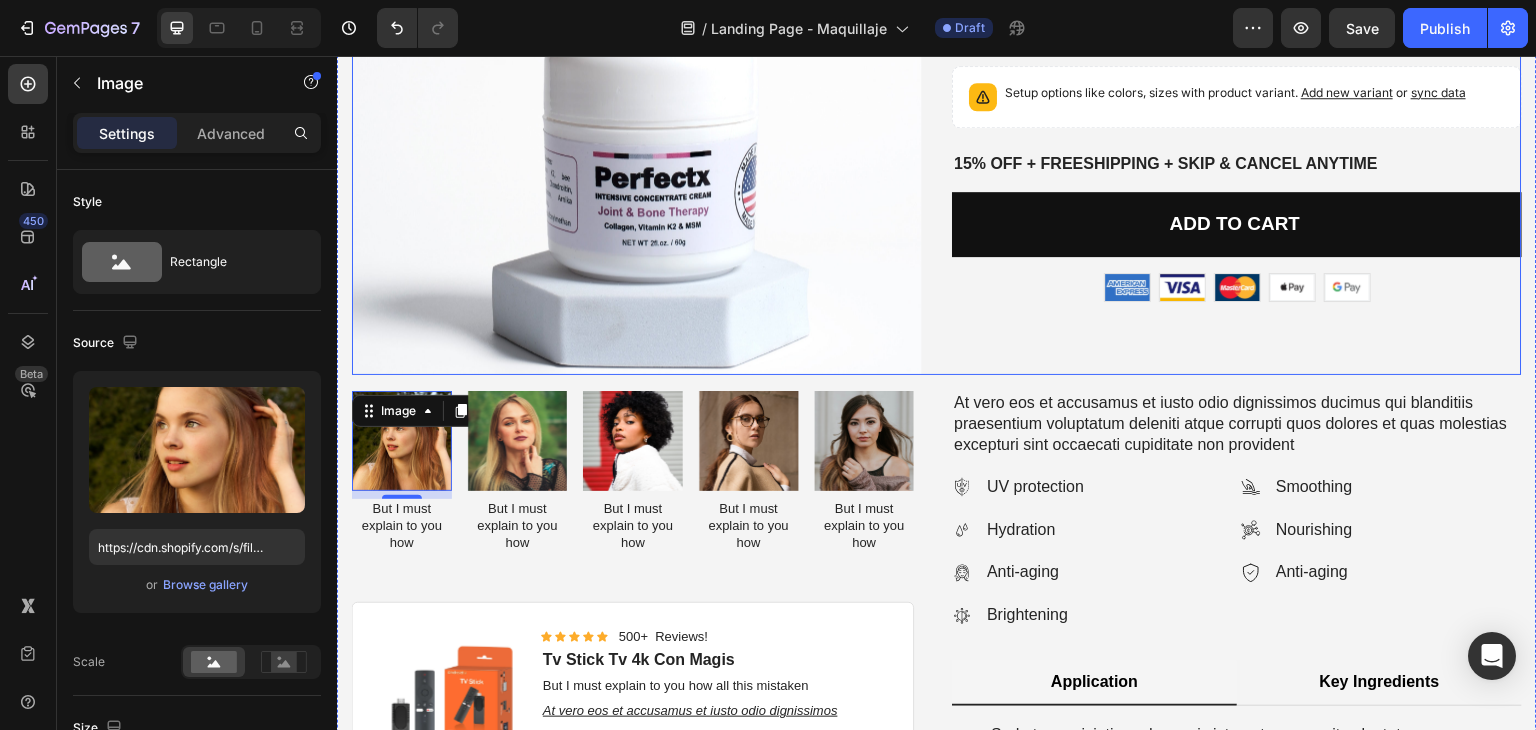 click on "Best Seller Text Block Crema Perfect X Product Title Lorem ipsum dolor sit amet, consectetur adipiscing Text Block Icon Icon Icon Icon Icon Icon List [NUMBER]+ Verified Reviews! Text Block Row $[PRICE] Product Price Product Price Bundle & Save Text Block Setup options like colors, sizes with product variant.       Add new variant   or   sync data Product Variants & Swatches 15% off + Freeshipping + Skip & Cancel Anytime Text Block Add to cart Add to Cart Image Image Image Image Image Row Row" at bounding box center [1237, 90] 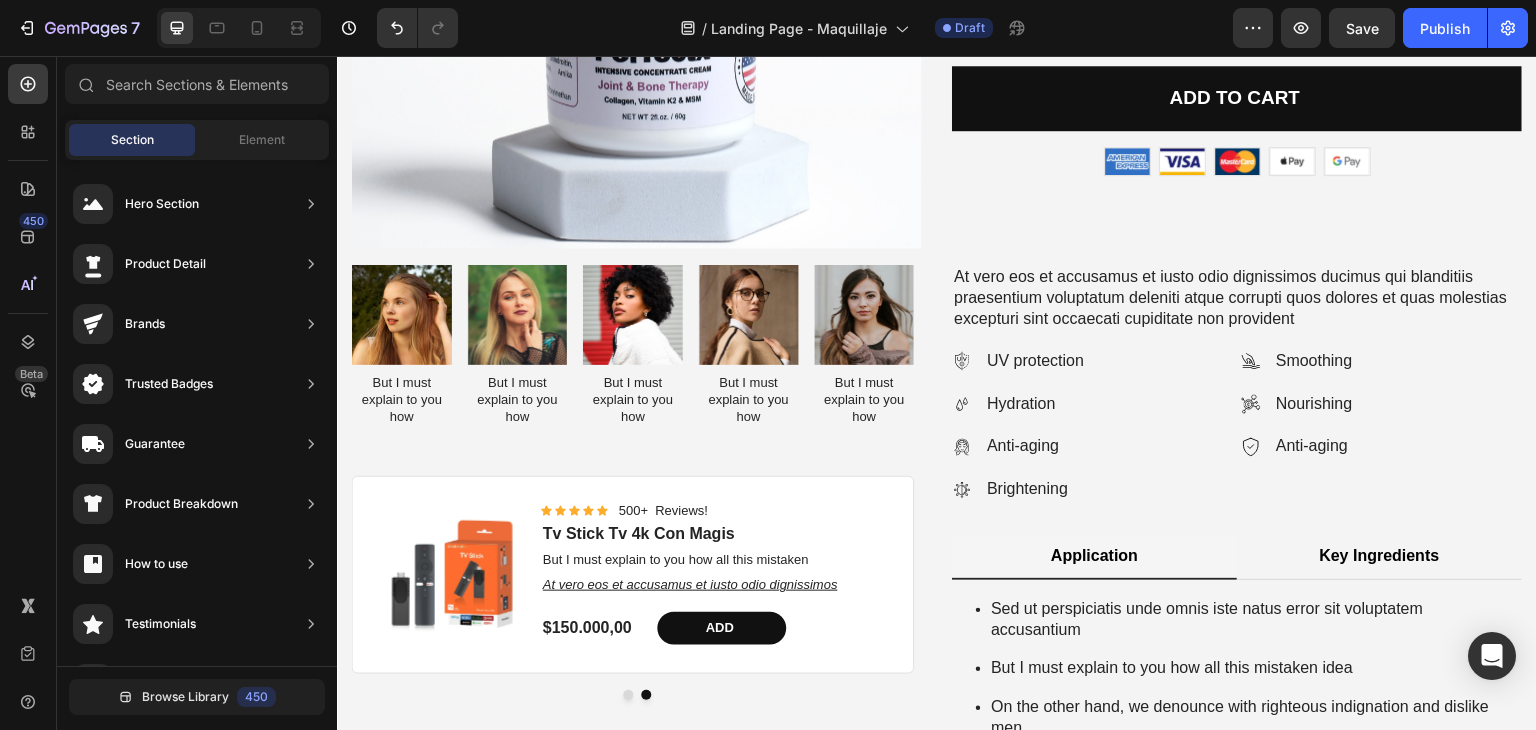 scroll, scrollTop: 1052, scrollLeft: 0, axis: vertical 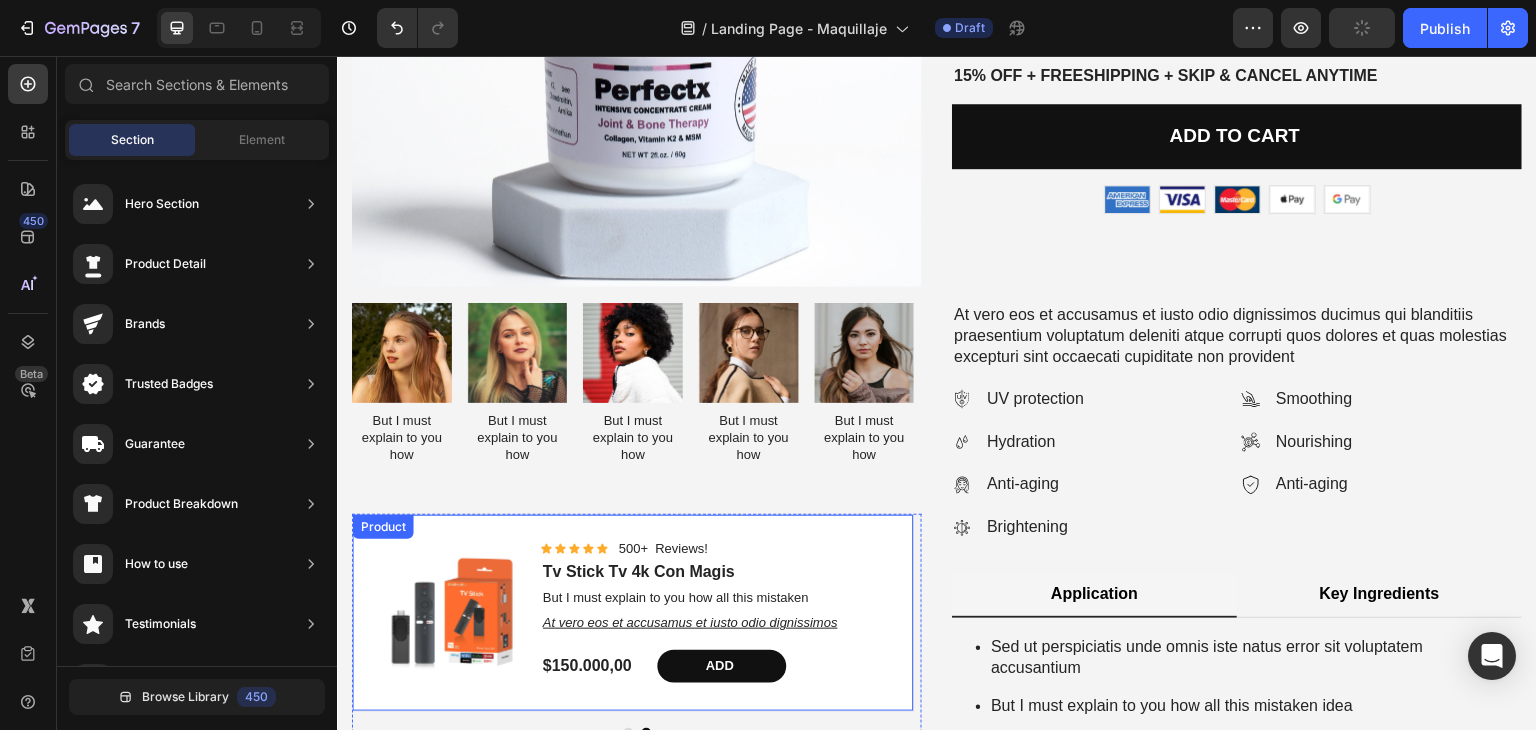 click on "Product" at bounding box center [383, 527] 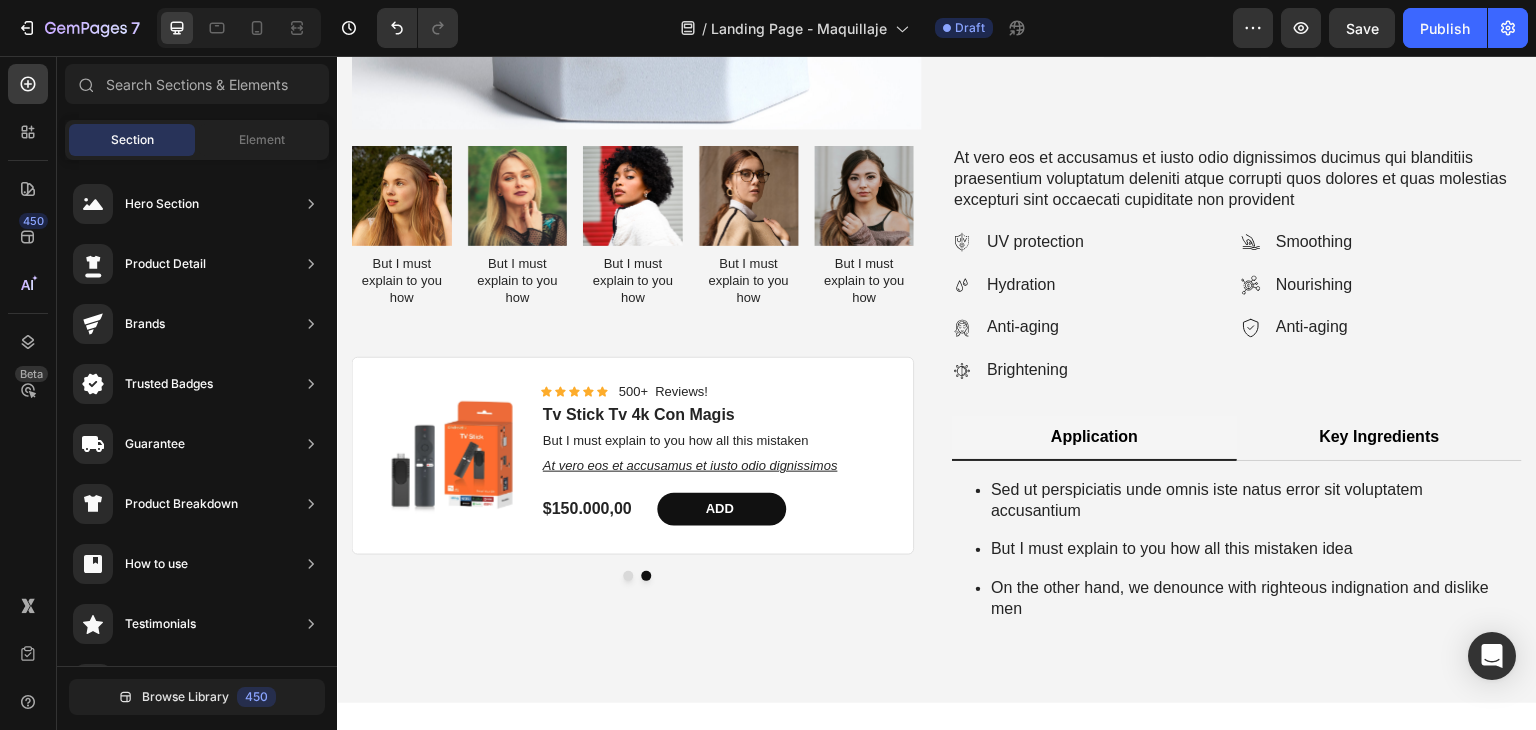 scroll, scrollTop: 1244, scrollLeft: 0, axis: vertical 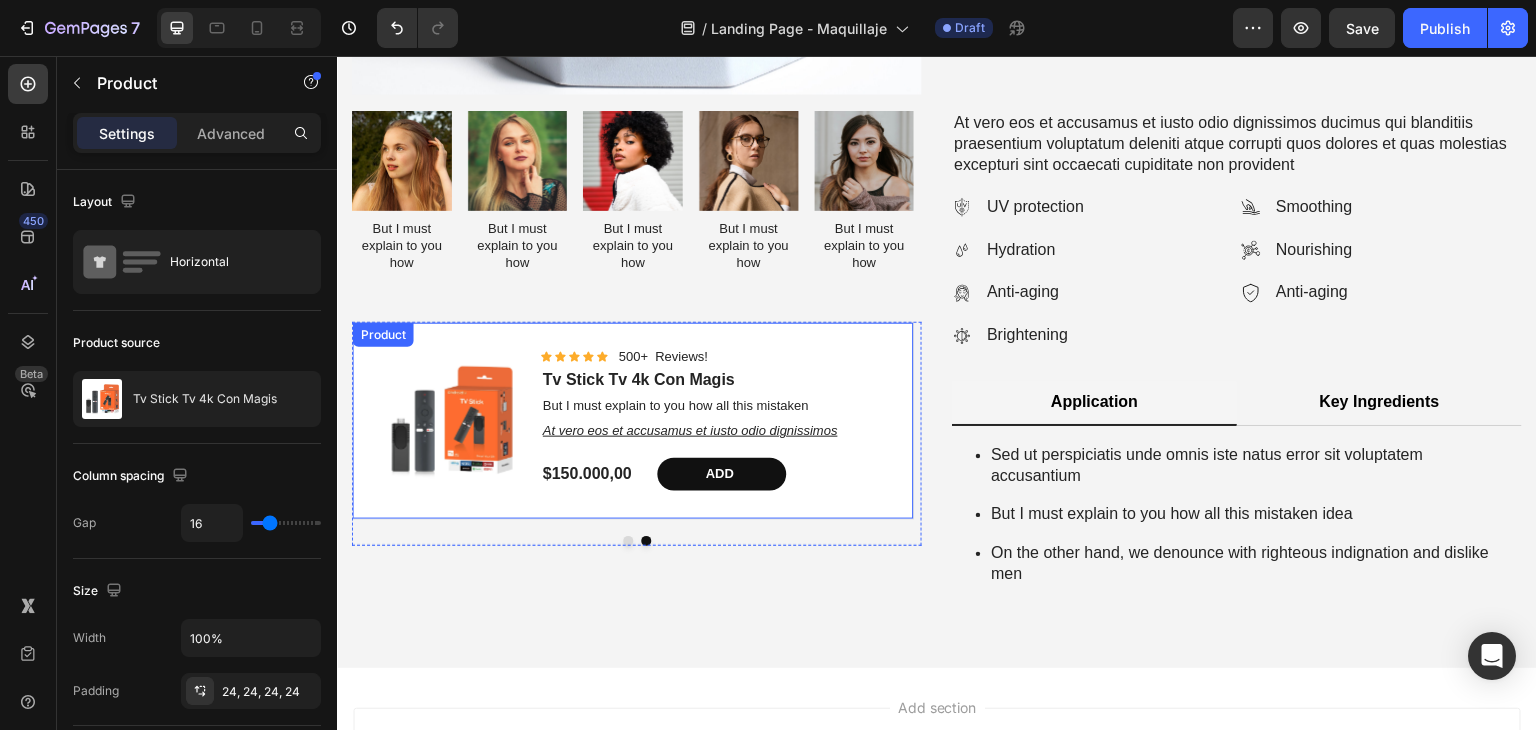 click on "Product" at bounding box center [383, 335] 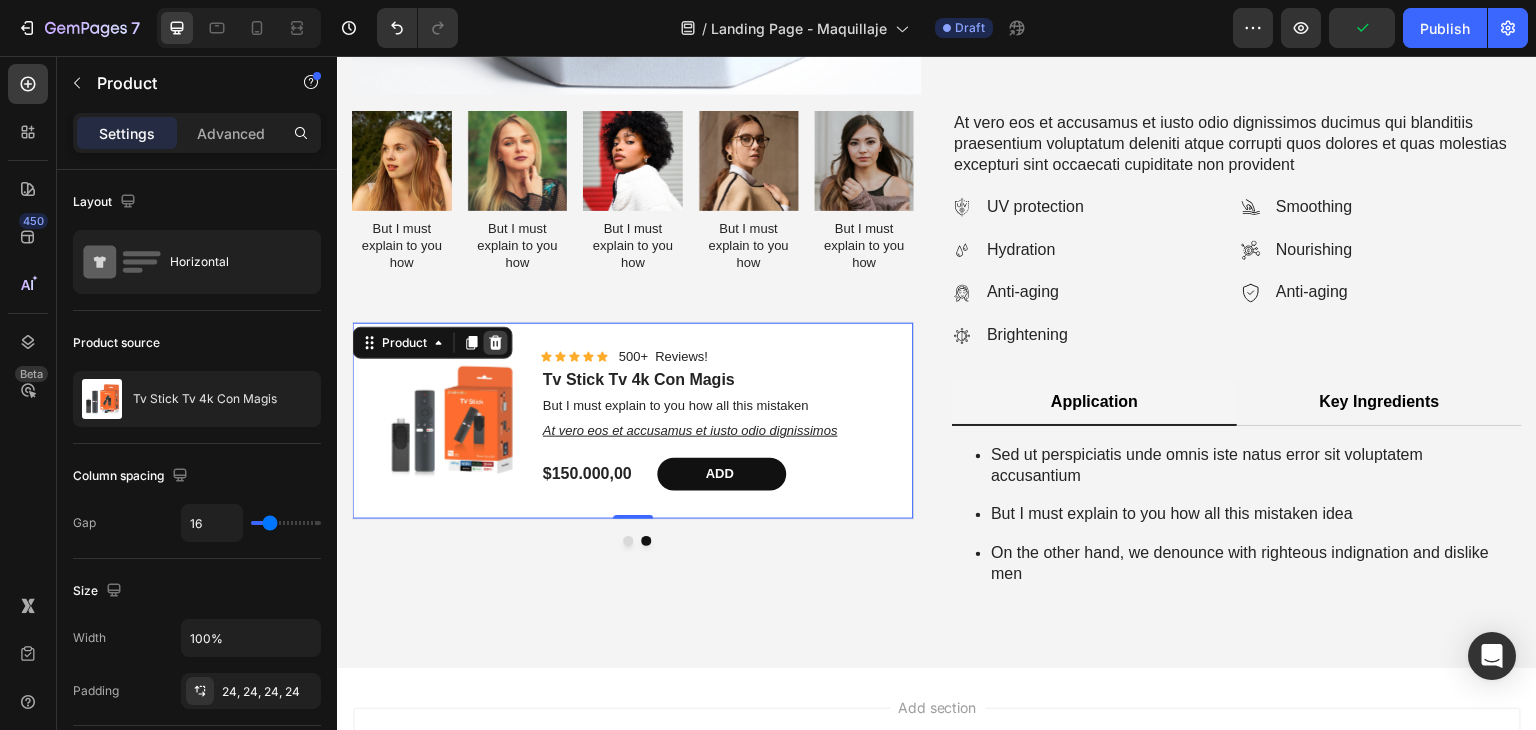 click 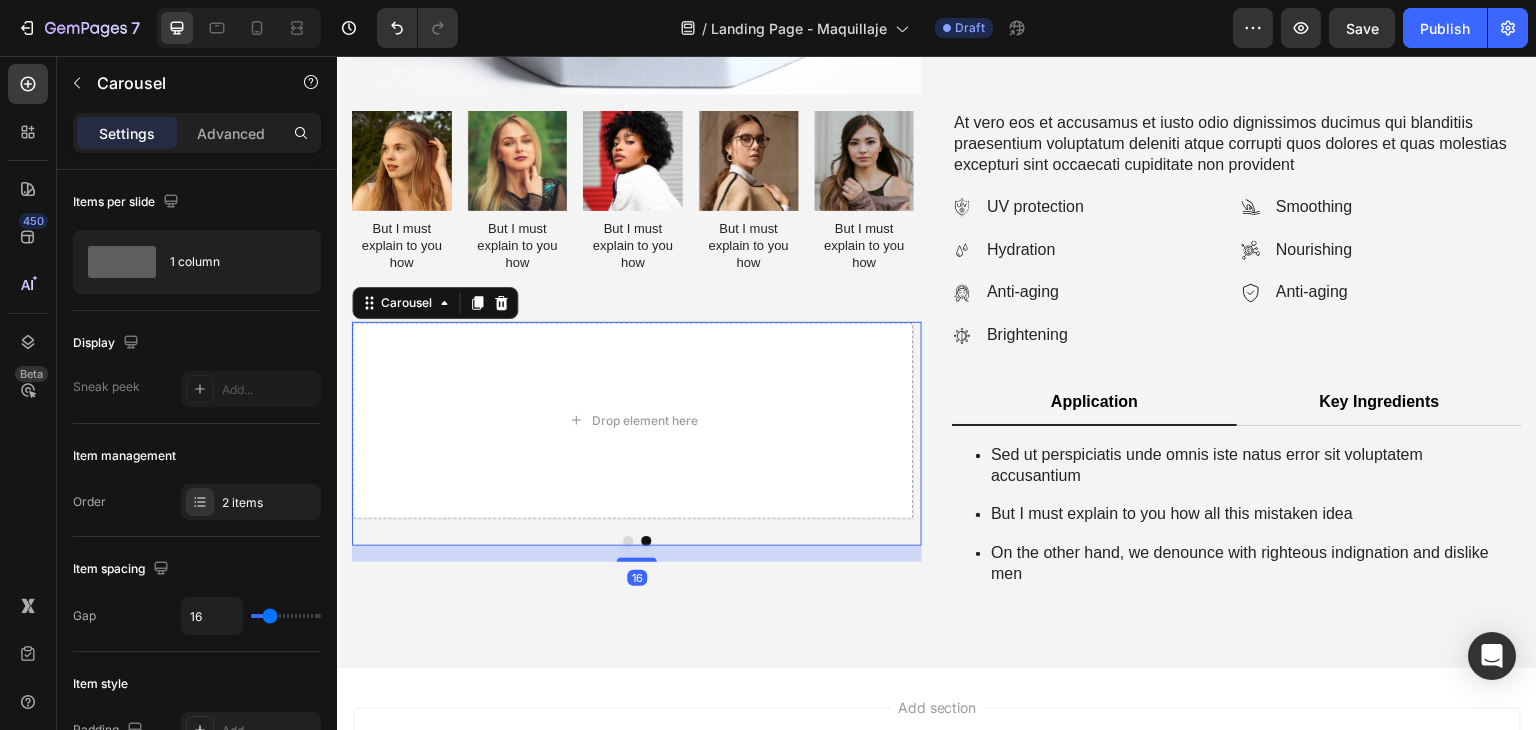 click on "Carousel" at bounding box center (435, 303) 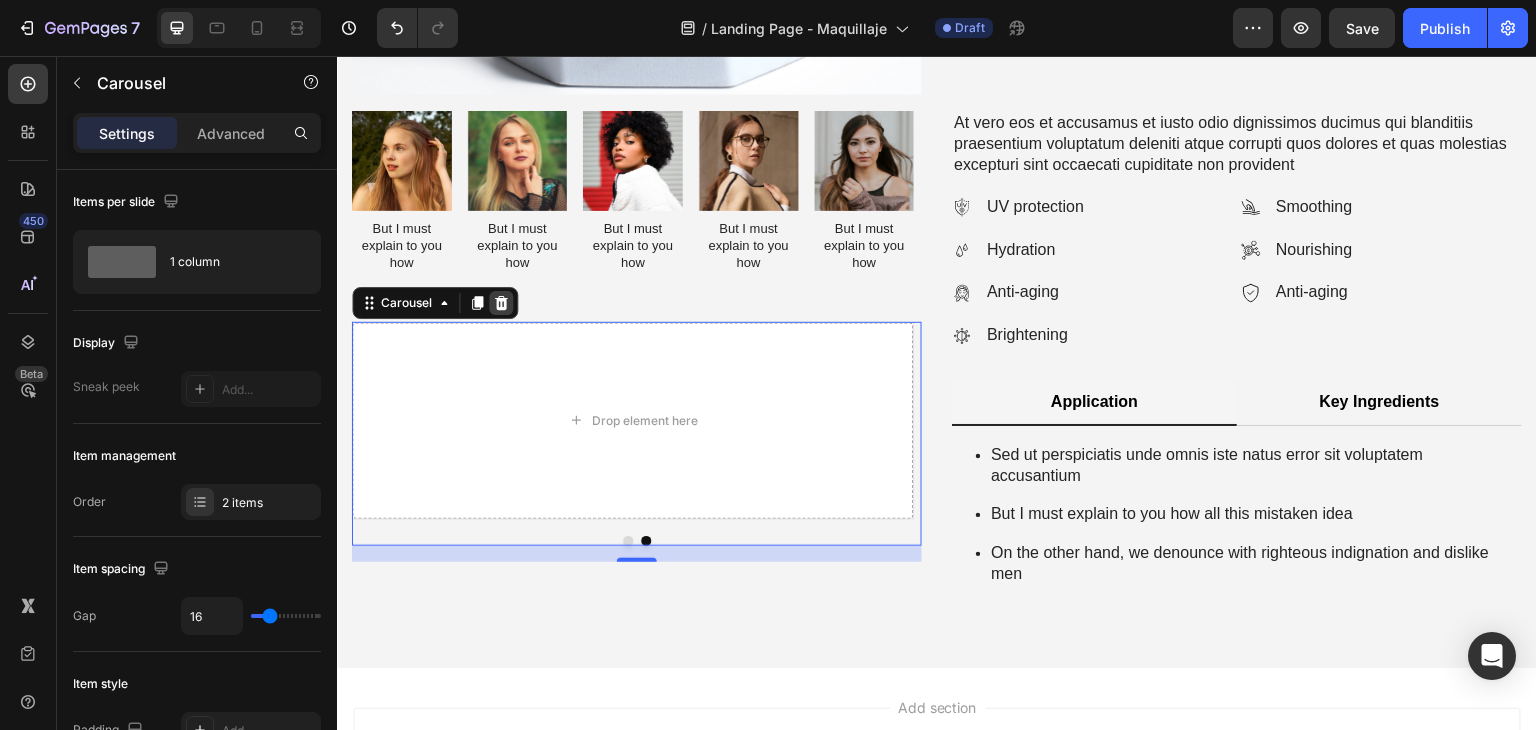click 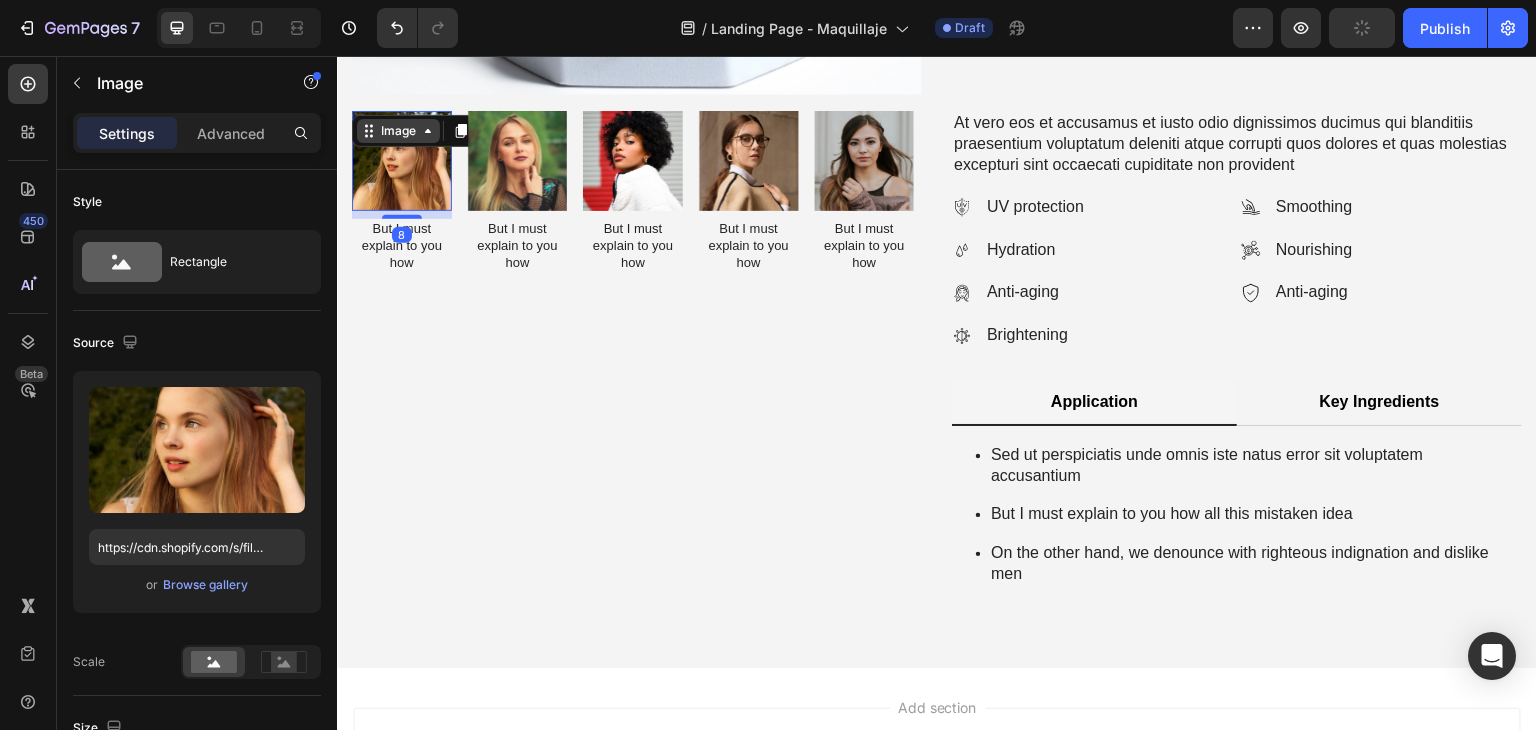 click on "Image" at bounding box center [398, 131] 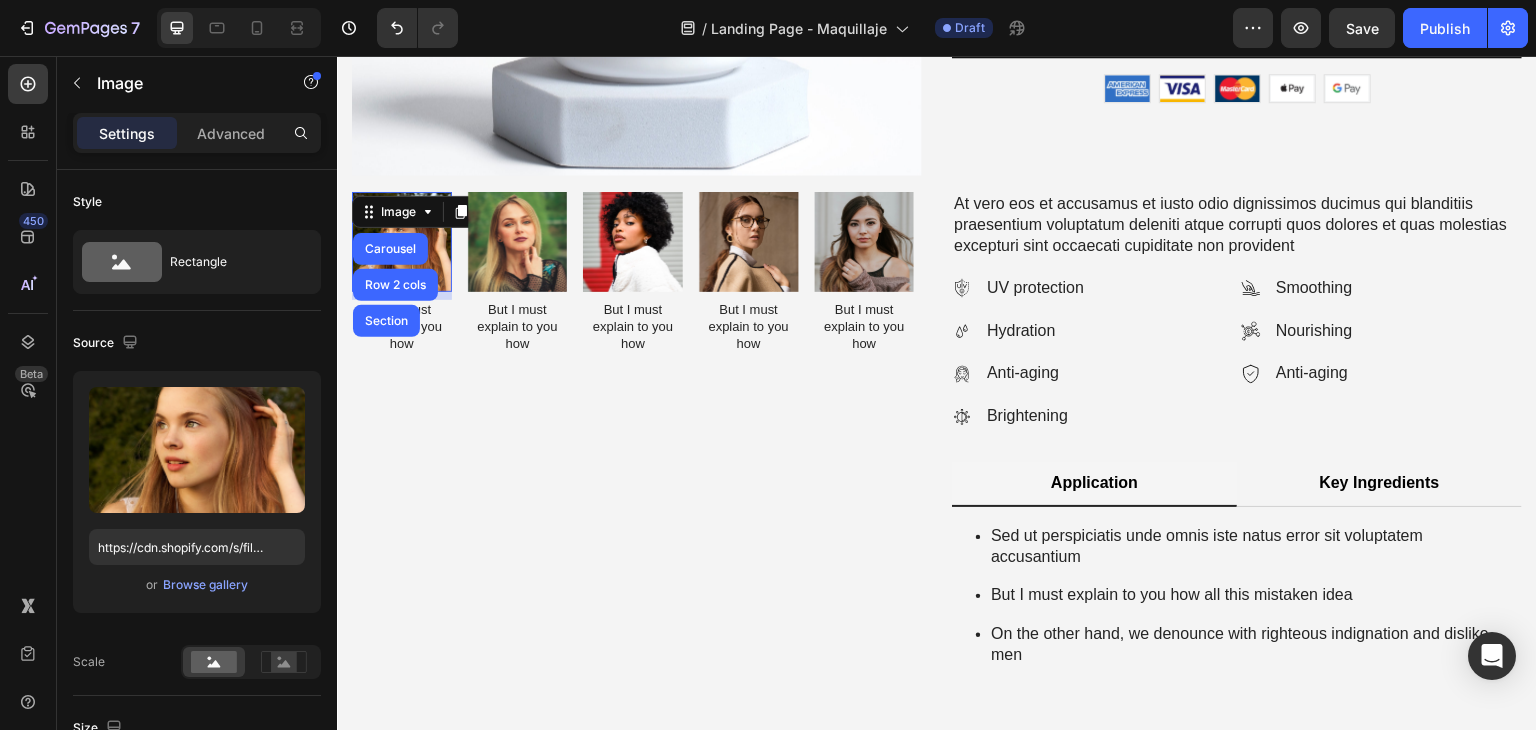 type 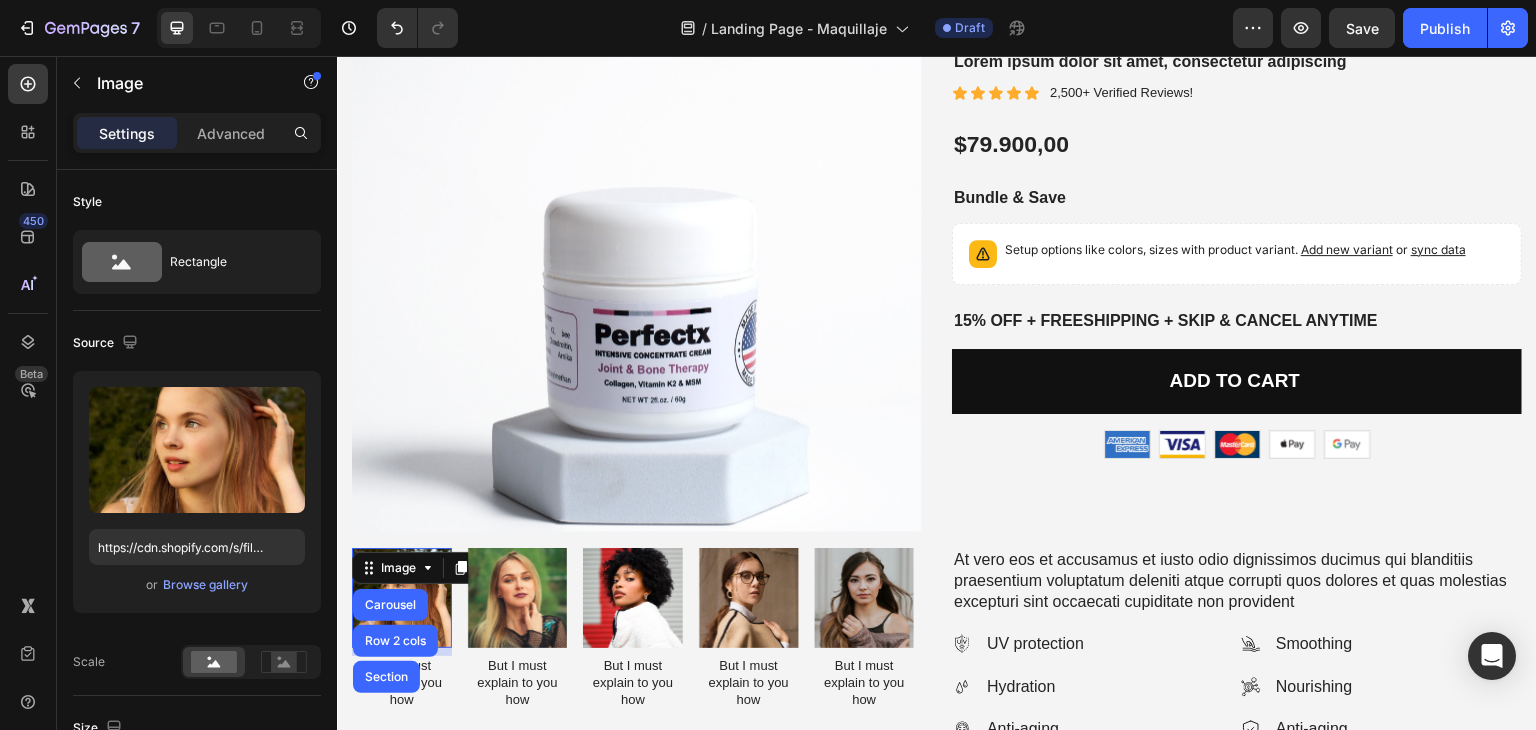 scroll, scrollTop: 795, scrollLeft: 0, axis: vertical 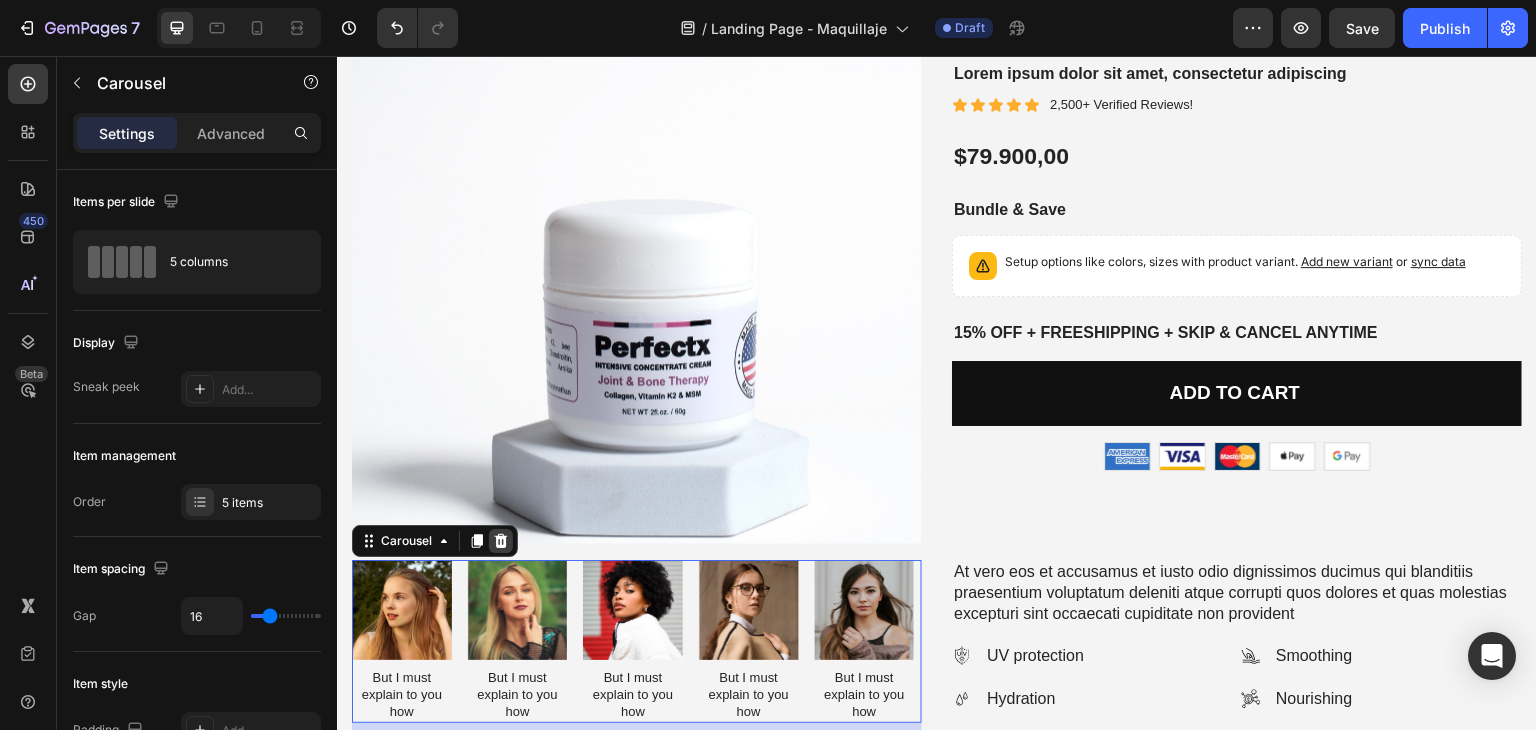 click at bounding box center [501, 541] 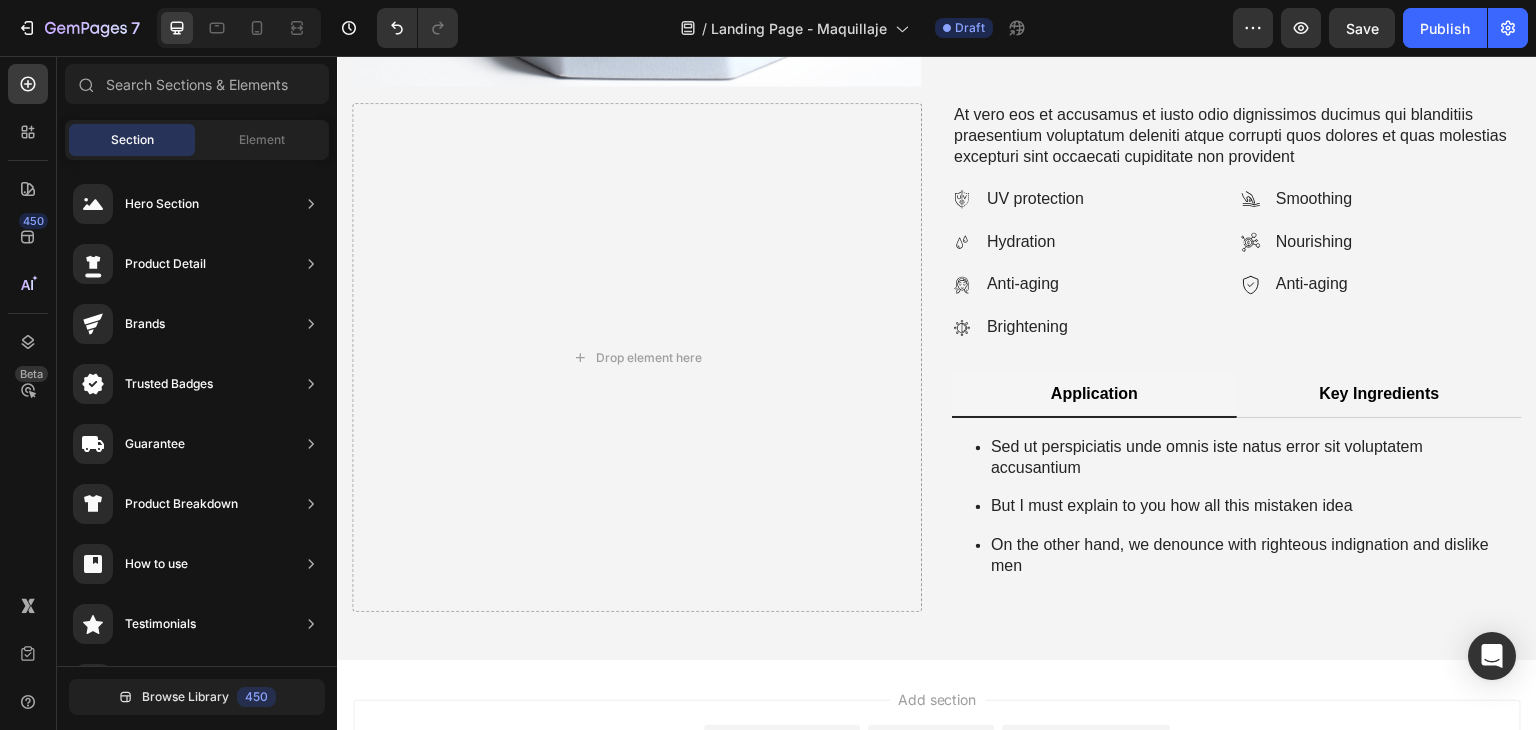 scroll, scrollTop: 1246, scrollLeft: 0, axis: vertical 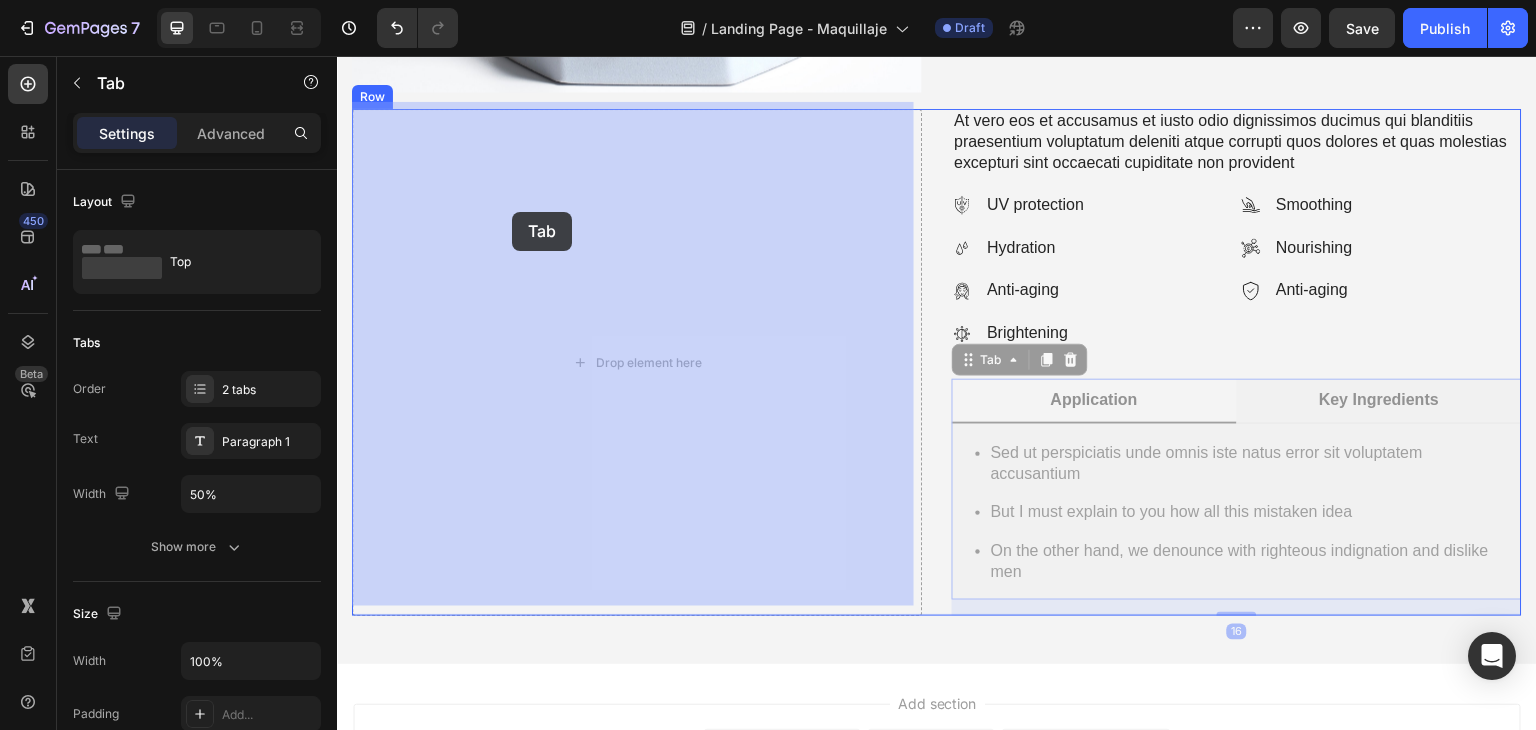 drag, startPoint x: 965, startPoint y: 359, endPoint x: 513, endPoint y: 213, distance: 474.99475 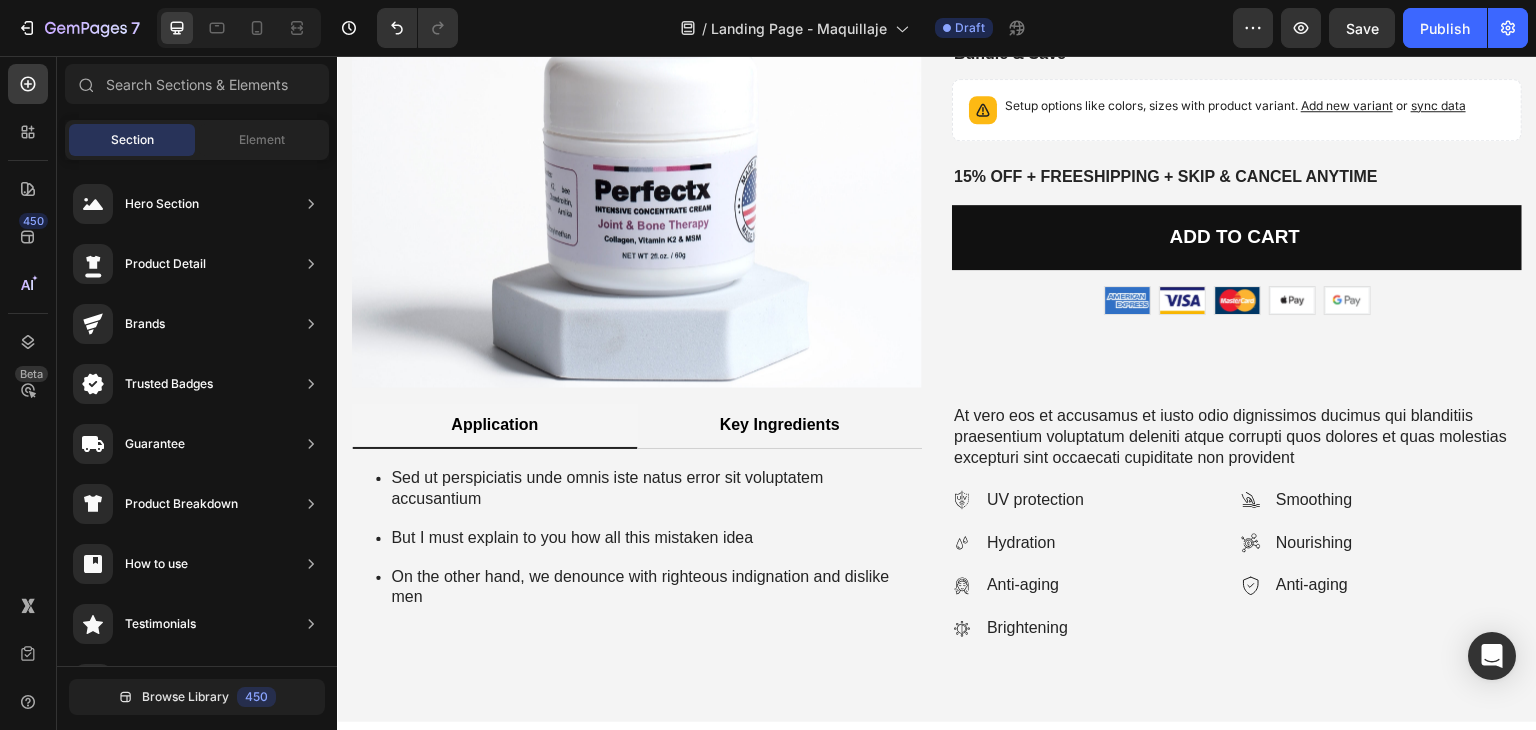 scroll, scrollTop: 963, scrollLeft: 0, axis: vertical 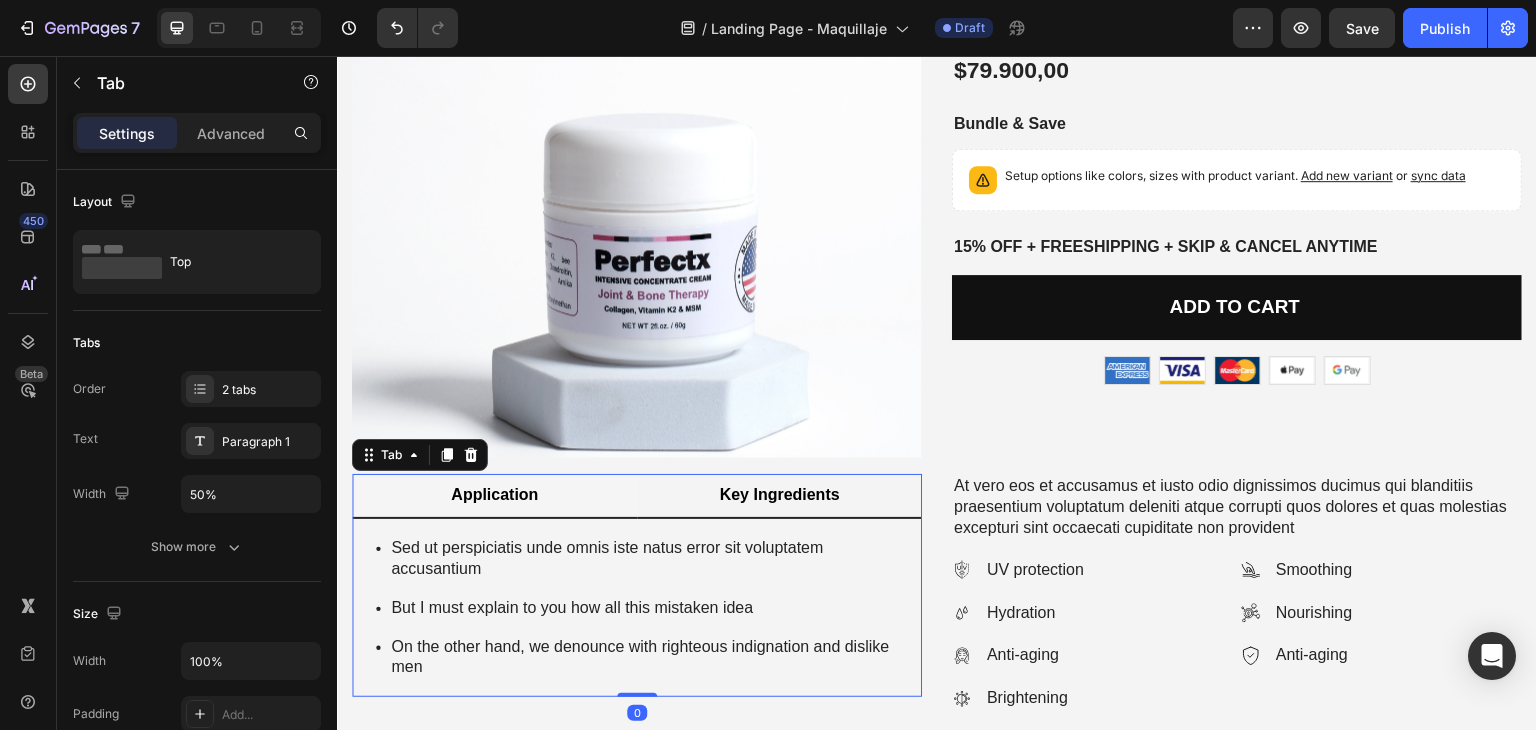 click on "Key Ingredients" at bounding box center [779, 495] 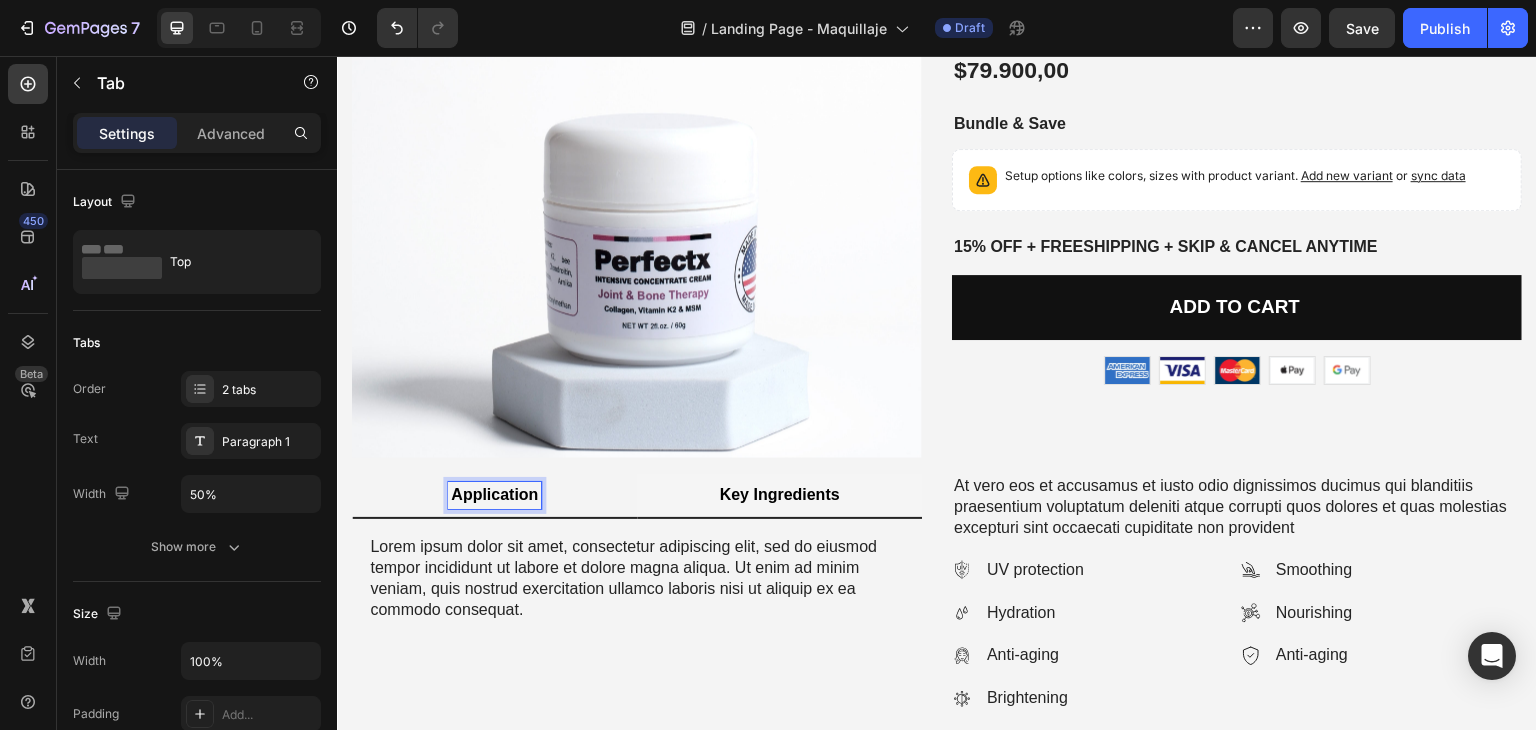 click on "Application" at bounding box center (494, 495) 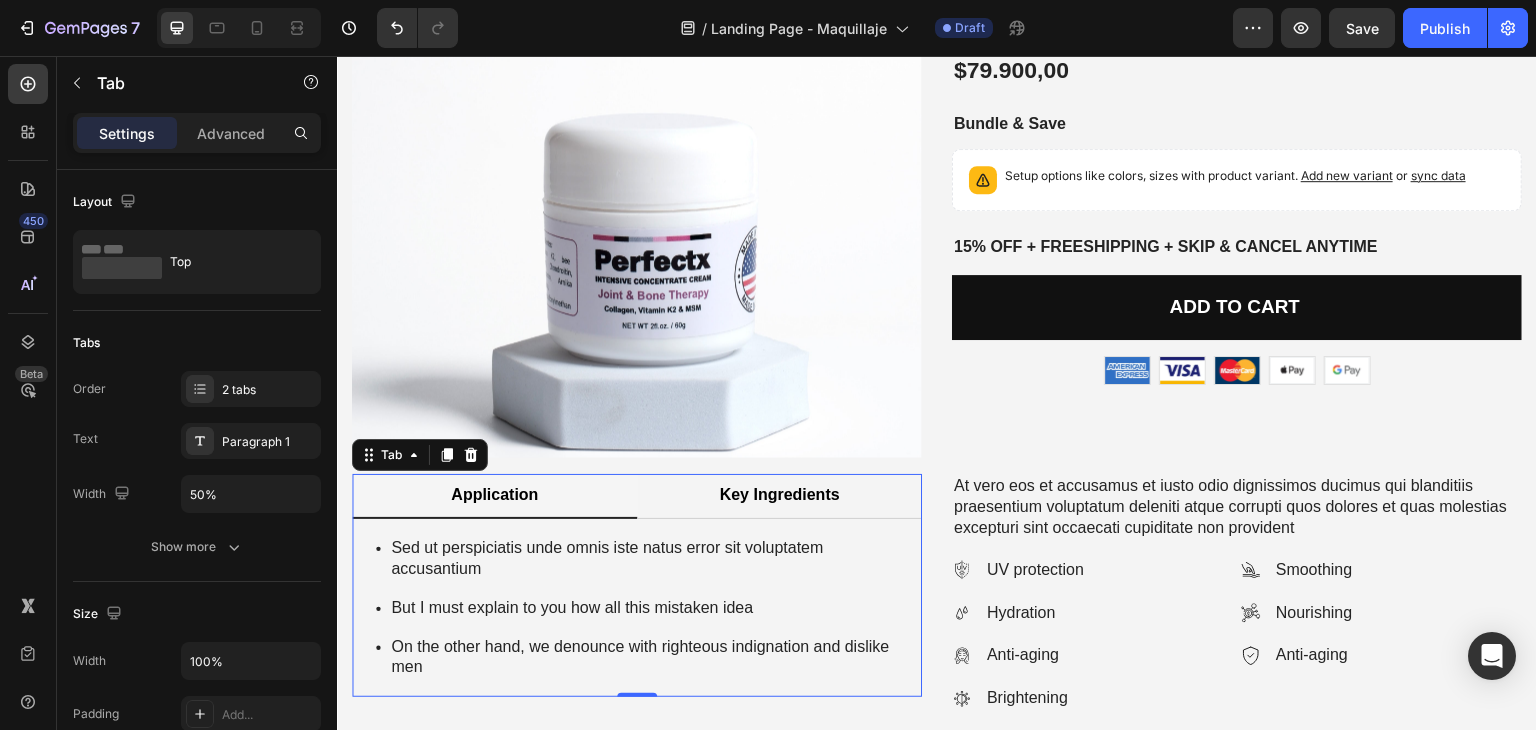 click on "Application" at bounding box center [494, 496] 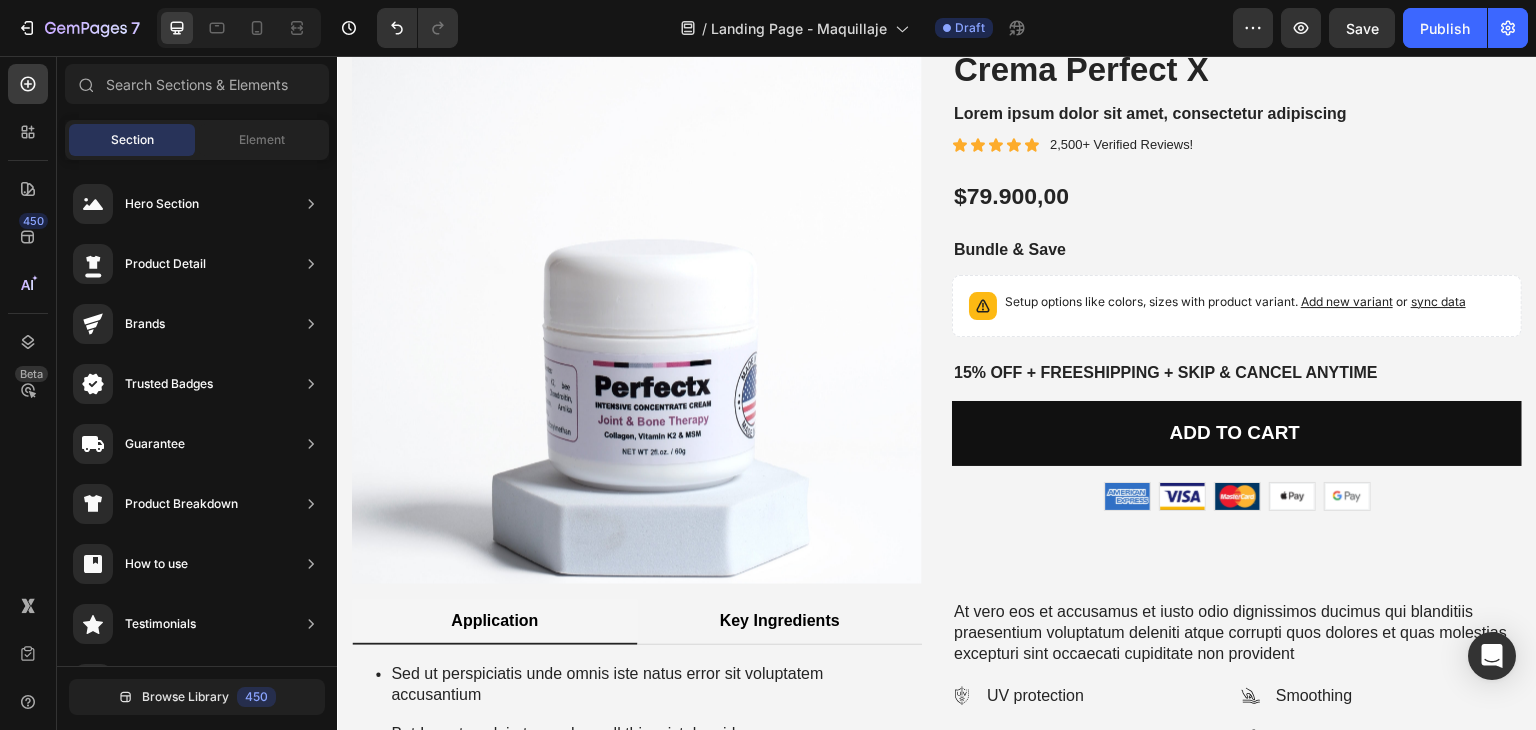 scroll, scrollTop: 792, scrollLeft: 0, axis: vertical 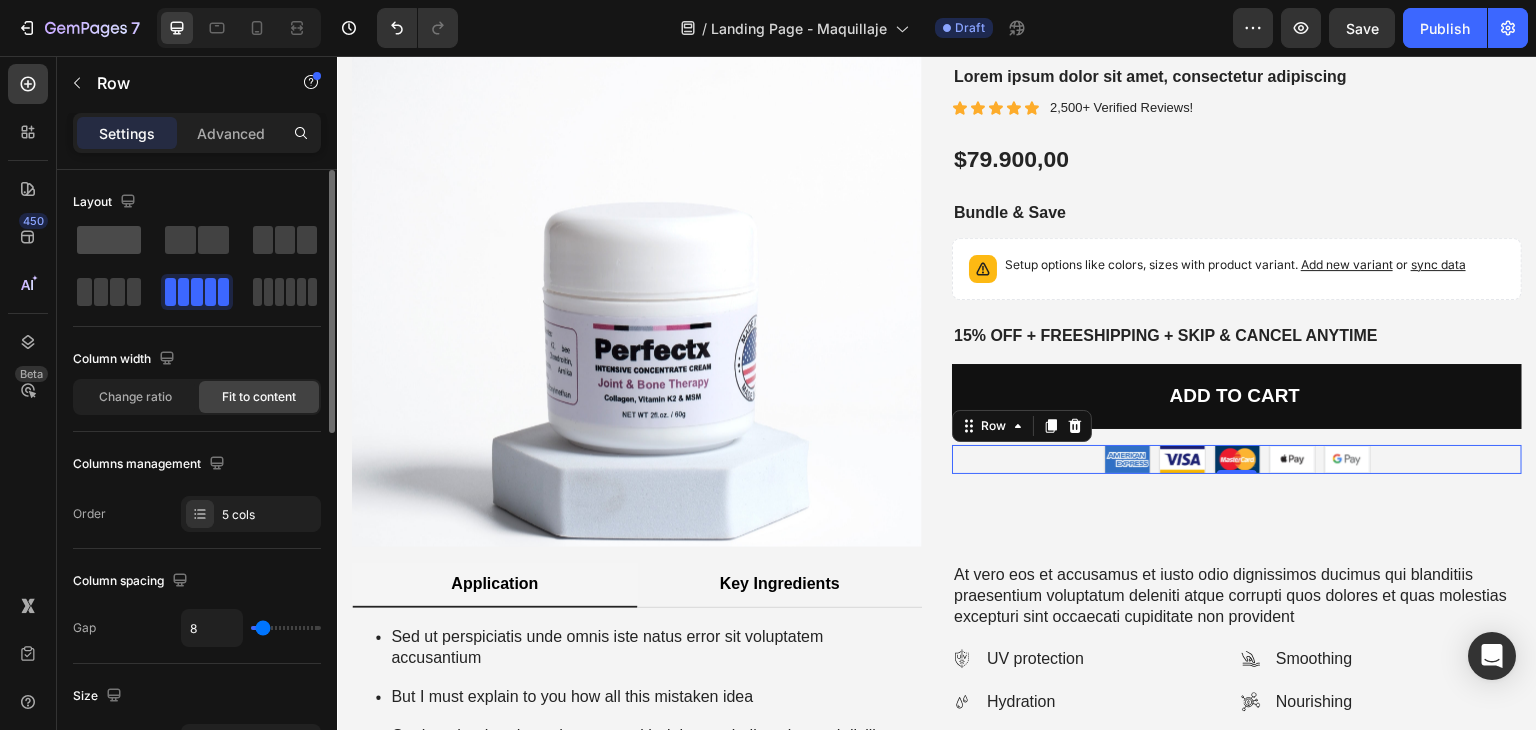 click 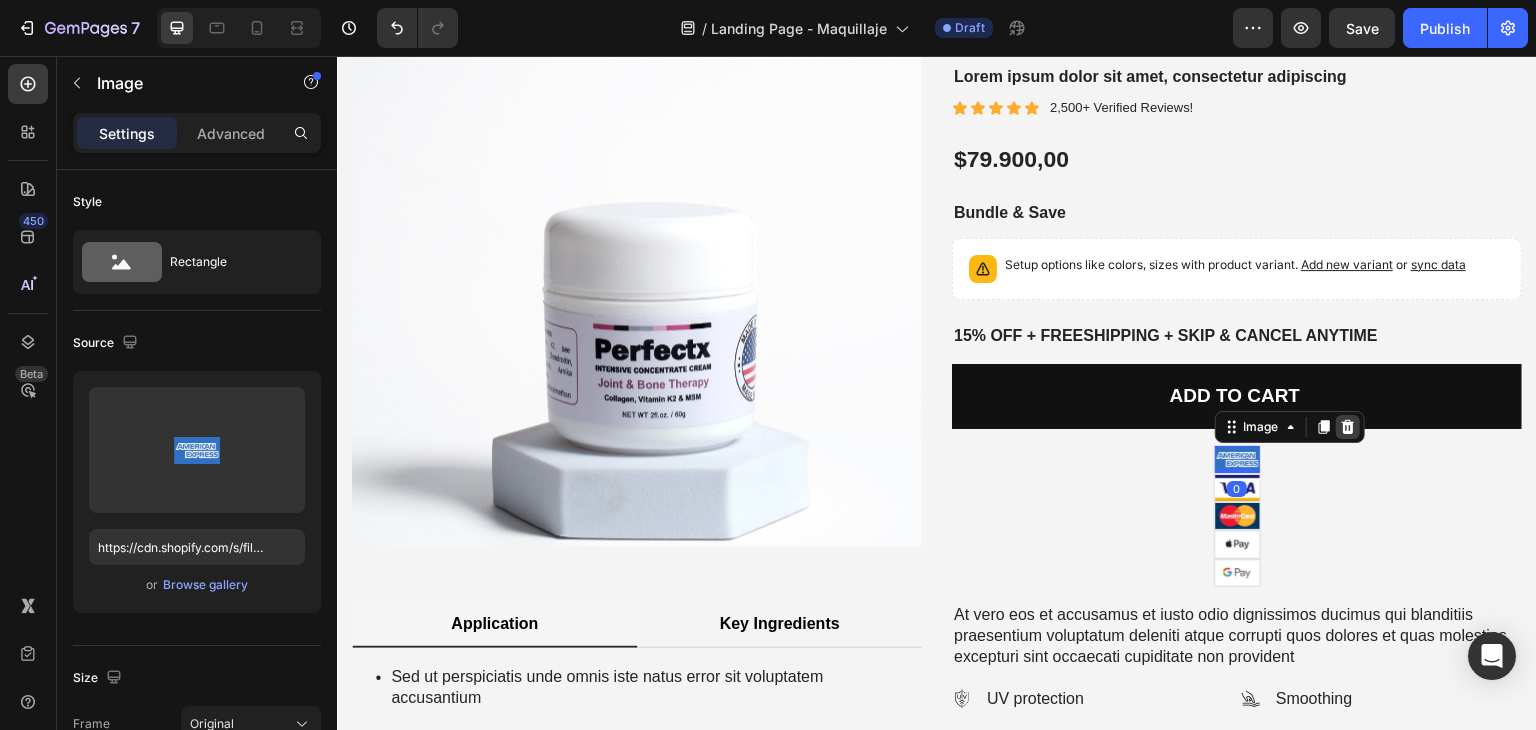 click 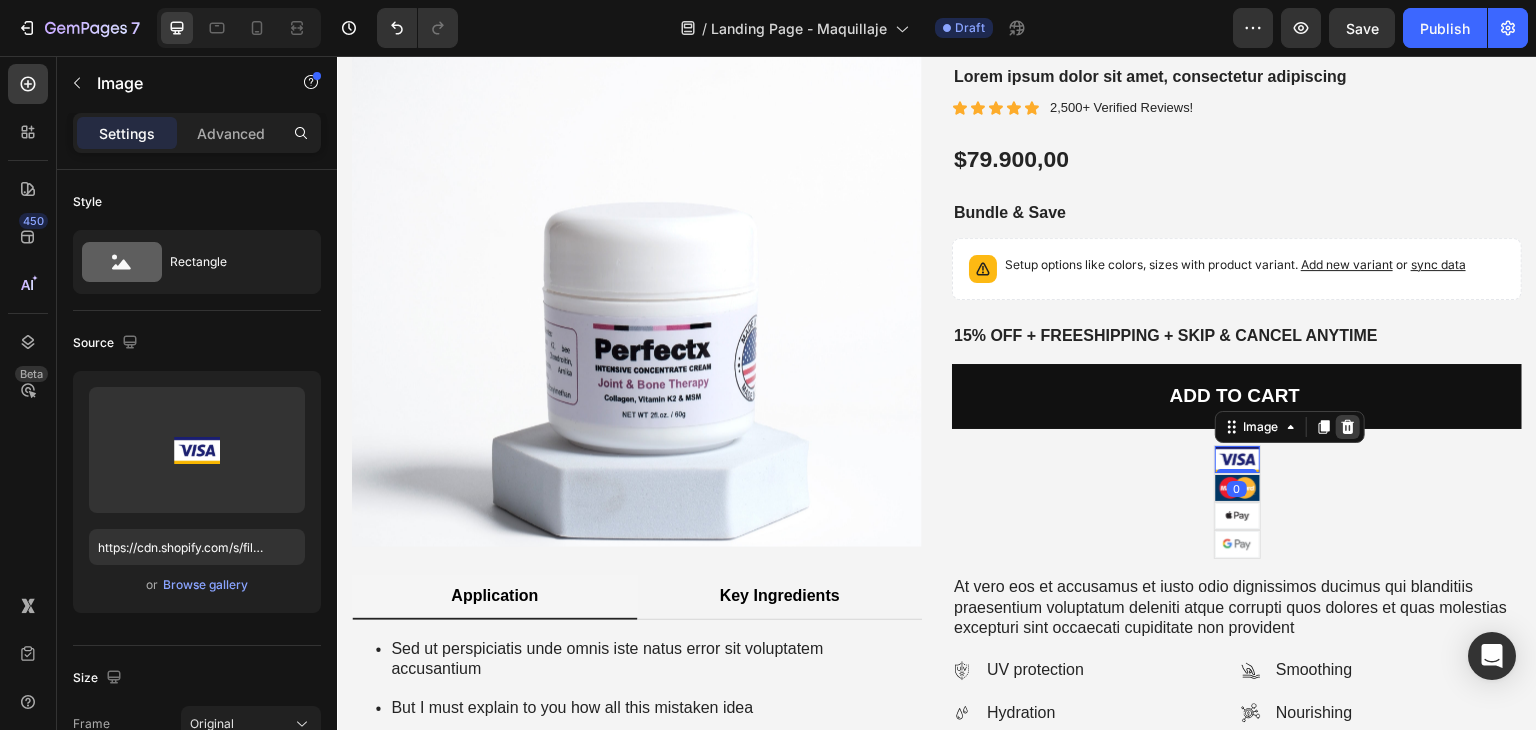 click 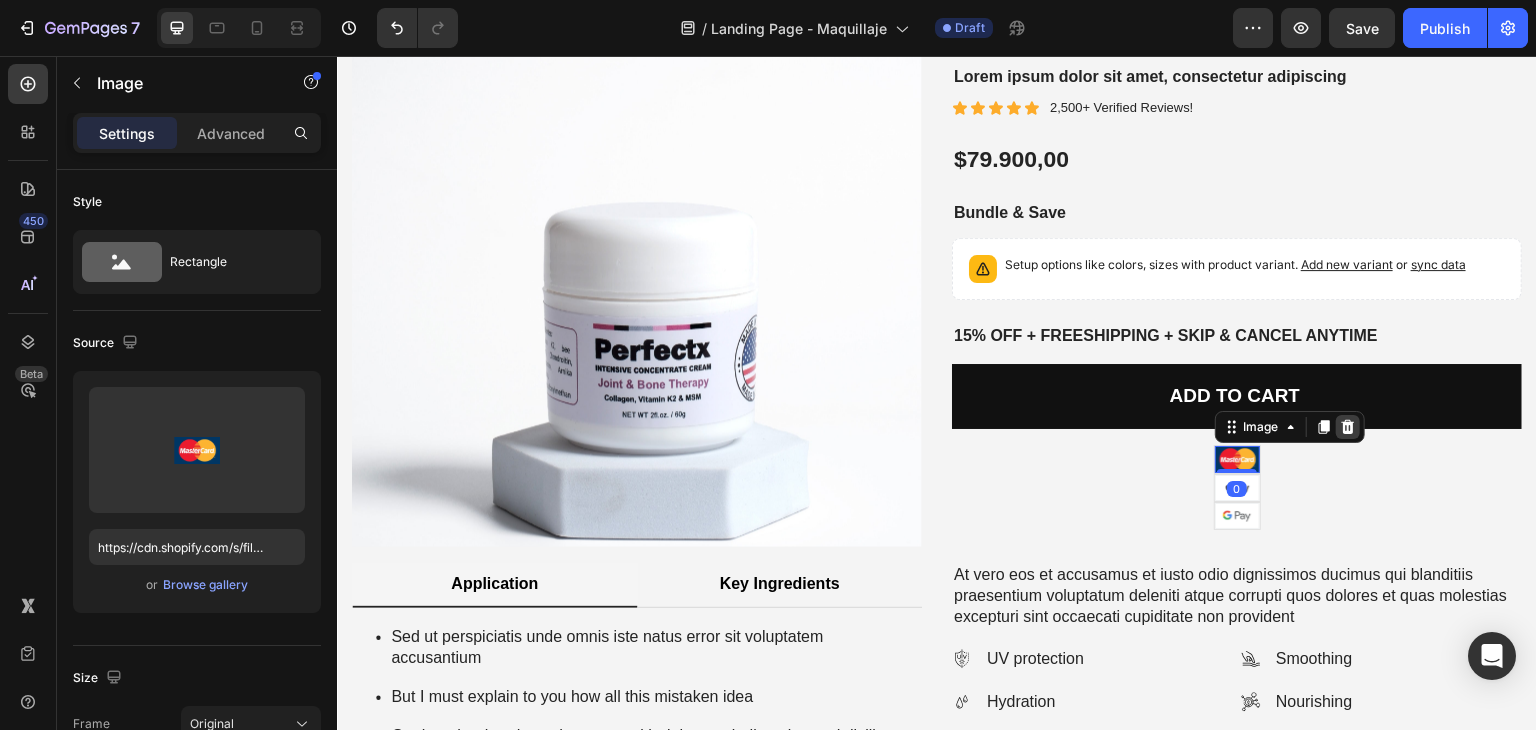 click 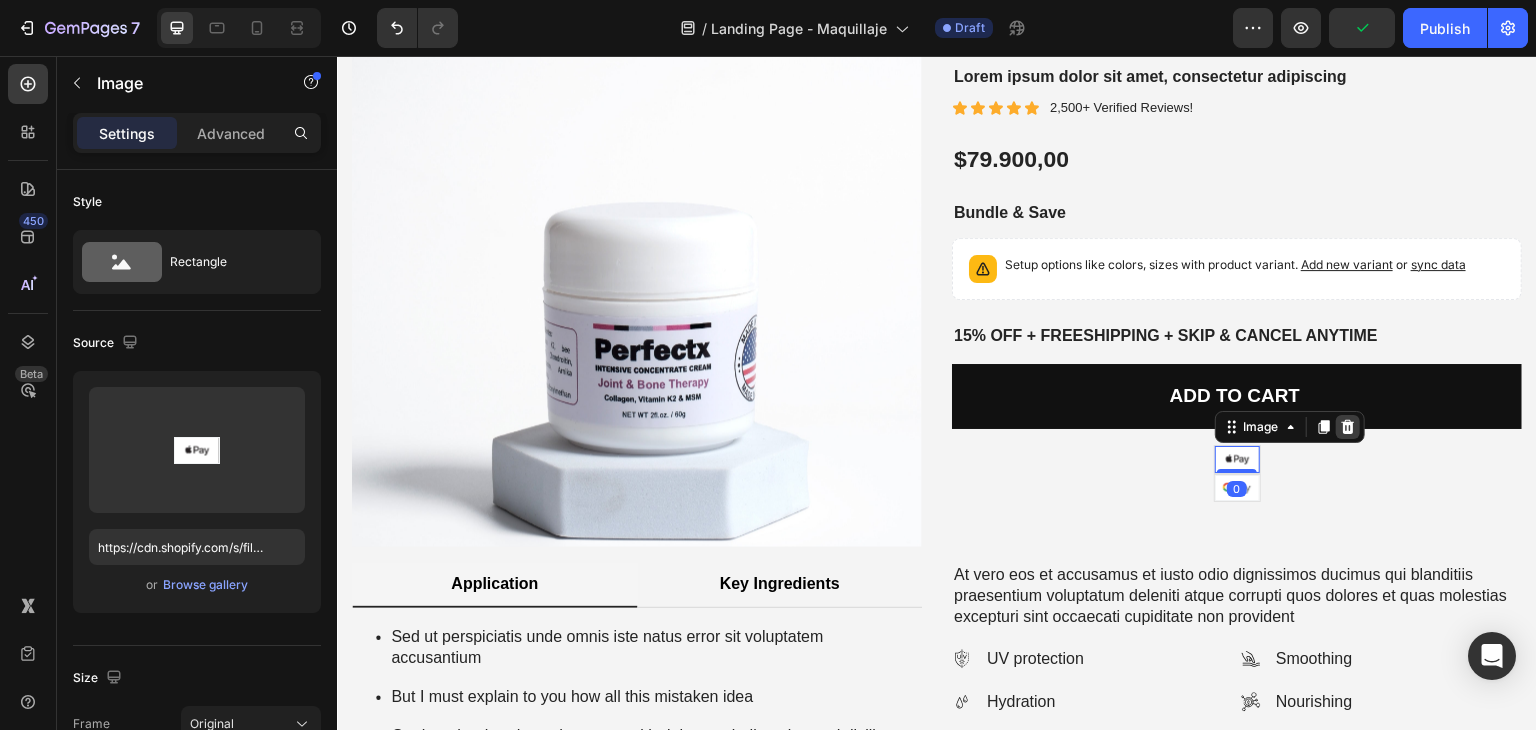 click 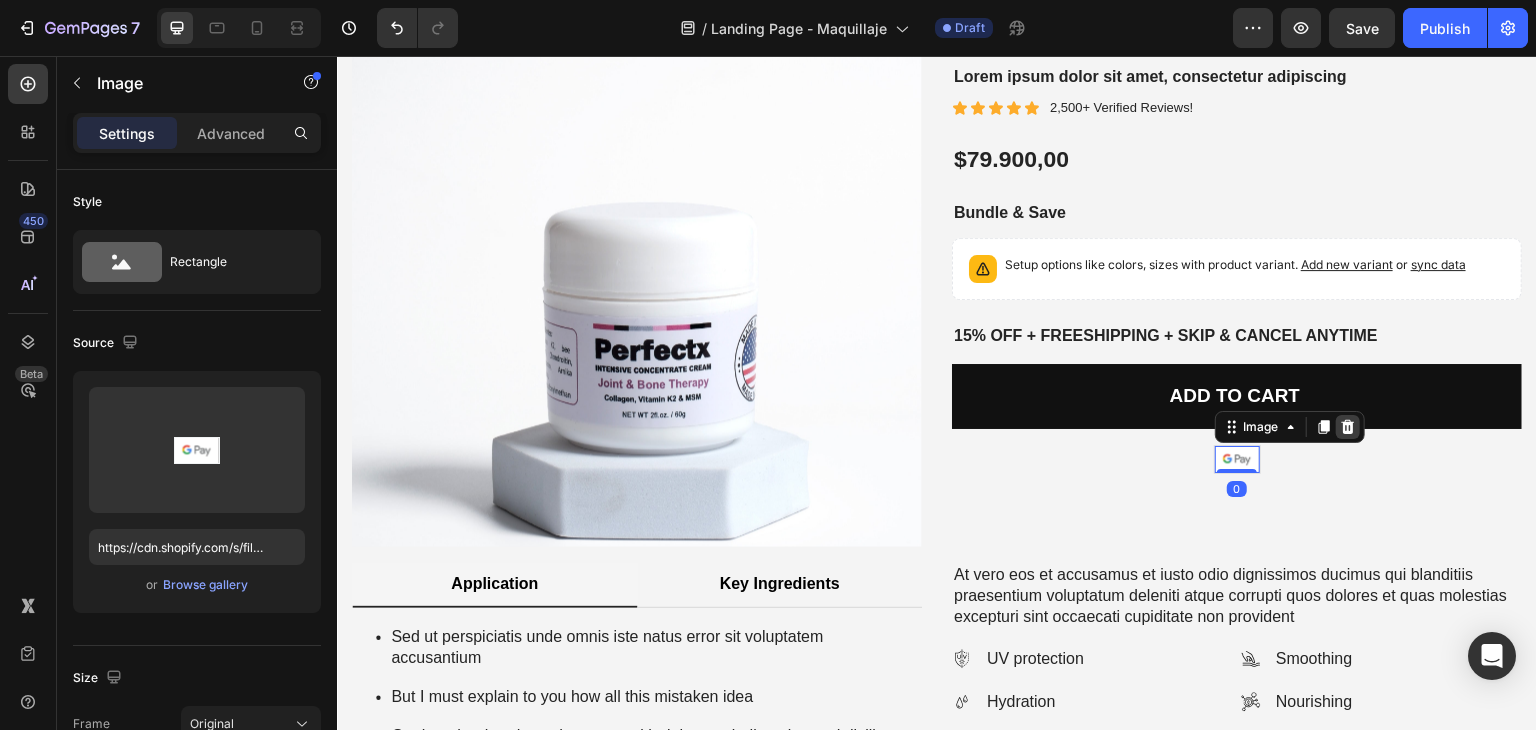 click at bounding box center (1348, 427) 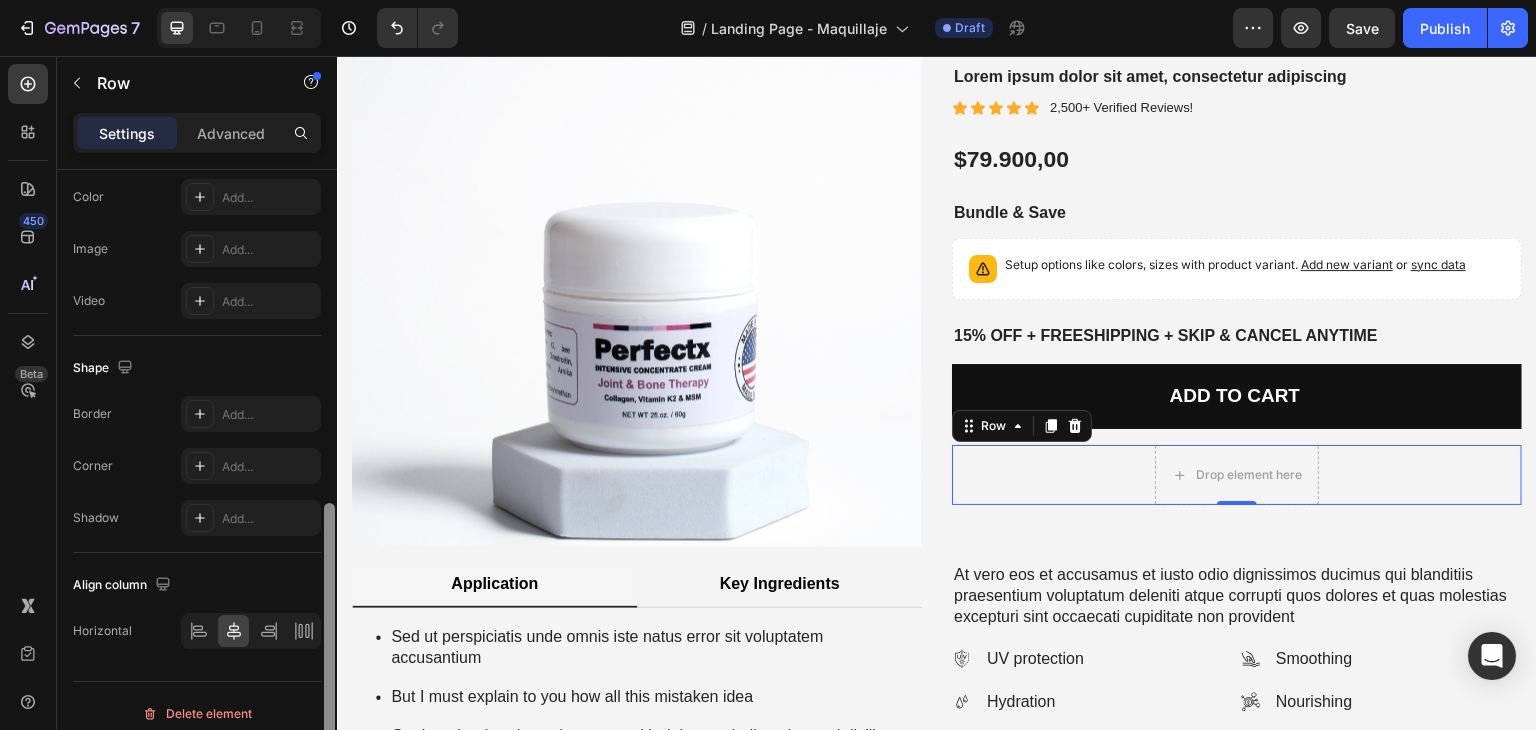 scroll, scrollTop: 662, scrollLeft: 0, axis: vertical 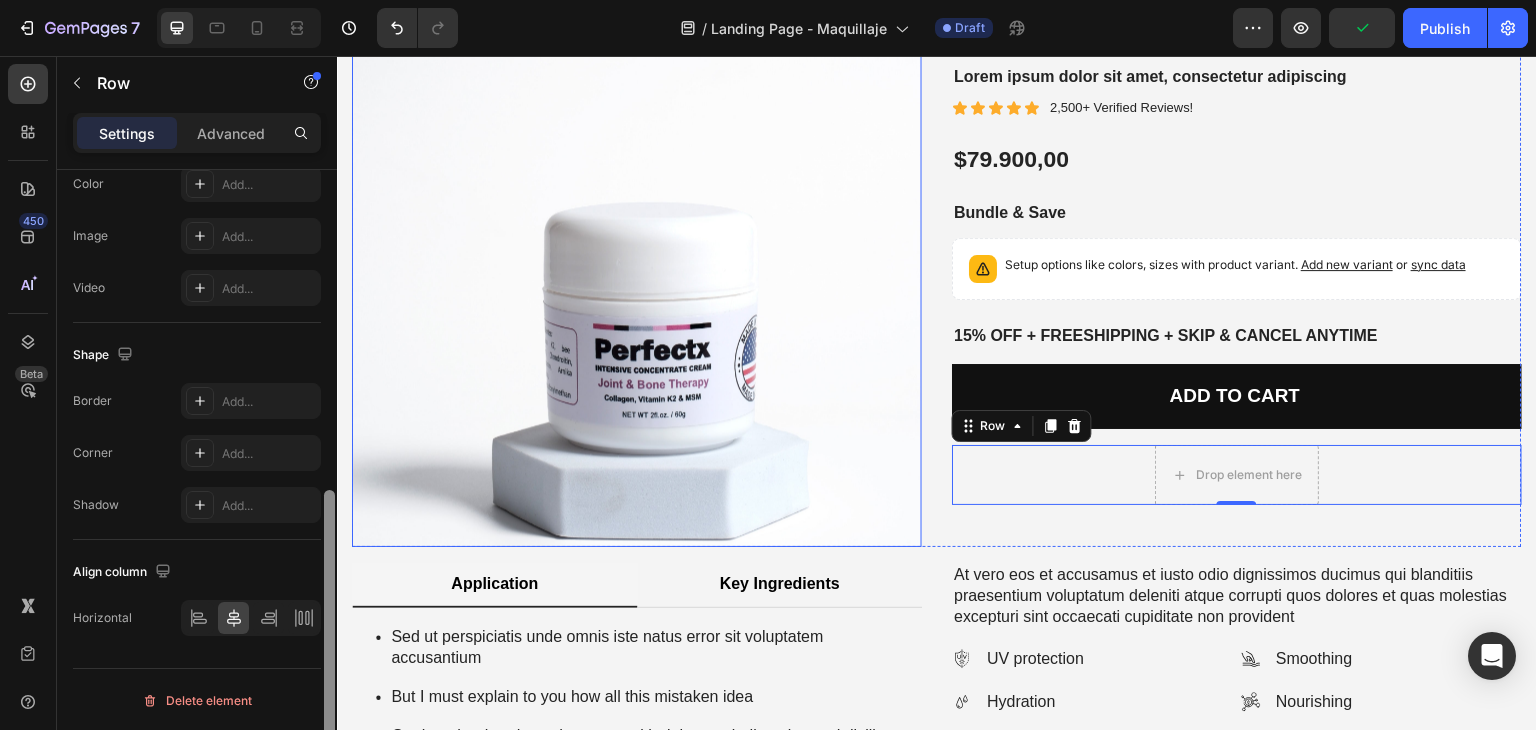 drag, startPoint x: 668, startPoint y: 242, endPoint x: 399, endPoint y: 207, distance: 271.2674 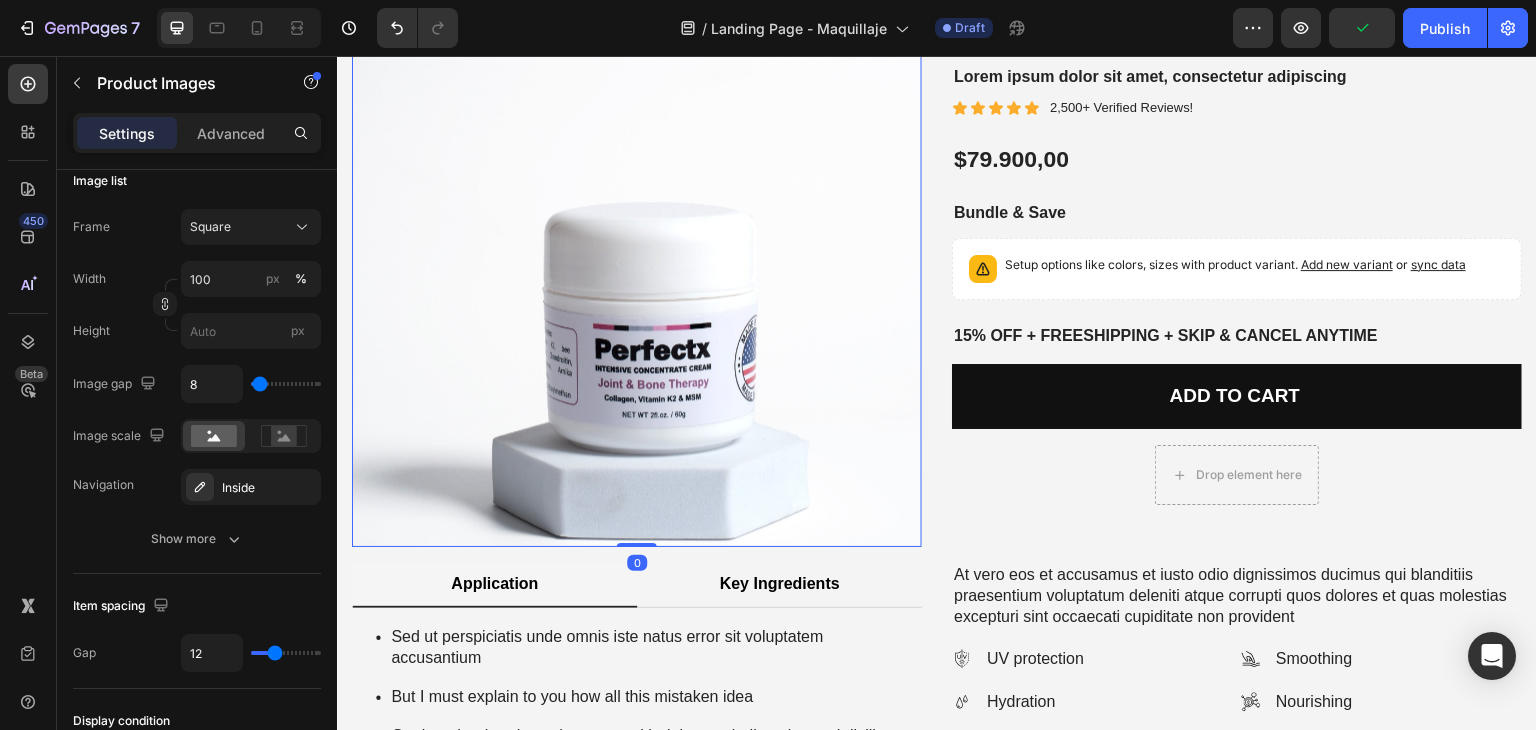 scroll, scrollTop: 0, scrollLeft: 0, axis: both 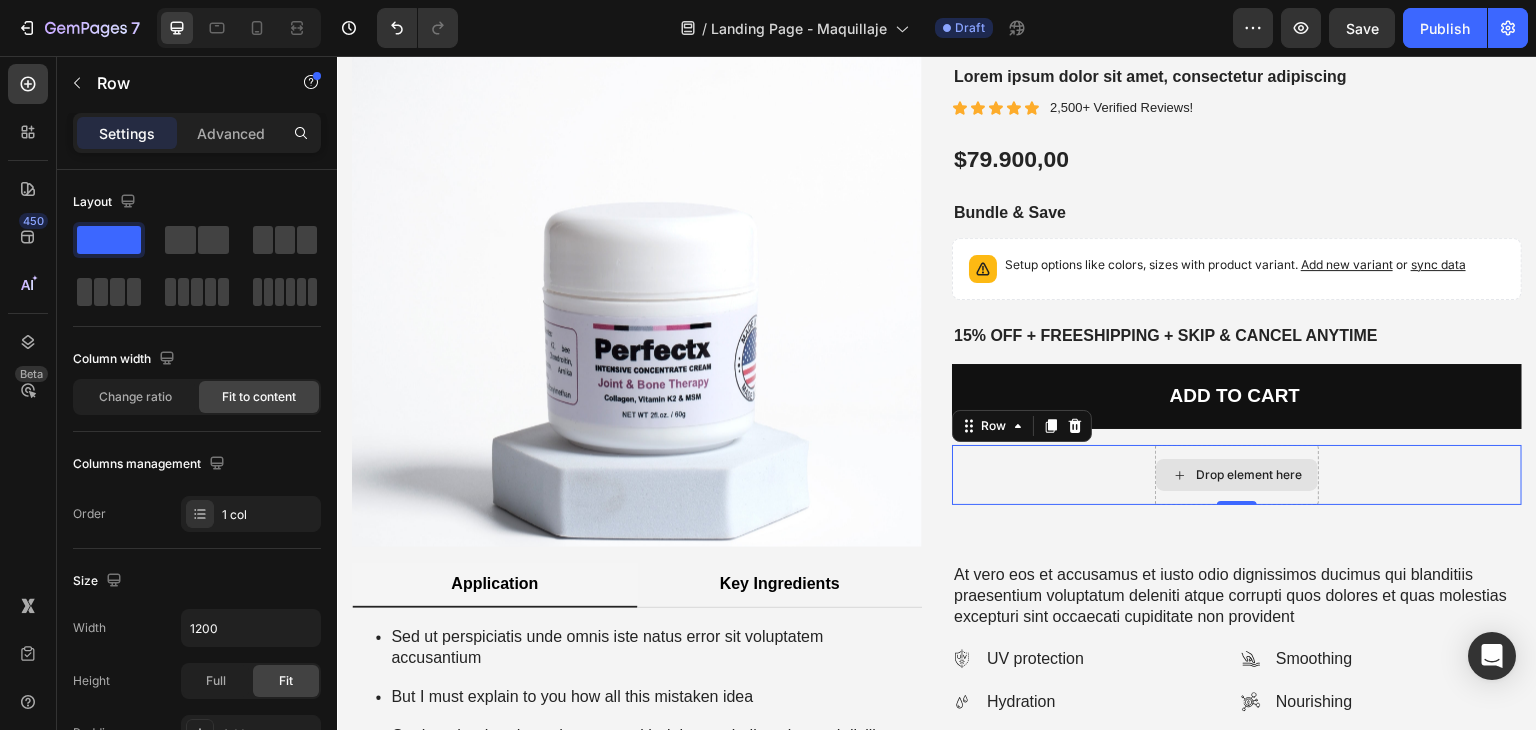 click 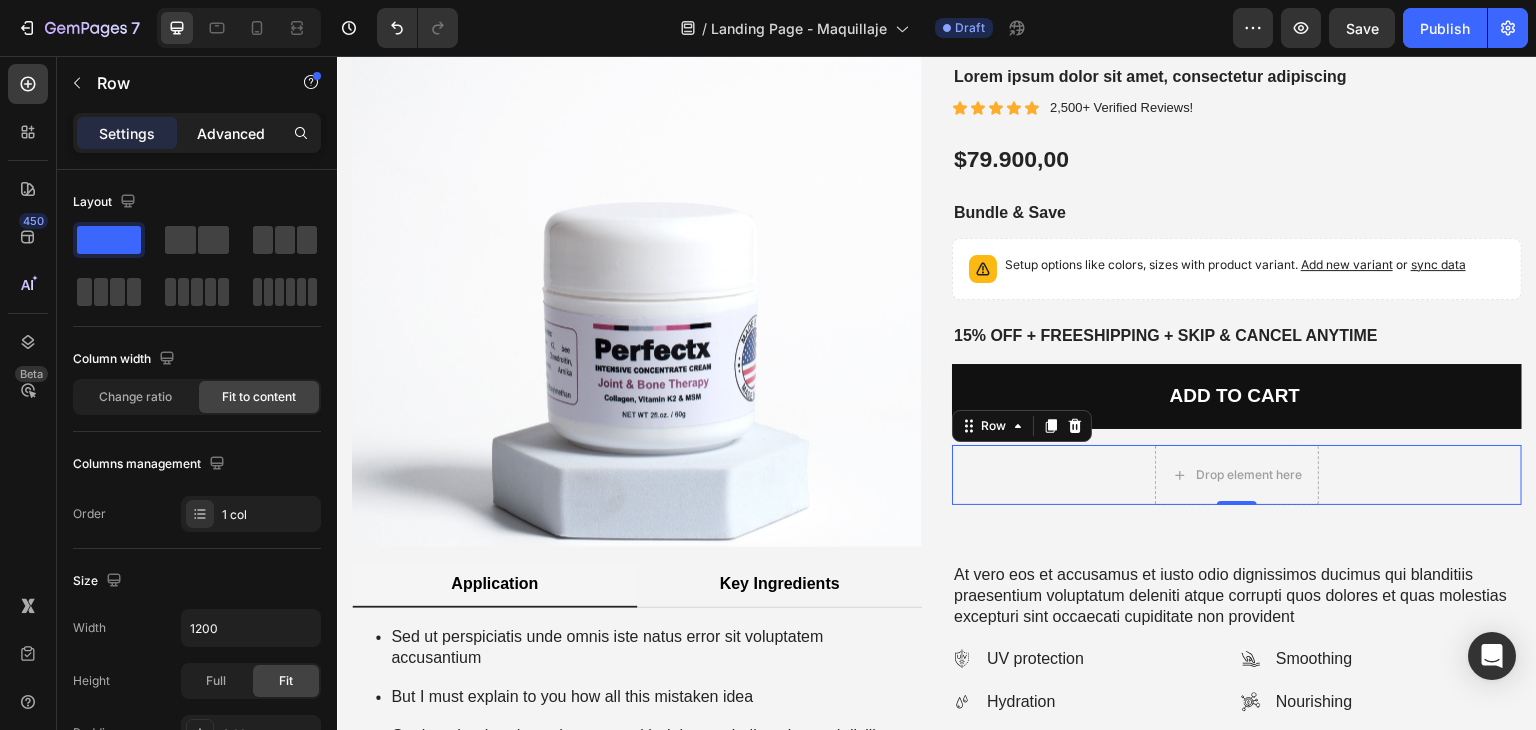 click on "Advanced" at bounding box center [231, 133] 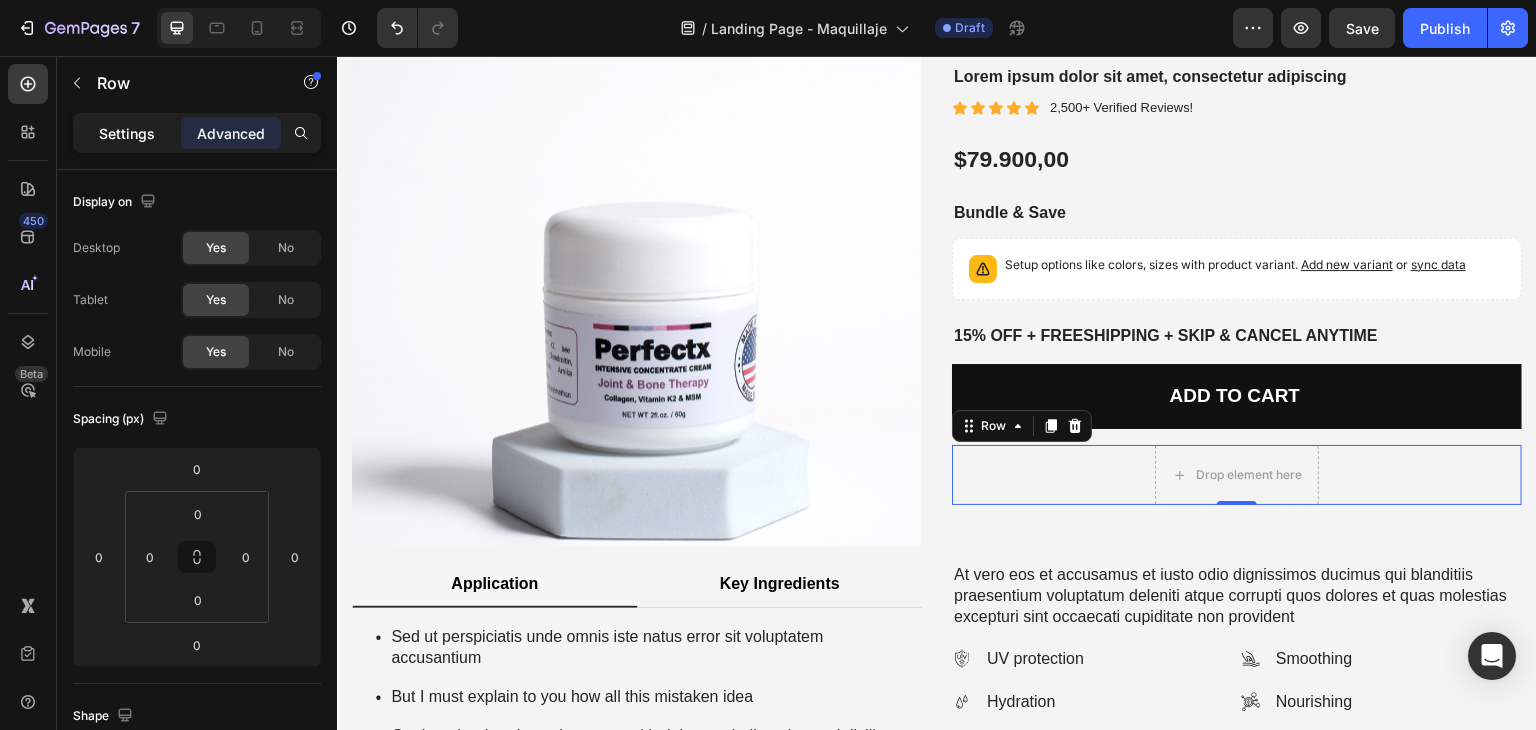 click on "Settings" at bounding box center [127, 133] 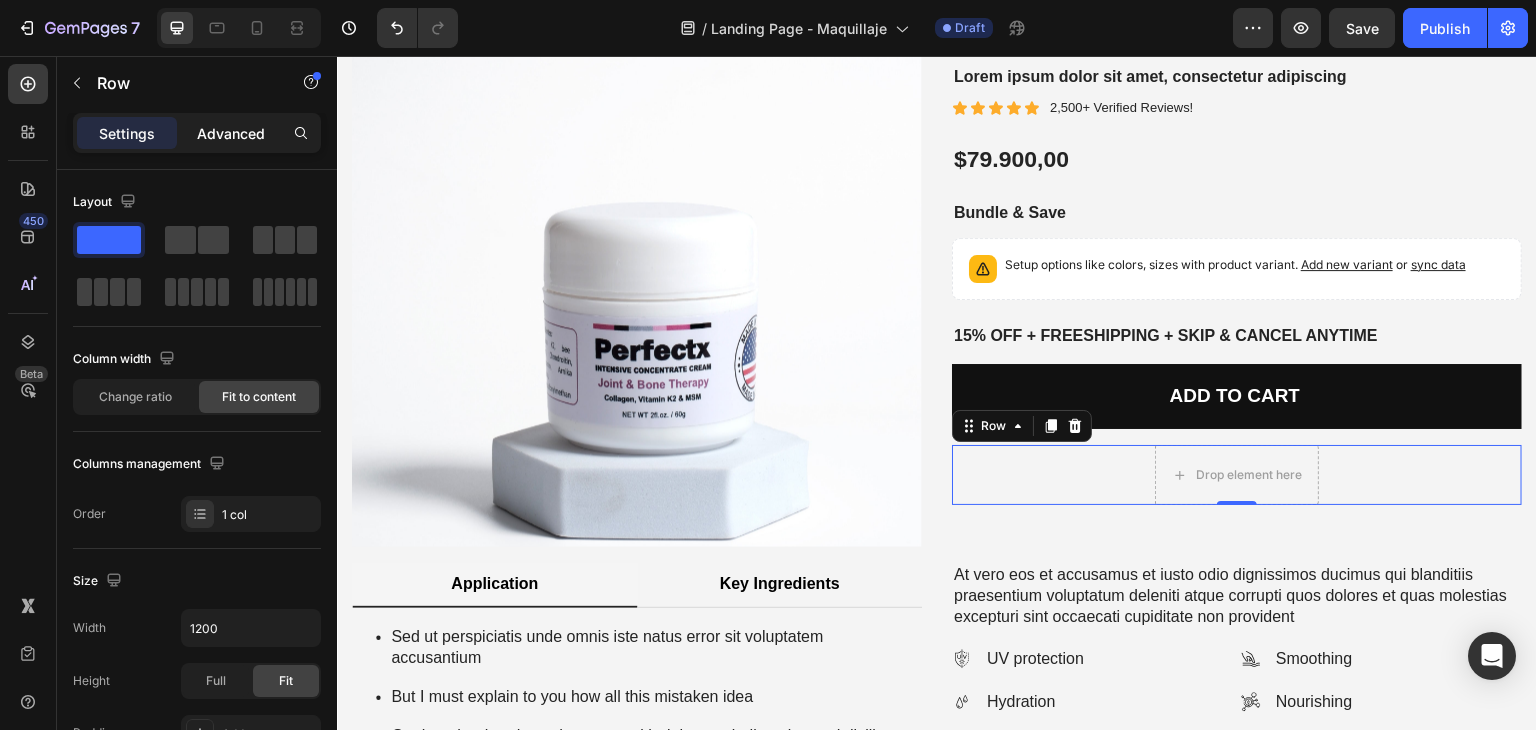 click on "Advanced" at bounding box center [231, 133] 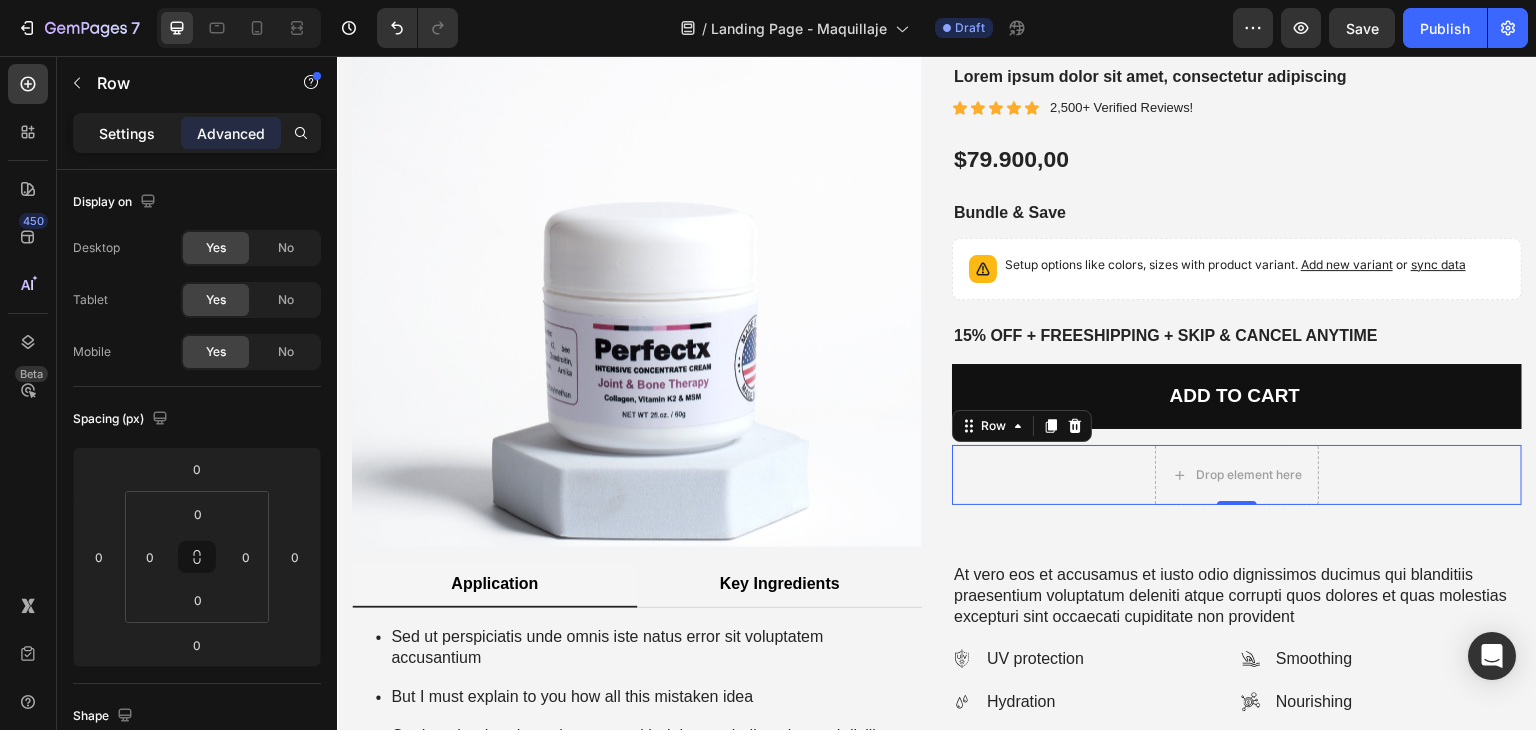 click on "Settings" at bounding box center (127, 133) 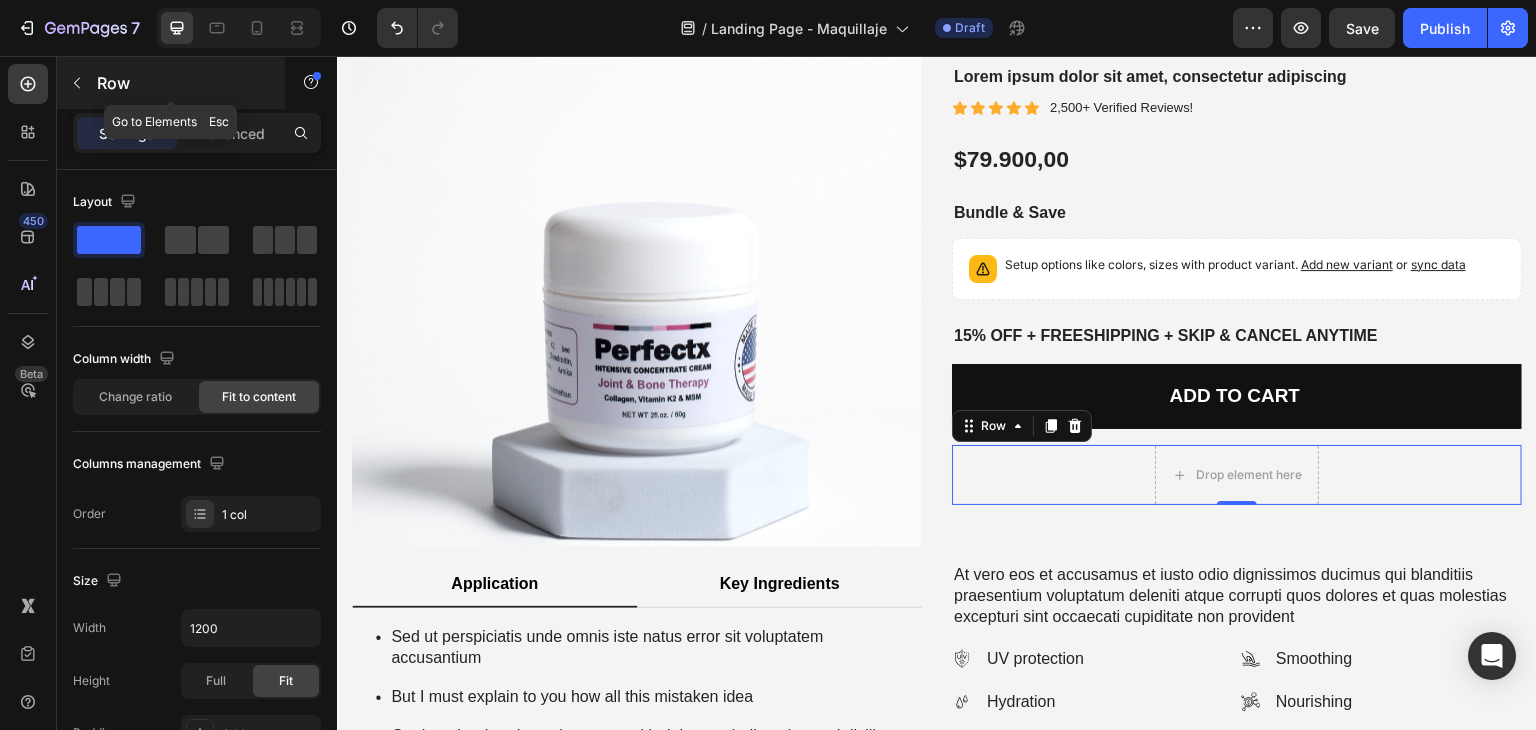 click 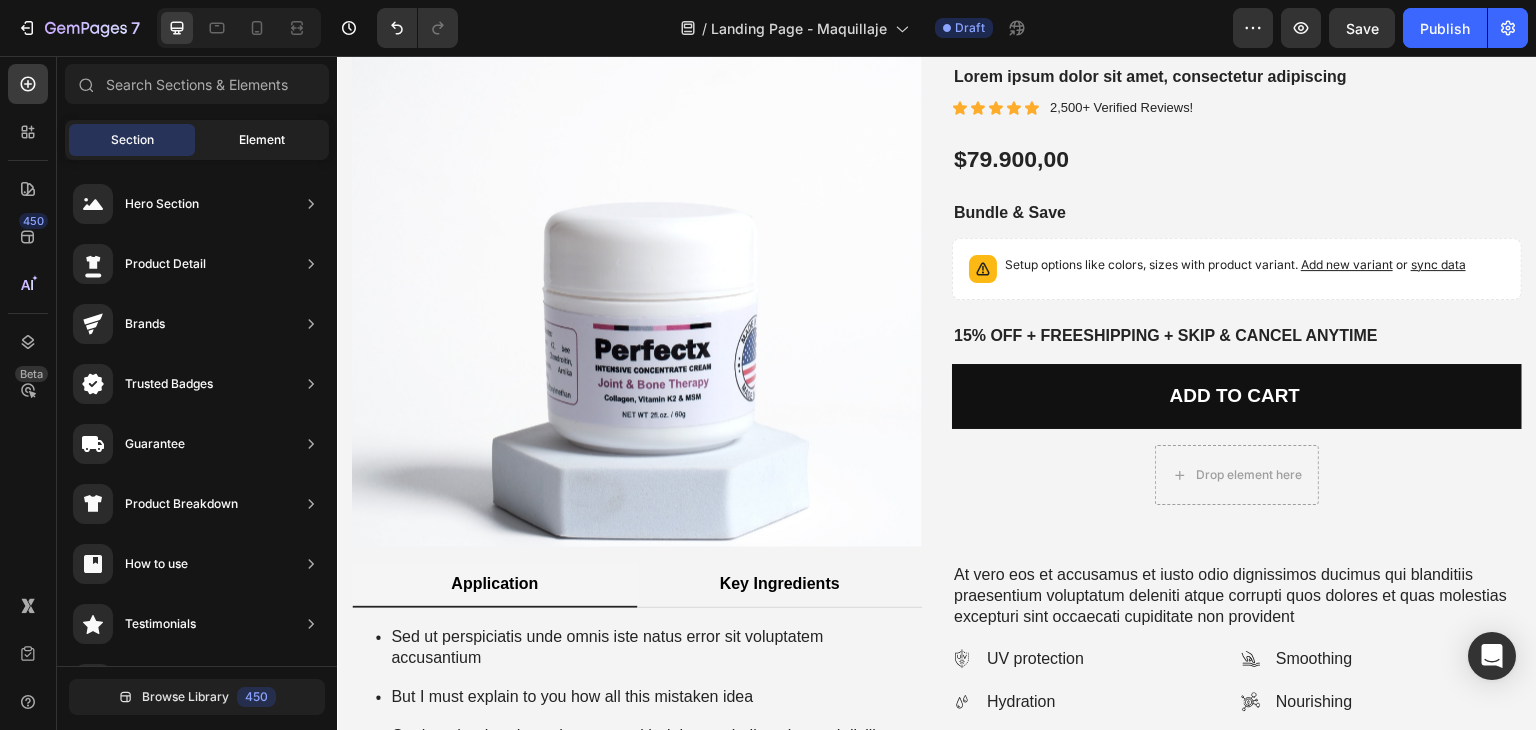 click on "Element" 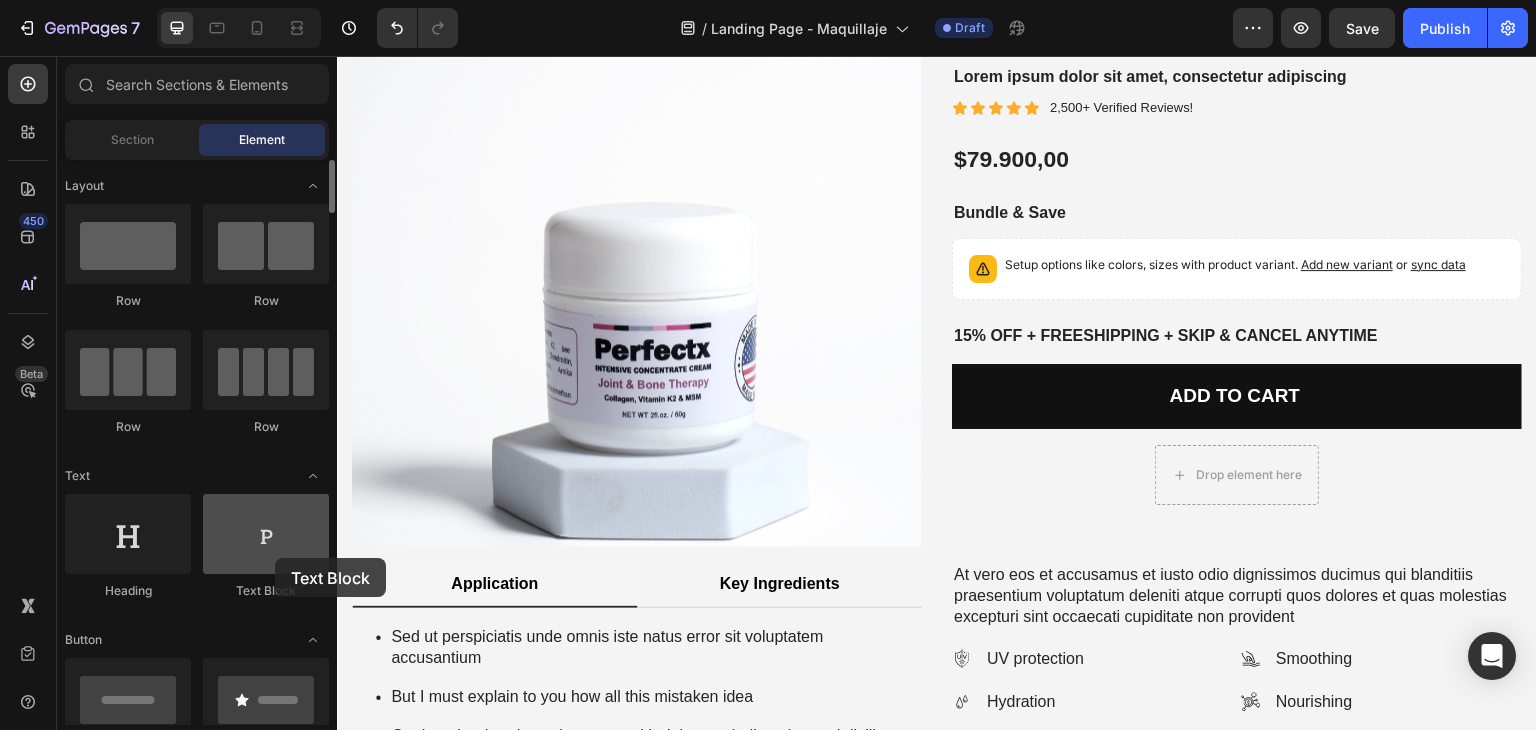 click at bounding box center (266, 534) 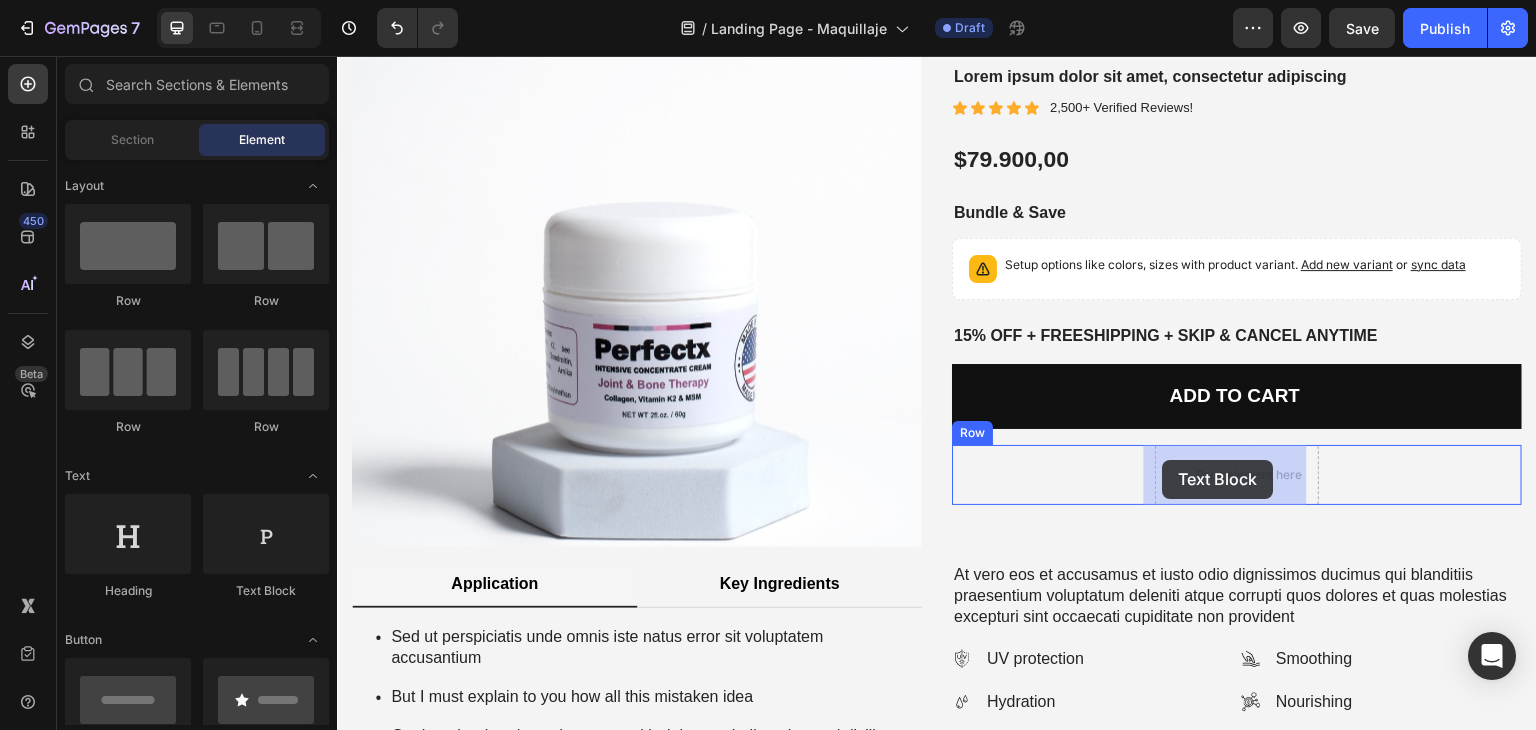 drag, startPoint x: 563, startPoint y: 593, endPoint x: 1163, endPoint y: 461, distance: 614.34845 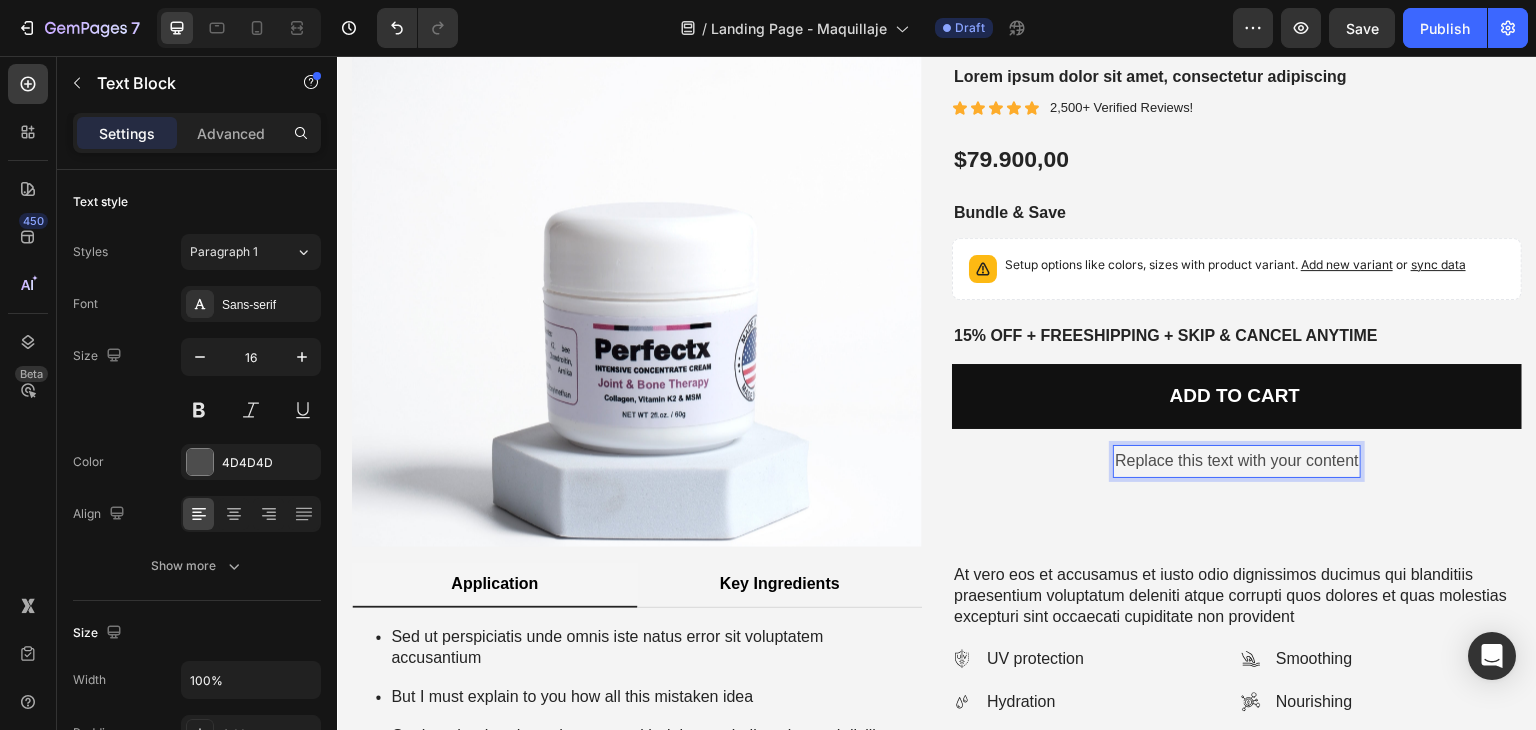 click on "Replace this text with your content" at bounding box center [1237, 461] 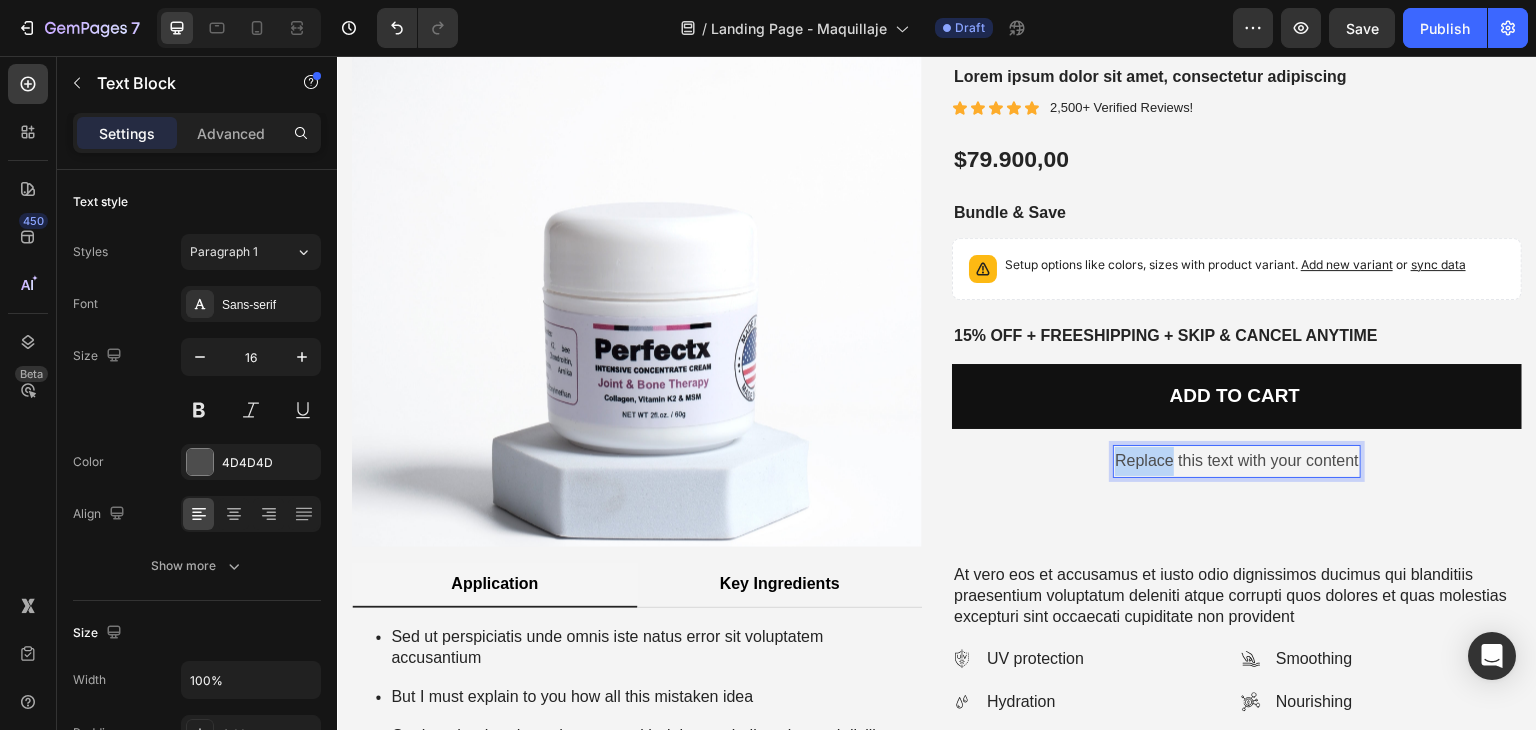 click on "Replace this text with your content" at bounding box center (1237, 461) 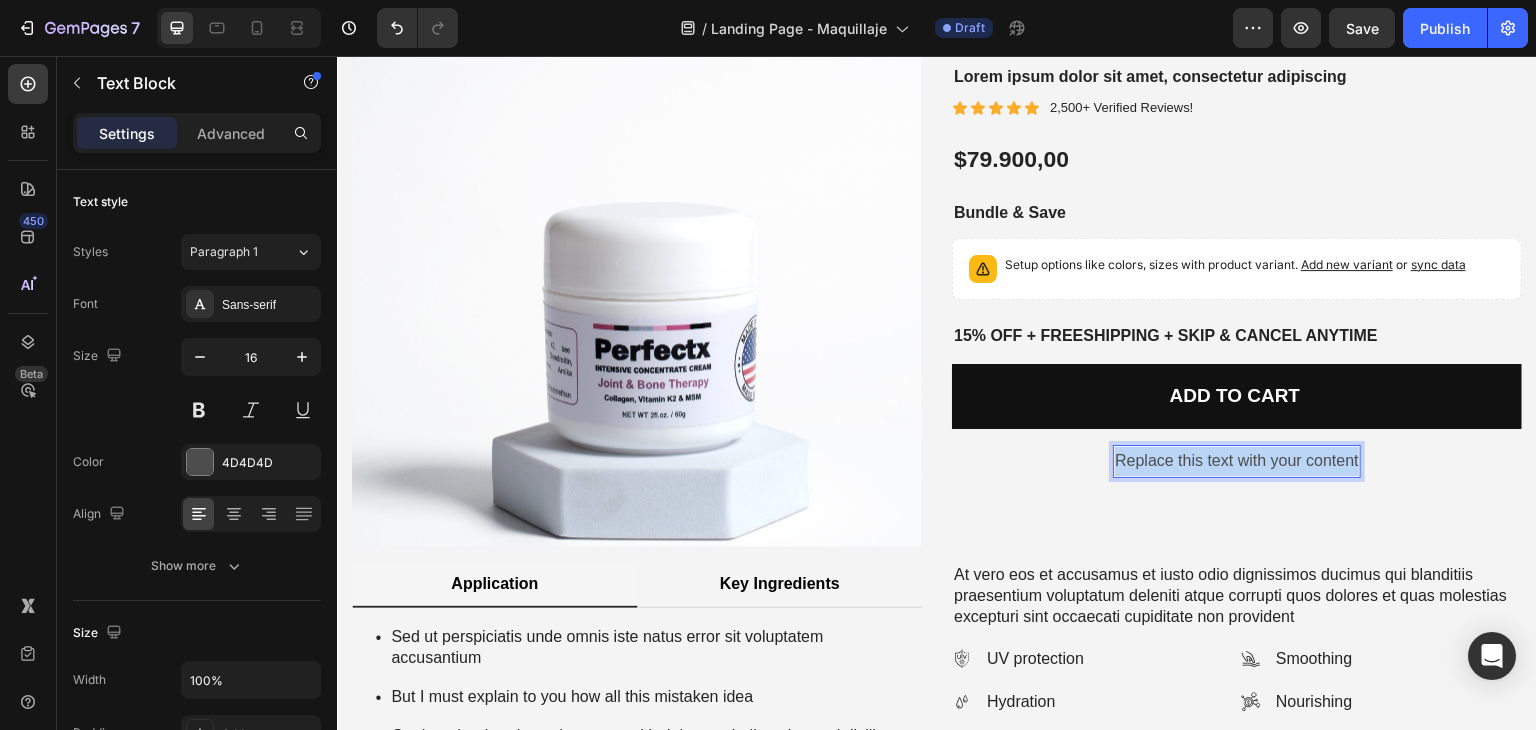 click on "Replace this text with your content" at bounding box center [1237, 461] 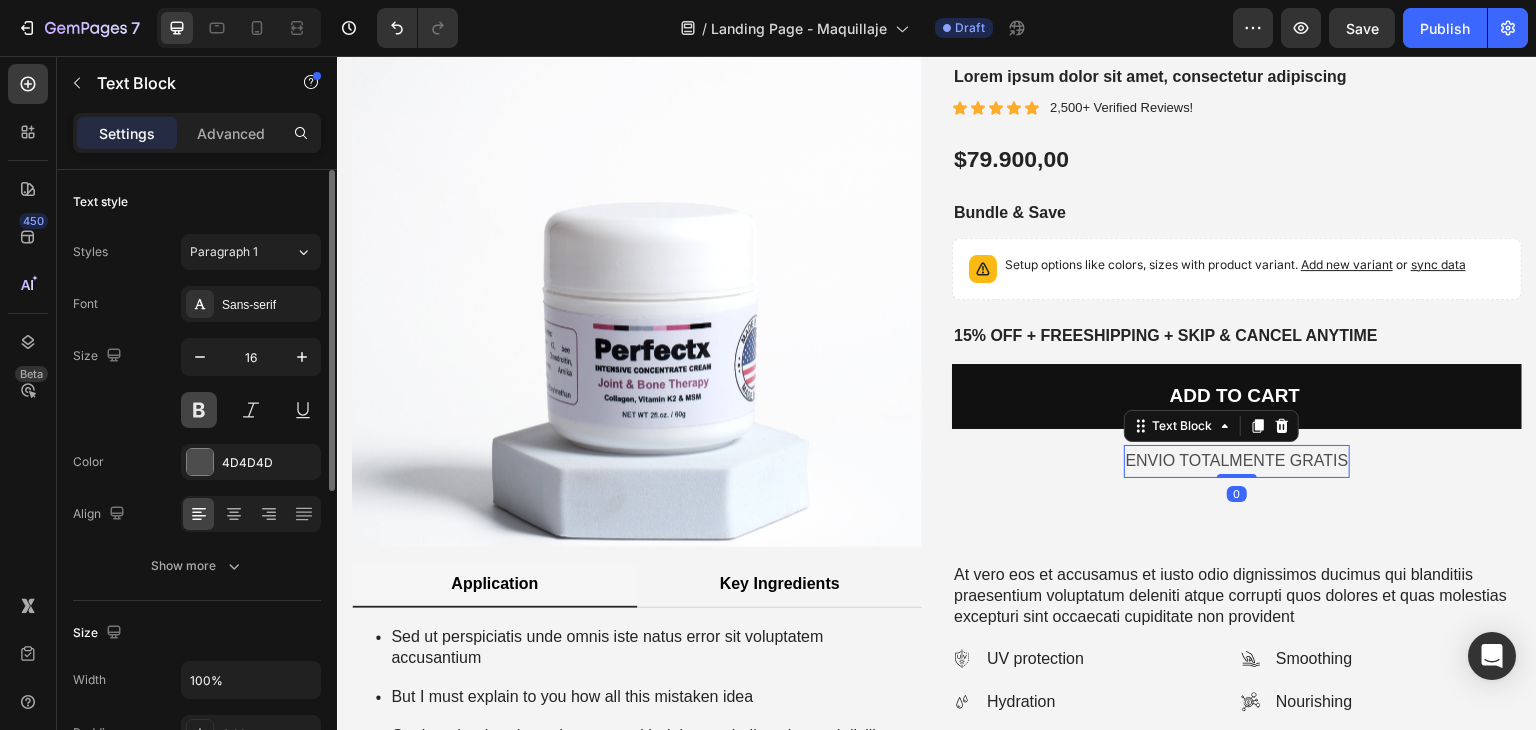 click at bounding box center (199, 410) 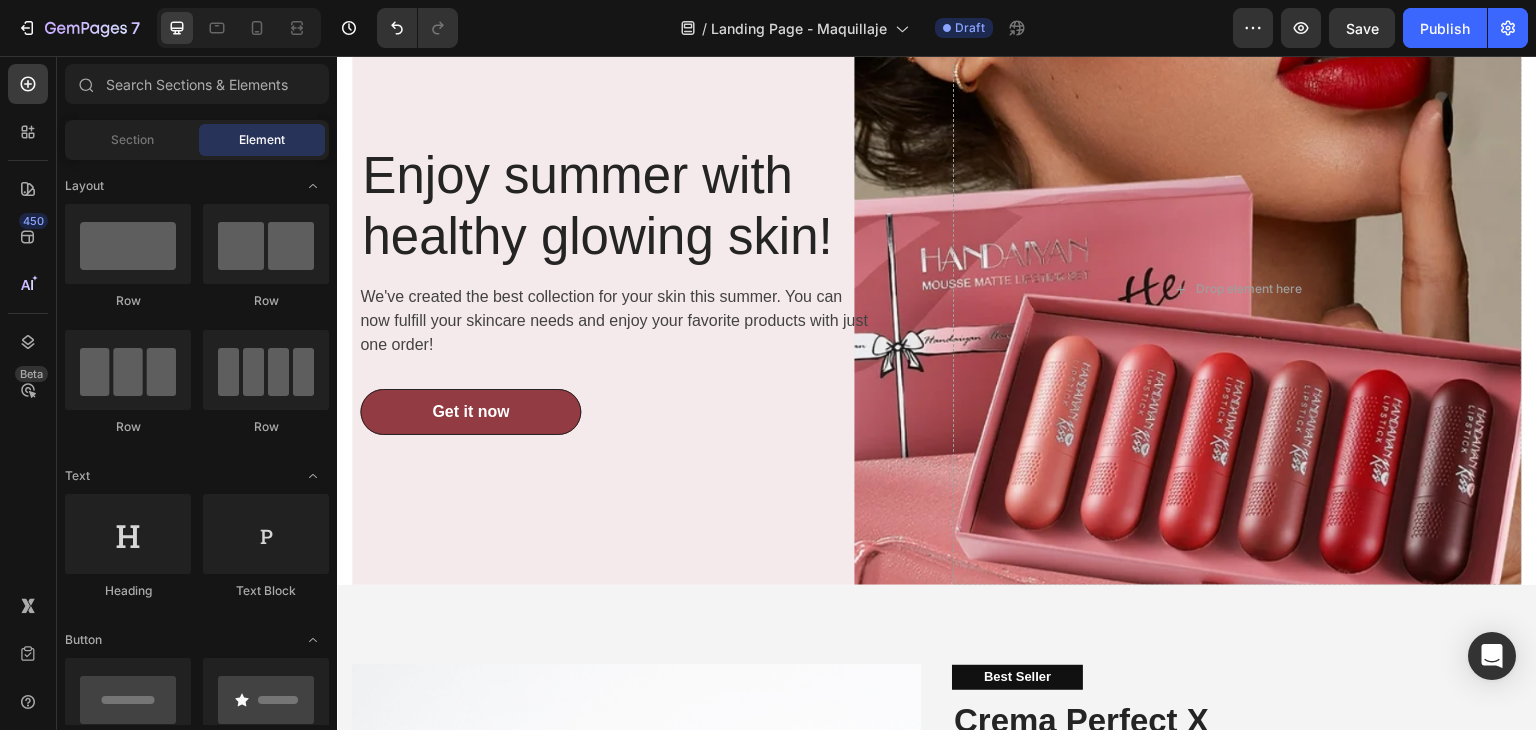 scroll, scrollTop: 0, scrollLeft: 0, axis: both 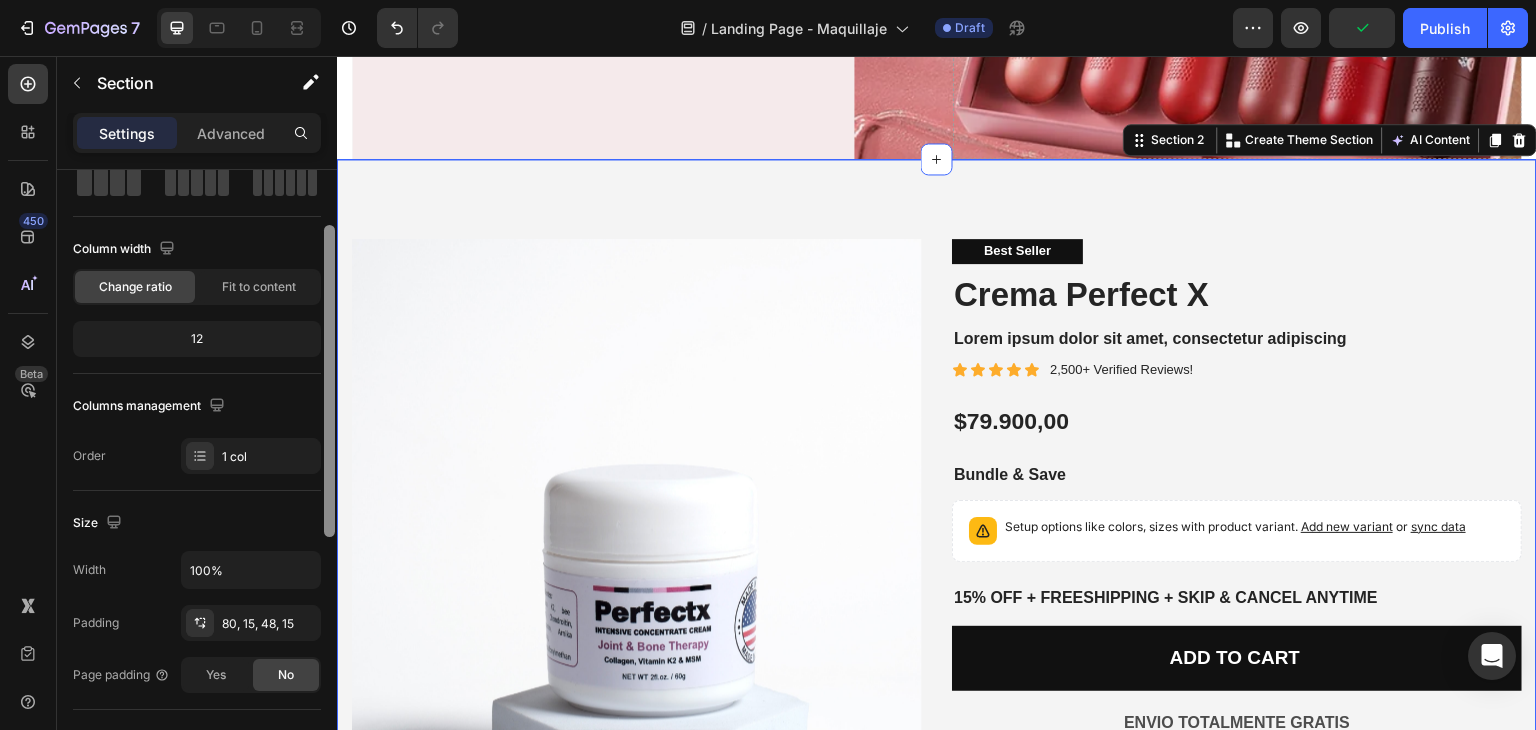 drag, startPoint x: 669, startPoint y: 289, endPoint x: 343, endPoint y: 434, distance: 356.79266 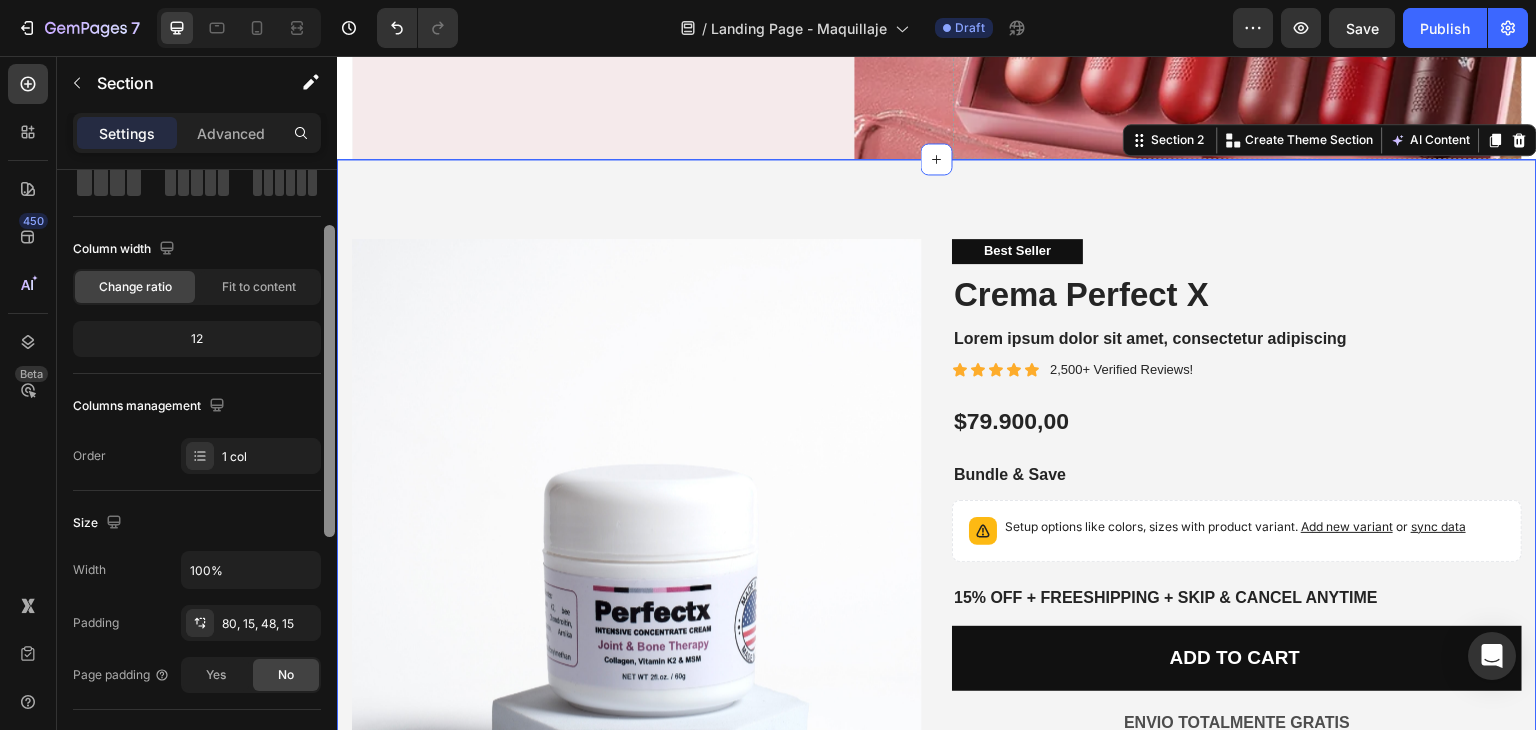click on "Product Images Best Seller Text Block Crema Perfect X Product Title Lorem ipsum dolor sit amet, consectetur adipiscing Text Block Icon Icon Icon Icon Icon Icon List [NUMBER]+ Verified Reviews! Text Block Row $[PRICE] Product Price Product Price Bundle & Save Text Block Setup options like colors, sizes with product variant.       Add new variant   or   sync data Product Variants & Swatches 15% off + Freeshipping + Skip & Cancel Anytime Text Block Add to cart Add to Cart ENVIO TOTALMENTE GRATIS Text Block Row Row Product Application Key Ingredients
Sed ut perspiciatis unde omnis iste natus error sit voluptatem accusantium
But I must explain to you how all this mistaken idea
On the other hand, we denounce with righteous indignation and dislike men Item List Text Block Tab Text Block
UV protection
Hydration
Anti-aging" at bounding box center [937, 651] 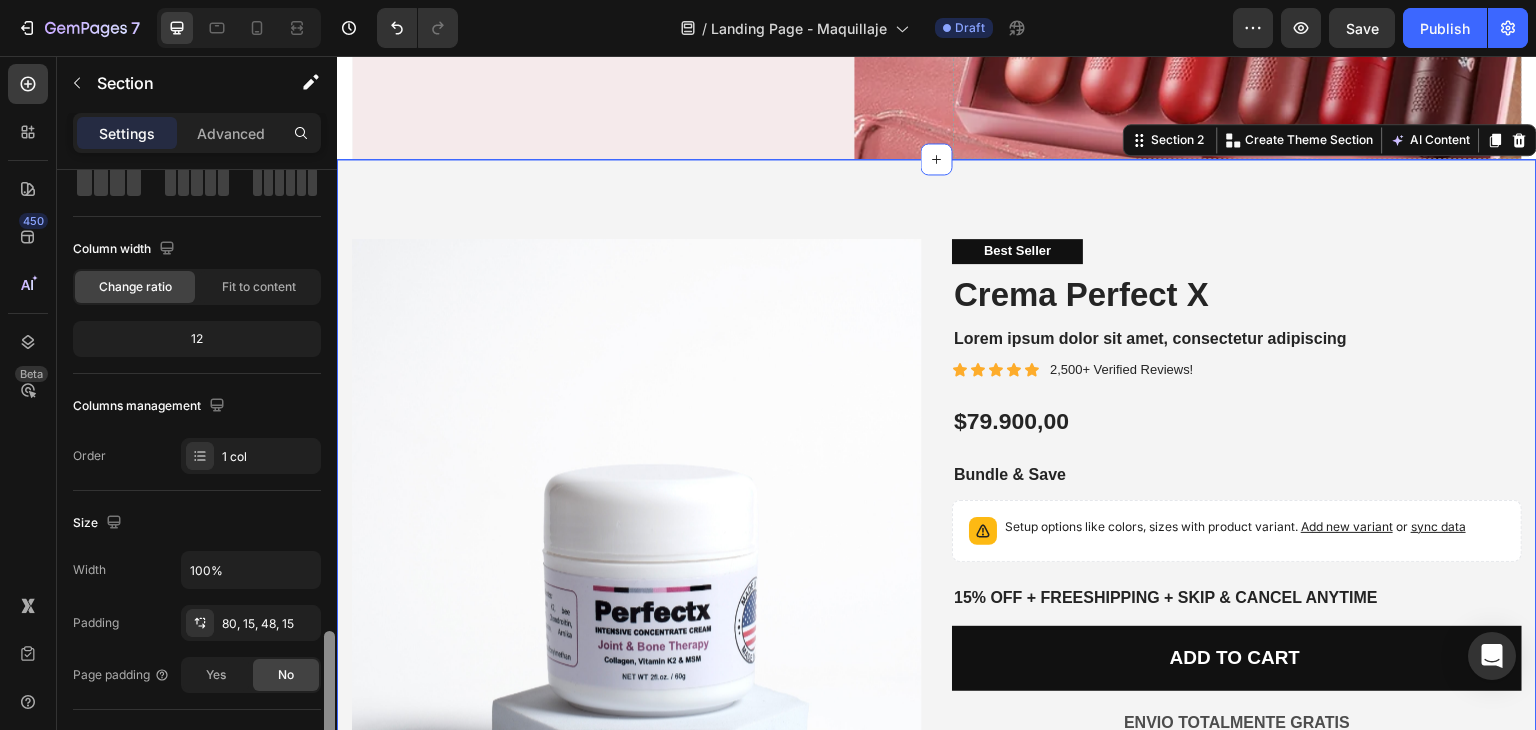 scroll, scrollTop: 379, scrollLeft: 0, axis: vertical 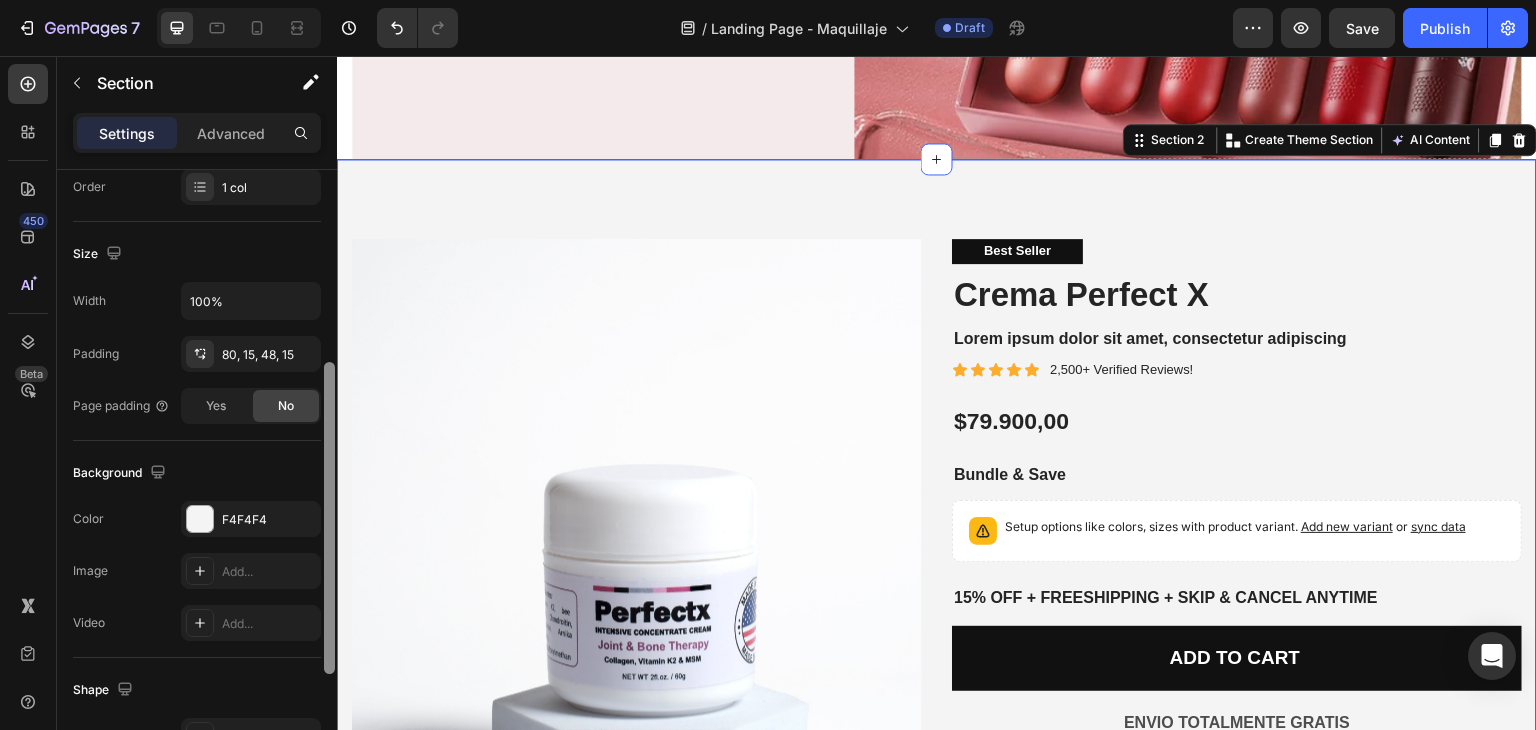 drag, startPoint x: 661, startPoint y: 481, endPoint x: 337, endPoint y: 563, distance: 334.21548 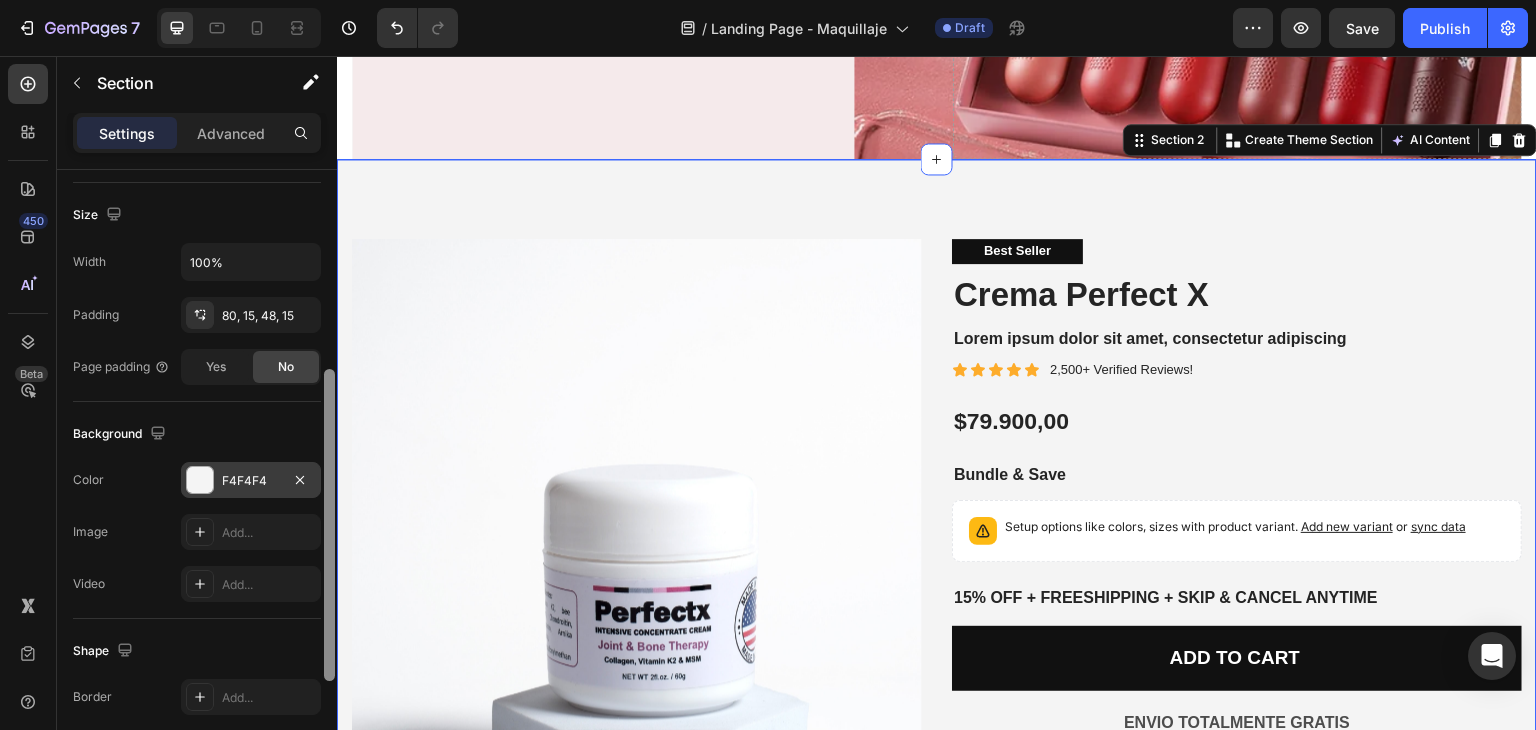 scroll, scrollTop: 434, scrollLeft: 0, axis: vertical 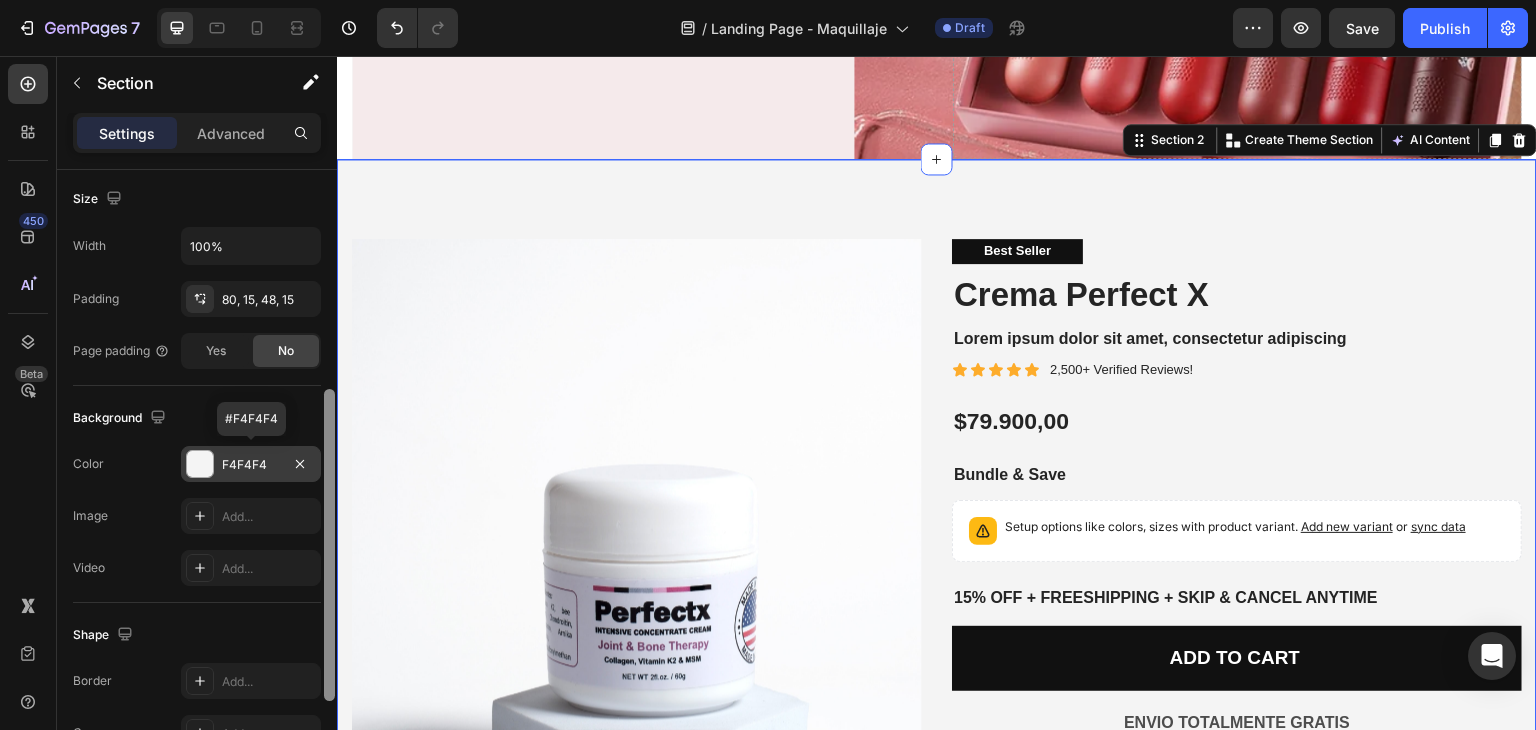 click at bounding box center [200, 464] 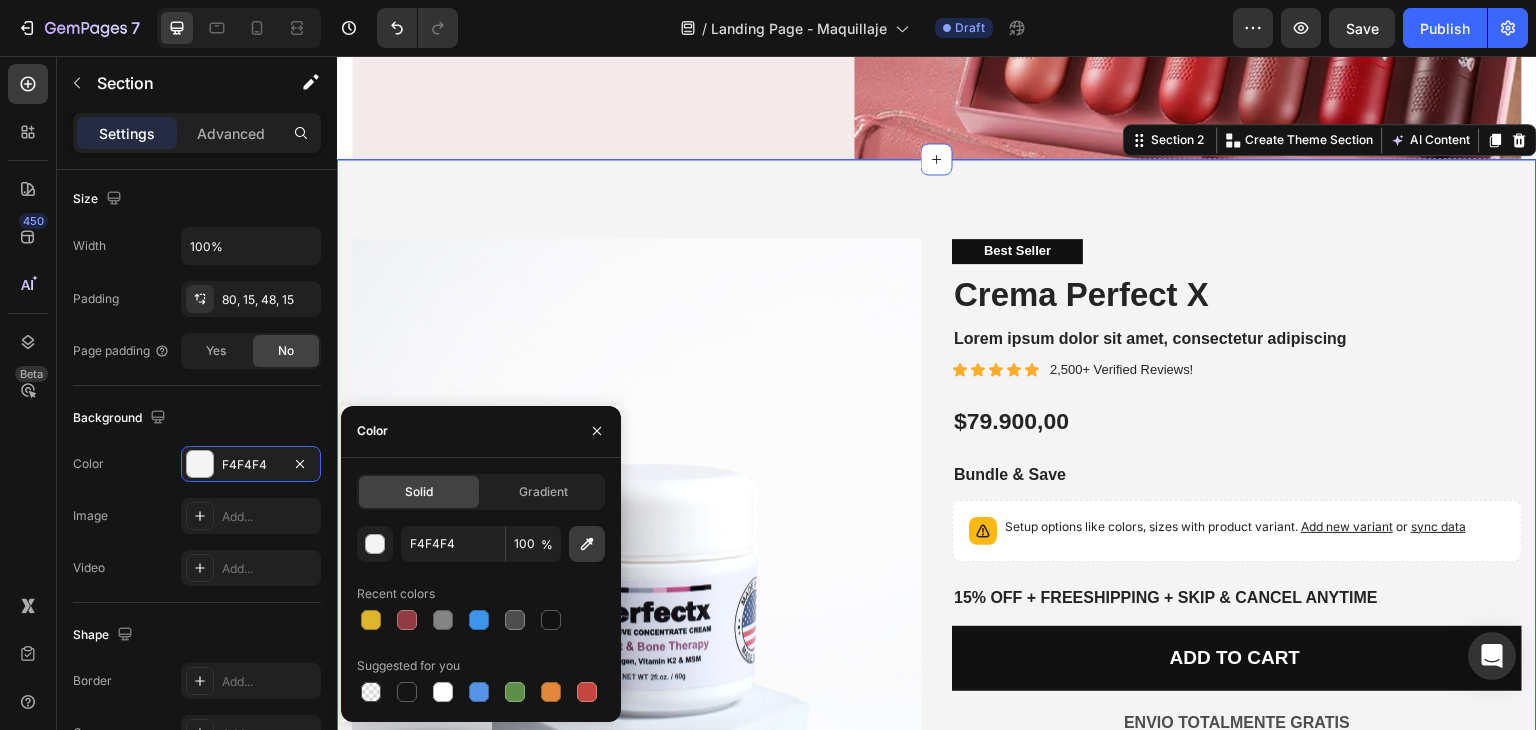click 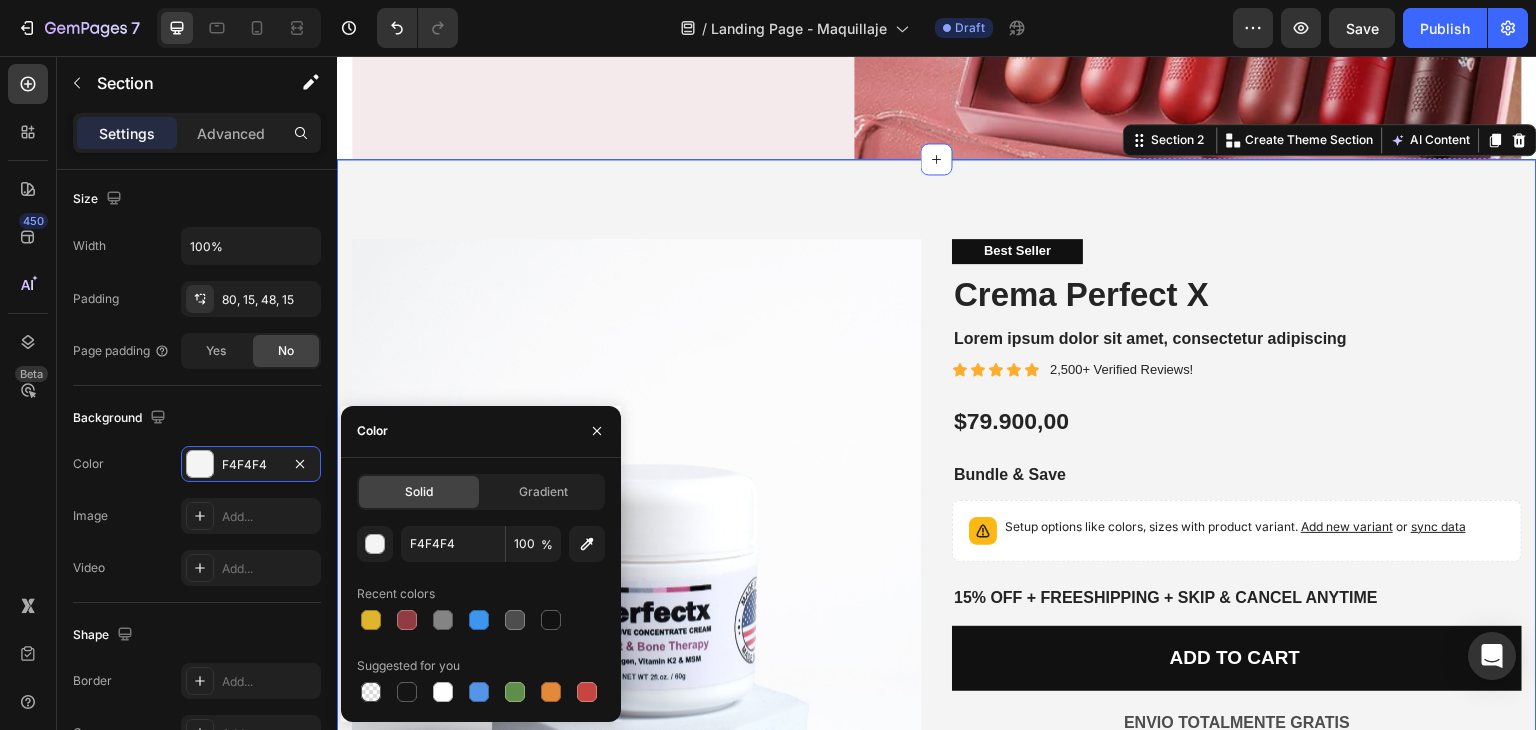 type on "F6EAEC" 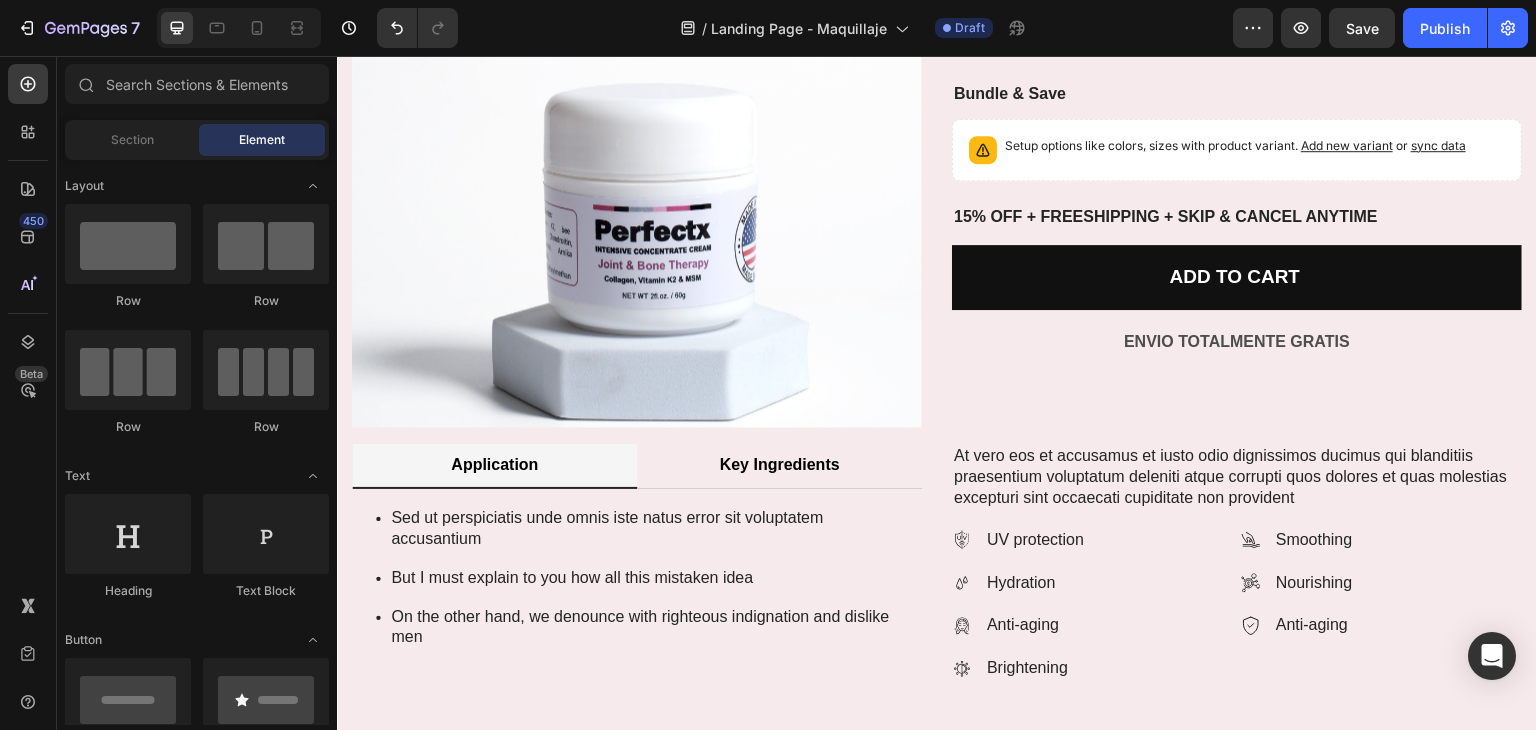 scroll, scrollTop: 923, scrollLeft: 0, axis: vertical 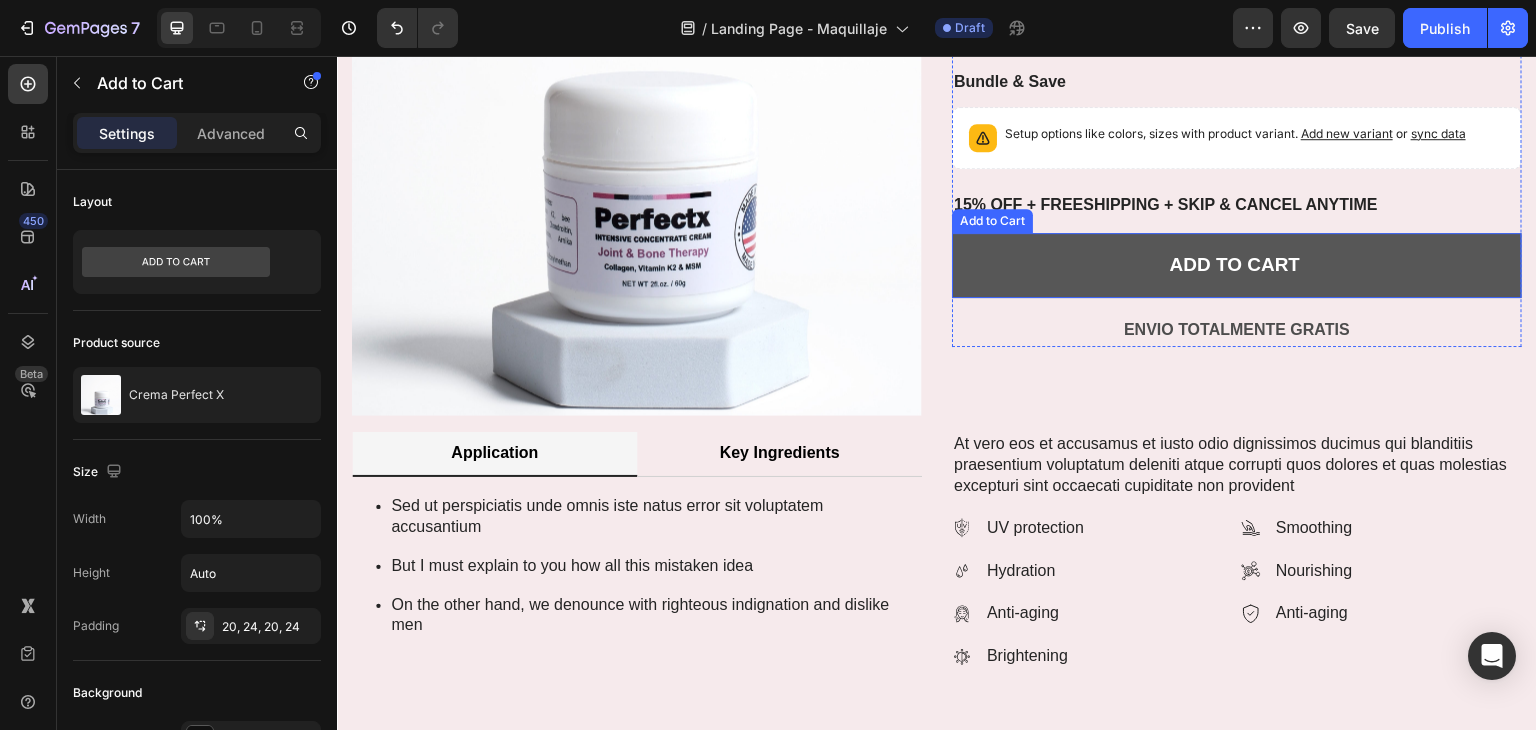 click on "Add to cart" at bounding box center [1237, 265] 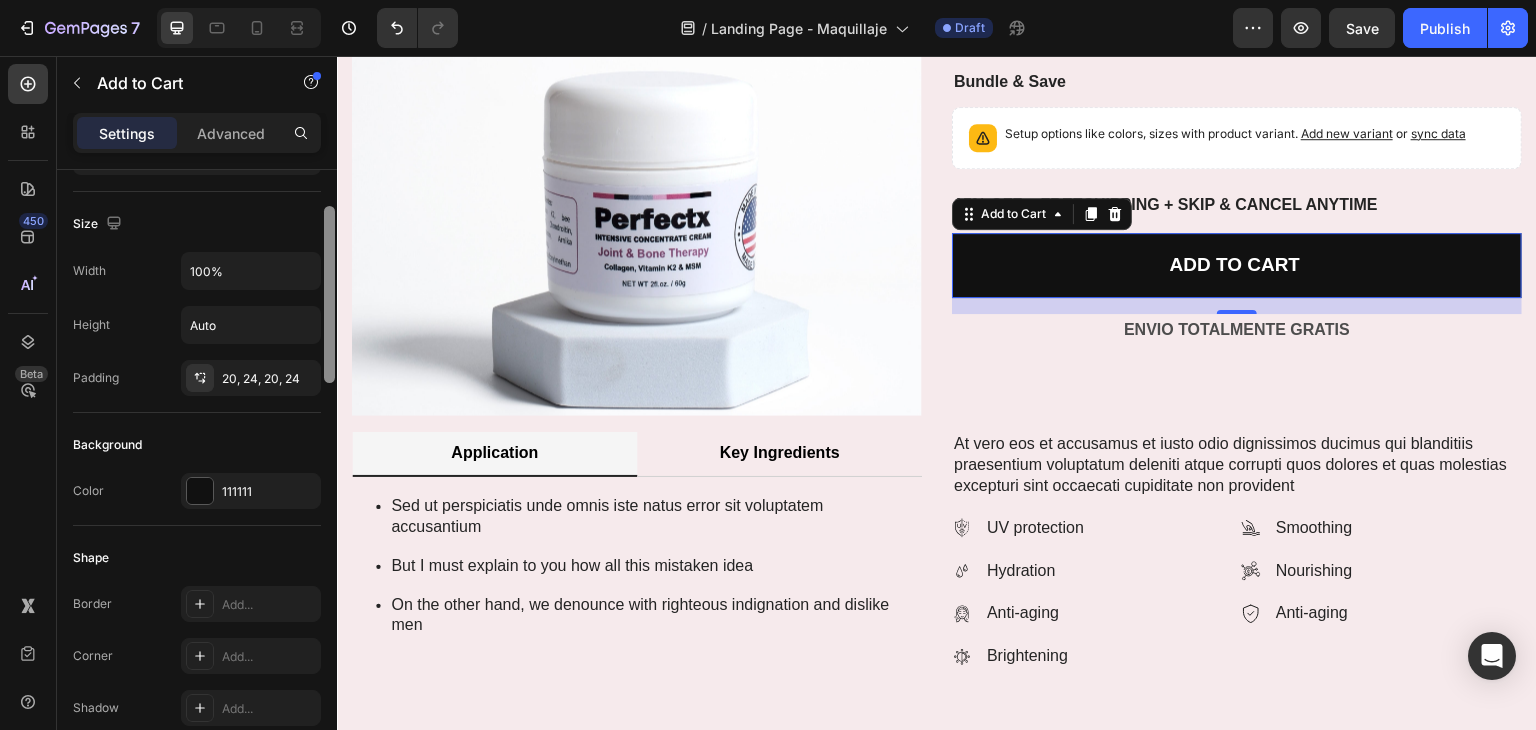 scroll, scrollTop: 263, scrollLeft: 0, axis: vertical 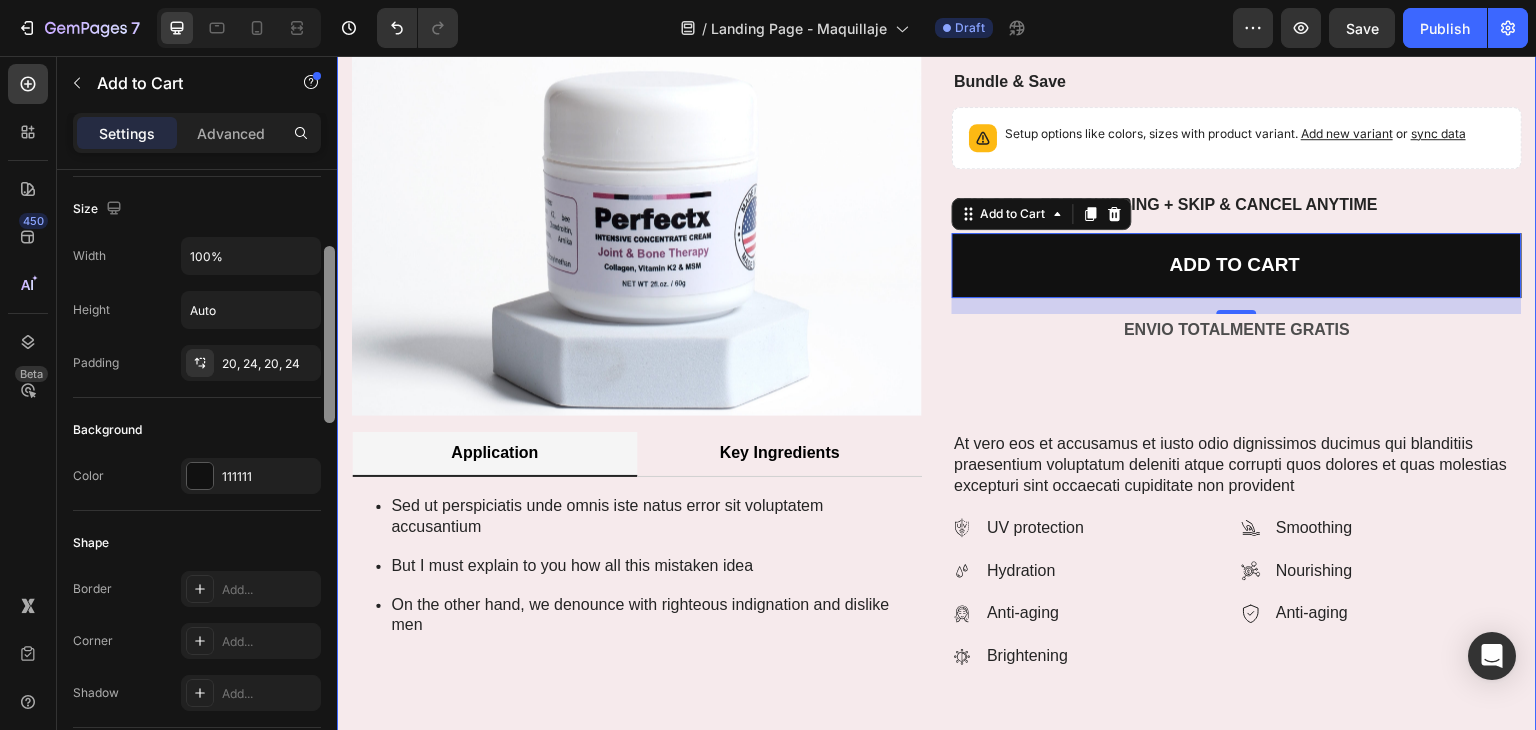 drag, startPoint x: 666, startPoint y: 365, endPoint x: 341, endPoint y: 423, distance: 330.13483 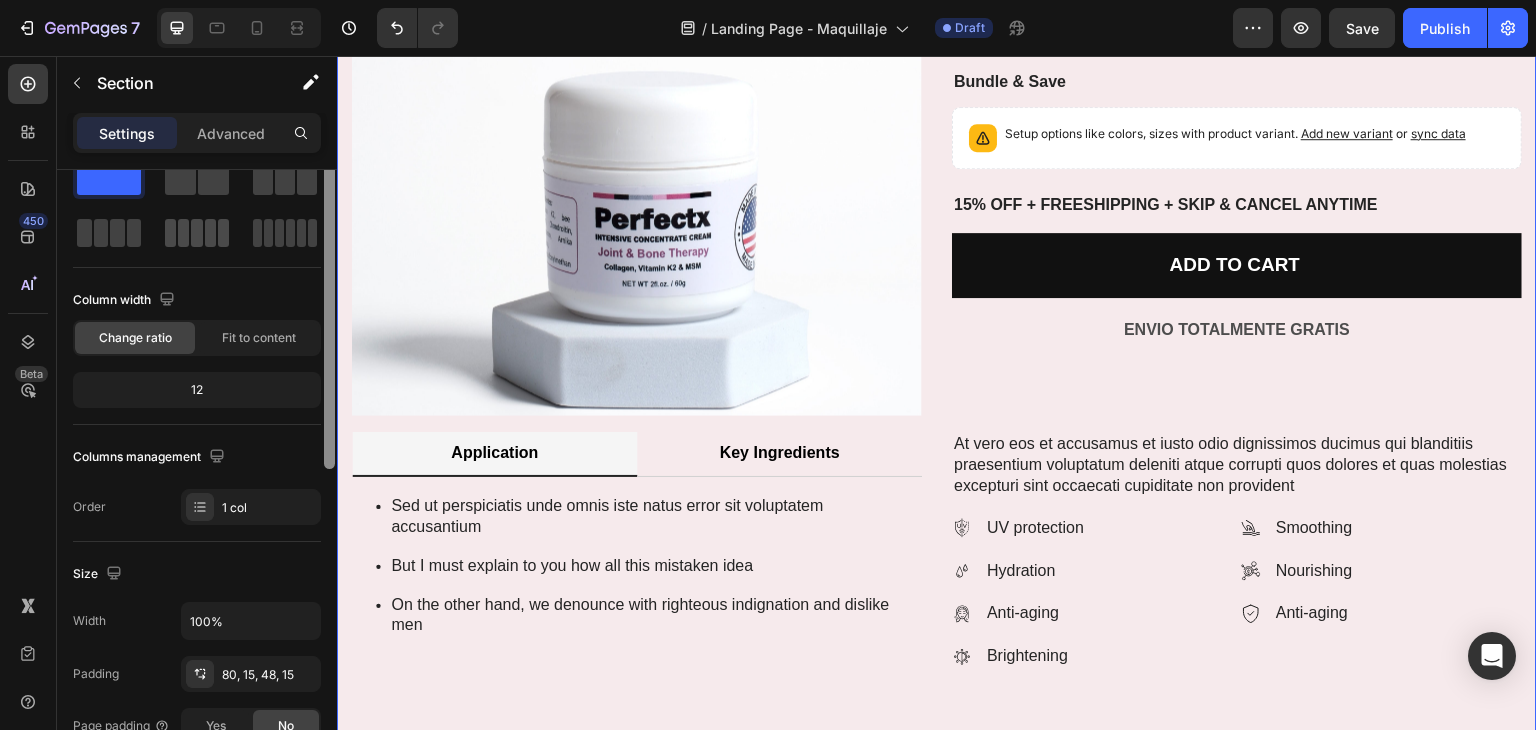 scroll, scrollTop: 0, scrollLeft: 0, axis: both 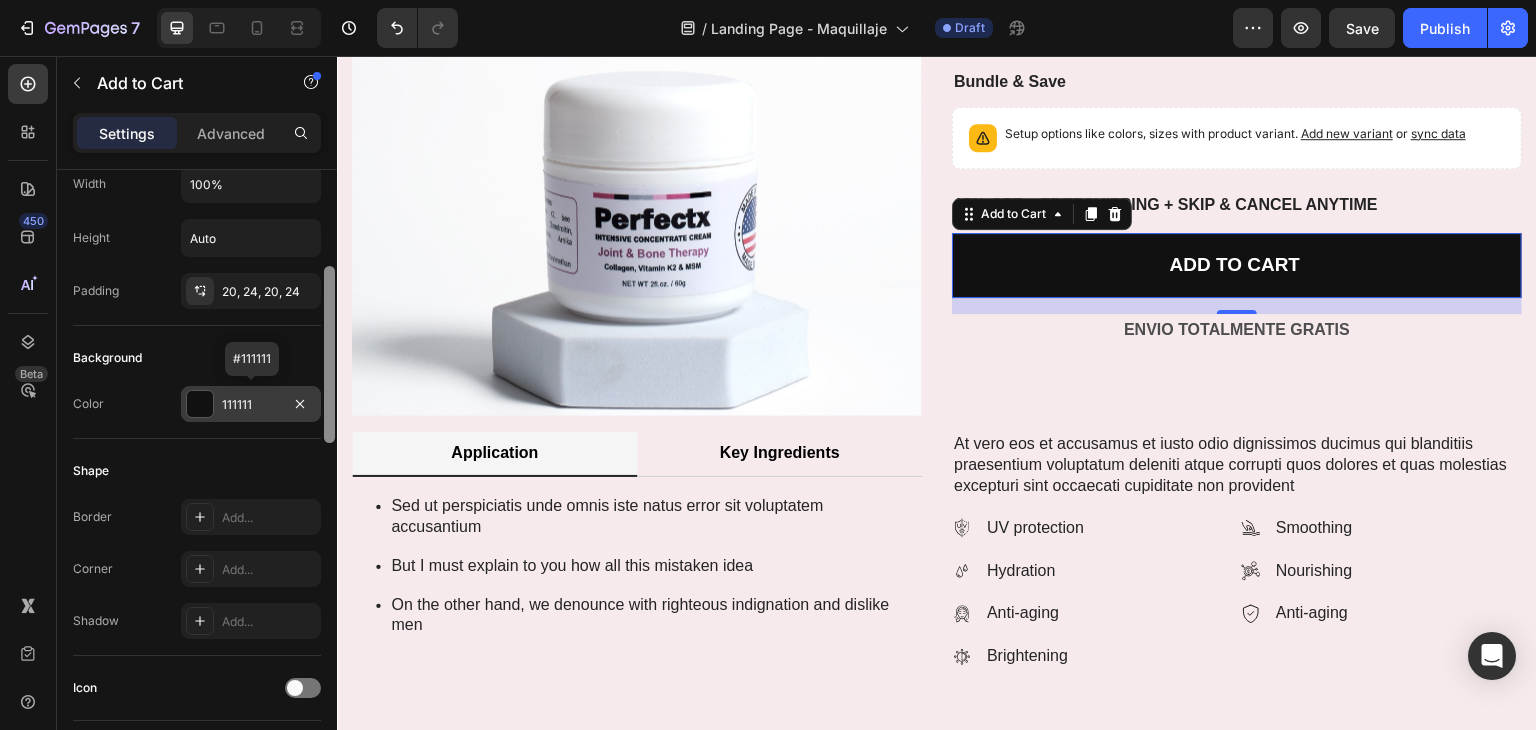 click at bounding box center (200, 404) 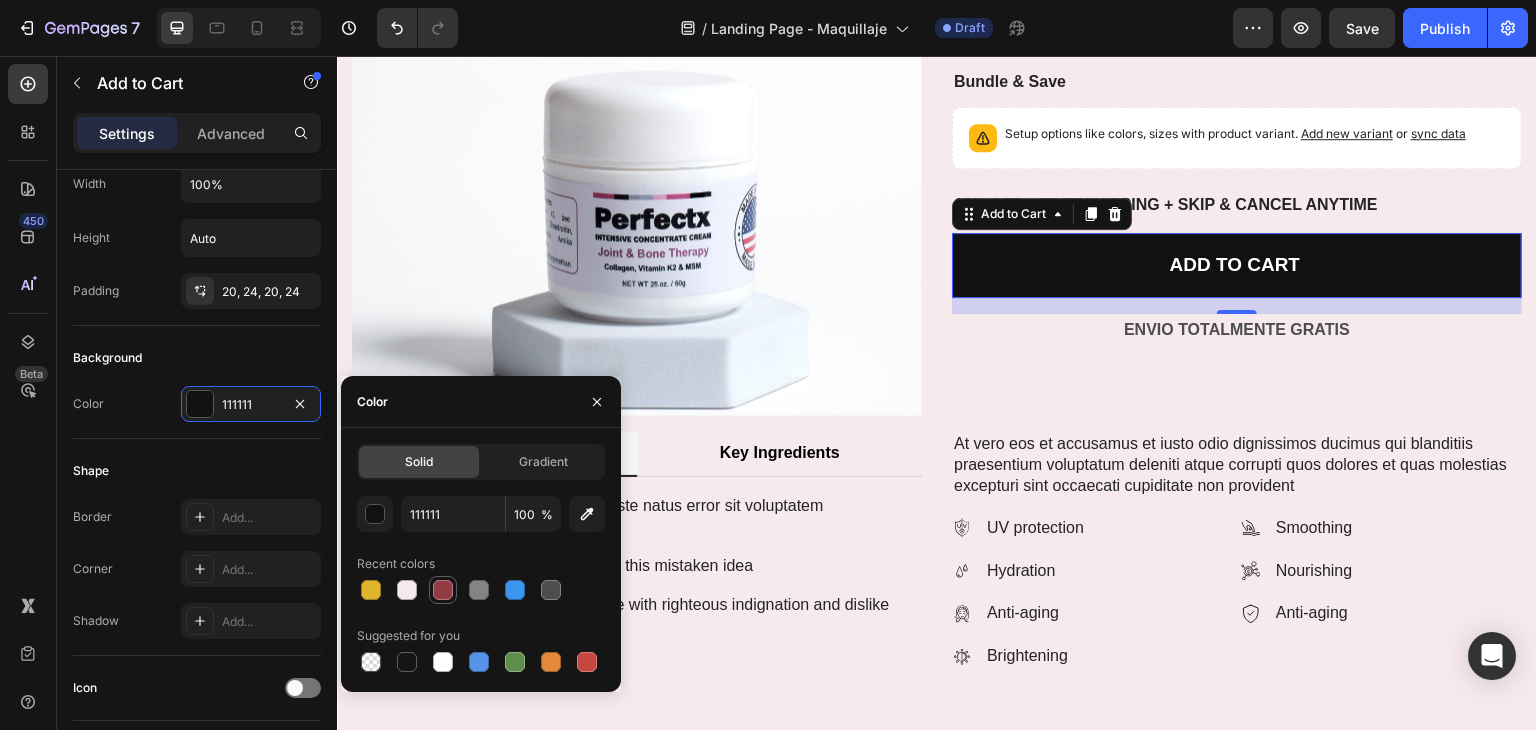 click at bounding box center (443, 590) 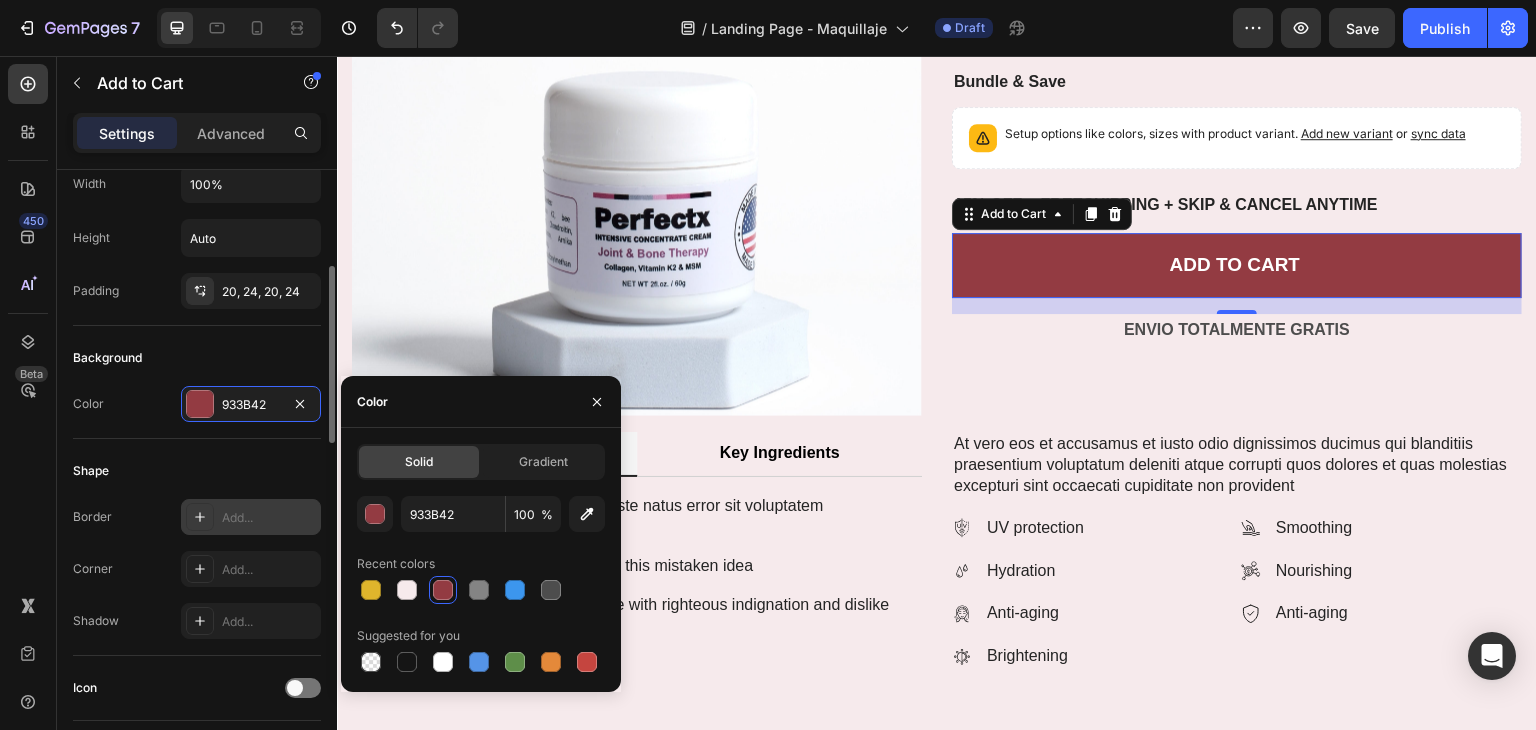 click on "Add..." at bounding box center [251, 517] 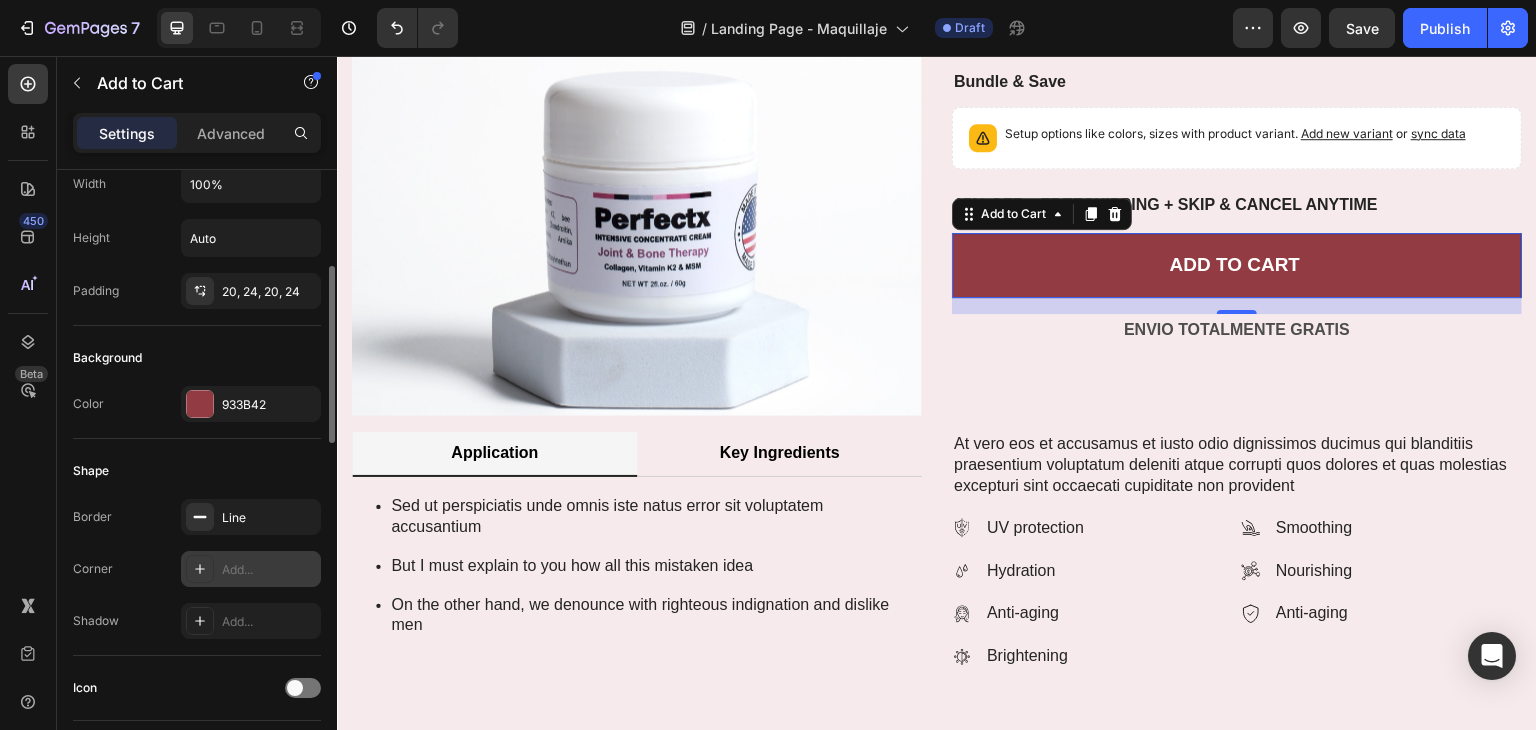 click on "Add..." at bounding box center [269, 570] 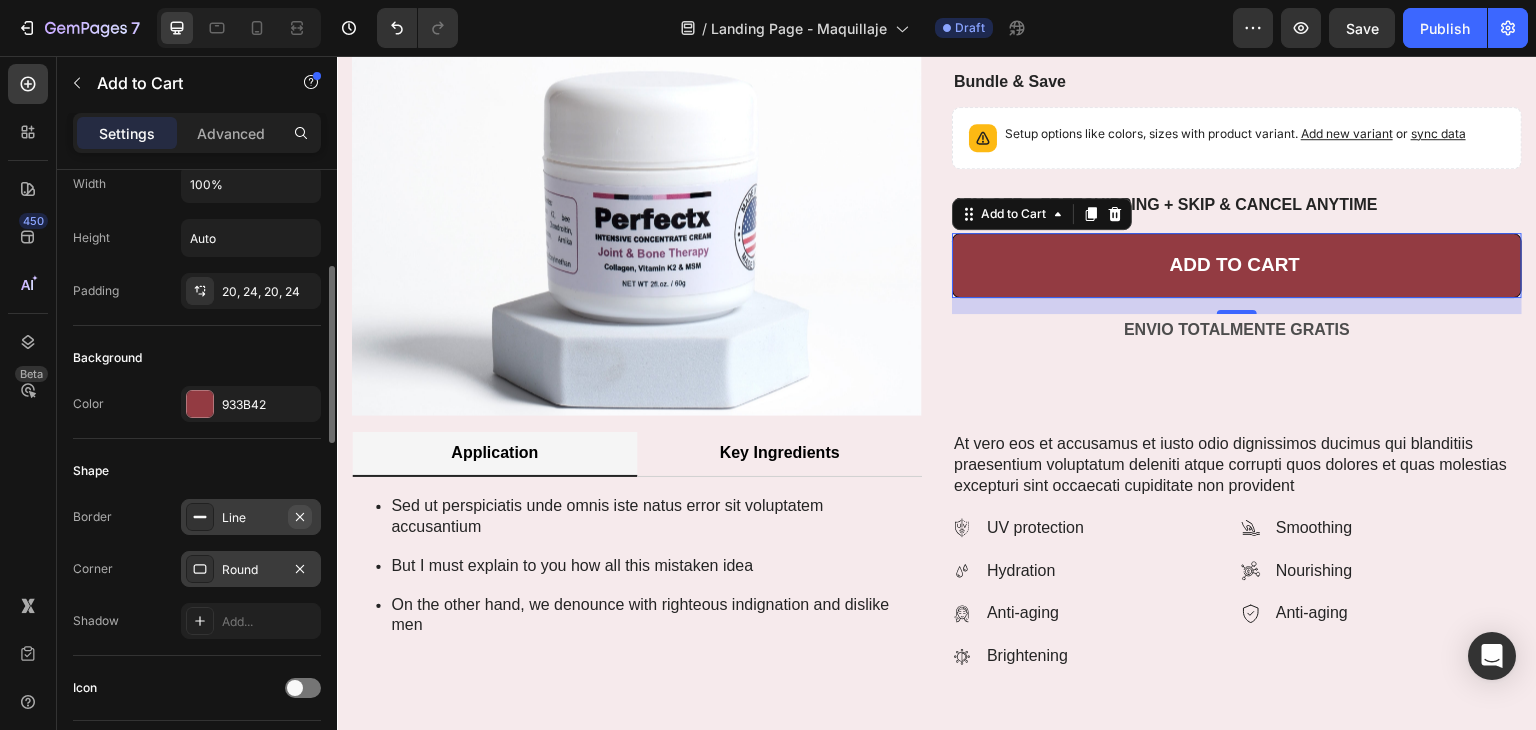 click 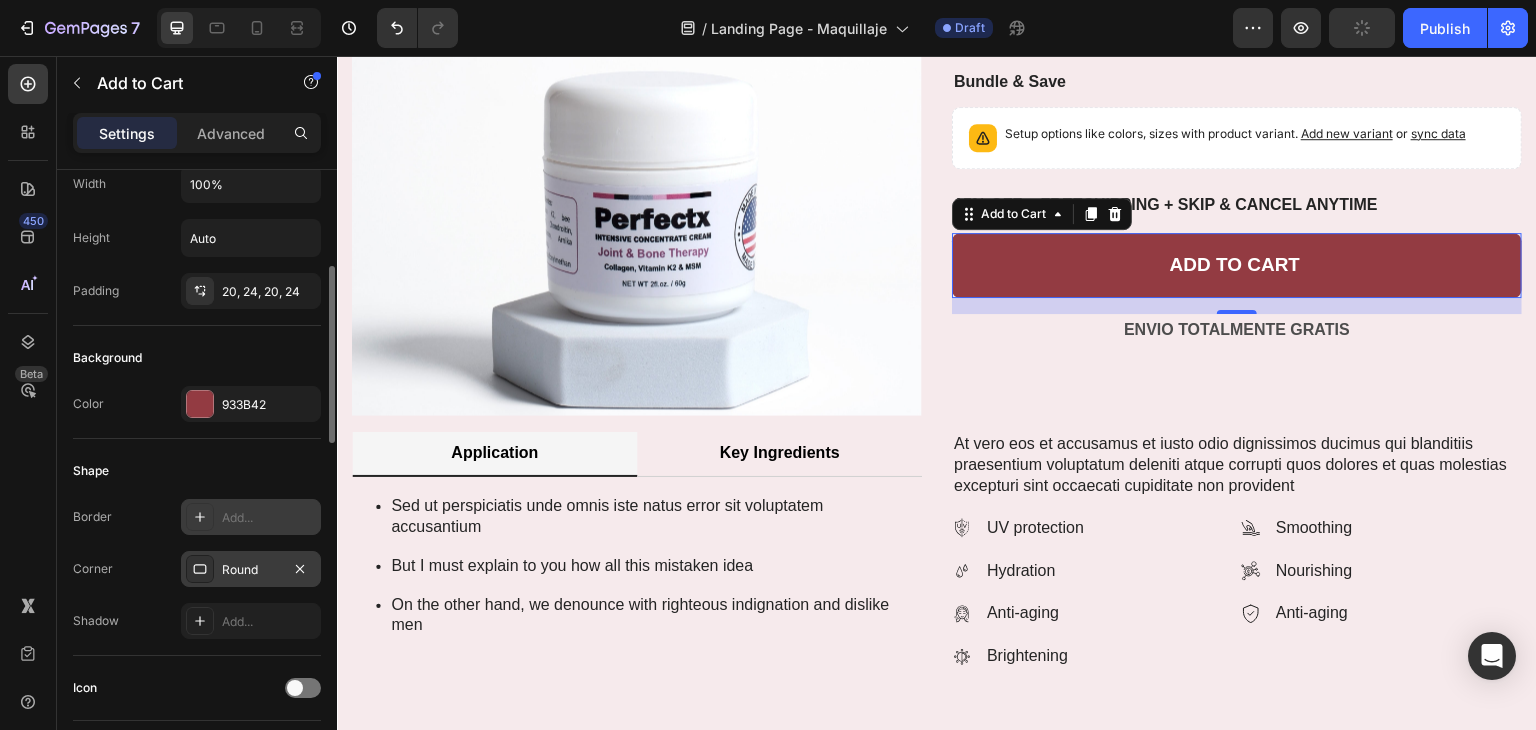 click on "Round" at bounding box center [251, 570] 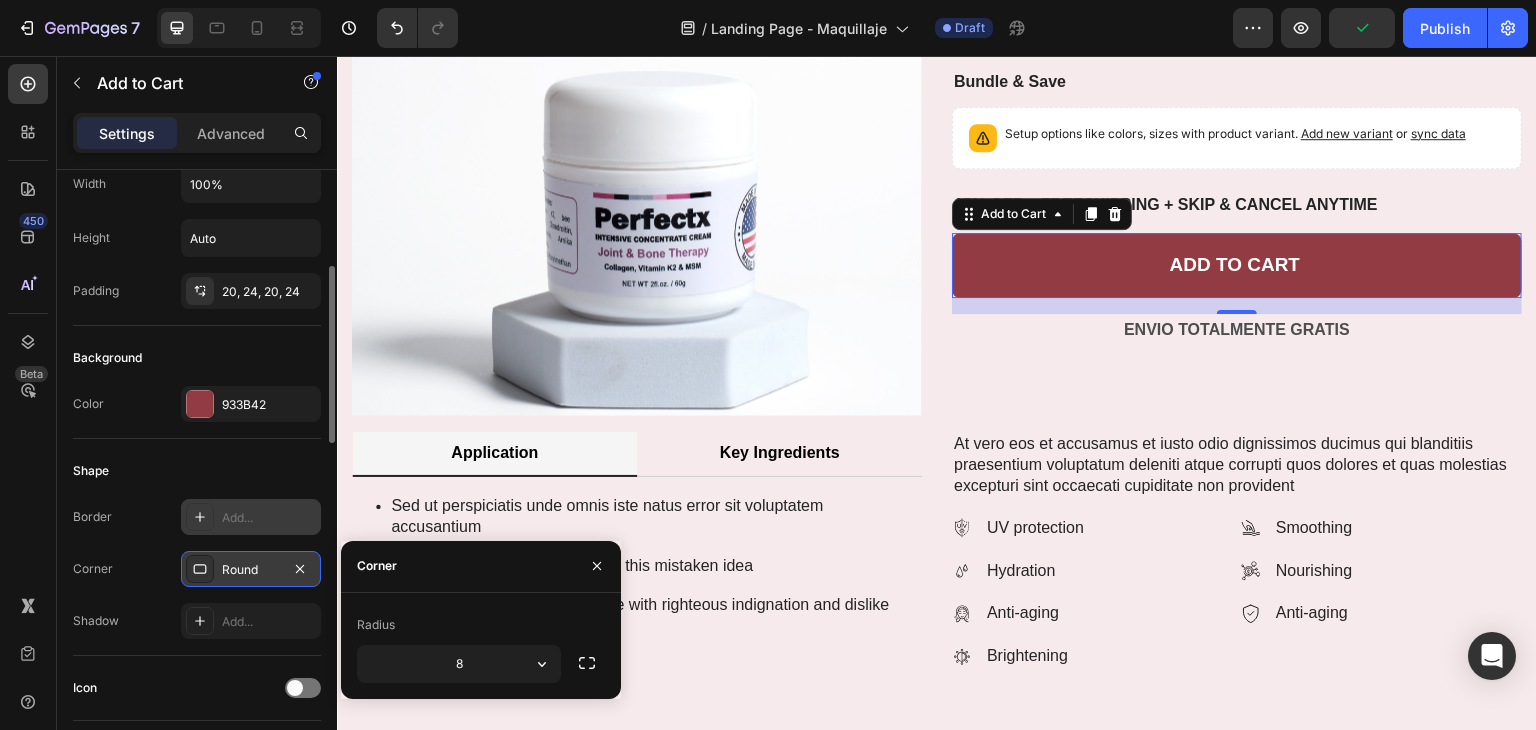 click 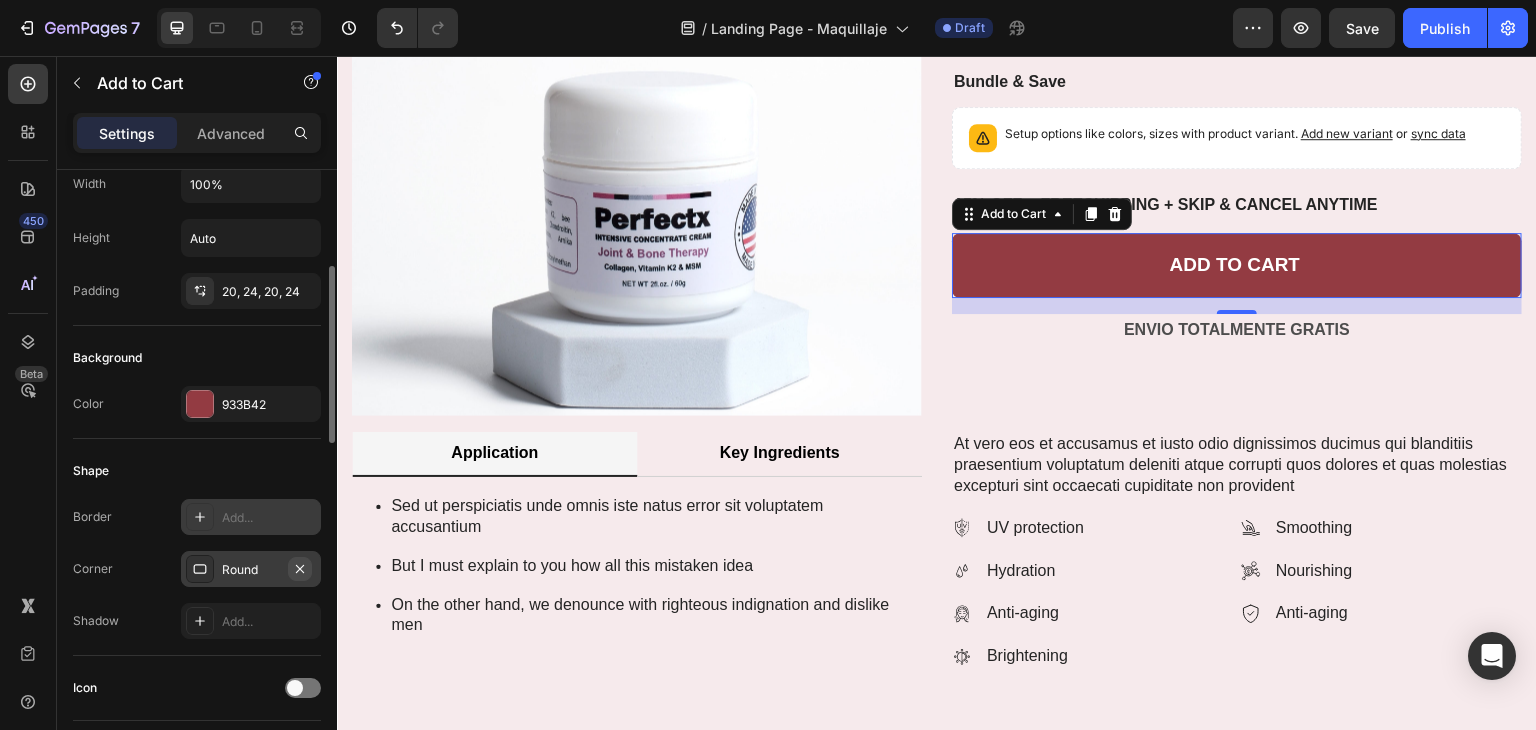 click 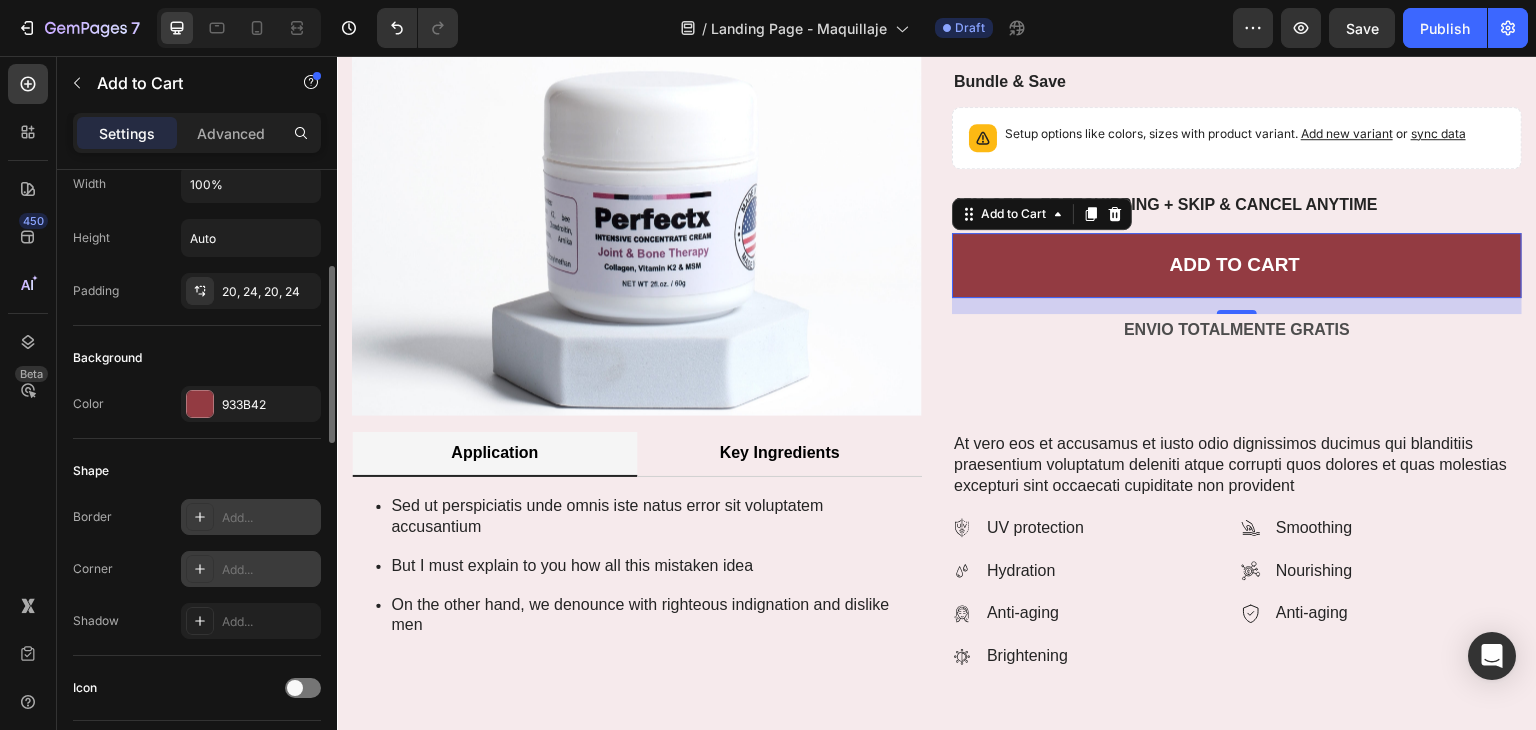 click on "Add..." at bounding box center [269, 570] 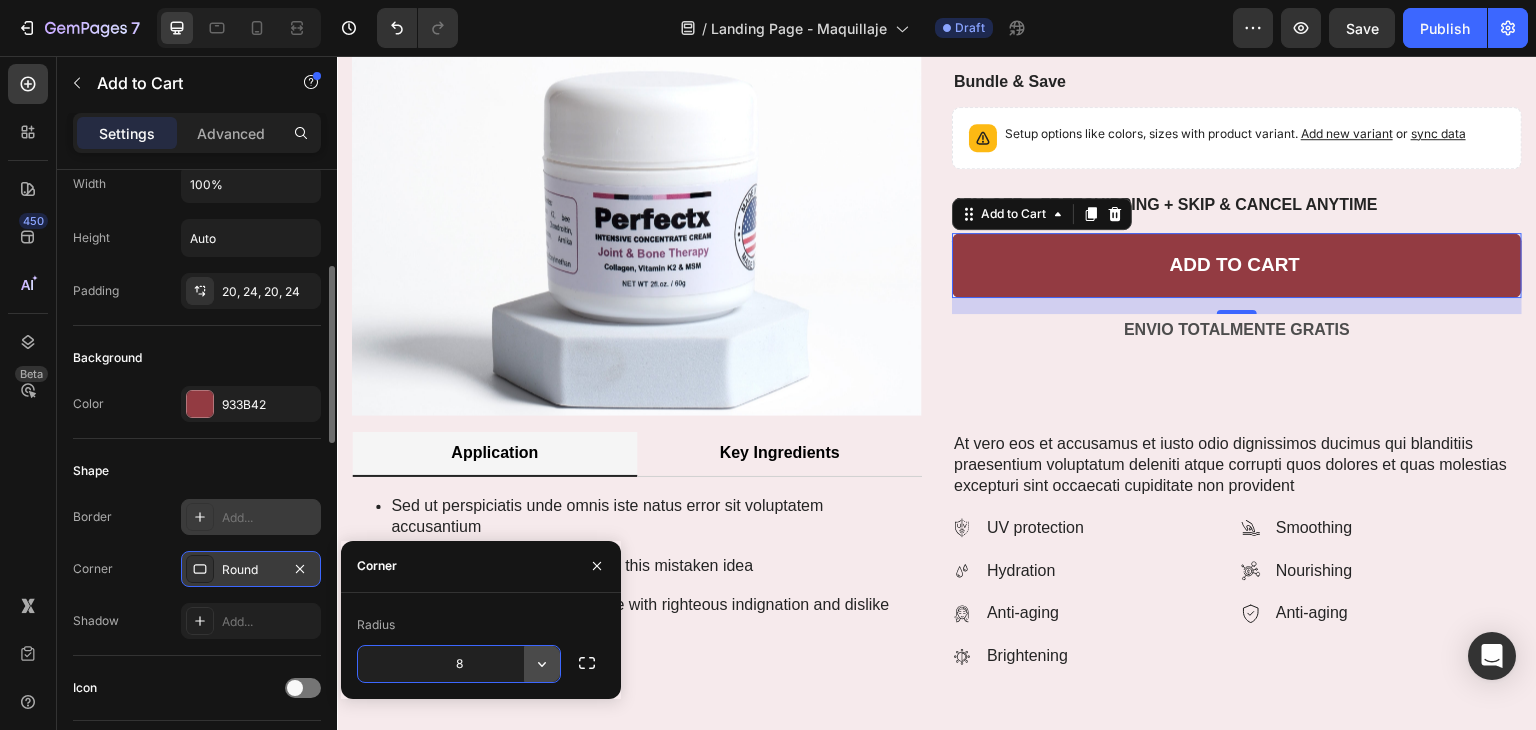 click 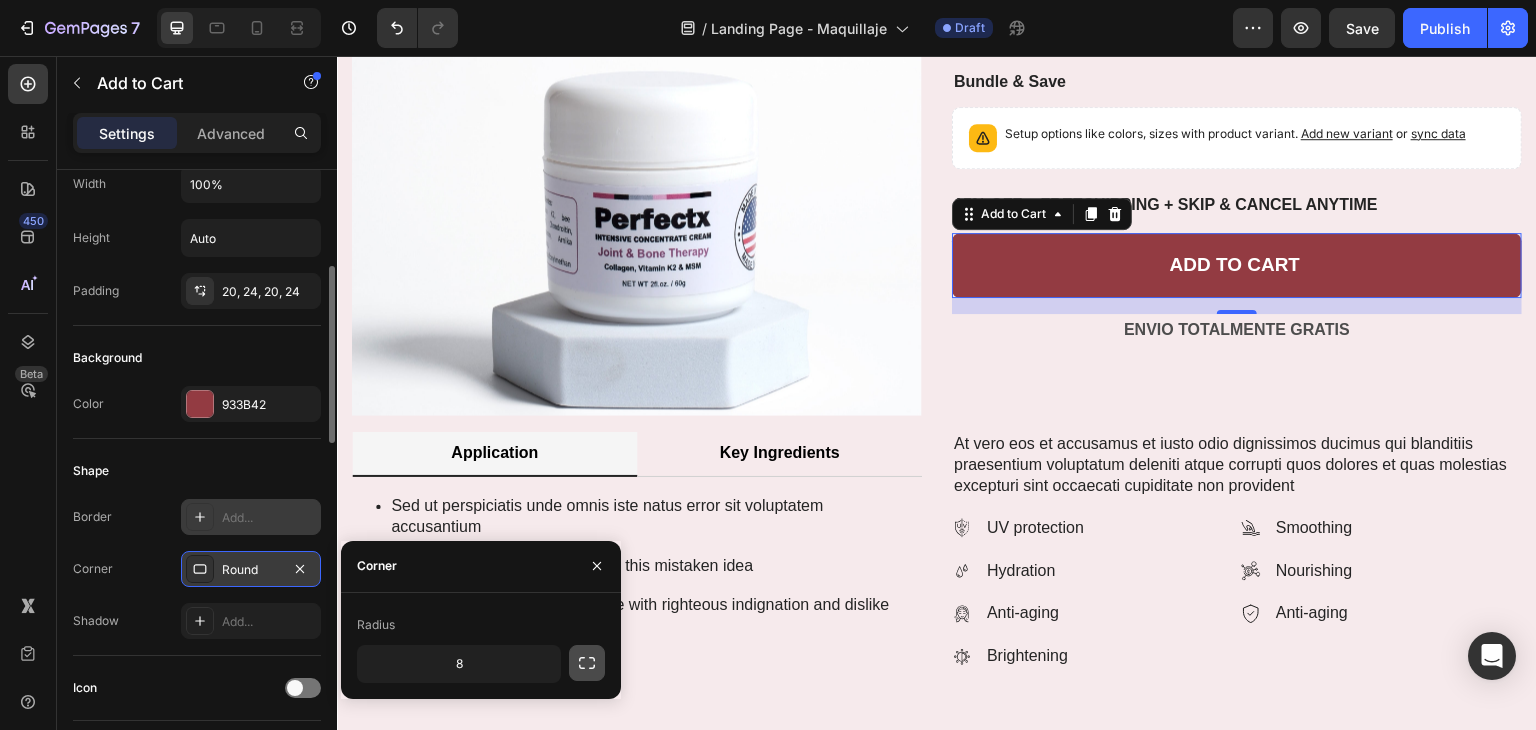 click 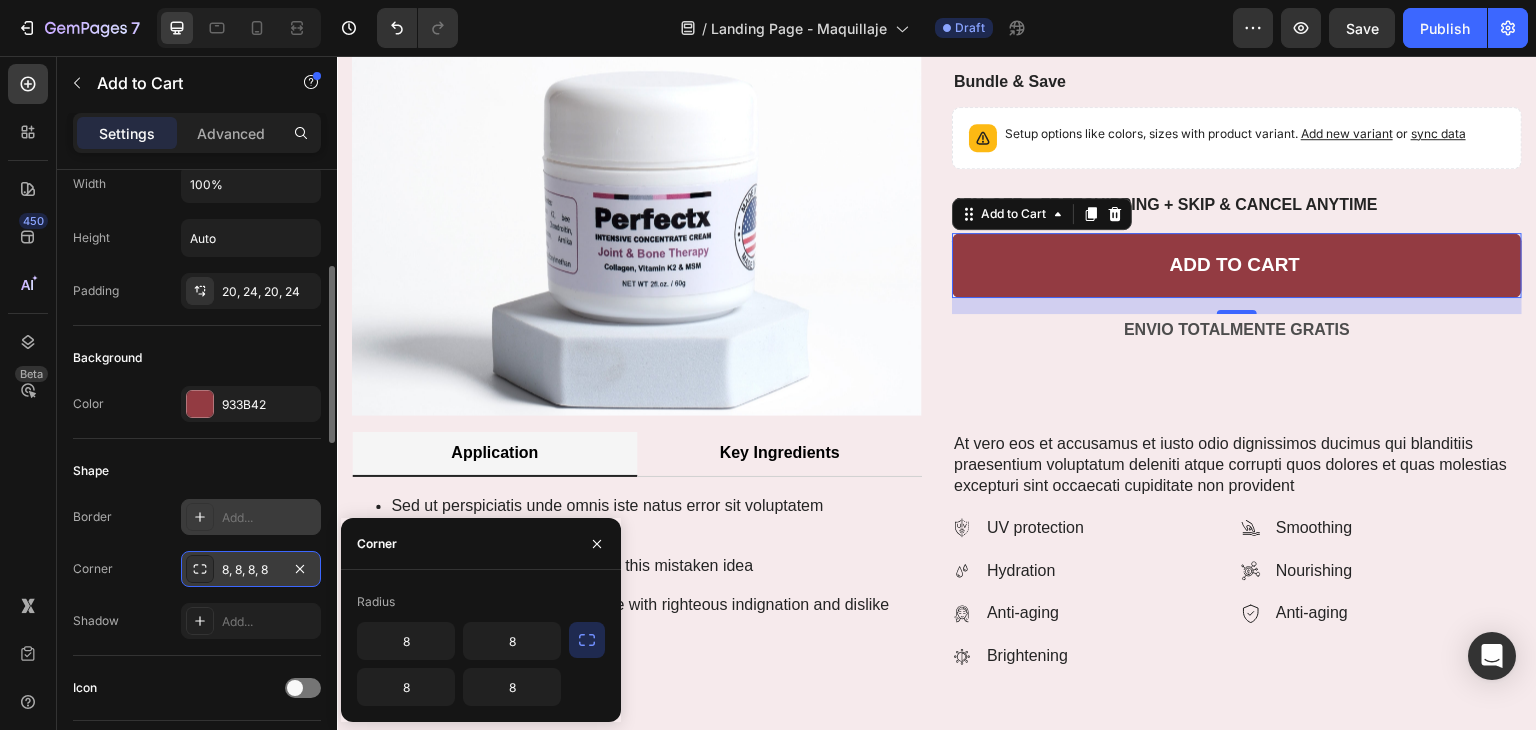 click 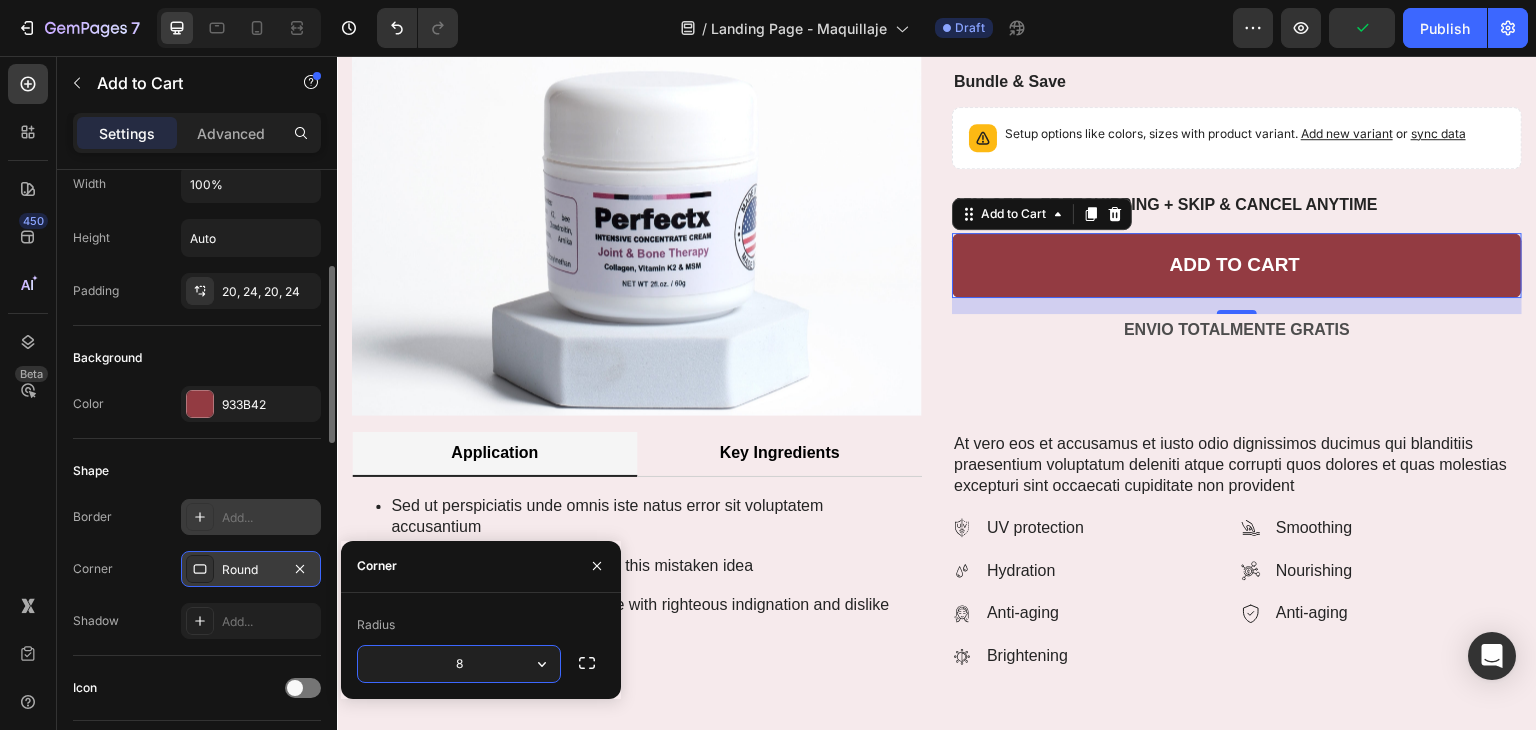 click on "8" at bounding box center [459, 664] 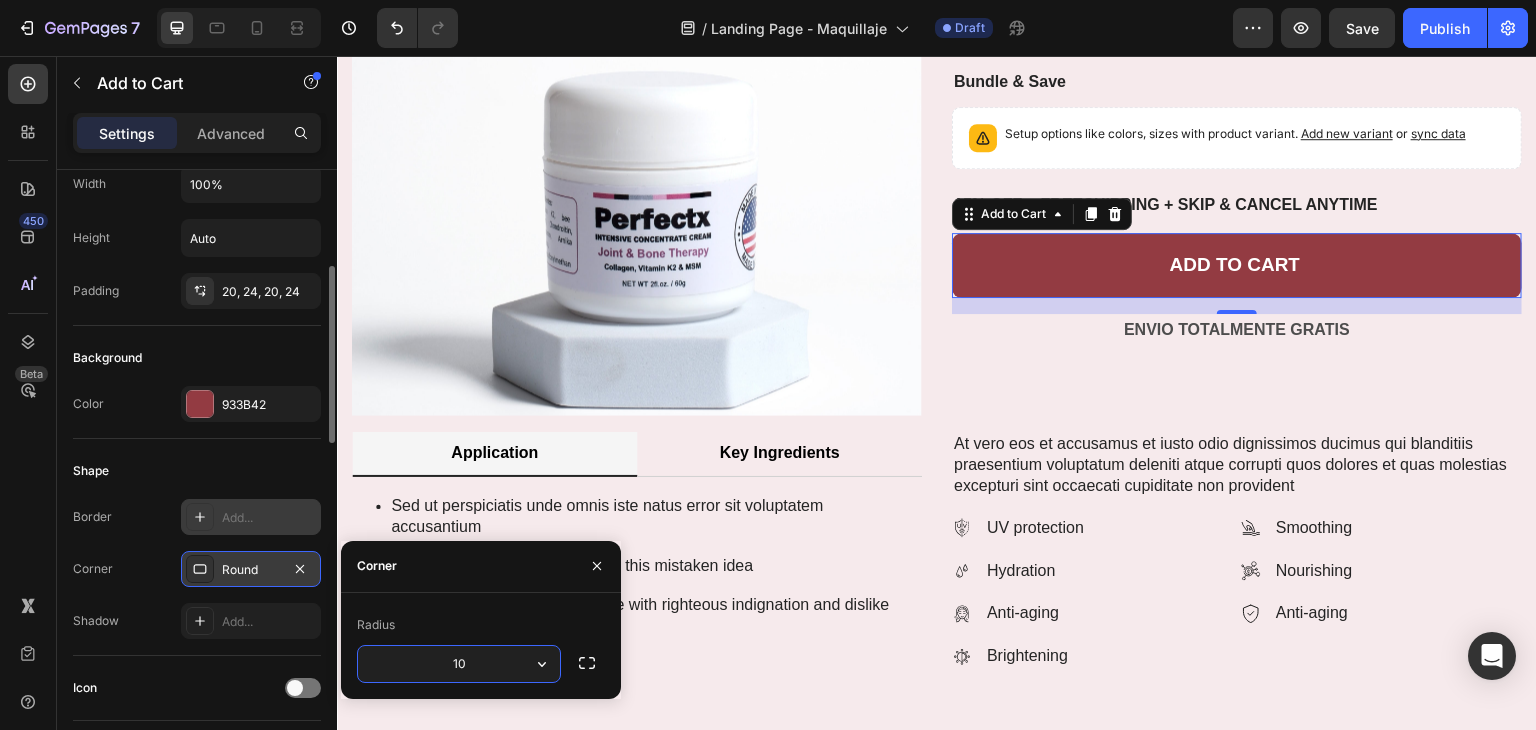 type on "10" 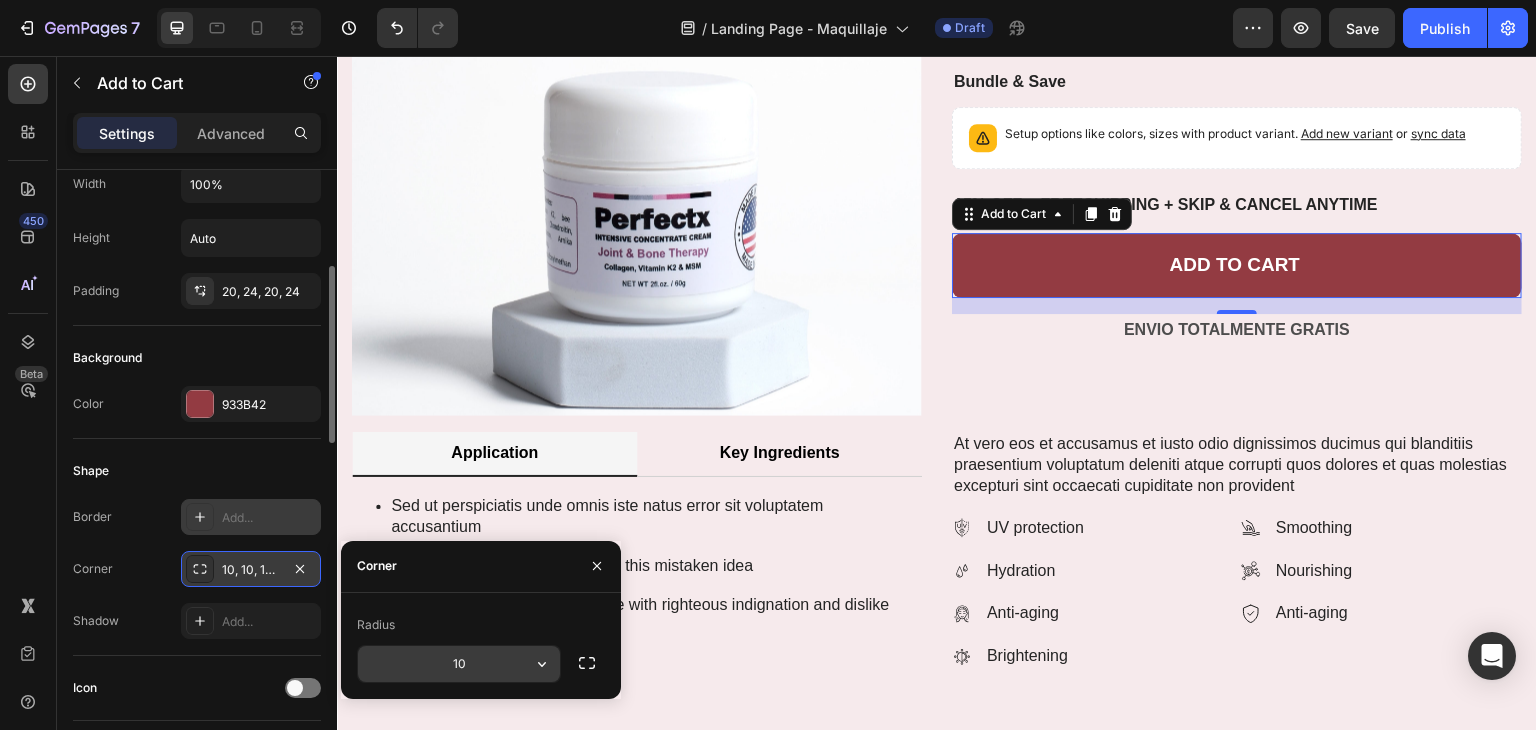 type 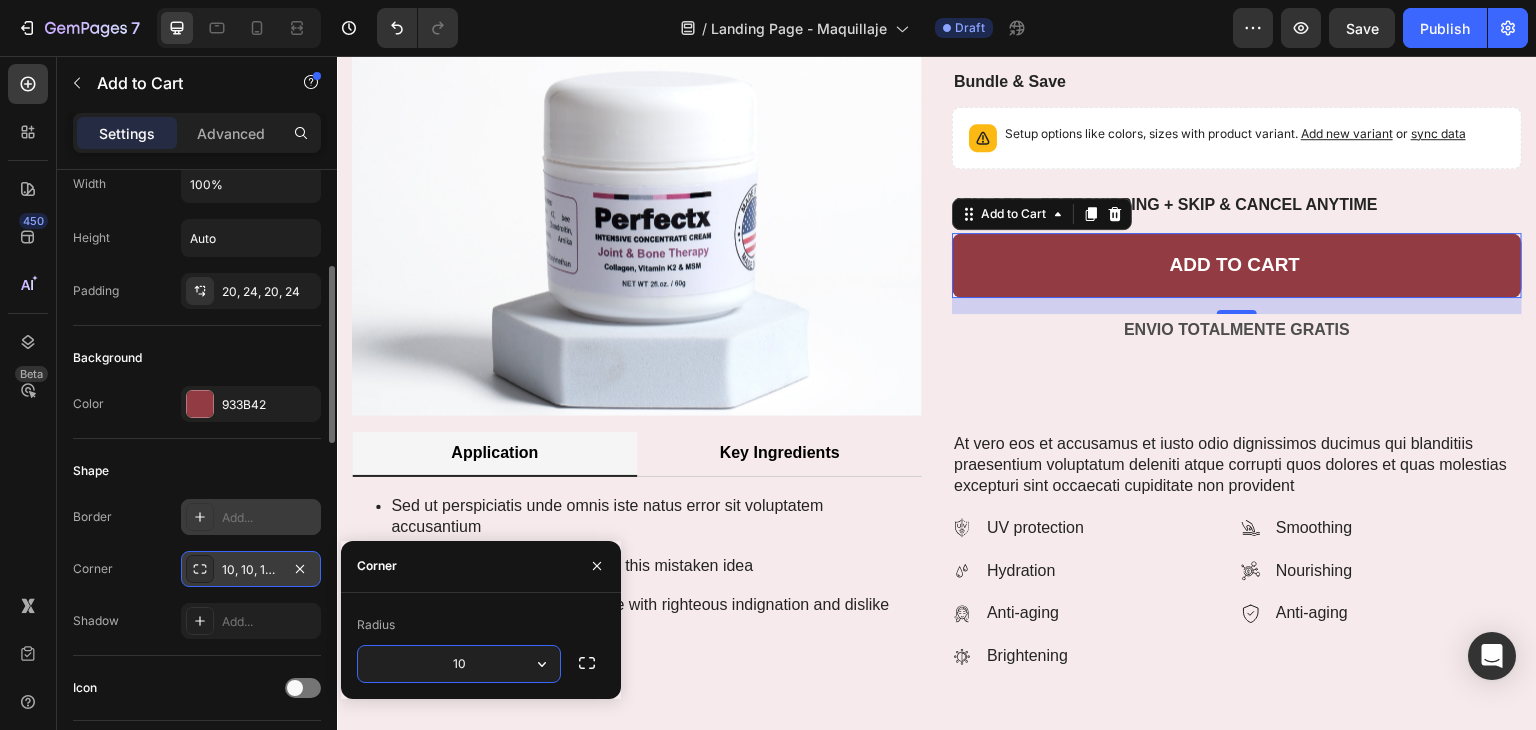 click on "10" at bounding box center (459, 664) 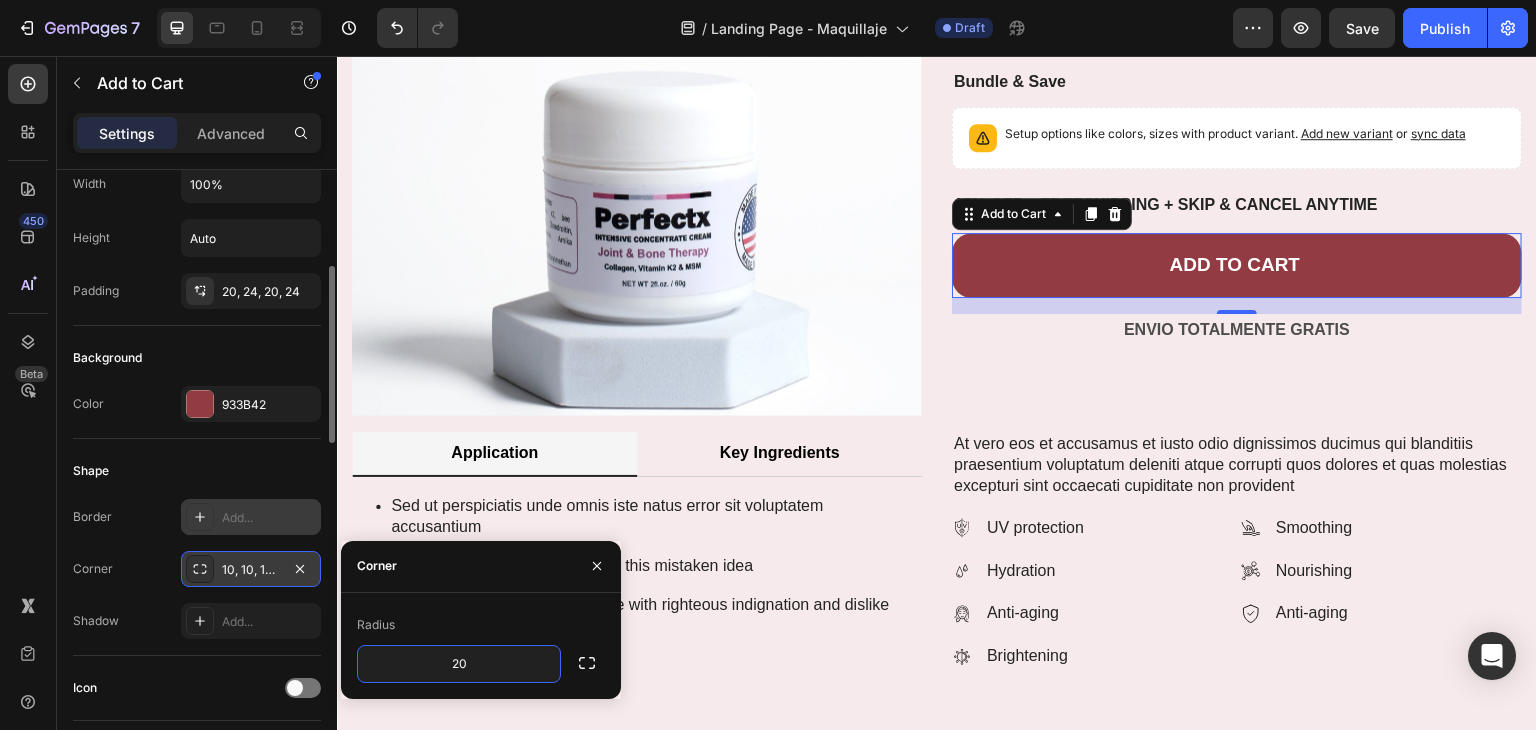 type on "20" 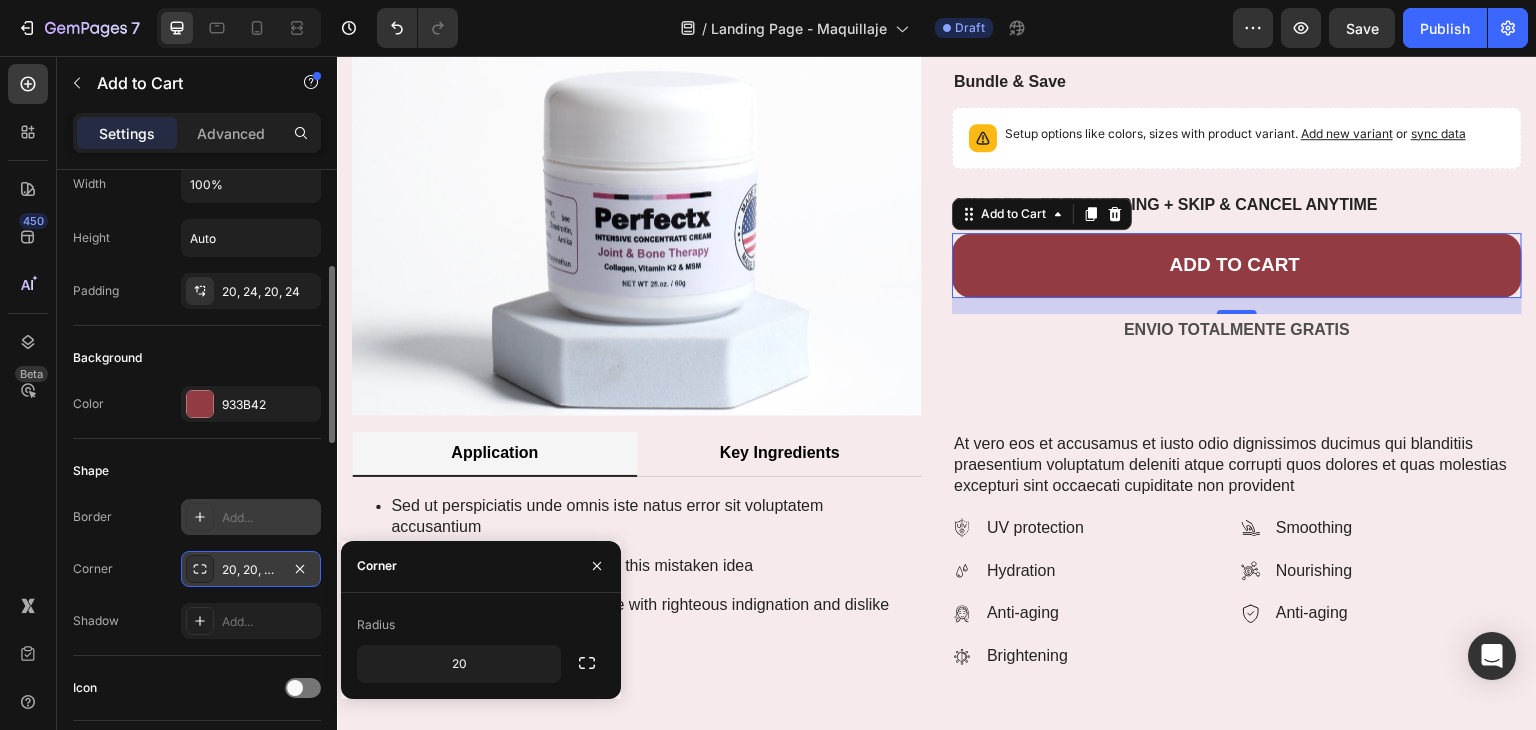 click on "Radius" at bounding box center (481, 625) 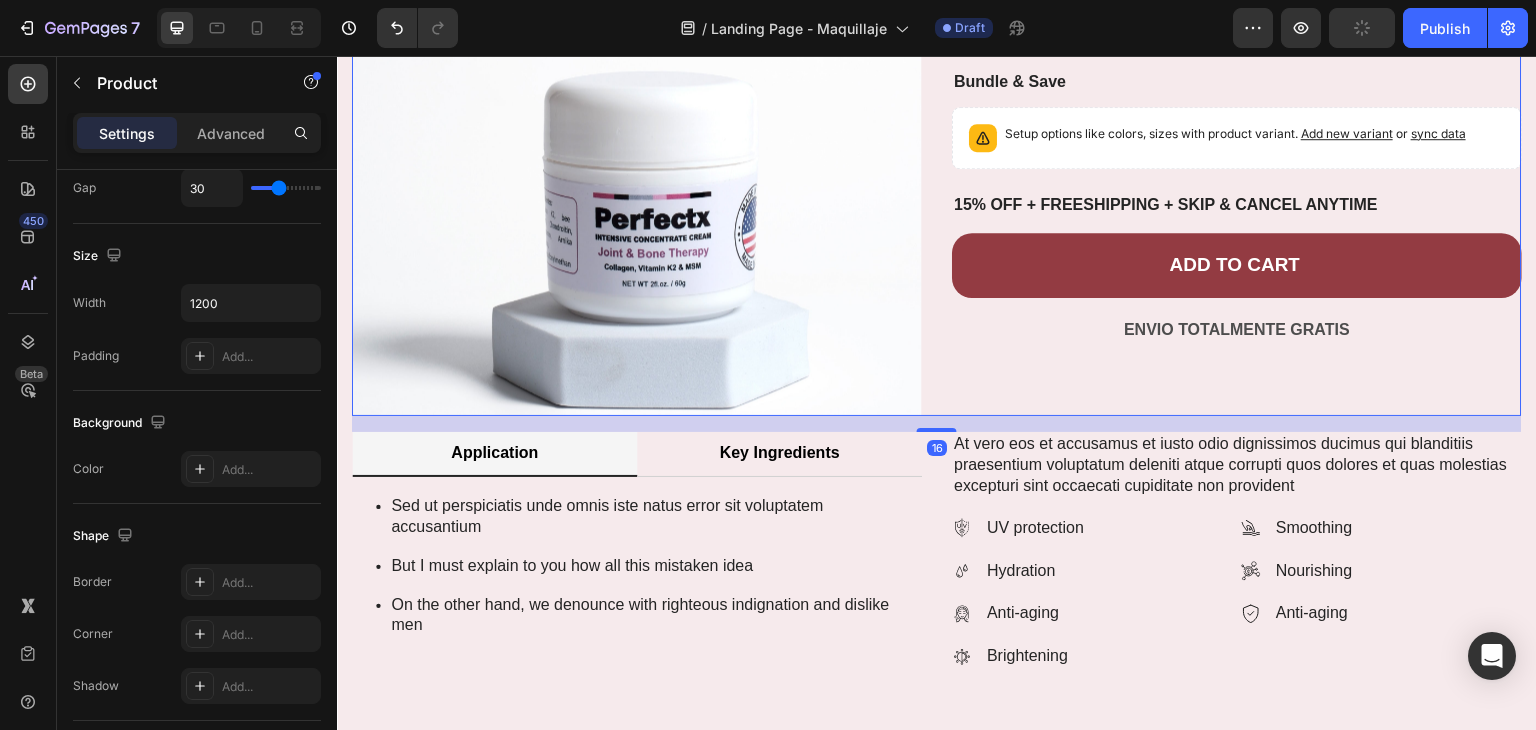 scroll, scrollTop: 0, scrollLeft: 0, axis: both 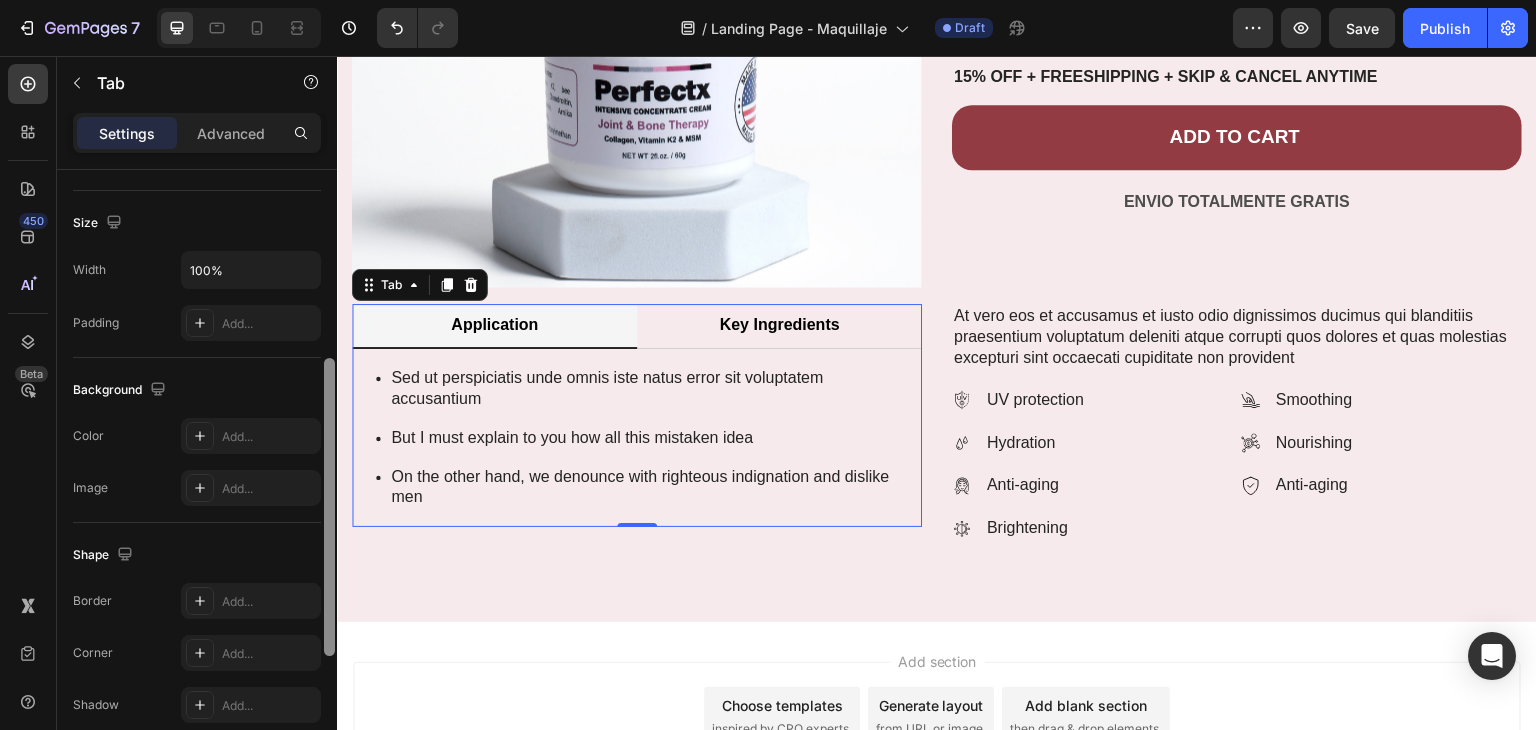 drag, startPoint x: 329, startPoint y: 351, endPoint x: 331, endPoint y: 540, distance: 189.01057 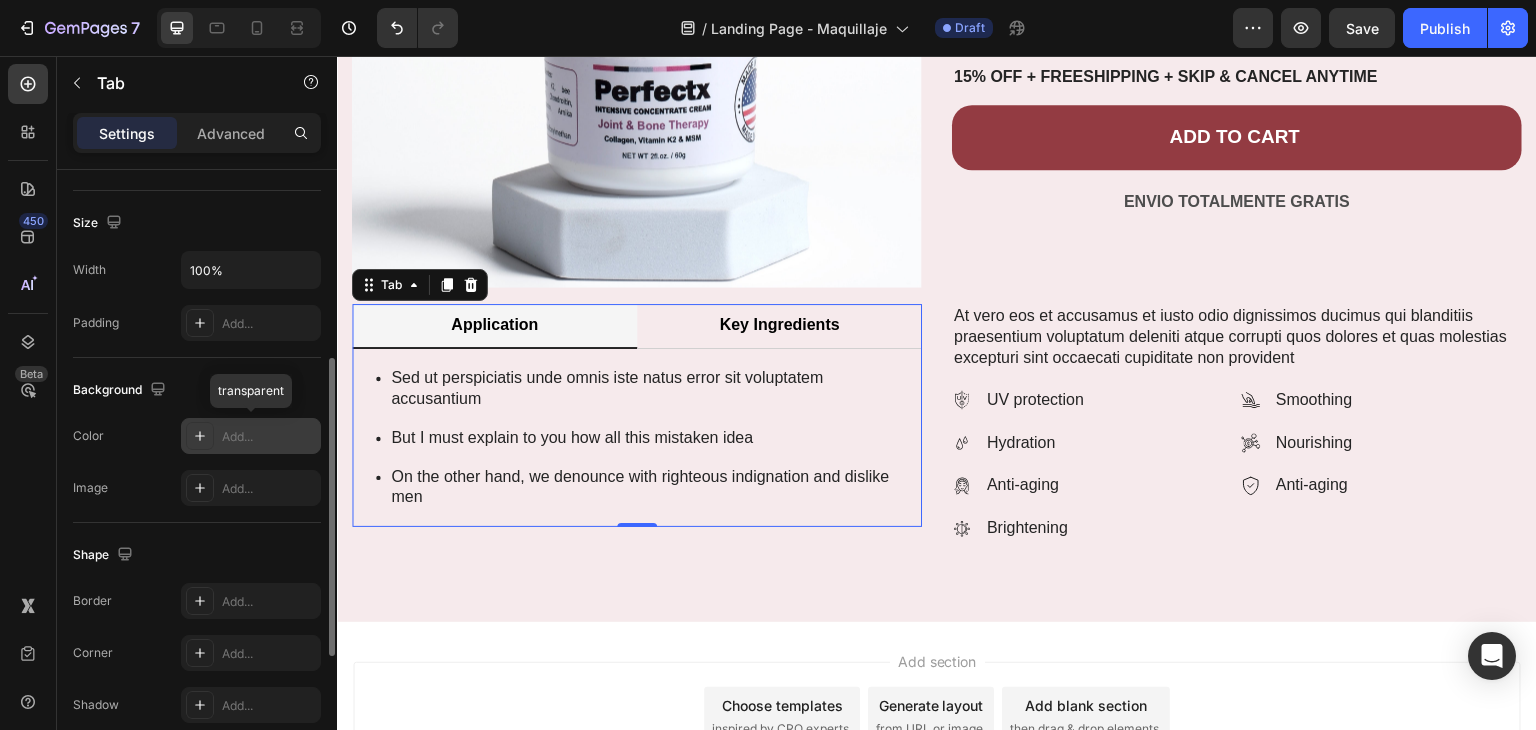 click at bounding box center (200, 436) 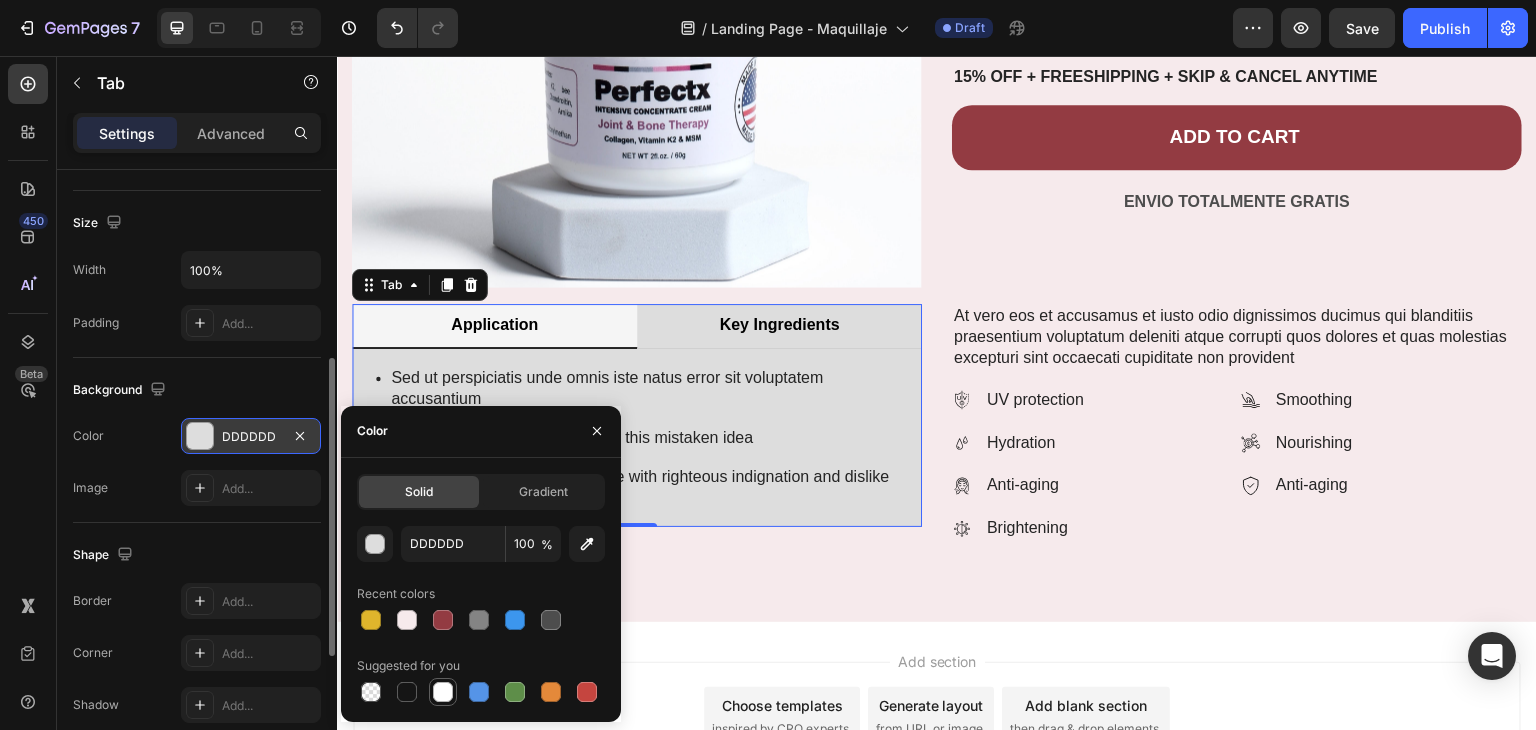 click at bounding box center (443, 692) 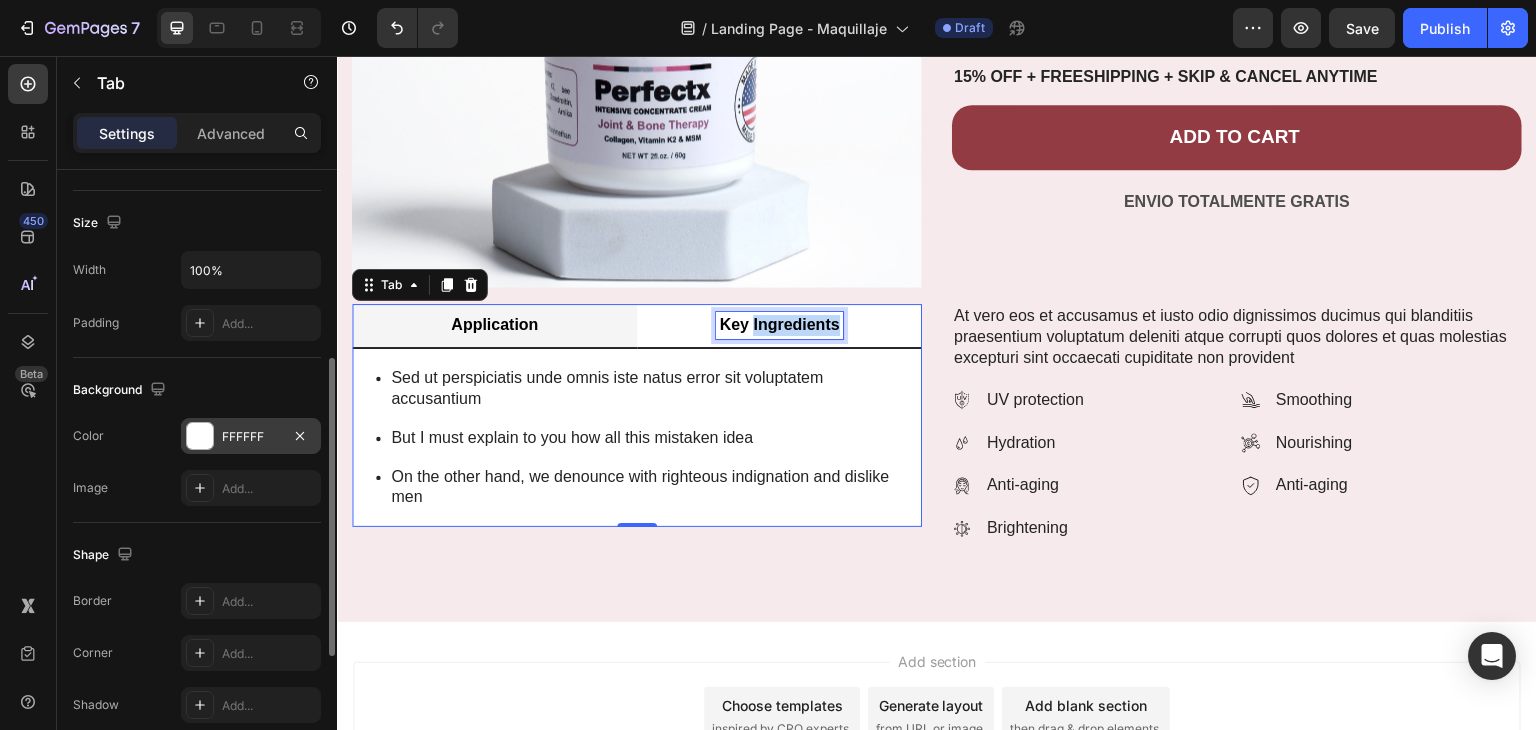 click on "Key Ingredients" at bounding box center [779, 325] 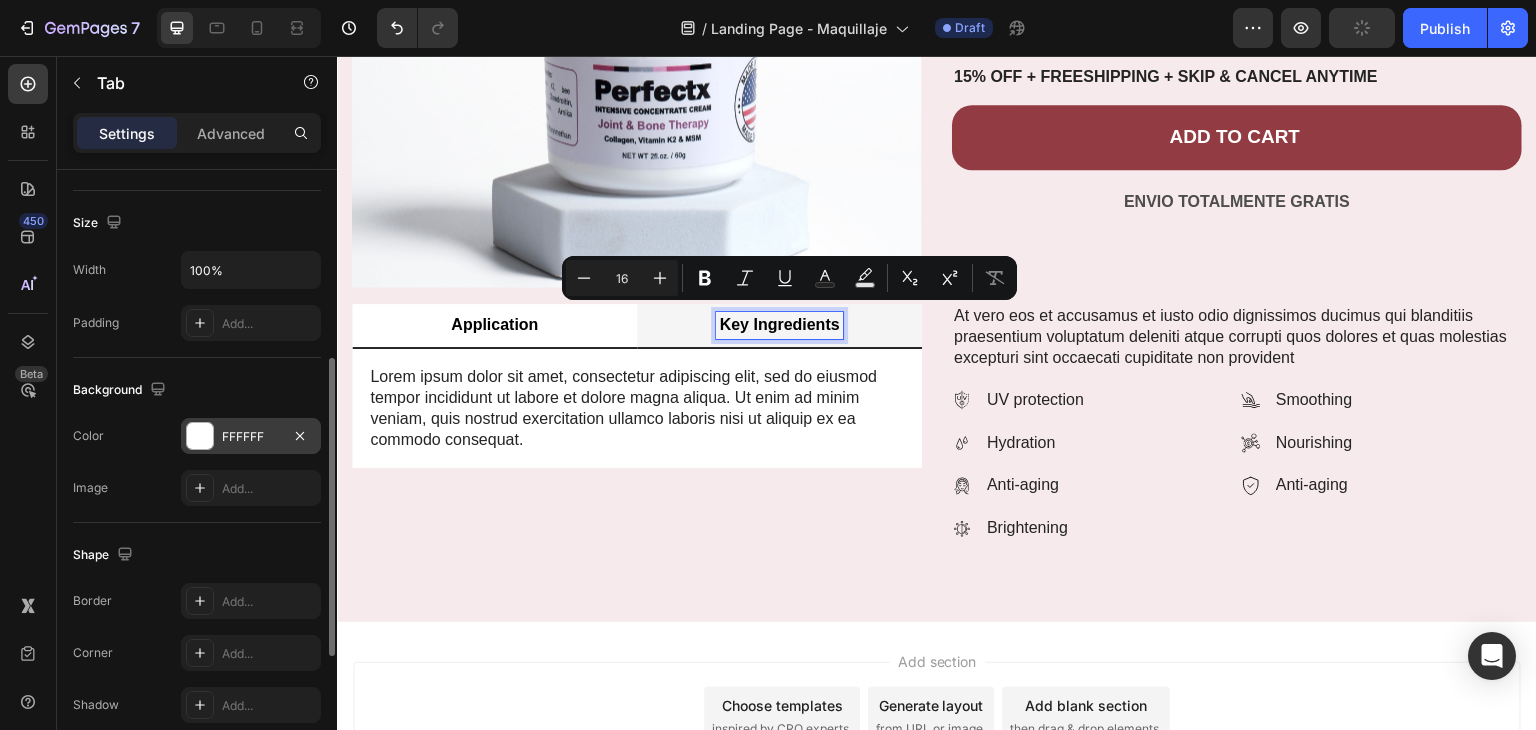 click on "Application" at bounding box center [494, 325] 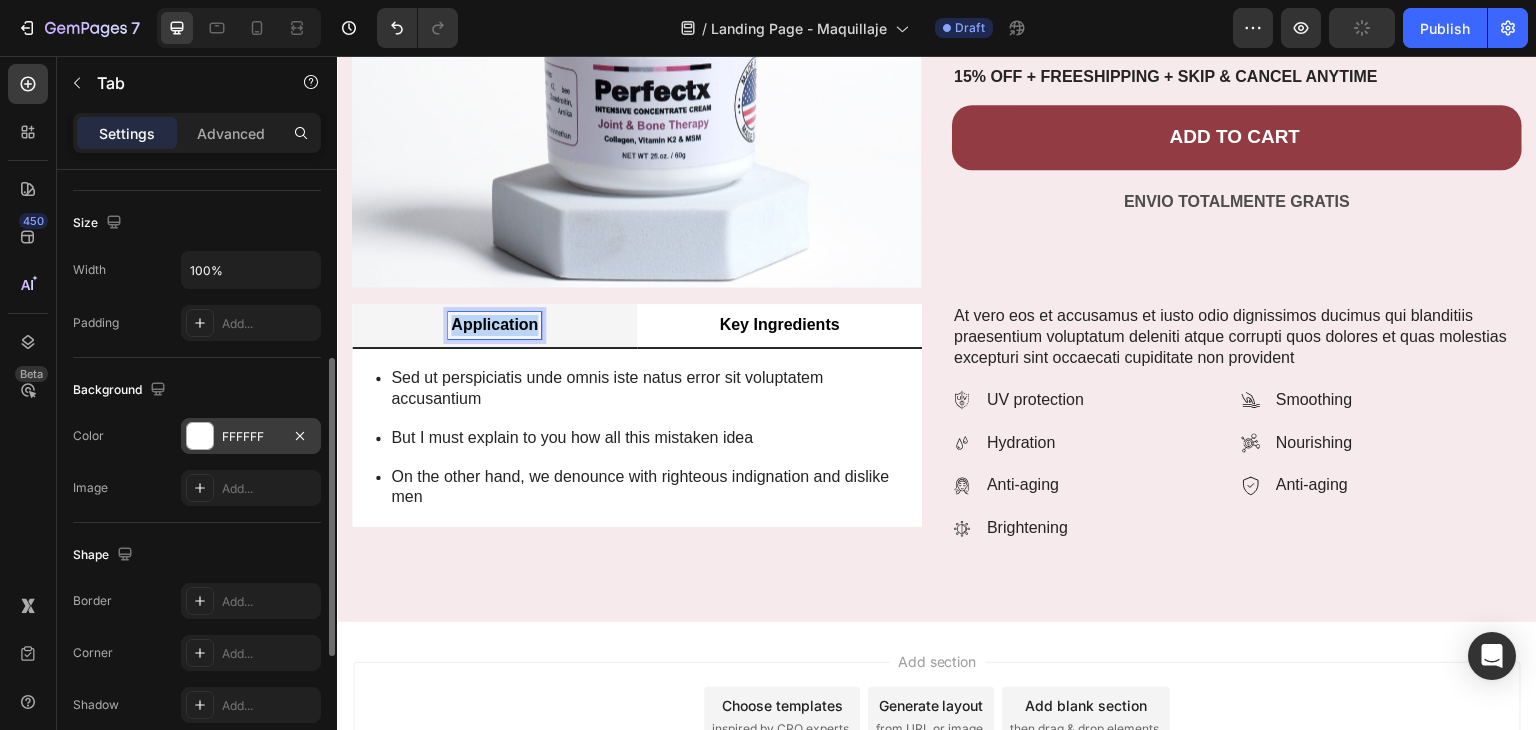 click on "Application" at bounding box center (494, 325) 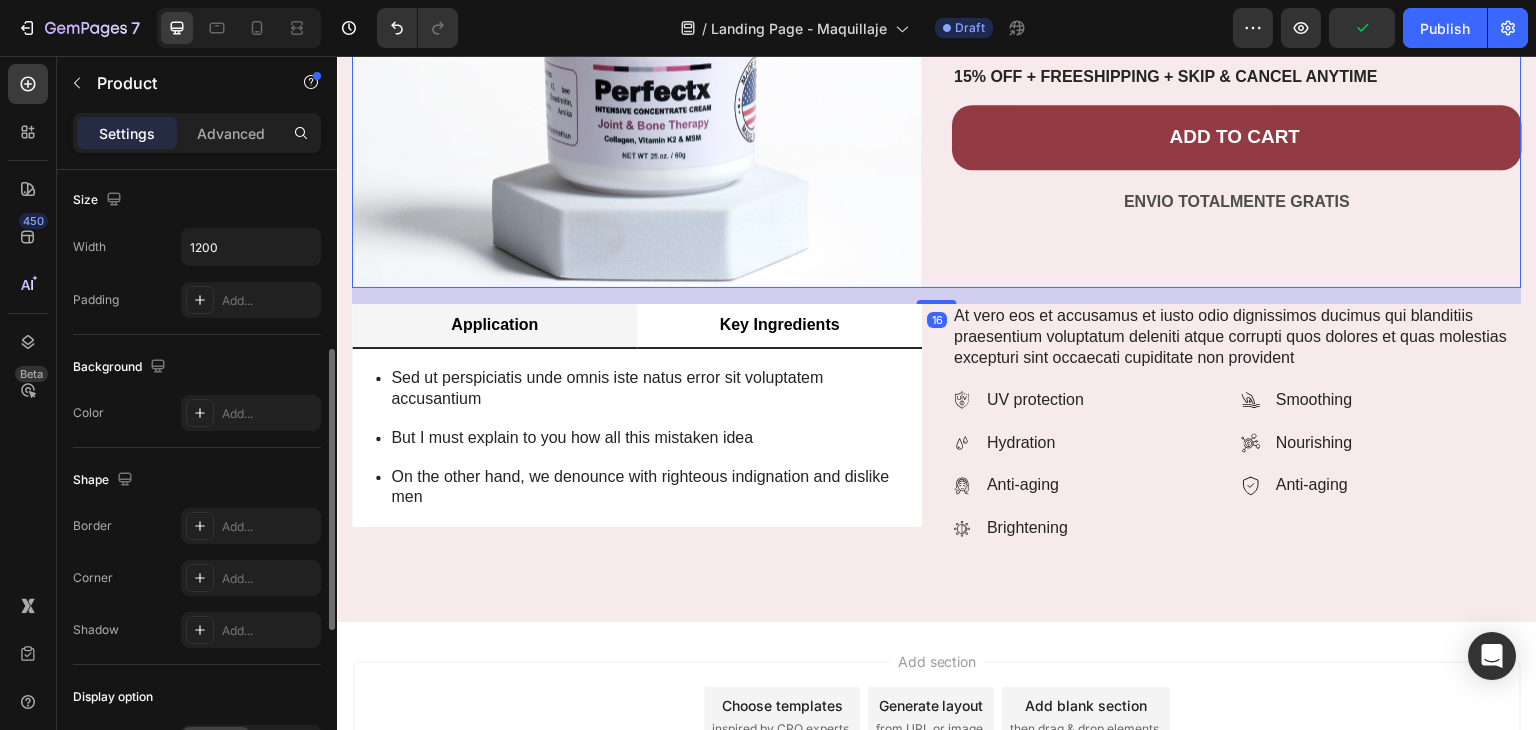 click on "Best Seller Text Block Crema Perfect X Product Title Lorem ipsum dolor sit amet, consectetur adipiscing Text Block Icon Icon Icon Icon Icon Icon List [NUMBER]+ Verified Reviews! Text Block Row $[PRICE] Product Price Product Price Bundle & Save Text Block Setup options like colors, sizes with product variant.       Add new variant   or   sync data Product Variants & Swatches 15% off + Freeshipping + Skip & Cancel Anytime Text Block Add to cart Add to Cart ENVIO TOTALMENTE GRATIS Text Block Row Row" at bounding box center [1237, 3] 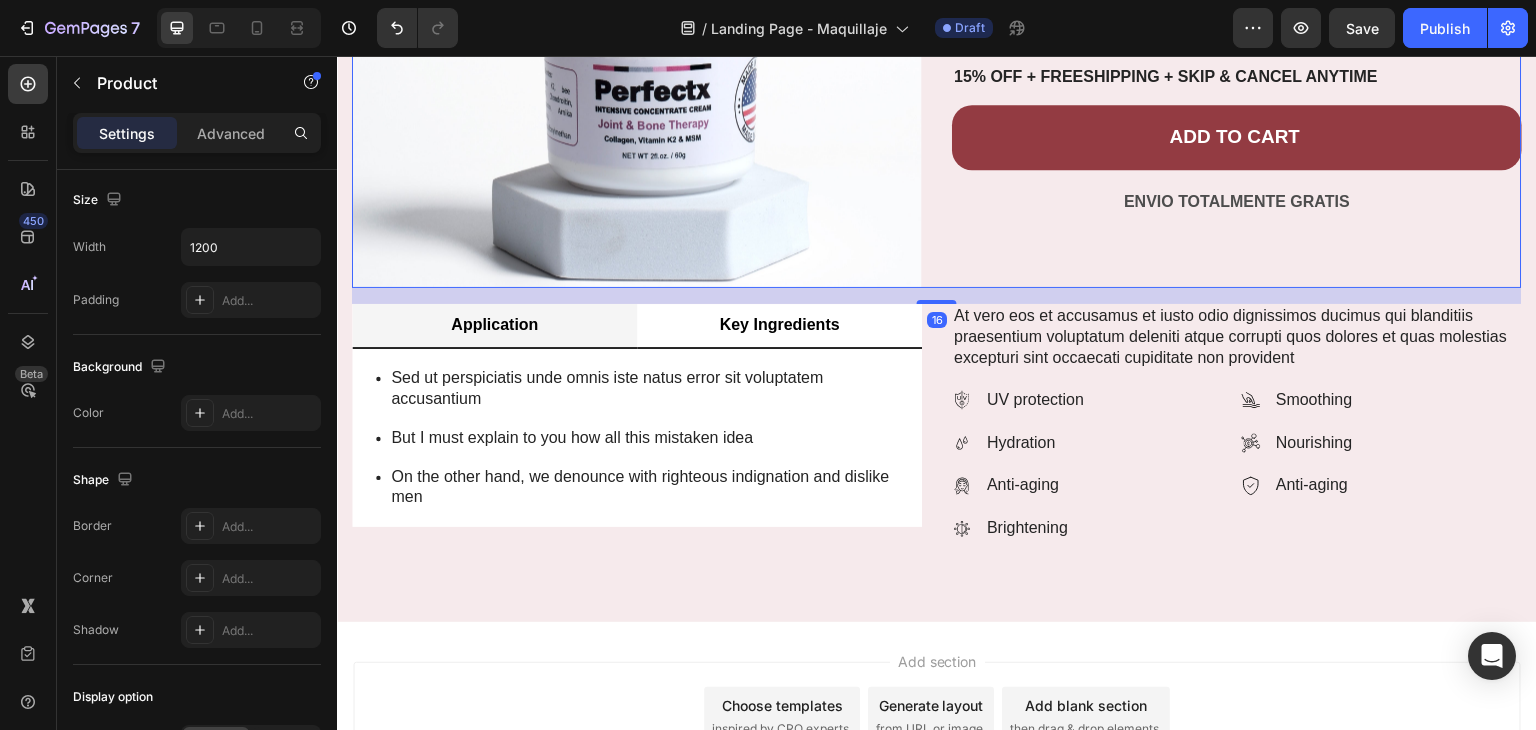 scroll, scrollTop: 0, scrollLeft: 0, axis: both 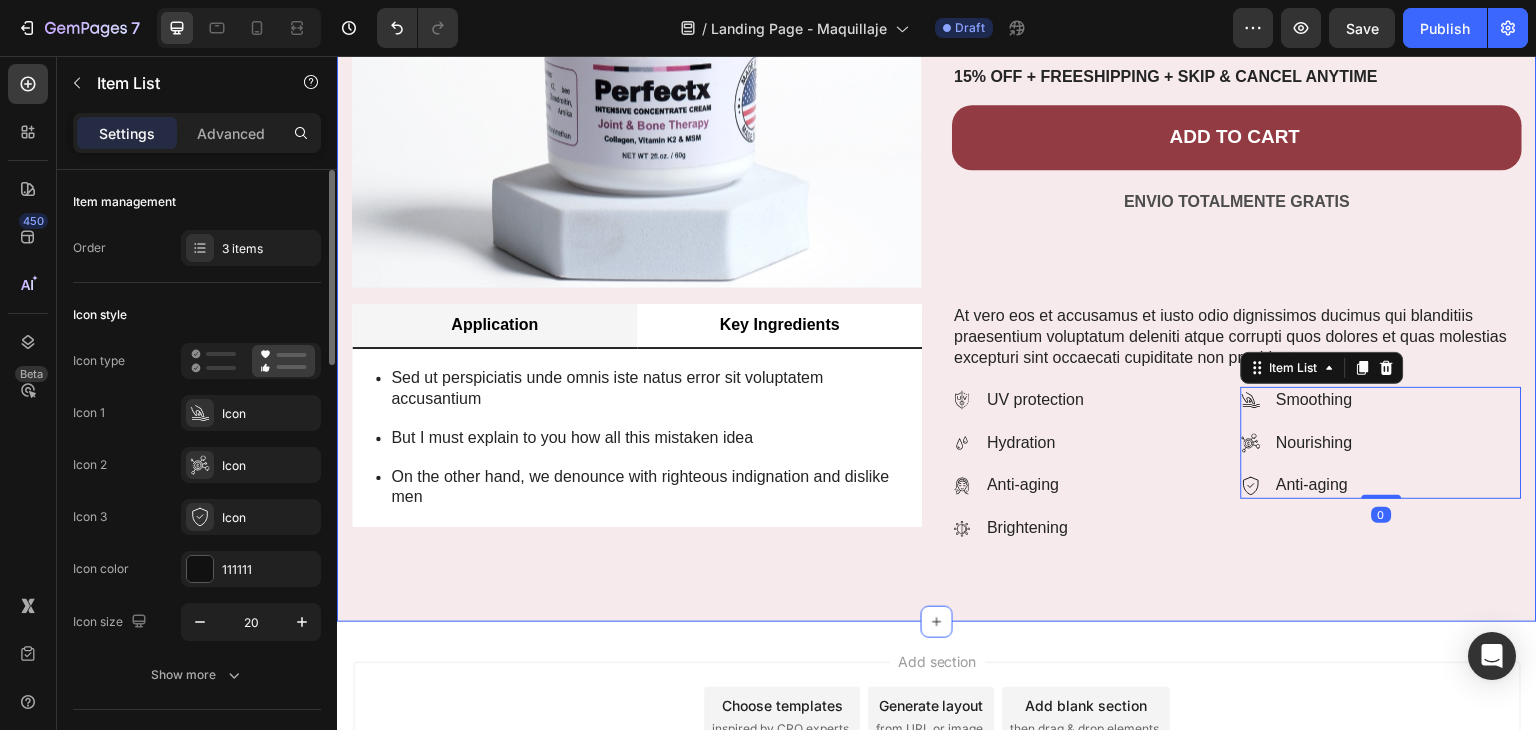 click on "Product Images Best Seller Text Block Crema Perfect X Product Title Lorem ipsum dolor sit amet, consectetur adipiscing Text Block Icon Icon Icon Icon Icon Icon List [NUMBER]+ Verified Reviews! Text Block Row $[PRICE] Product Price Product Price Bundle & Save Text Block Setup options like colors, sizes with product variant.       Add new variant   or   sync data Product Variants & Swatches 15% off + Freeshipping + Skip & Cancel Anytime Text Block Add to cart Add to Cart ENVIO TOTALMENTE GRATIS Text Block Row Row Product Application Key Ingredients
Sed ut perspiciatis unde omnis iste natus error sit voluptatem accusantium
But I must explain to you how all this mistaken idea
On the other hand, we denounce with righteous indignation and dislike men Item List Text Block Tab Text Block
UV protection
Hydration
Anti-aging" at bounding box center (937, 130) 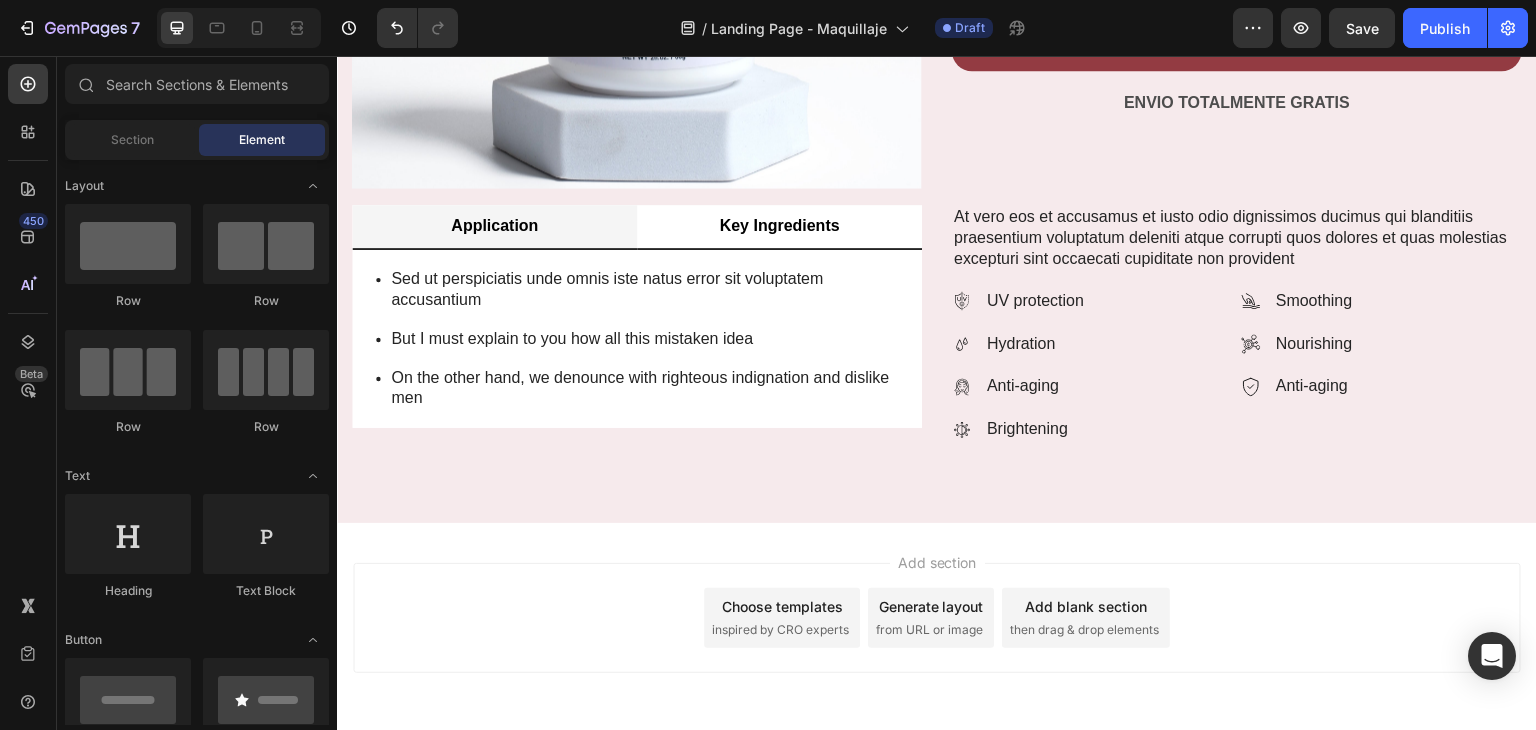 scroll, scrollTop: 1220, scrollLeft: 0, axis: vertical 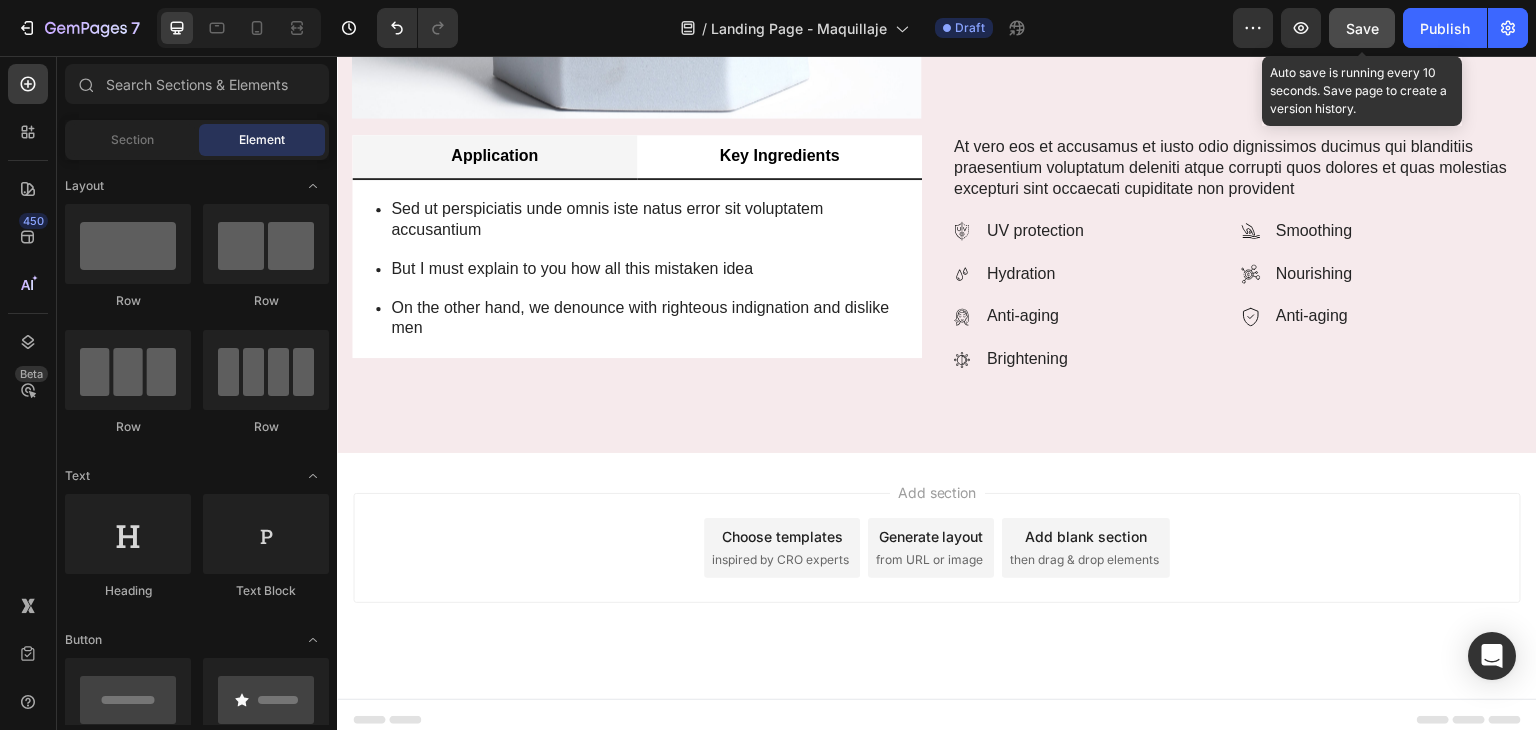 click on "Save" 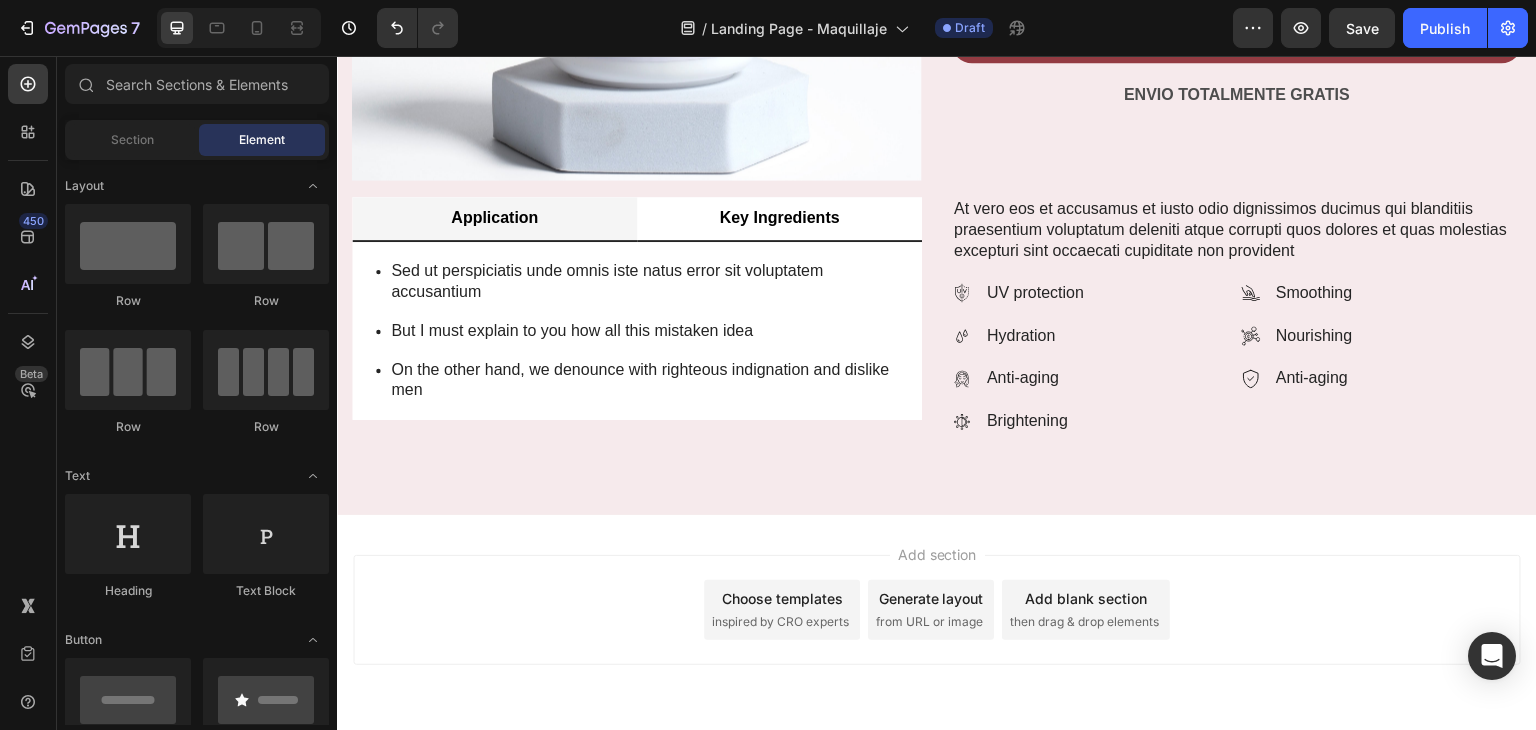 scroll, scrollTop: 1184, scrollLeft: 0, axis: vertical 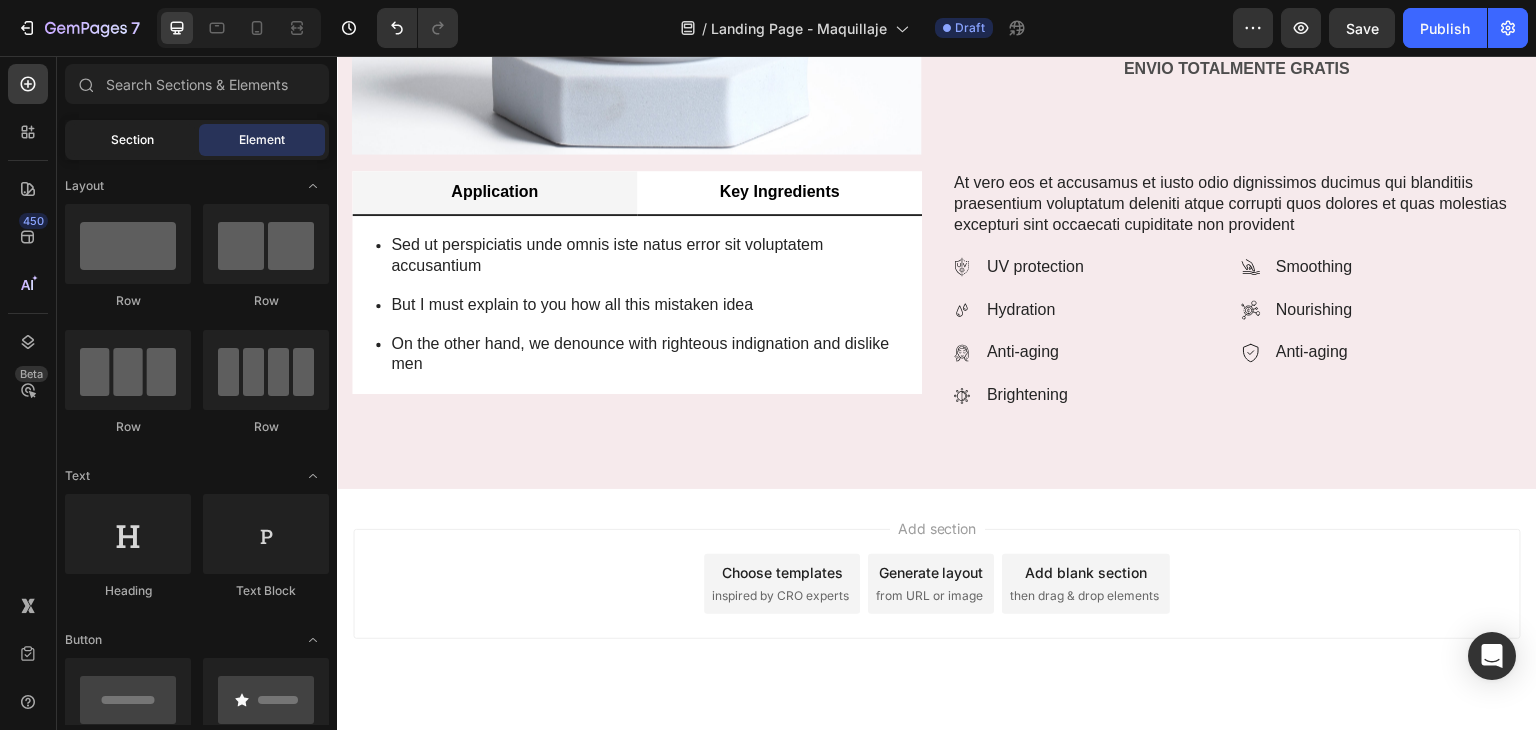 click on "Section" at bounding box center (132, 140) 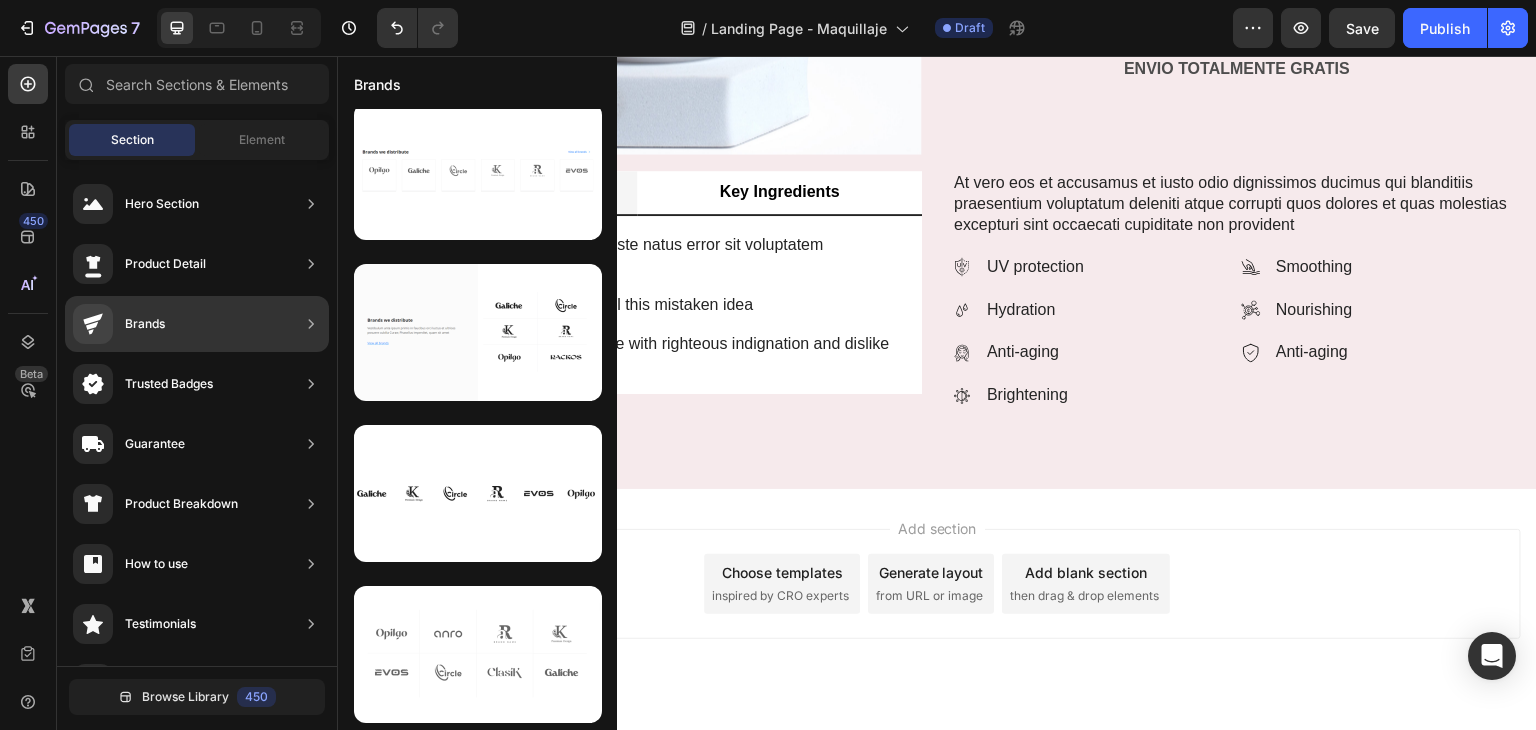 scroll, scrollTop: 172, scrollLeft: 0, axis: vertical 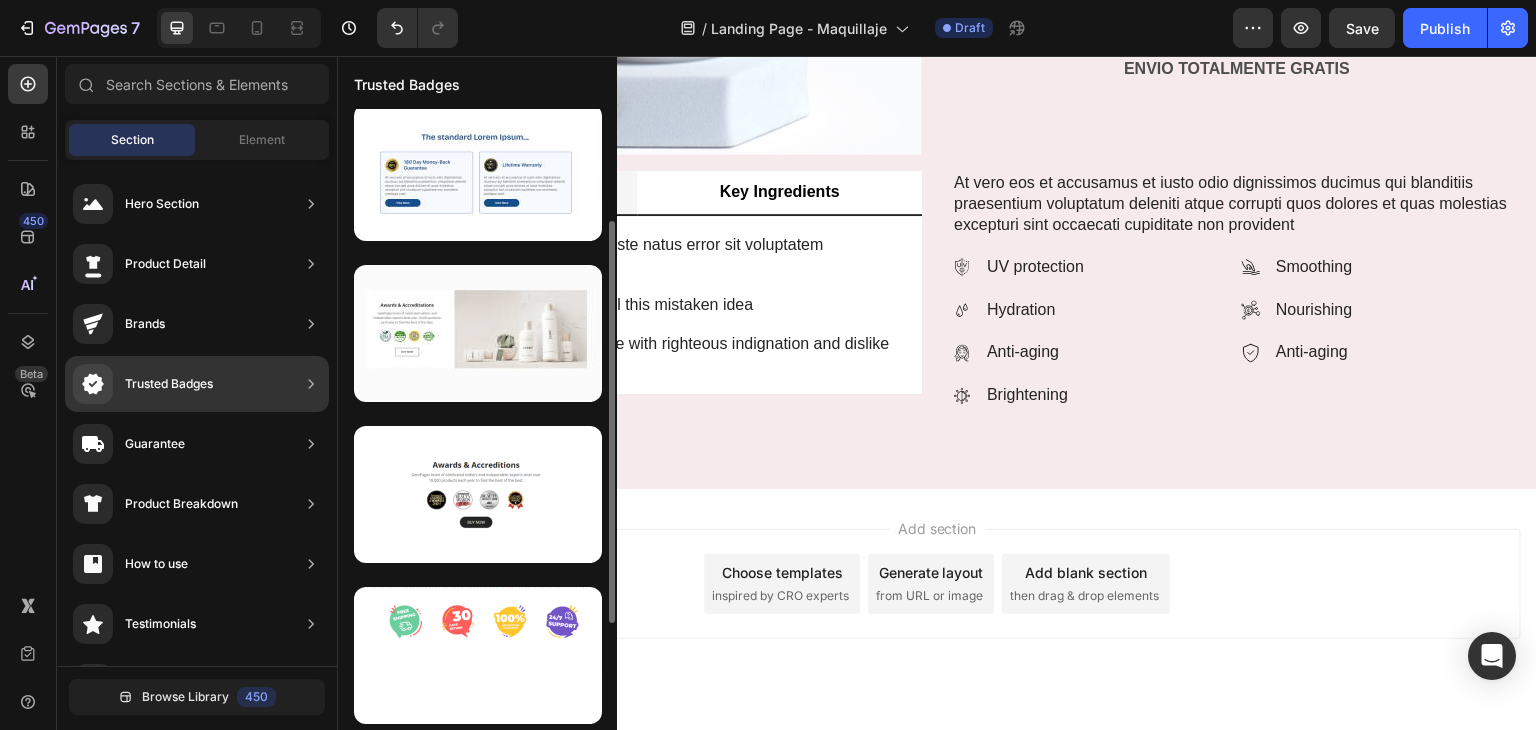 click at bounding box center [477, 414] 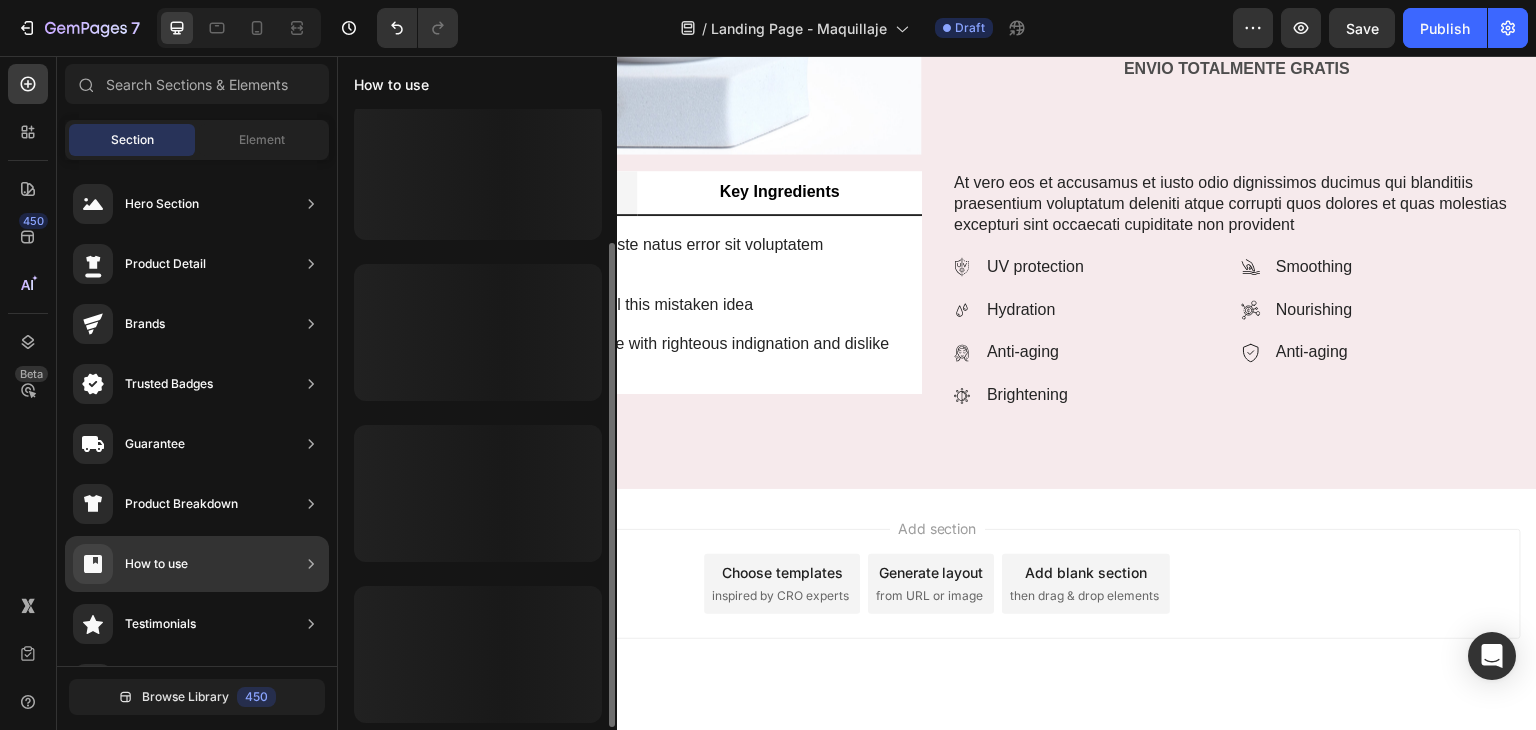 scroll, scrollTop: 172, scrollLeft: 0, axis: vertical 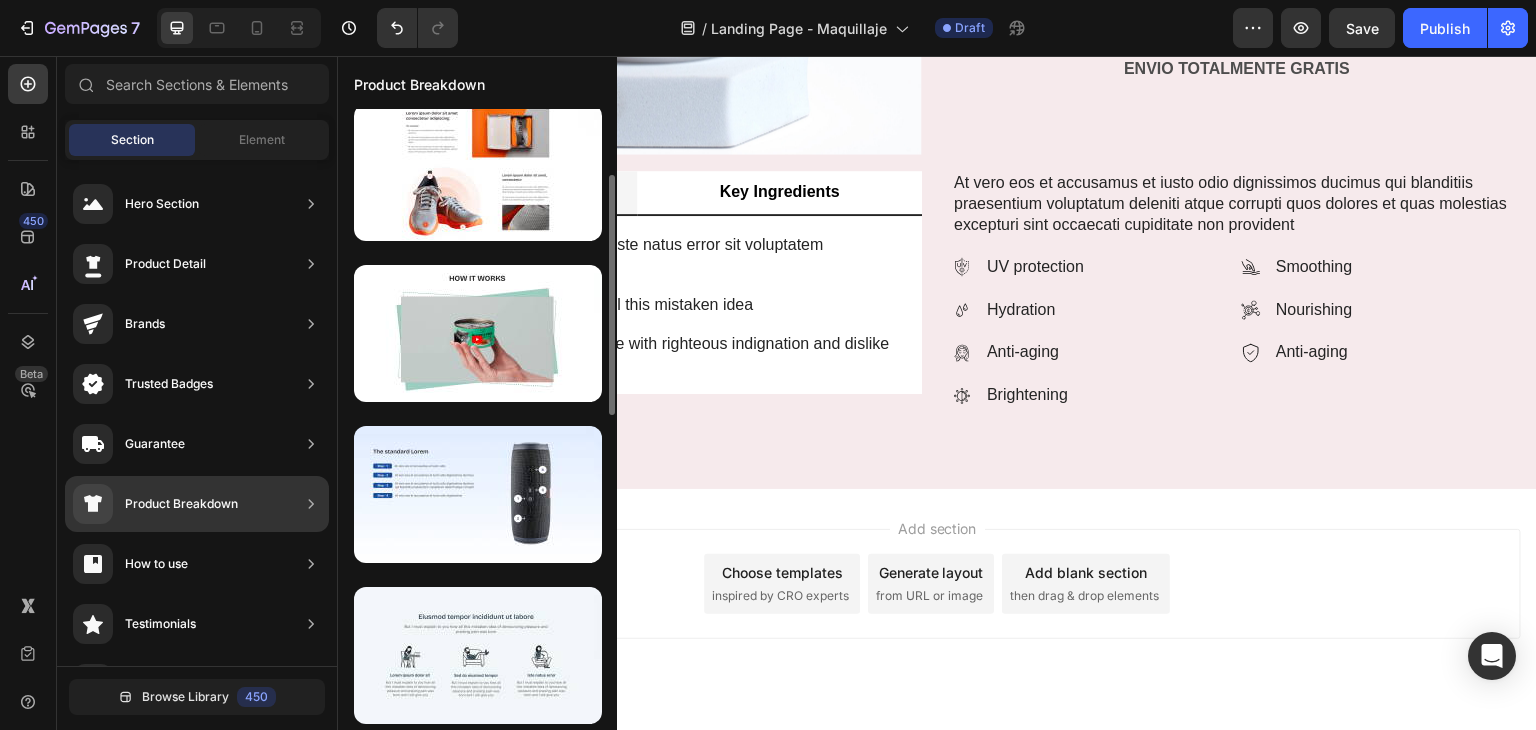 click at bounding box center (477, 736) 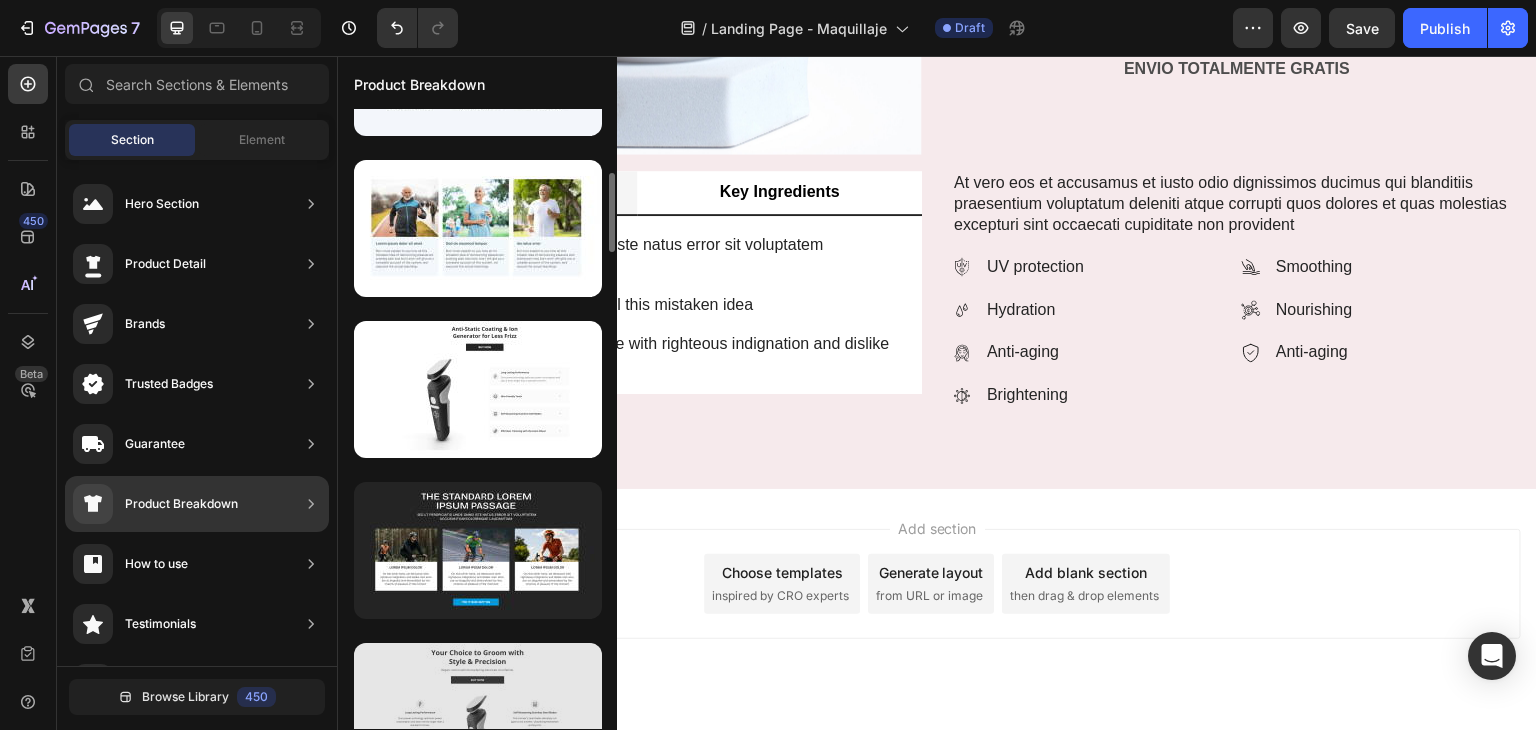 scroll, scrollTop: 730, scrollLeft: 0, axis: vertical 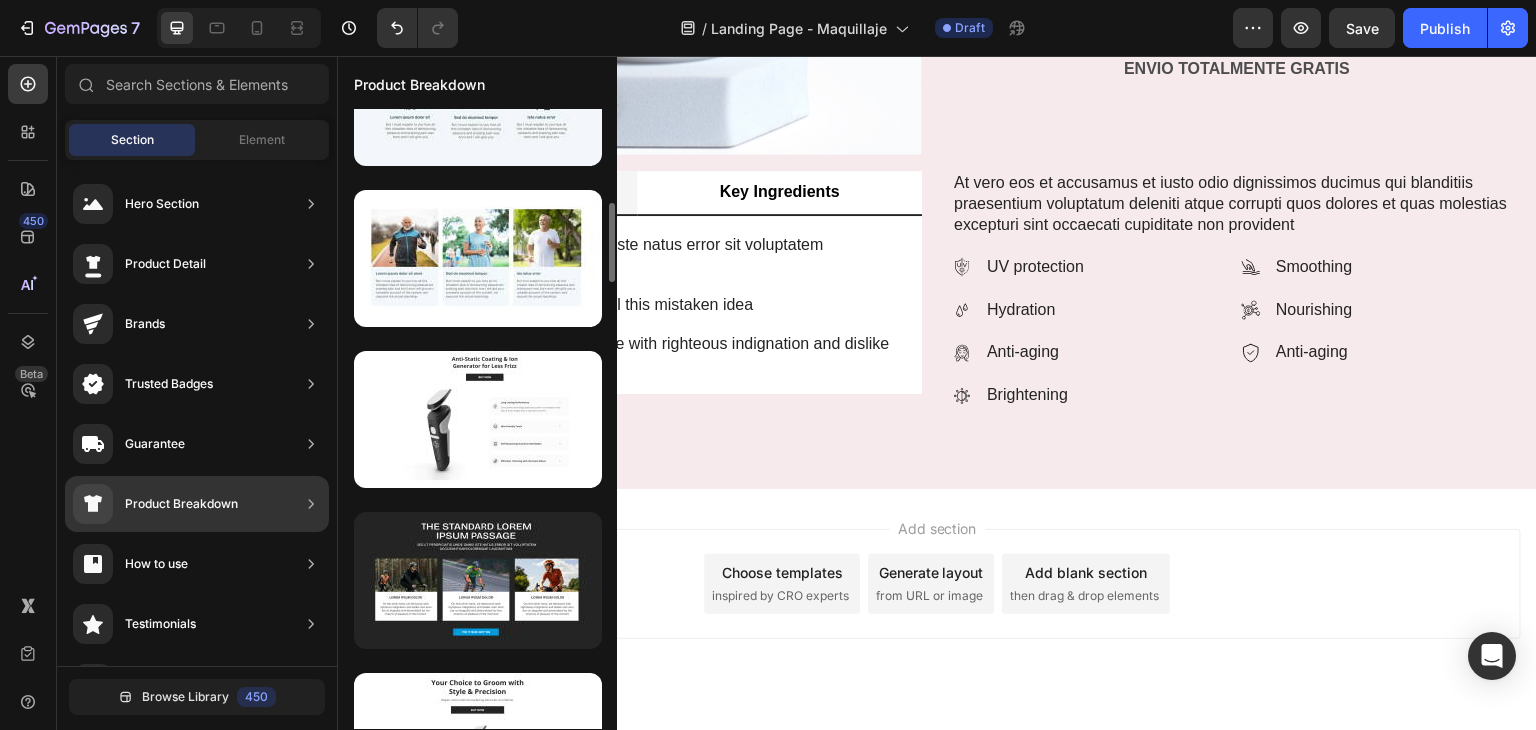 click at bounding box center (477, 1788) 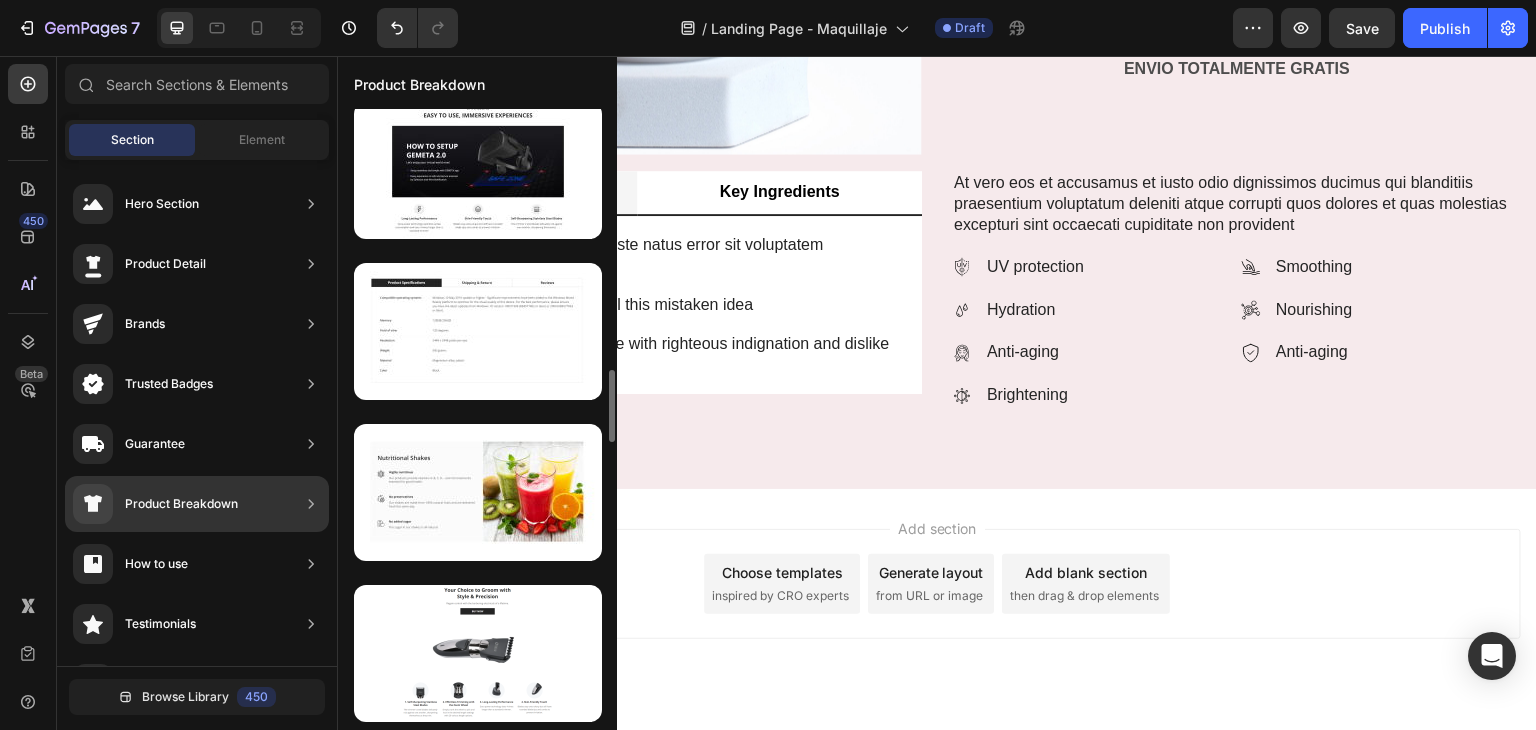 scroll, scrollTop: 1886, scrollLeft: 0, axis: vertical 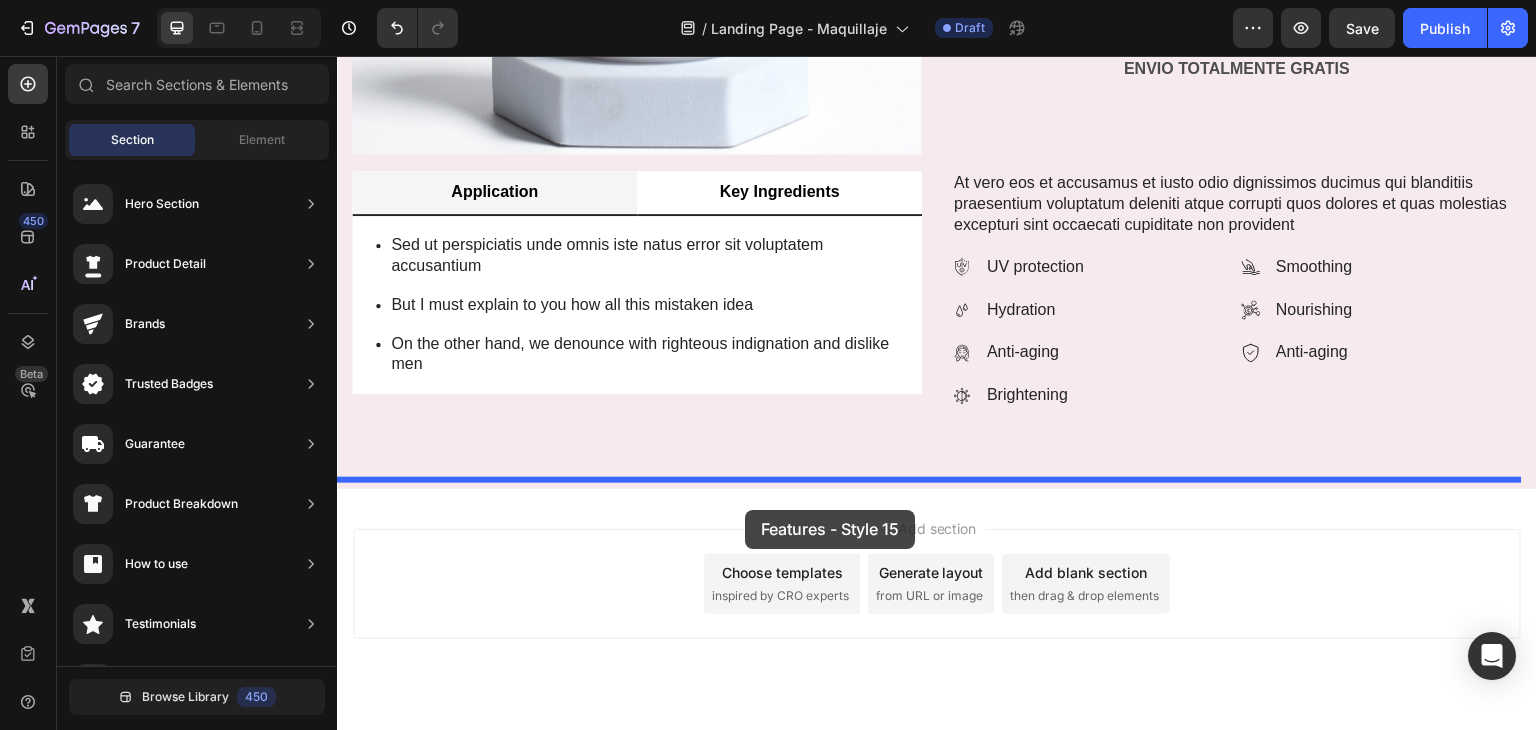 drag, startPoint x: 769, startPoint y: 557, endPoint x: 749, endPoint y: 506, distance: 54.781384 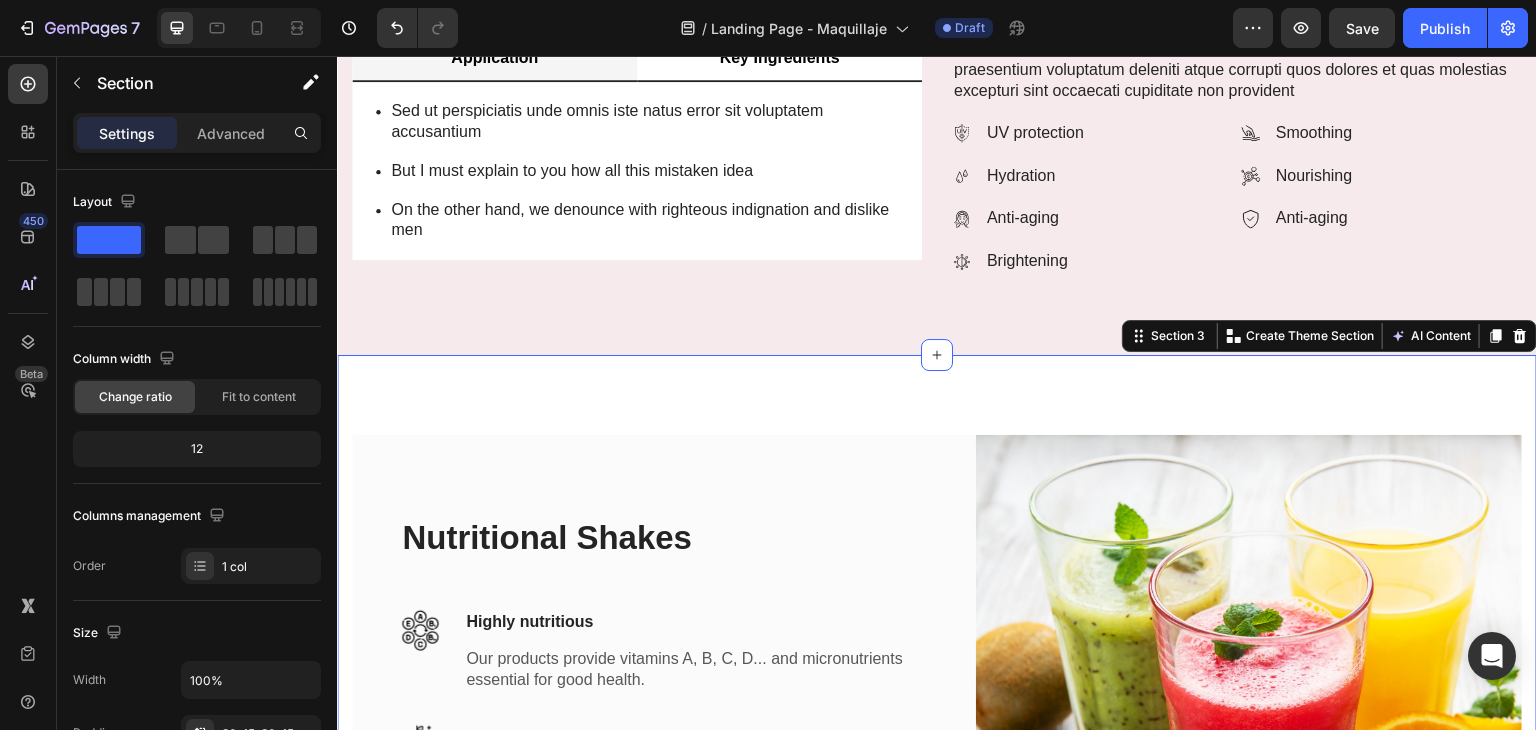 scroll, scrollTop: 1537, scrollLeft: 0, axis: vertical 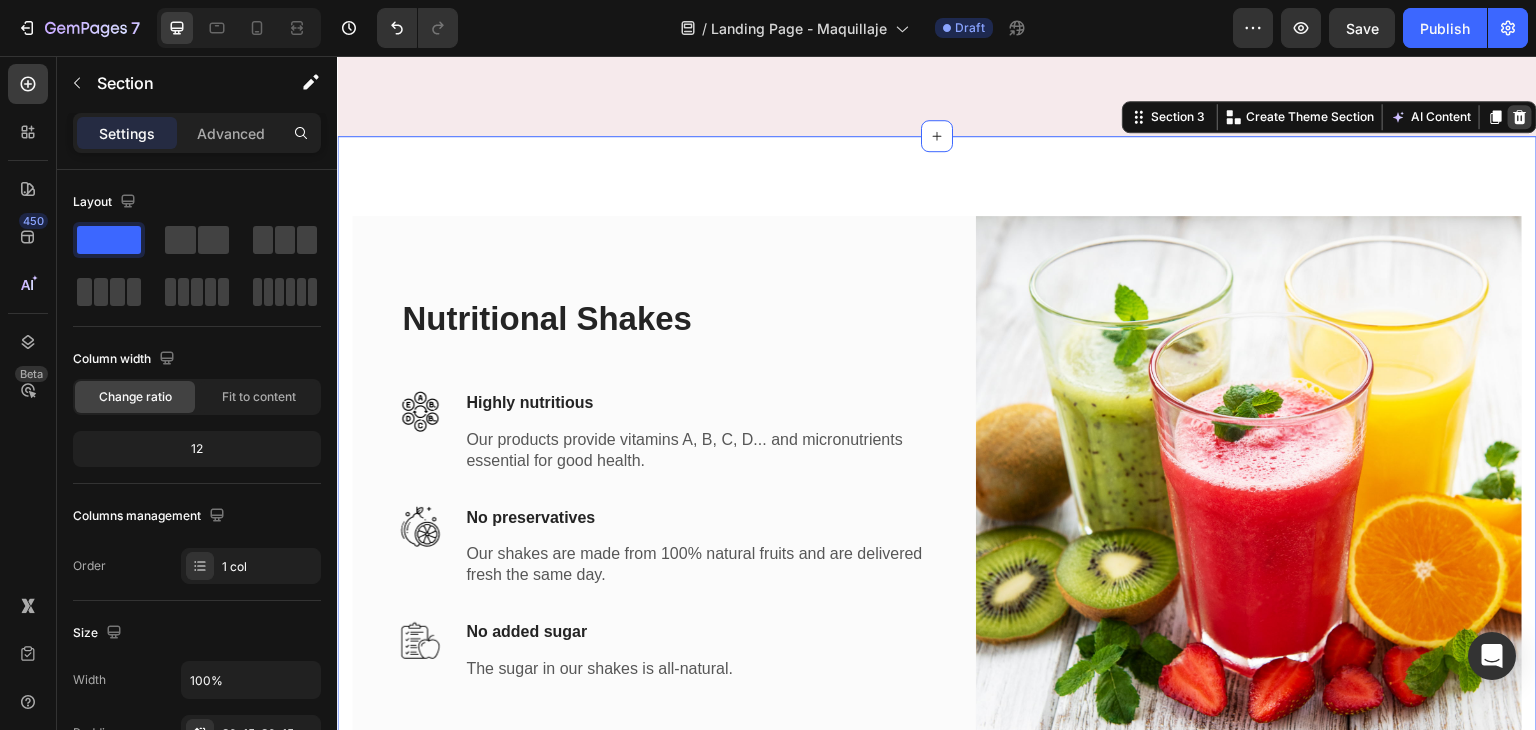 click 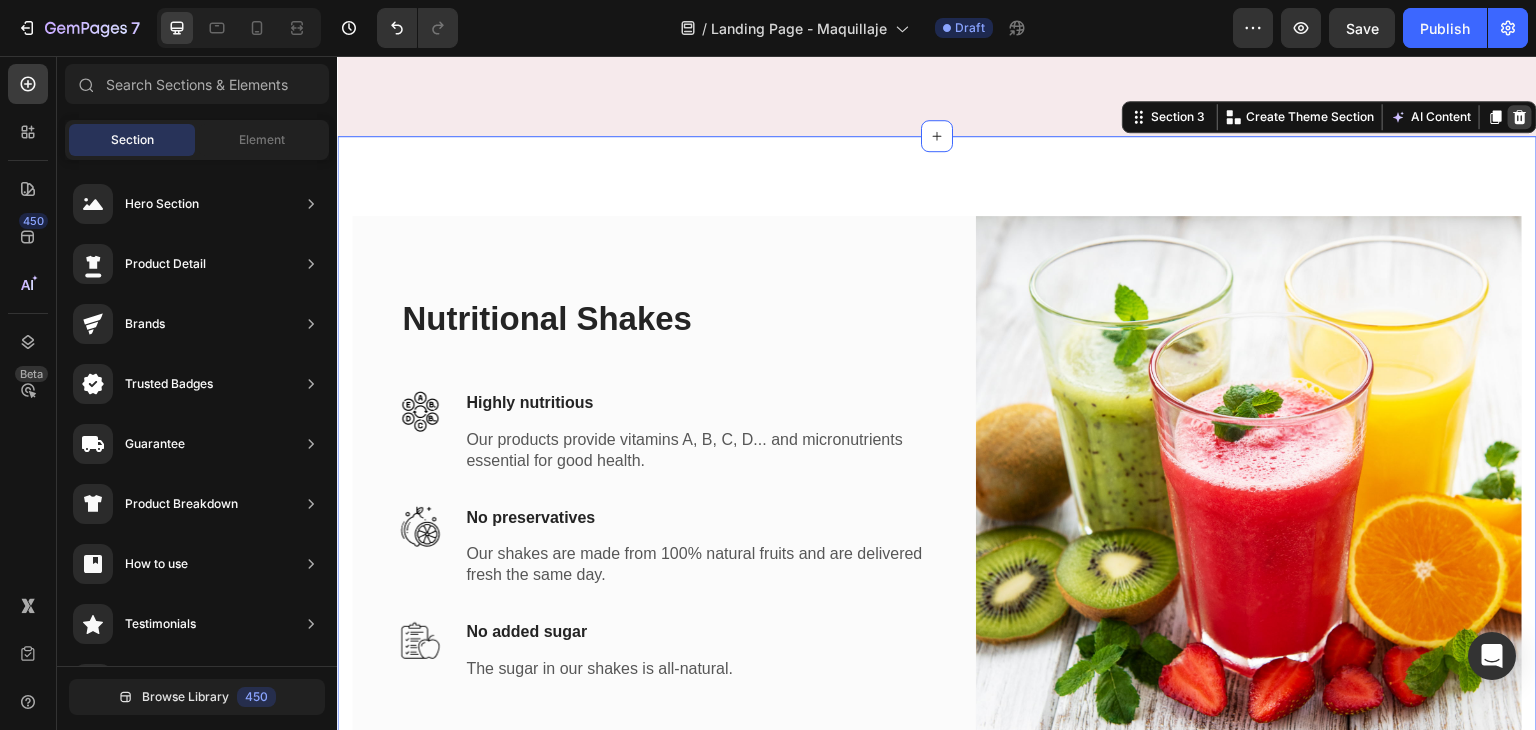 scroll, scrollTop: 1220, scrollLeft: 0, axis: vertical 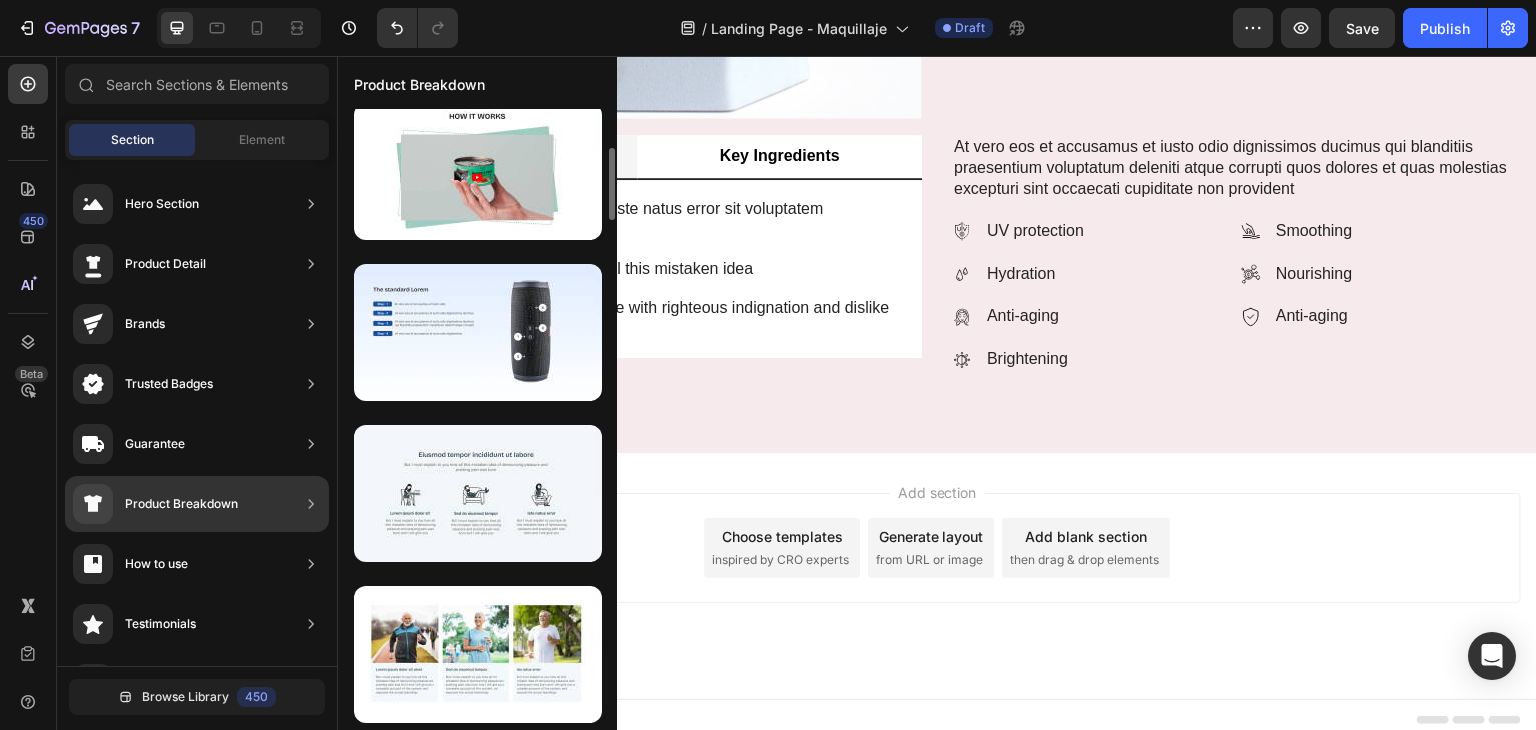 click at bounding box center [477, 2425] 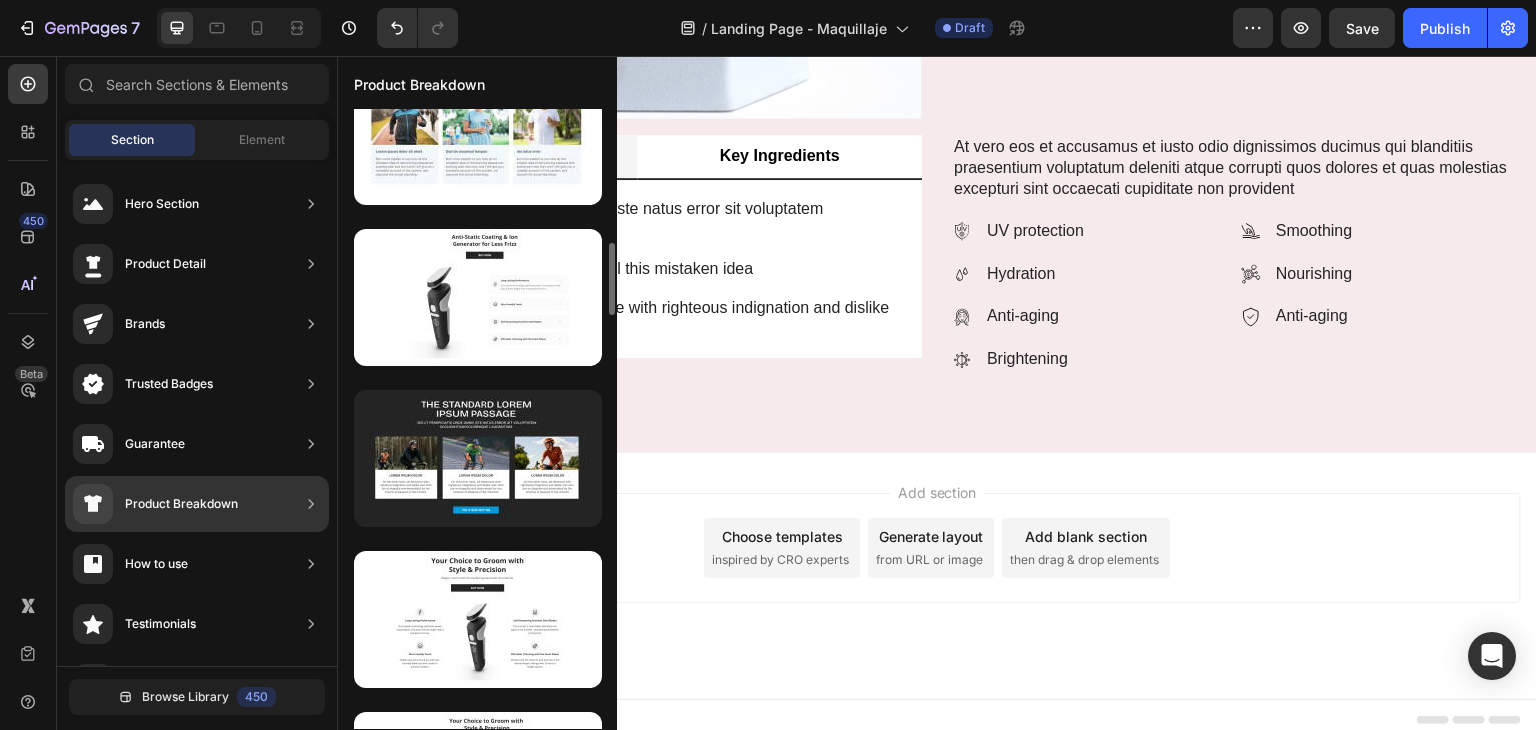 scroll, scrollTop: 883, scrollLeft: 0, axis: vertical 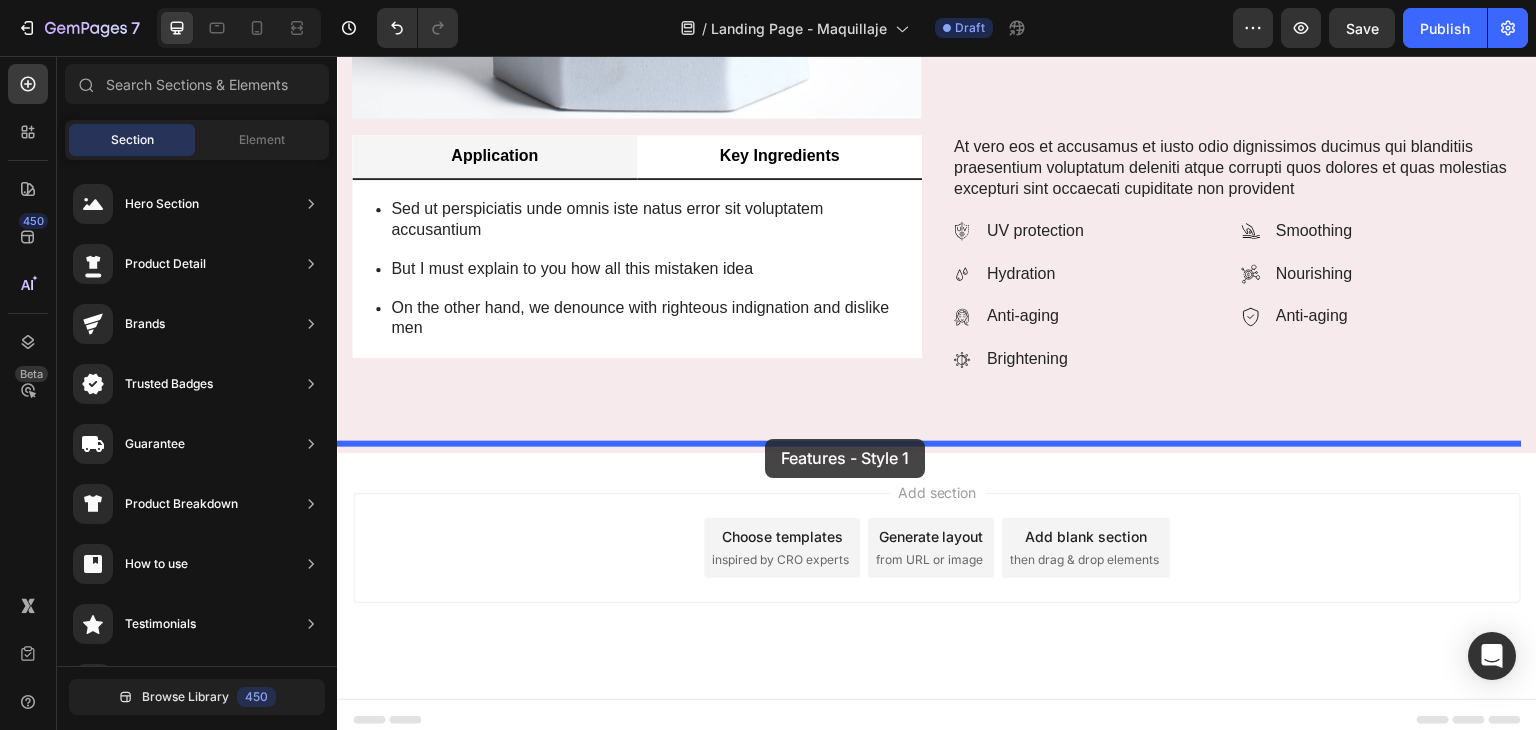drag, startPoint x: 902, startPoint y: 589, endPoint x: 766, endPoint y: 439, distance: 202.47469 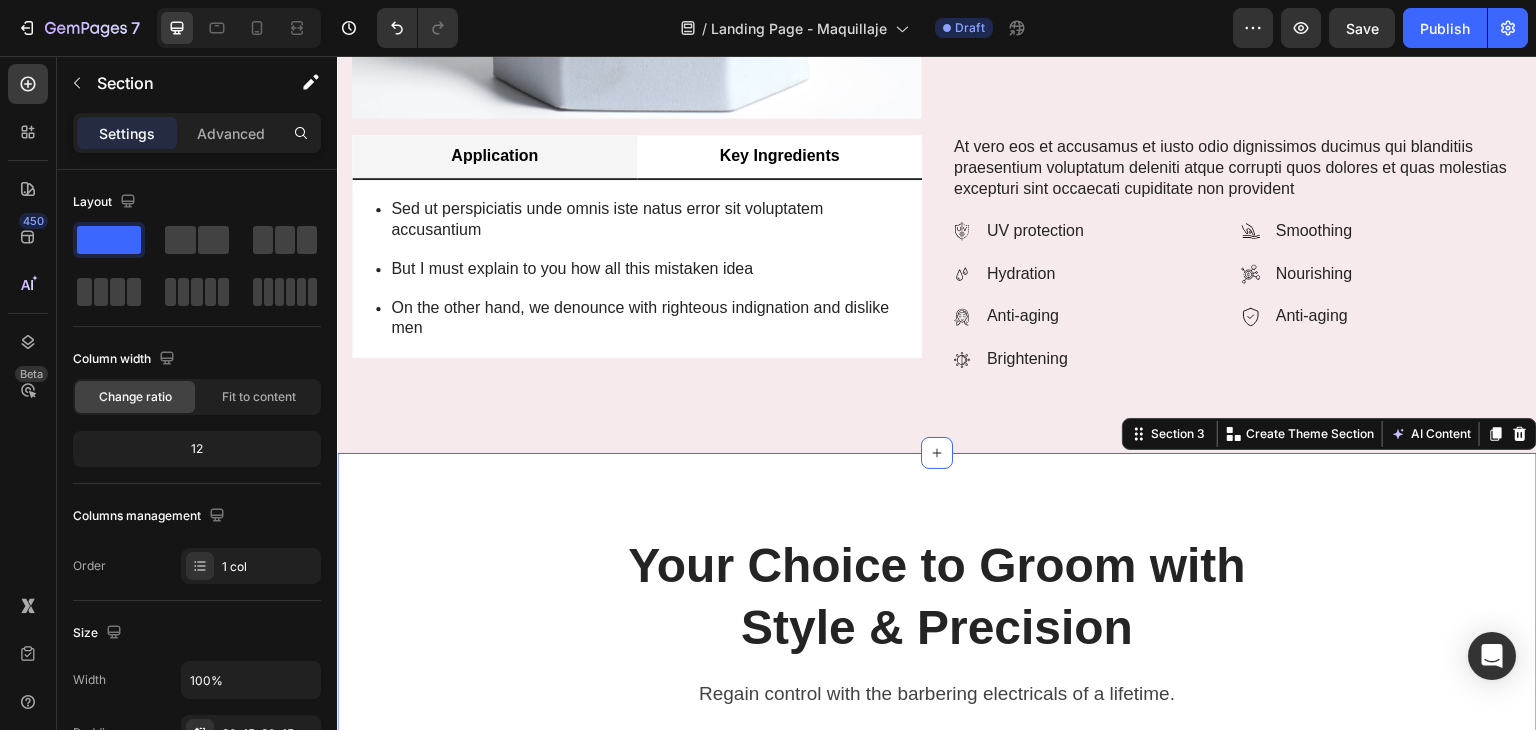scroll, scrollTop: 1537, scrollLeft: 0, axis: vertical 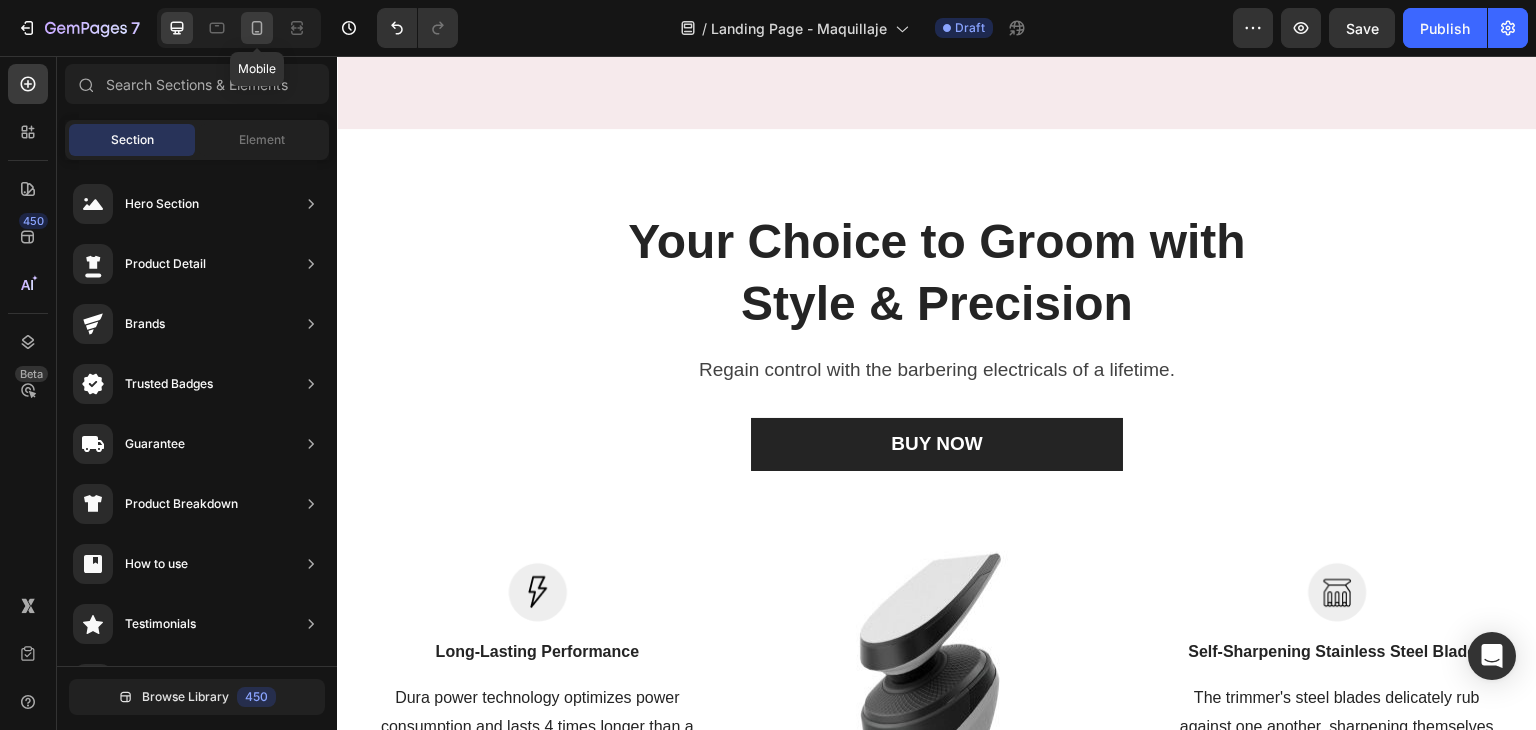 click 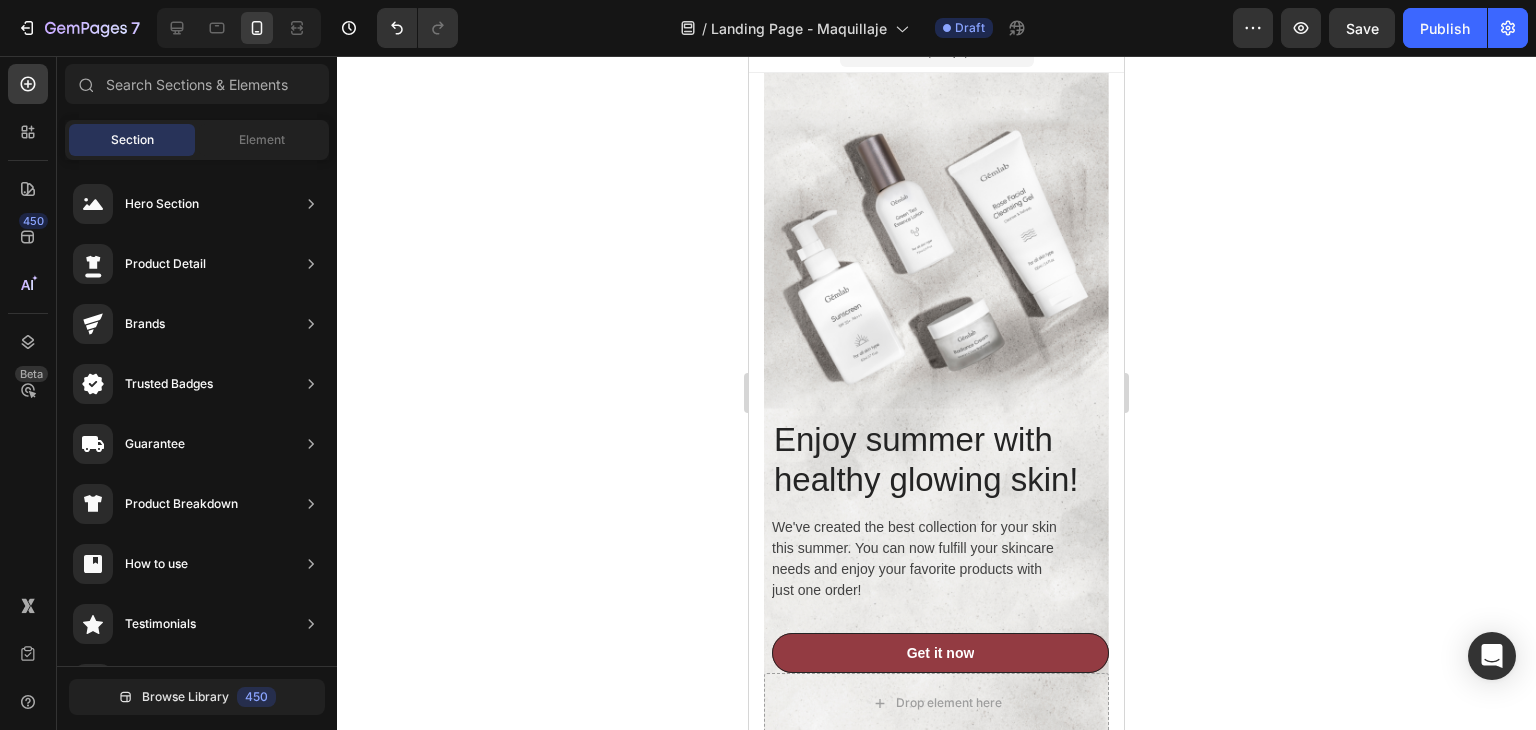scroll, scrollTop: 0, scrollLeft: 0, axis: both 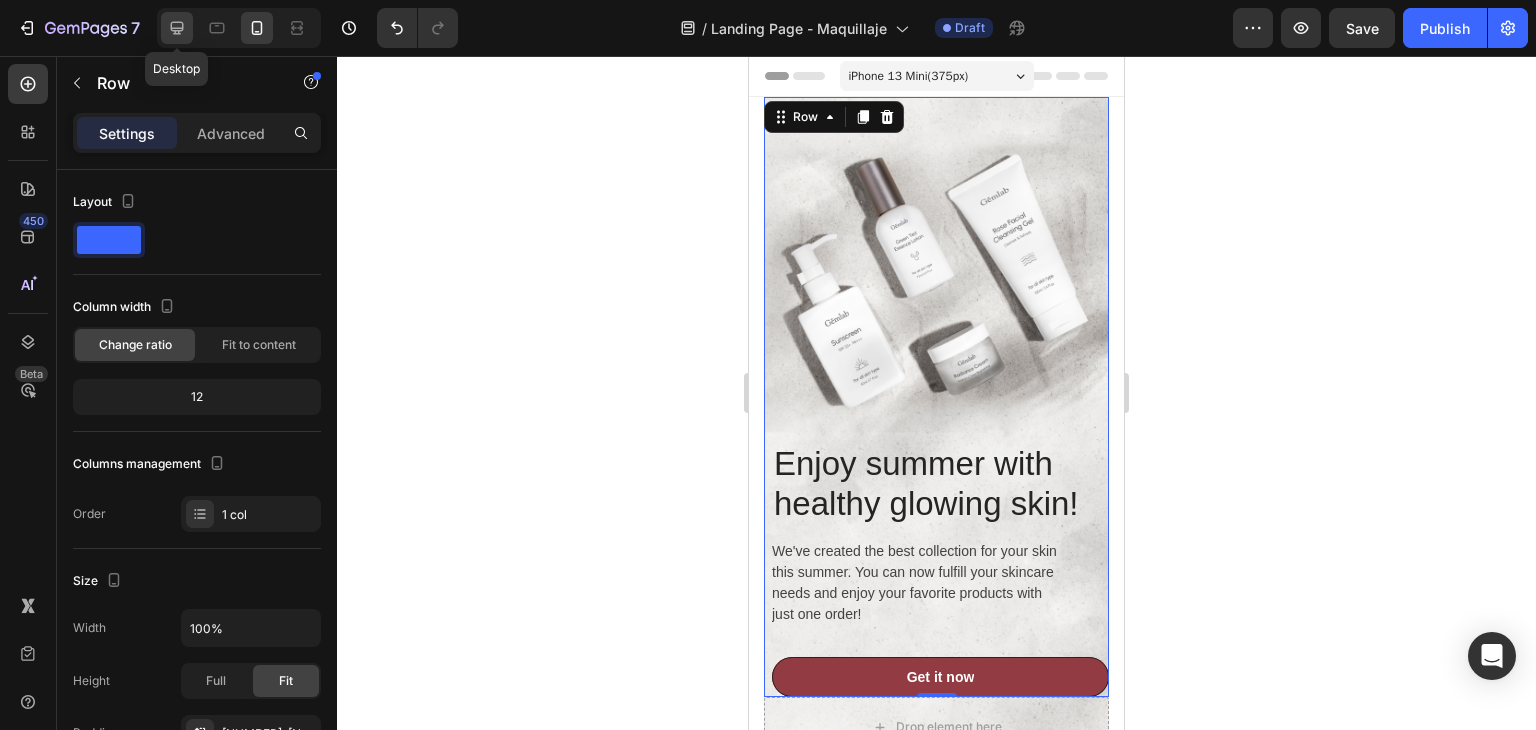 click 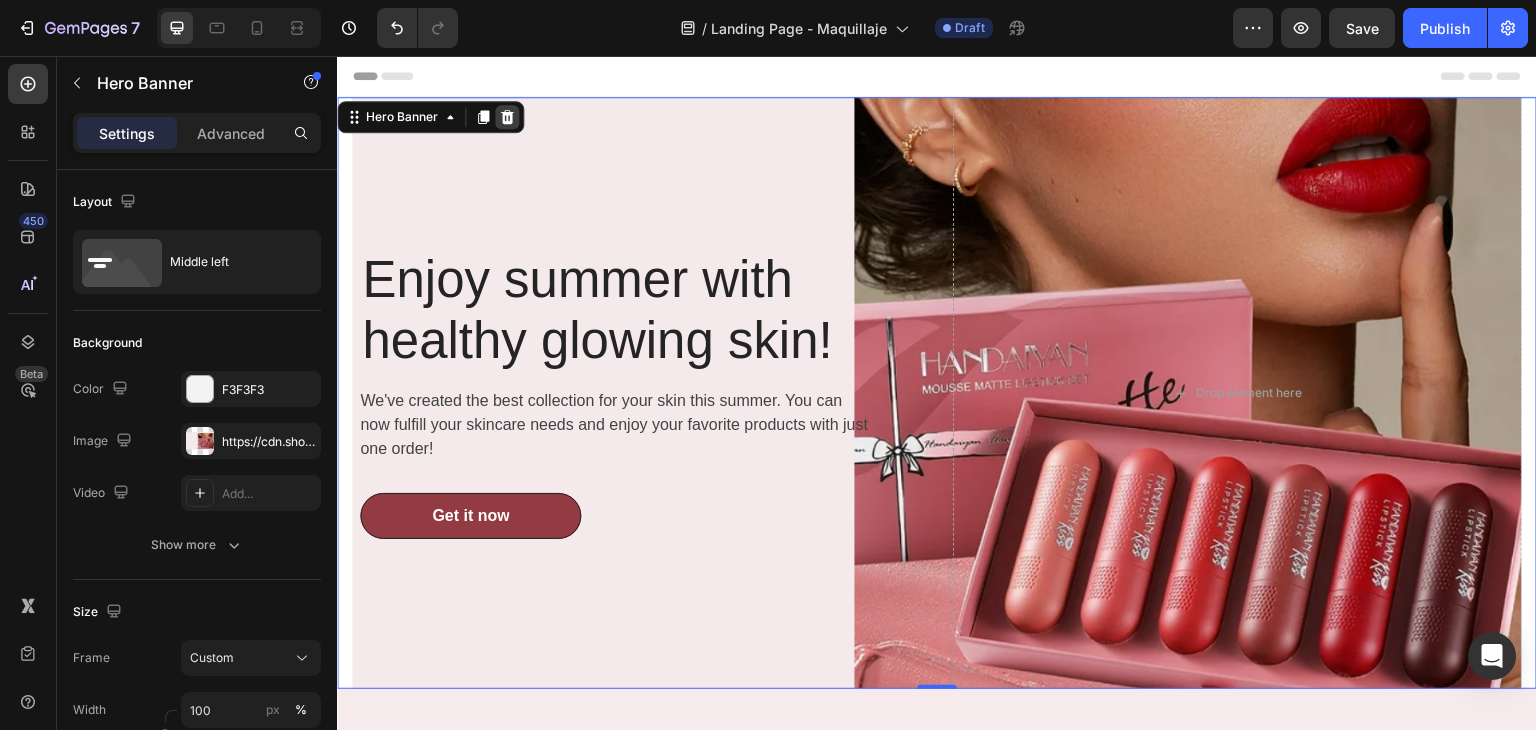 click 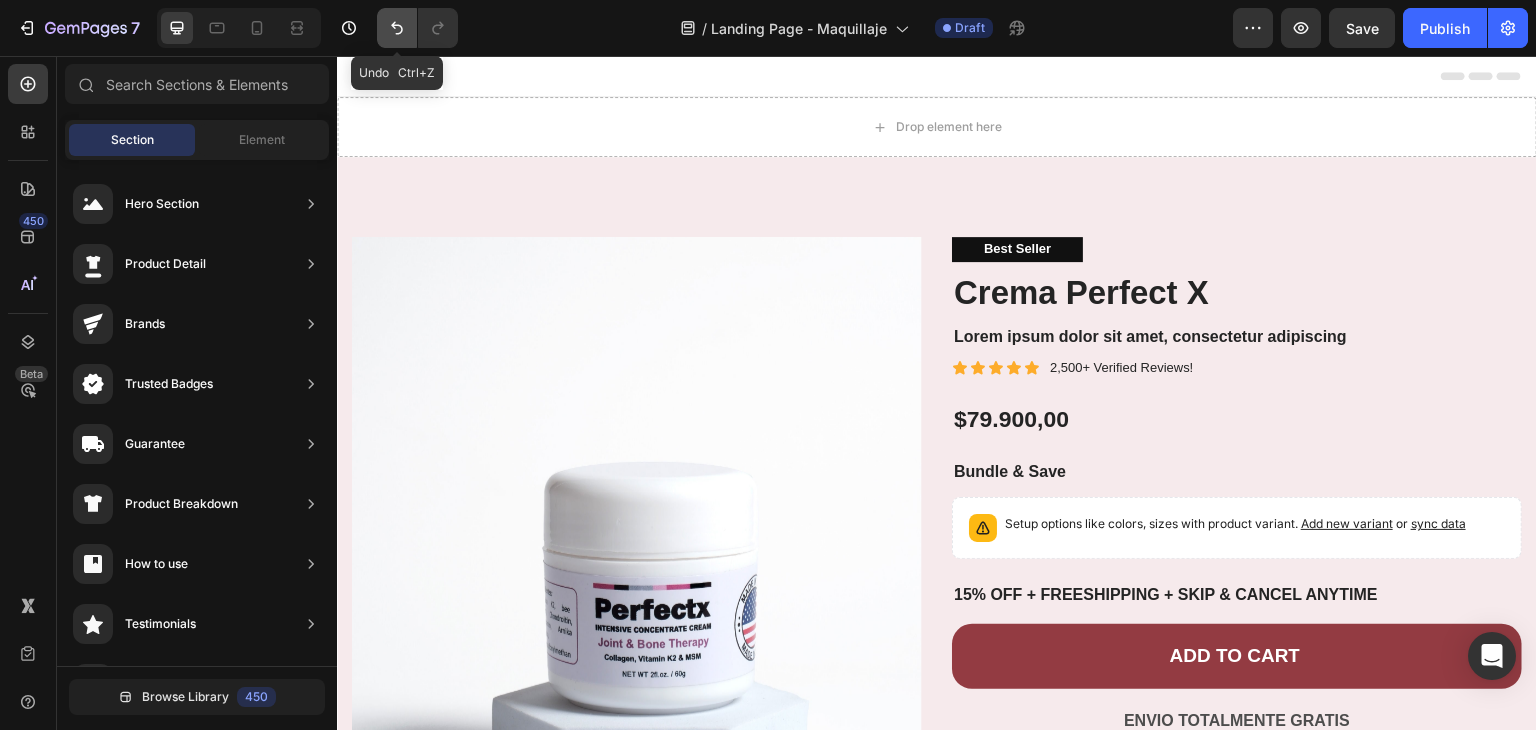 click 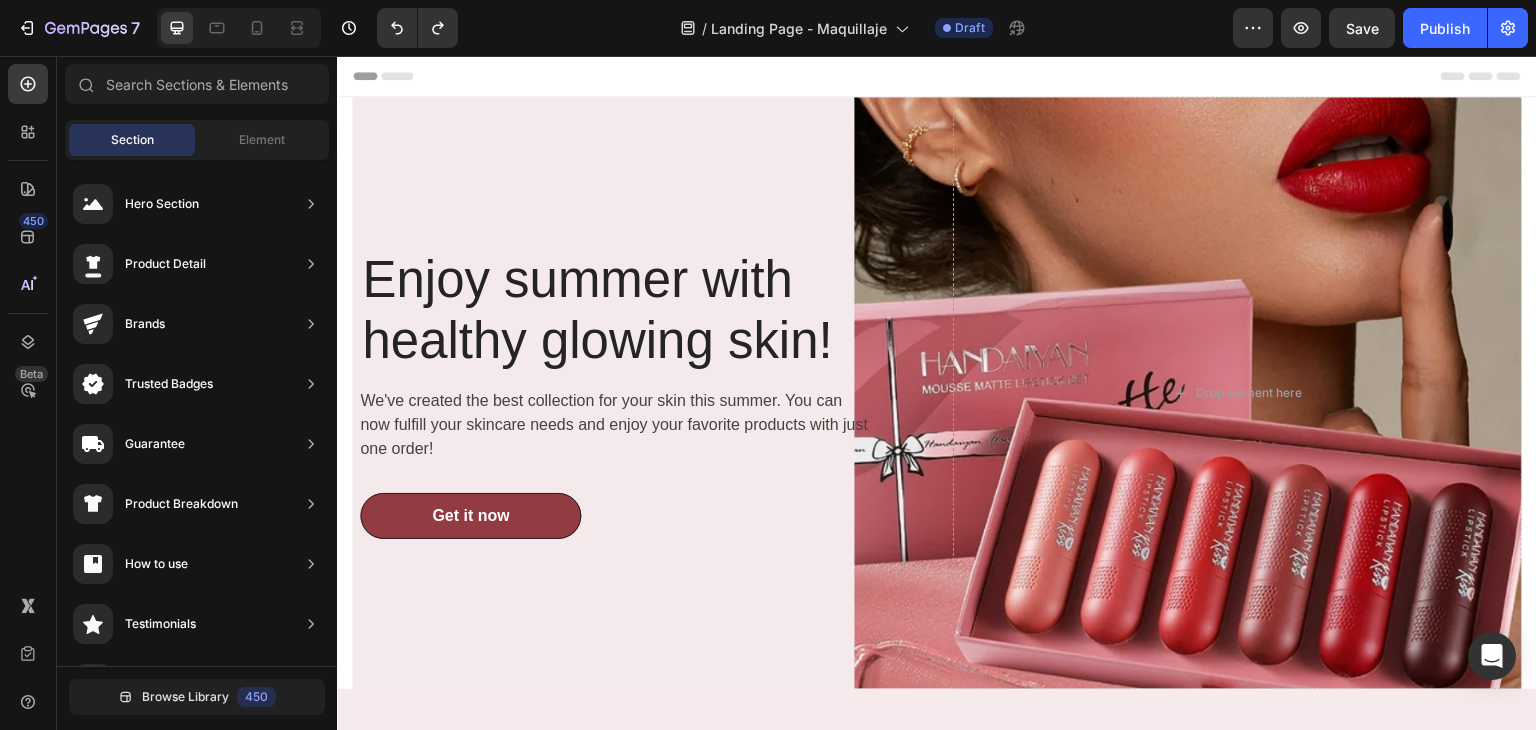 click on "Header" at bounding box center (937, 76) 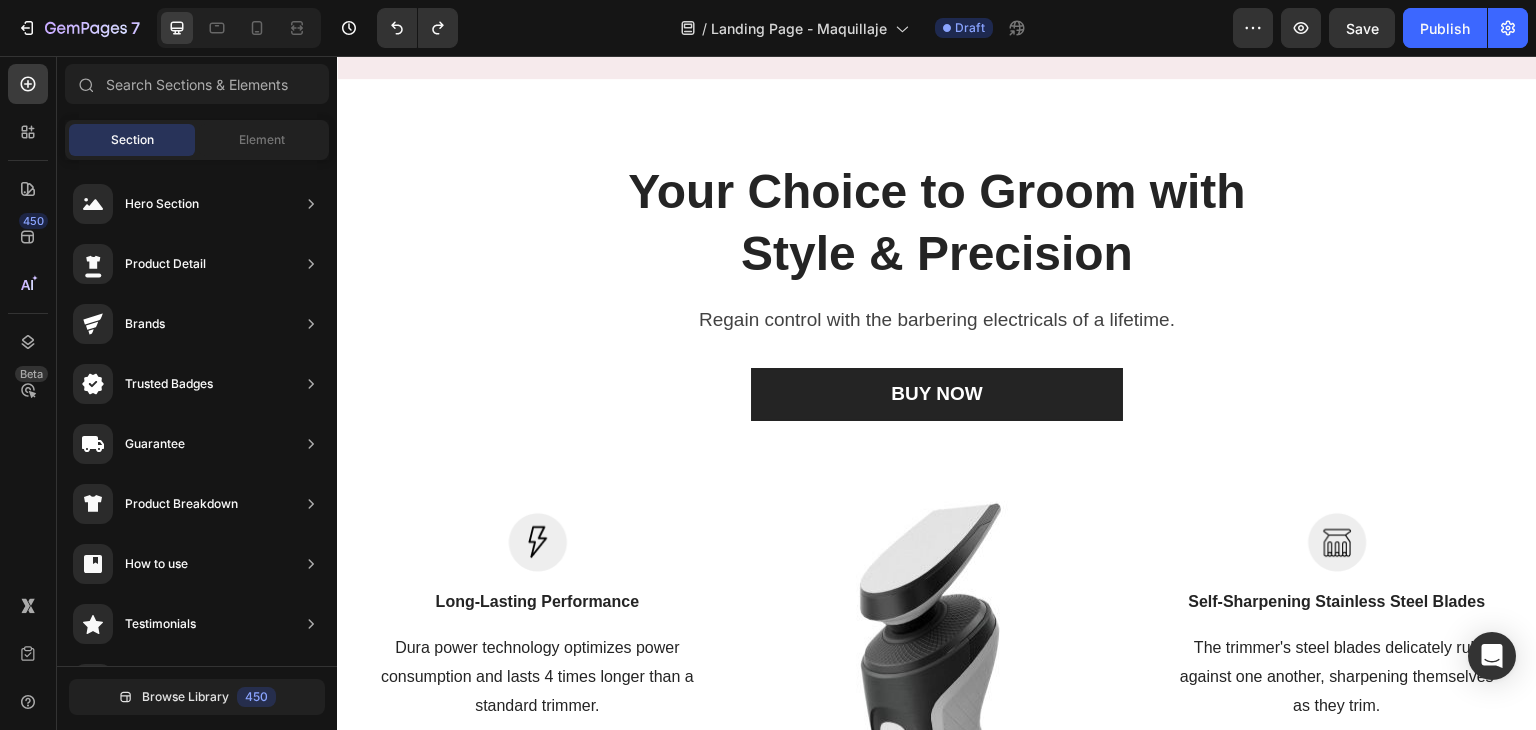 scroll, scrollTop: 1004, scrollLeft: 0, axis: vertical 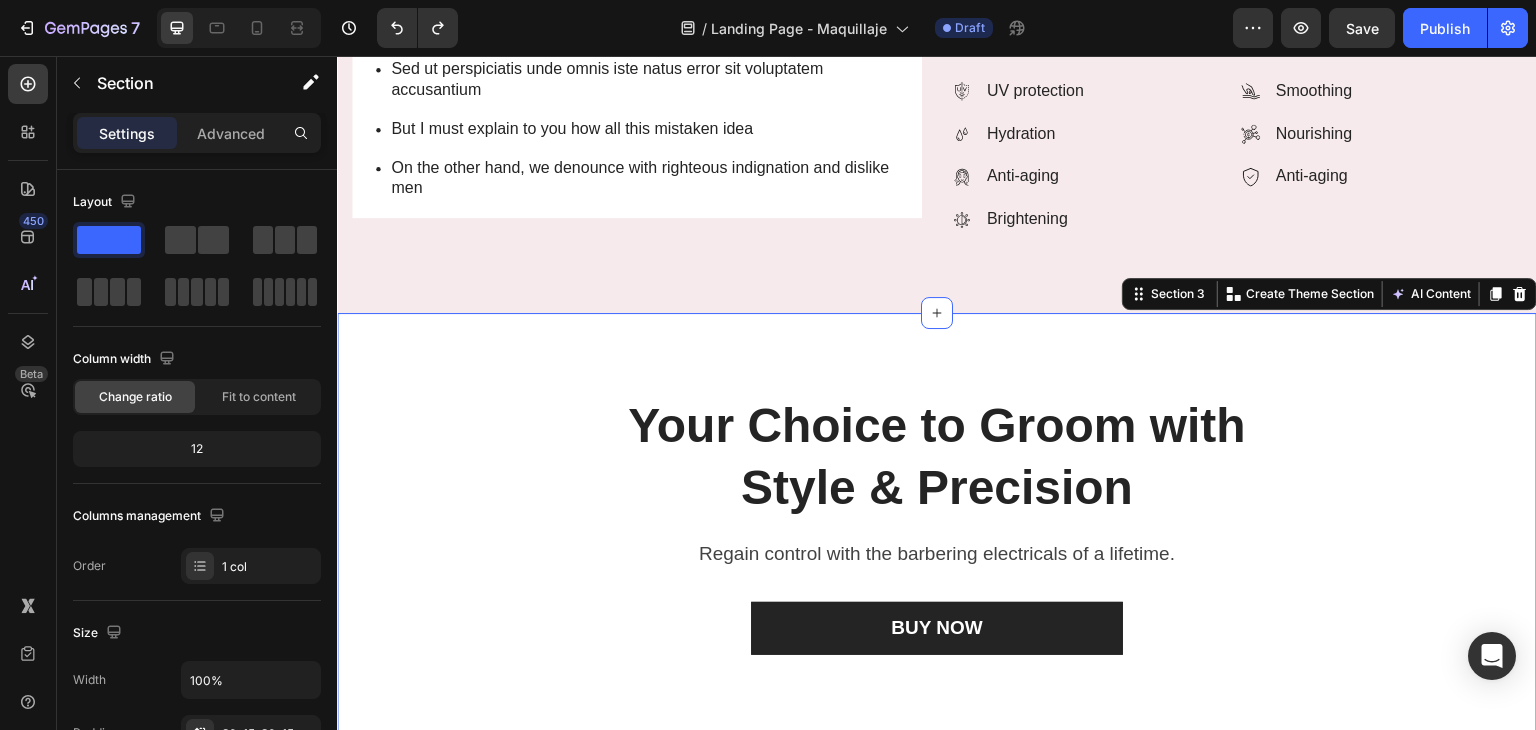 click on "Your Choice to Groom with Style & Precision" at bounding box center [937, 457] 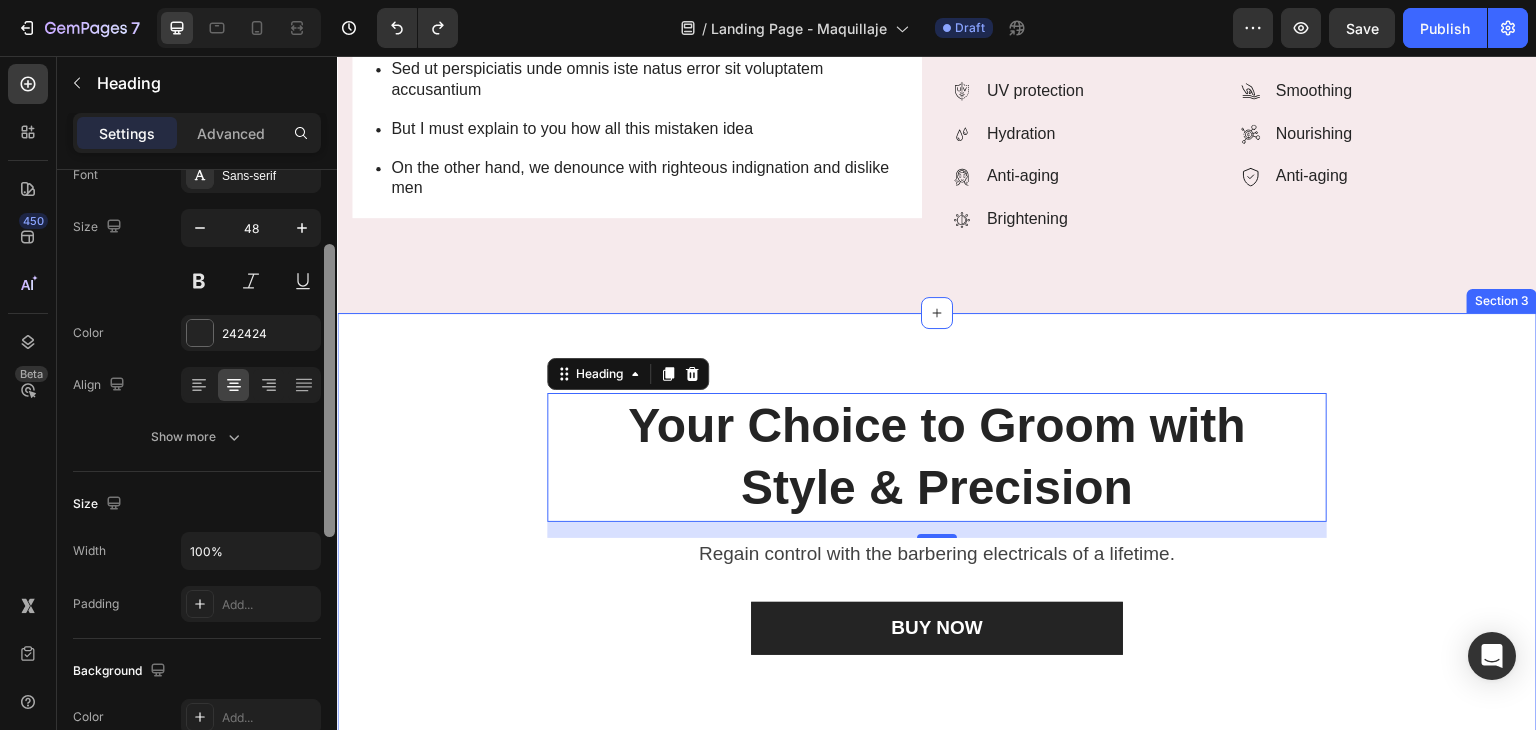 scroll, scrollTop: 138, scrollLeft: 0, axis: vertical 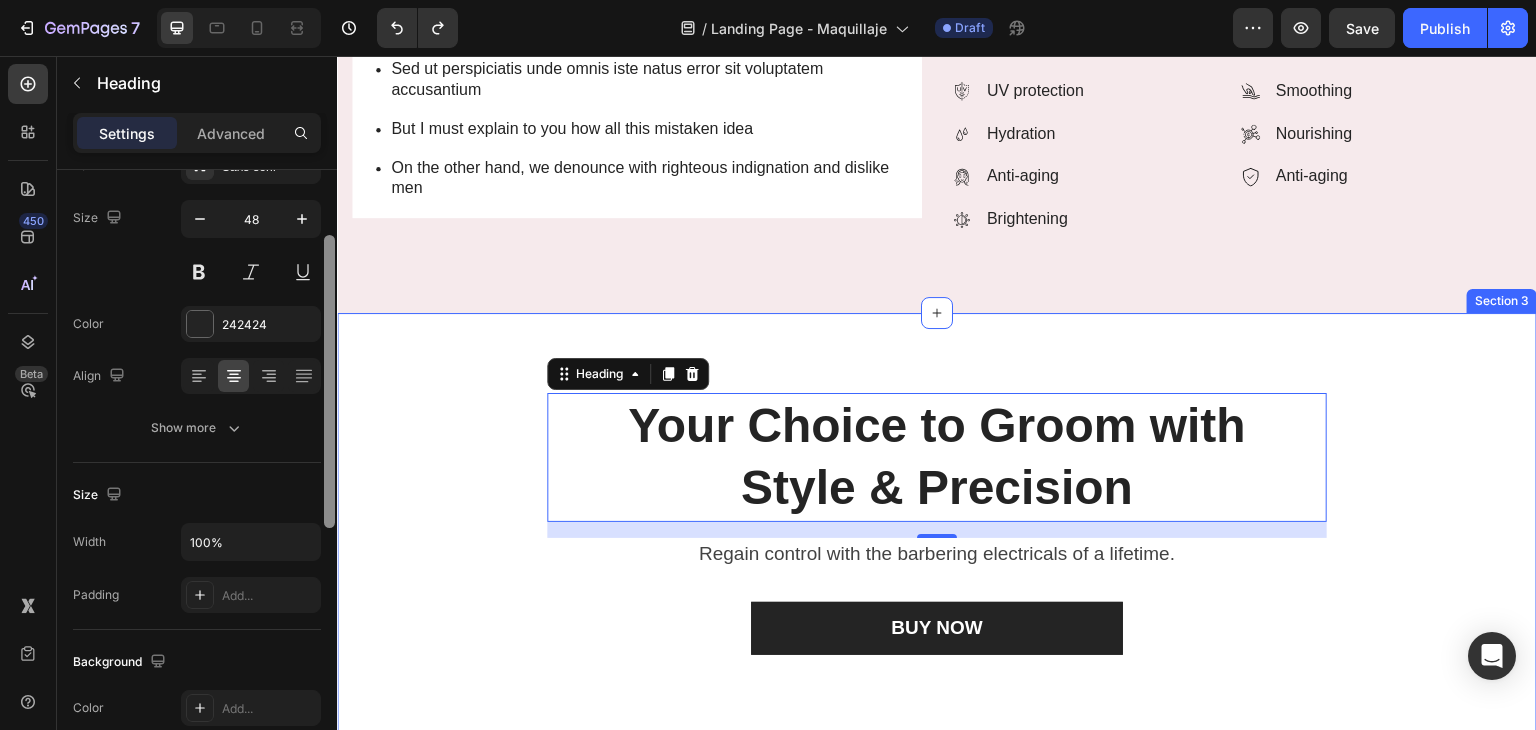 drag, startPoint x: 664, startPoint y: 425, endPoint x: 342, endPoint y: 502, distance: 331.07855 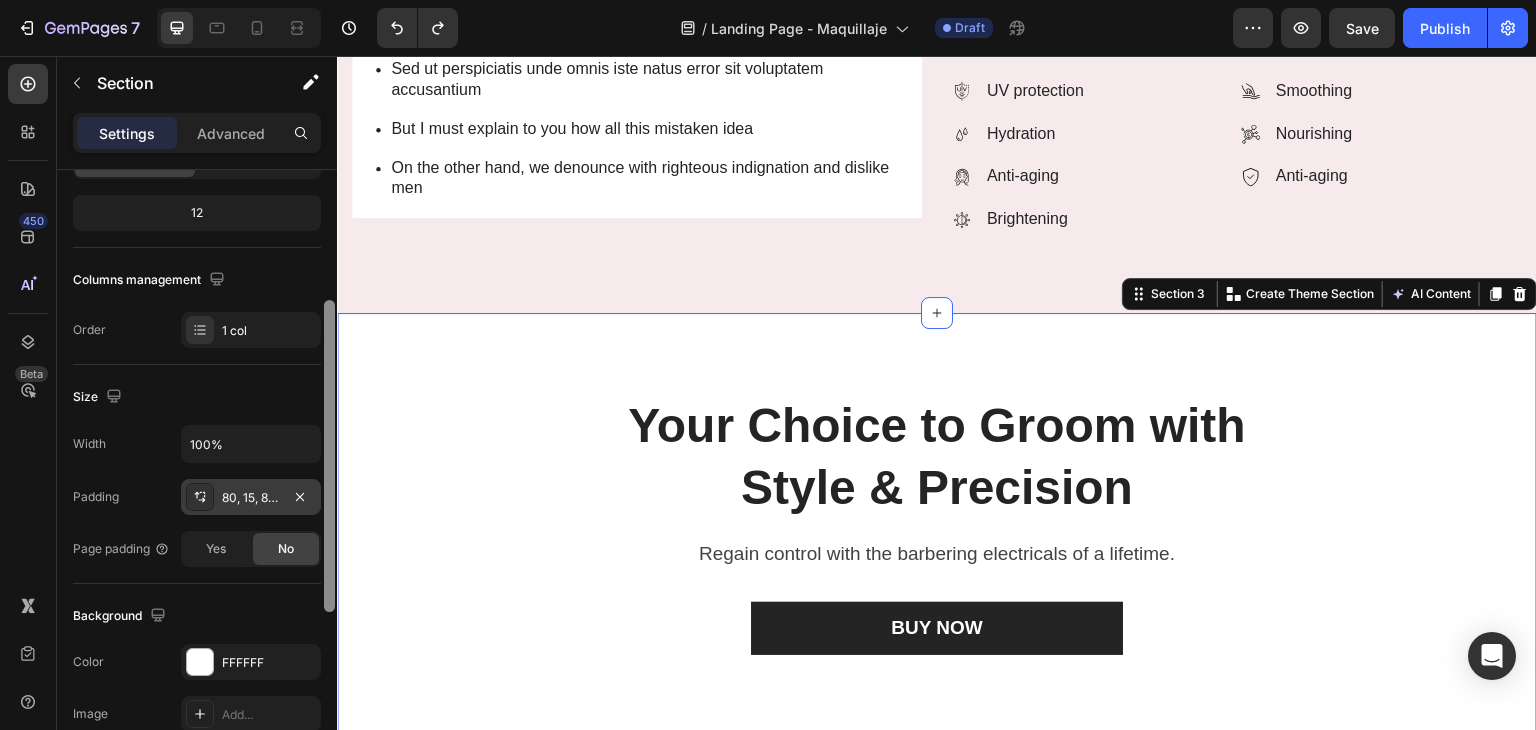 scroll, scrollTop: 247, scrollLeft: 0, axis: vertical 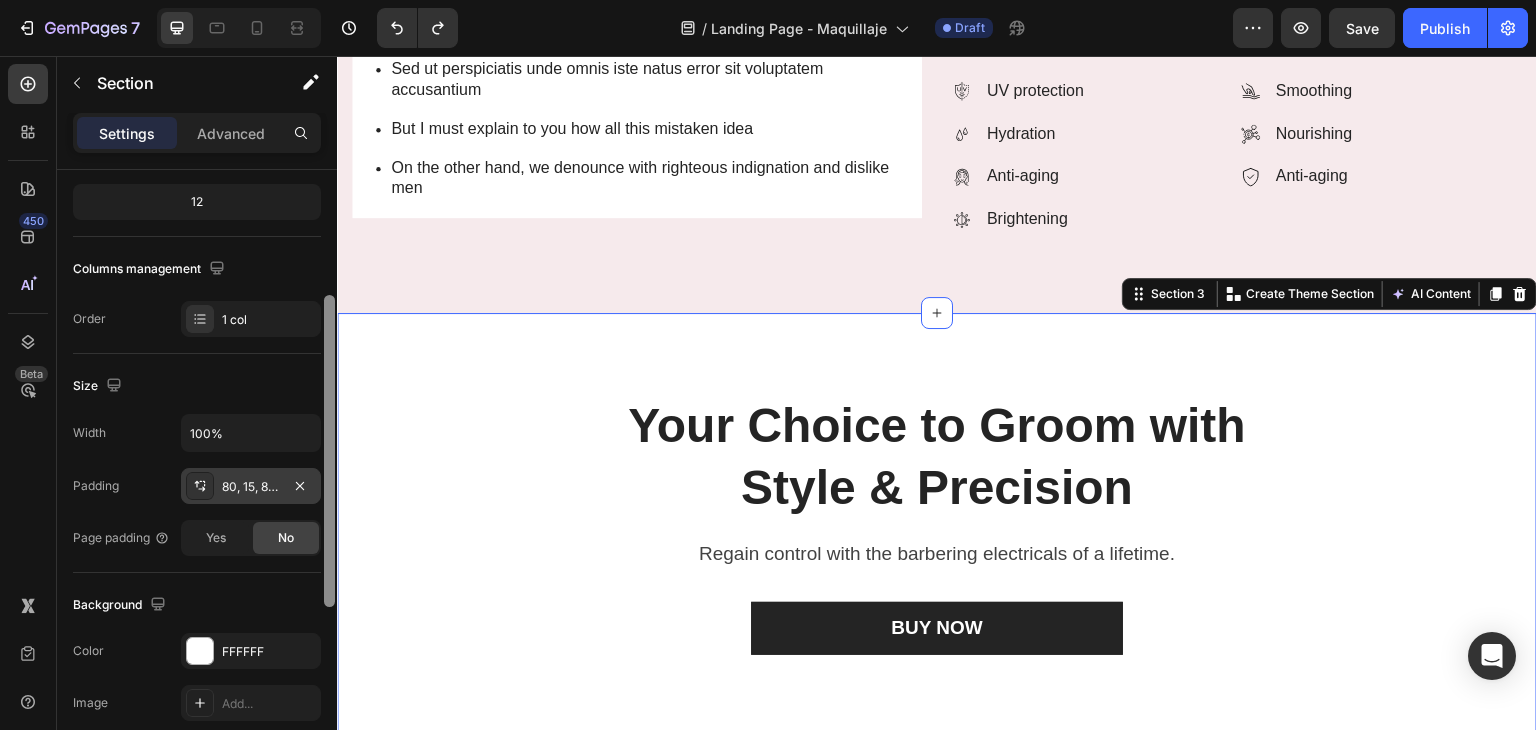click on "80, 15, 80, 15" at bounding box center [251, 487] 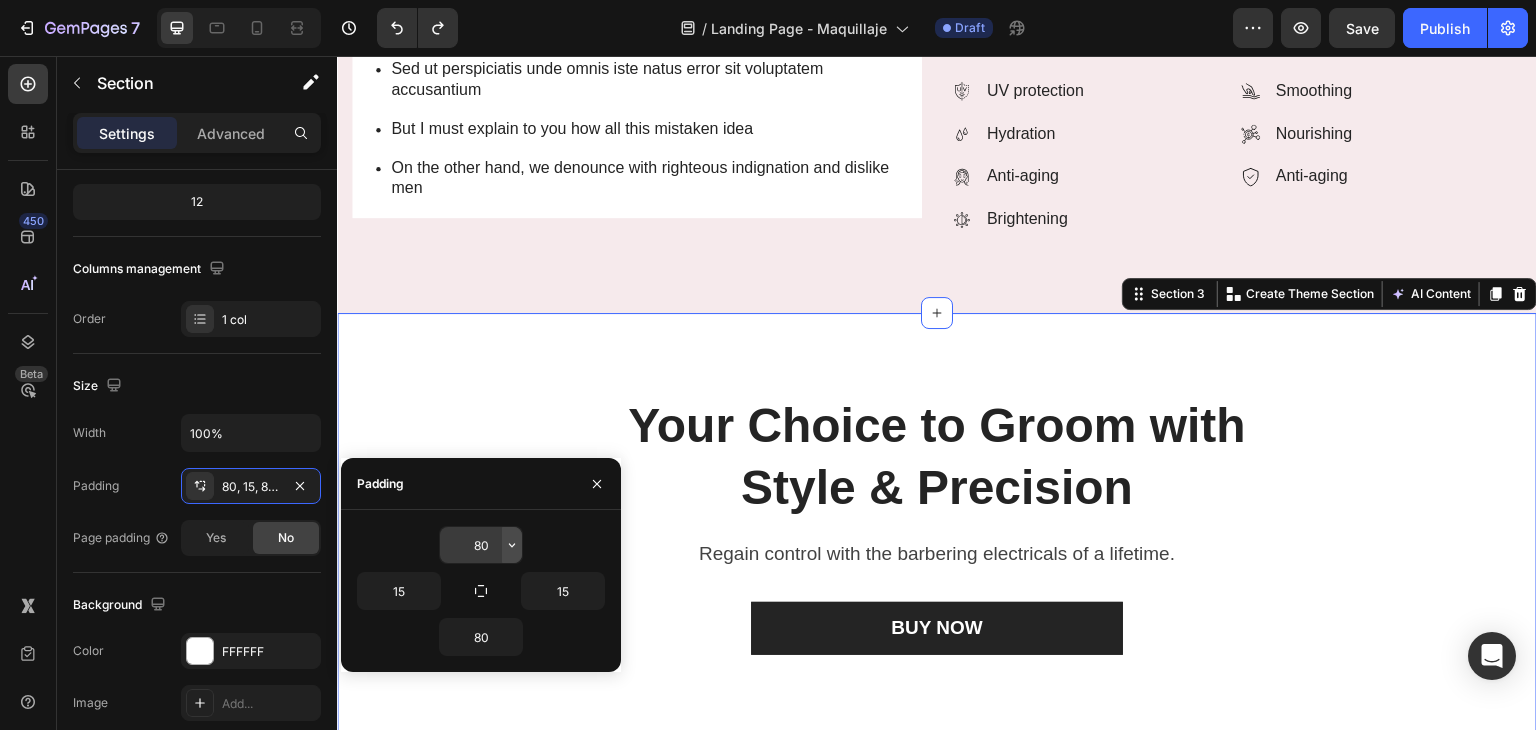 click 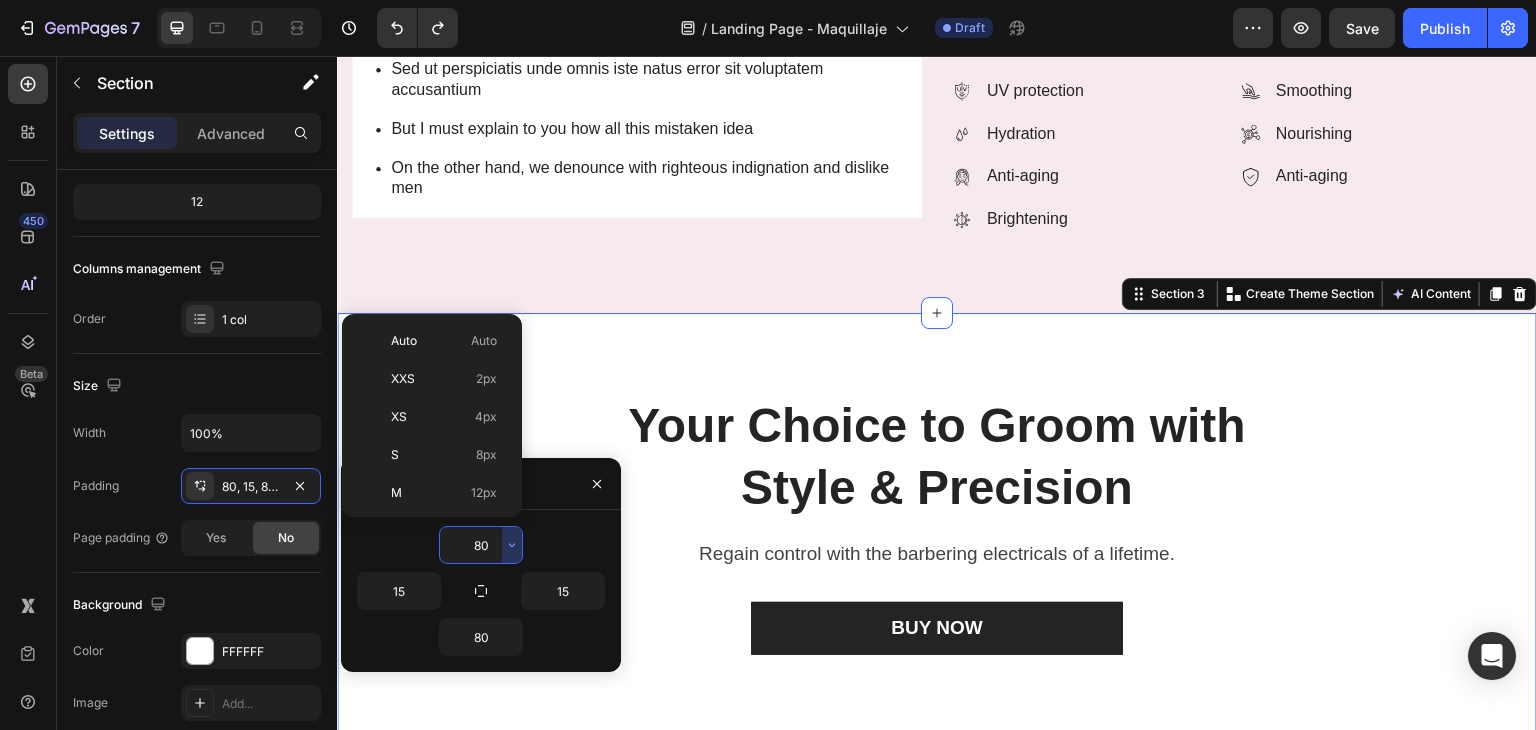 scroll, scrollTop: 216, scrollLeft: 0, axis: vertical 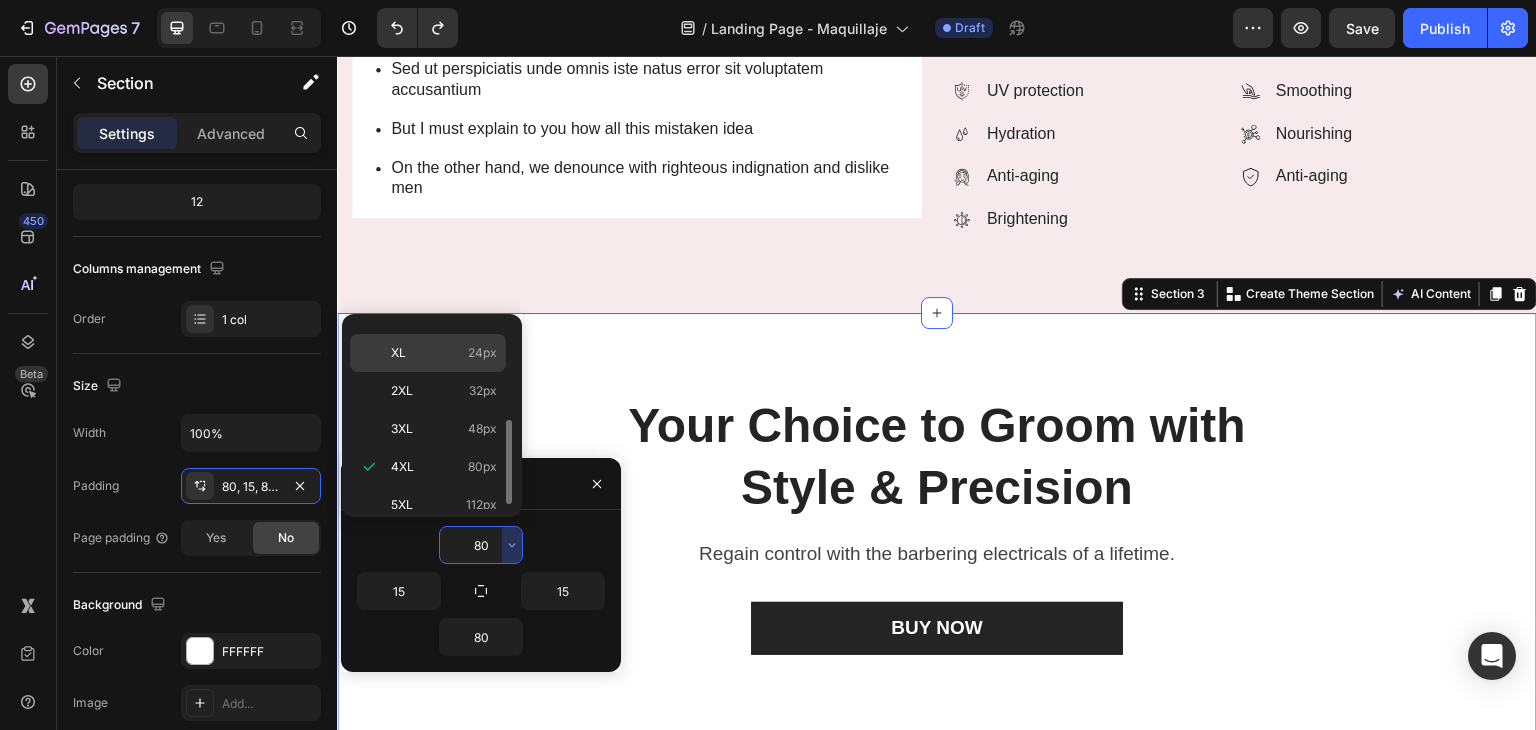 click on "XL 24px" 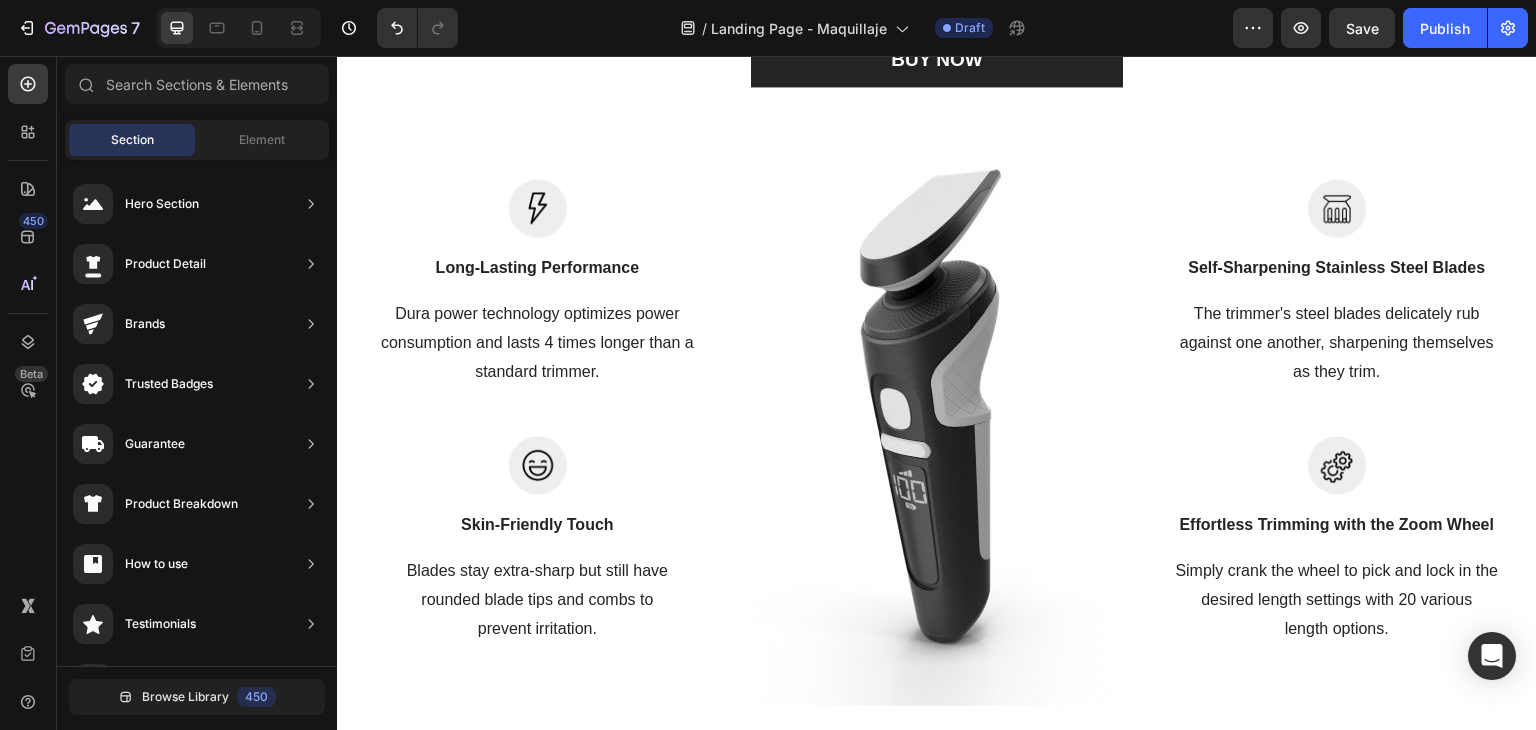 scroll, scrollTop: 1870, scrollLeft: 0, axis: vertical 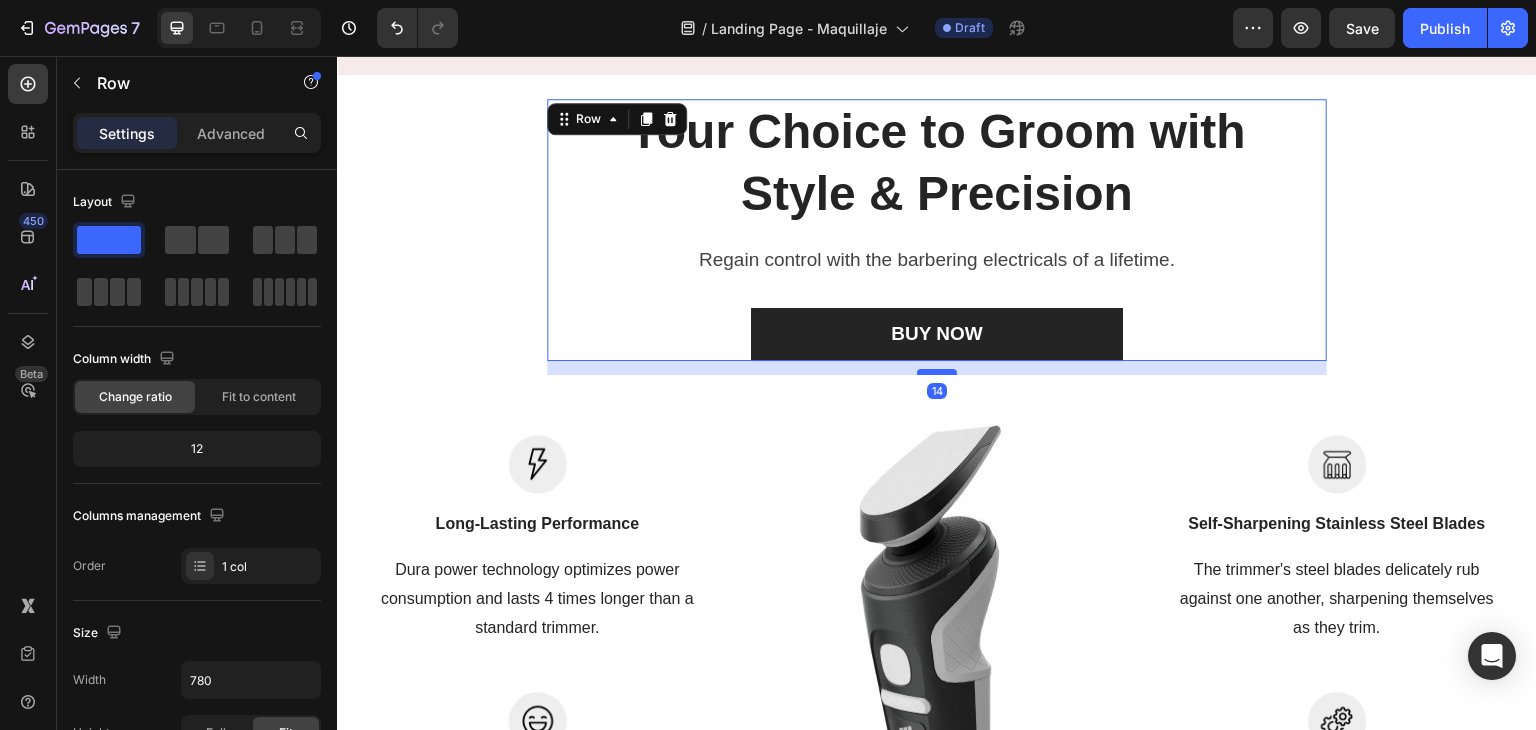drag, startPoint x: 934, startPoint y: 381, endPoint x: 939, endPoint y: 363, distance: 18.681541 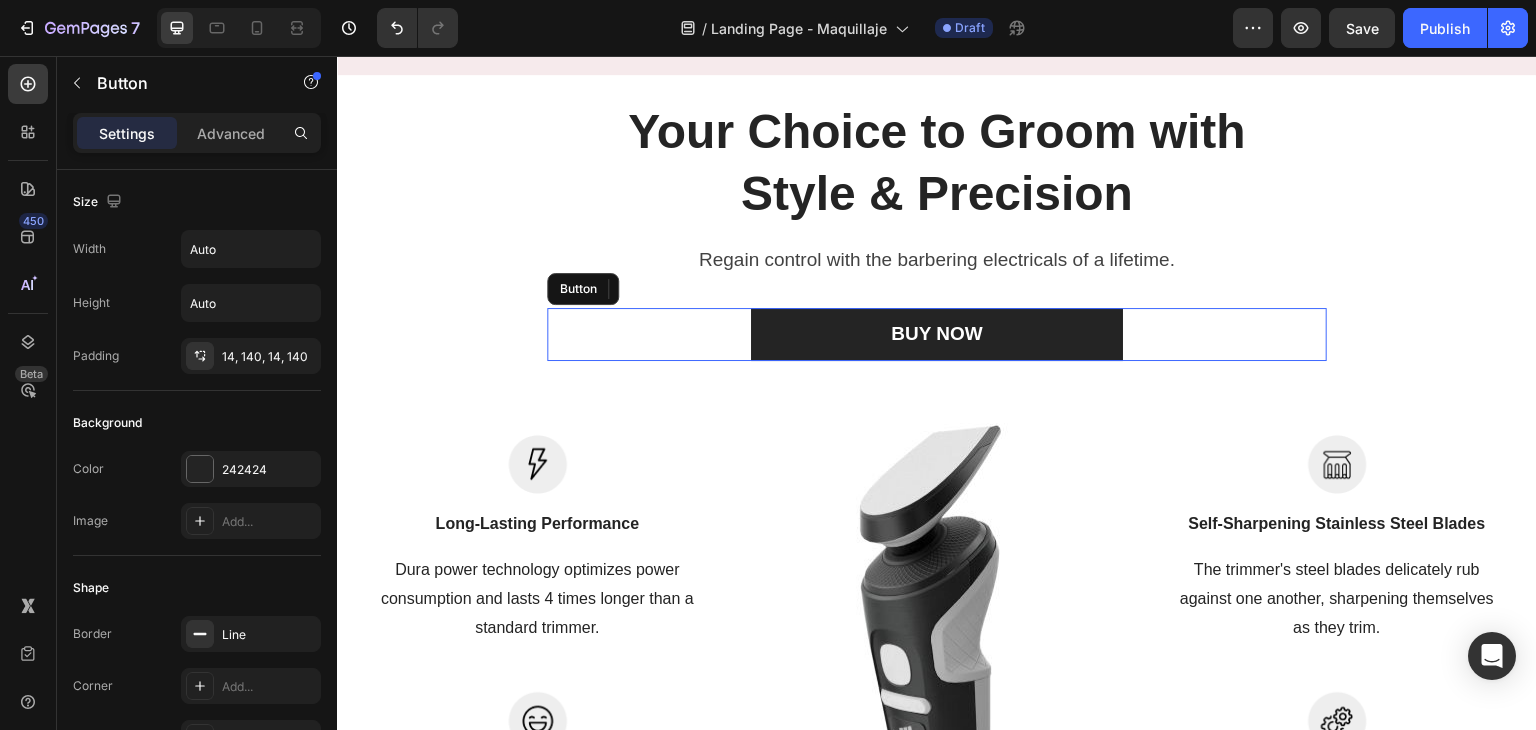 click on "BUY NOW Button" at bounding box center (937, 334) 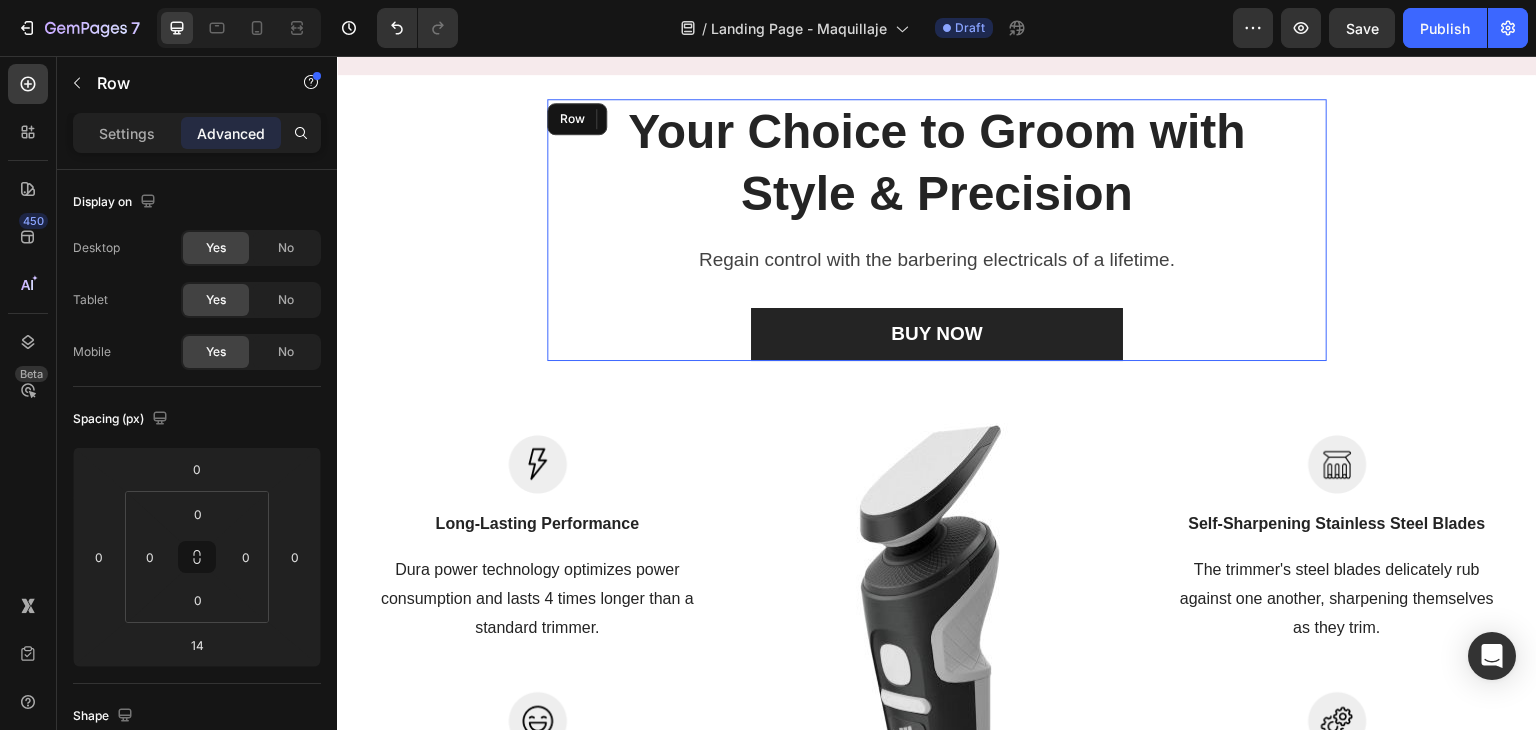 click on "Your Choice to Groom with Style & Precision Heading Regain control with the barbering electricals of a lifetime. Text block BUY NOW Button" at bounding box center (937, 230) 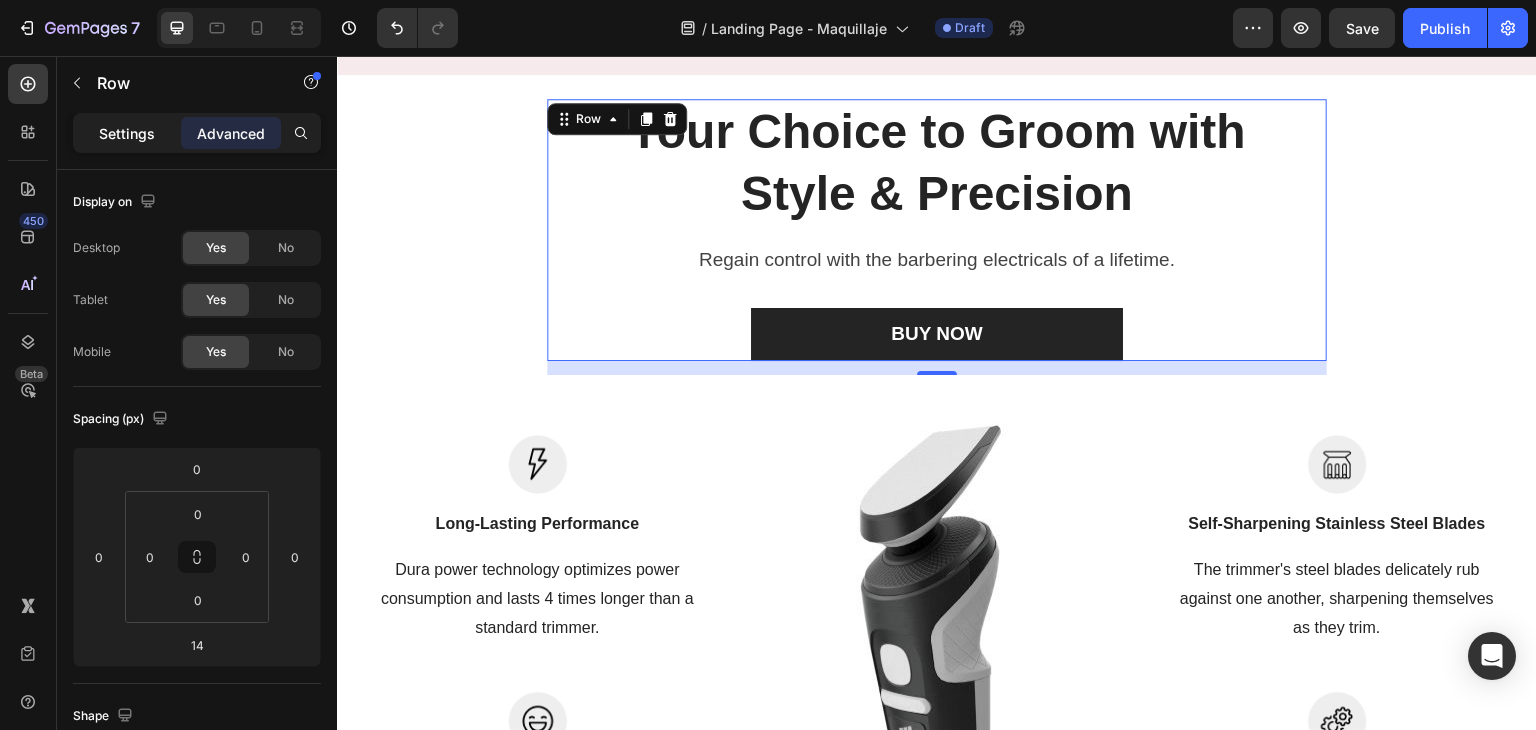 click on "Settings" at bounding box center [127, 133] 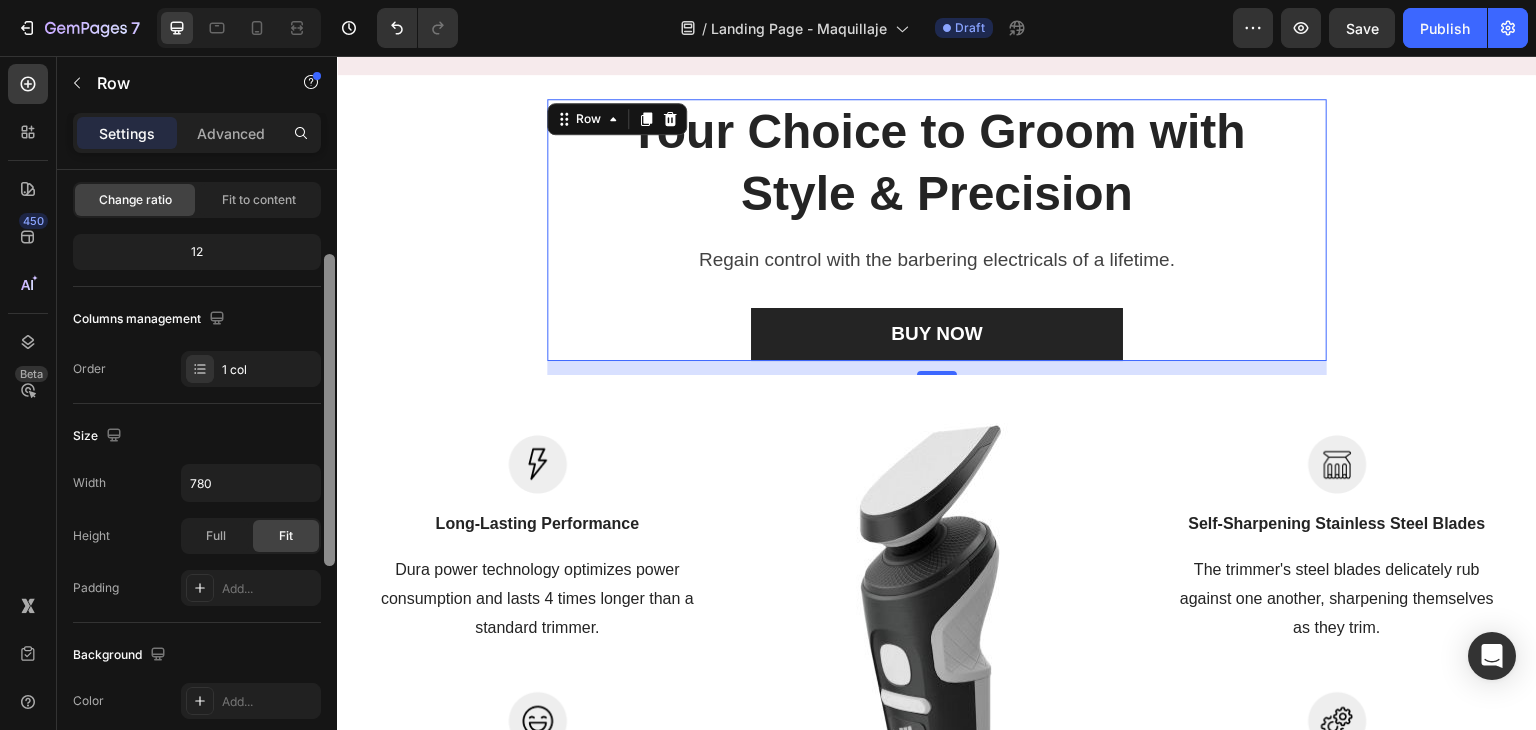 scroll, scrollTop: 216, scrollLeft: 0, axis: vertical 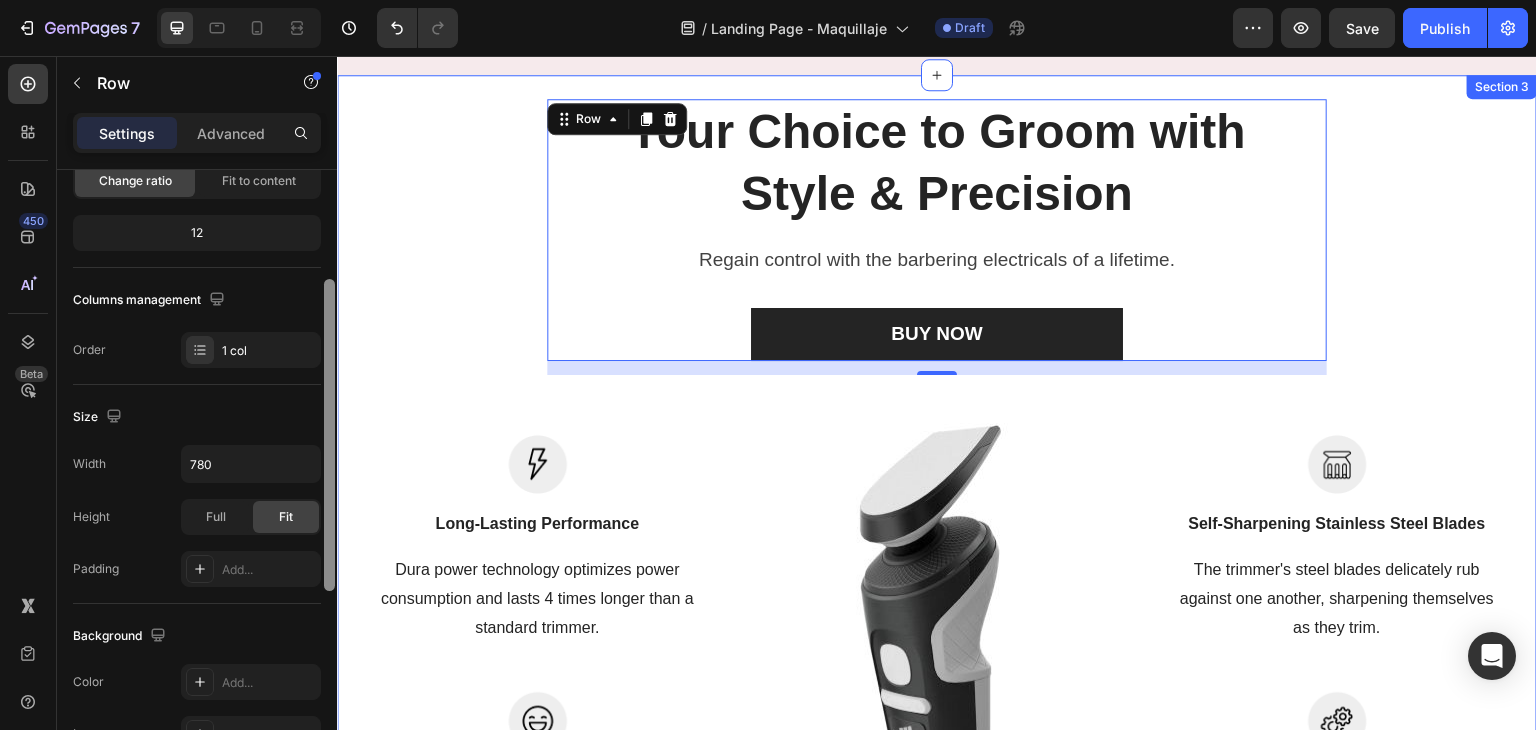 drag, startPoint x: 665, startPoint y: 314, endPoint x: 339, endPoint y: 391, distance: 334.97015 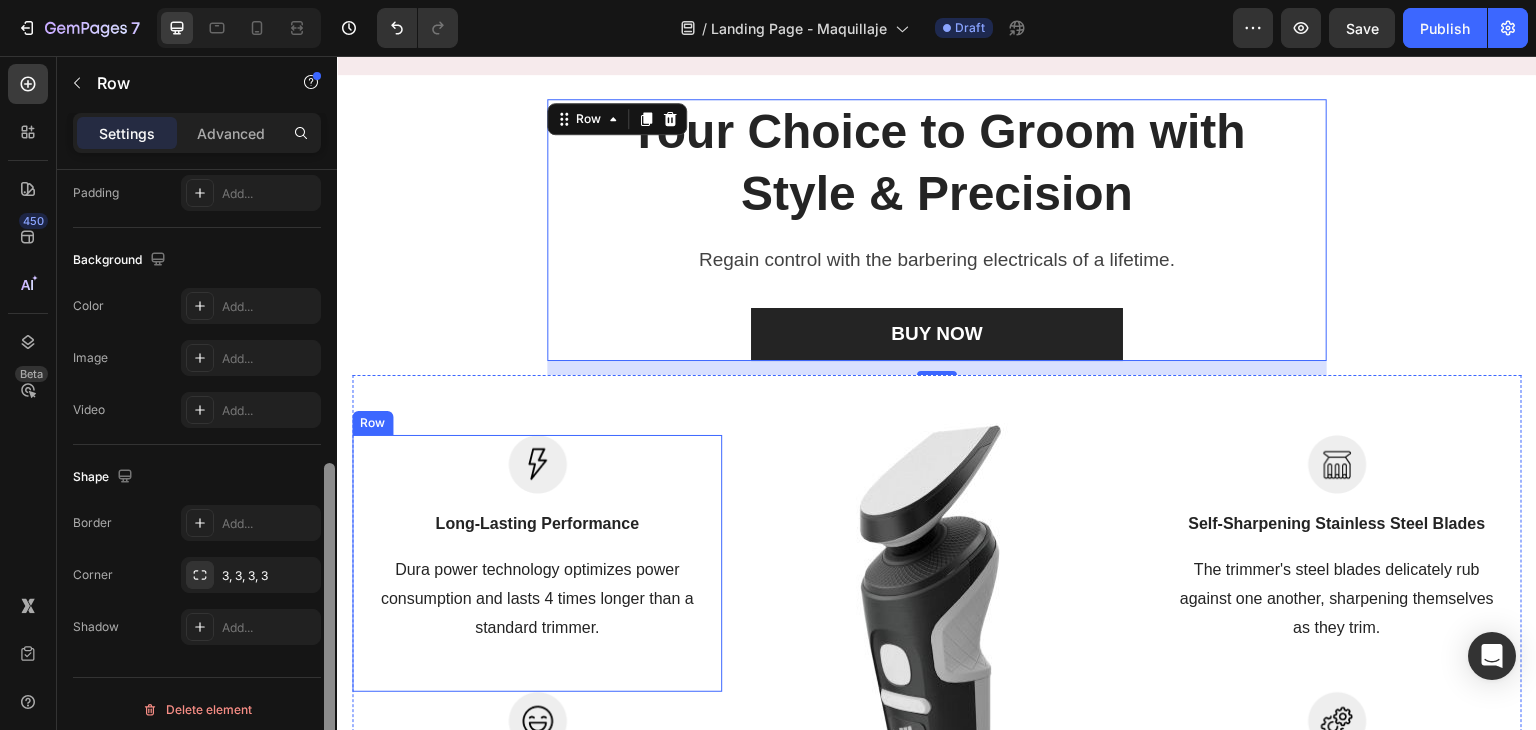 scroll, scrollTop: 588, scrollLeft: 0, axis: vertical 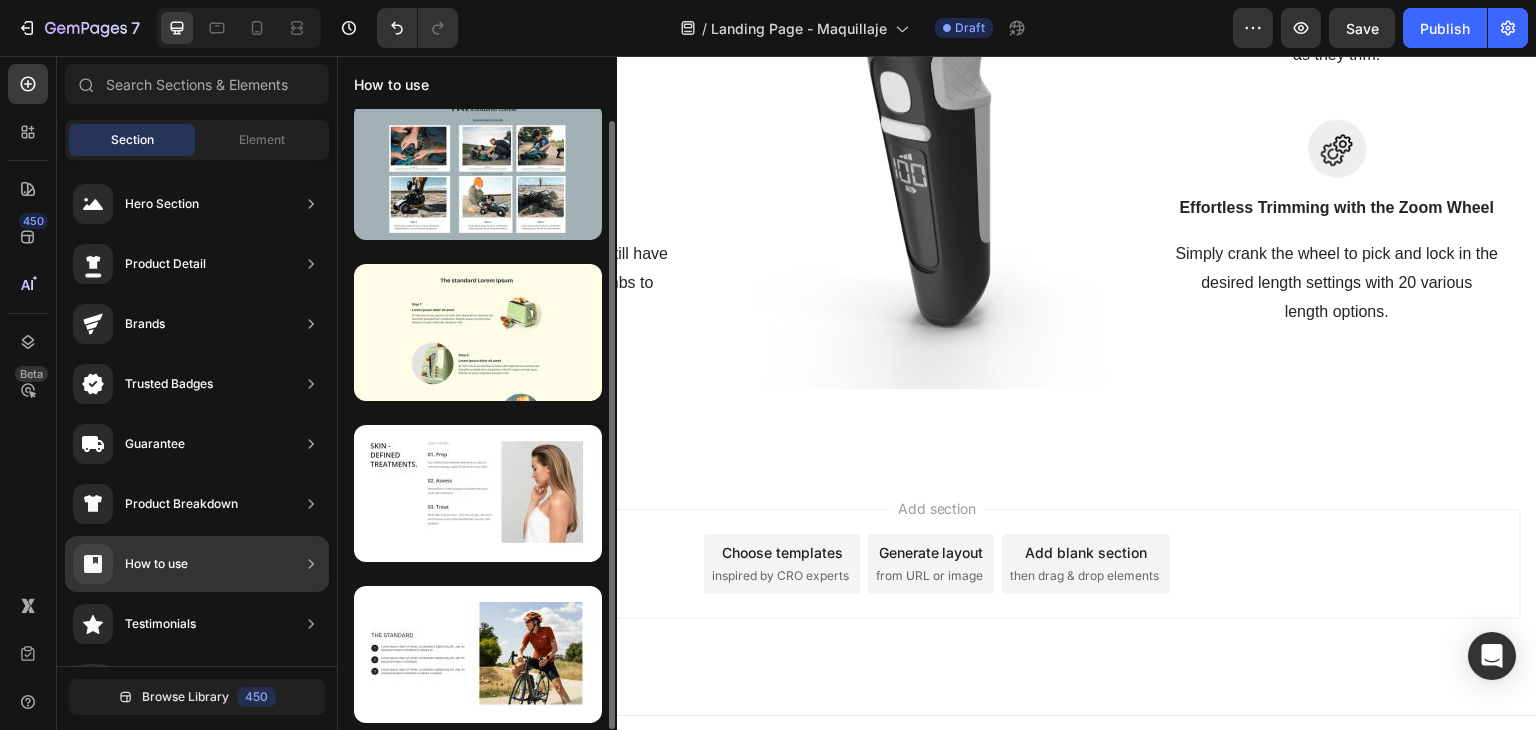 click at bounding box center [477, 413] 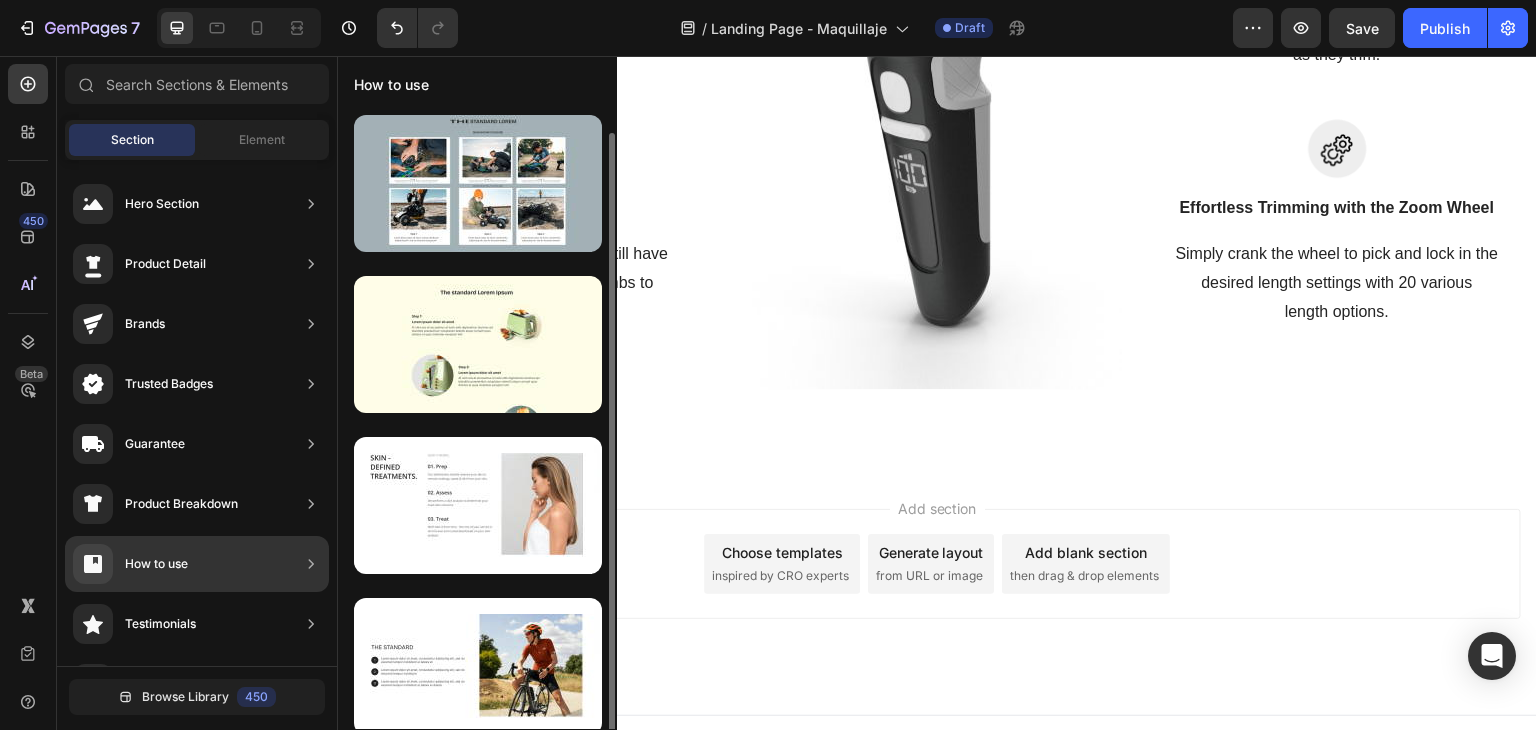 scroll, scrollTop: 12, scrollLeft: 0, axis: vertical 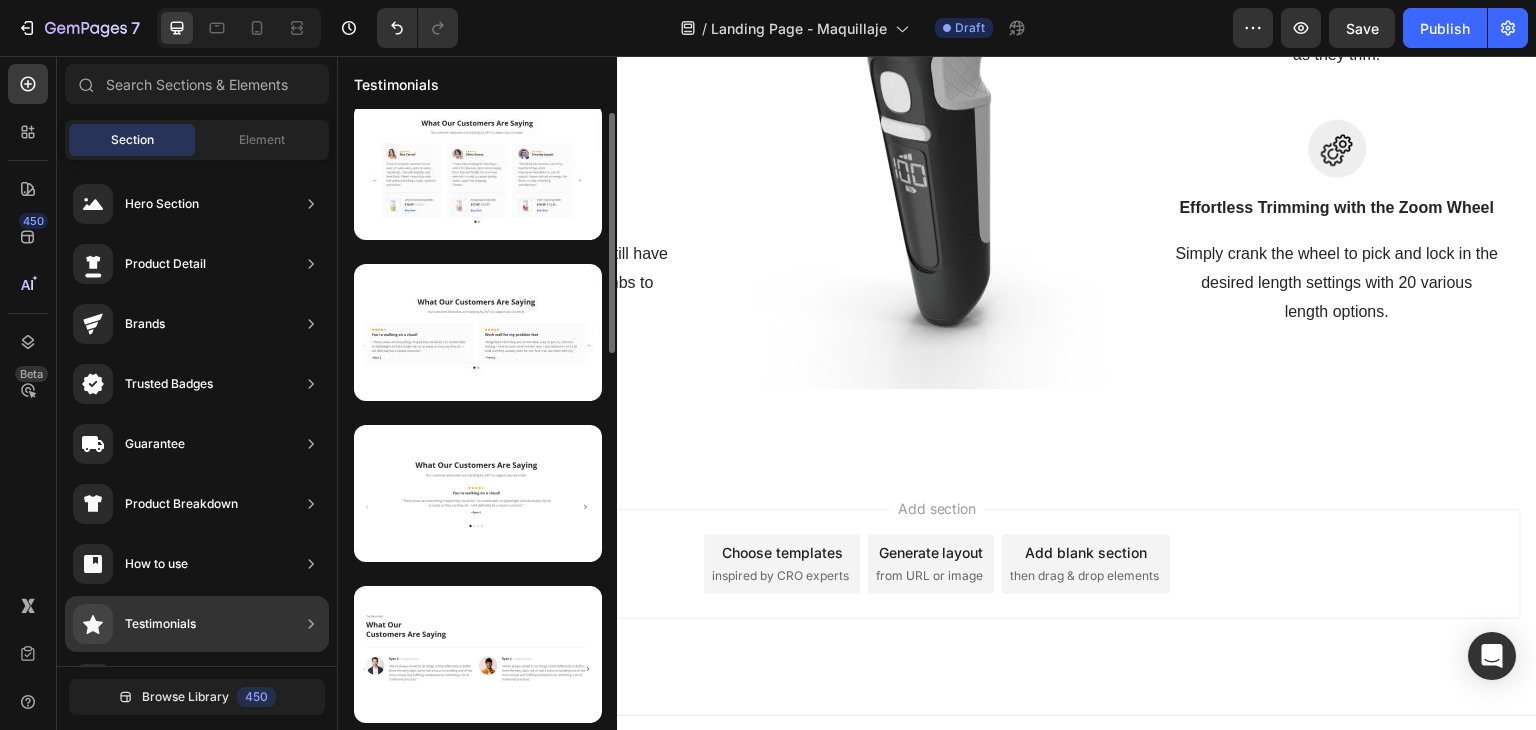 click at bounding box center (477, 896) 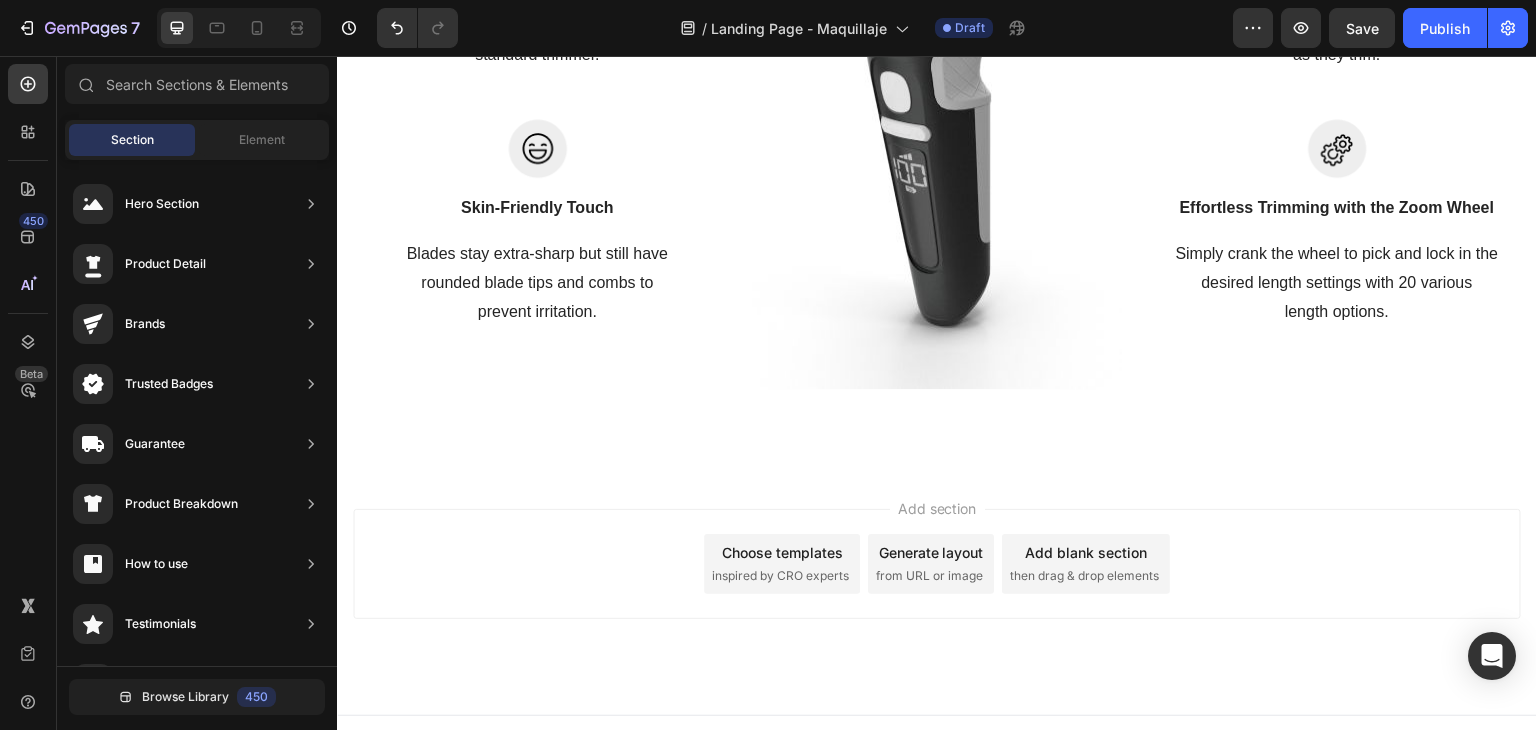 scroll, scrollTop: 12, scrollLeft: 0, axis: vertical 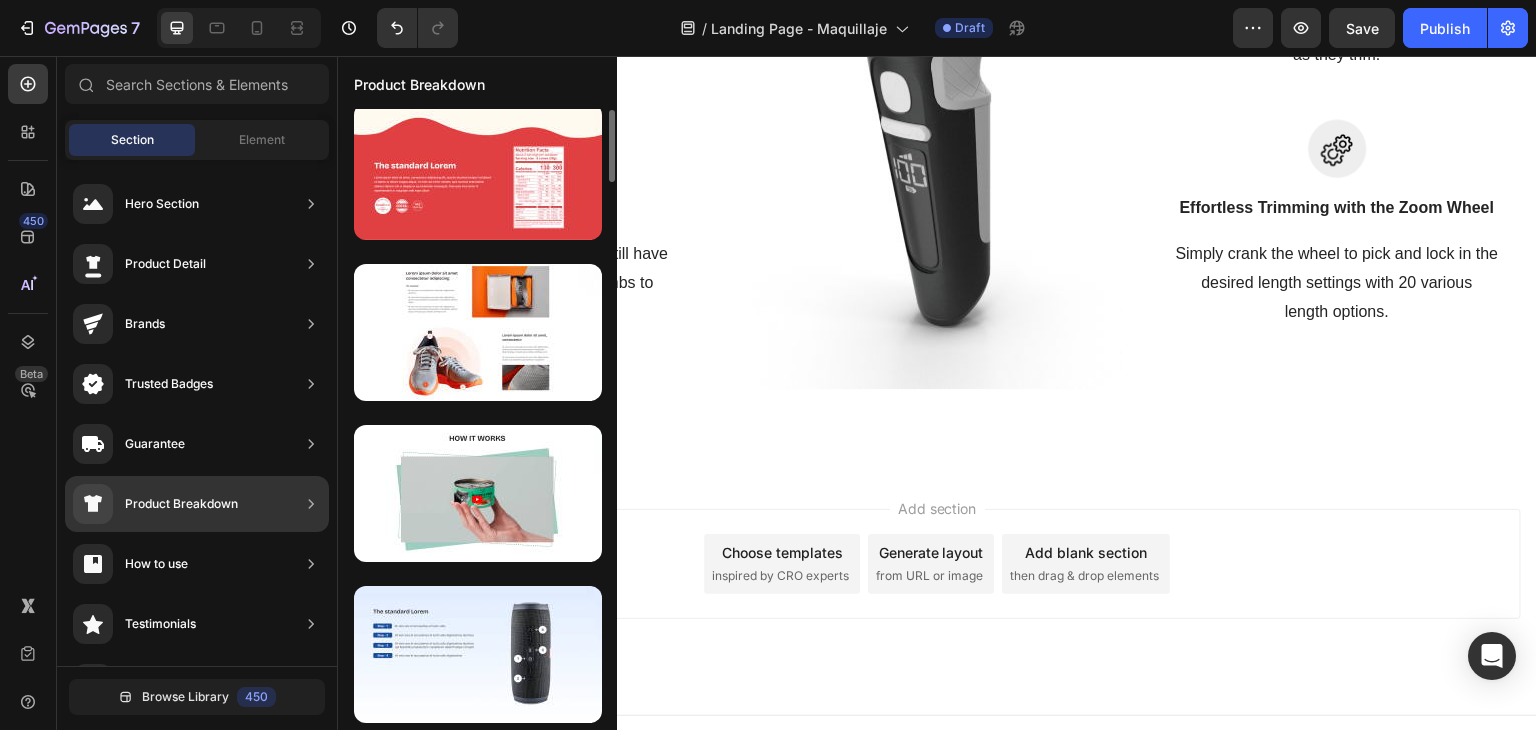 click at bounding box center [477, 2747] 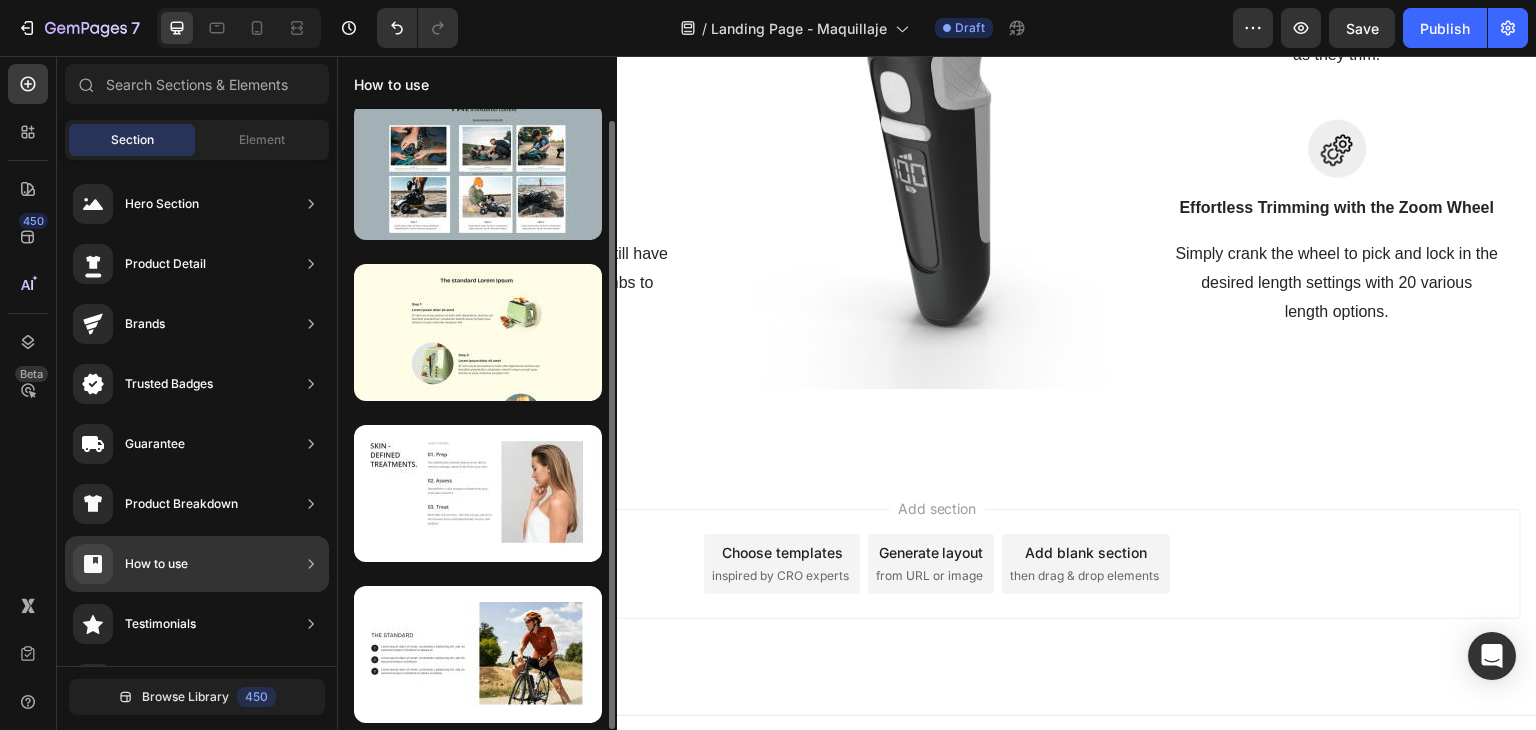 scroll, scrollTop: 12, scrollLeft: 0, axis: vertical 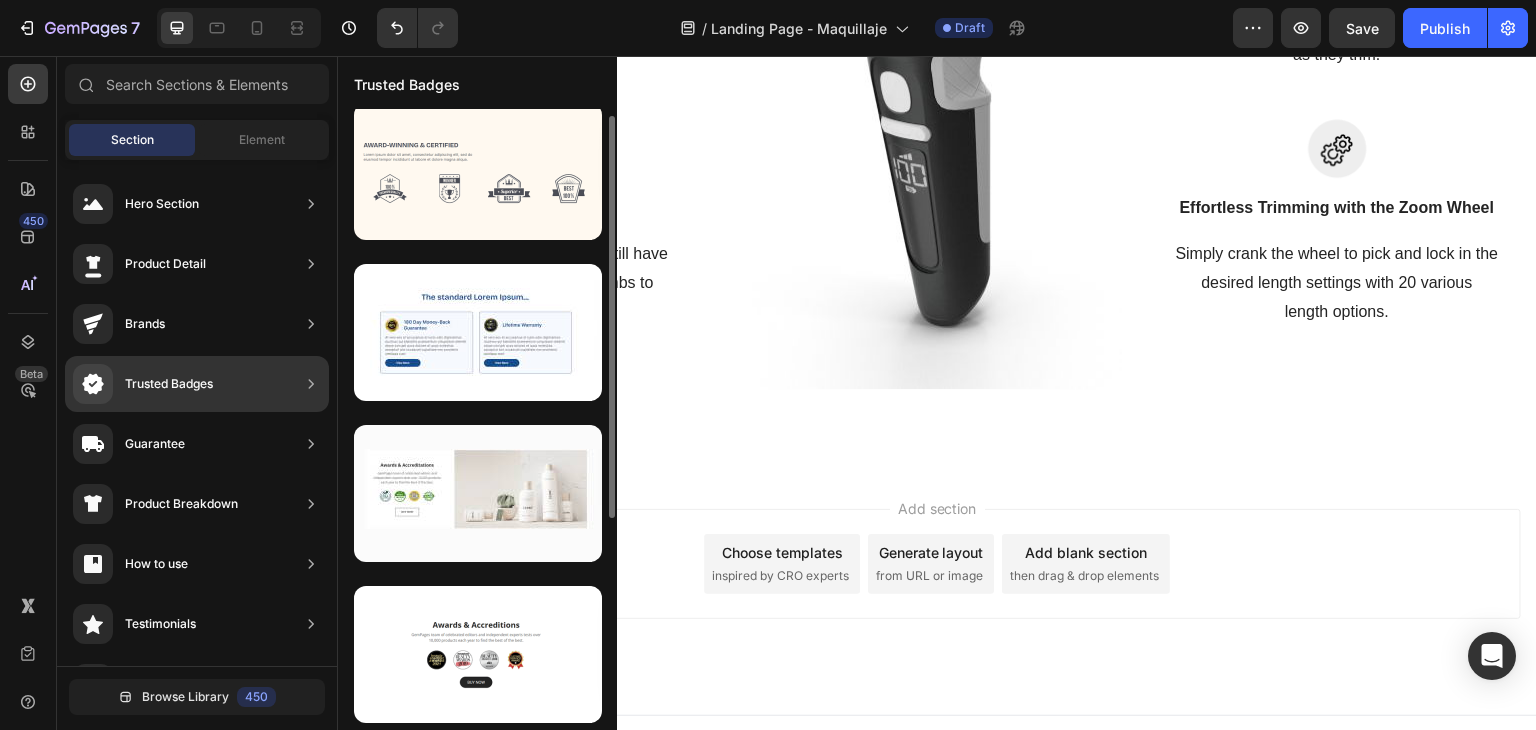 click at bounding box center (477, 574) 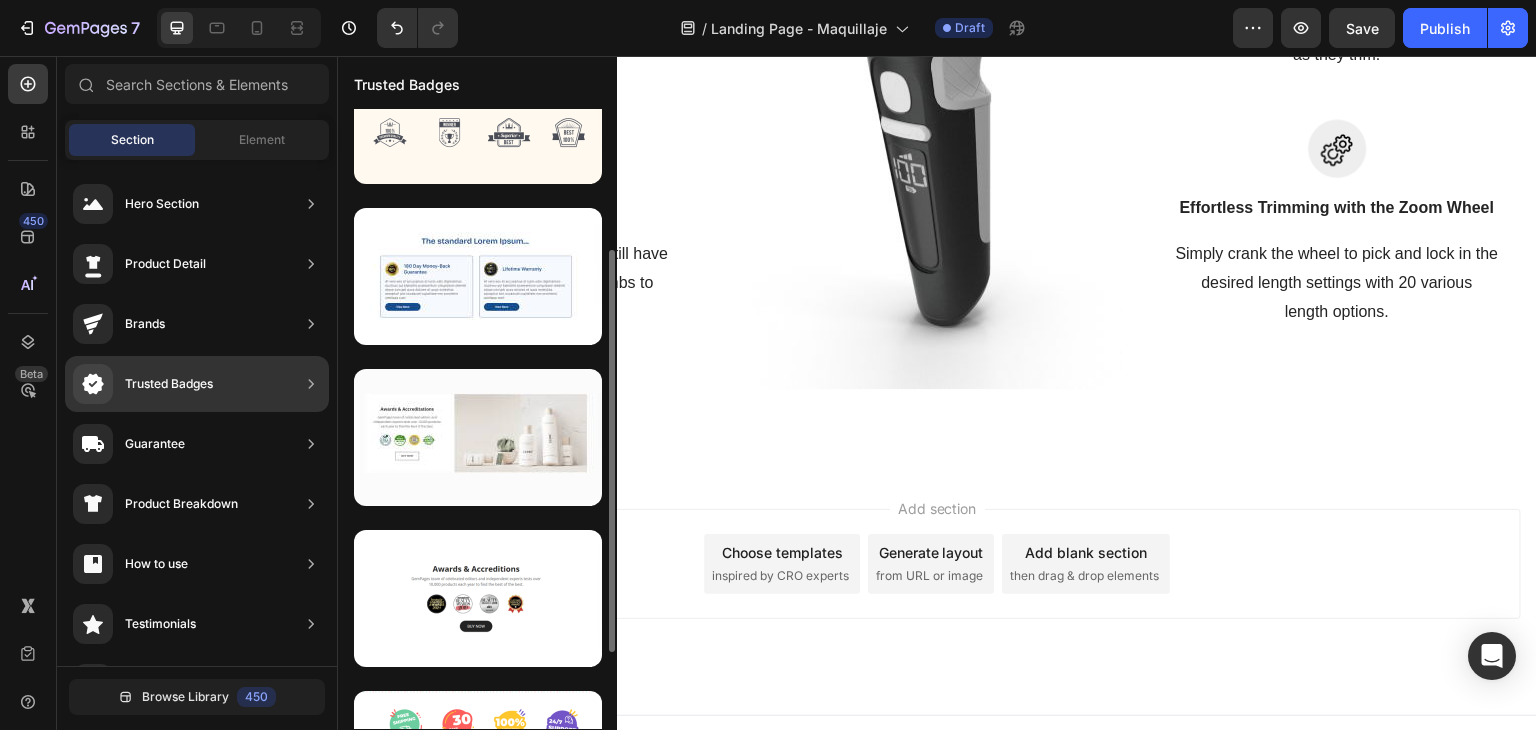 scroll, scrollTop: 0, scrollLeft: 0, axis: both 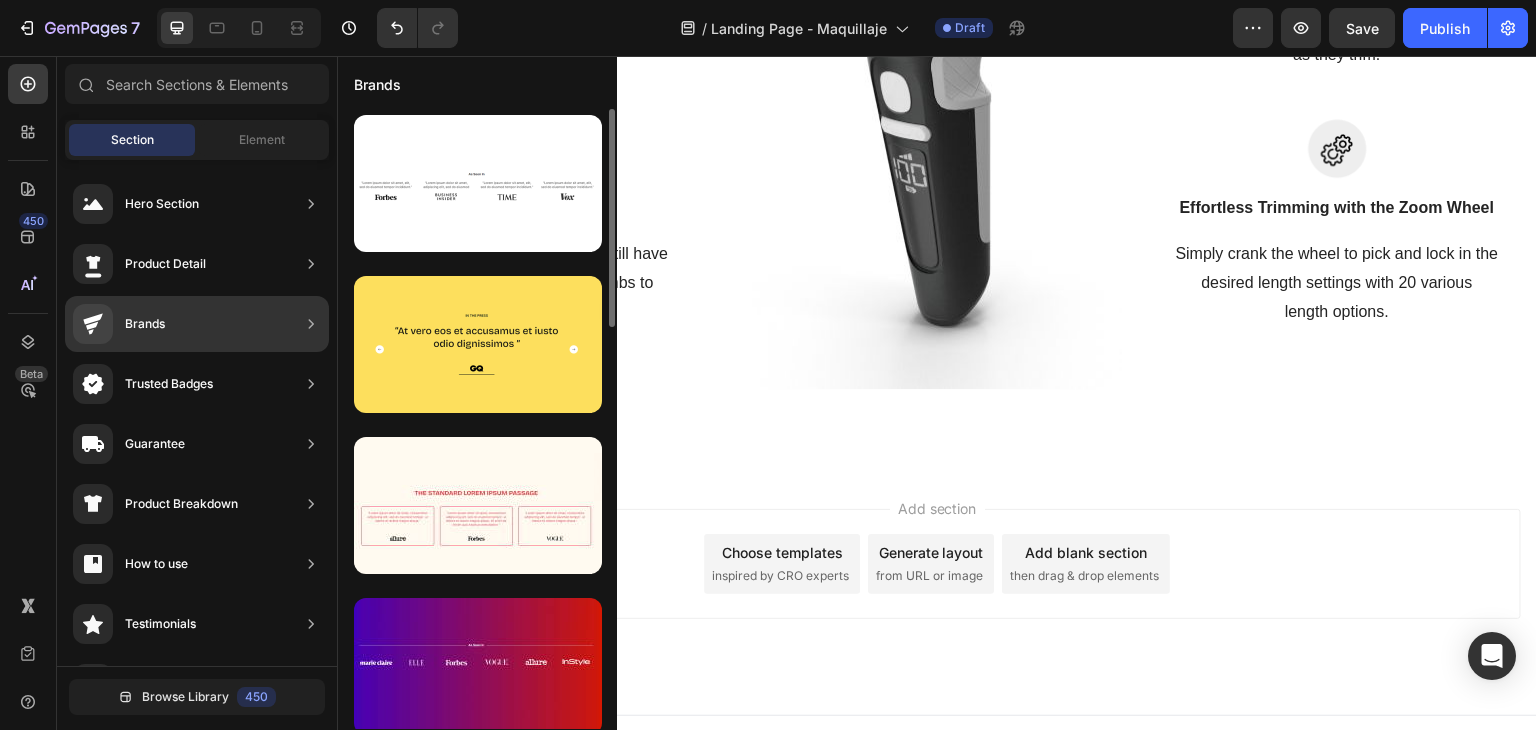 click at bounding box center (477, 988) 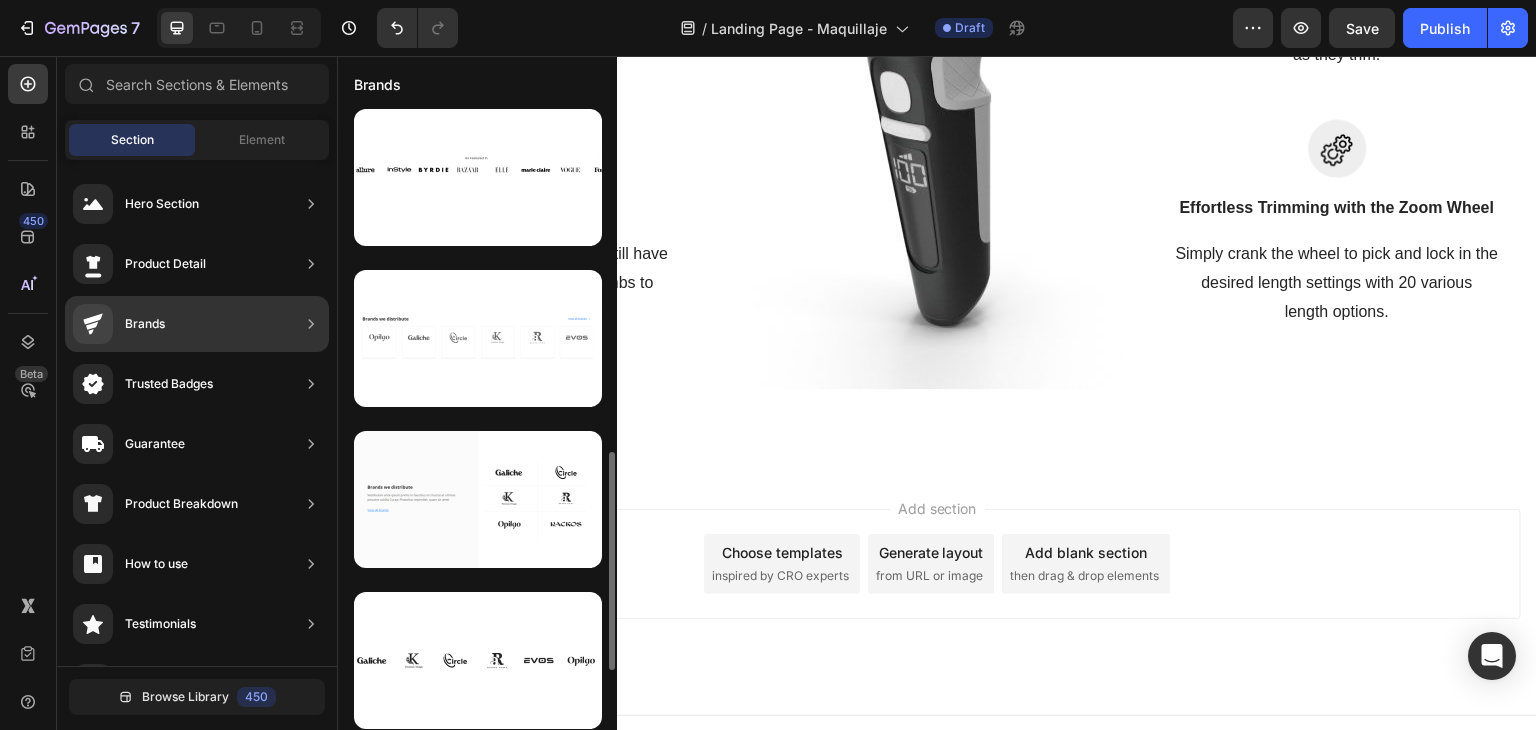 scroll, scrollTop: 334, scrollLeft: 0, axis: vertical 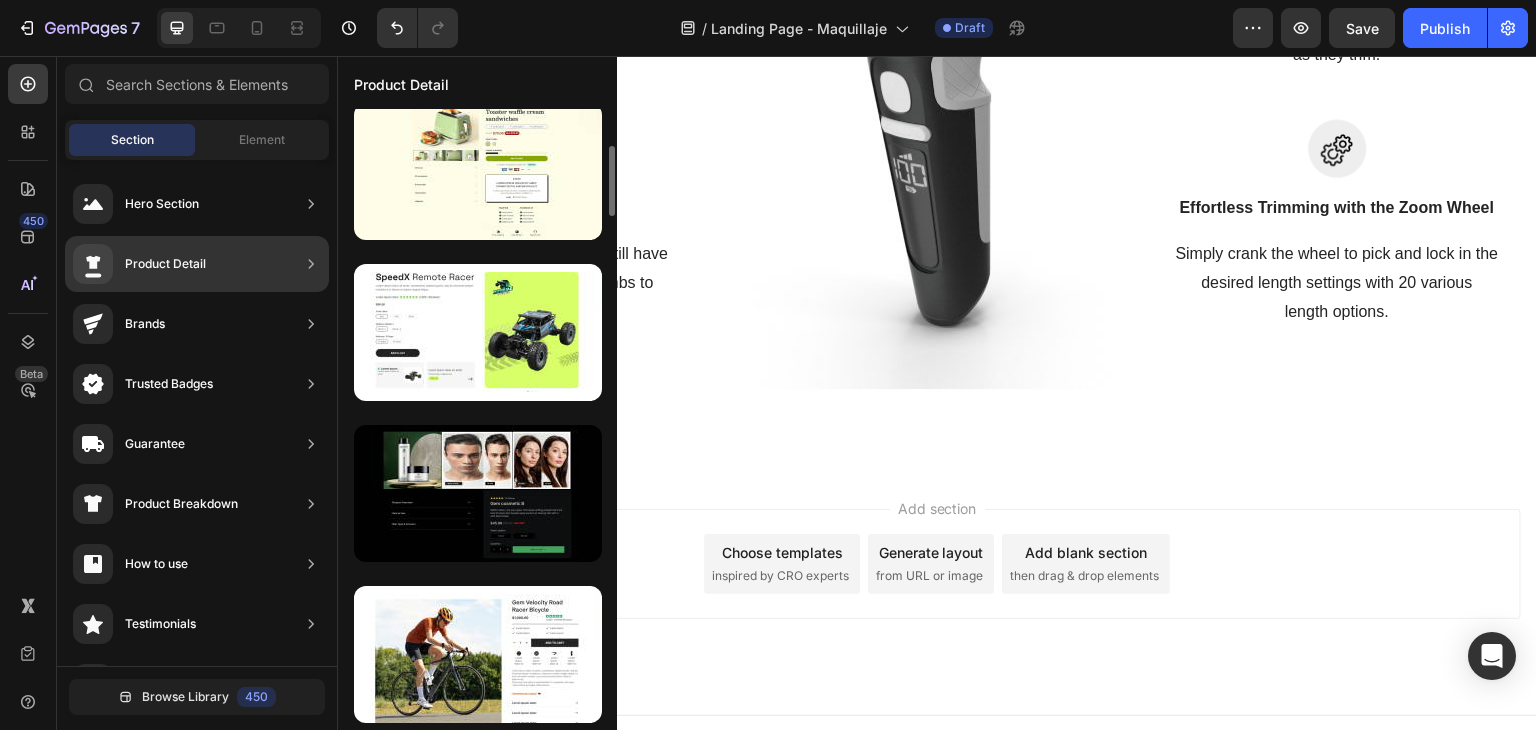 click at bounding box center [477, 2506] 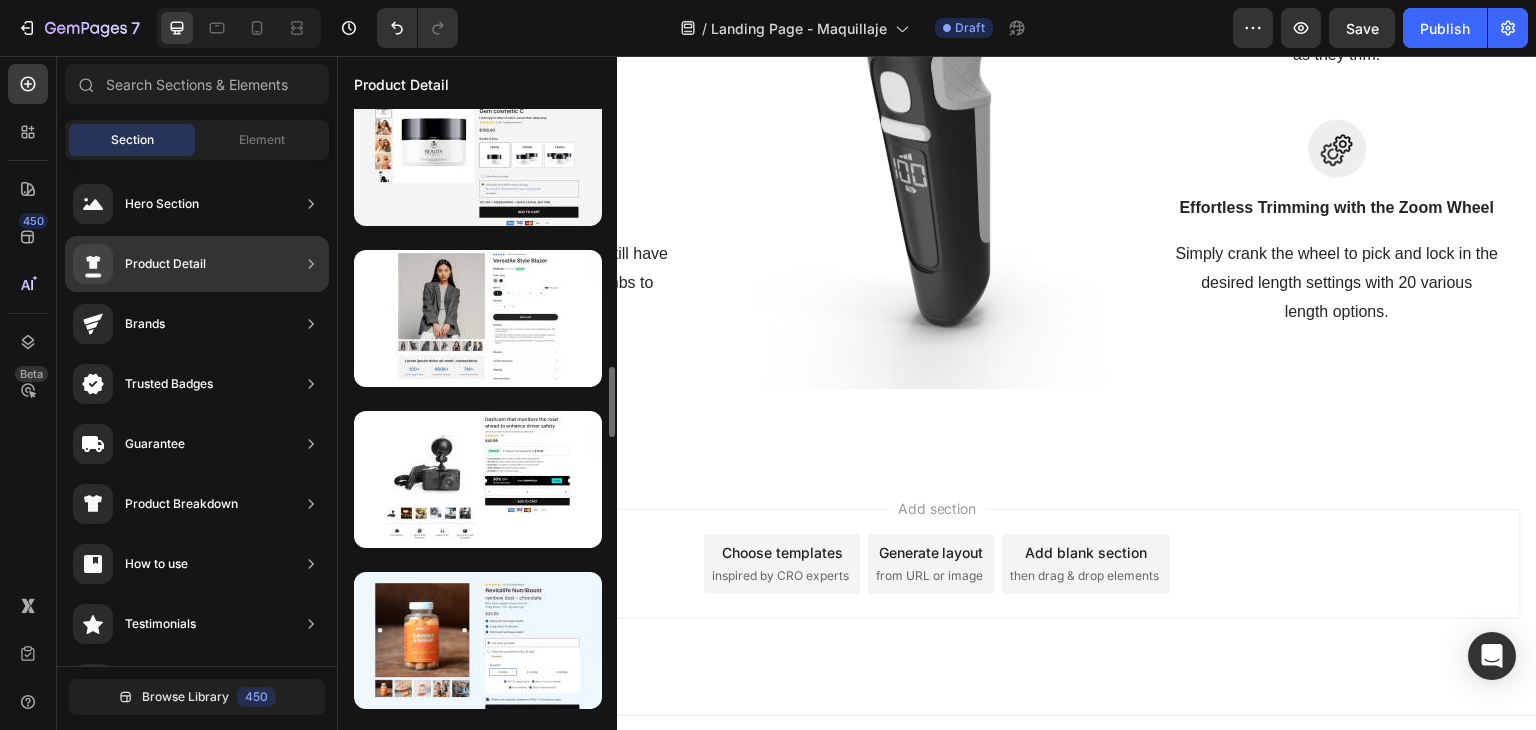 scroll, scrollTop: 2310, scrollLeft: 0, axis: vertical 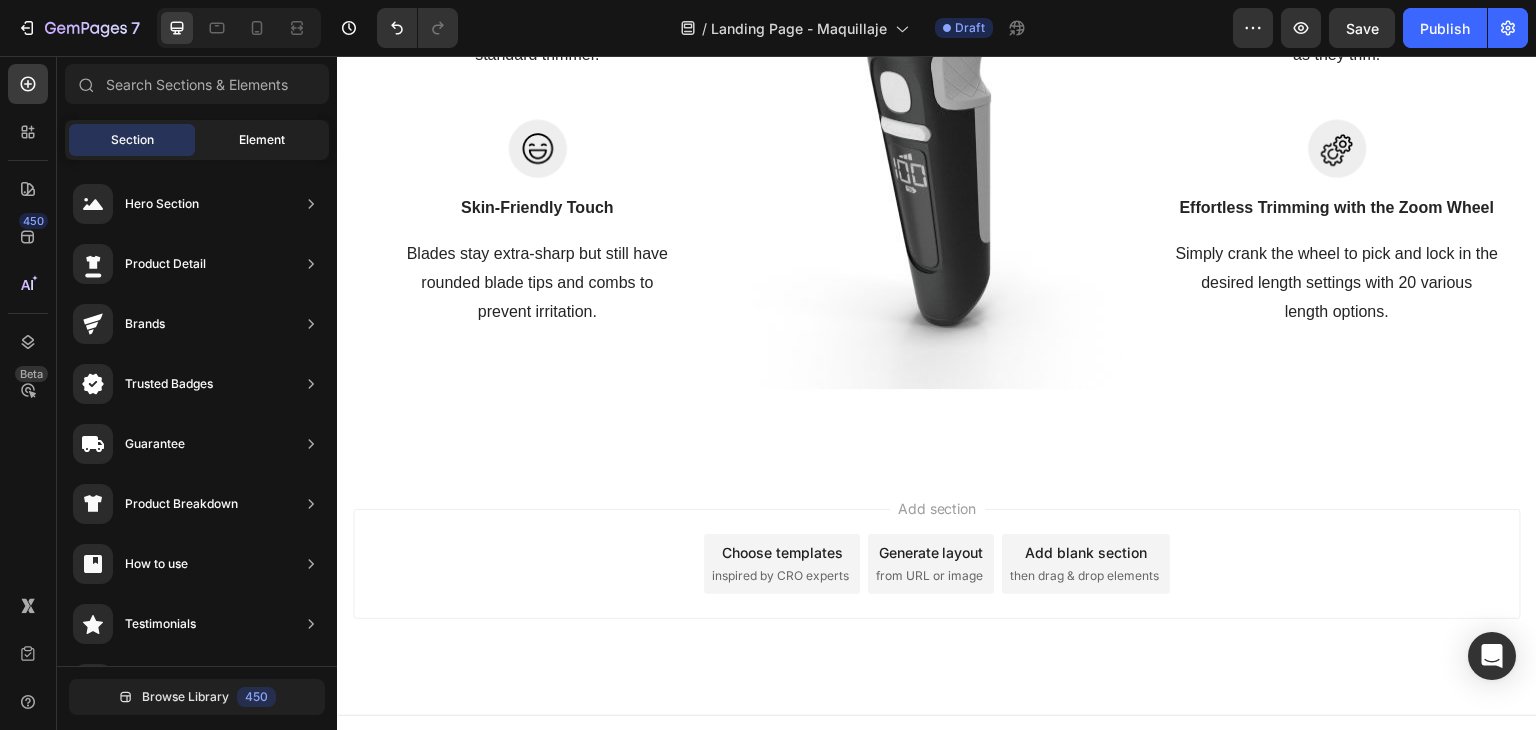 click on "Element" 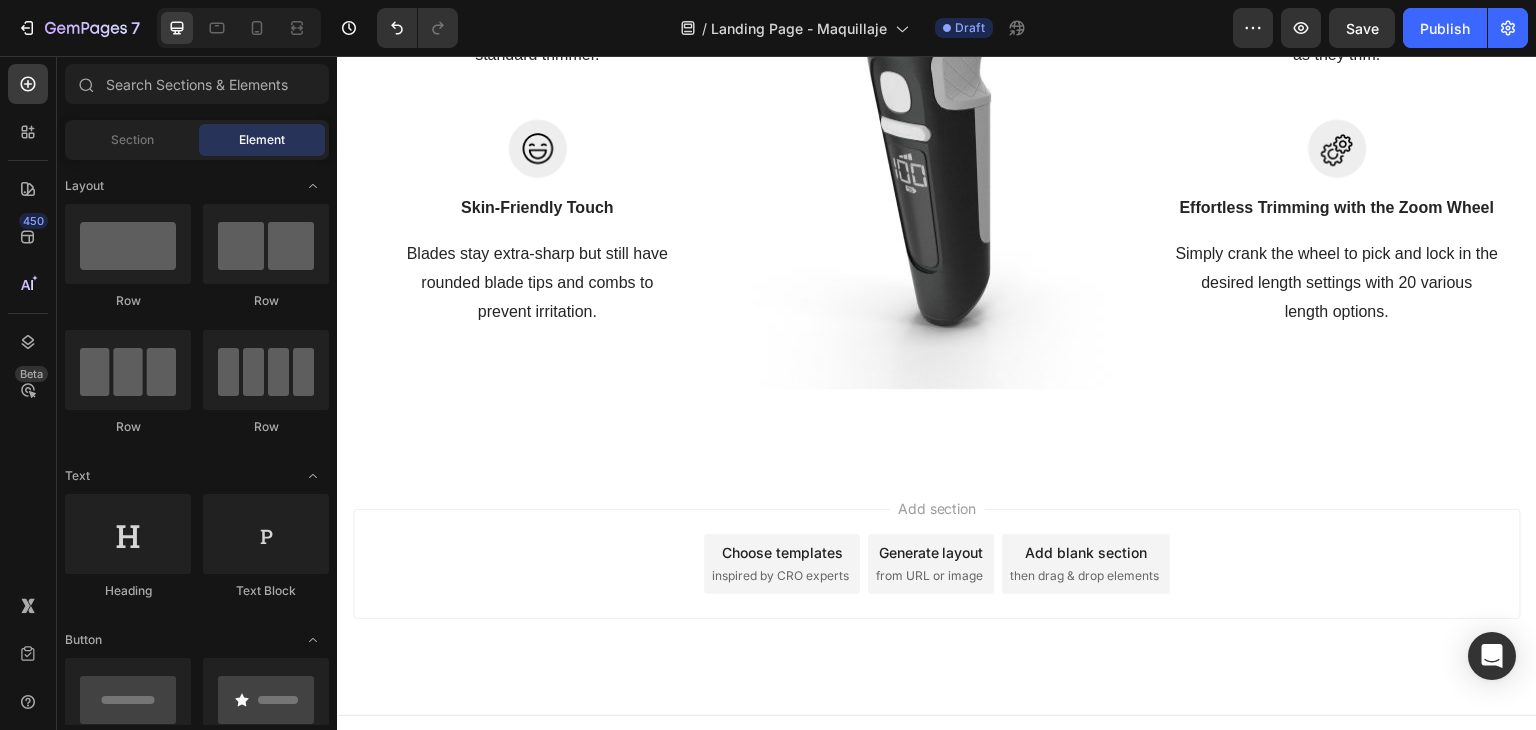 click on "Layout
Row
Row
Row
Row Text
Heading
Text Block Button
Button
Button Media
Image
Image
Video
Video Banner
Hero Banner" at bounding box center (197, 3123) 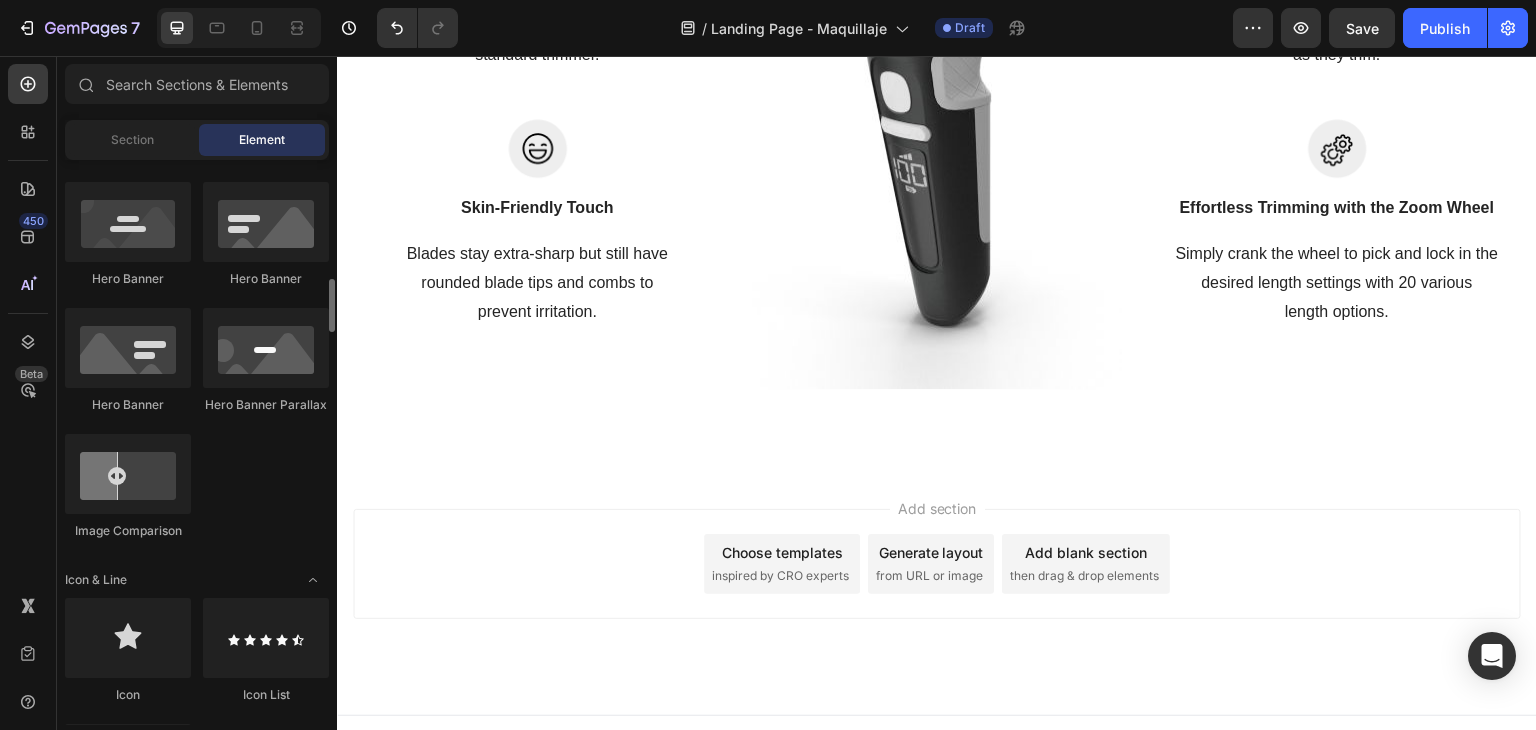 scroll, scrollTop: 923, scrollLeft: 0, axis: vertical 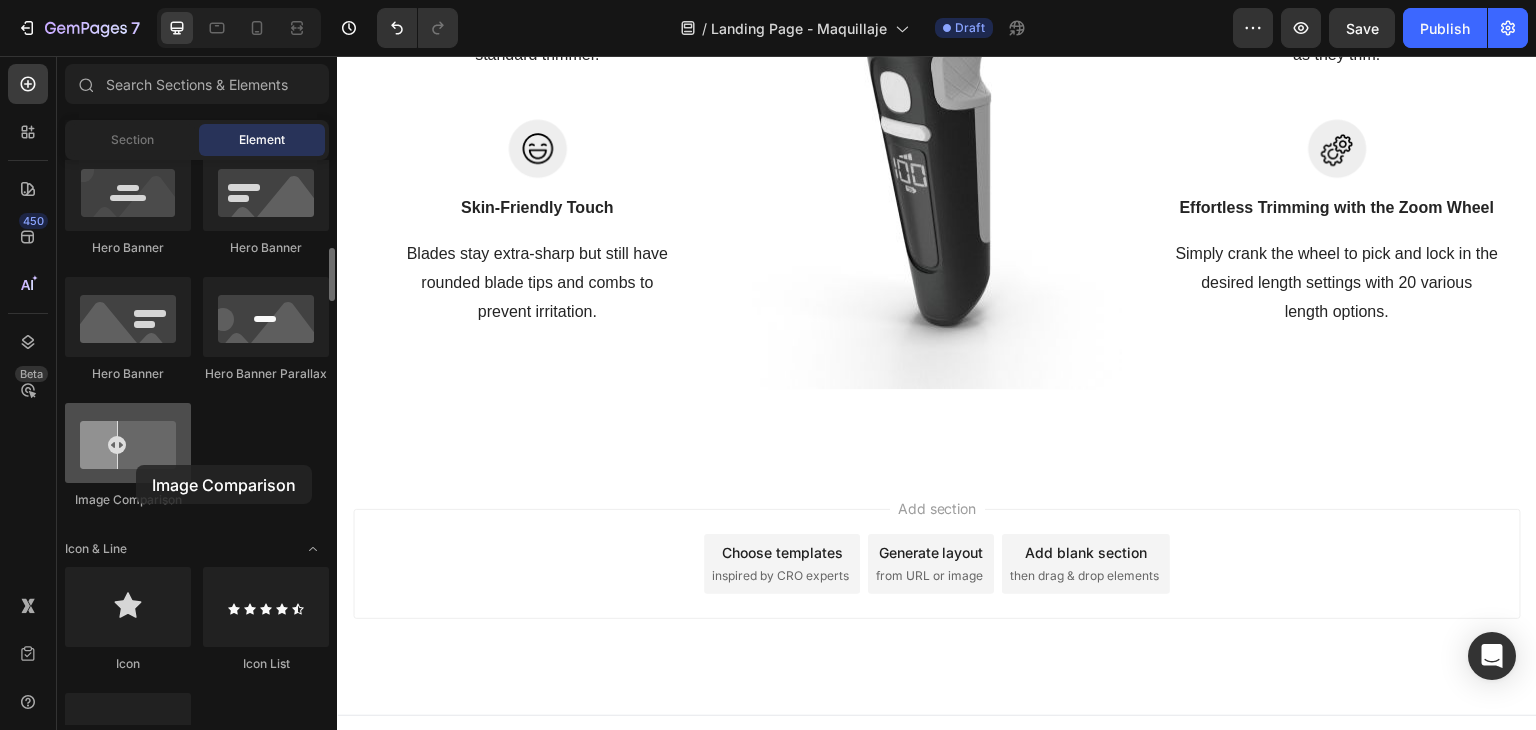 click at bounding box center (128, 443) 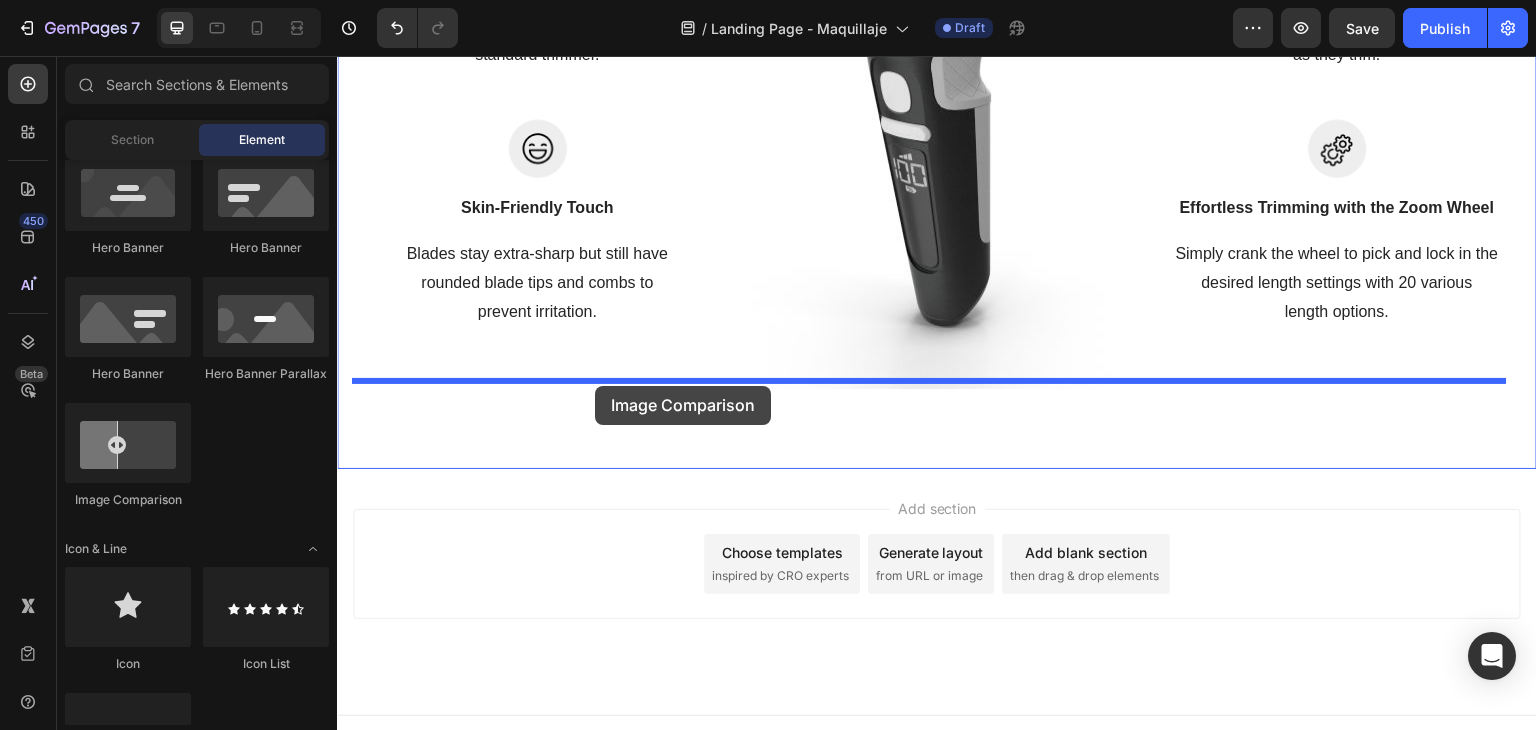 drag, startPoint x: 473, startPoint y: 521, endPoint x: 593, endPoint y: 384, distance: 182.12358 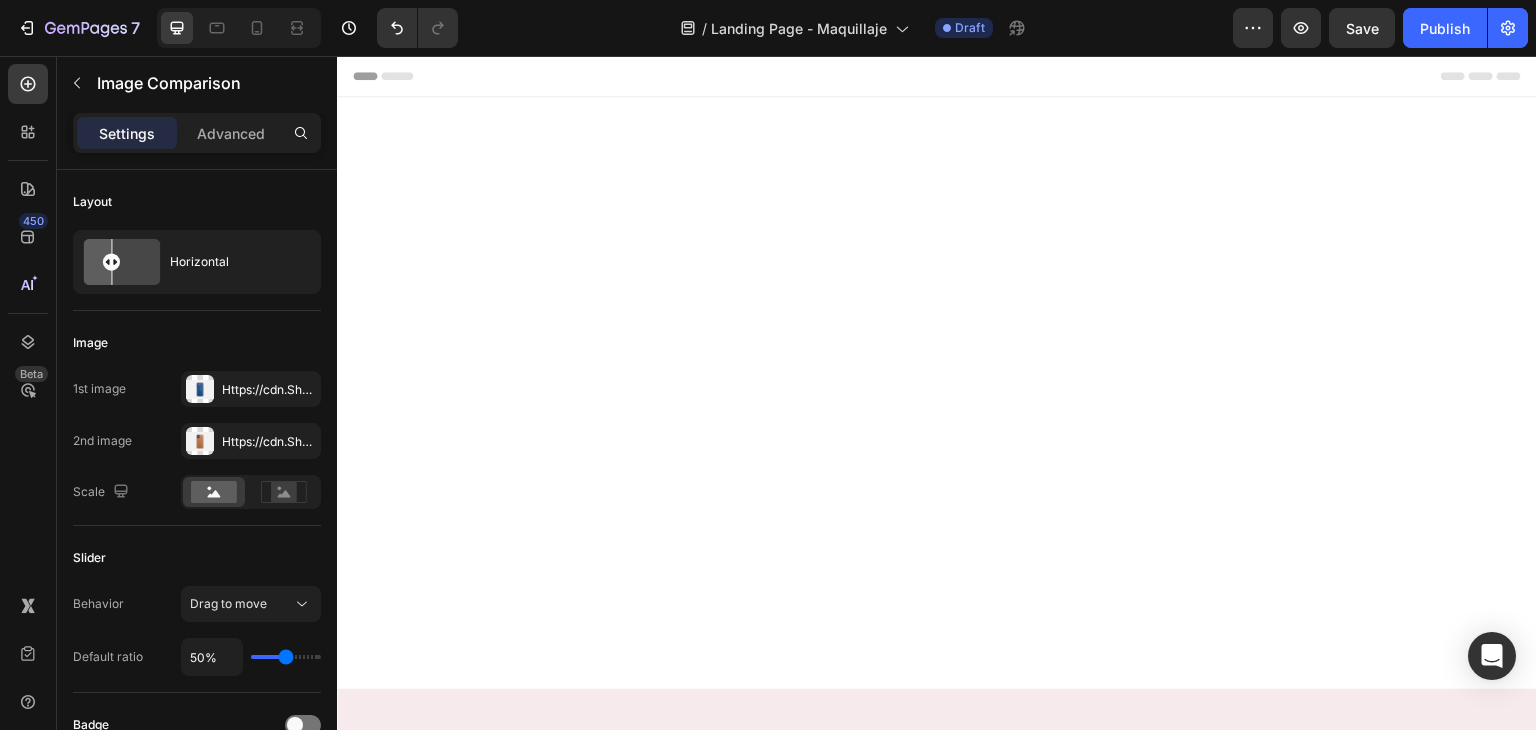 scroll, scrollTop: 2162, scrollLeft: 0, axis: vertical 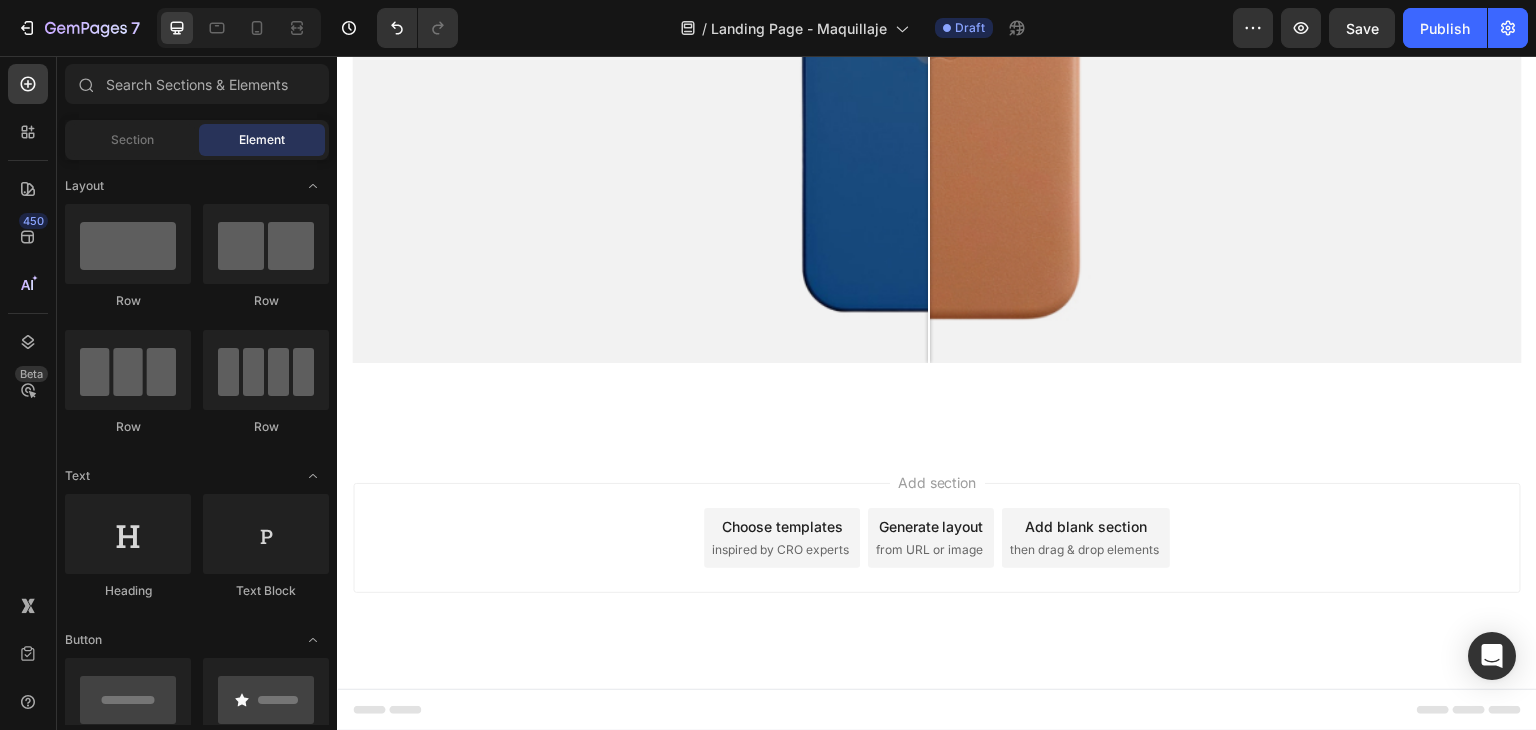 click on "Image
Image
Video
Video Banner
Hero Banner
Hero Banner
Hero Banner
Hero Banner Parallax
Image Comparison" 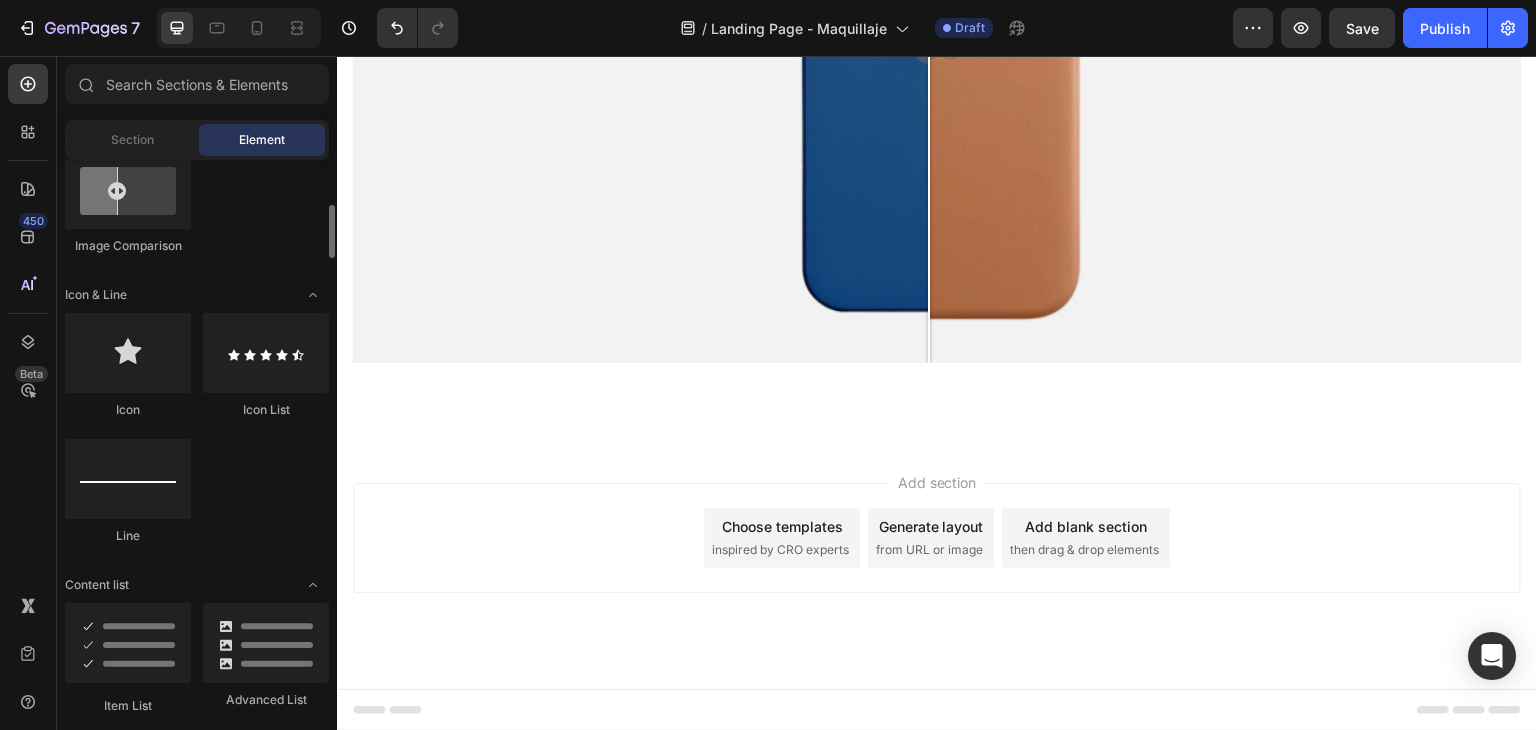 scroll, scrollTop: 1208, scrollLeft: 0, axis: vertical 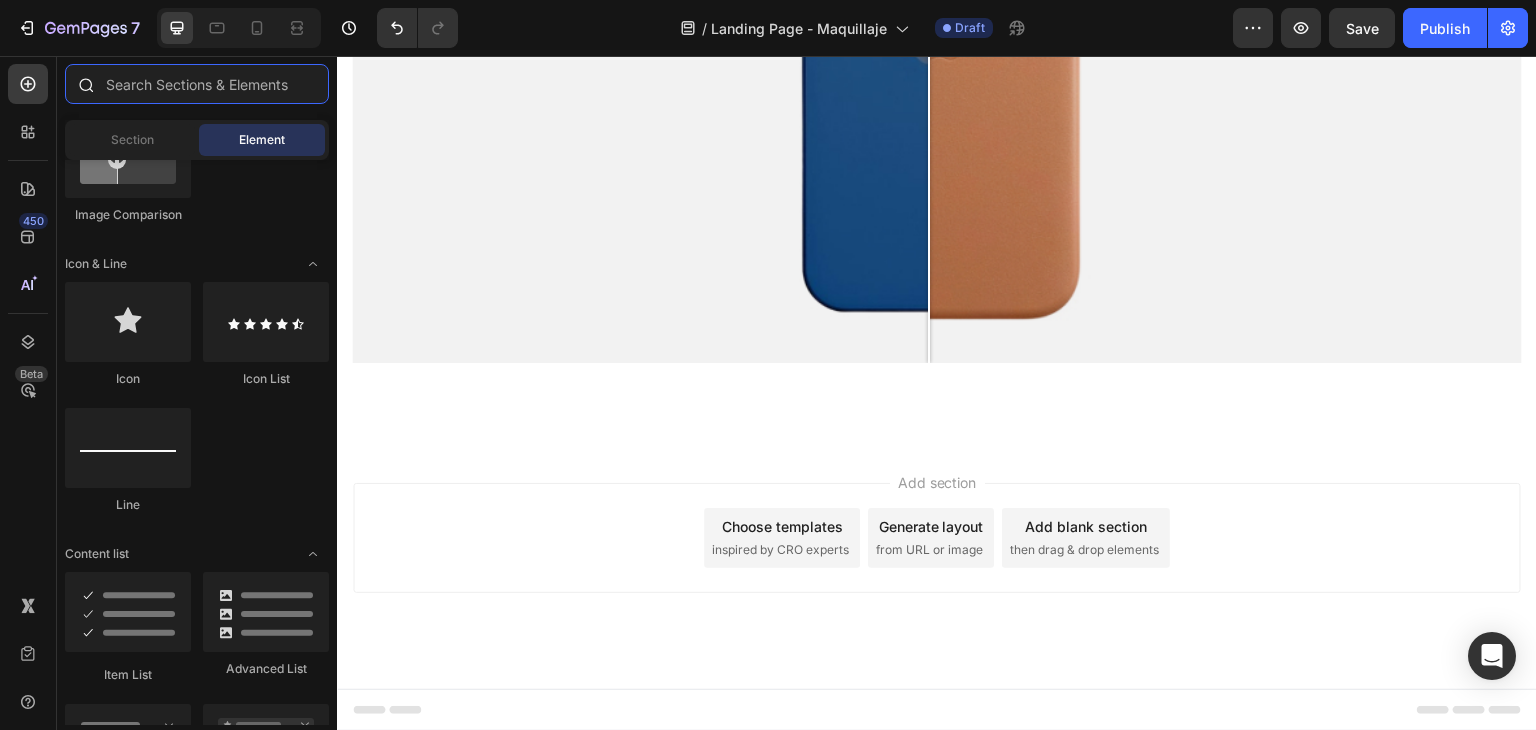 click at bounding box center (197, 84) 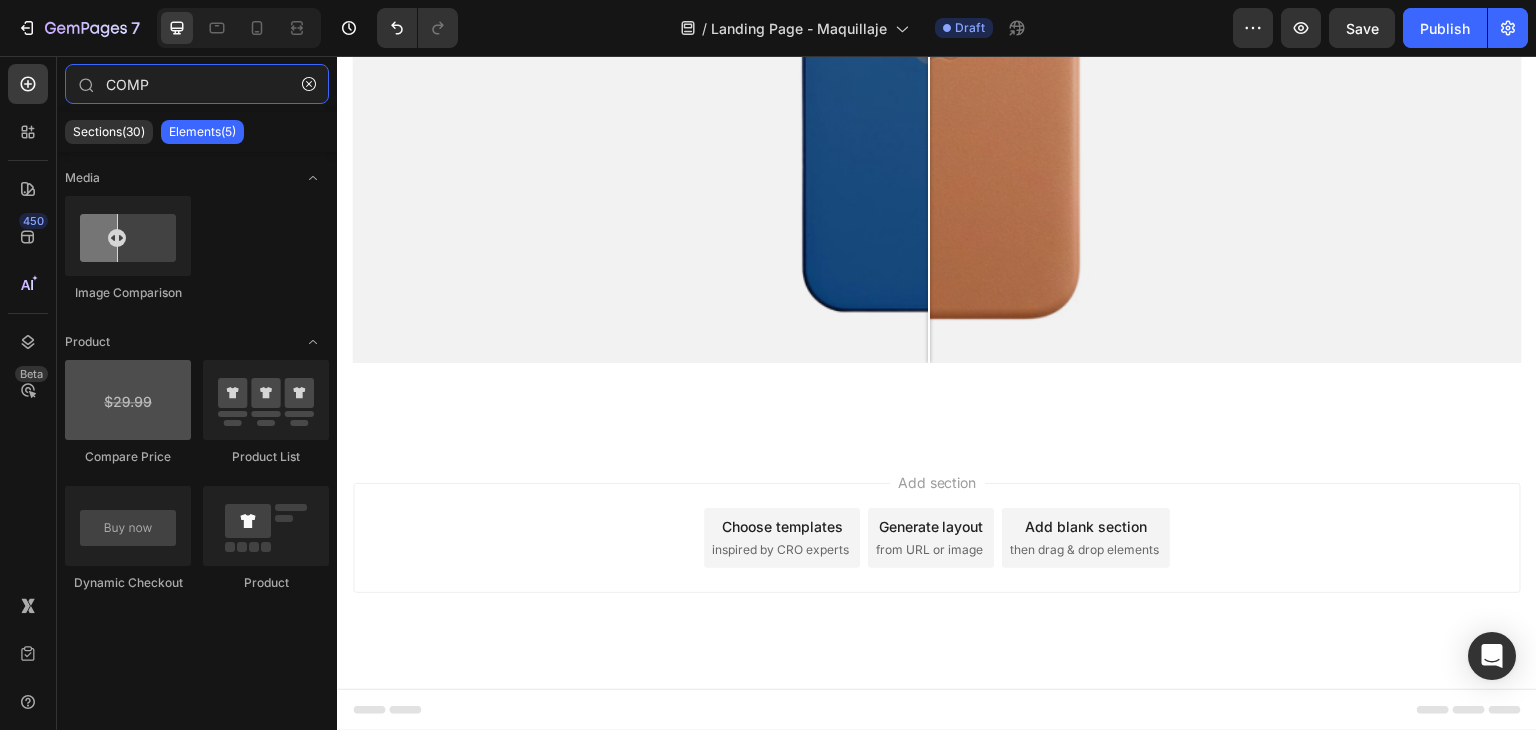 type on "COMP" 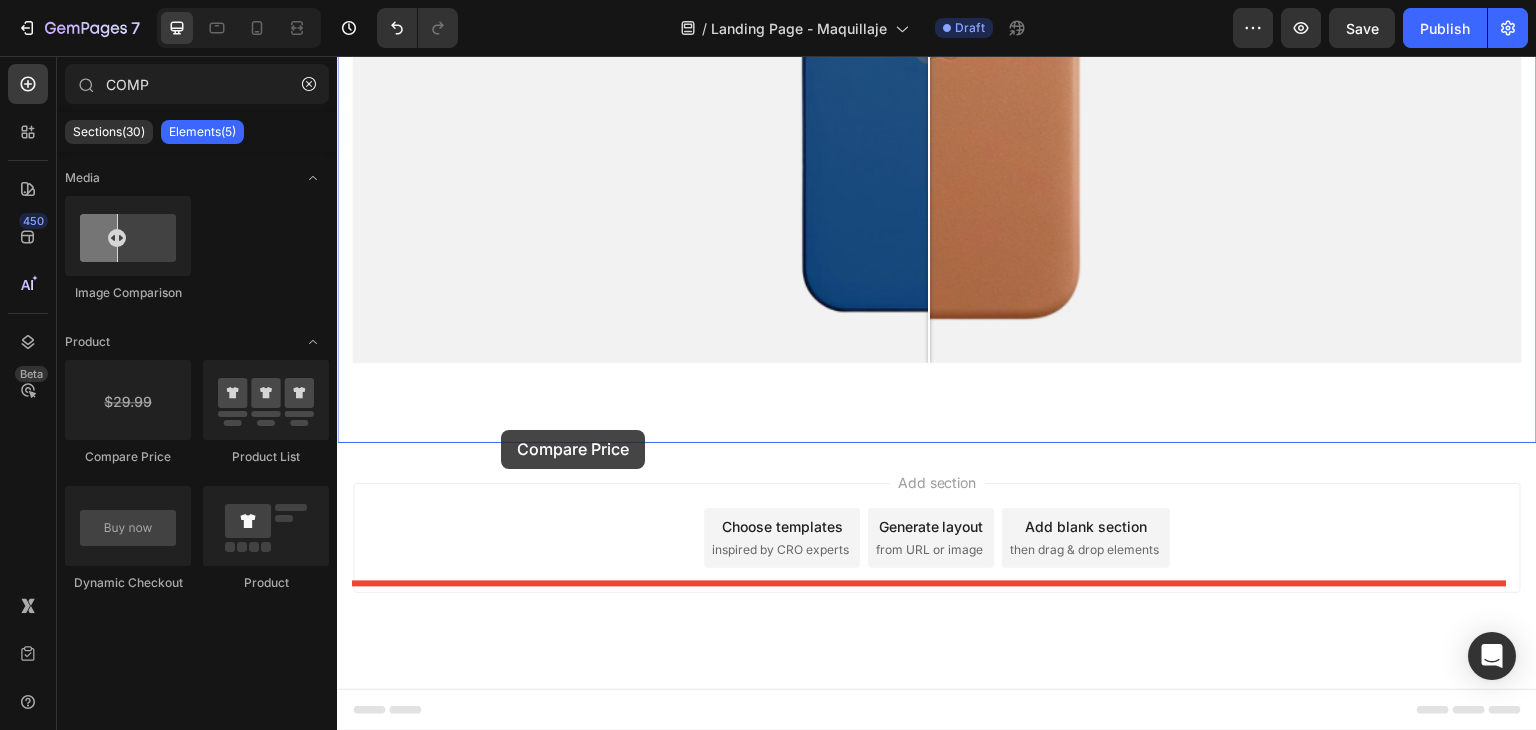 drag, startPoint x: 506, startPoint y: 480, endPoint x: 528, endPoint y: 422, distance: 62.03225 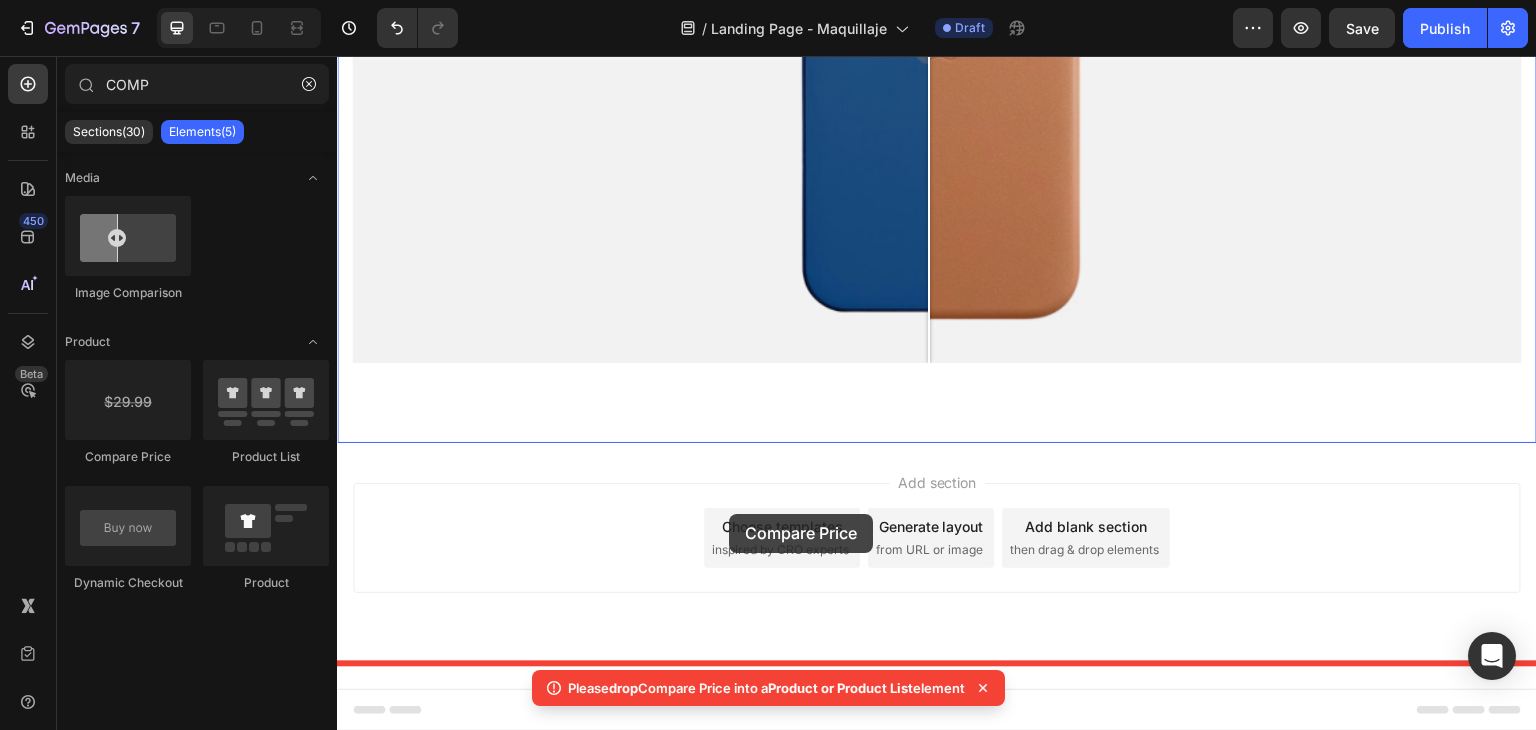 drag, startPoint x: 480, startPoint y: 451, endPoint x: 738, endPoint y: 507, distance: 264.00757 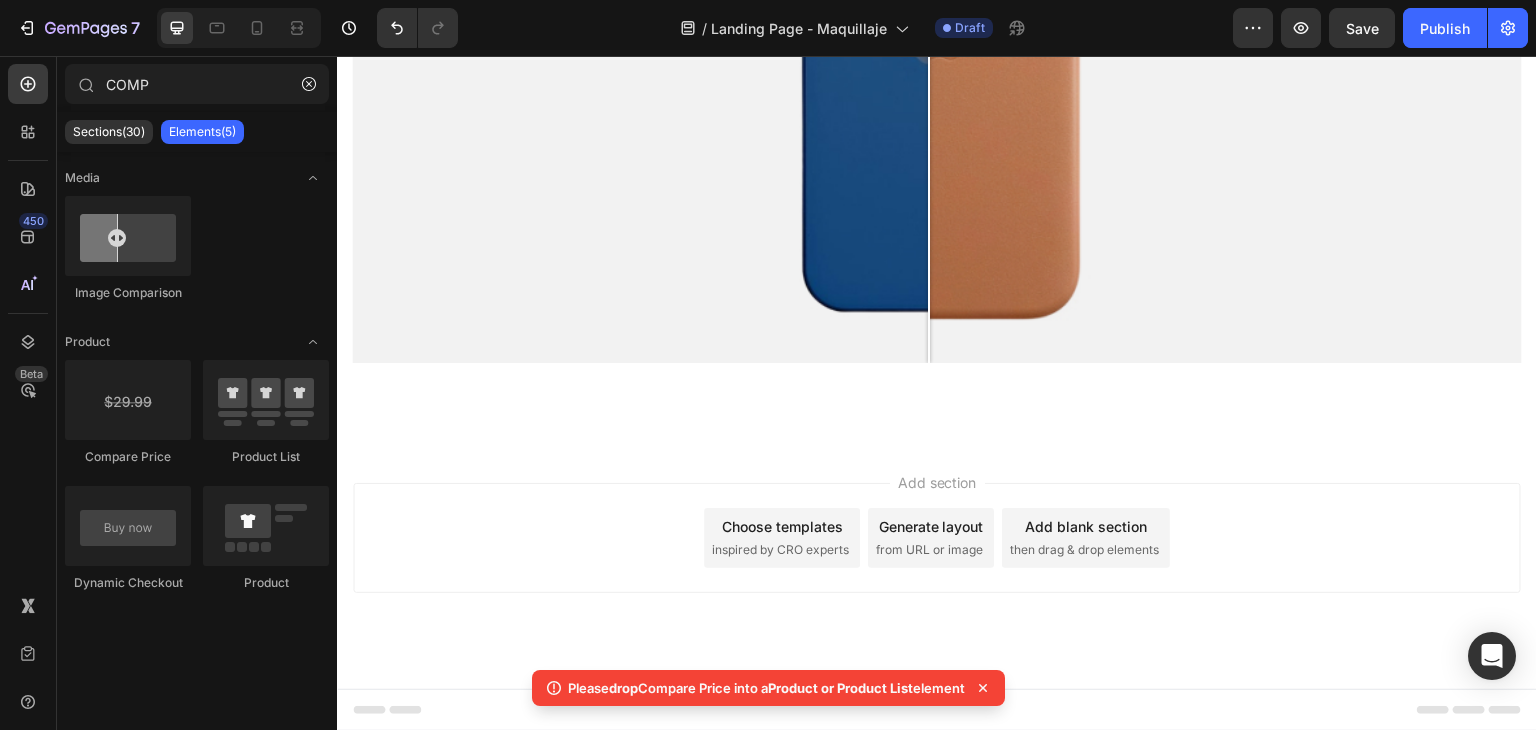 click 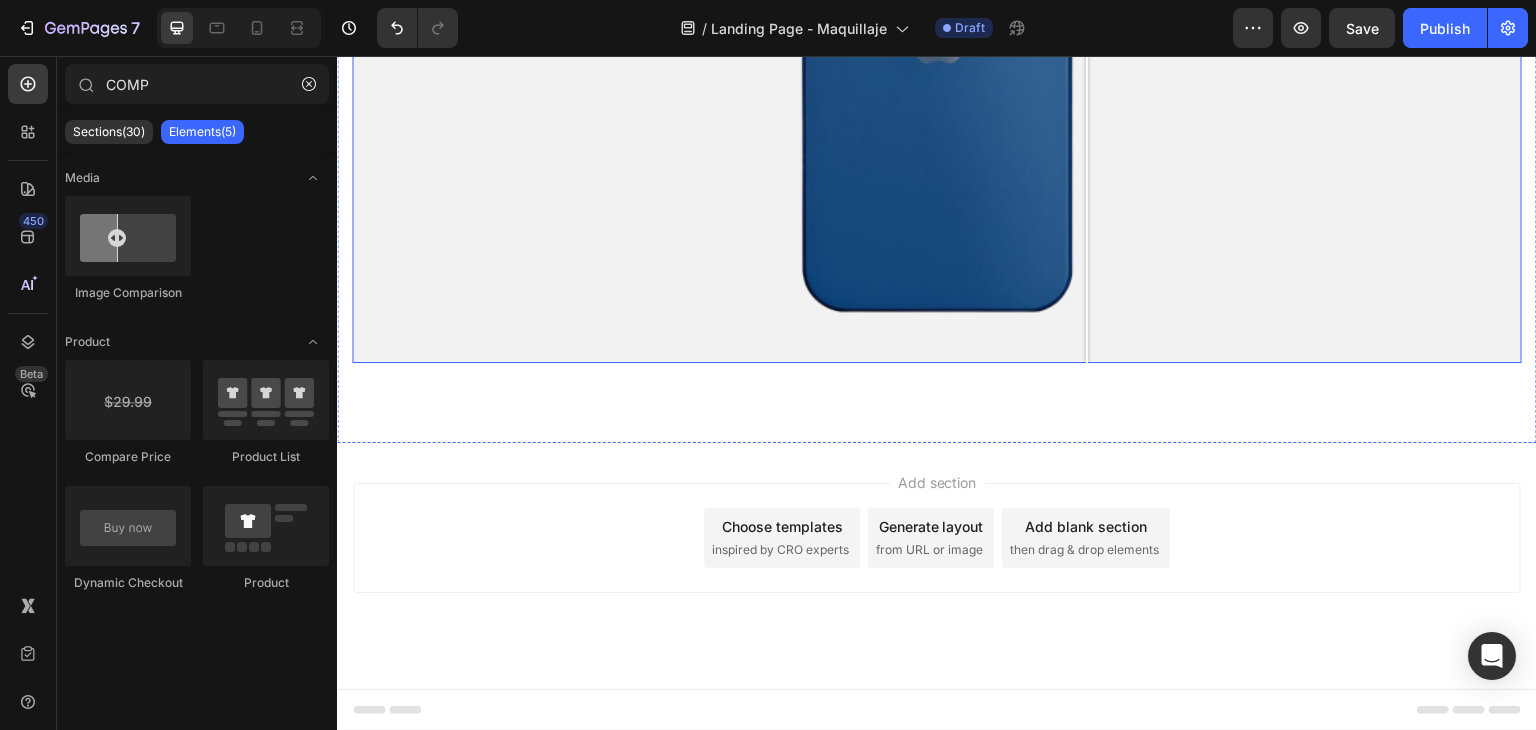 click at bounding box center [937, 34] 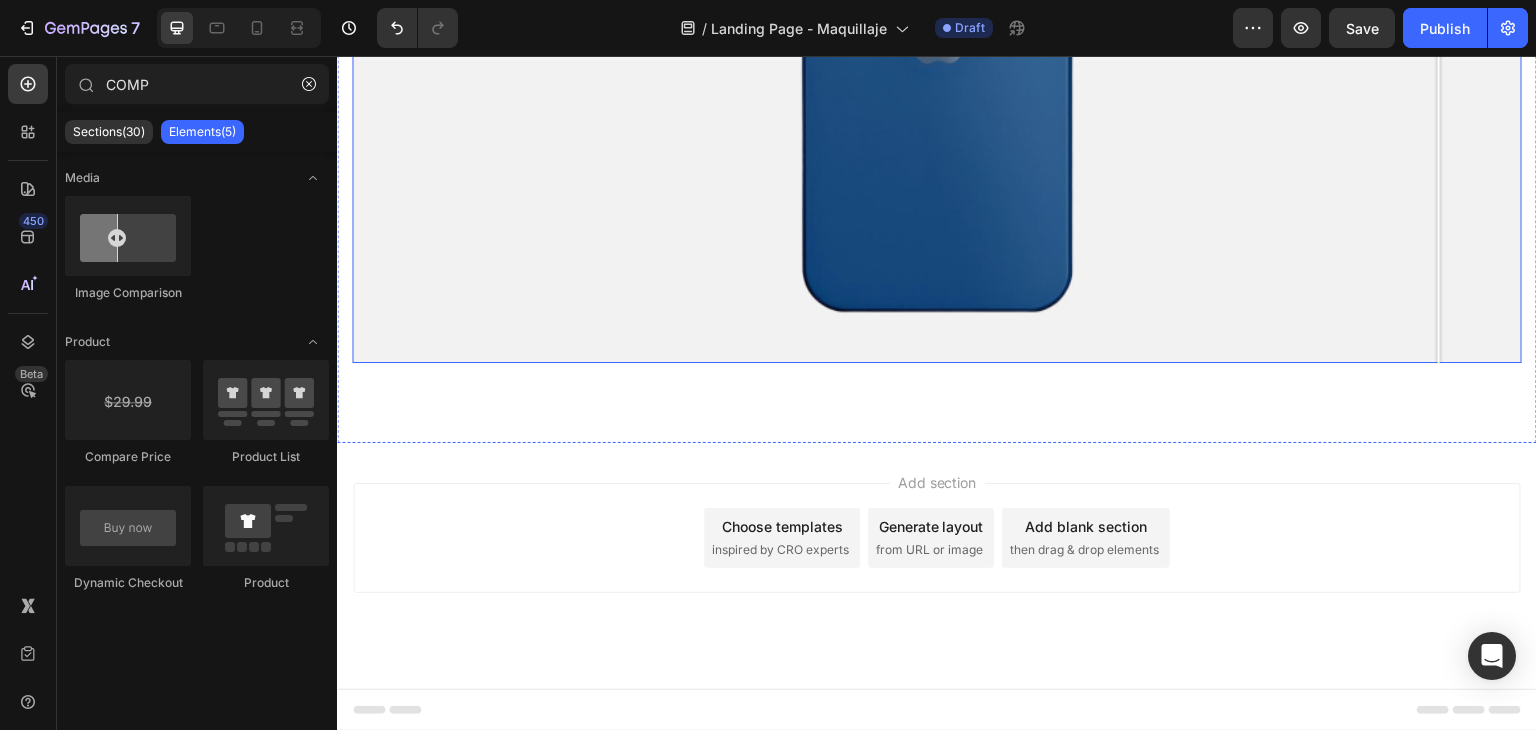 drag, startPoint x: 1094, startPoint y: 305, endPoint x: 1472, endPoint y: 343, distance: 379.90524 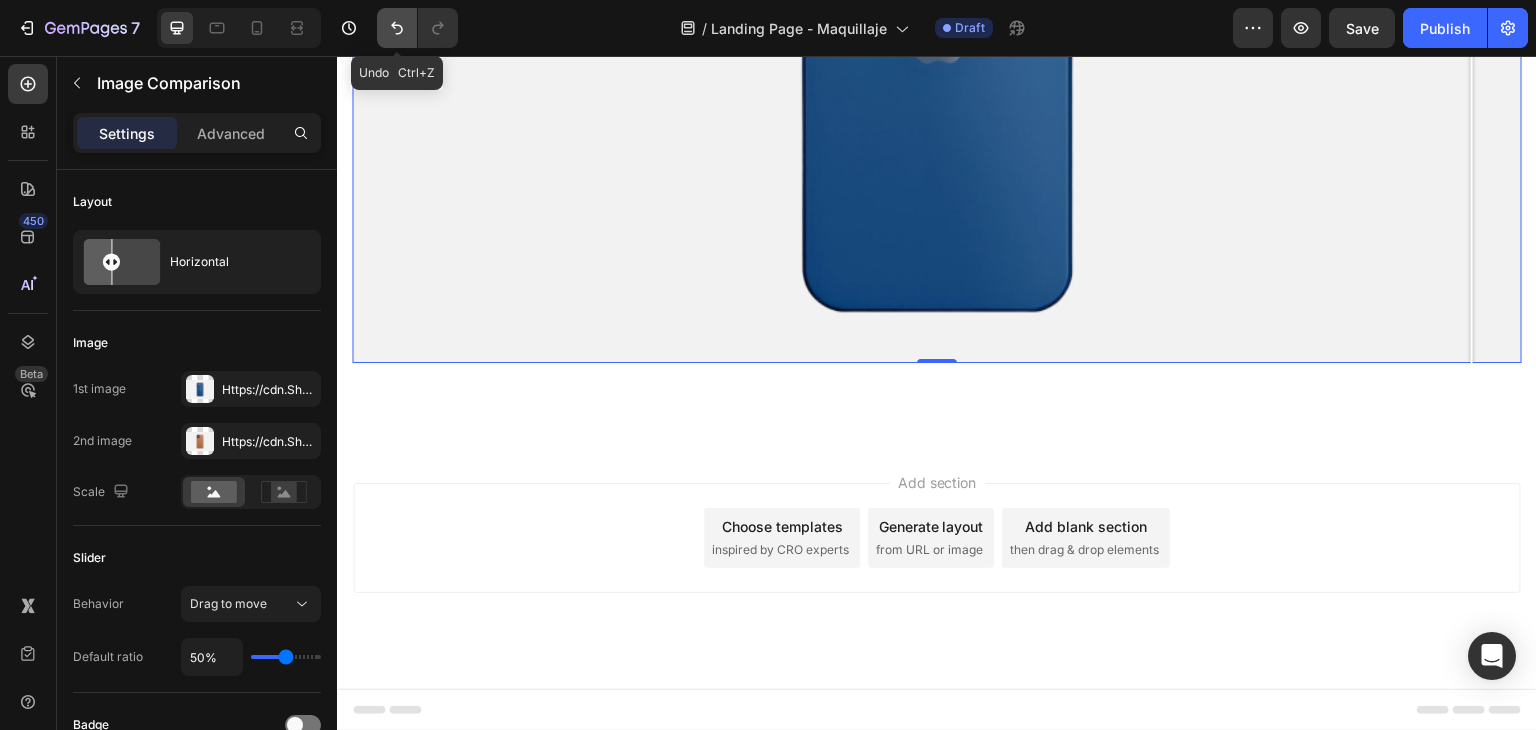 click 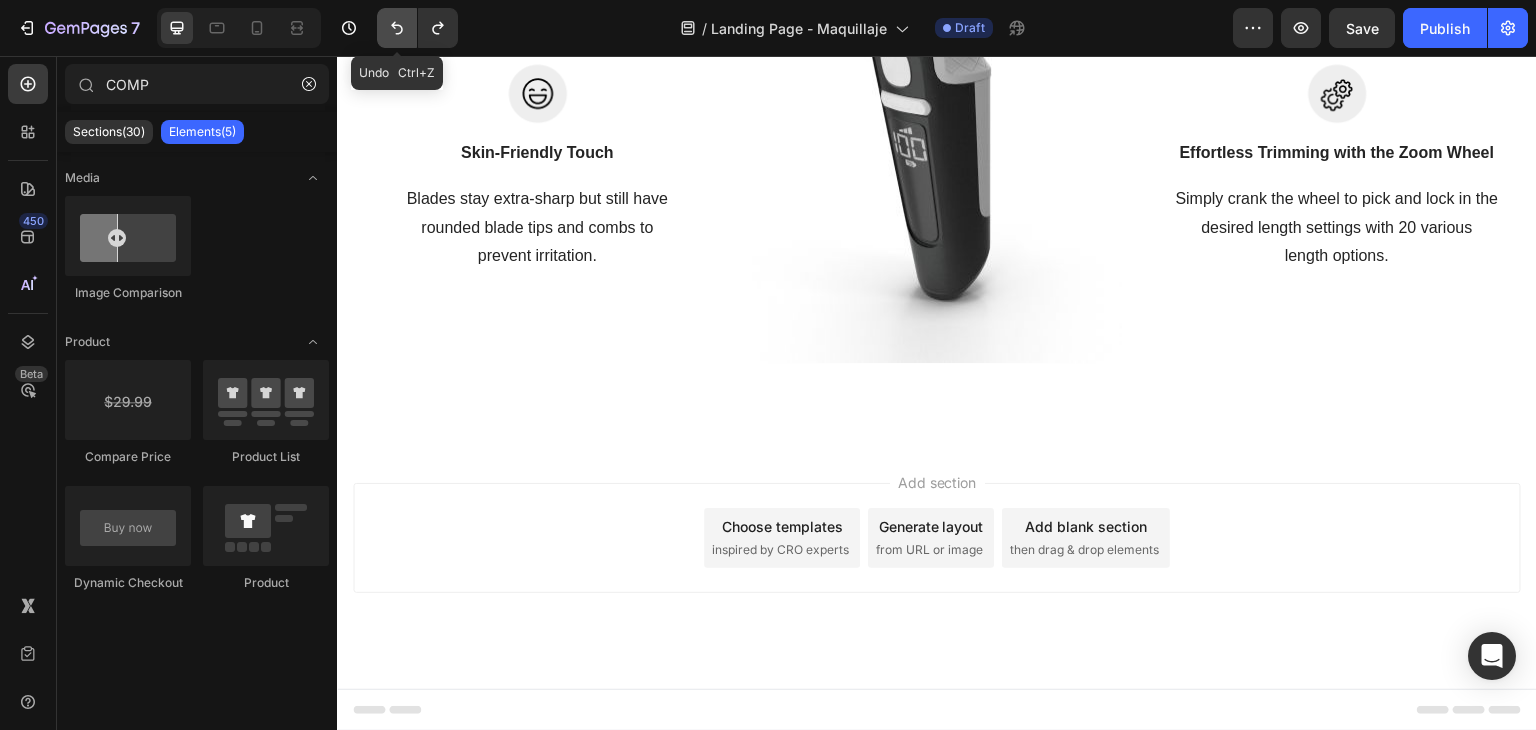 scroll, scrollTop: 2179, scrollLeft: 0, axis: vertical 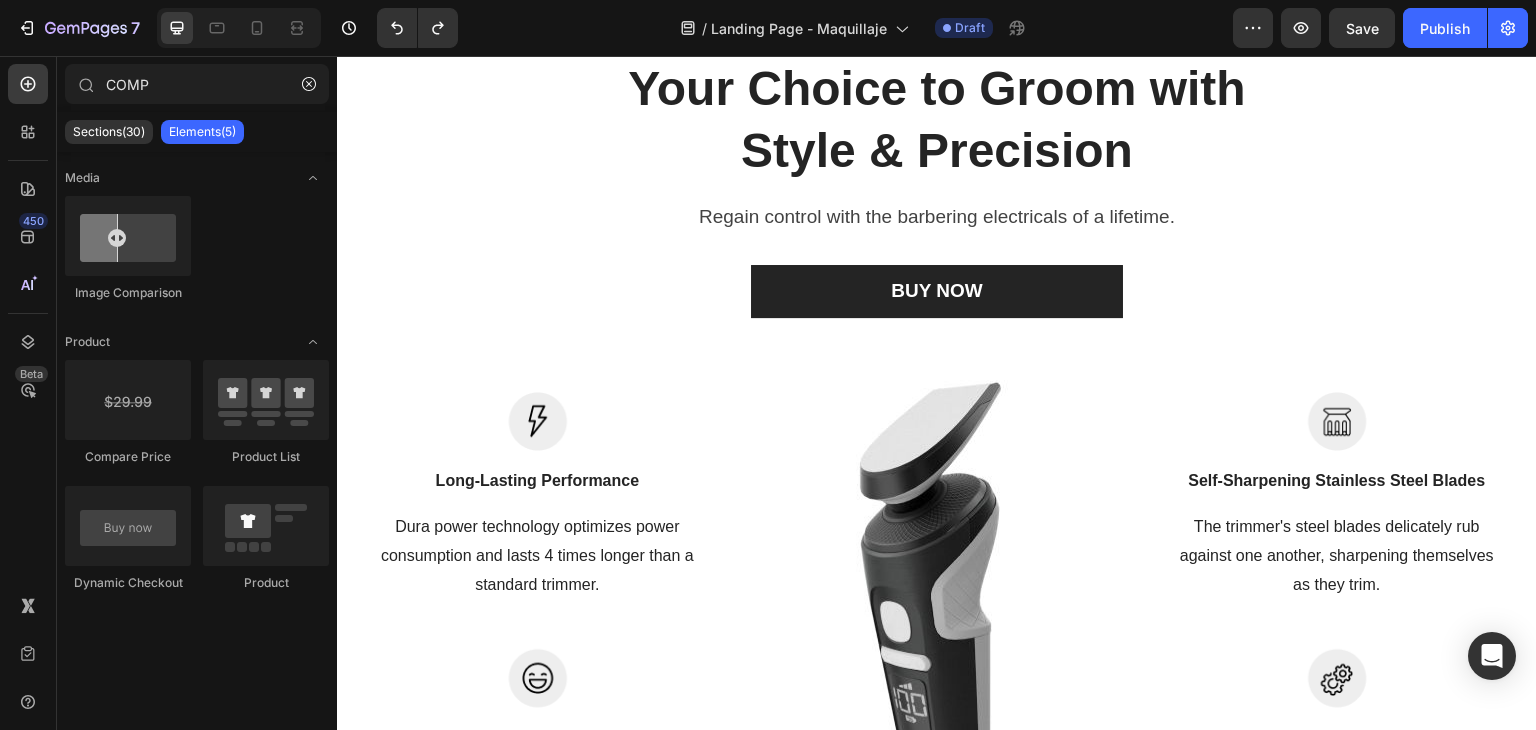 drag, startPoint x: 1533, startPoint y: 608, endPoint x: 584, endPoint y: 195, distance: 1034.9734 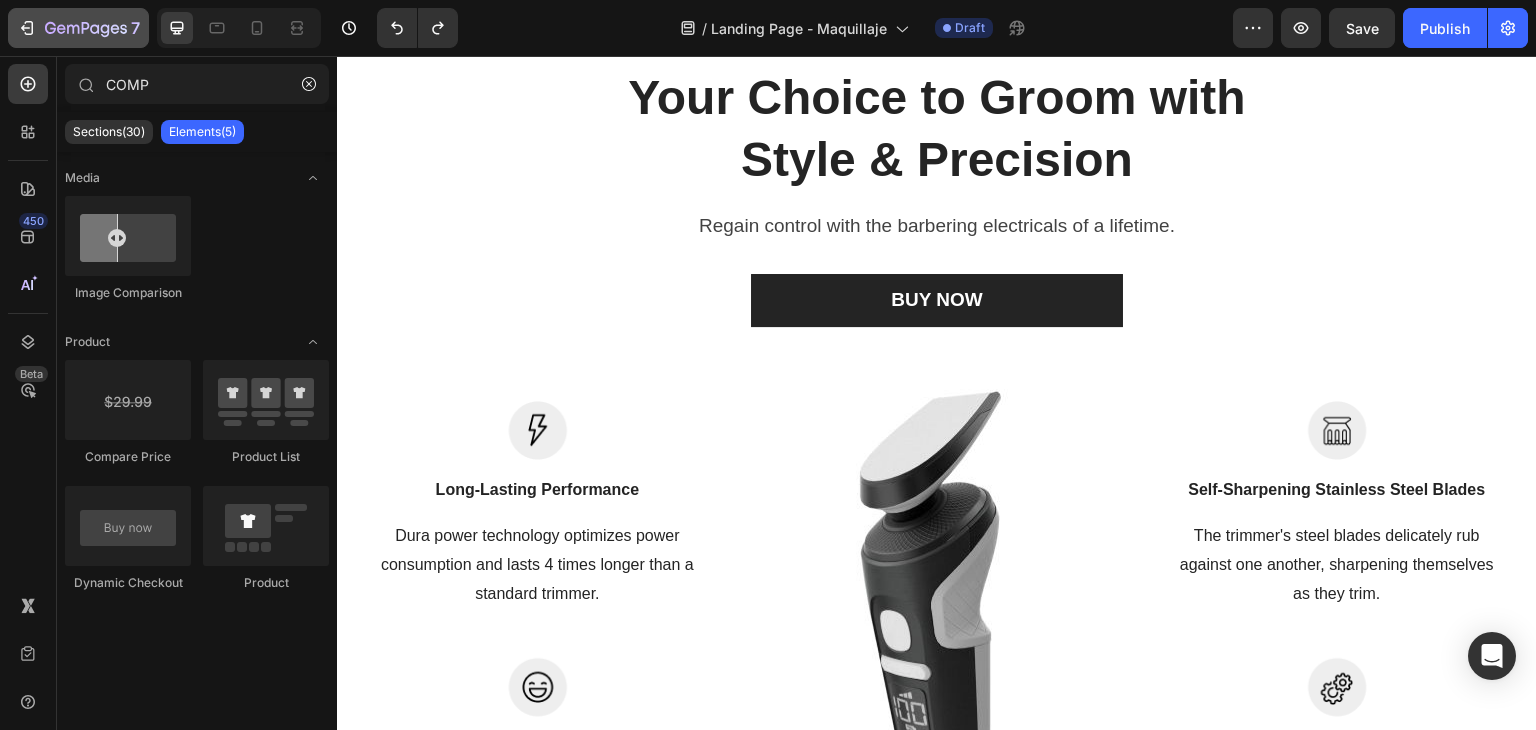 scroll, scrollTop: 1564, scrollLeft: 0, axis: vertical 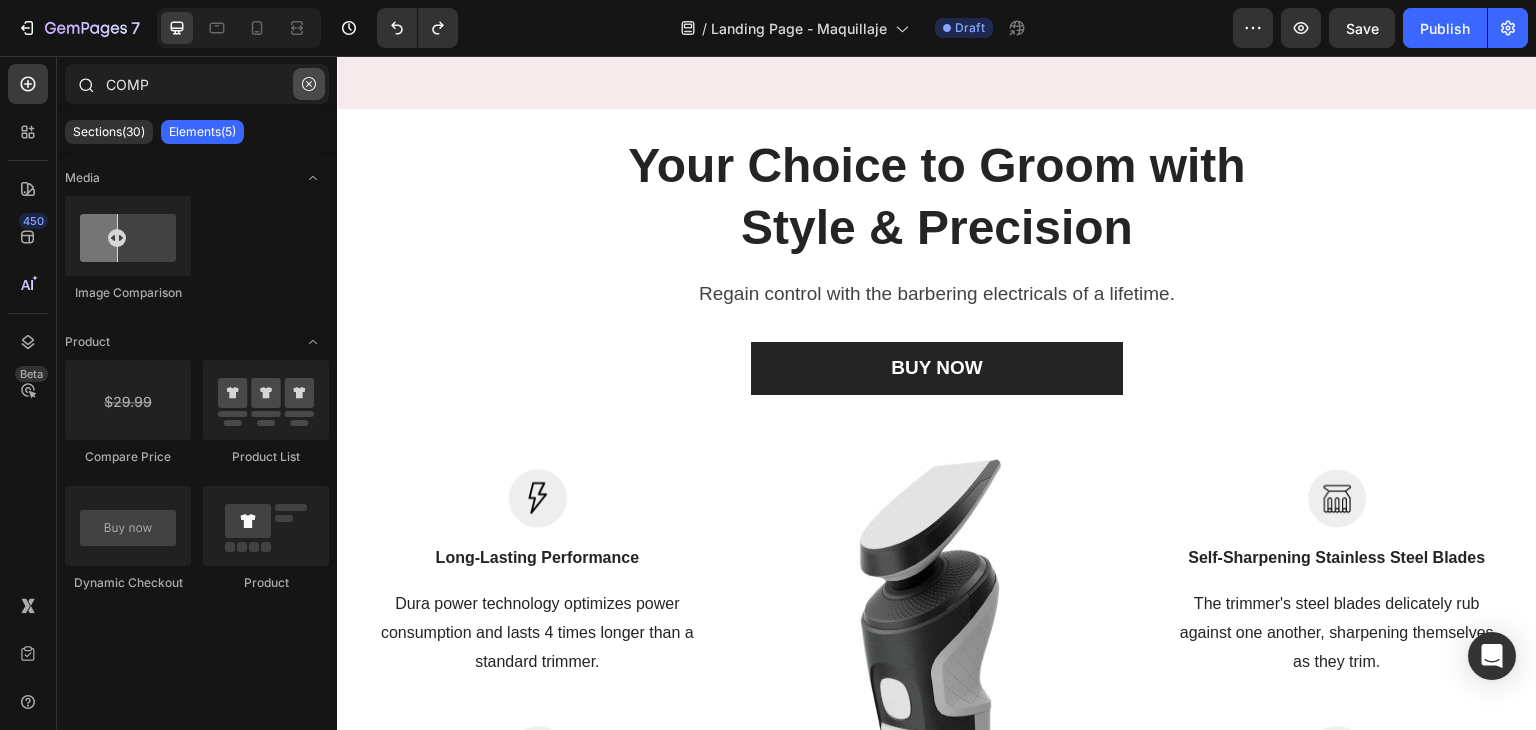 click 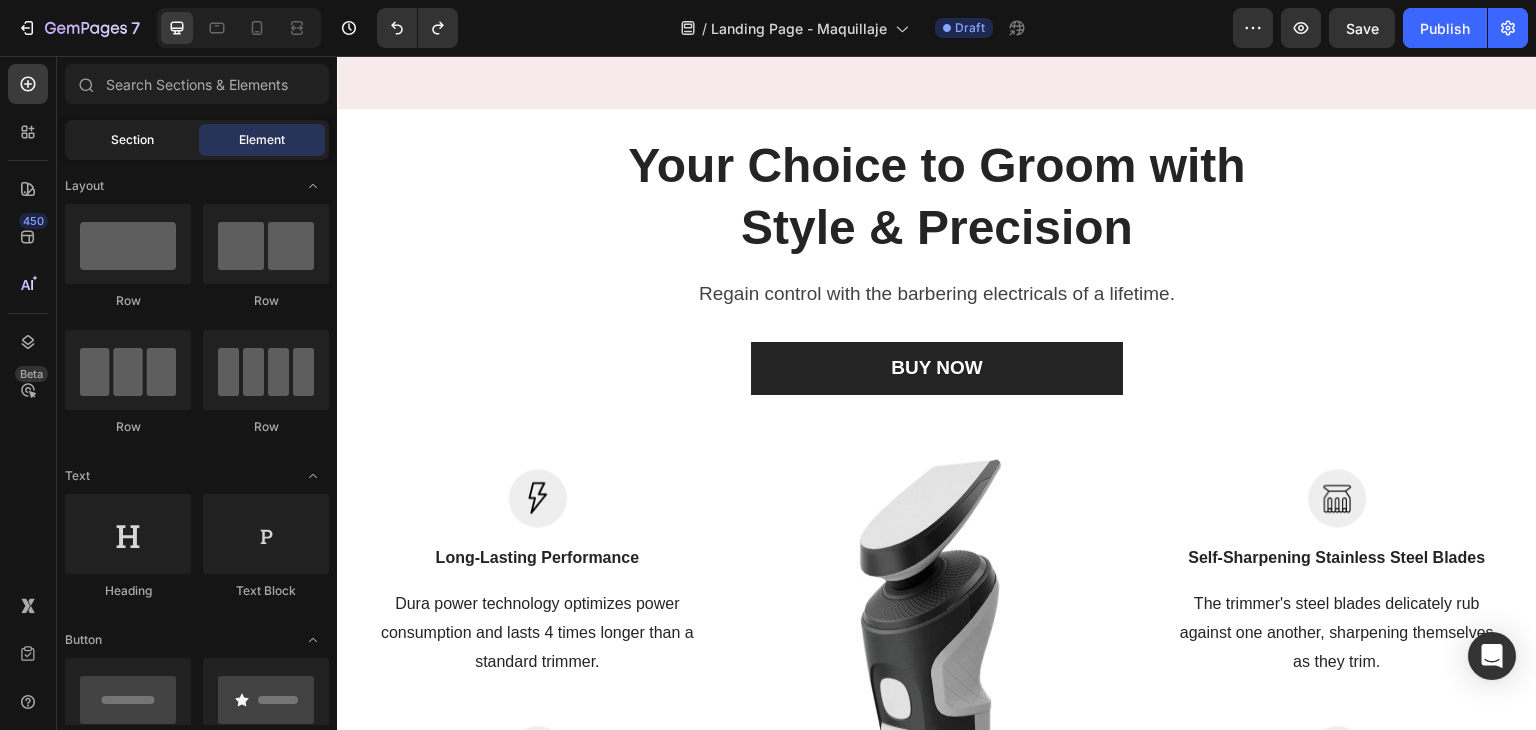 click on "Section" at bounding box center (132, 140) 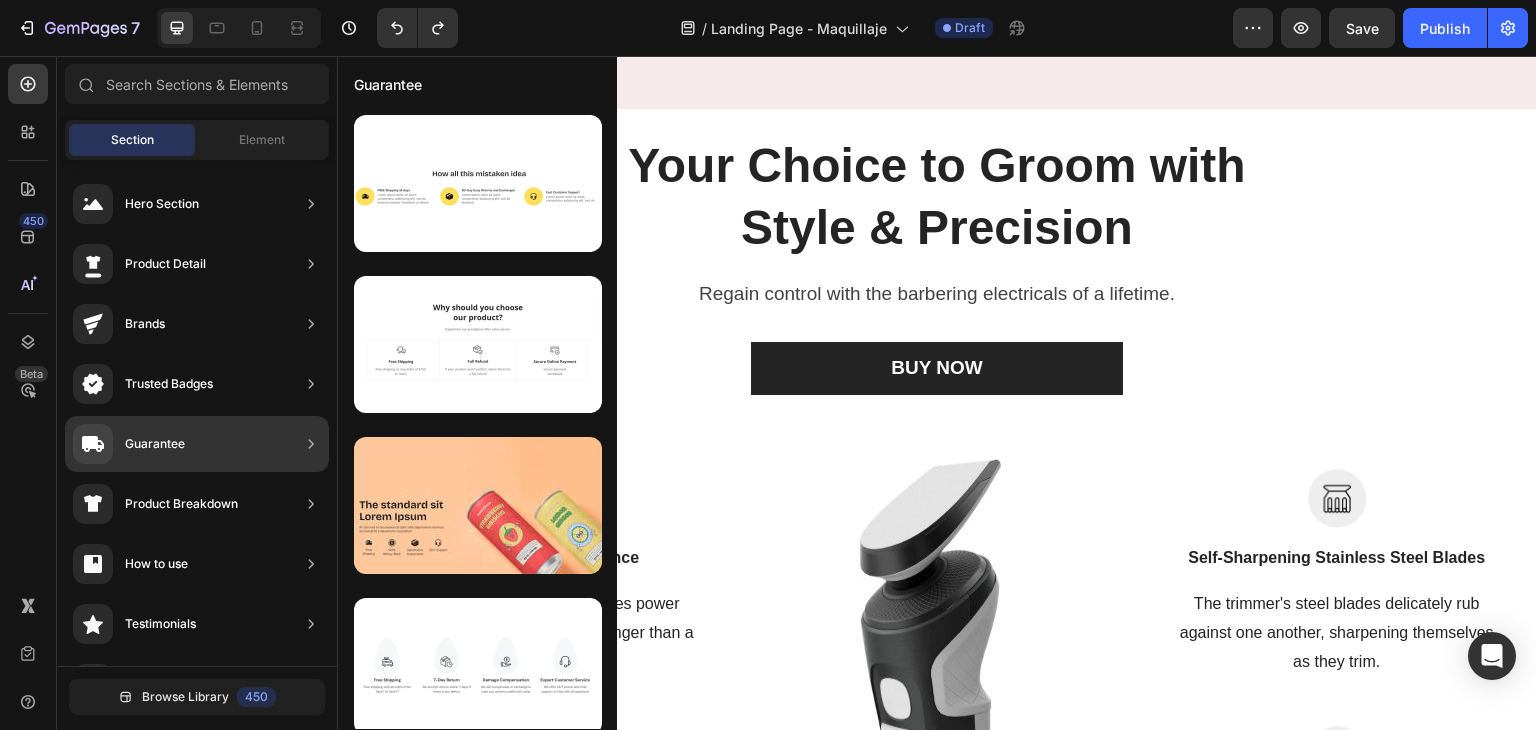 scroll, scrollTop: 12, scrollLeft: 0, axis: vertical 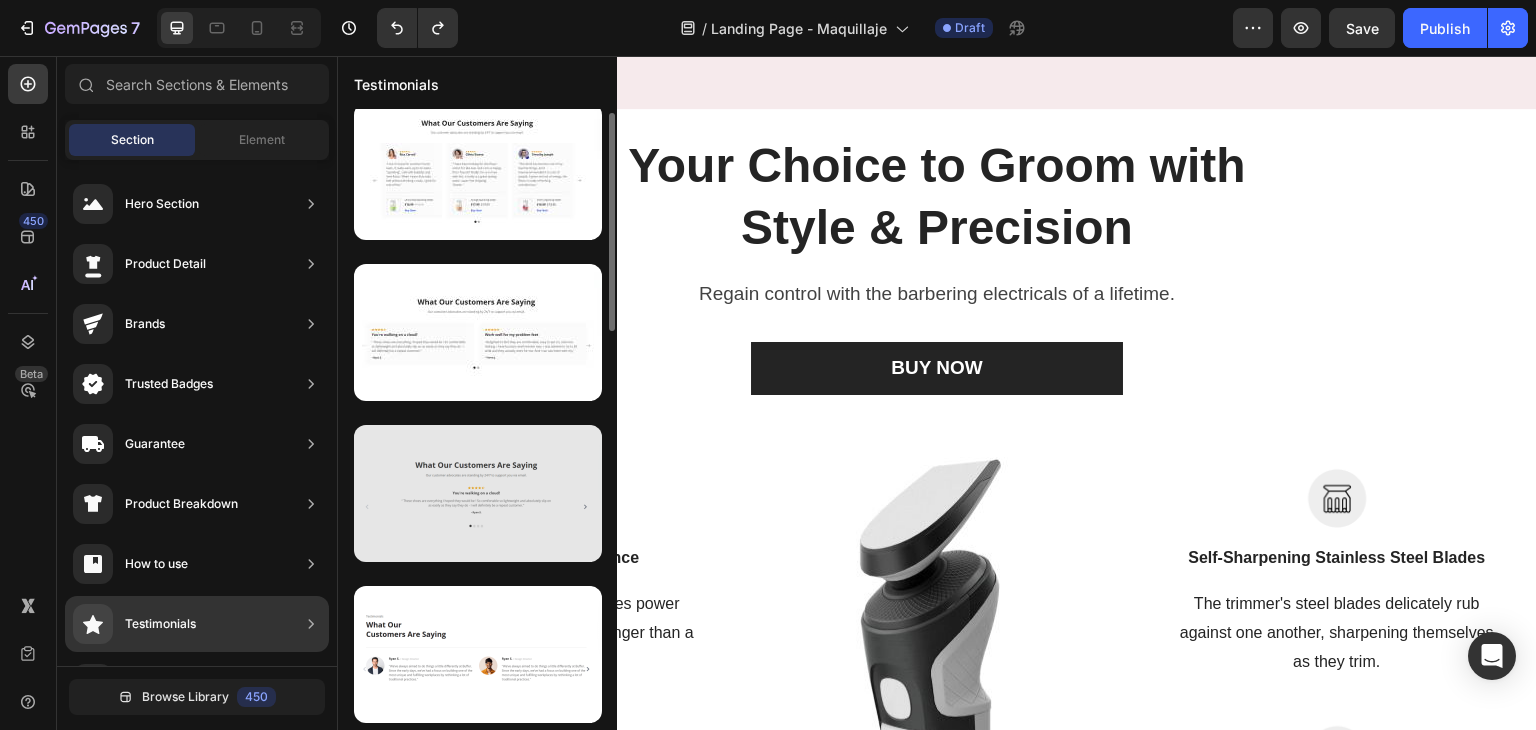 click at bounding box center (478, 493) 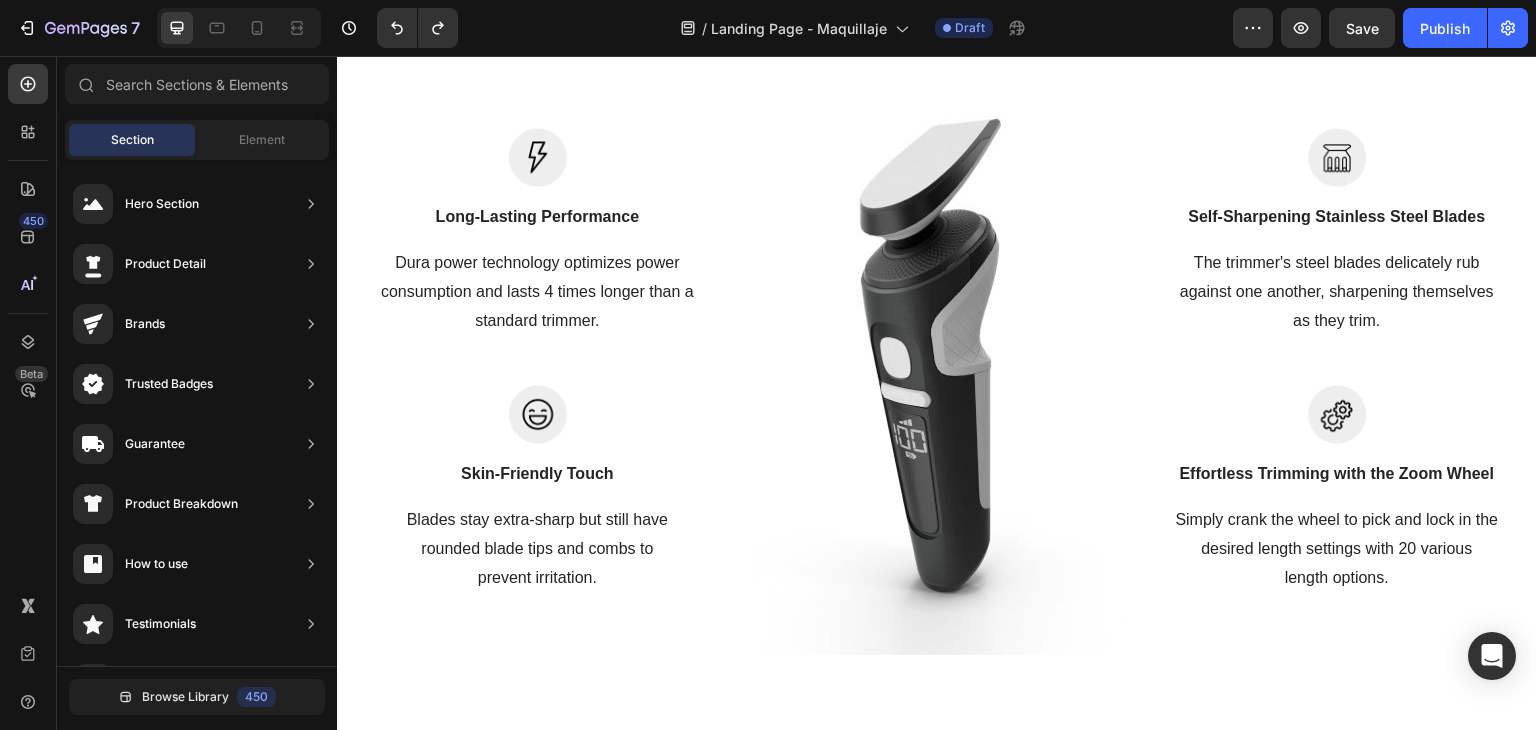 scroll, scrollTop: 2089, scrollLeft: 0, axis: vertical 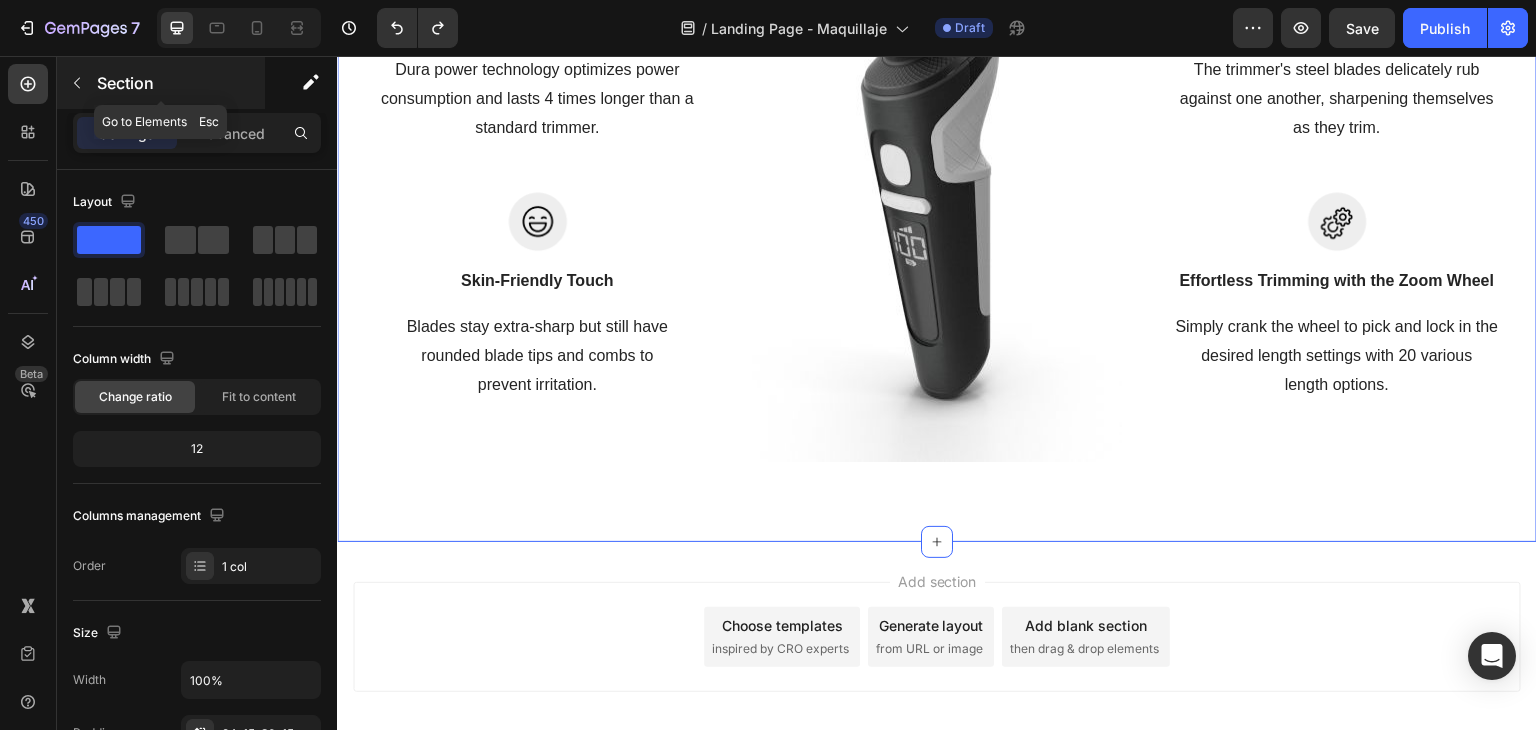 click 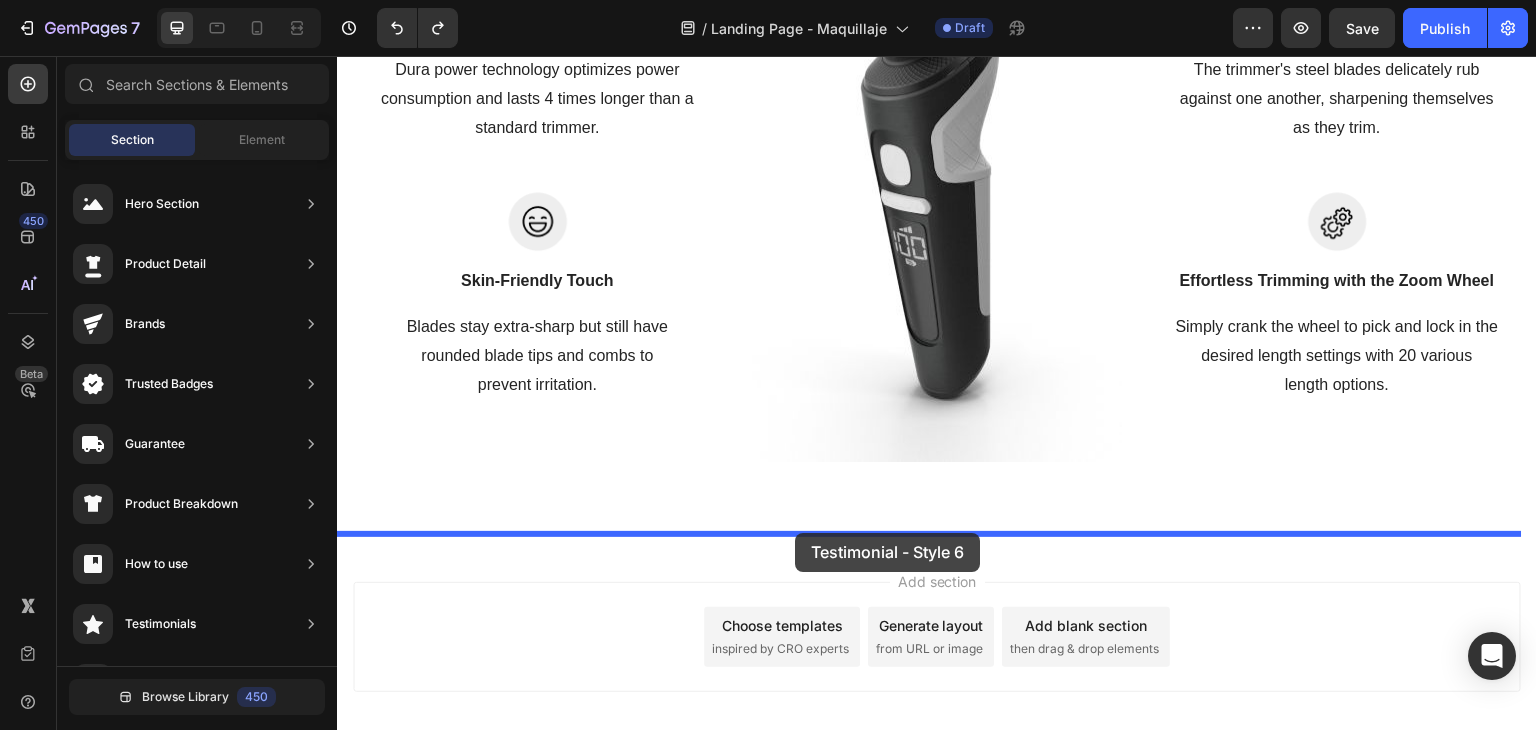 drag, startPoint x: 813, startPoint y: 522, endPoint x: 797, endPoint y: 530, distance: 17.888544 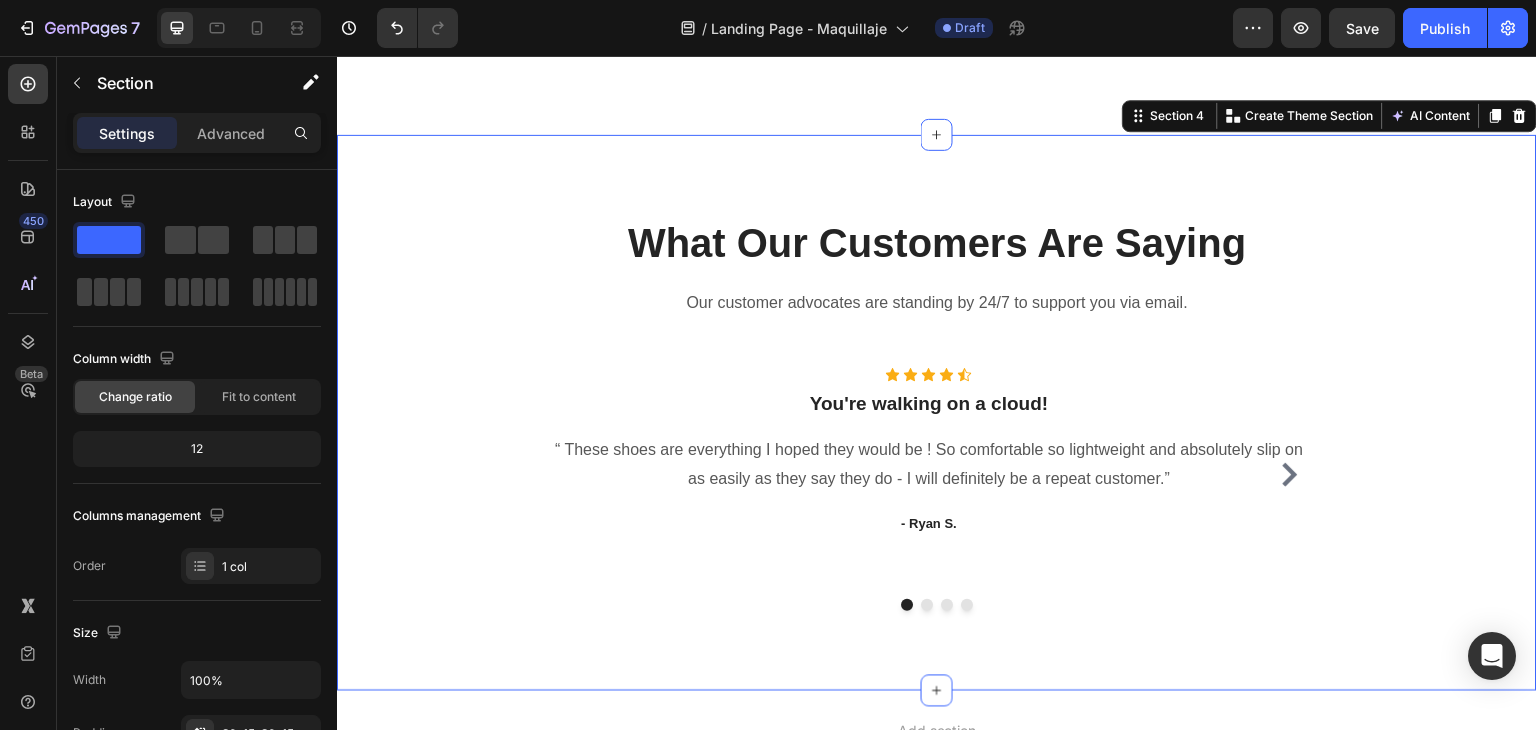 scroll, scrollTop: 2496, scrollLeft: 0, axis: vertical 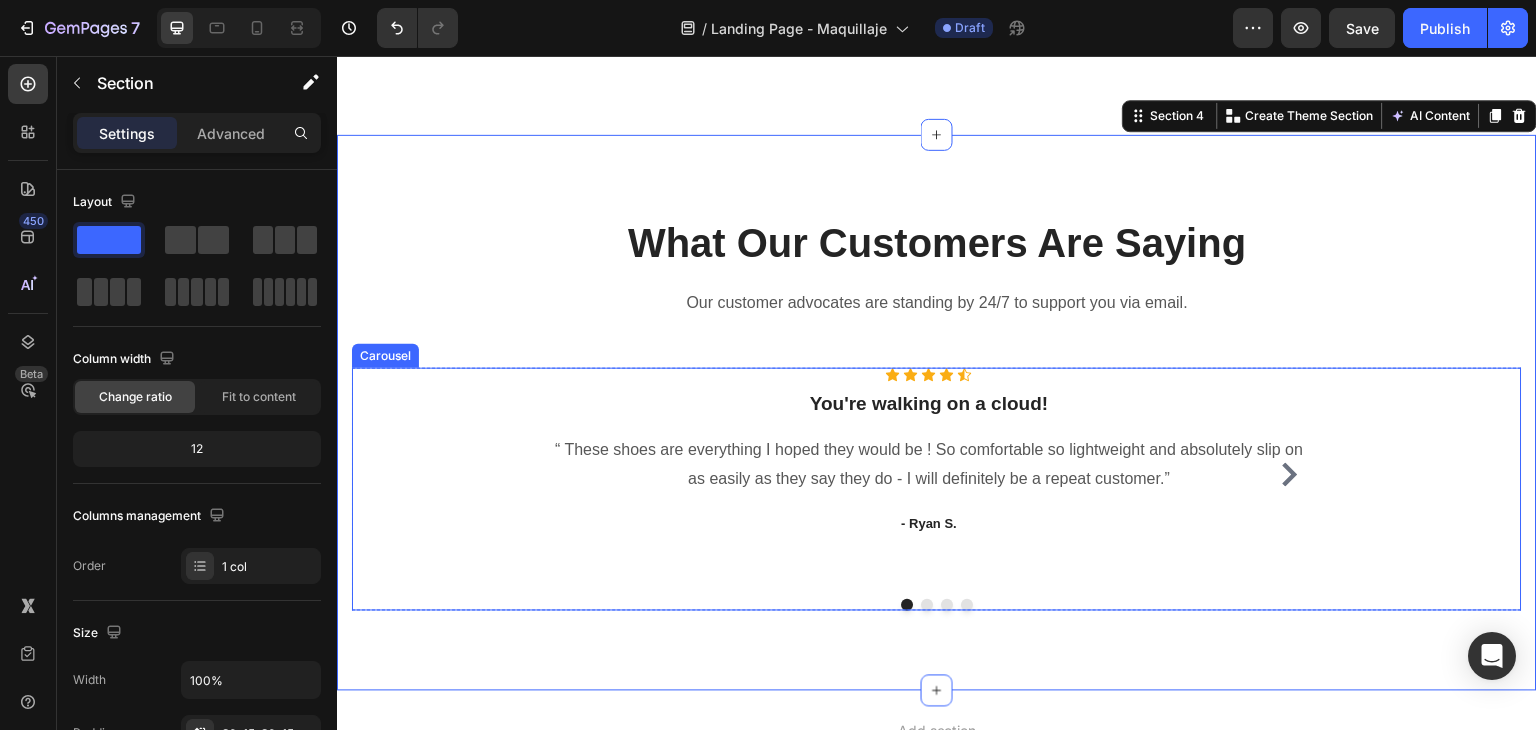 click 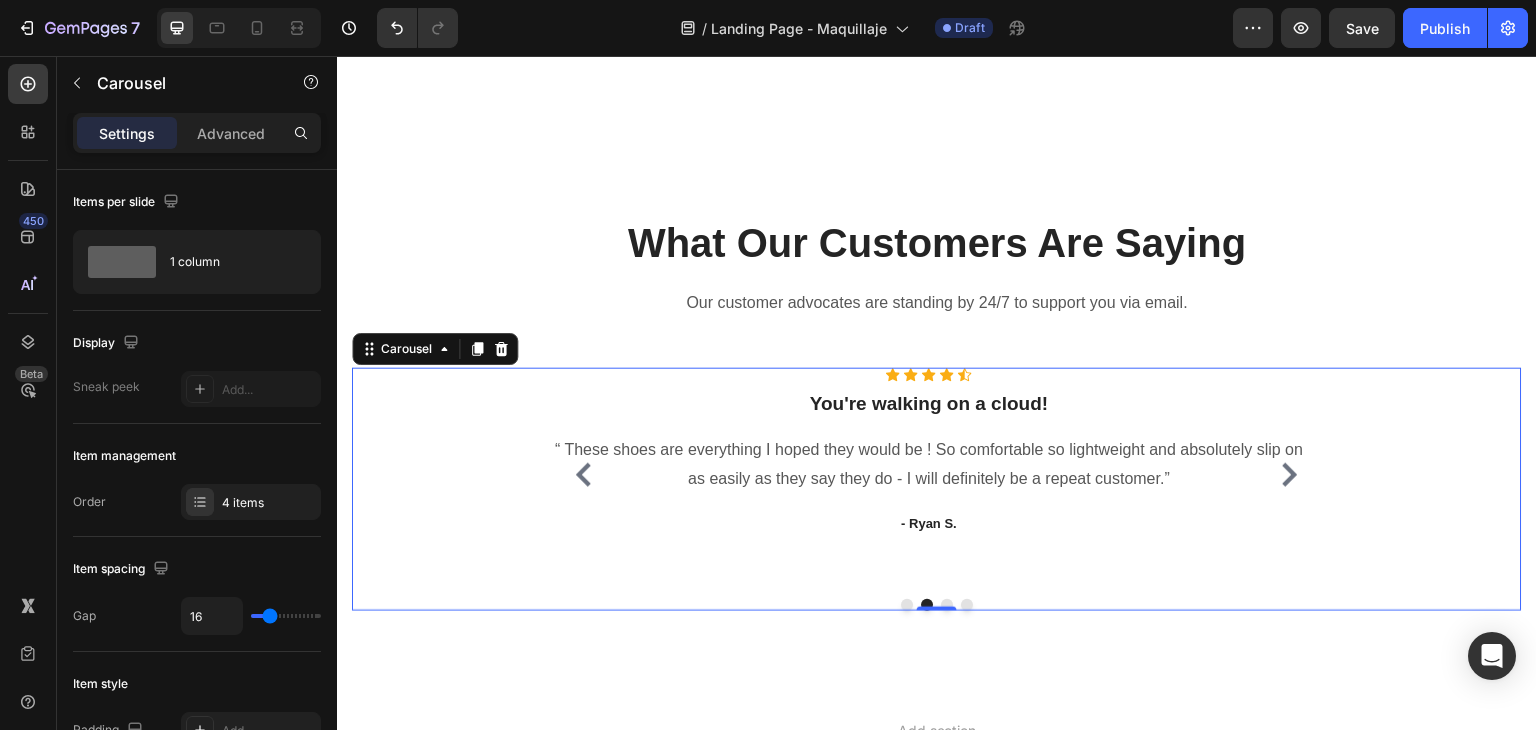 click 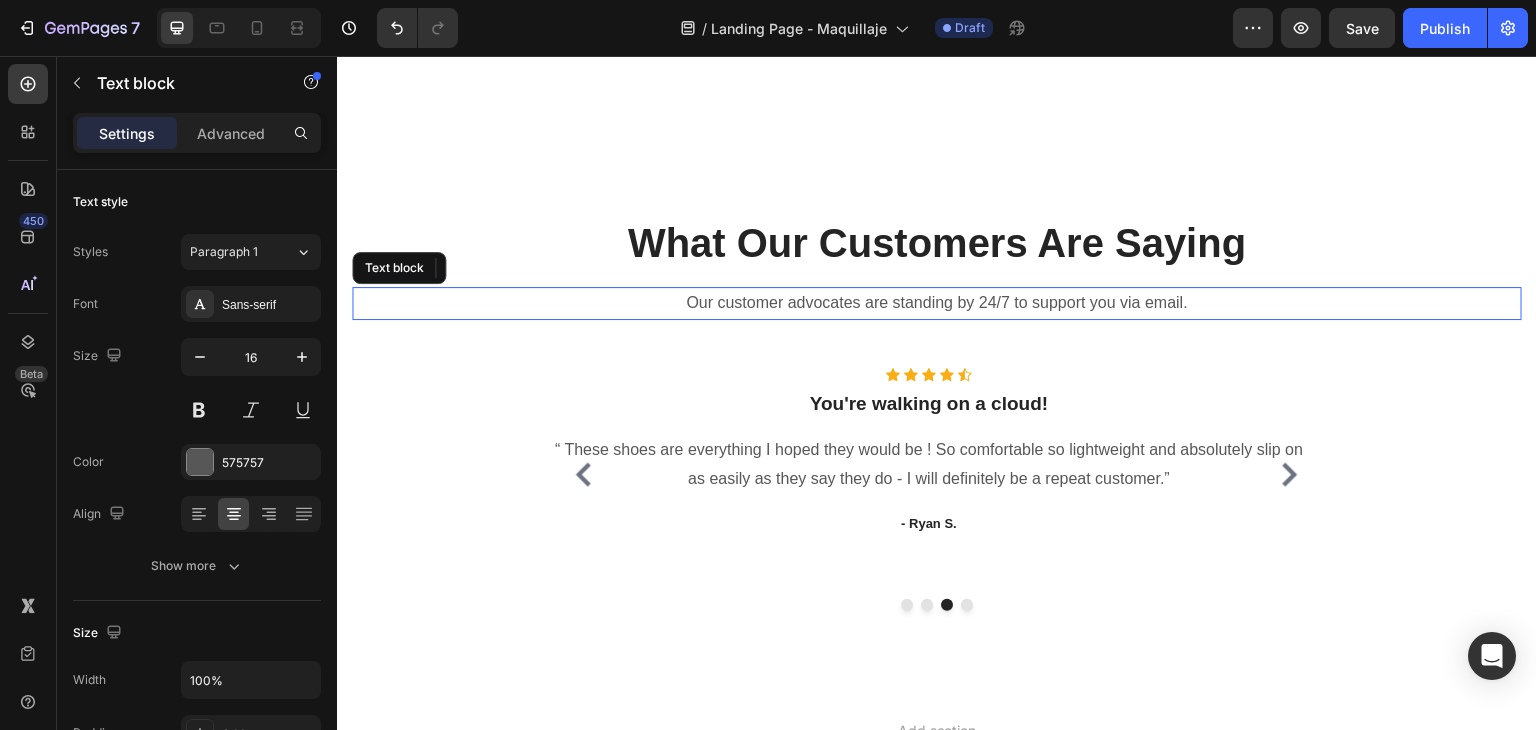 click on "Our customer advocates are standing by 24/7 to support you via email." at bounding box center (937, 303) 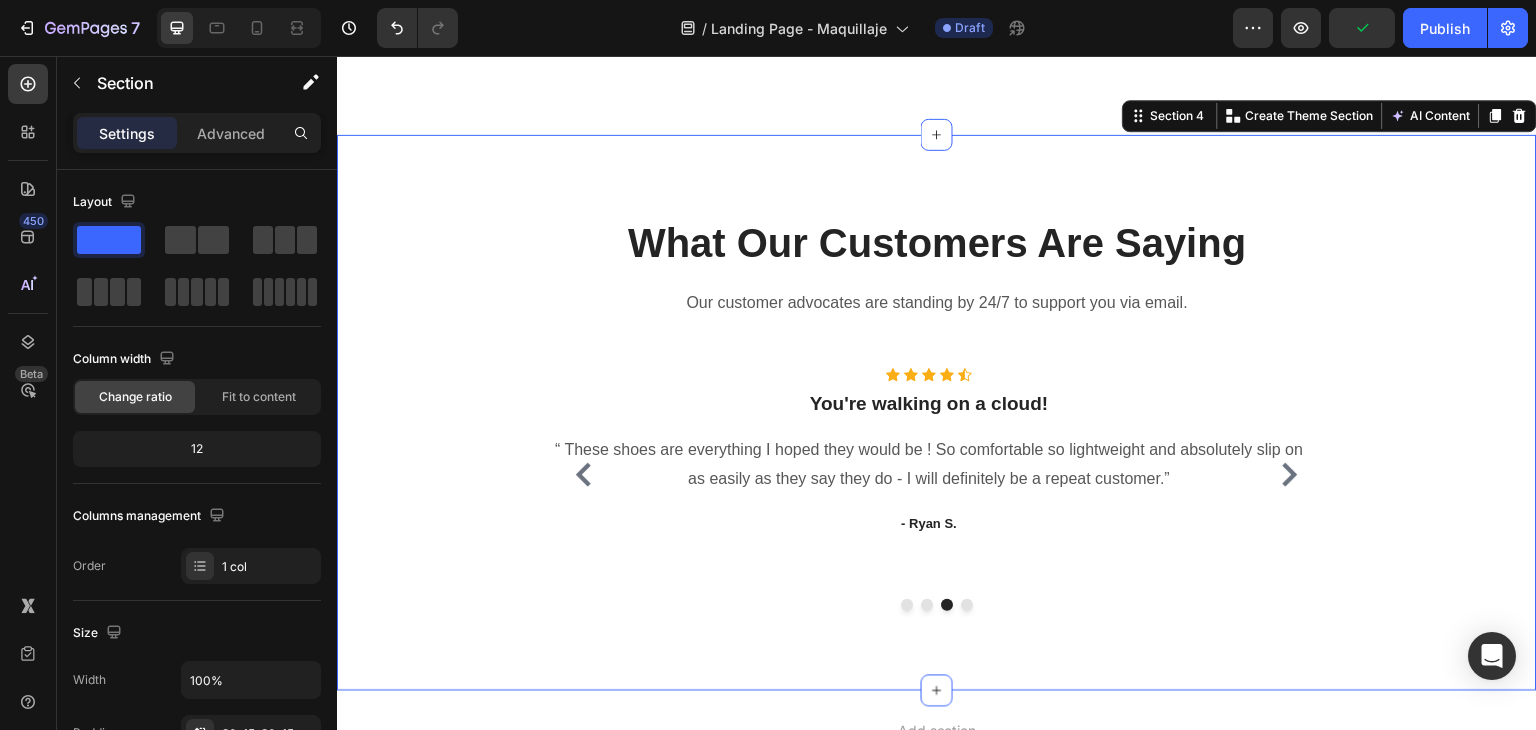 click on "What Our Customers Are Saying" at bounding box center (937, 243) 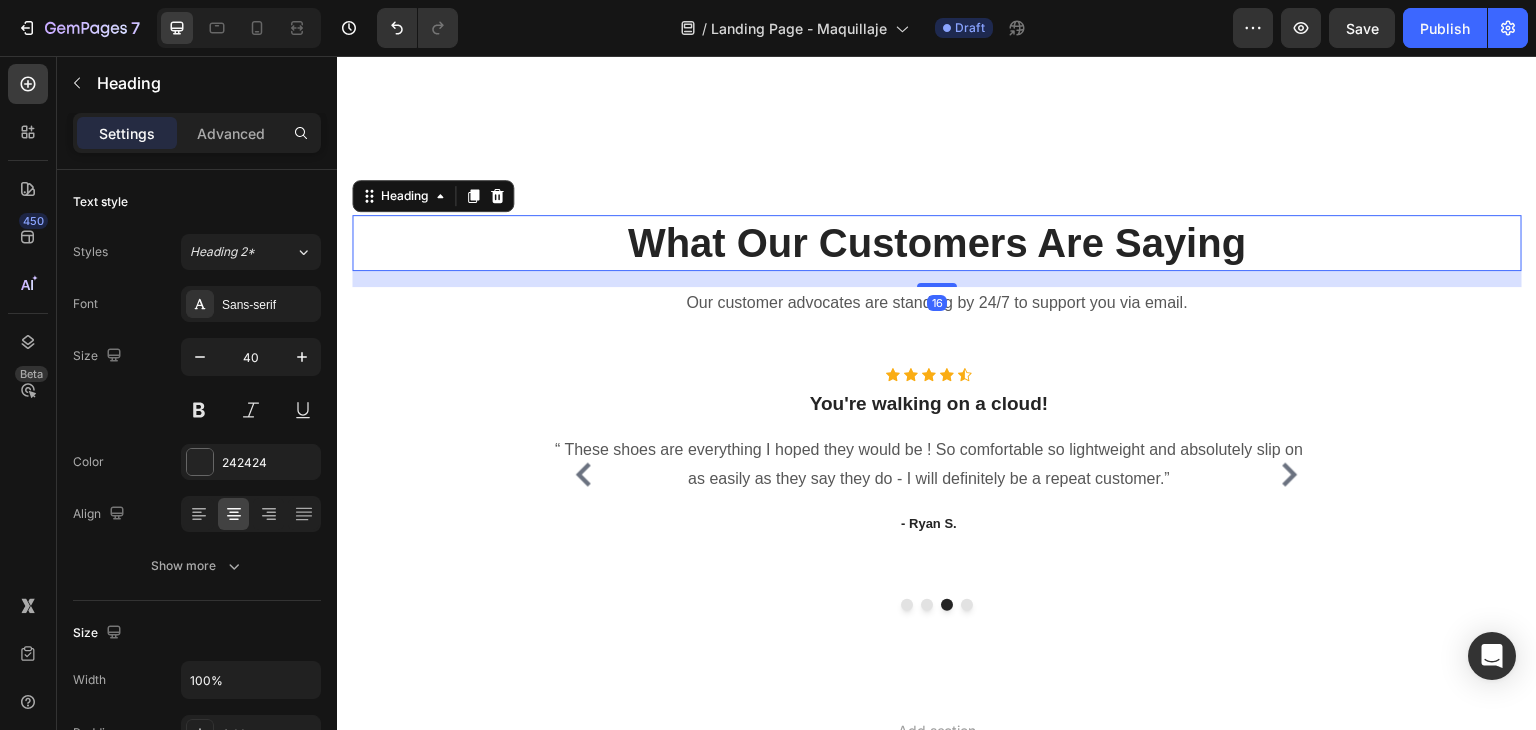 drag, startPoint x: 1226, startPoint y: 257, endPoint x: 1248, endPoint y: 281, distance: 32.55764 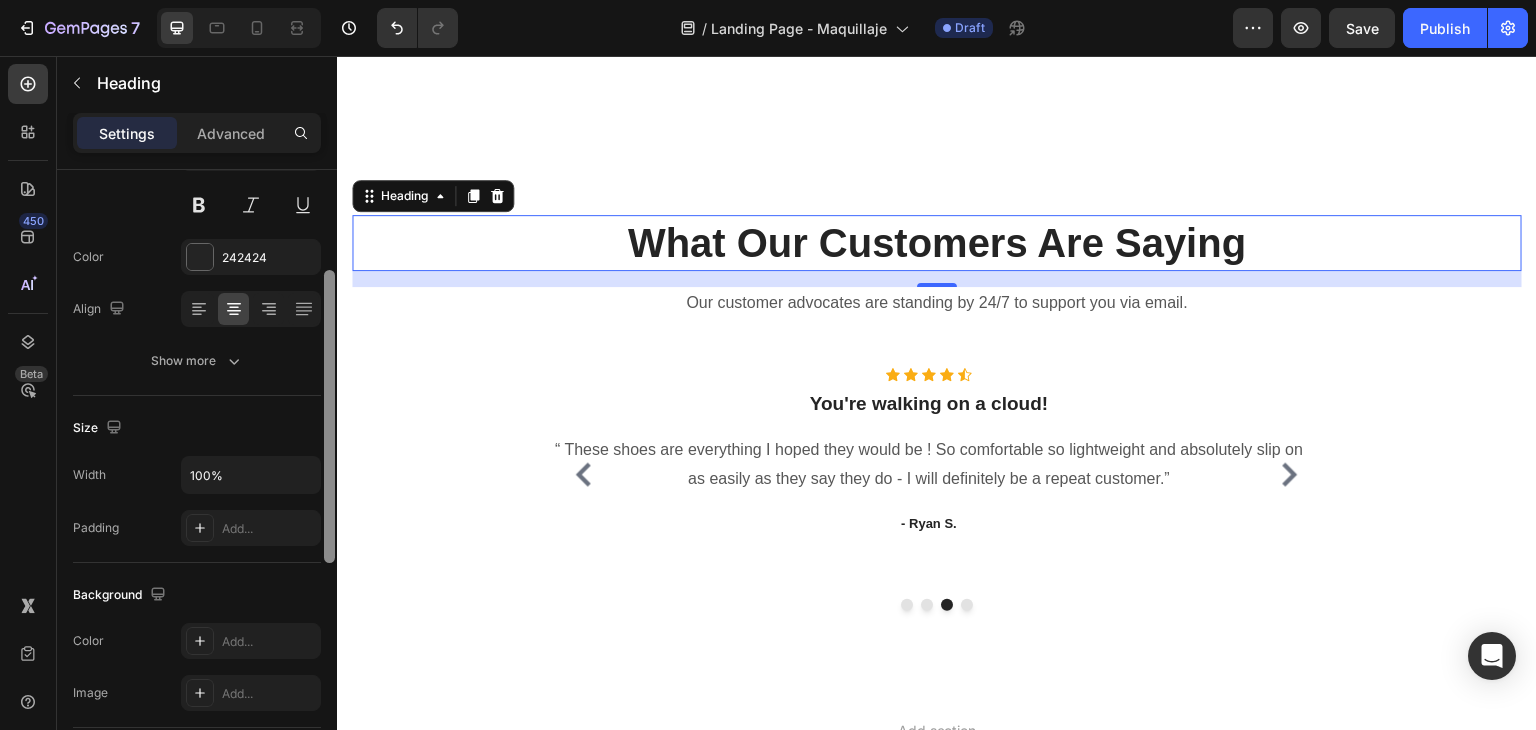 scroll, scrollTop: 207, scrollLeft: 0, axis: vertical 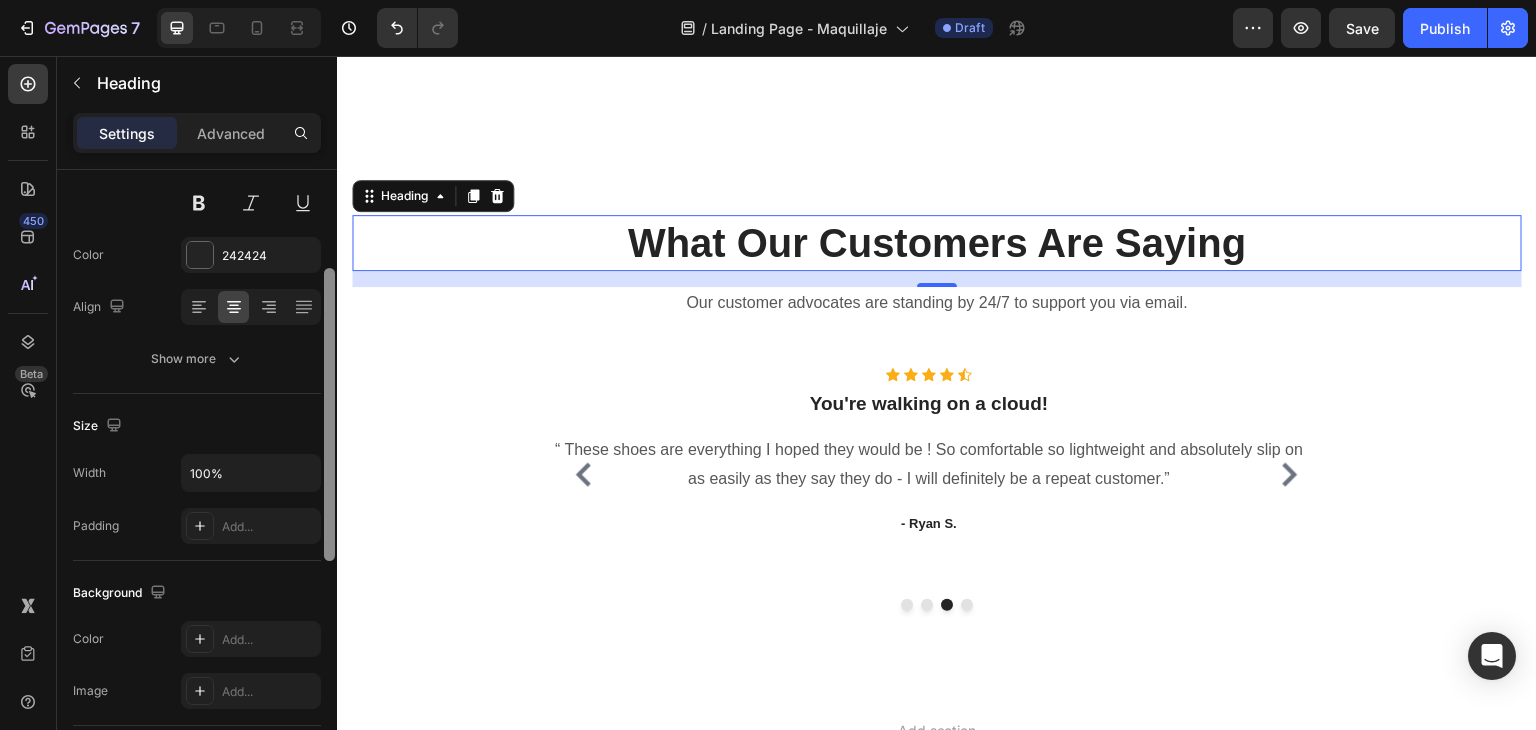 drag, startPoint x: 328, startPoint y: 422, endPoint x: 332, endPoint y: 521, distance: 99.08077 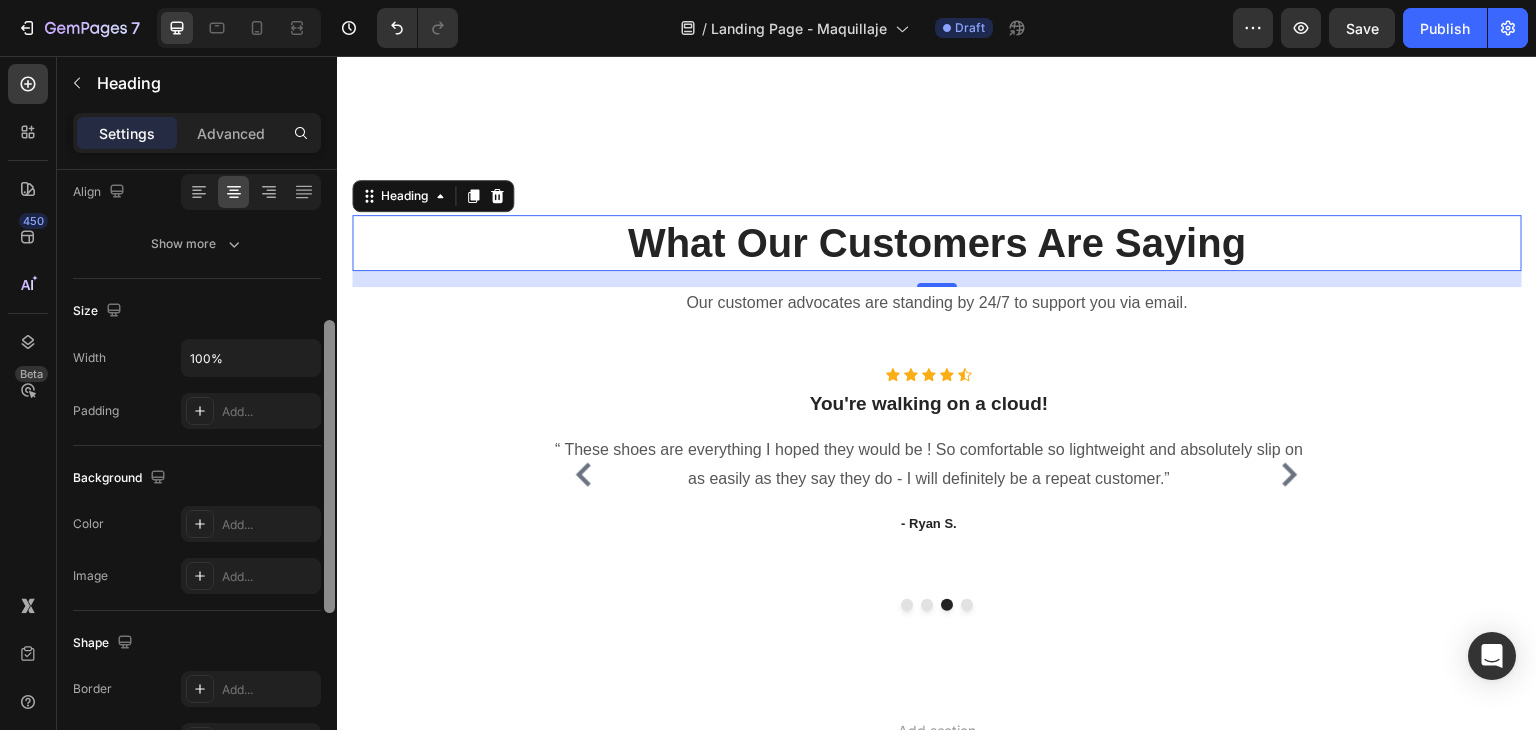 scroll, scrollTop: 332, scrollLeft: 0, axis: vertical 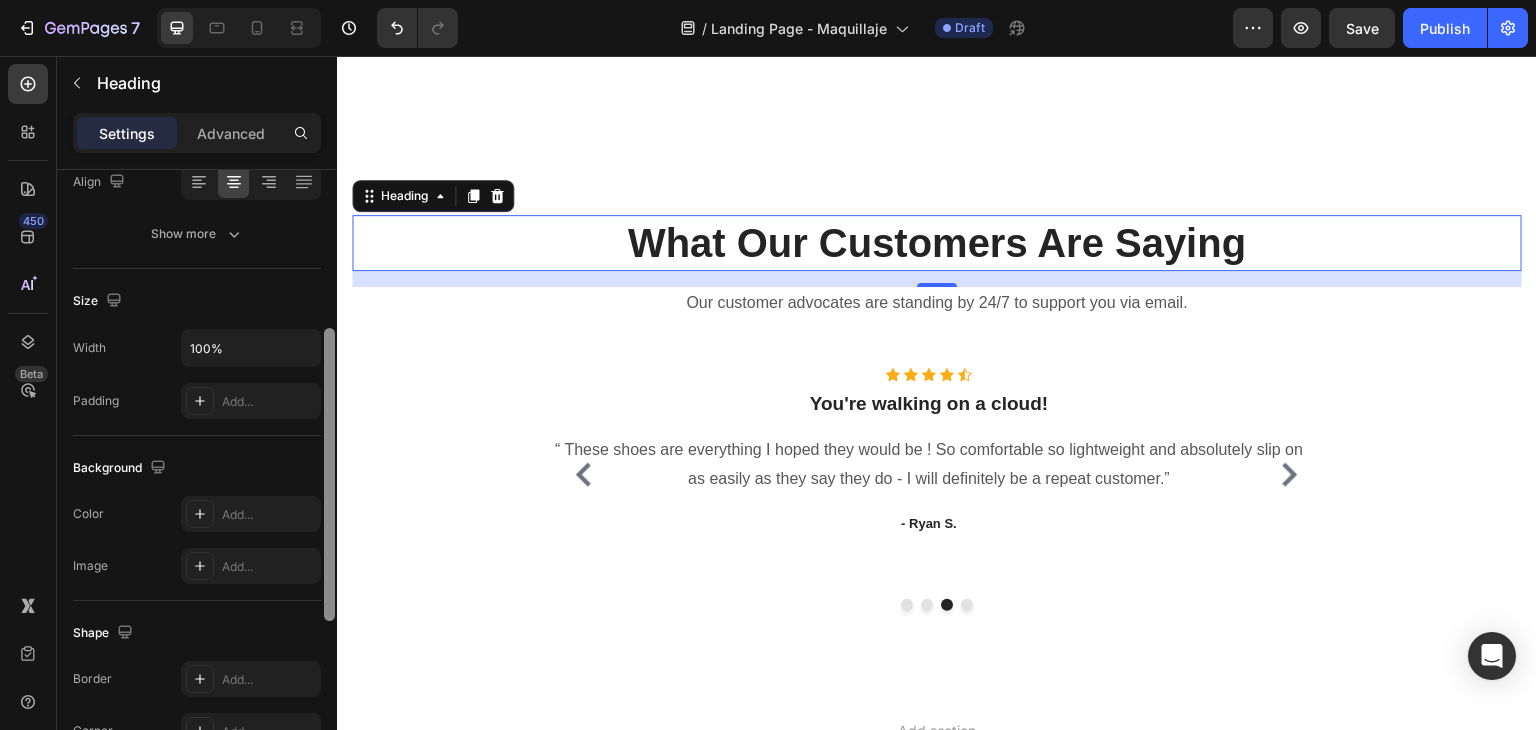 drag, startPoint x: 332, startPoint y: 521, endPoint x: 326, endPoint y: 581, distance: 60.299255 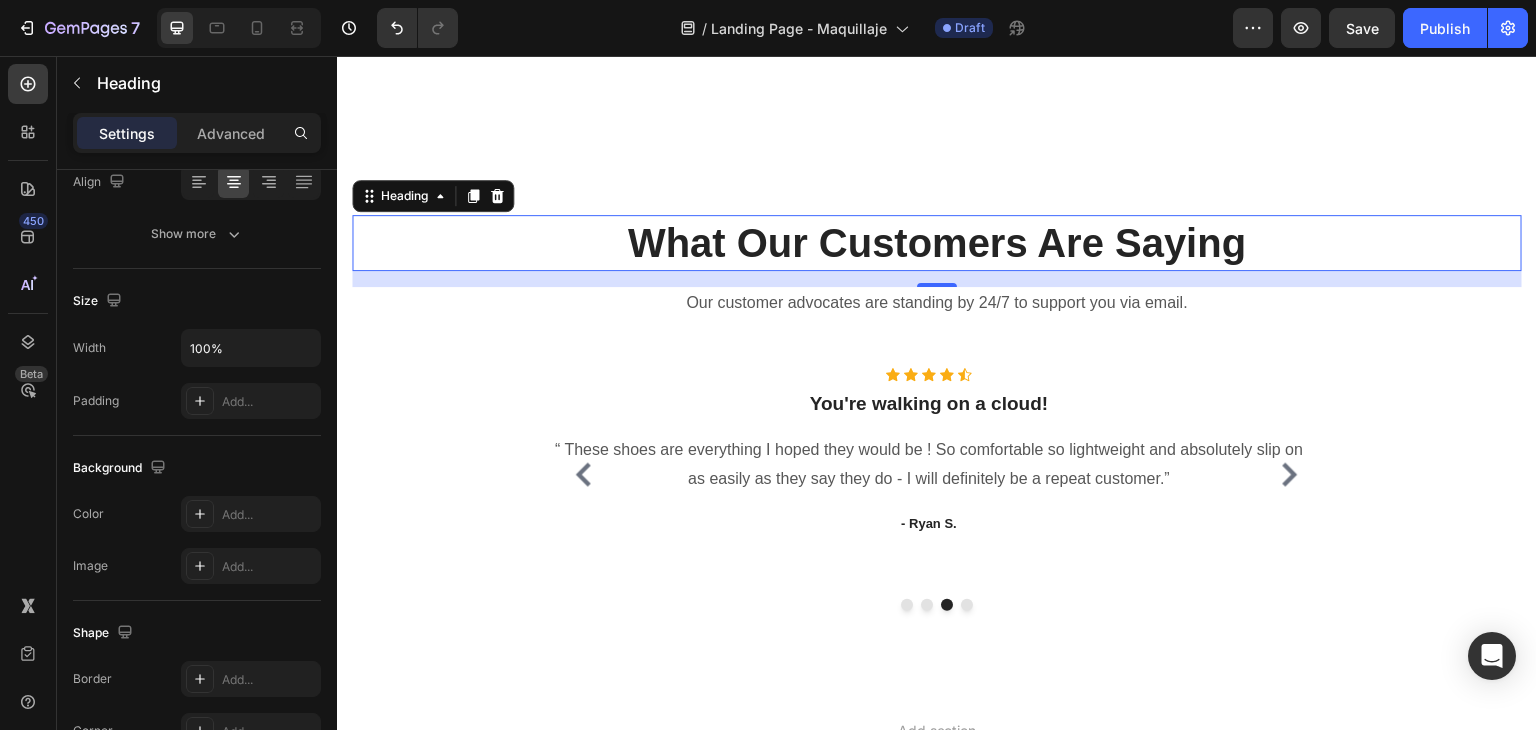 drag, startPoint x: 531, startPoint y: 208, endPoint x: 622, endPoint y: 157, distance: 104.316826 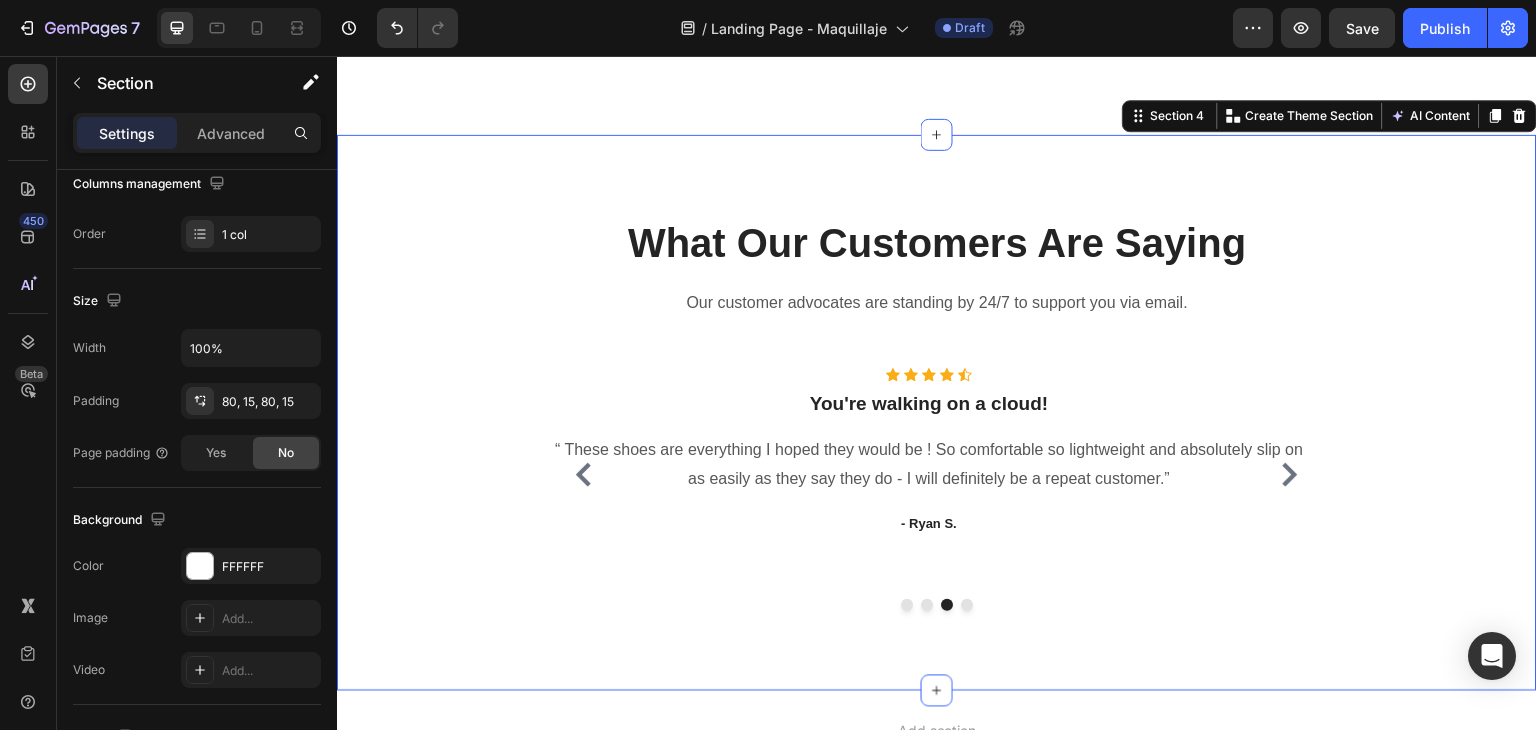 click on "What Our Customers Are Saying Heading Our customer advocates are standing by 24/7 to support you via email. Text block Row
Icon                Icon                Icon                Icon
Icon Icon List Hoz You're walking on a cloud! Heading “ These shoes are everything I hoped they would be ! So comfortable so lightweight and absolutely slip on as easily as they say they do - I will definitely be a repeat customer.” Text block - Ryan S. Text block                Icon                Icon                Icon                Icon
Icon Icon List Hoz You're walking on a cloud! Heading “ These shoes are everything I hoped they would be ! So comfortable so lightweight and absolutely slip on as easily as they say they do - I will definitely be a repeat customer.” Text block - Ryan S. Text block                Icon                Icon                Icon                Icon
Icon Icon List Hoz You're walking on a cloud! Heading Icon" at bounding box center [937, 413] 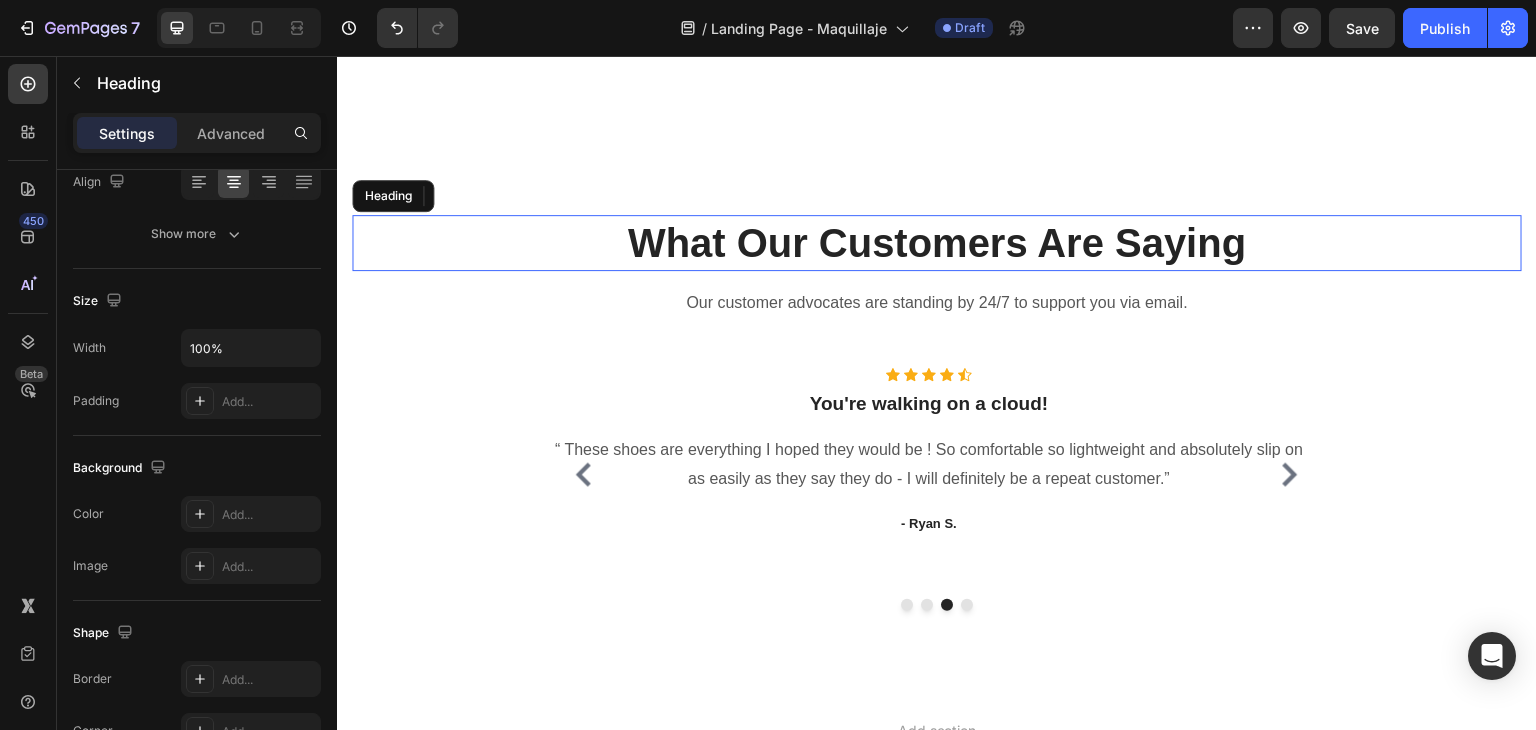 click on "What Our Customers Are Saying" at bounding box center (937, 243) 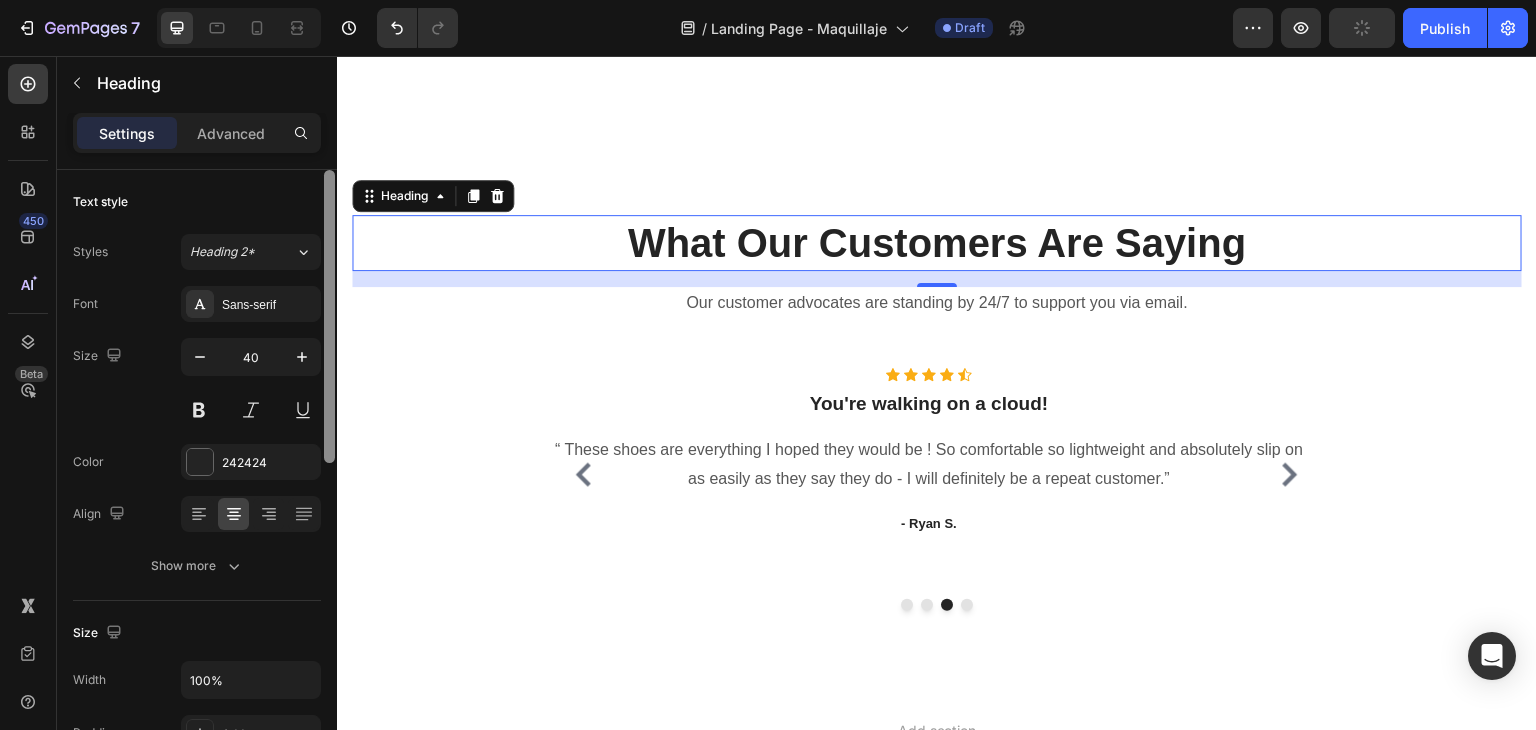 scroll, scrollTop: 616, scrollLeft: 0, axis: vertical 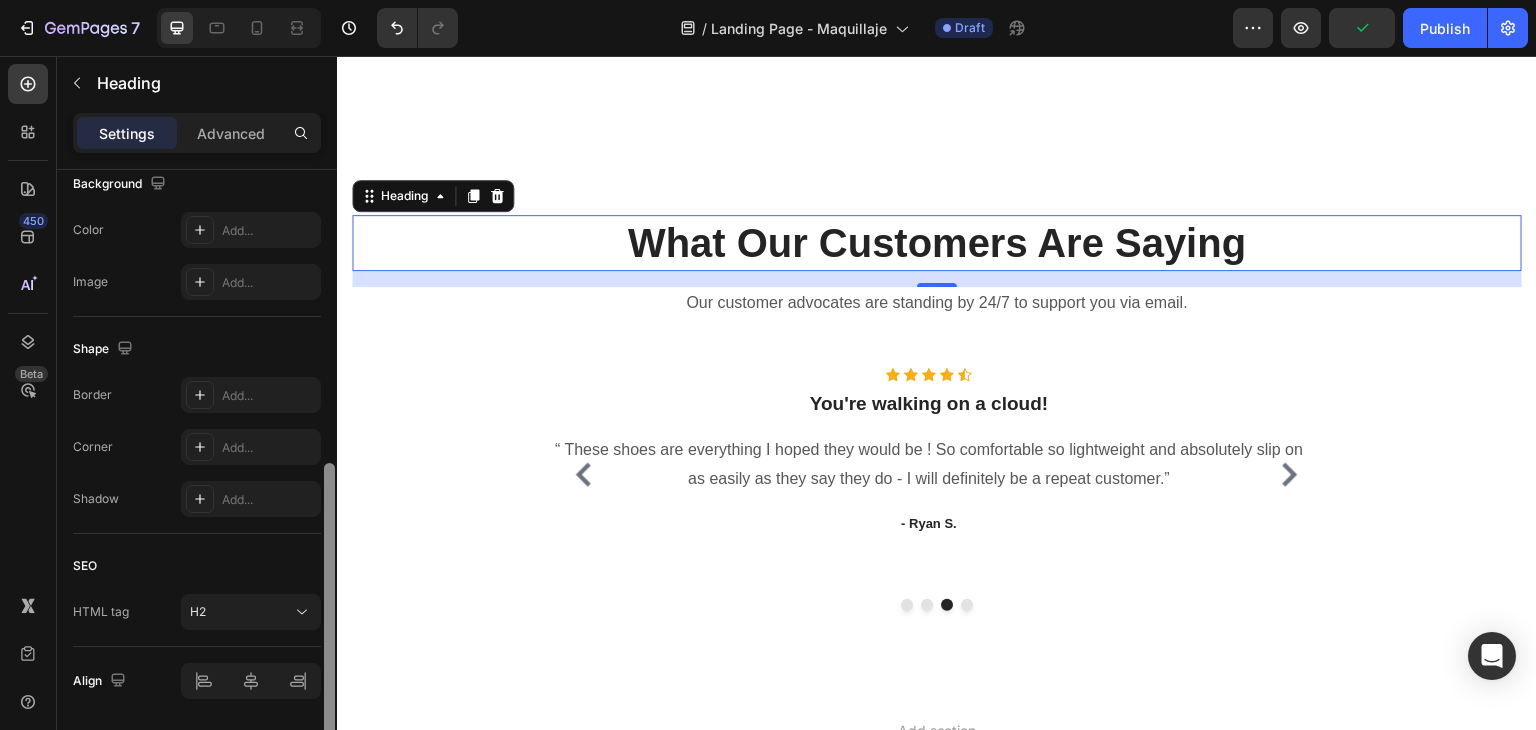 drag, startPoint x: 335, startPoint y: 281, endPoint x: 332, endPoint y: 513, distance: 232.0194 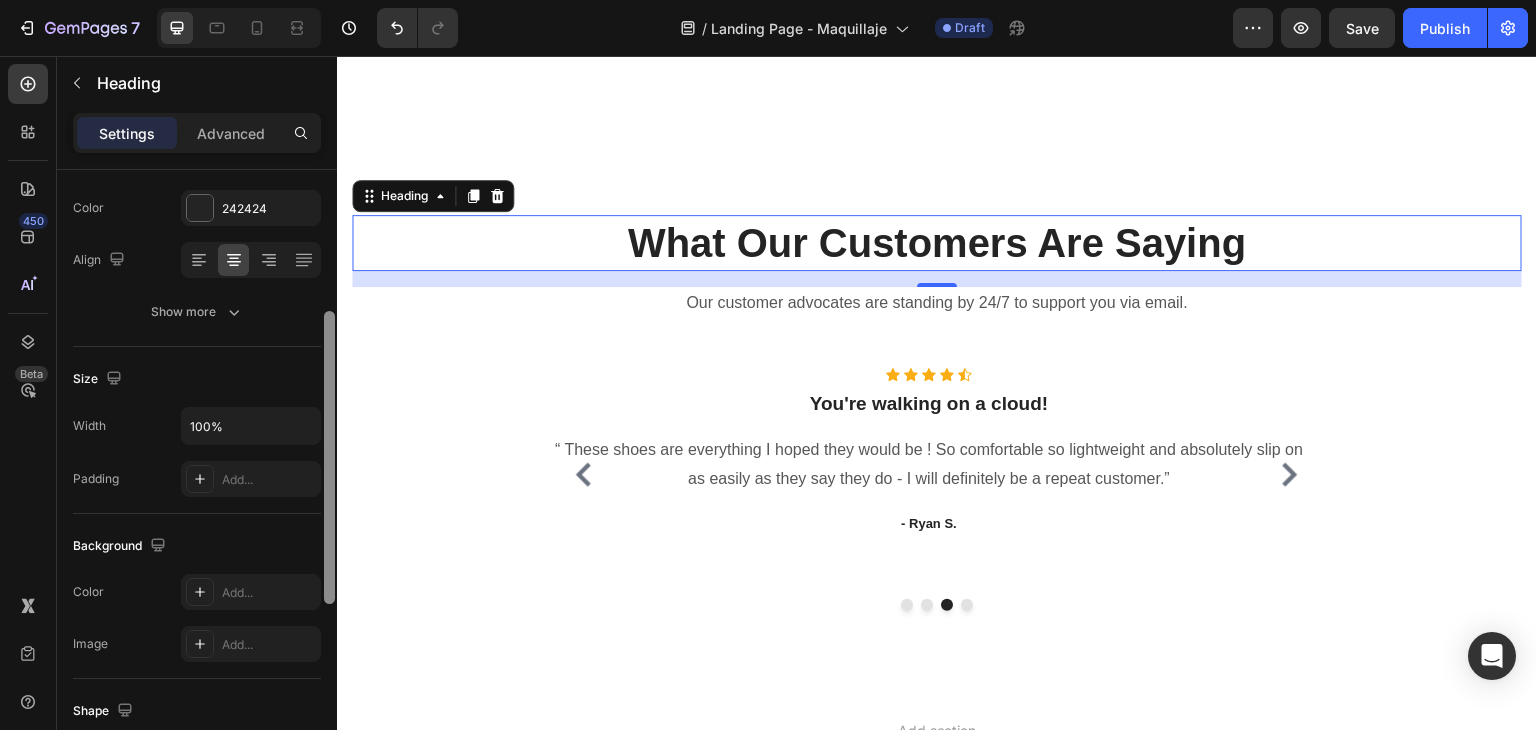drag, startPoint x: 332, startPoint y: 513, endPoint x: 336, endPoint y: 343, distance: 170.04706 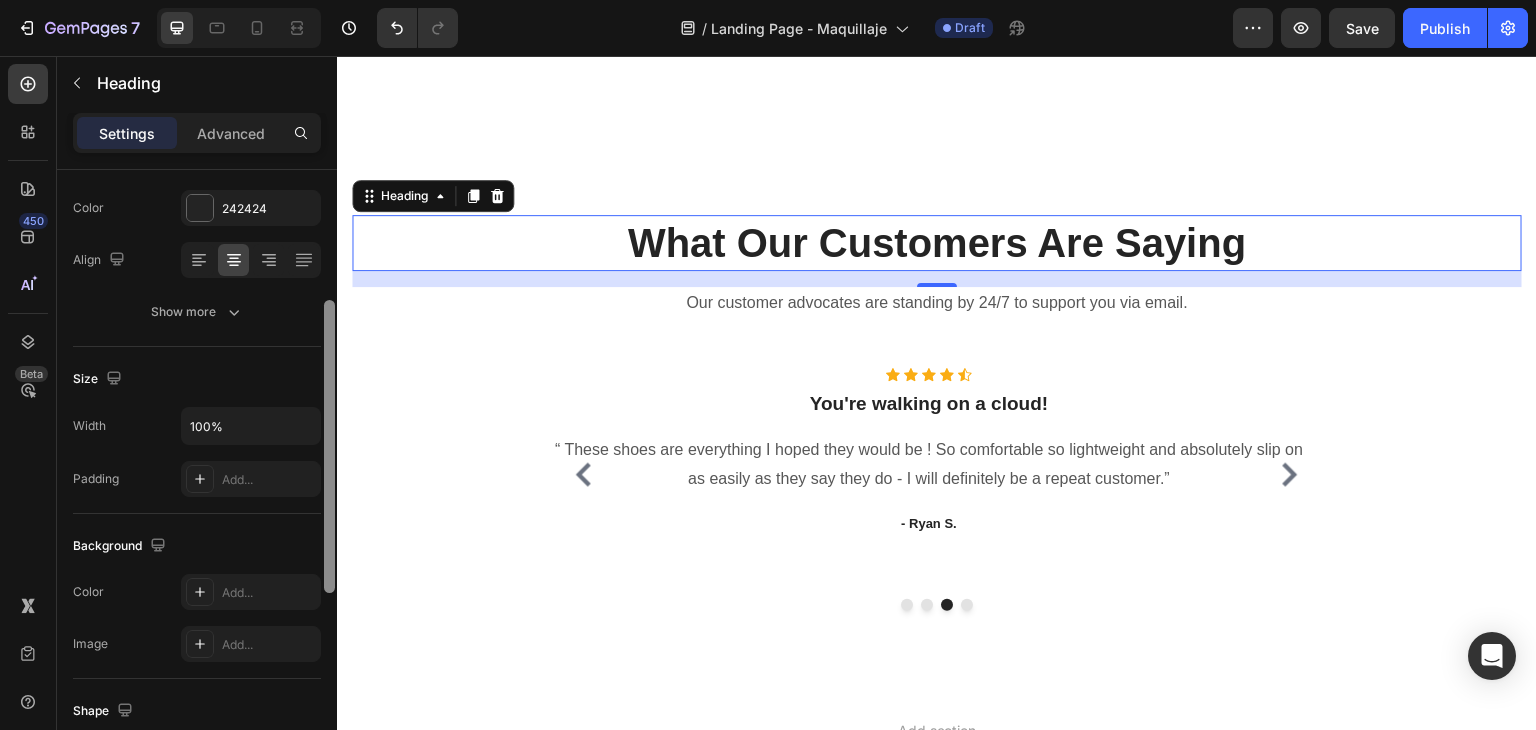 scroll, scrollTop: 260, scrollLeft: 0, axis: vertical 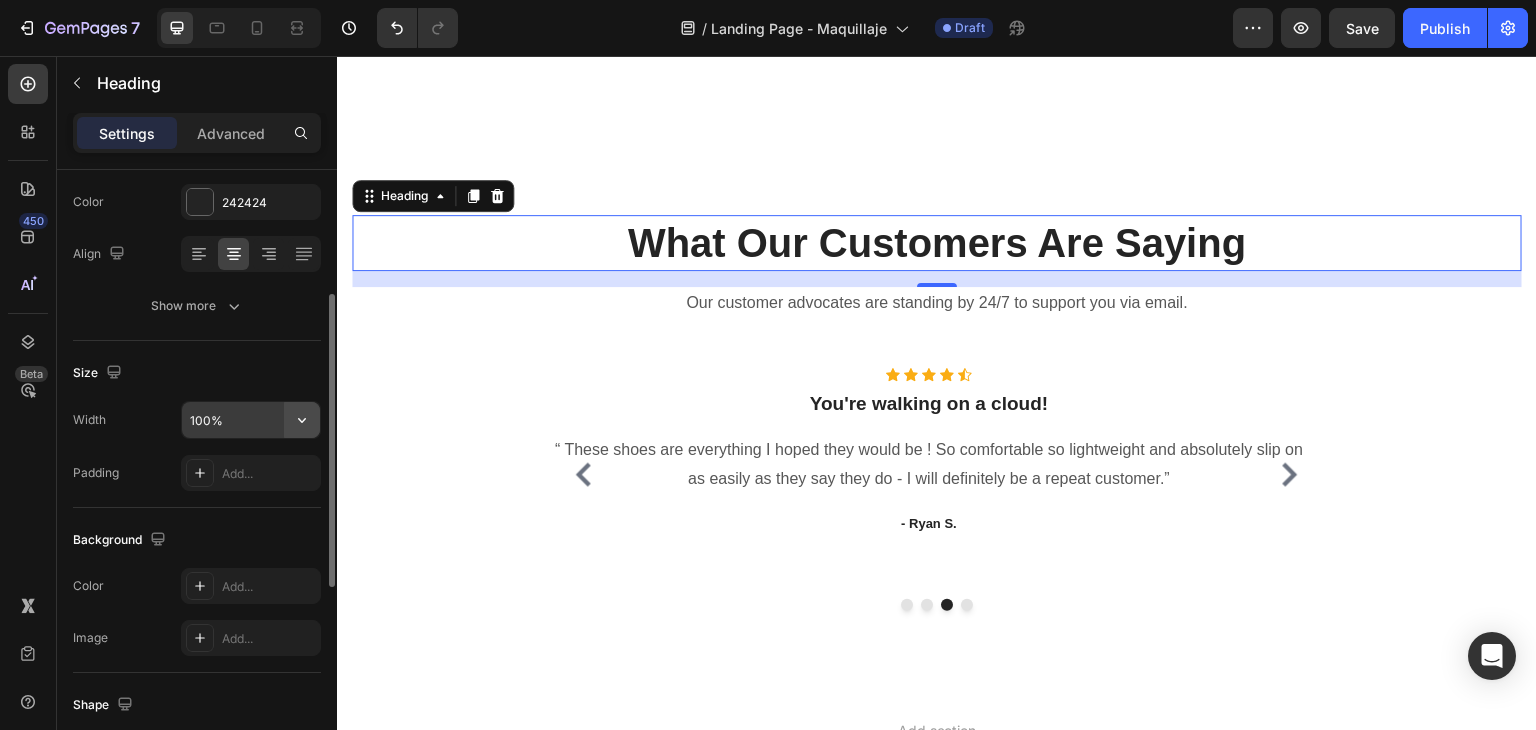 click 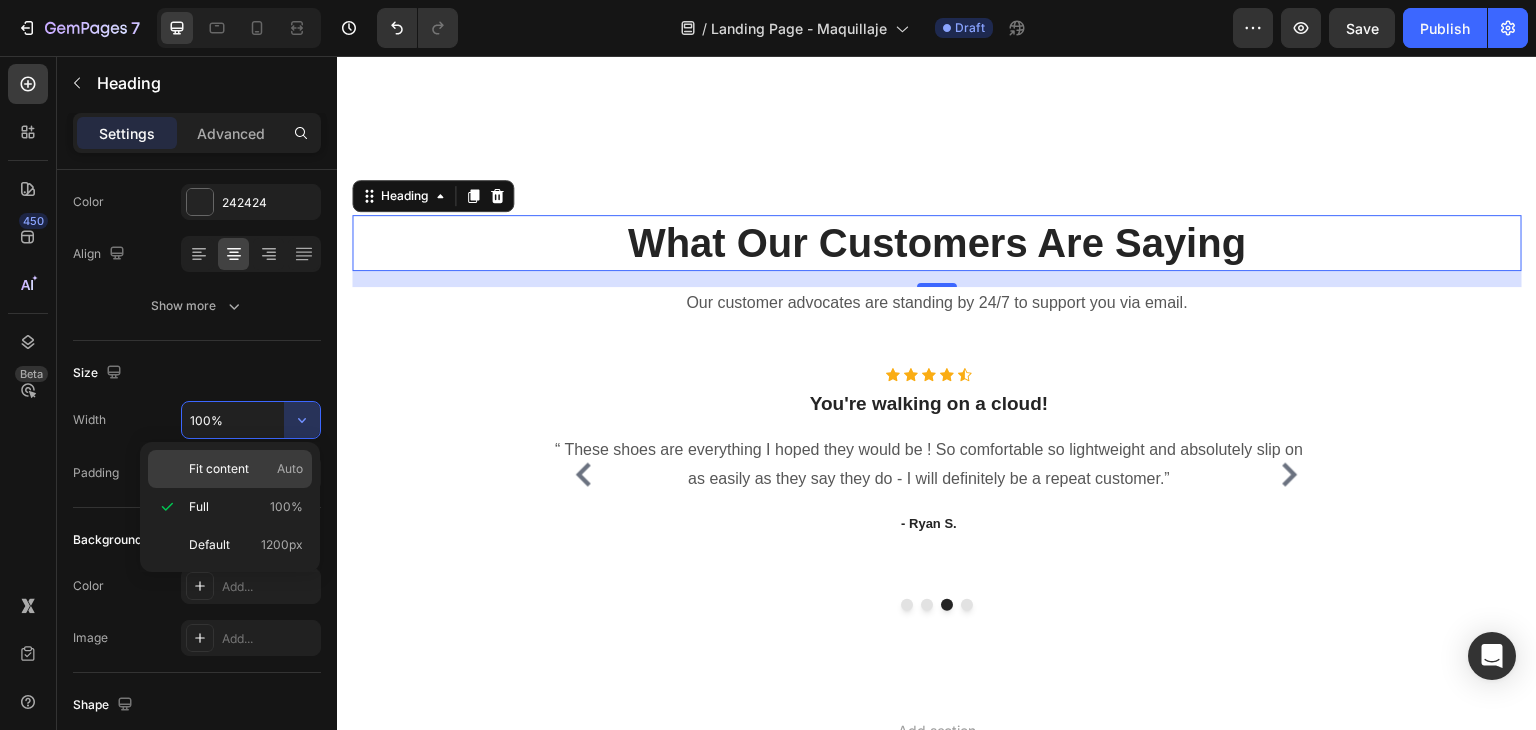 click on "Fit content Auto" 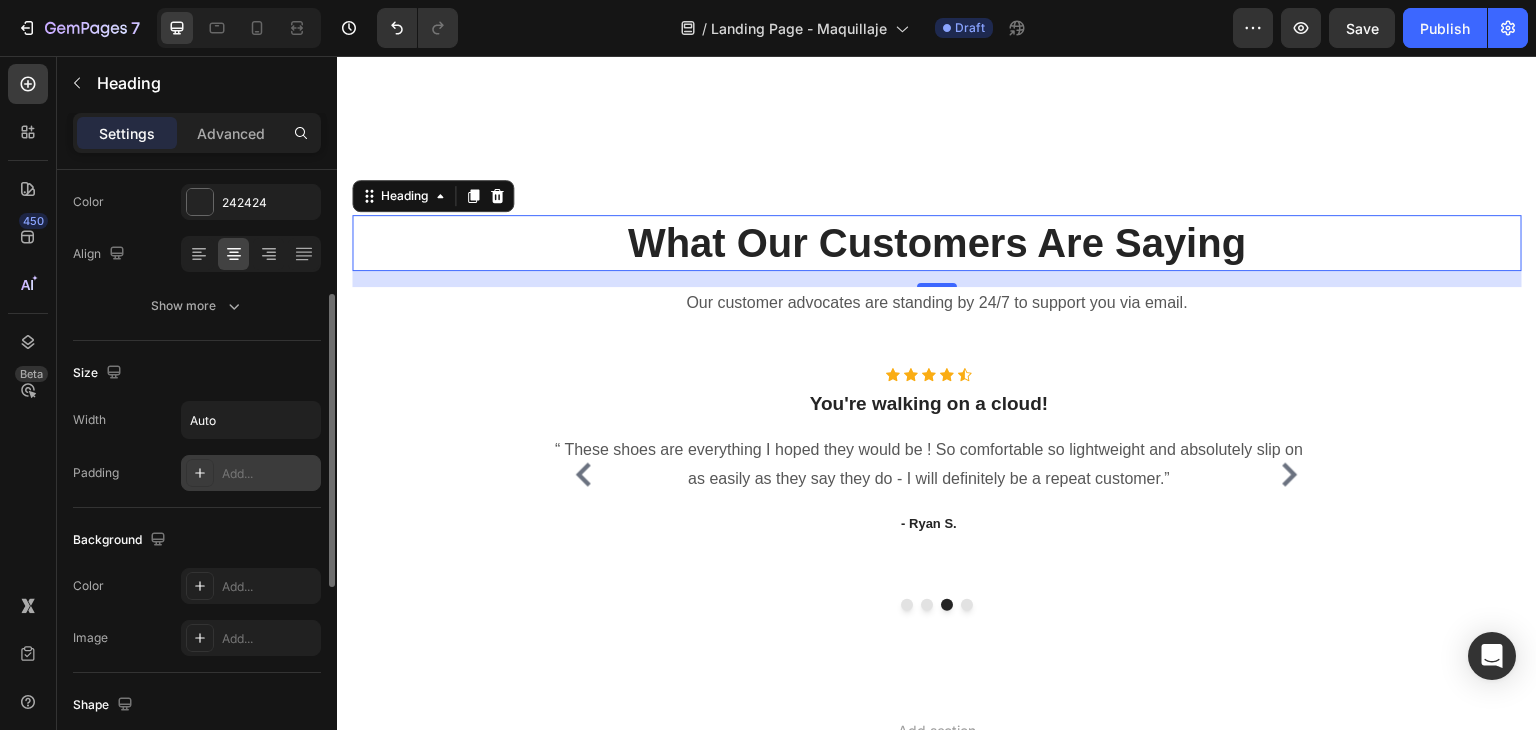click 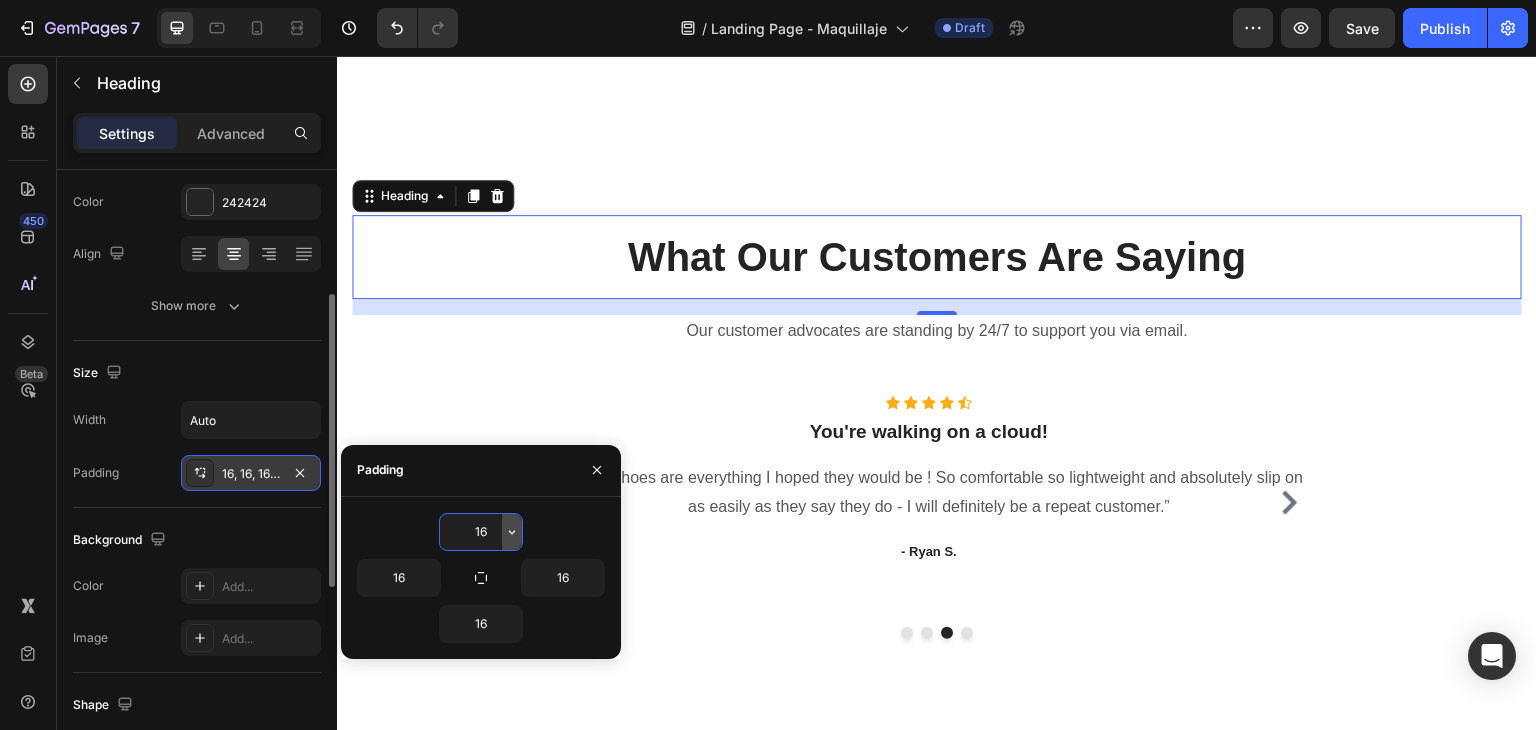 click 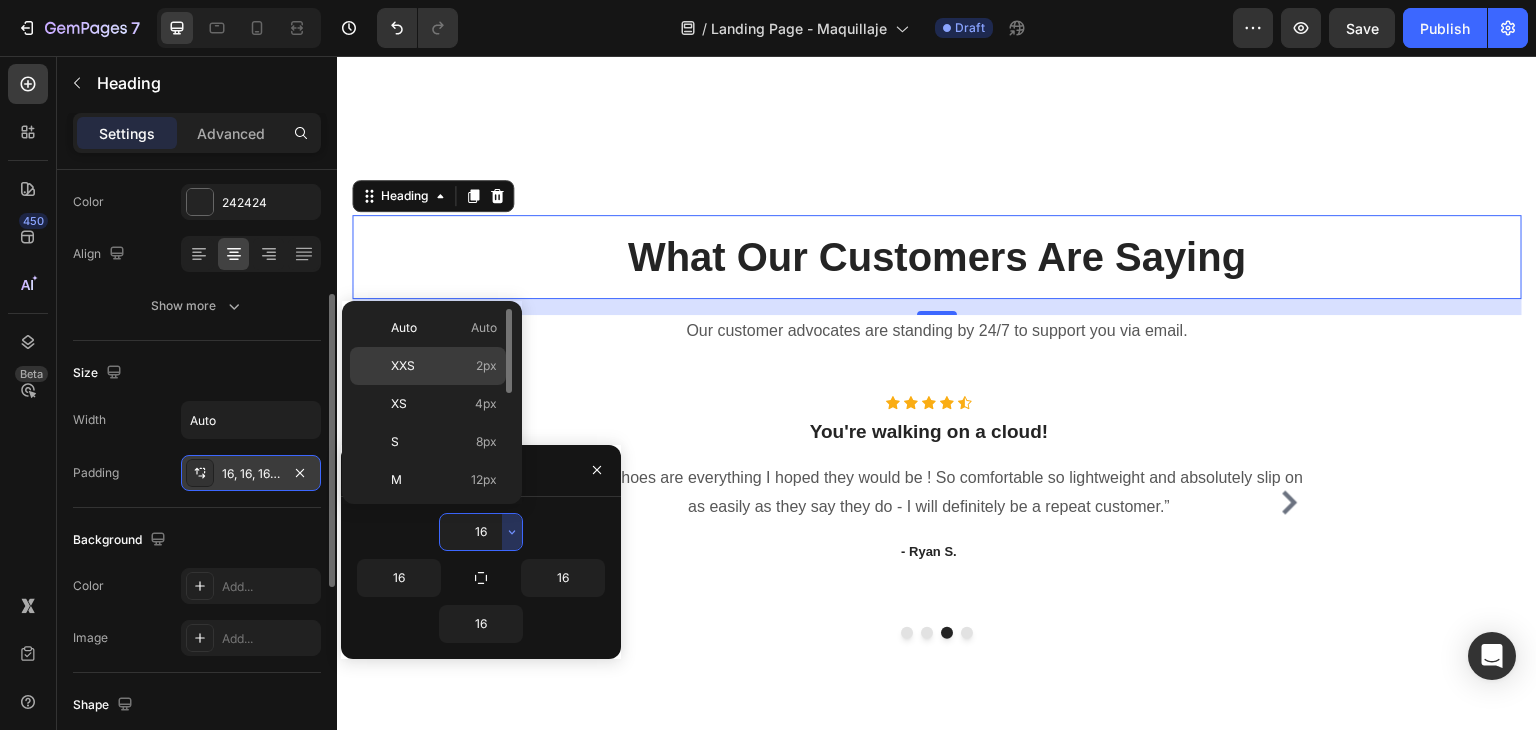 click on "XXS 2px" 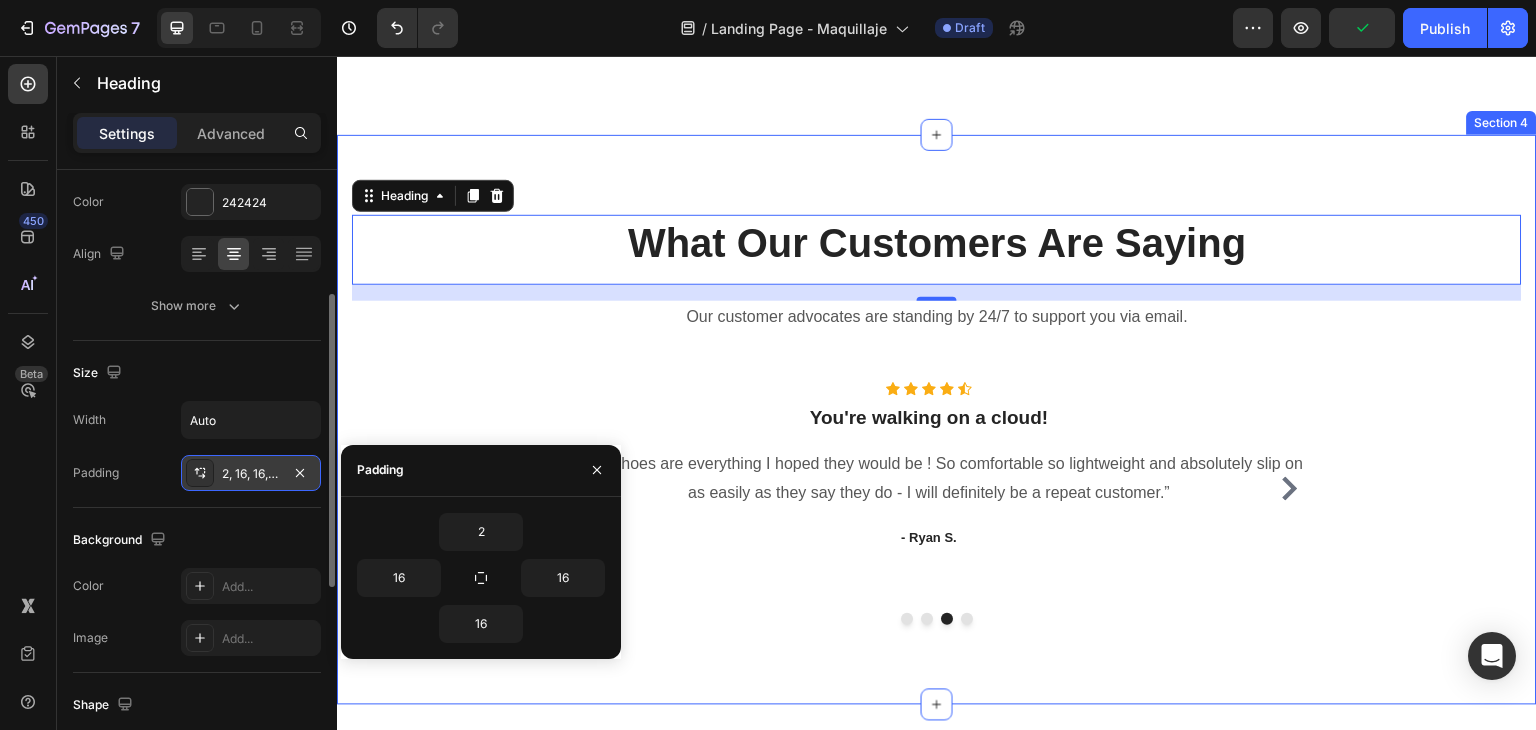 click on "What Our Customers Are Saying Heading   16 Our customer advocates are standing by 24/7 to support you via email. Text block Row
Icon                Icon                Icon                Icon
Icon Icon List Hoz You're walking on a cloud! Heading “ These shoes are everything I hoped they would be ! So comfortable so lightweight and absolutely slip on as easily as they say they do - I will definitely be a repeat customer.” Text block - Ryan S. Text block                Icon                Icon                Icon                Icon
Icon Icon List Hoz You're walking on a cloud! Heading “ These shoes are everything I hoped they would be ! So comfortable so lightweight and absolutely slip on as easily as they say they do - I will definitely be a repeat customer.” Text block - Ryan S. Text block                Icon                Icon                Icon                Icon
Icon Icon List Hoz You're walking on a cloud! Heading" at bounding box center (937, 420) 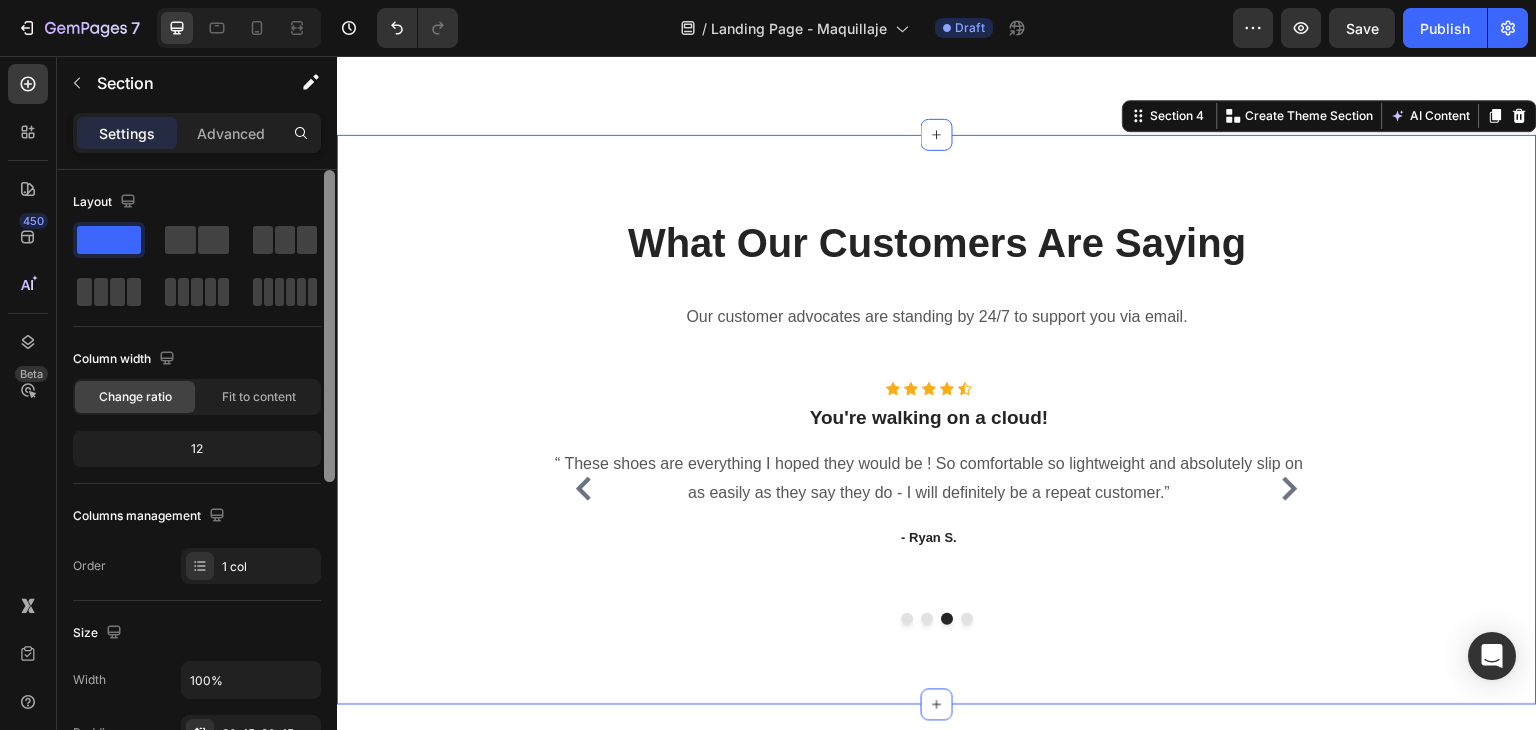 scroll, scrollTop: 601, scrollLeft: 0, axis: vertical 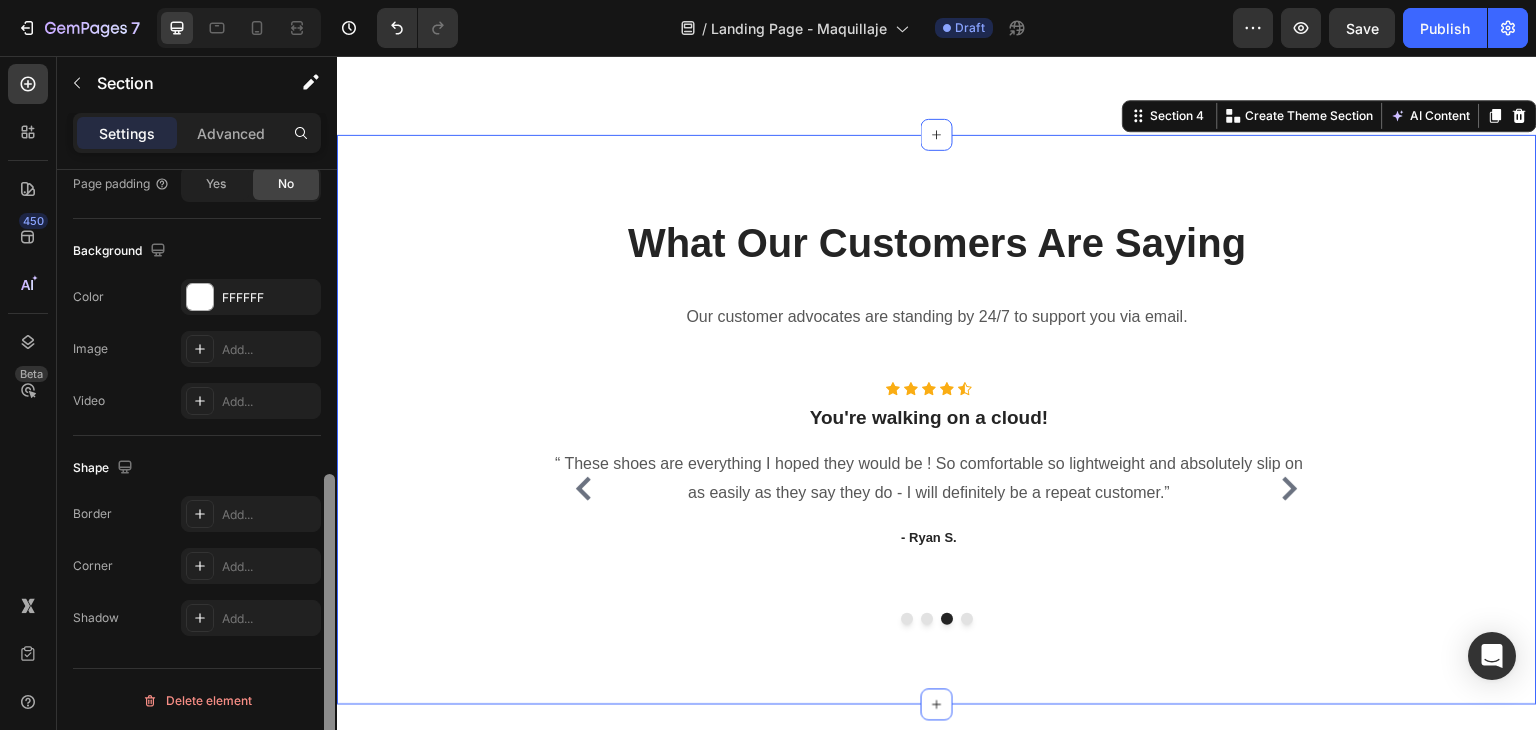 drag, startPoint x: 321, startPoint y: 407, endPoint x: 324, endPoint y: 393, distance: 14.3178215 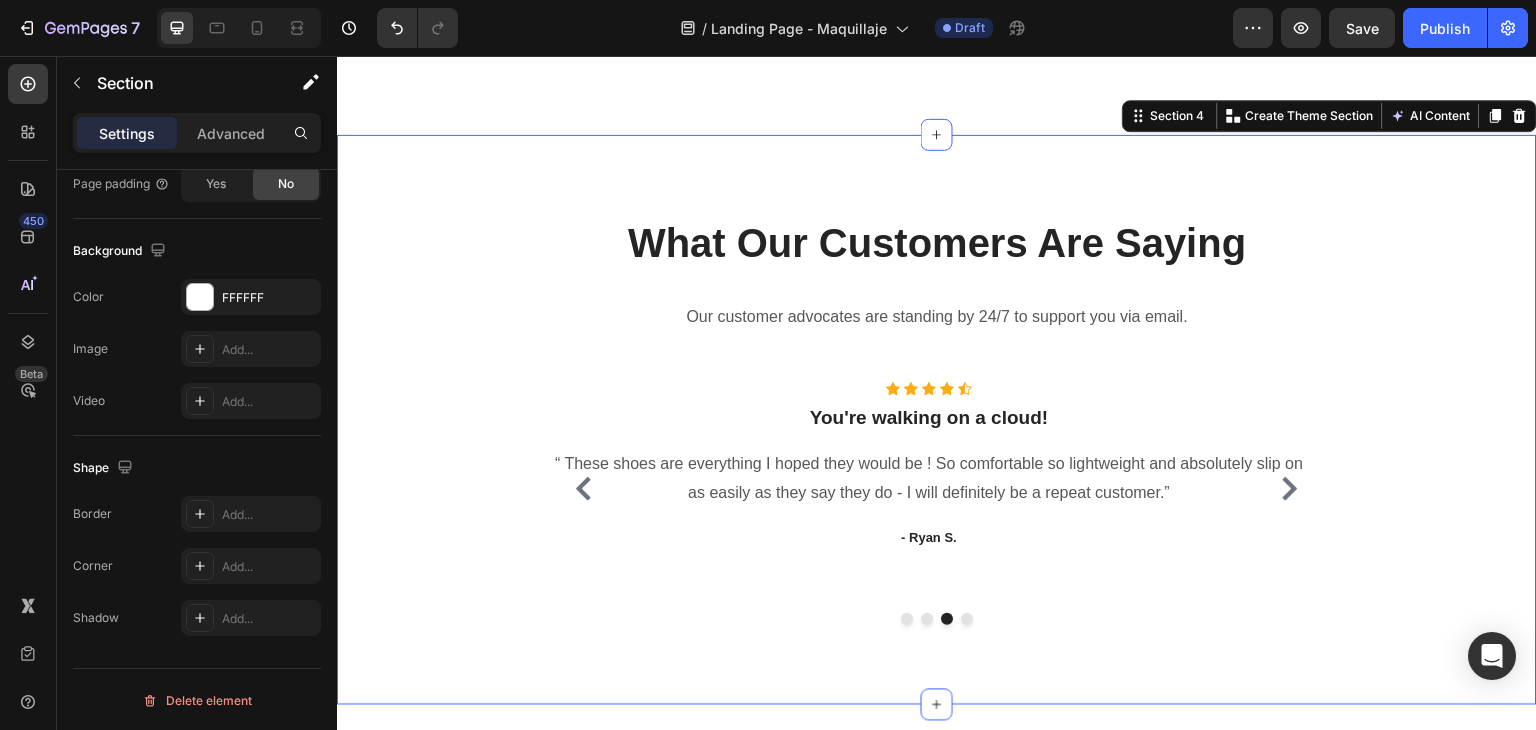 scroll, scrollTop: 0, scrollLeft: 0, axis: both 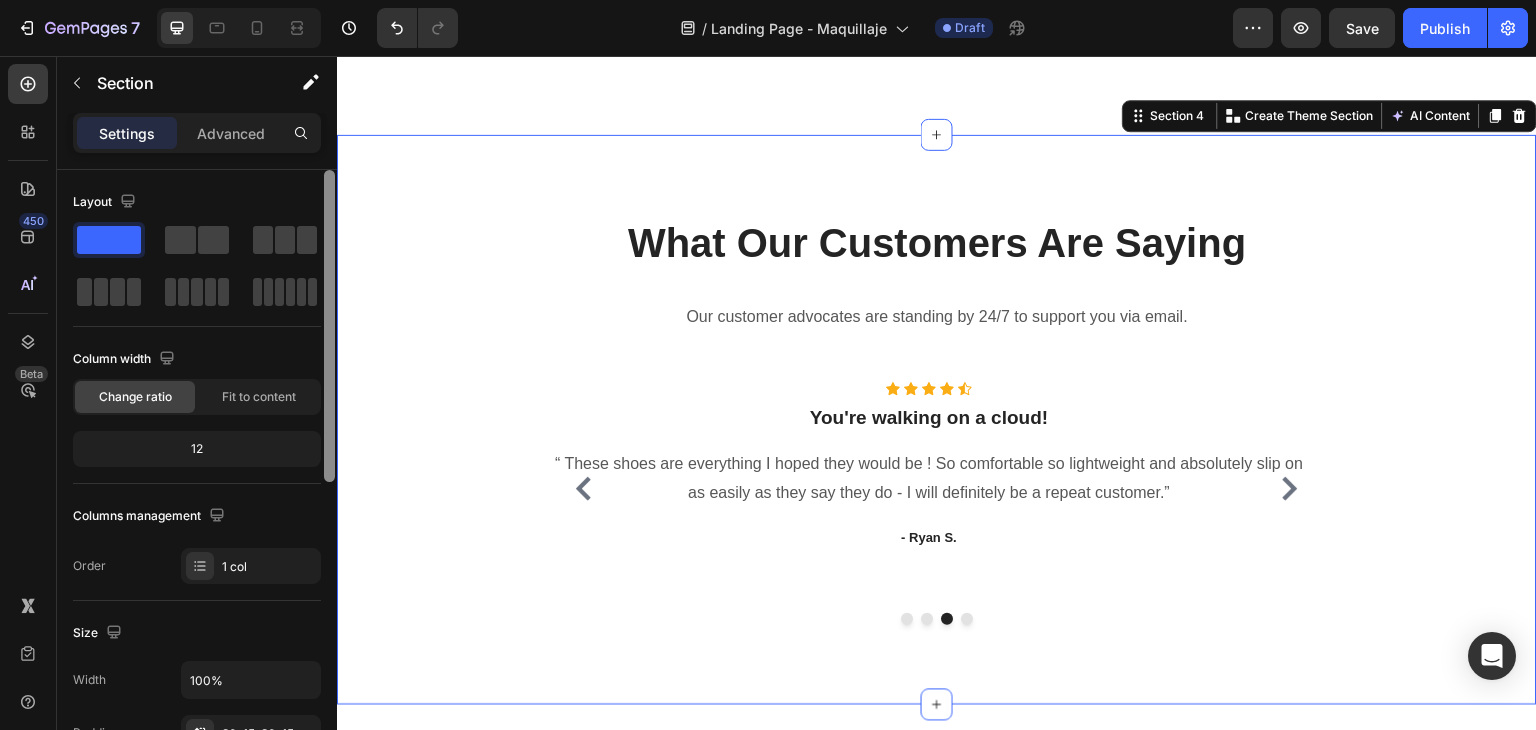 click at bounding box center [329, 478] 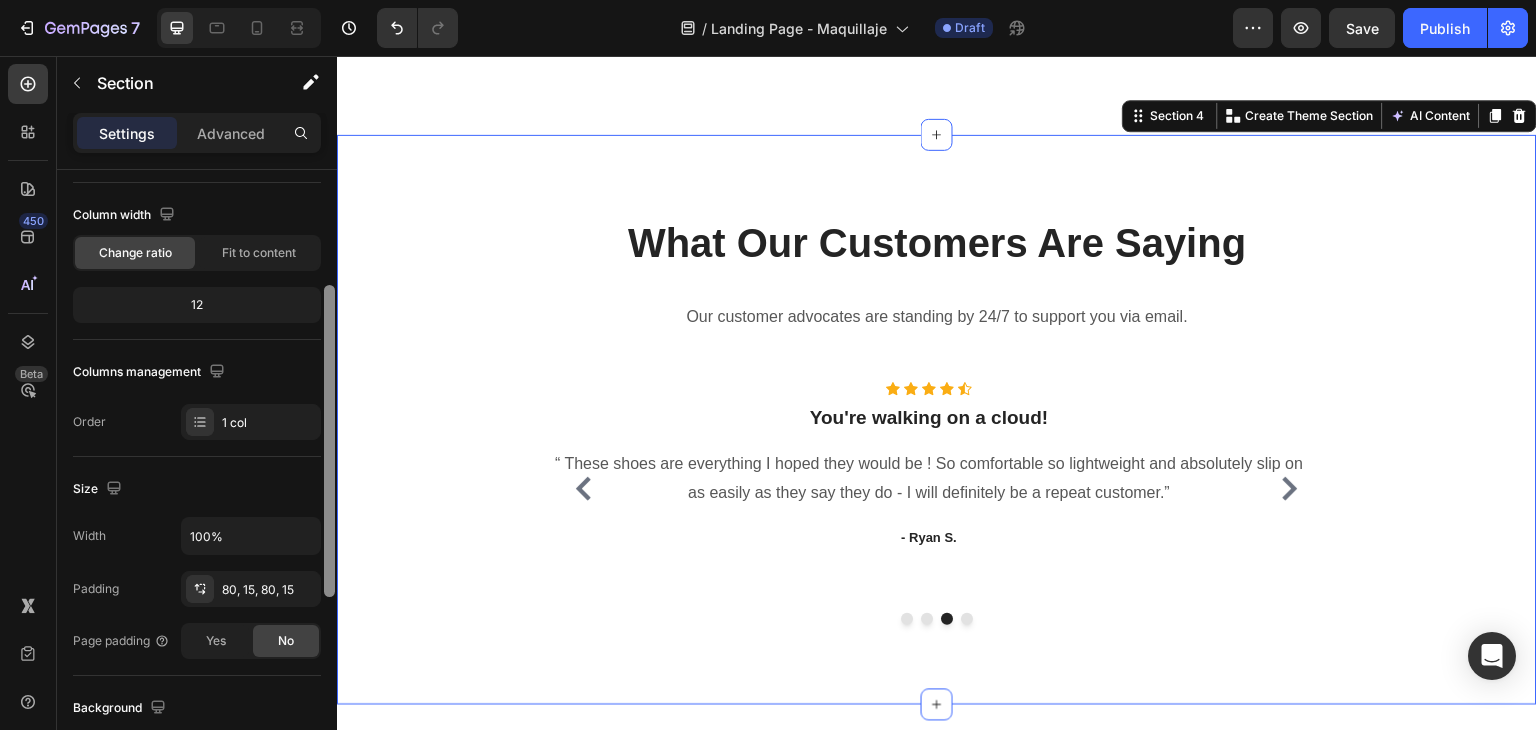 scroll, scrollTop: 195, scrollLeft: 0, axis: vertical 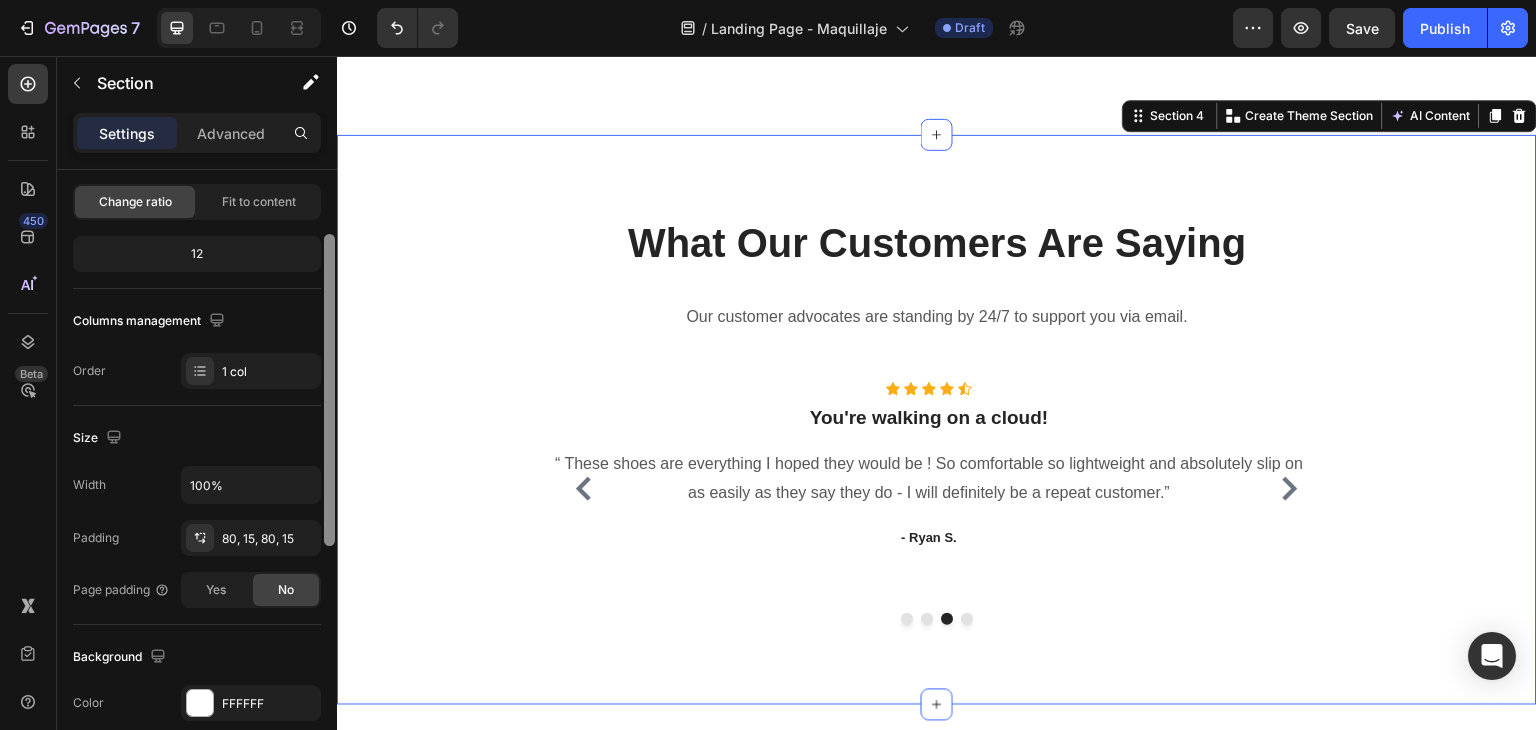 drag, startPoint x: 324, startPoint y: 393, endPoint x: 336, endPoint y: 492, distance: 99.724625 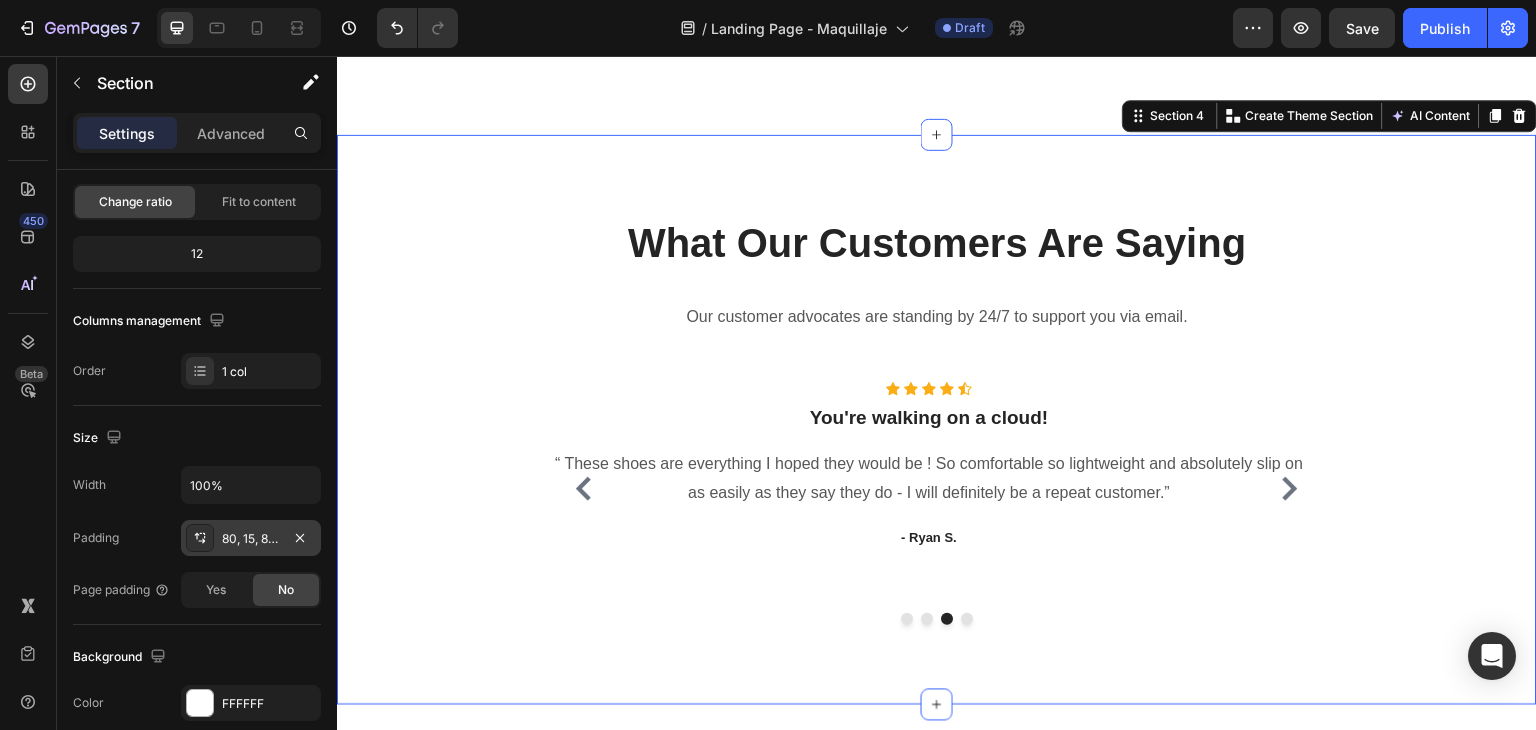 click at bounding box center (200, 538) 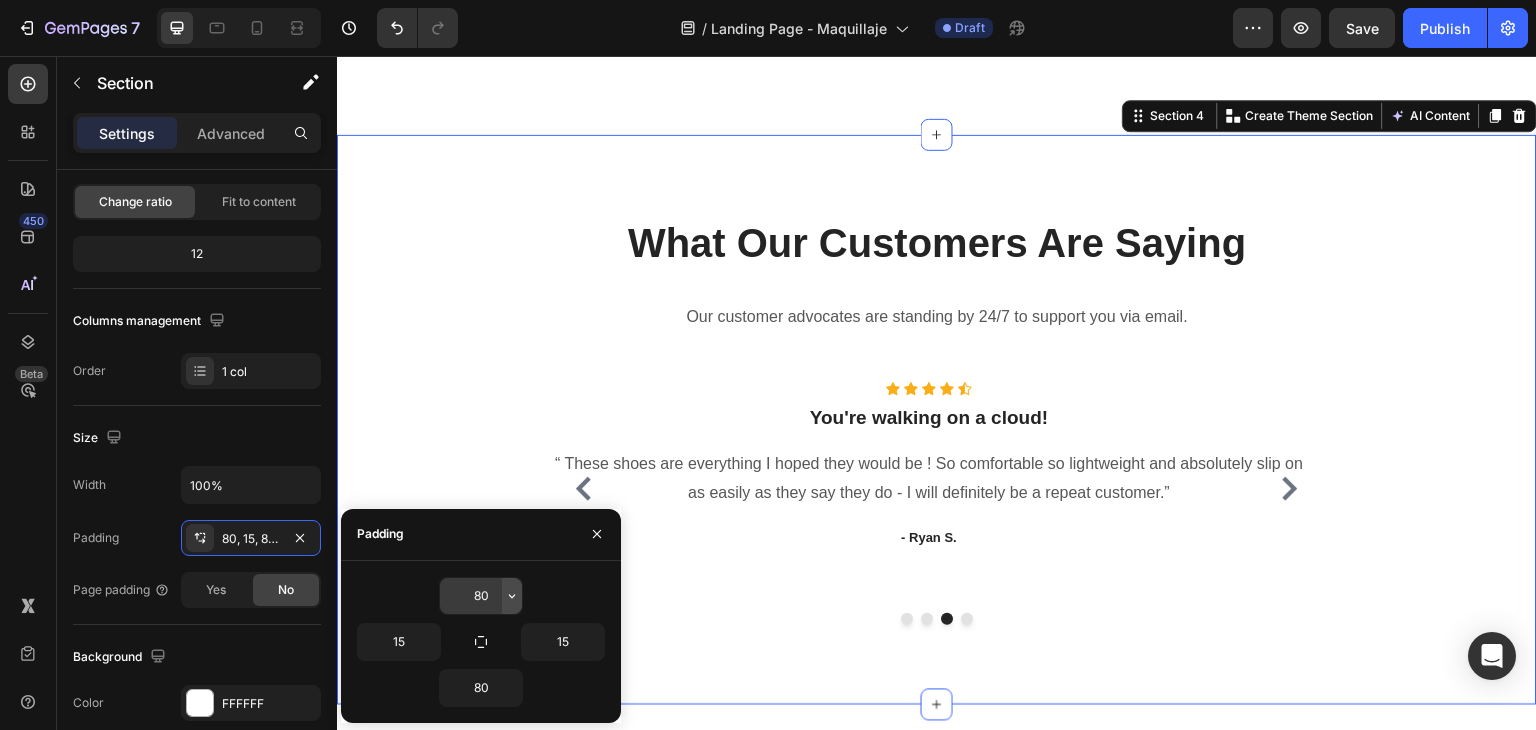 click 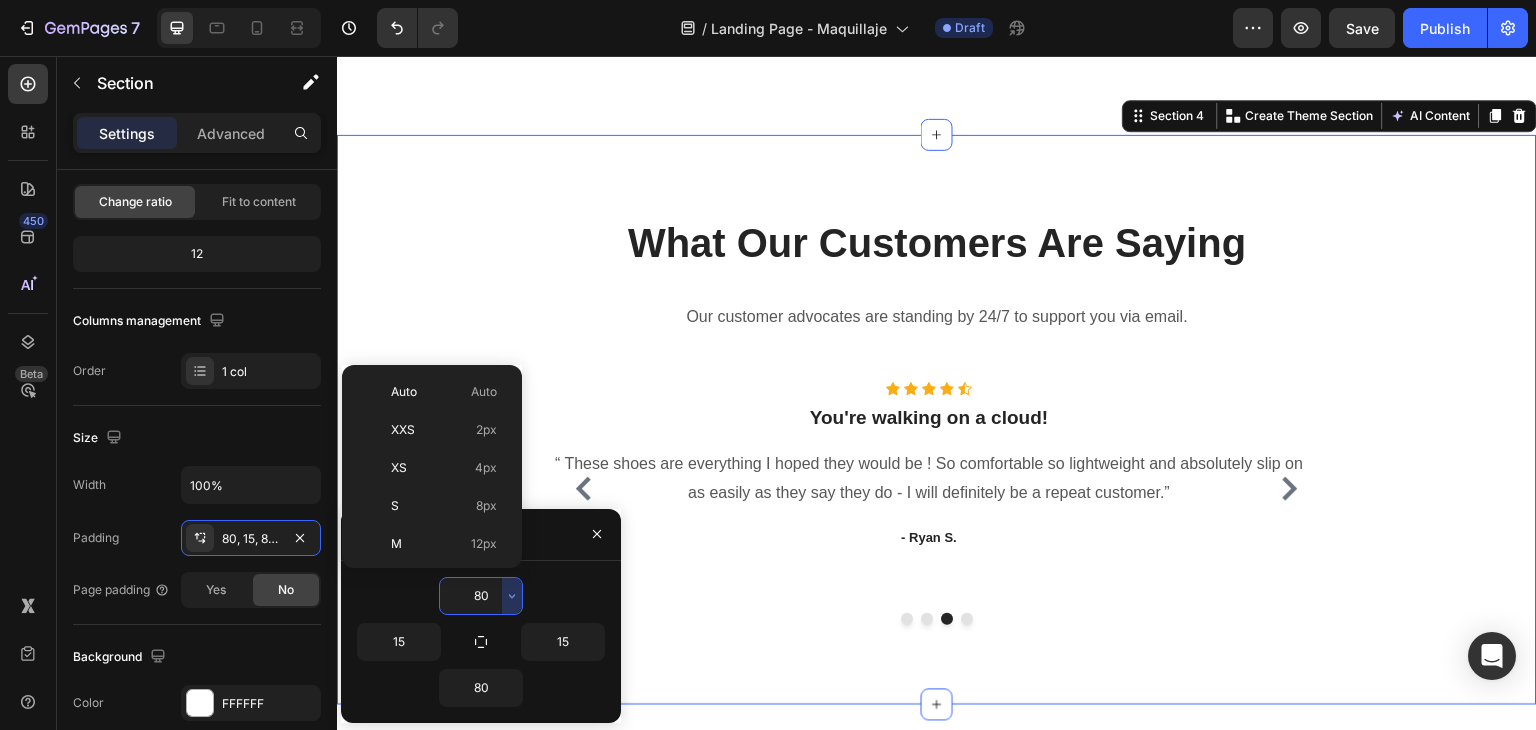 scroll, scrollTop: 216, scrollLeft: 0, axis: vertical 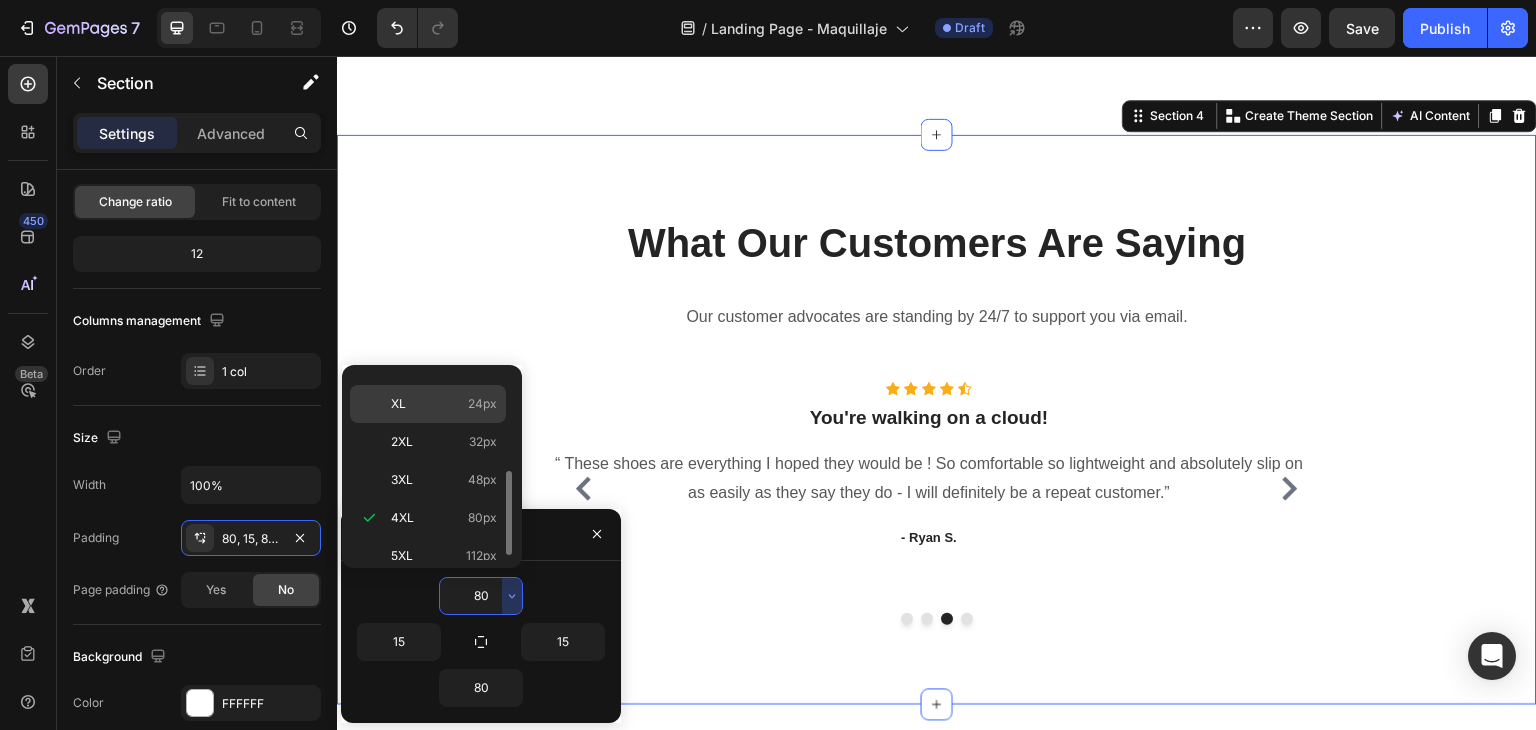 click on "XL 24px" at bounding box center (444, 404) 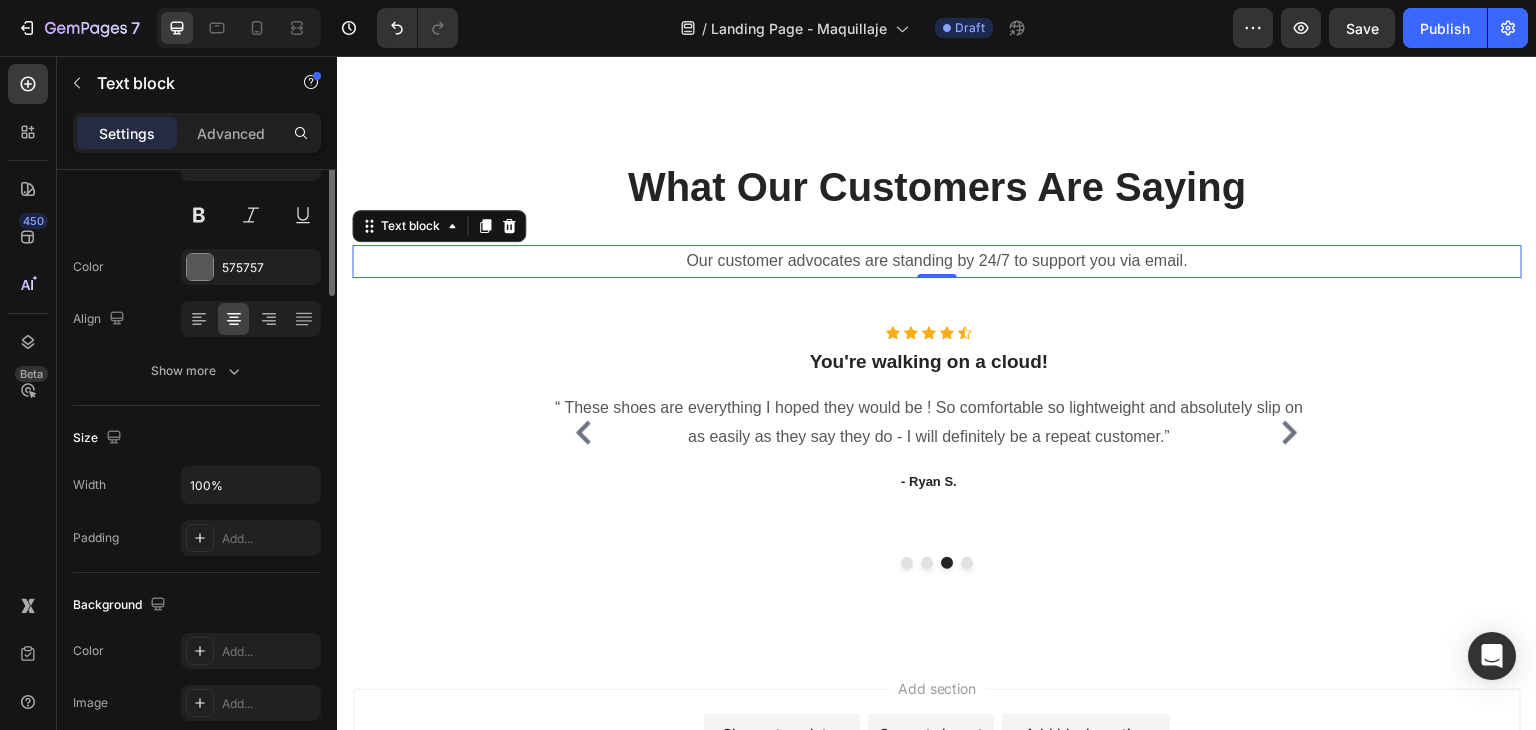 scroll, scrollTop: 0, scrollLeft: 0, axis: both 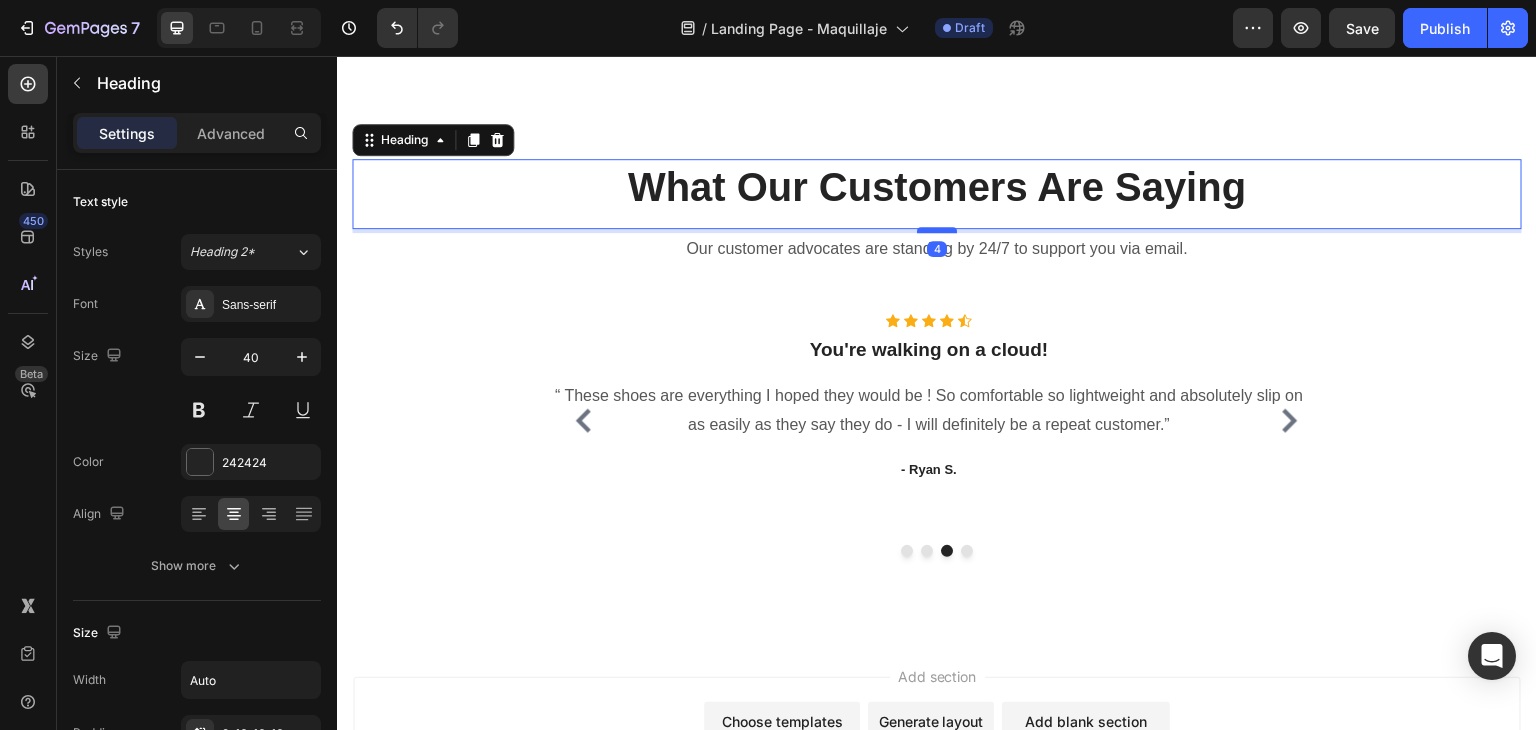 drag, startPoint x: 921, startPoint y: 233, endPoint x: 921, endPoint y: 221, distance: 12 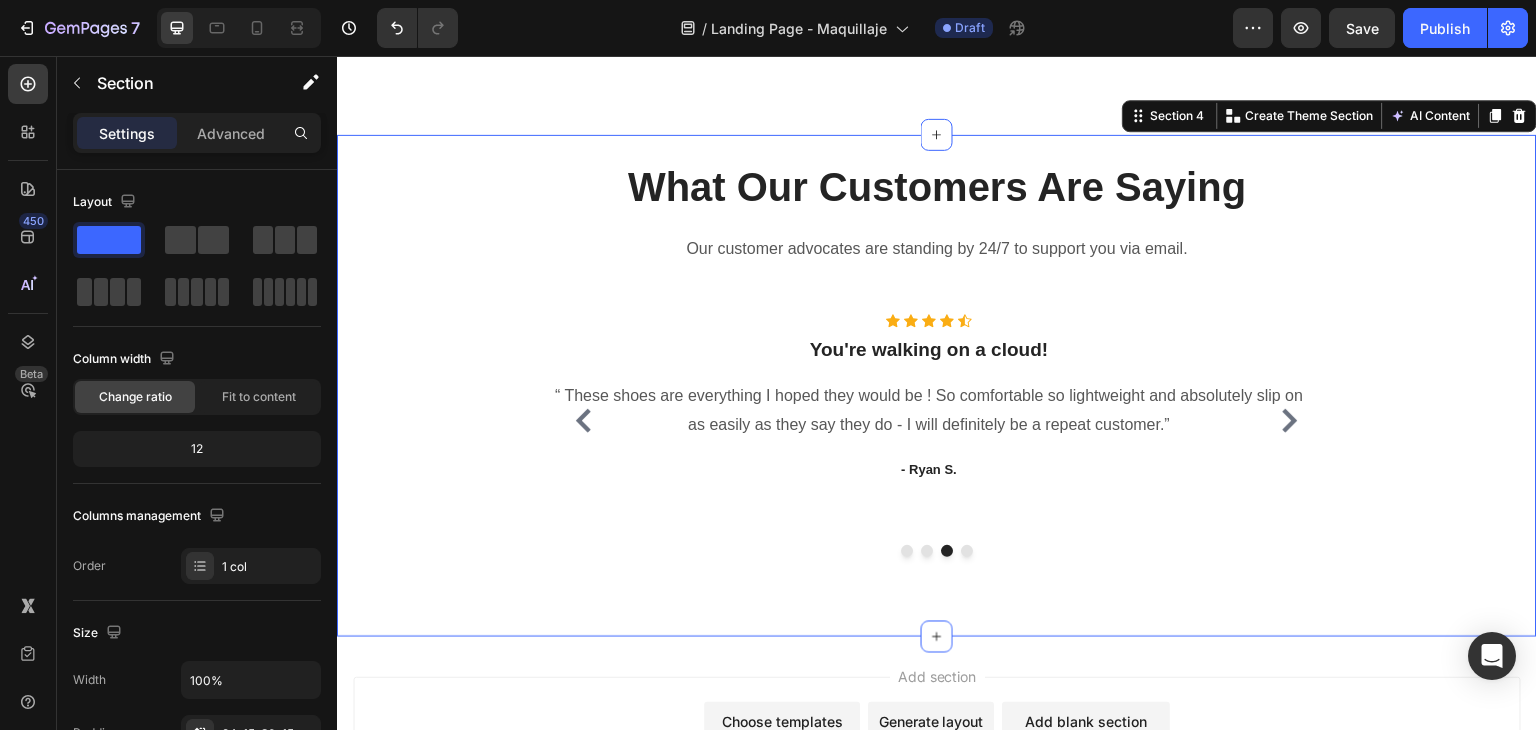 click on "What Our Customers Are Saying Heading Our customer advocates are standing by 24/7 to support you via email. Text block Row
Icon                Icon                Icon                Icon
Icon Icon List Hoz You're walking on a cloud! Heading “ These shoes are everything I hoped they would be ! So comfortable so lightweight and absolutely slip on as easily as they say they do - I will definitely be a repeat customer.” Text block - Ryan S. Text block                Icon                Icon                Icon                Icon
Icon Icon List Hoz You're walking on a cloud! Heading “ These shoes are everything I hoped they would be ! So comfortable so lightweight and absolutely slip on as easily as they say they do - I will definitely be a repeat customer.” Text block - Ryan S. Text block                Icon                Icon                Icon                Icon
Icon Icon List Hoz You're walking on a cloud! Heading Icon" at bounding box center (937, 358) 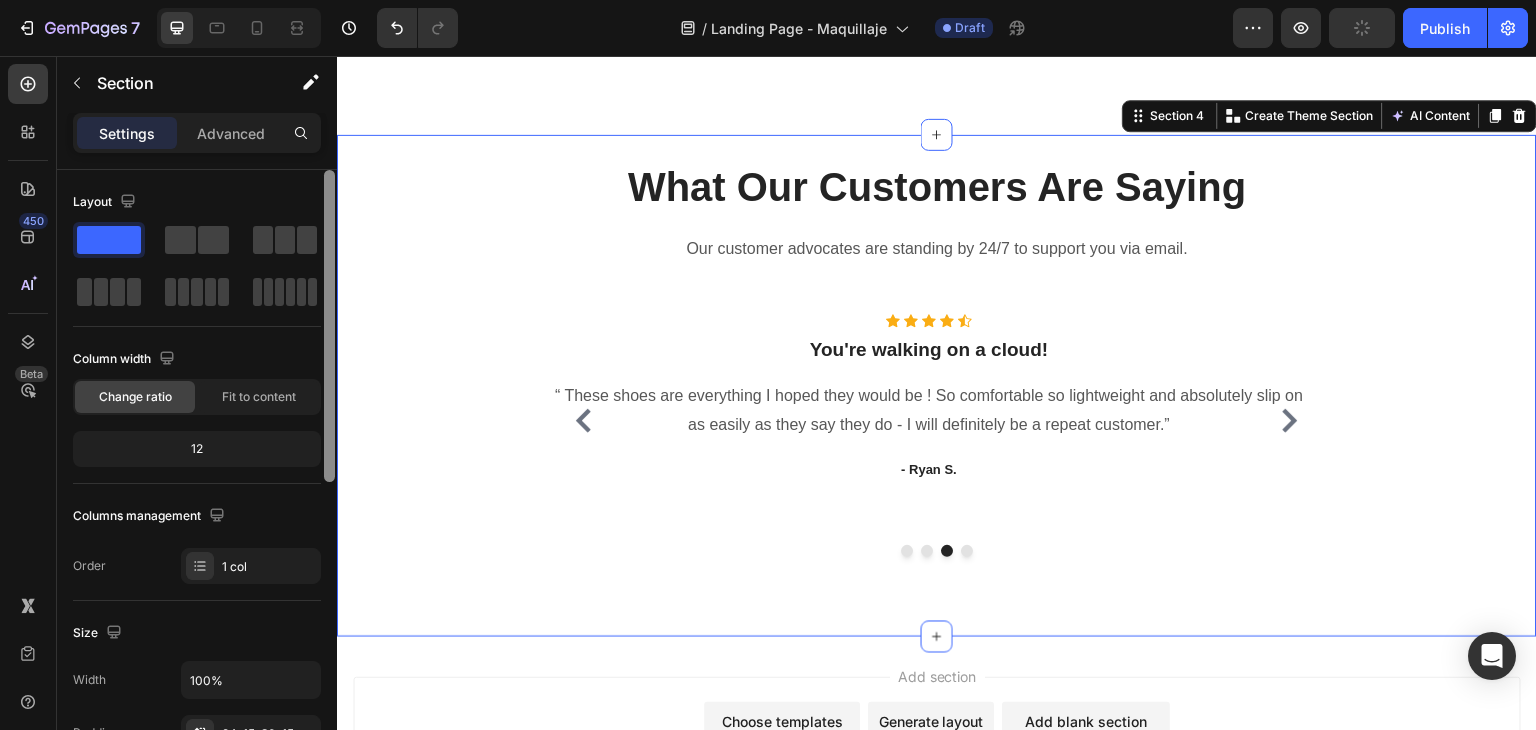click at bounding box center (329, 478) 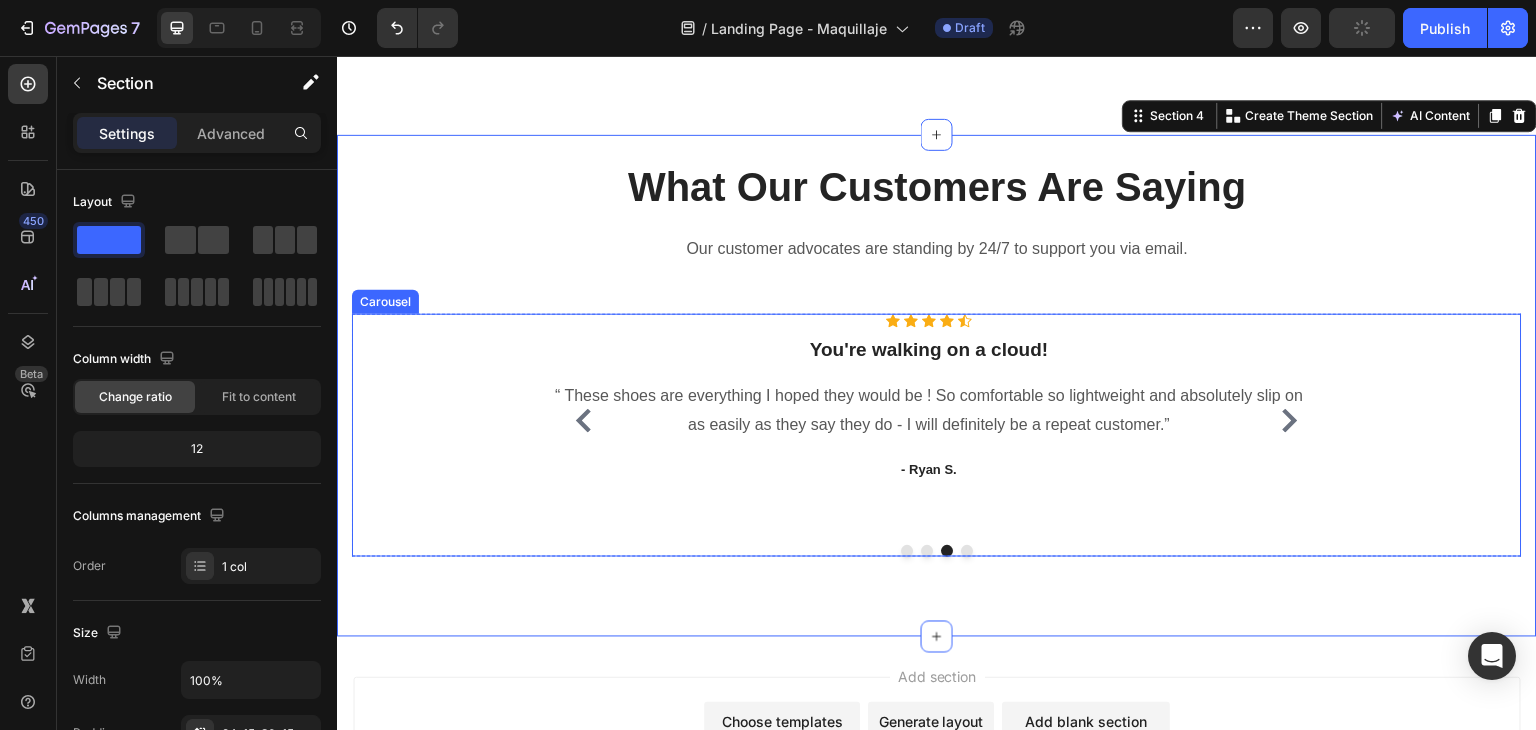 scroll, scrollTop: 601, scrollLeft: 0, axis: vertical 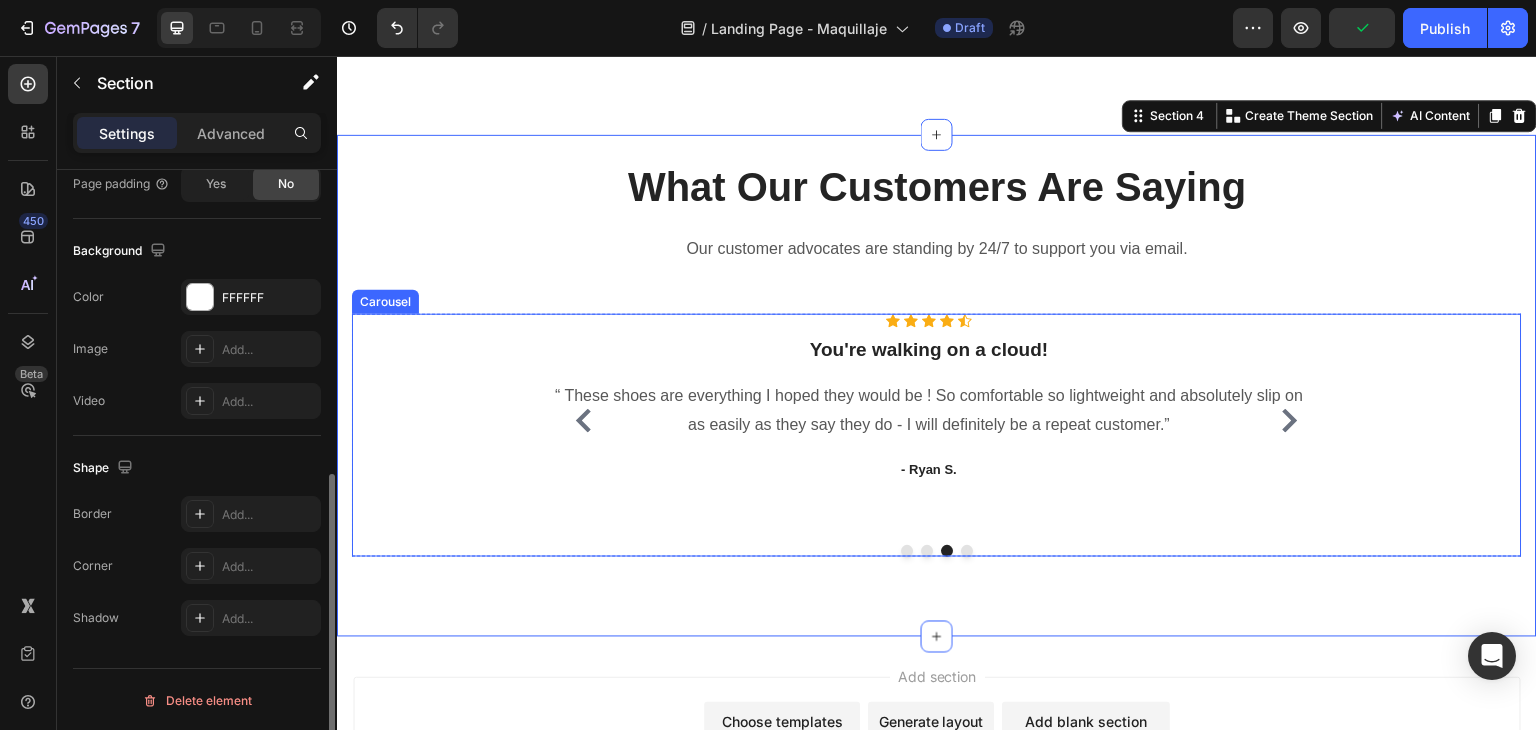 click on "Icon                Icon                Icon                Icon
Icon Icon List Hoz You're walking on a cloud! Heading “ These shoes are everything I hoped they would be ! So comfortable so lightweight and absolutely slip on as easily as they say they do - I will definitely be a repeat customer.” Text block - Ryan S. Text block" at bounding box center (929, 422) 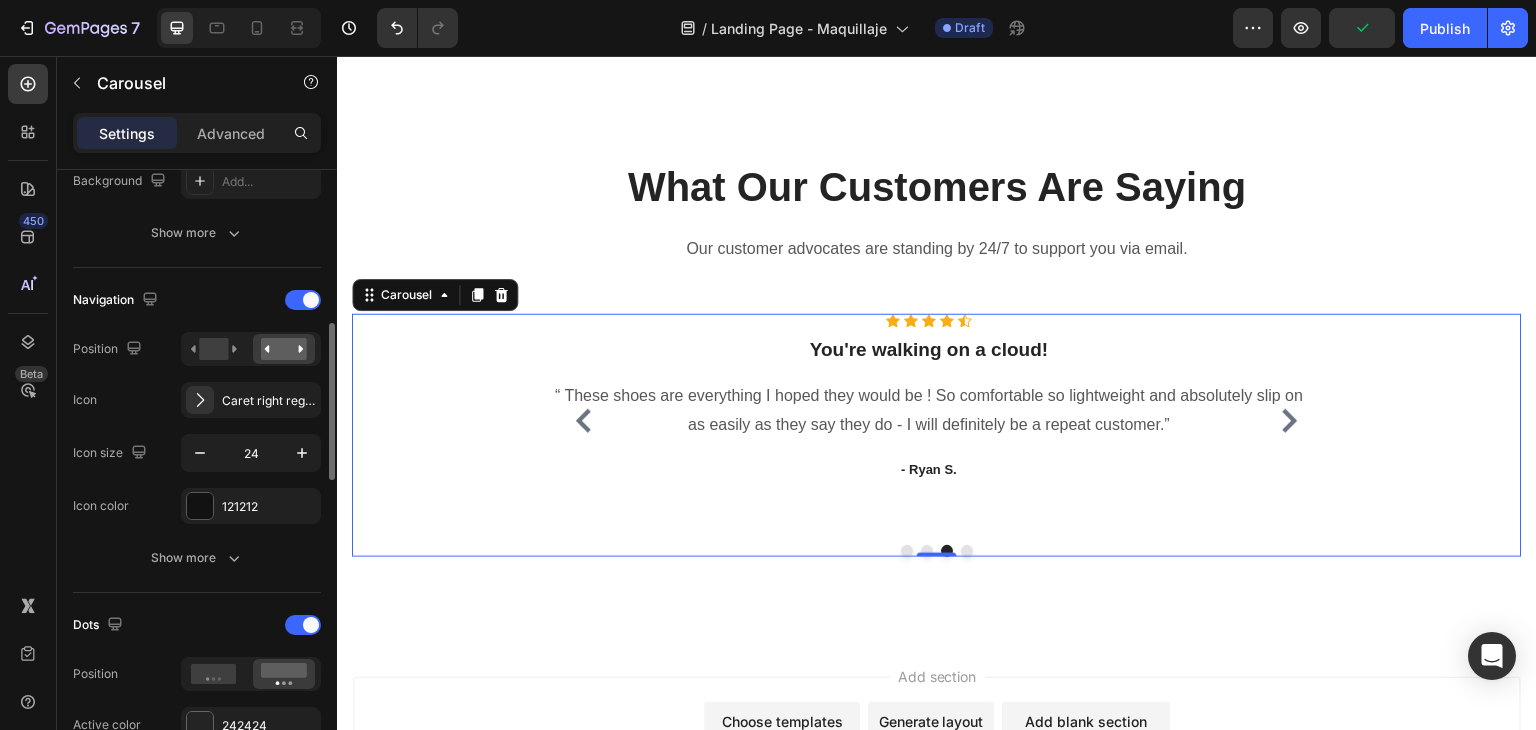 scroll, scrollTop: 0, scrollLeft: 0, axis: both 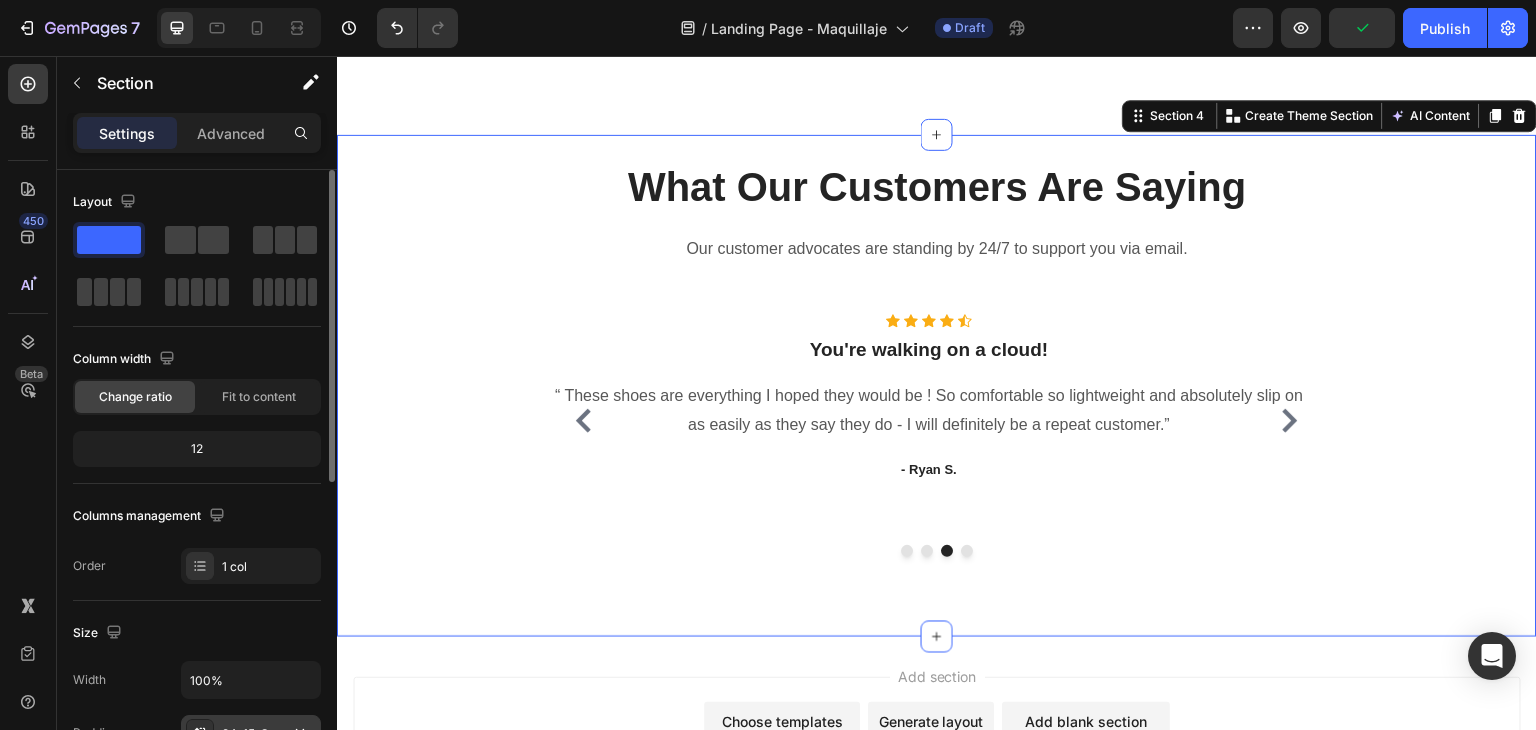 click on "[NUMBER], [NUMBER], [NUMBER], [NUMBER]" at bounding box center (251, 734) 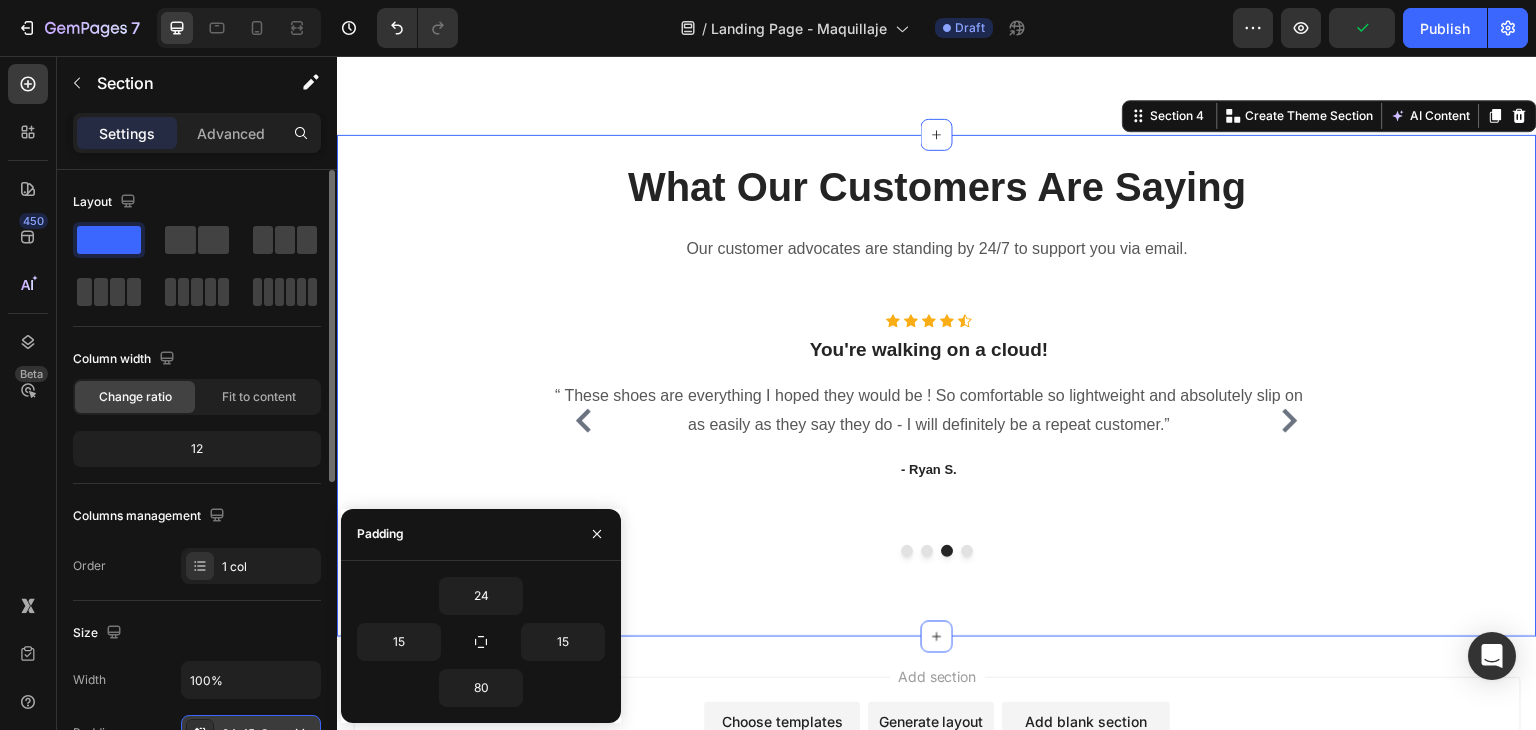 click at bounding box center (200, 733) 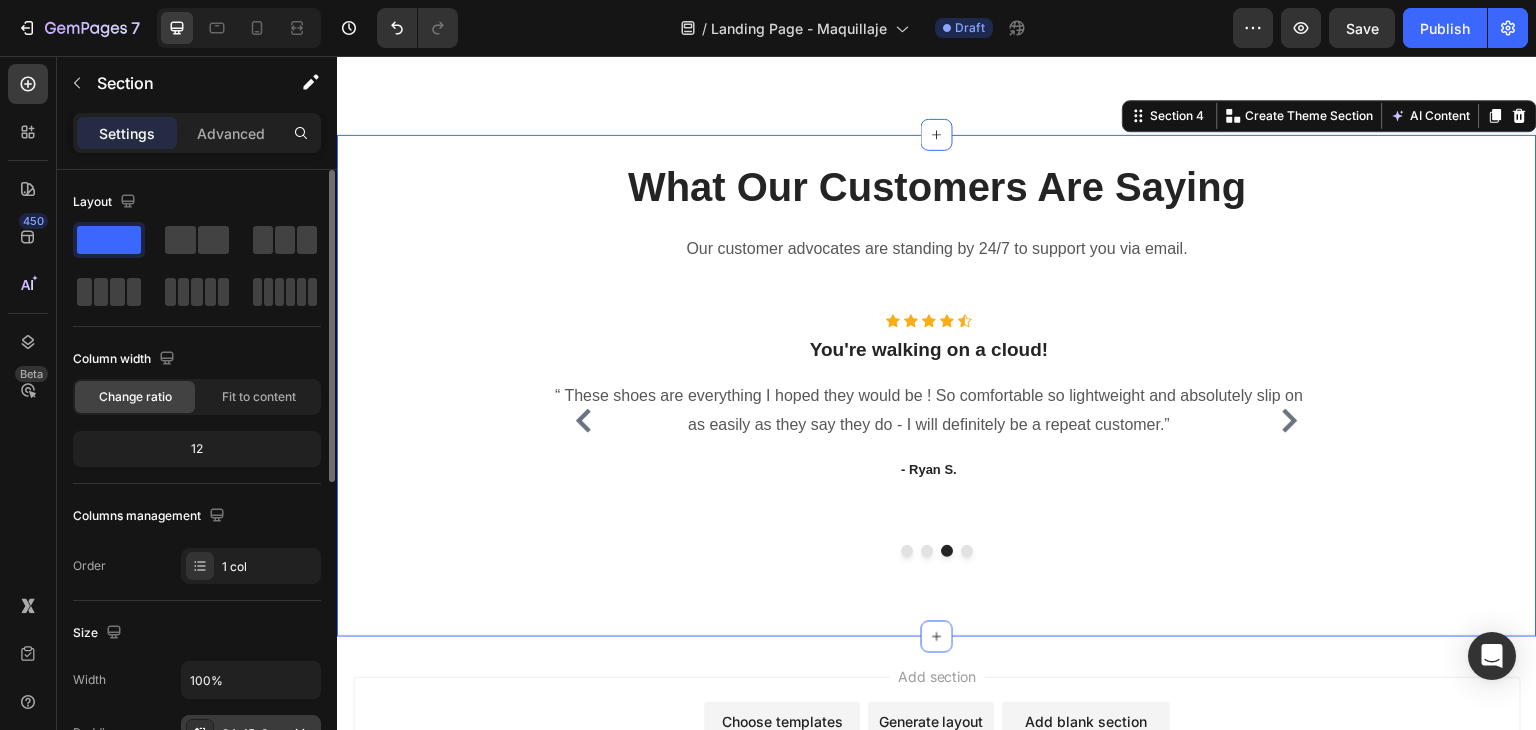 click at bounding box center [200, 733] 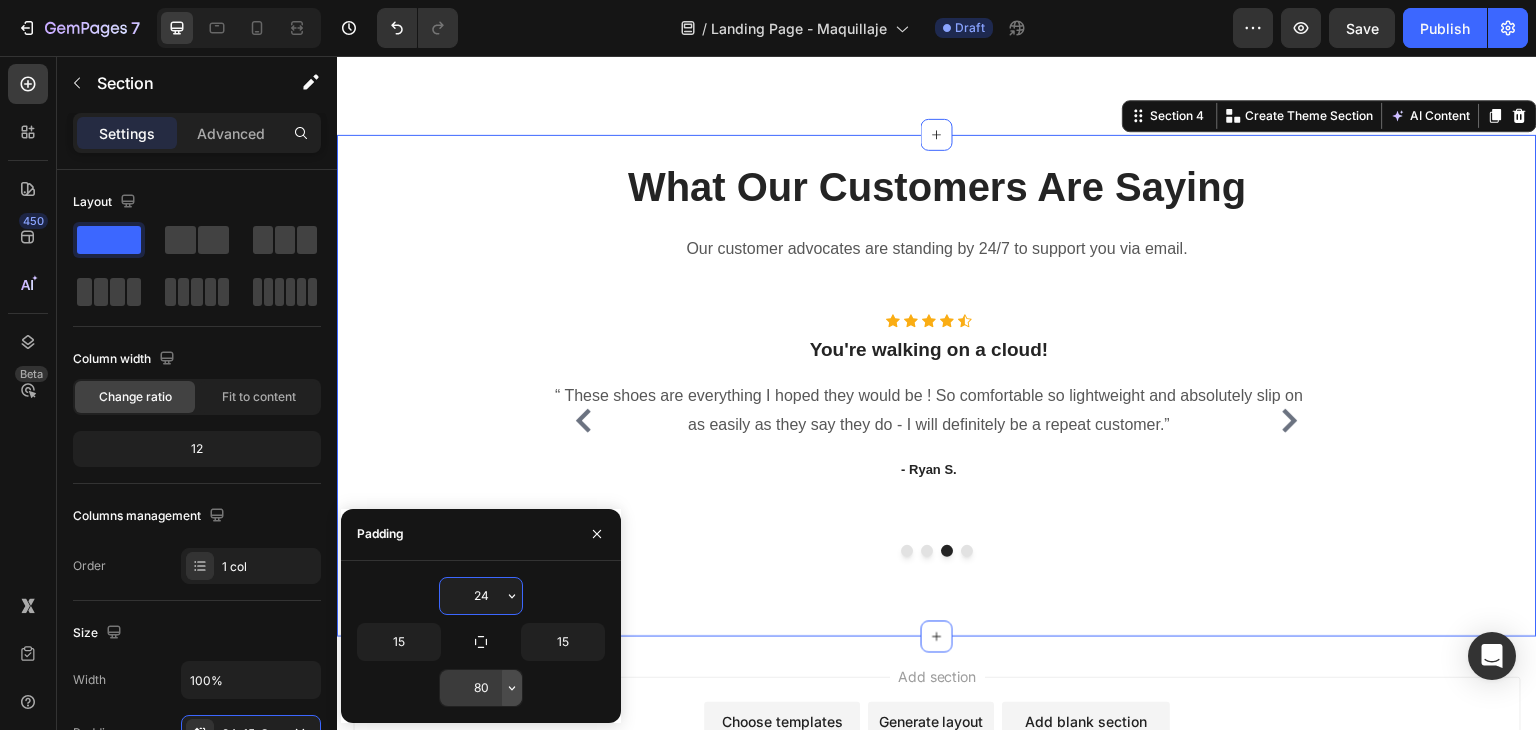 click 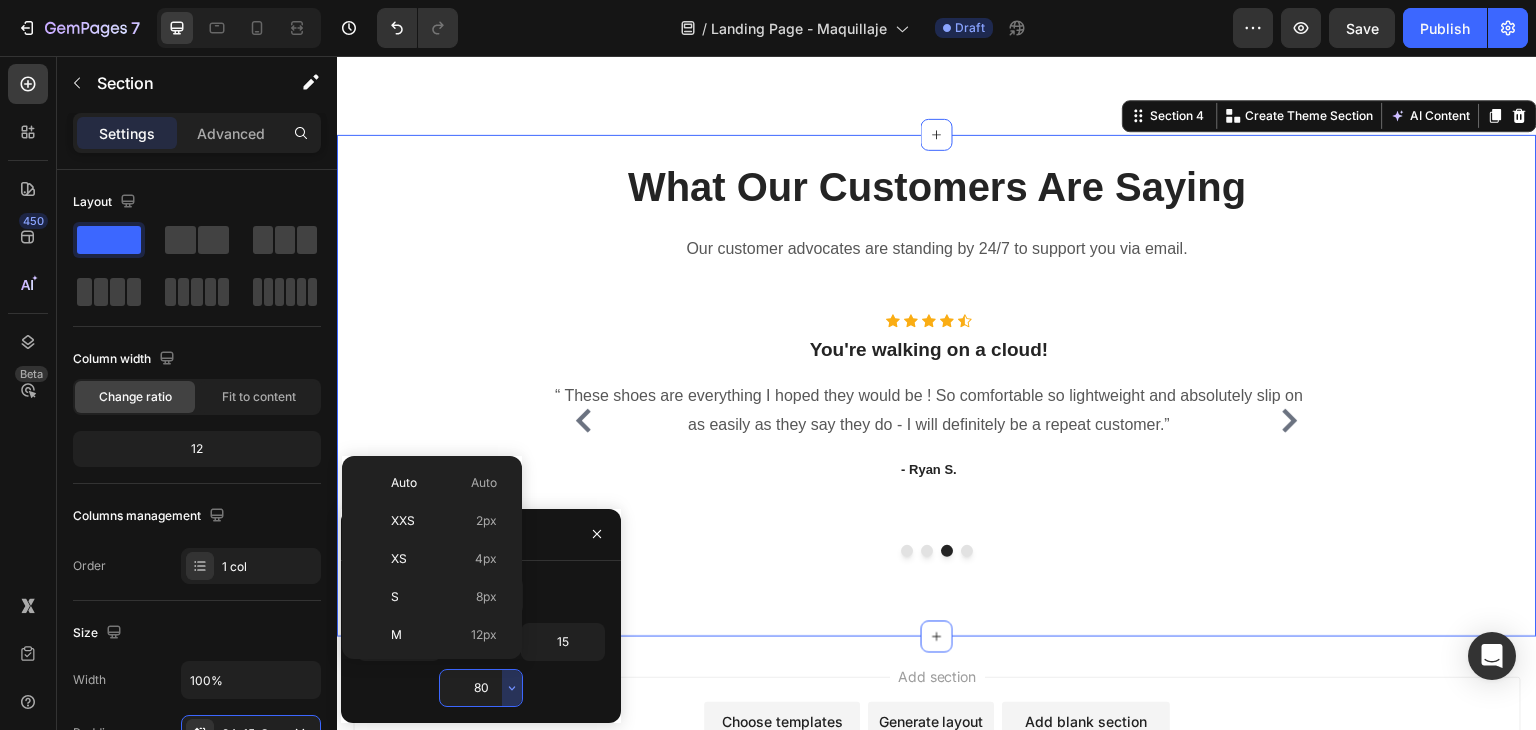 scroll, scrollTop: 216, scrollLeft: 0, axis: vertical 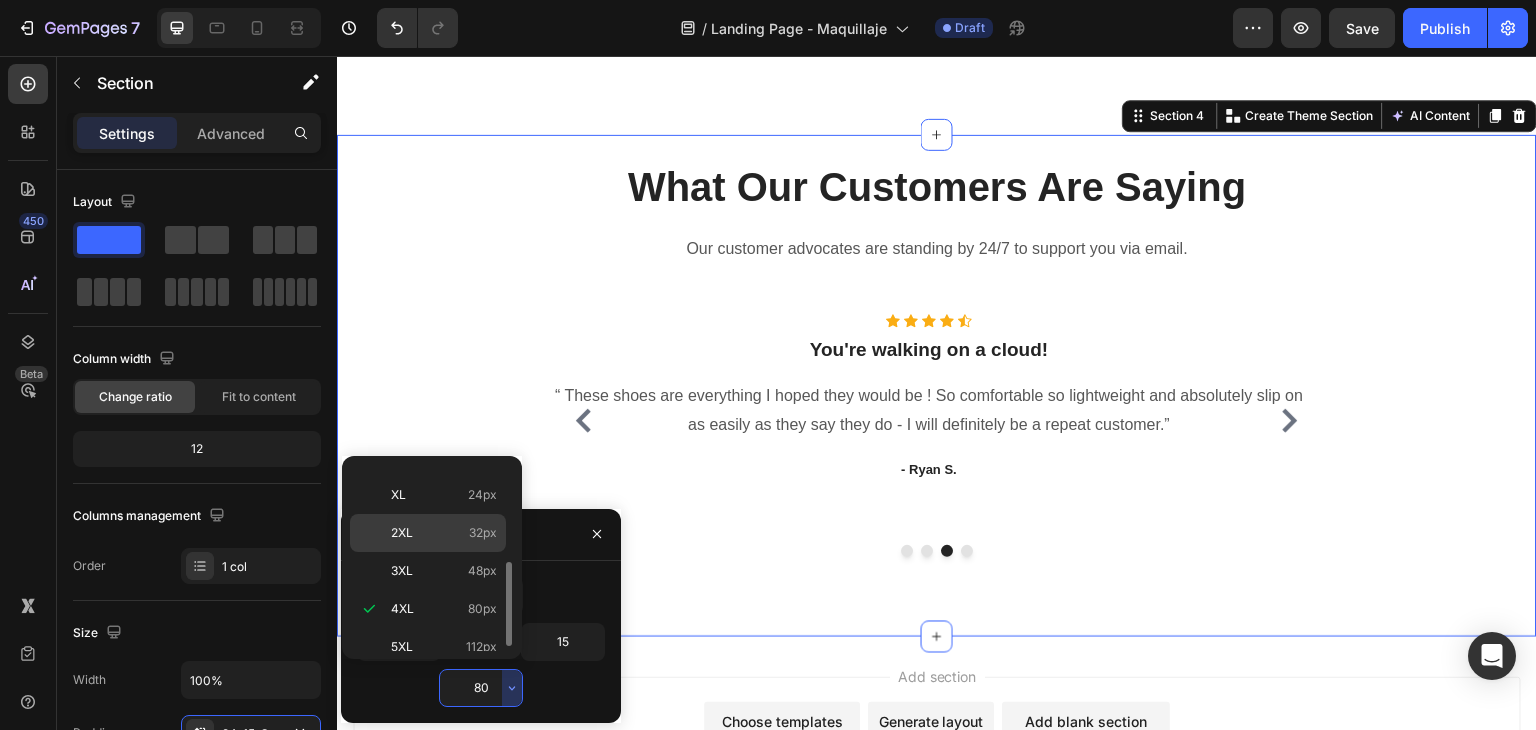 click on "2XL 32px" at bounding box center [444, 533] 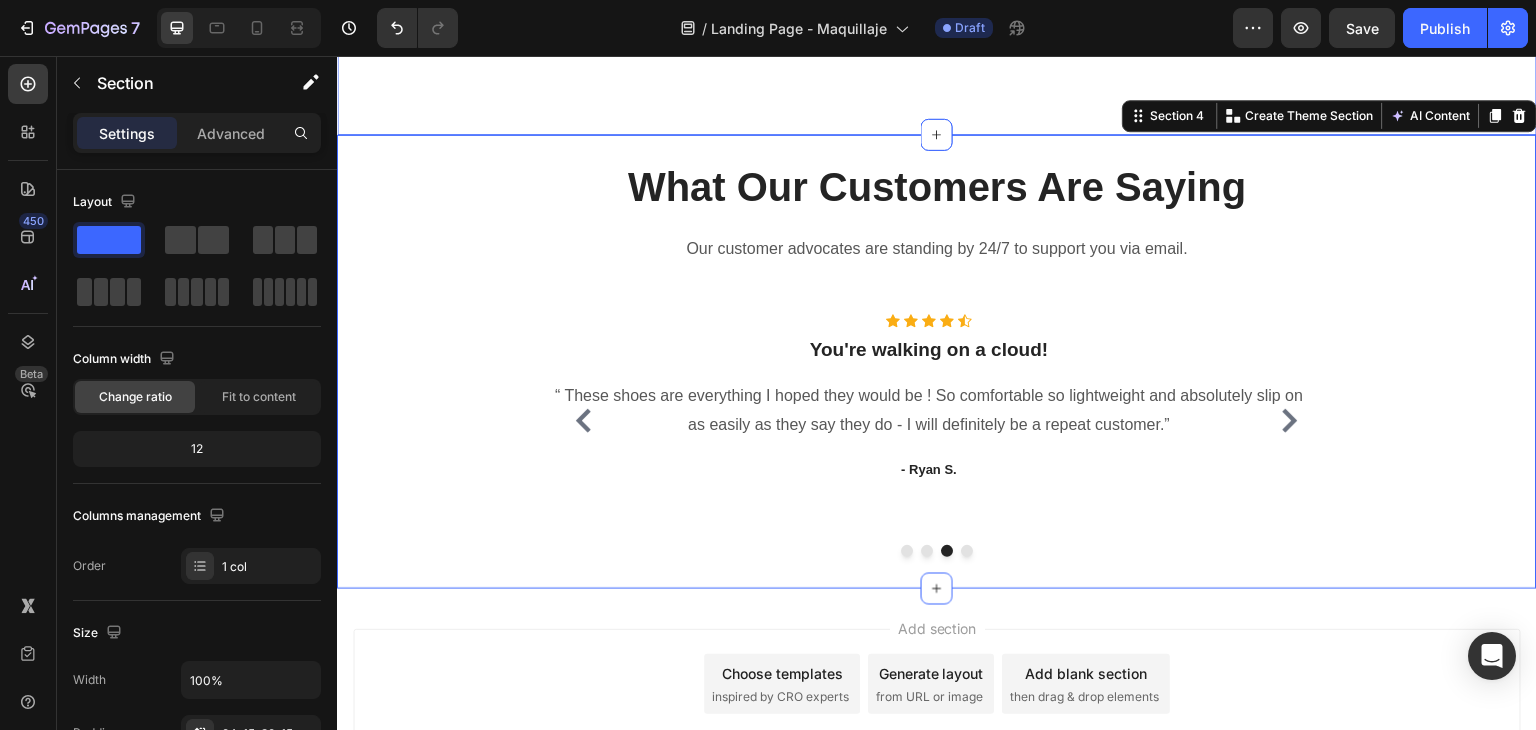 scroll, scrollTop: 2108, scrollLeft: 0, axis: vertical 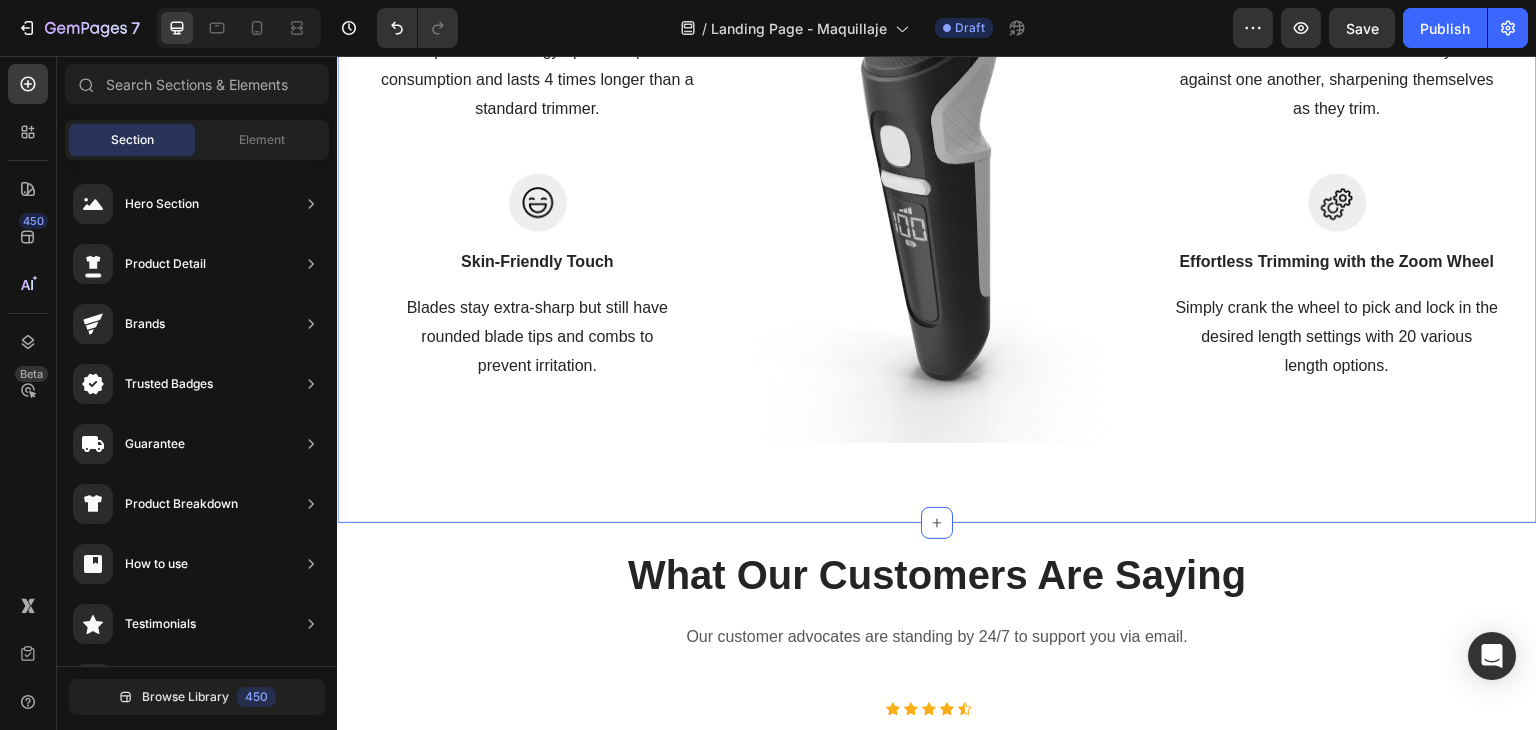 click on "What Our Customers Are Saying" at bounding box center (937, 582) 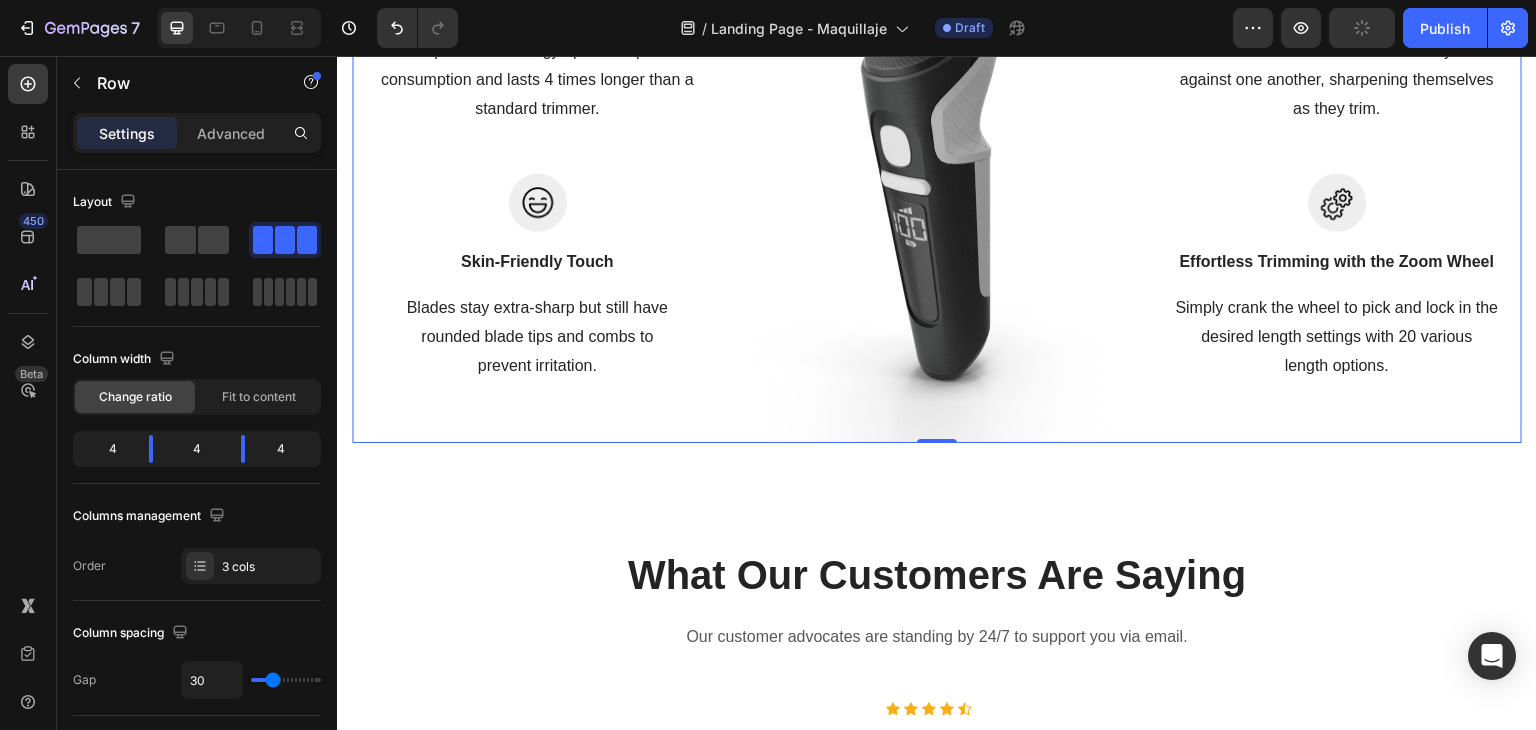click on "Your Choice to Groom with Style & Precision Heading Regain control with the barbering electricals of a lifetime. Text block BUY NOW Button Row Image Long-Lasting Performance Text block Dura power technology optimizes power consumption and lasts 4 times longer than a standard trimmer. Text block Row Image Skin-Friendly Touch Text block Blades stay extra-sharp but still have  rounded blade tips and combs to  prevent irritation. Text block Row Image Image Self-Sharpening Stainless Steel Blades Text block The trimmer's steel blades delicately rub  against one another, sharpening themselves  as they trim. Text block Row Image Effortless Trimming with the Zoom Wheel Text block Simply crank the wheel to pick and lock in the desired length settings with 20 various length options. Text block Row Row   0 Section 3" at bounding box center (937, 39) 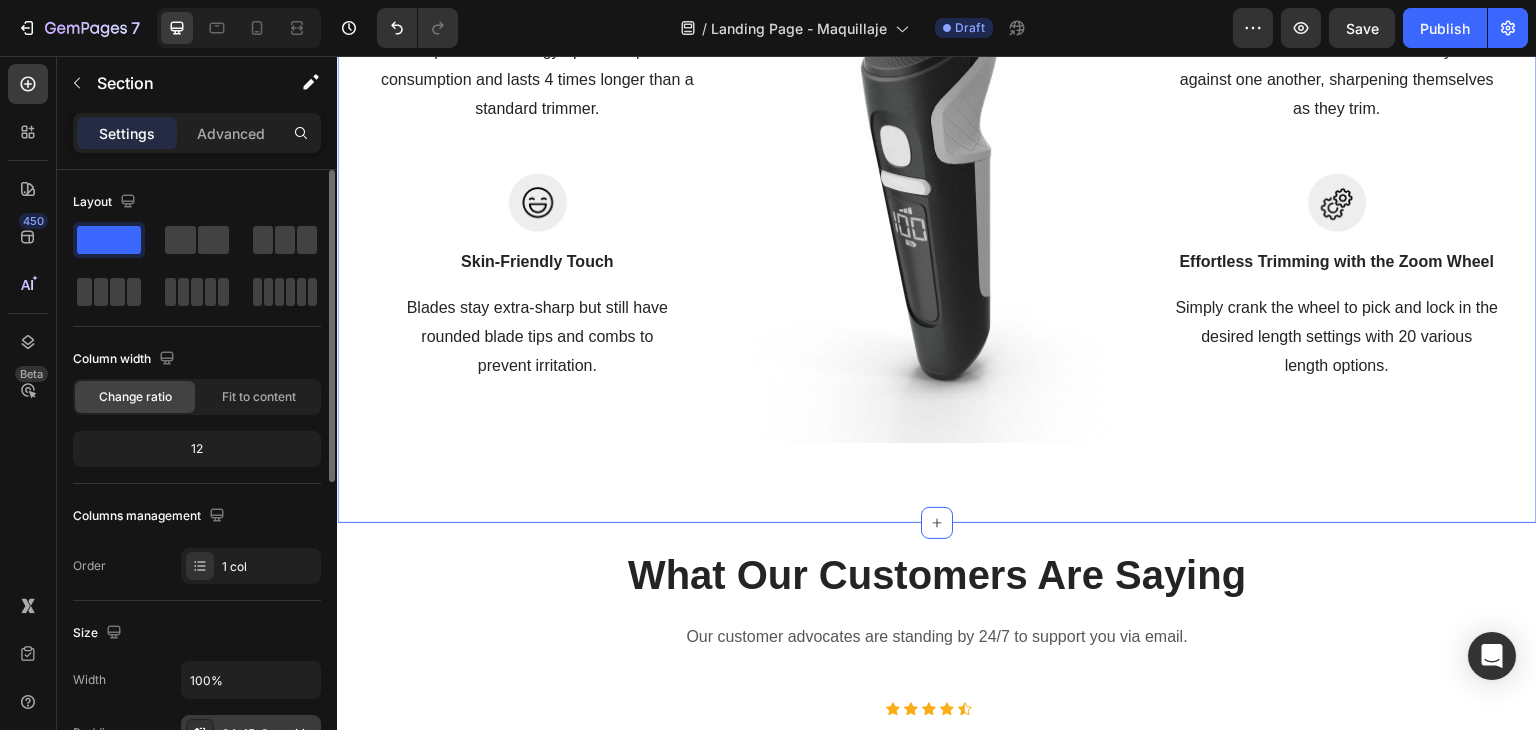 click 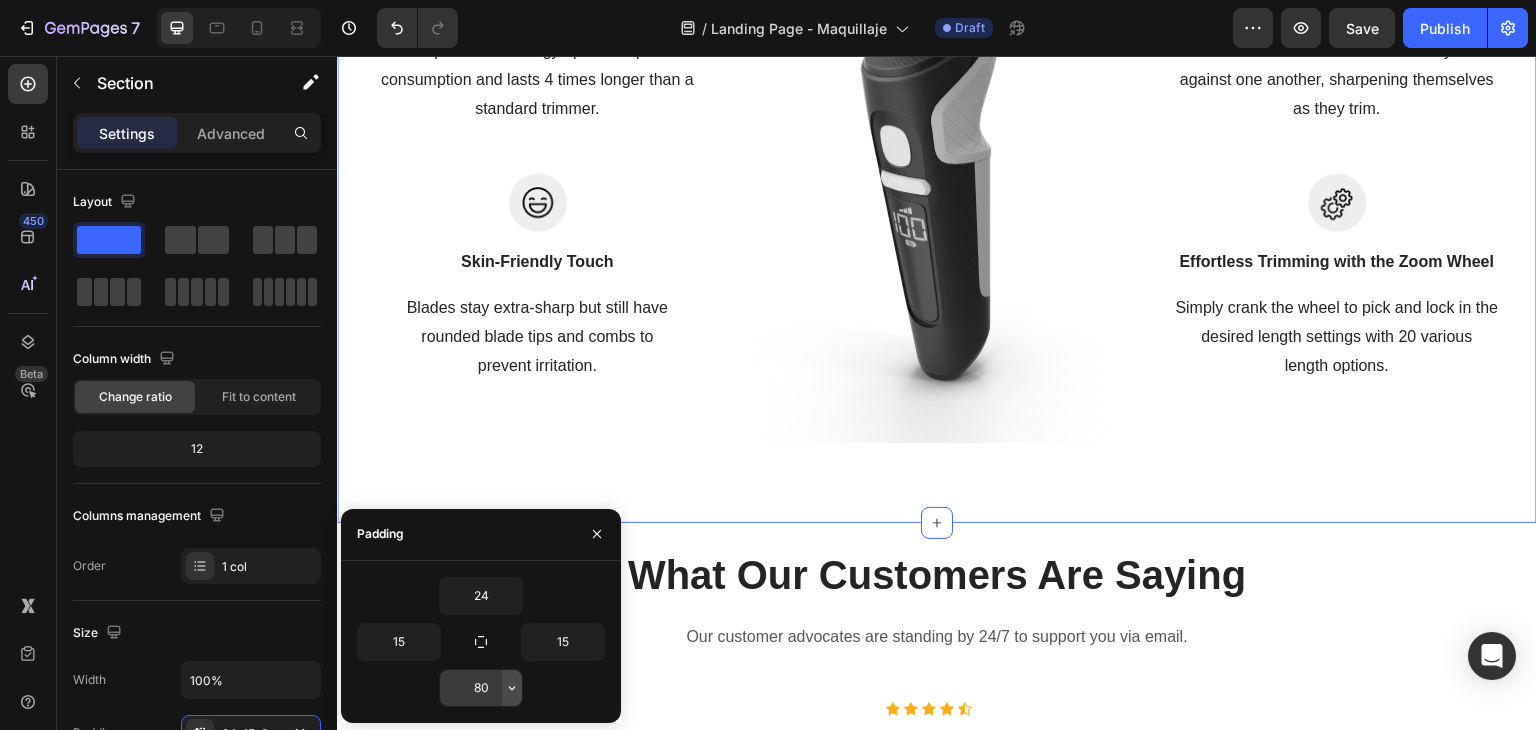 click 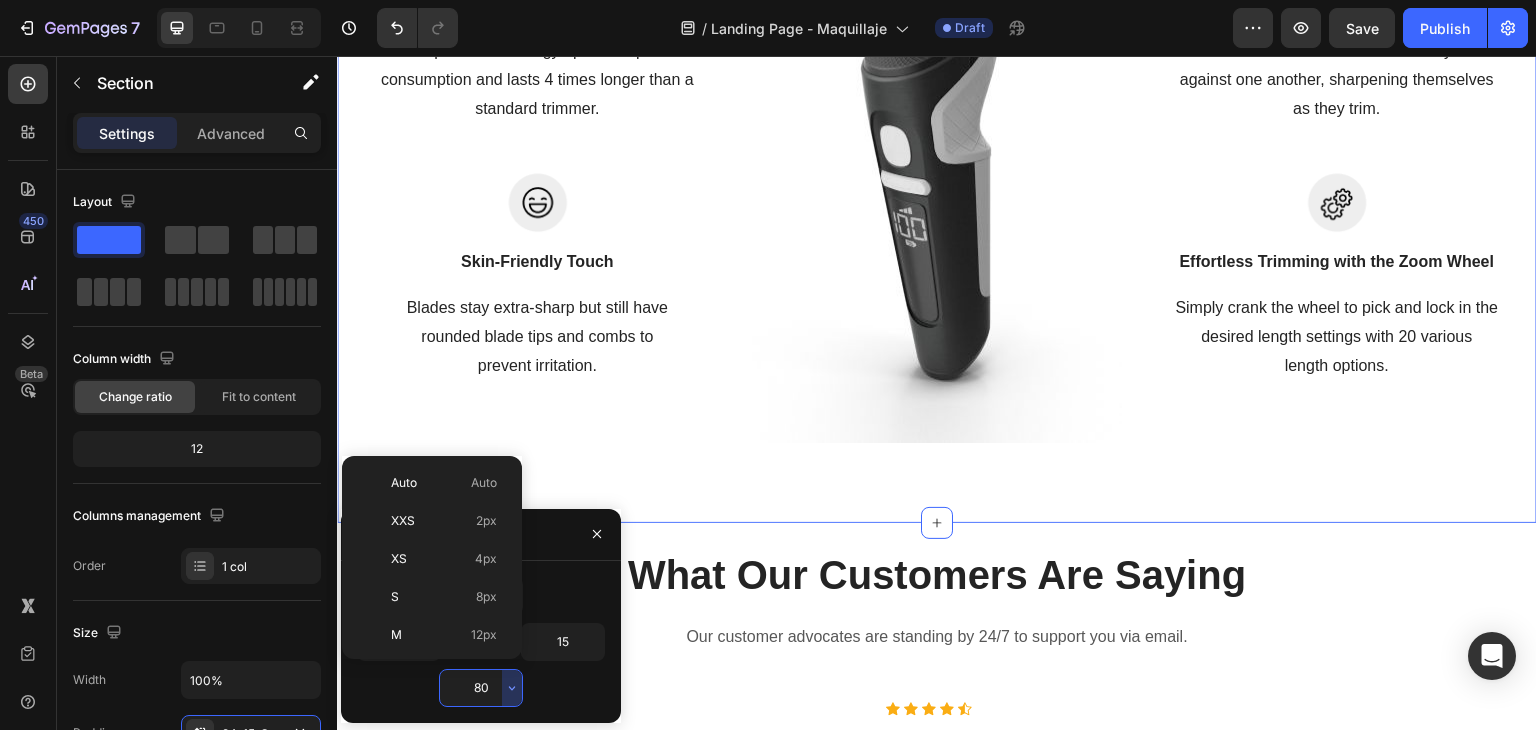 scroll, scrollTop: 216, scrollLeft: 0, axis: vertical 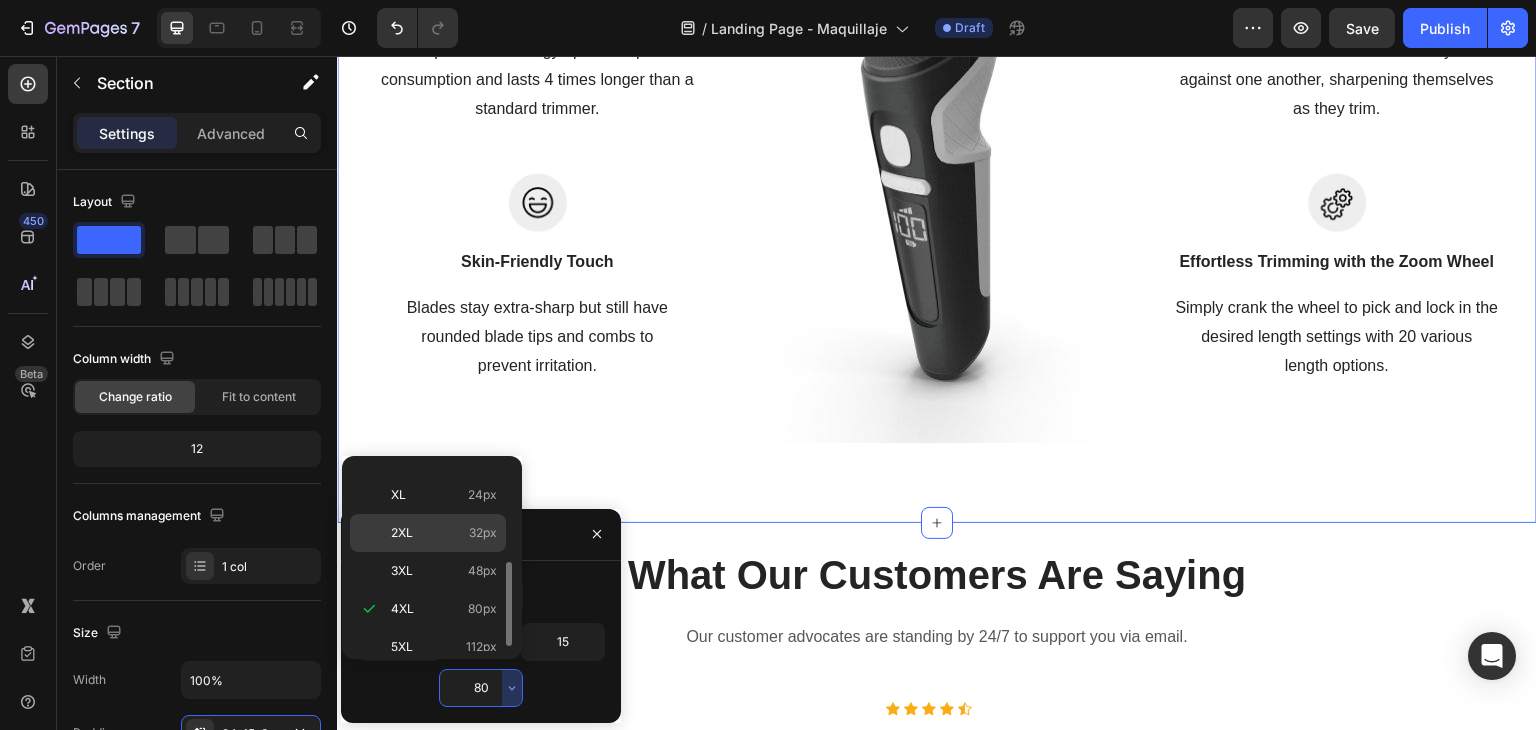 click on "32px" at bounding box center [483, 533] 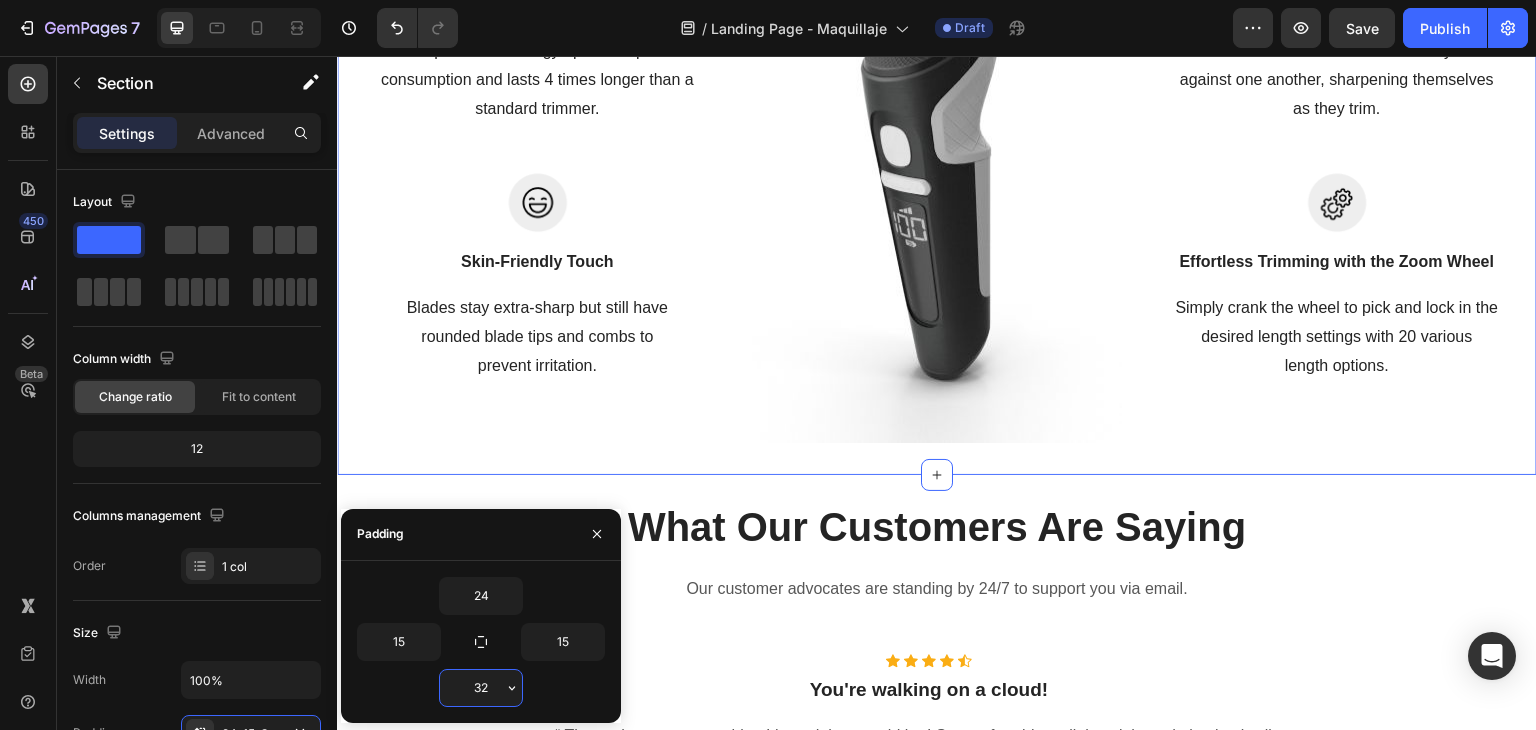 click on "32" at bounding box center [481, 688] 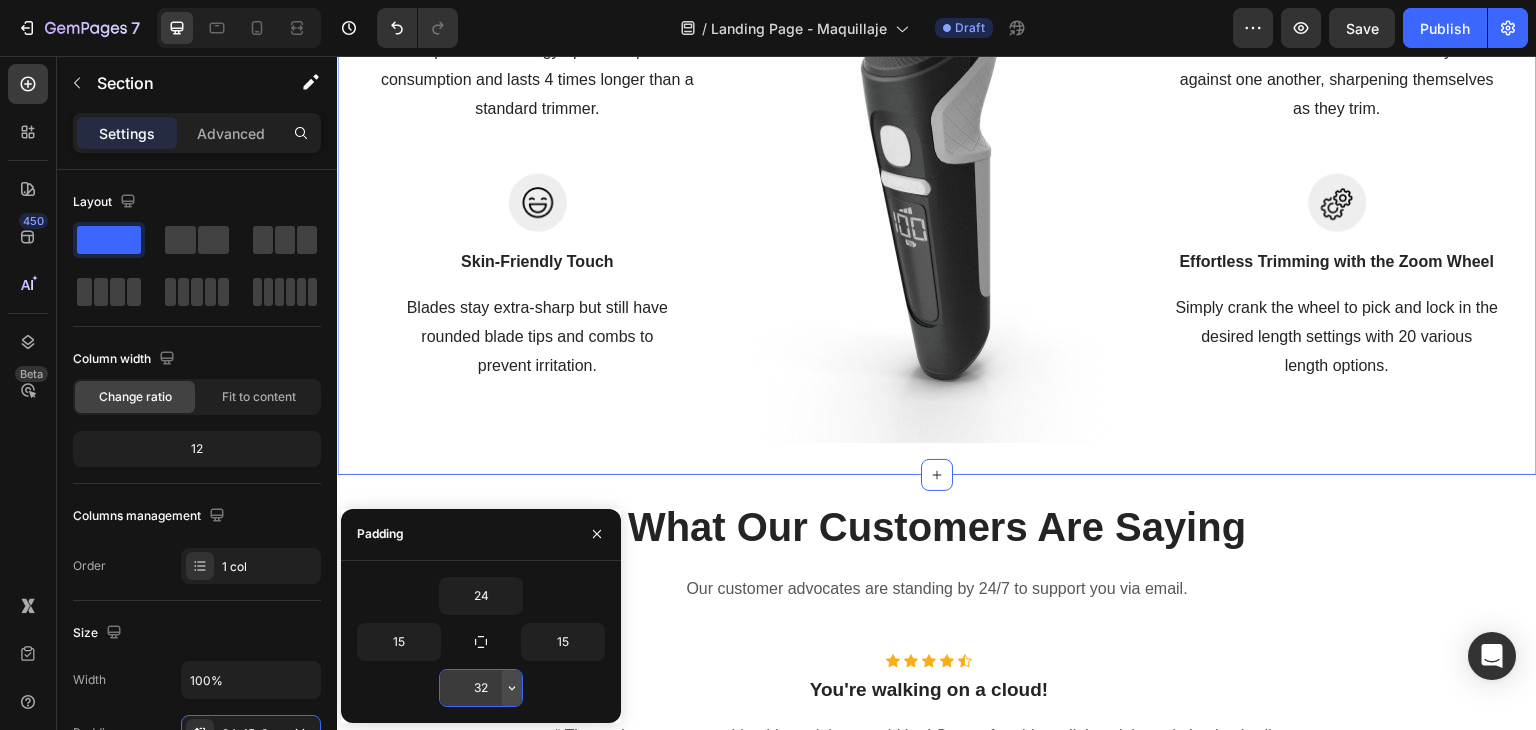 click 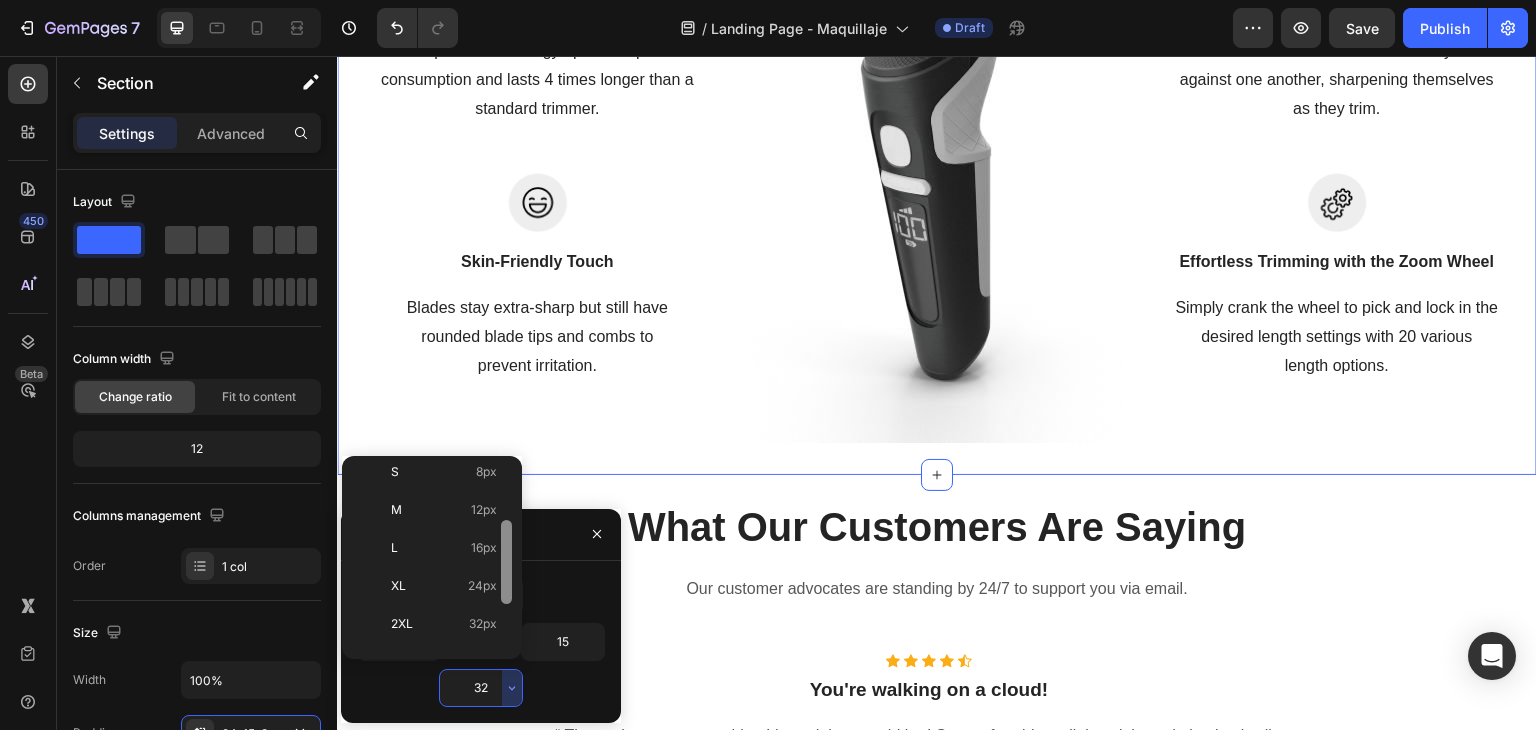 drag, startPoint x: 510, startPoint y: 532, endPoint x: 519, endPoint y: 594, distance: 62.649822 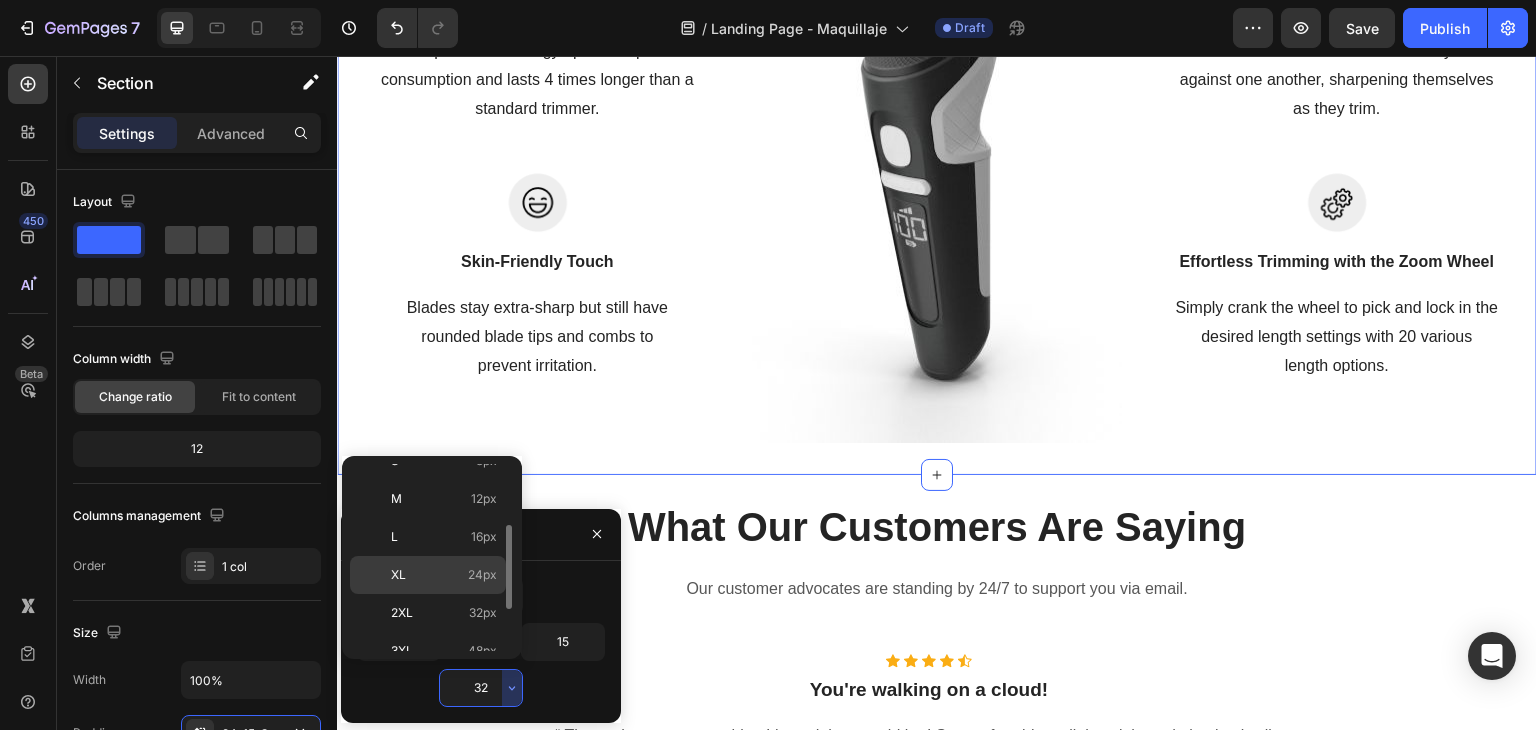 click on "XL 24px" at bounding box center (444, 575) 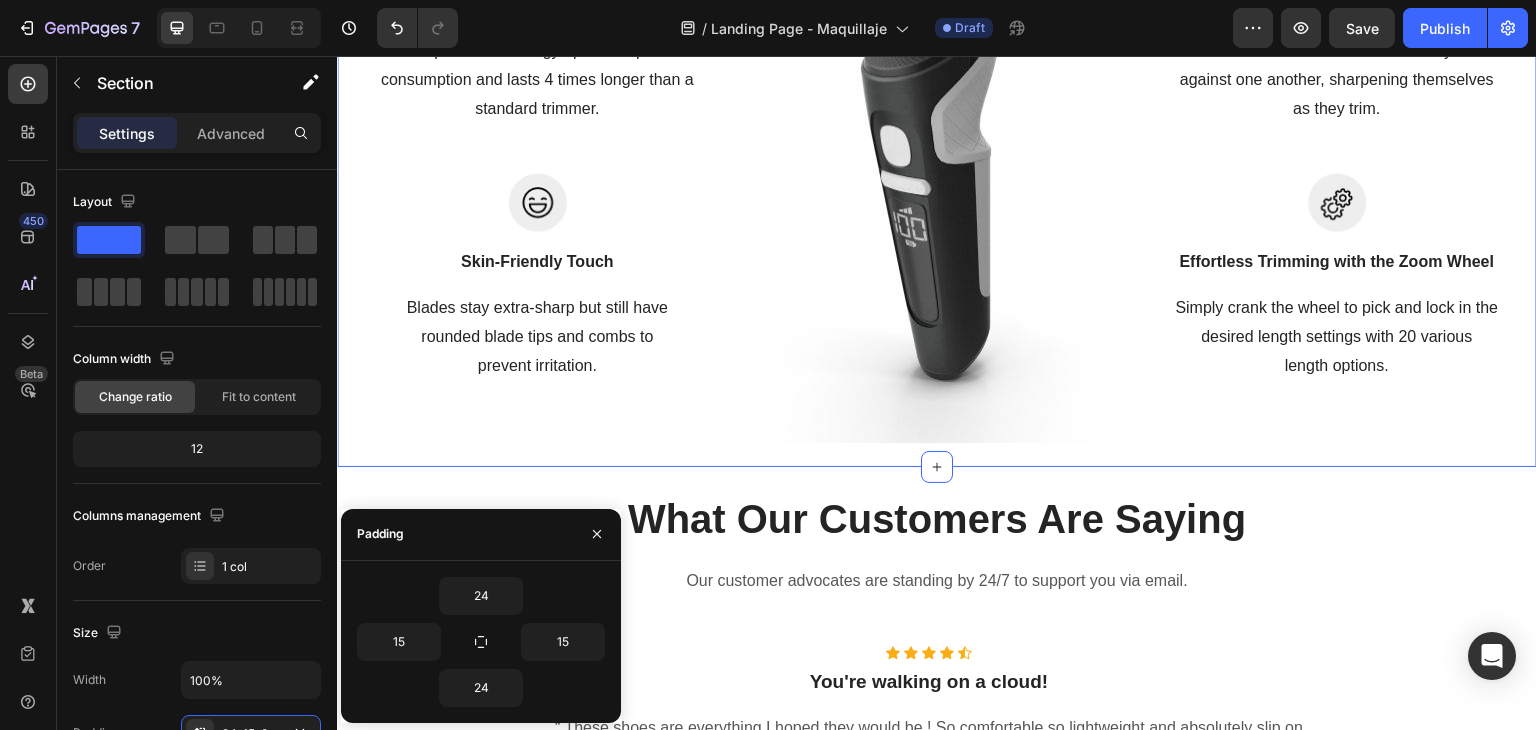 click on "24" at bounding box center (481, 596) 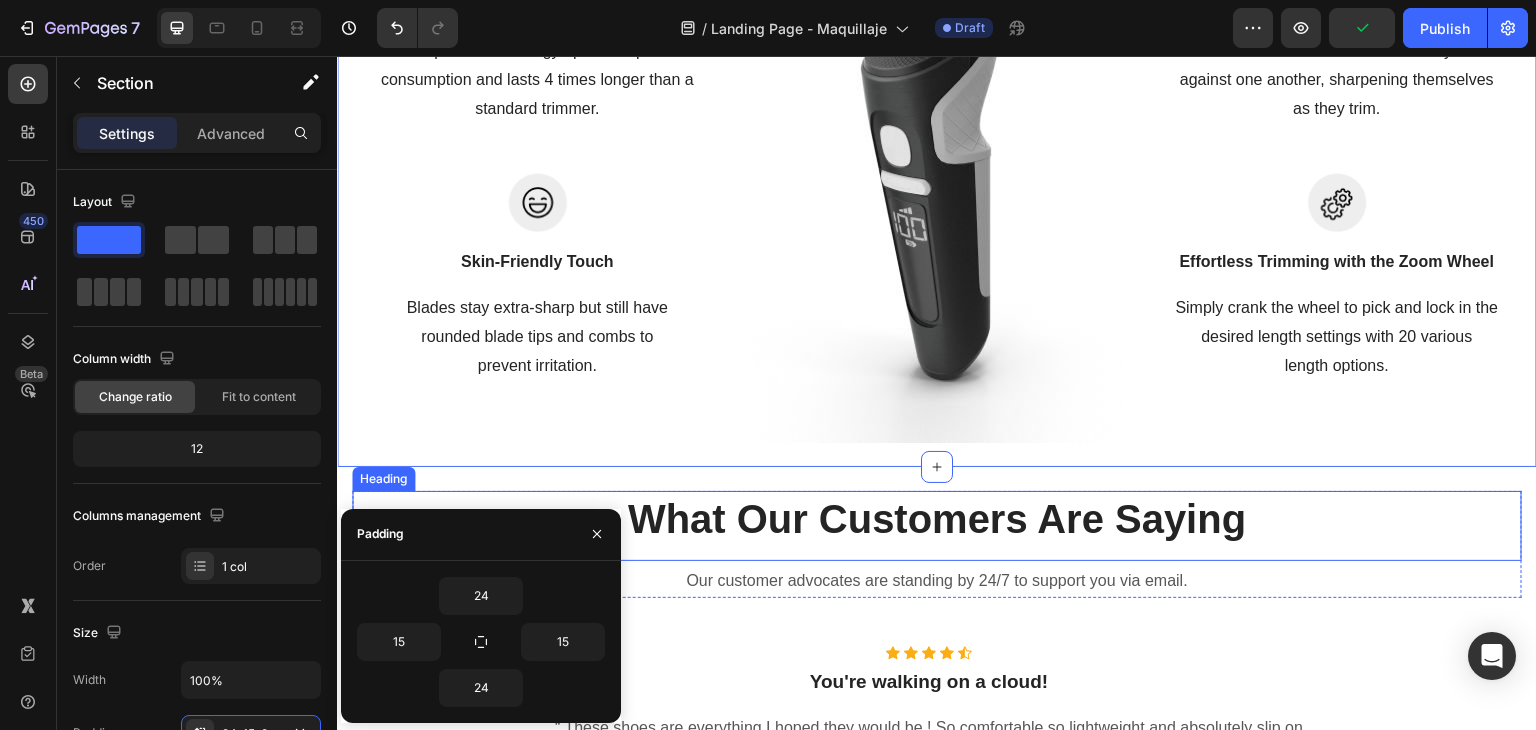 click on "What Our Customers Are Saying" at bounding box center (937, 526) 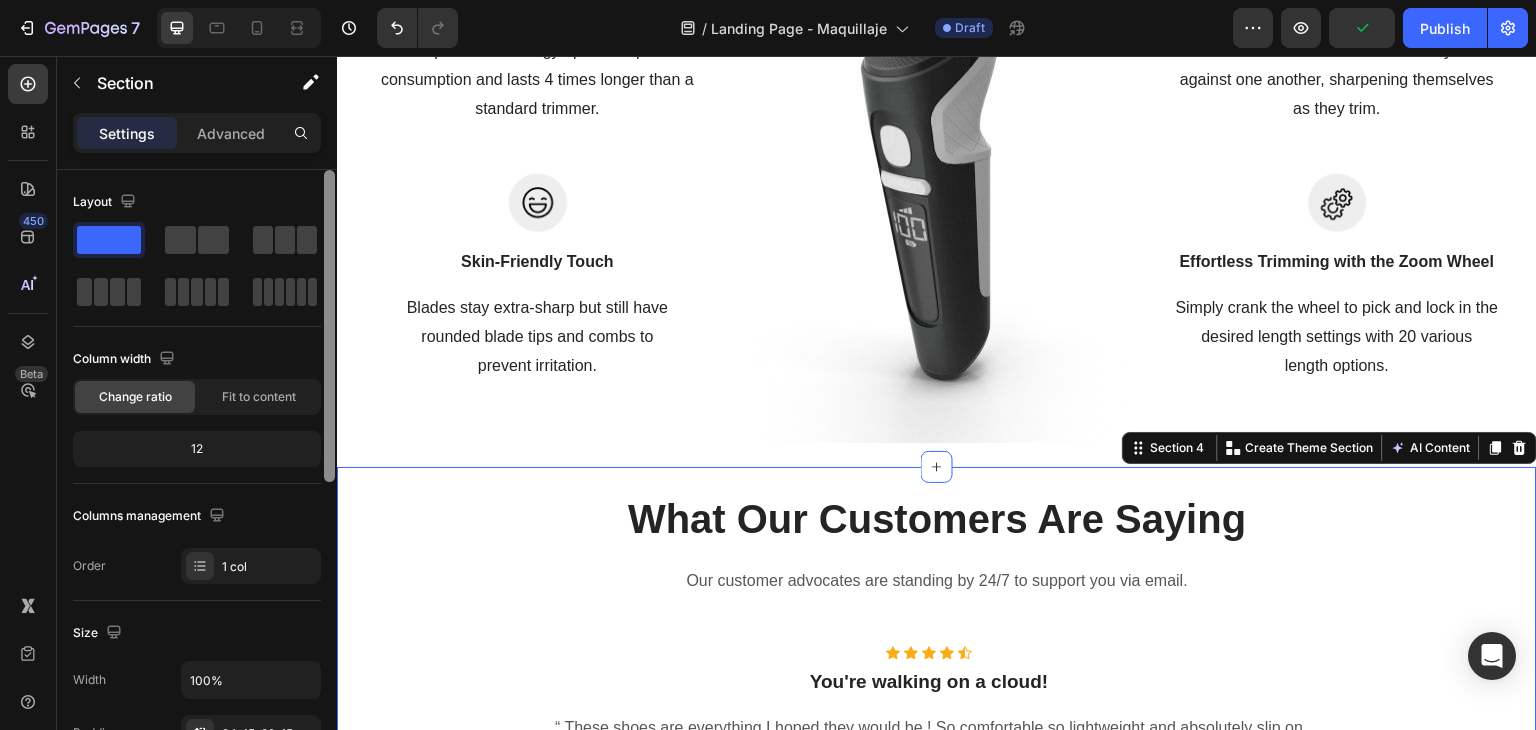 click at bounding box center [329, 326] 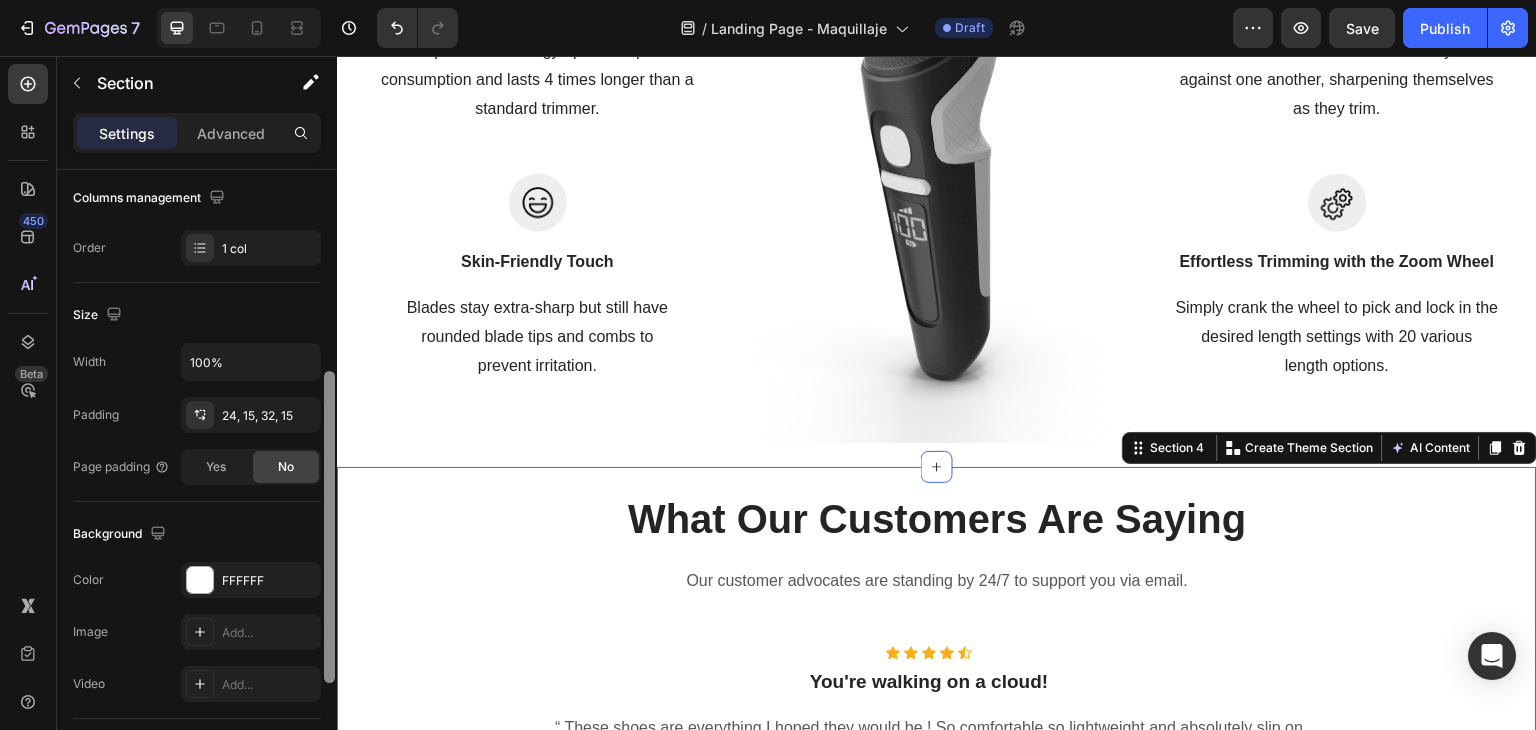 scroll, scrollTop: 361, scrollLeft: 0, axis: vertical 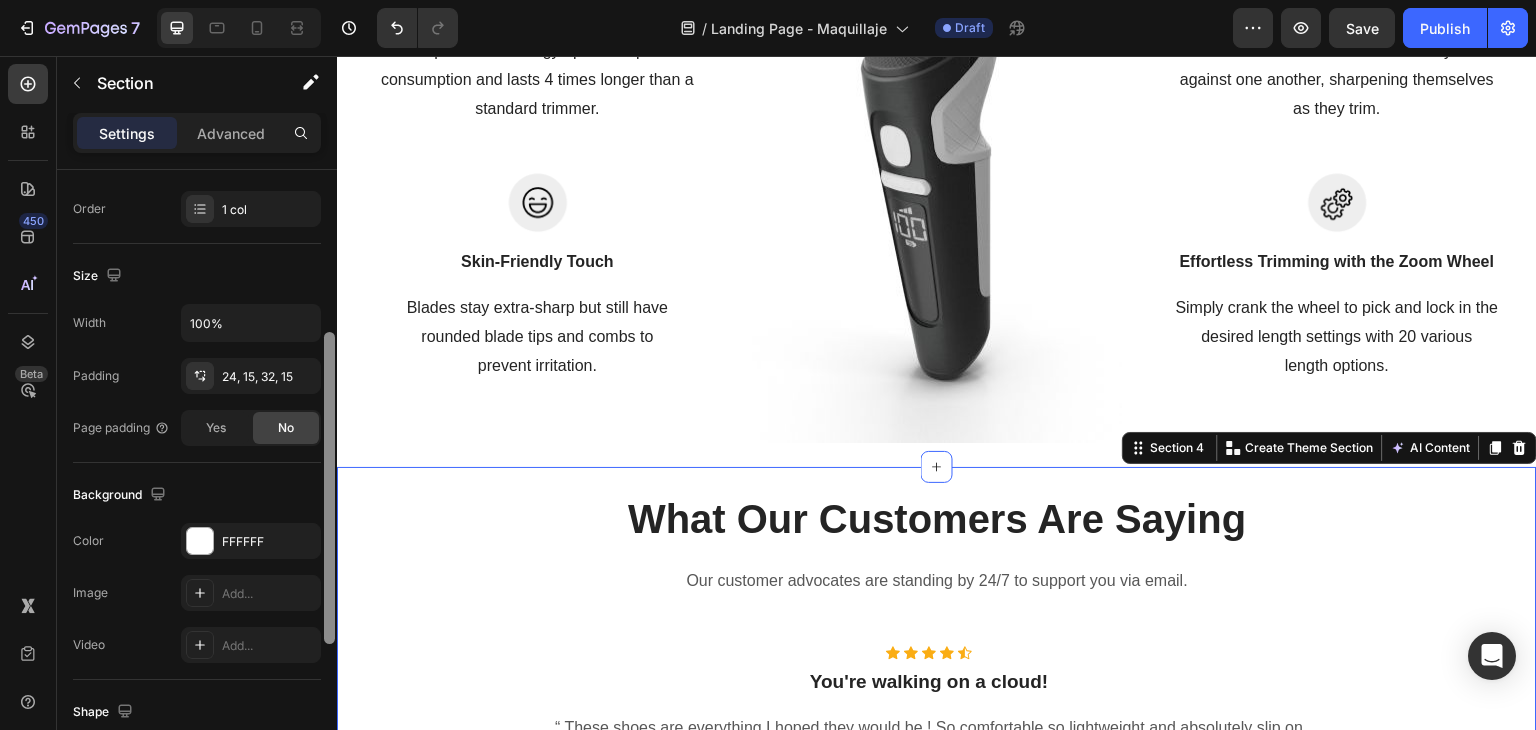 drag, startPoint x: 332, startPoint y: 419, endPoint x: 329, endPoint y: 541, distance: 122.03688 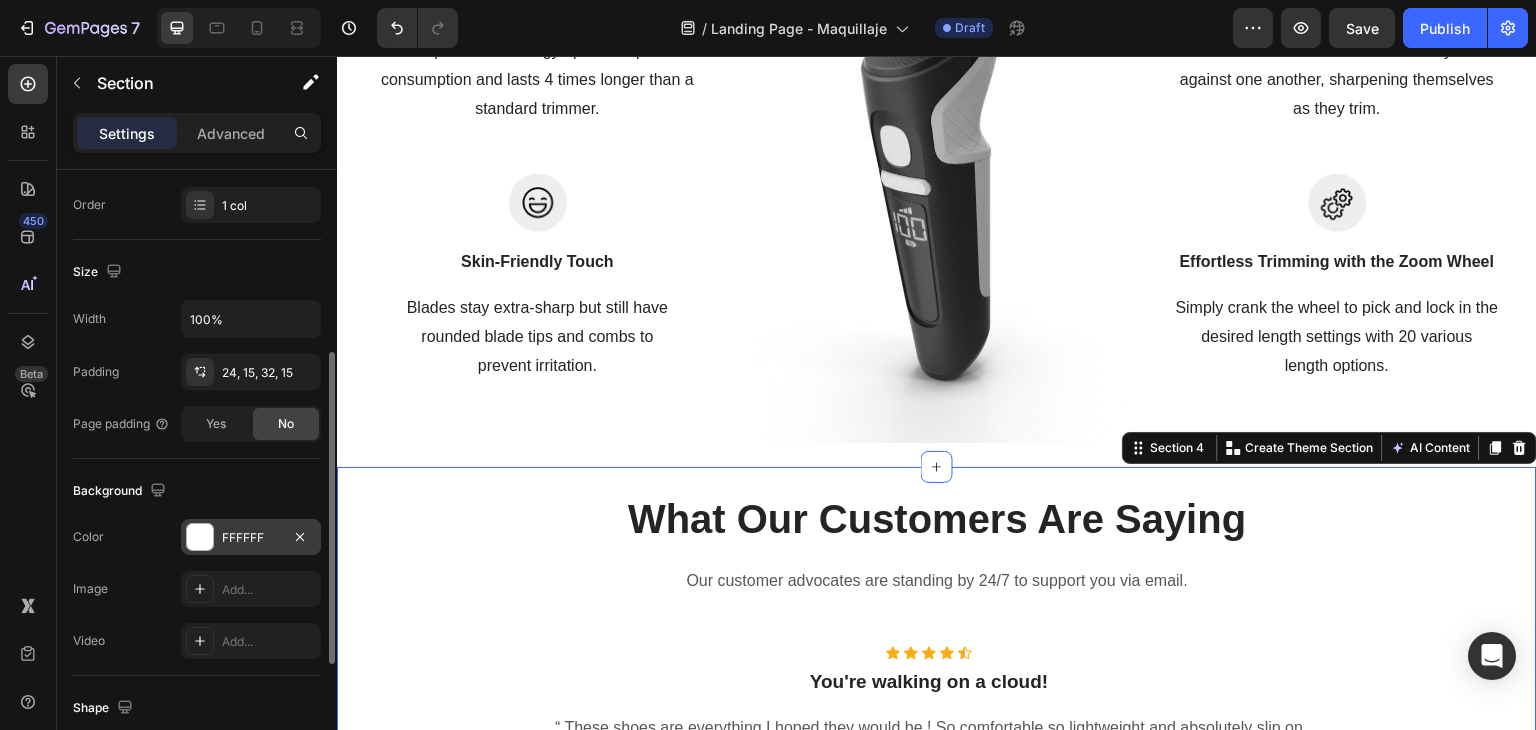 click at bounding box center [200, 537] 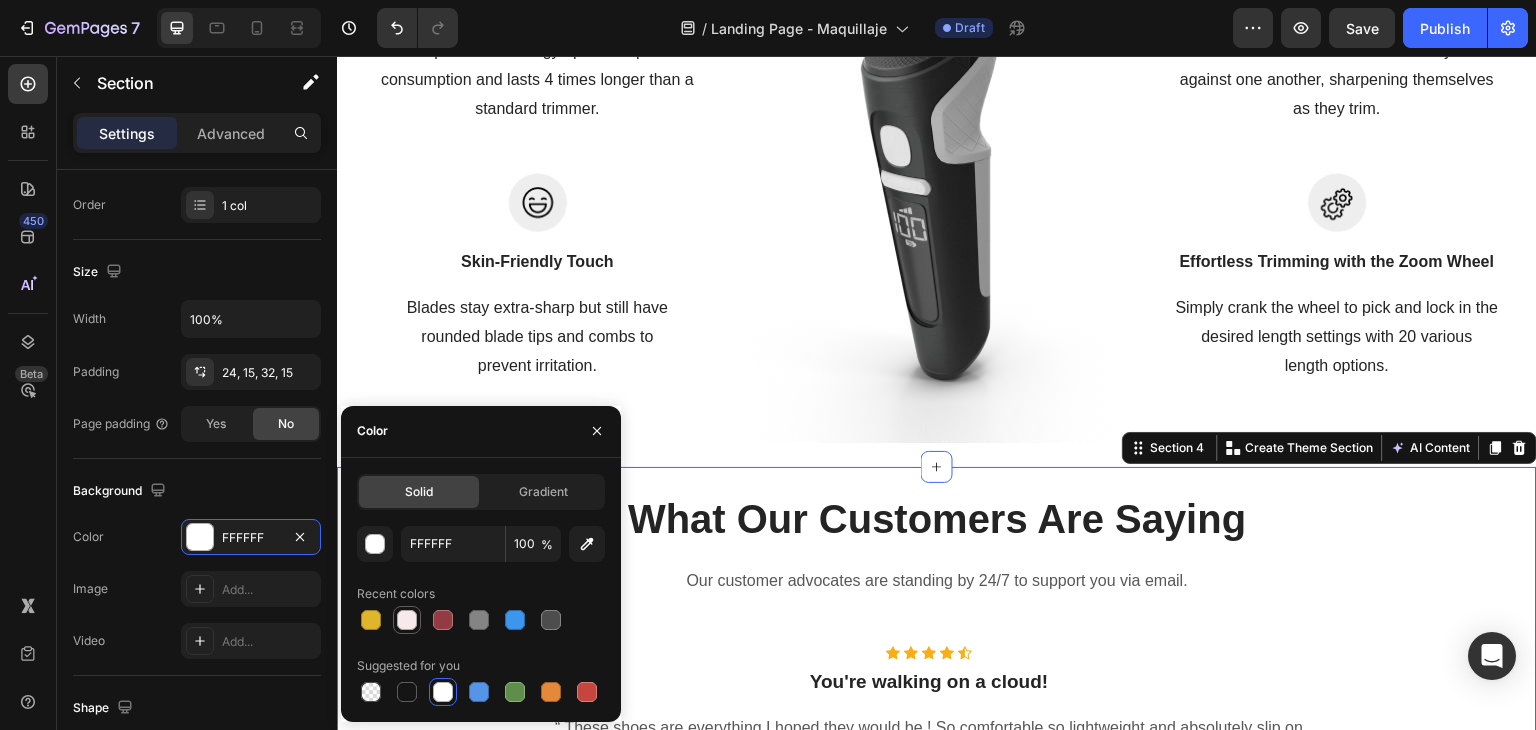 click at bounding box center (407, 620) 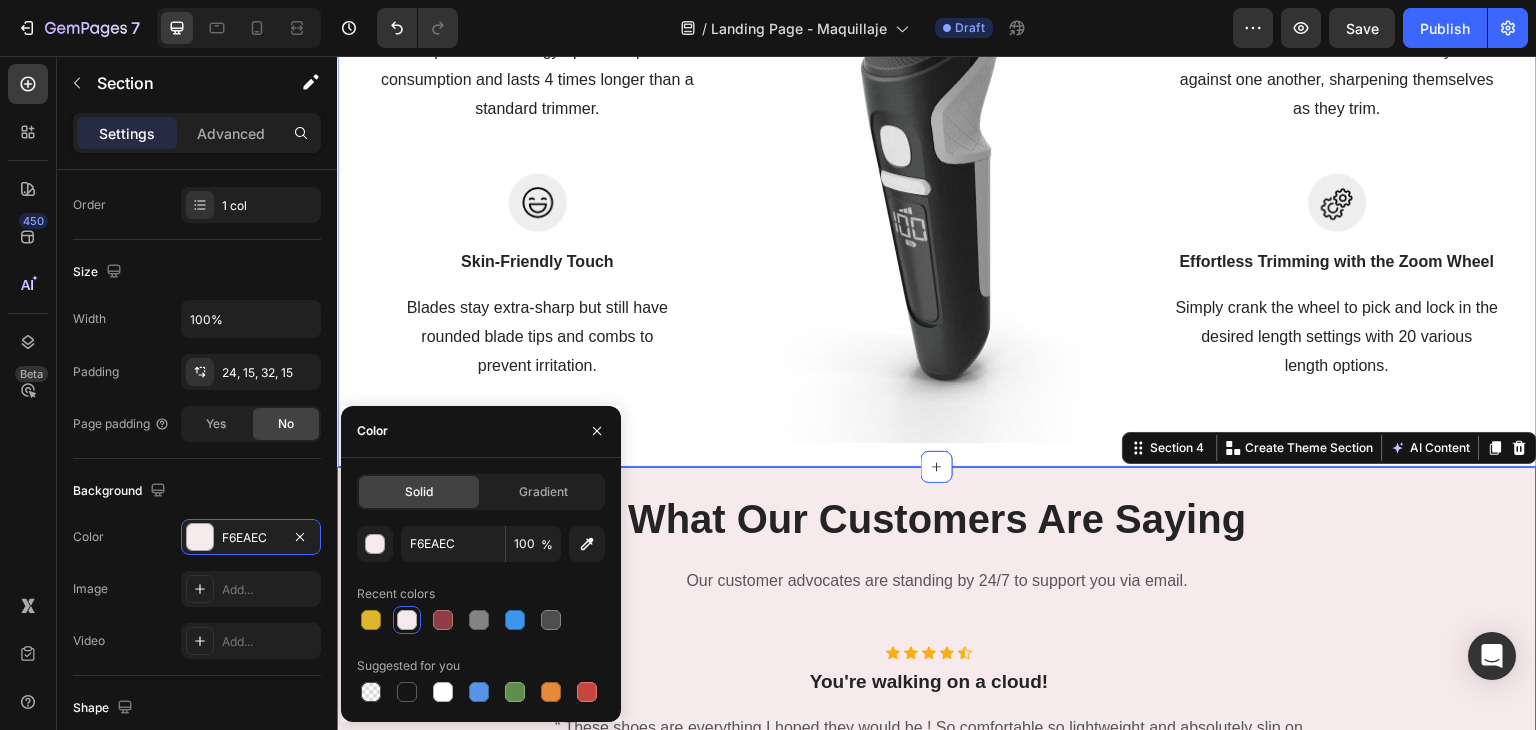 scroll, scrollTop: 360, scrollLeft: 0, axis: vertical 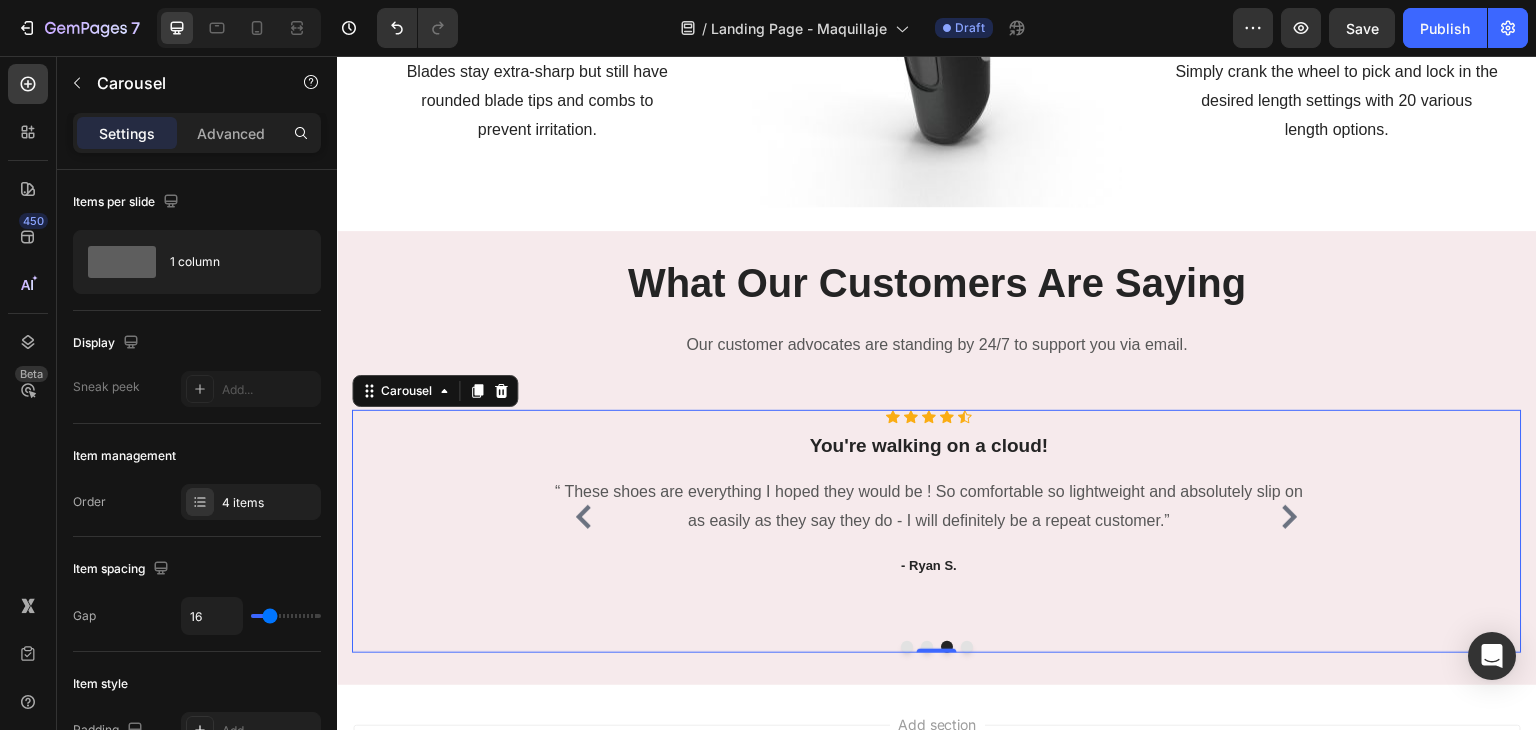 click on "Icon                Icon                Icon                Icon
Icon Icon List Hoz You're walking on a cloud! Heading “ These shoes are everything I hoped they would be ! So comfortable so lightweight and absolutely slip on as easily as they say they do - I will definitely be a repeat customer.” Text block - Ryan S. Text block                Icon                Icon                Icon                Icon
Icon Icon List Hoz You're walking on a cloud! Heading “ These shoes are everything I hoped they would be ! So comfortable so lightweight and absolutely slip on as easily as they say they do - I will definitely be a repeat customer.” Text block - Ryan S. Text block                Icon                Icon                Icon                Icon
Icon Icon List Hoz You're walking on a cloud! Heading Text block - Ryan S. Text block                Icon                Icon                Icon                Icon" at bounding box center (937, 532) 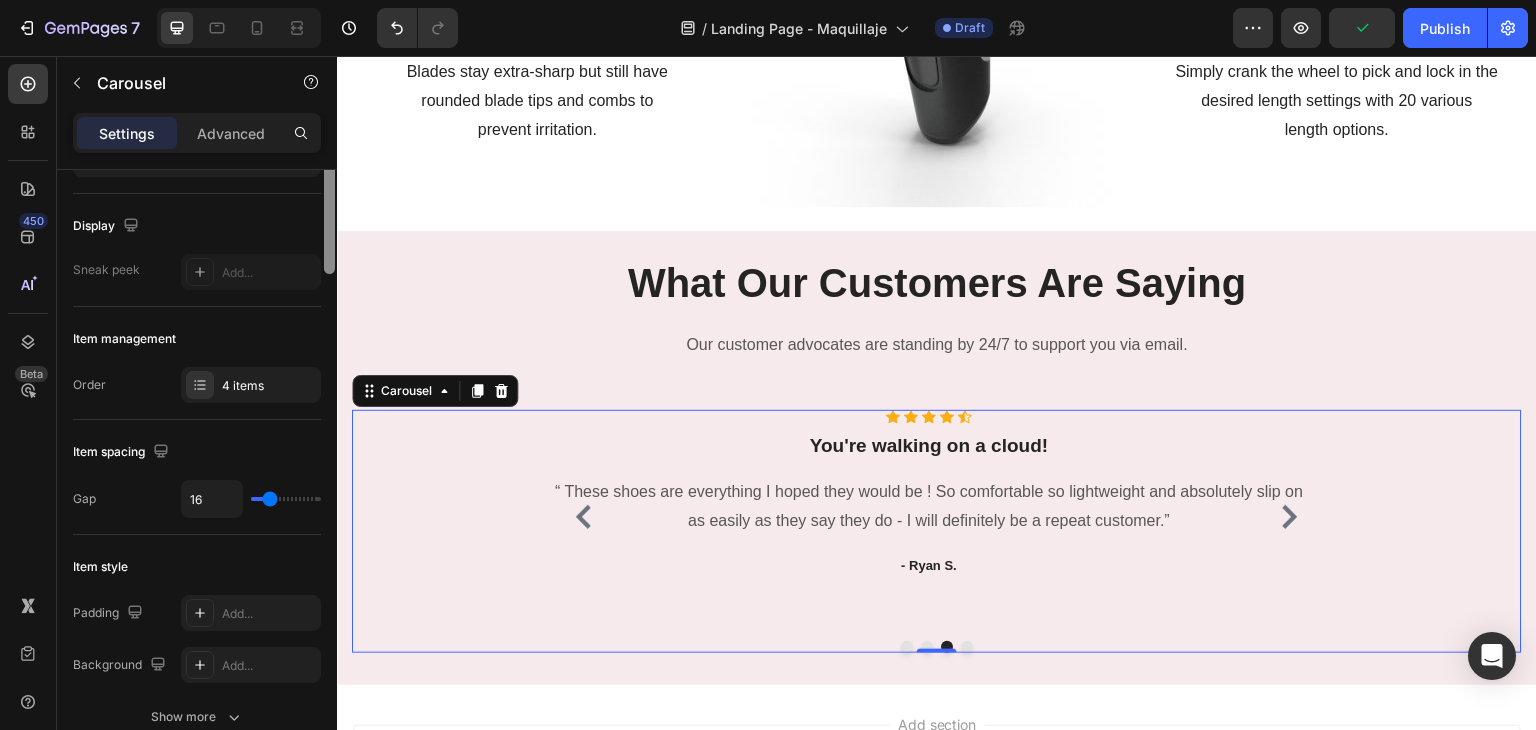 scroll, scrollTop: 148, scrollLeft: 0, axis: vertical 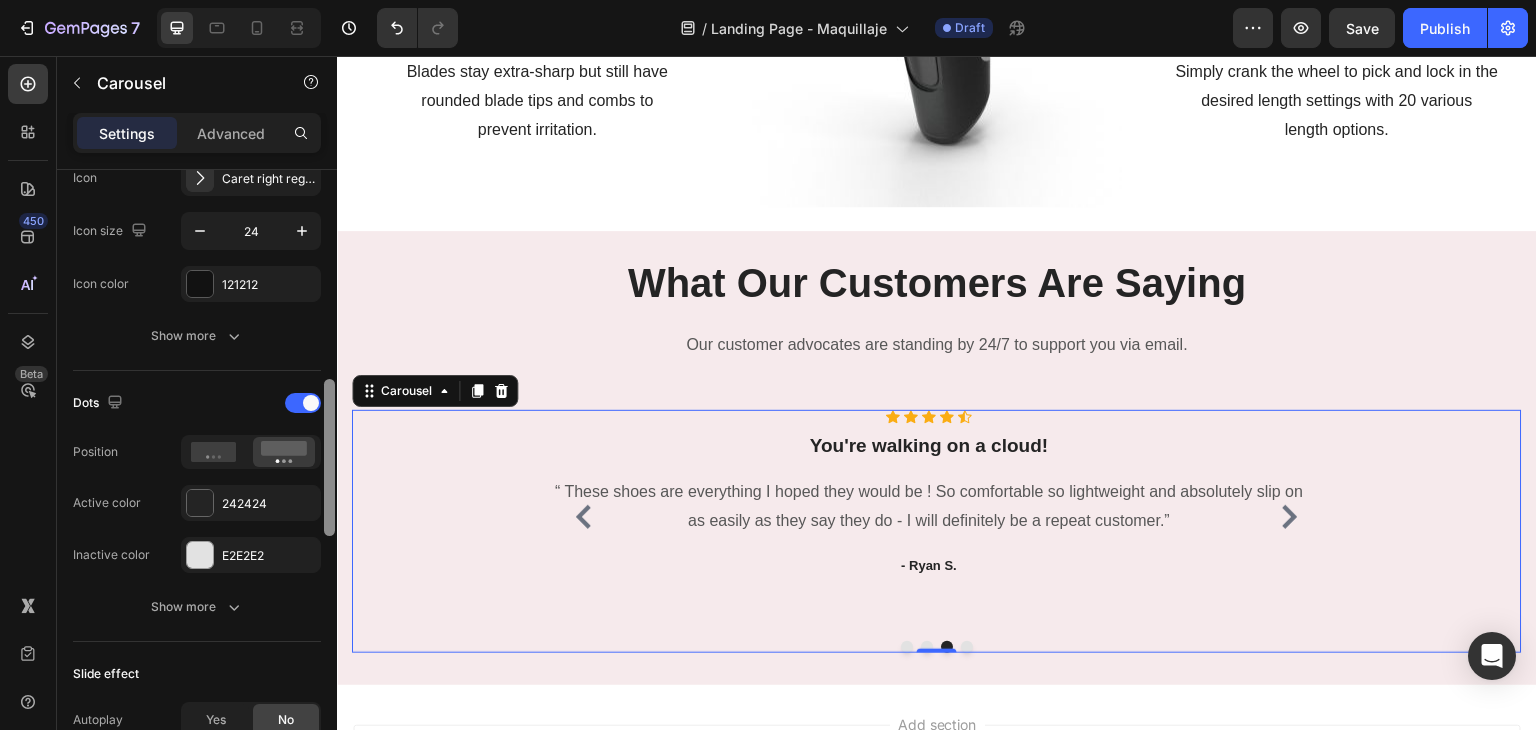 drag, startPoint x: 330, startPoint y: 276, endPoint x: 332, endPoint y: 493, distance: 217.00922 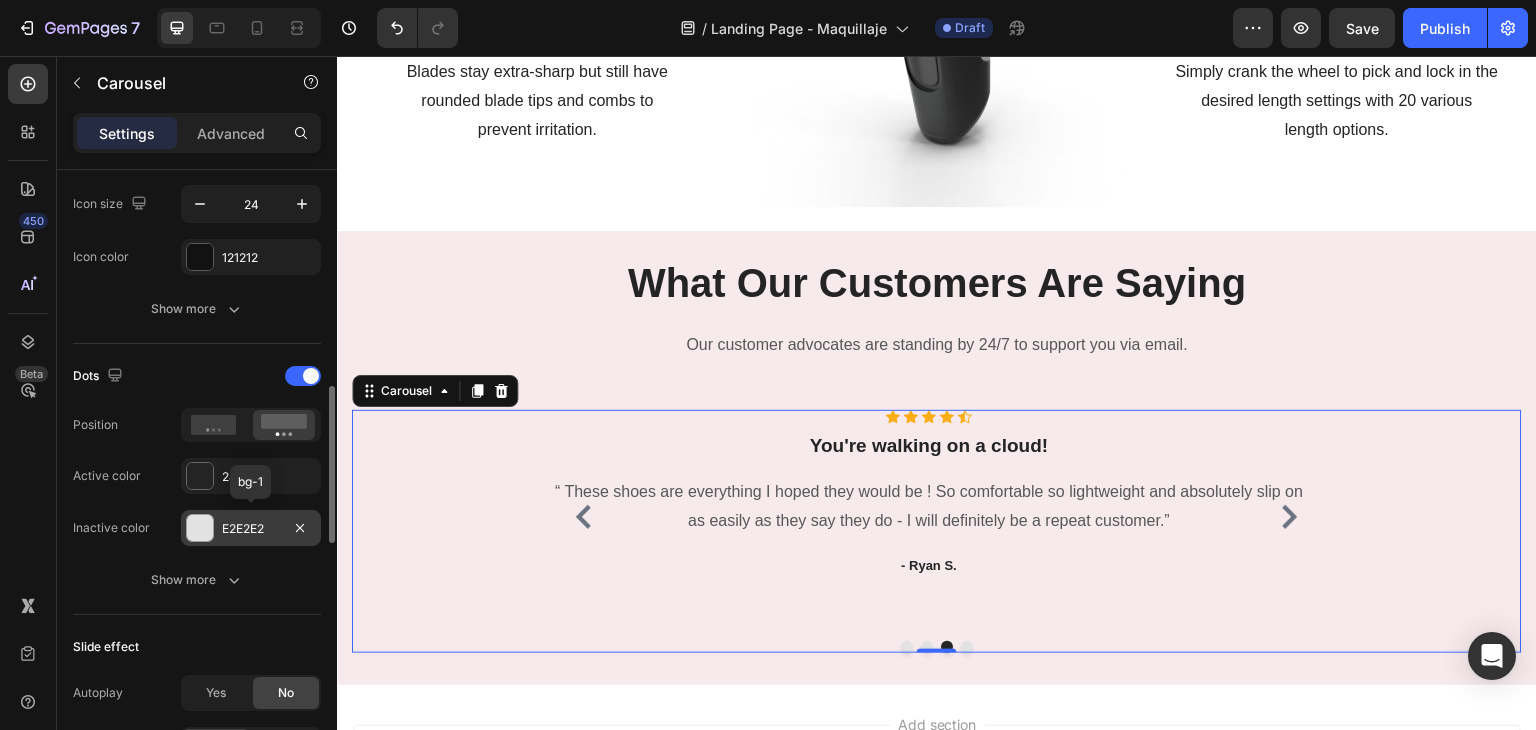 click at bounding box center [200, 528] 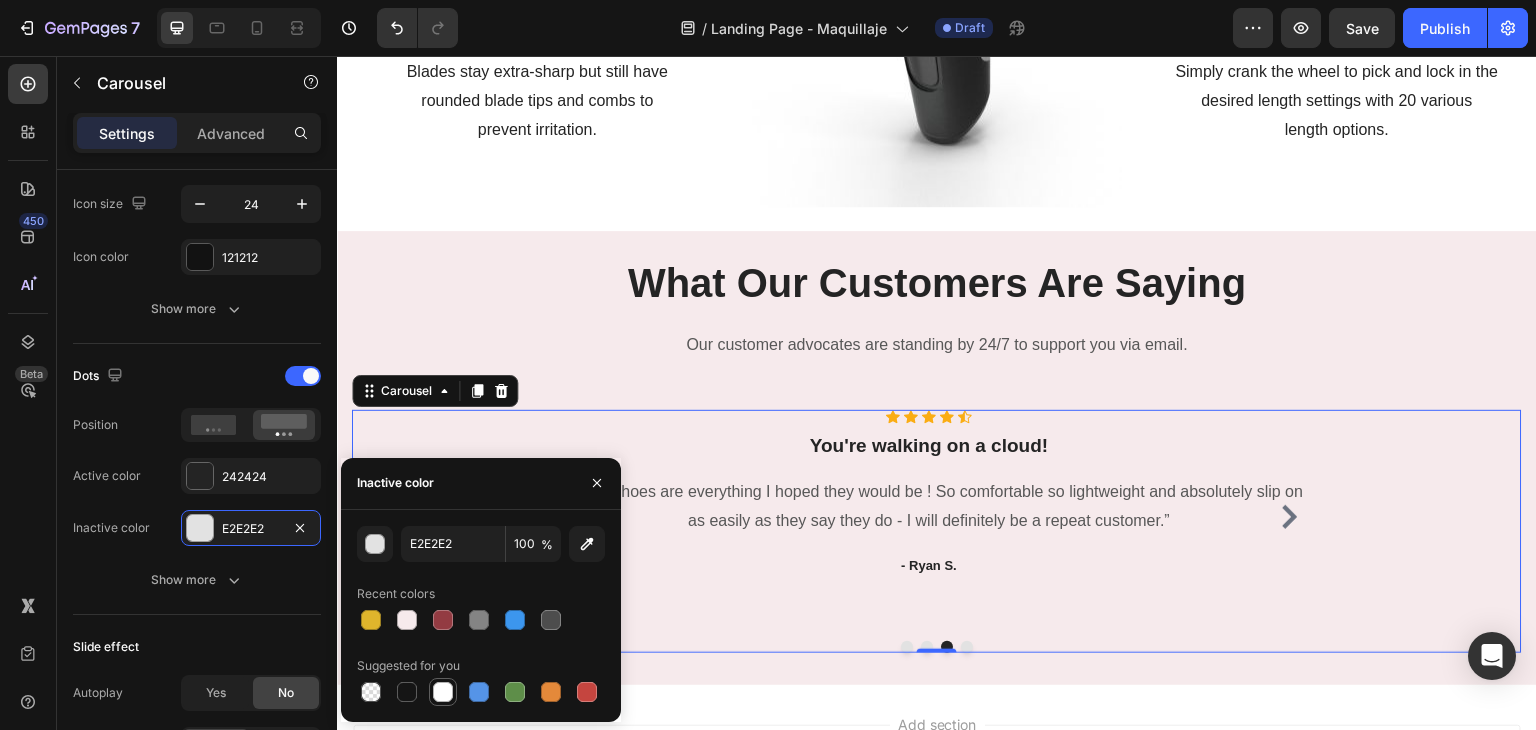 click at bounding box center (443, 692) 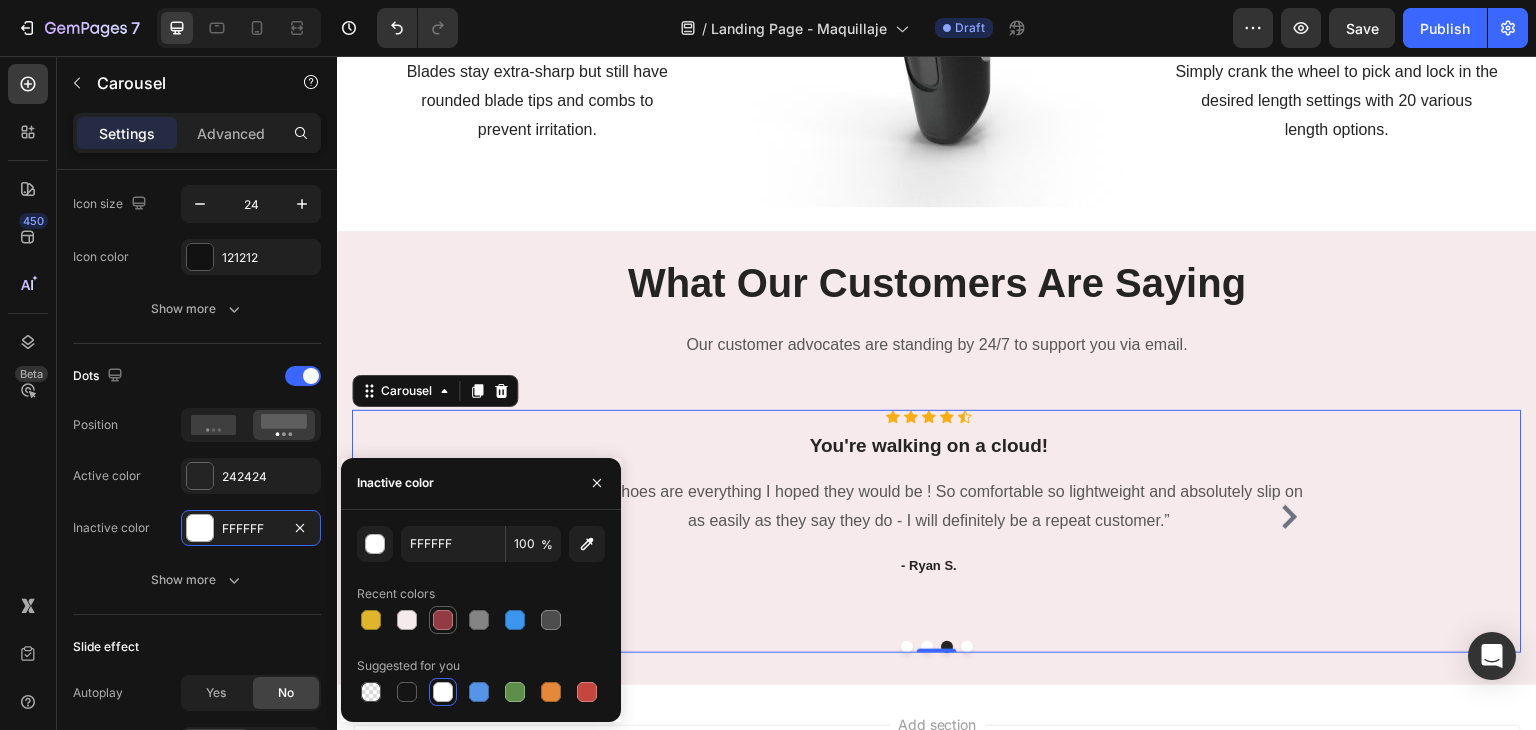 click at bounding box center (443, 620) 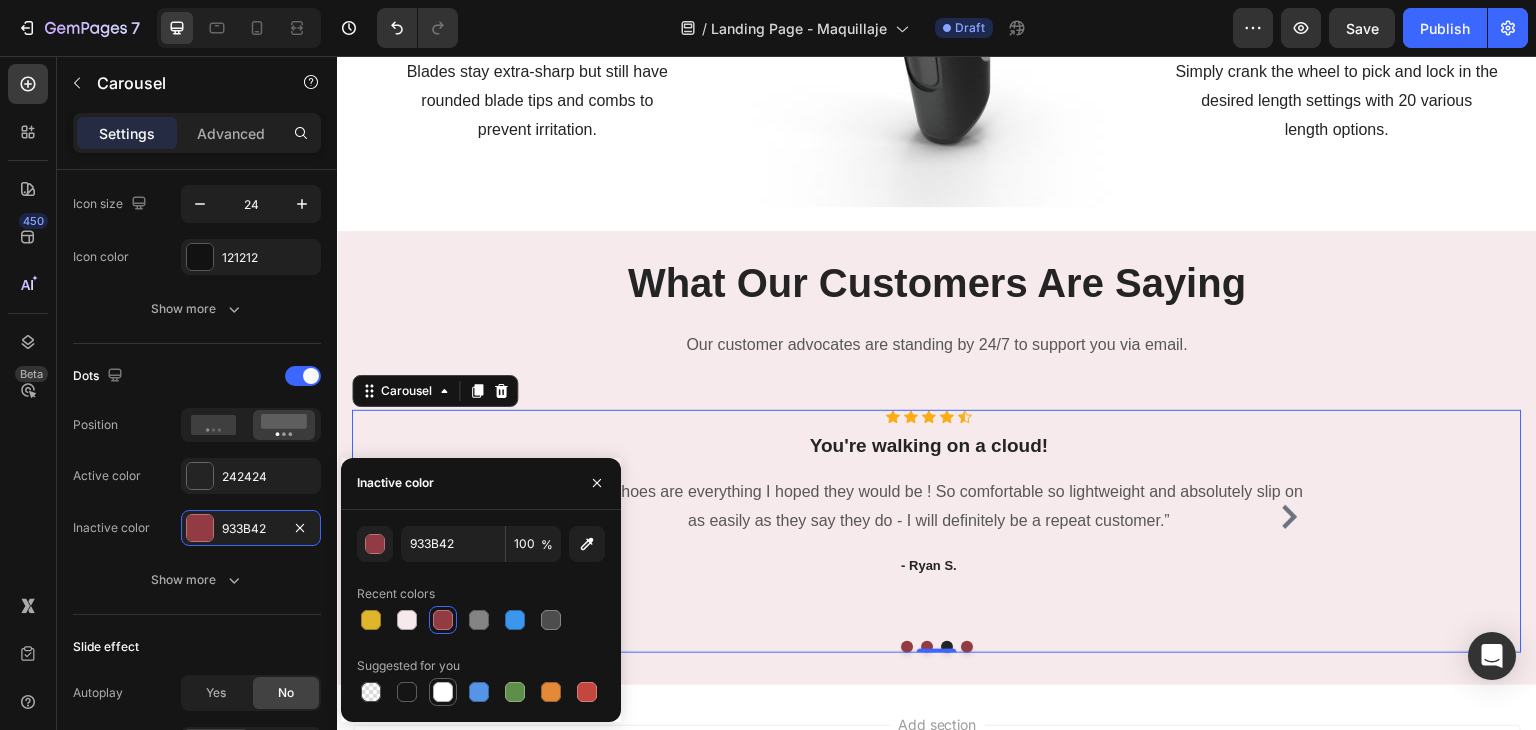click at bounding box center (443, 692) 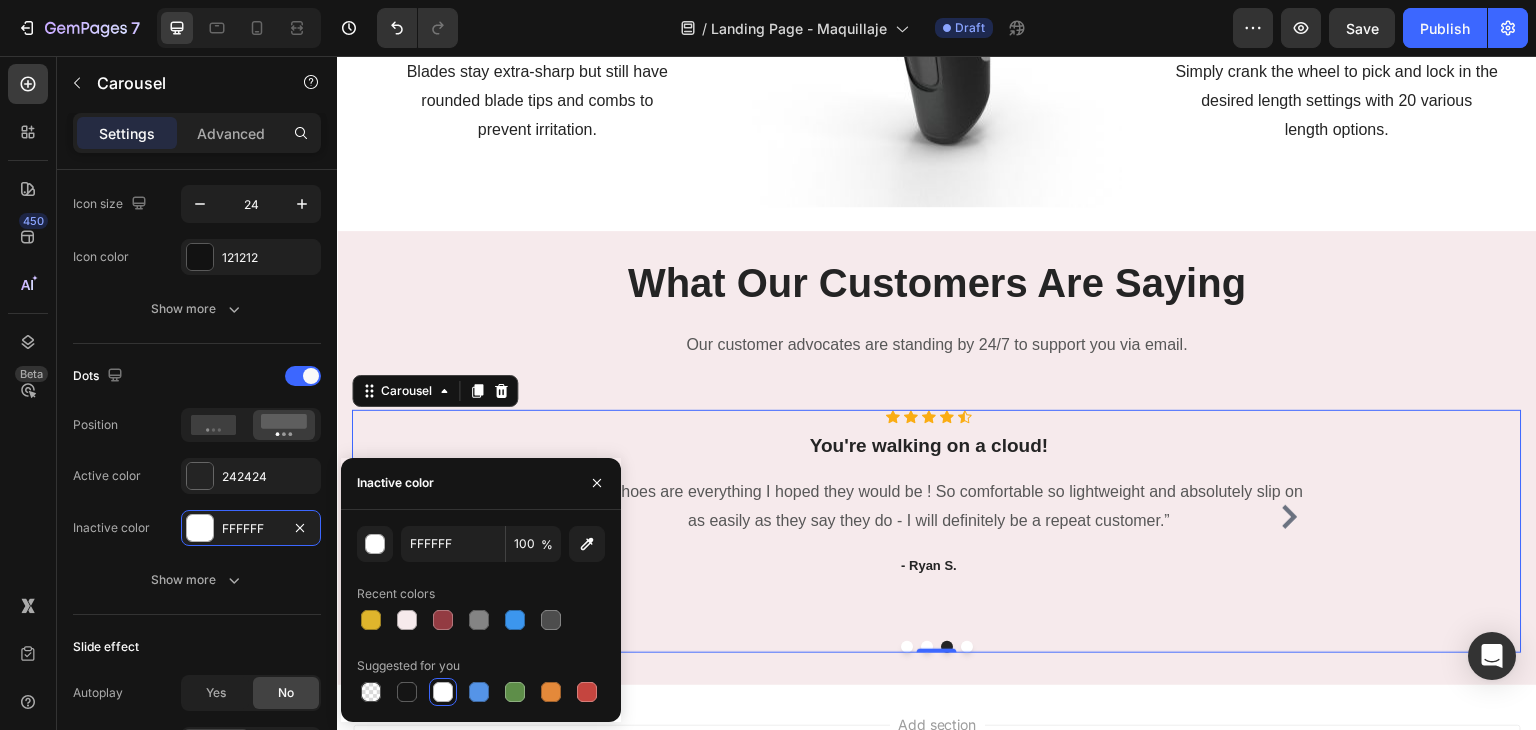 click on "“ These shoes are everything I hoped they would be ! So comfortable so lightweight and absolutely slip on as easily as they say they do - I will definitely be a repeat customer.”" at bounding box center [929, 507] 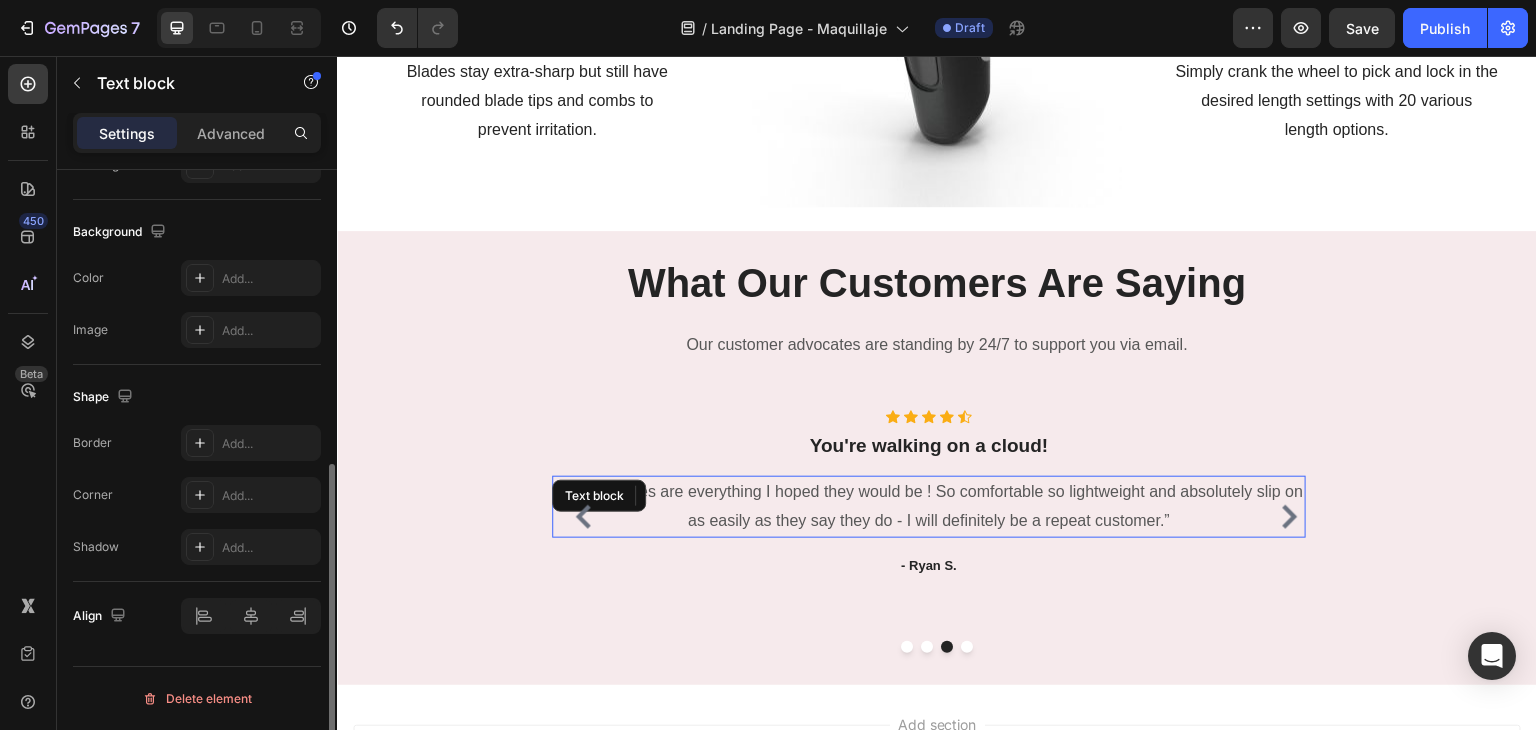 click on "What Our Customers Are Saying" at bounding box center [937, 290] 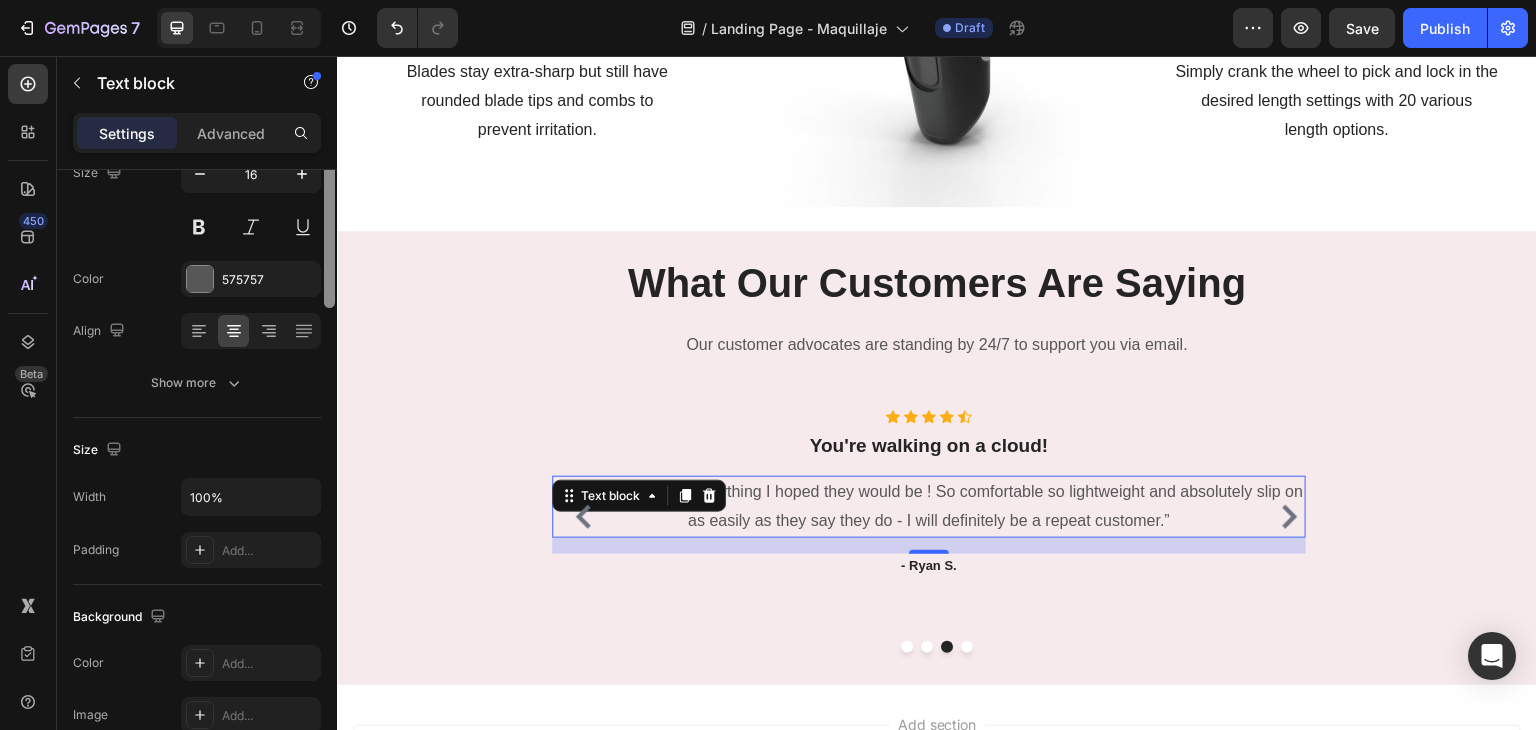 scroll, scrollTop: 0, scrollLeft: 0, axis: both 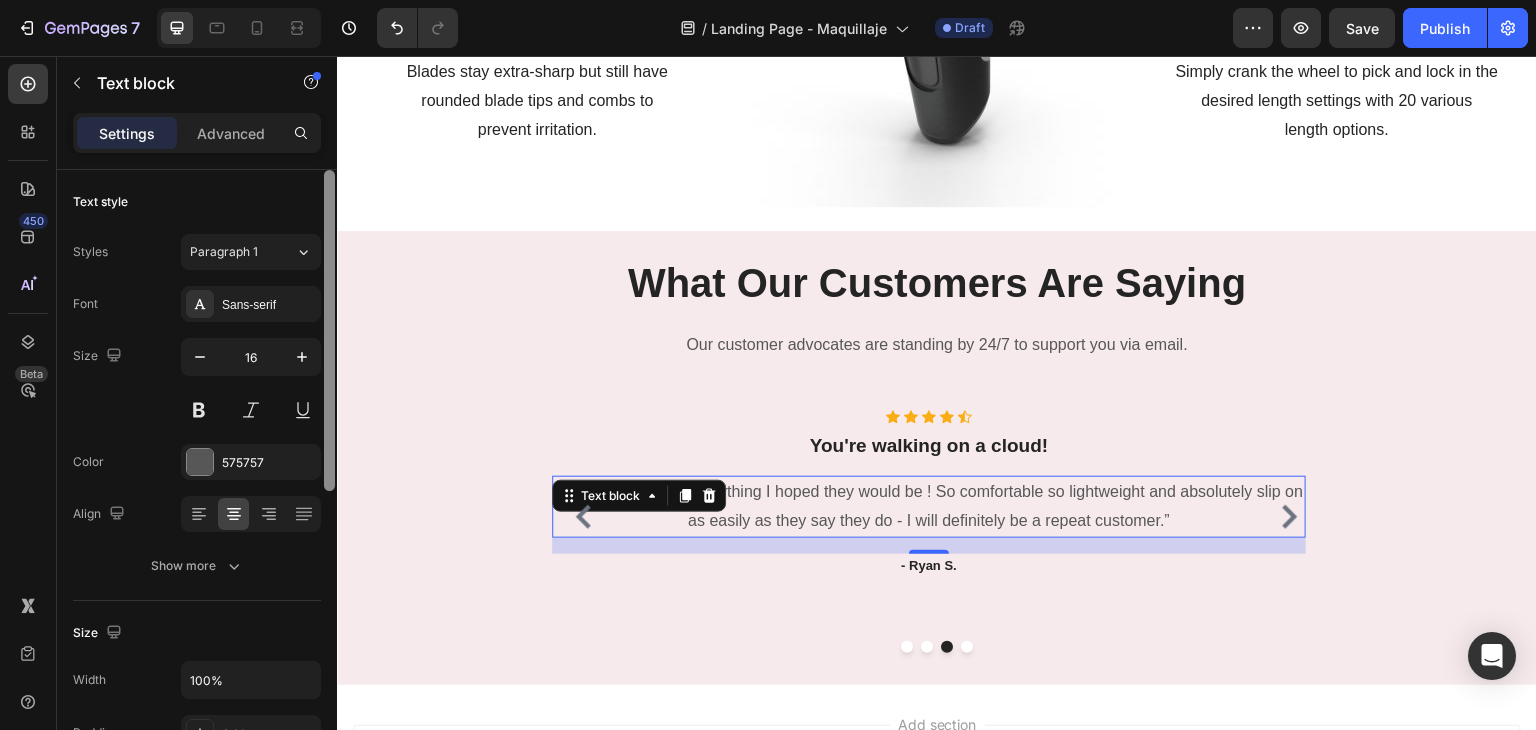 drag, startPoint x: 331, startPoint y: 412, endPoint x: 332, endPoint y: 255, distance: 157.00319 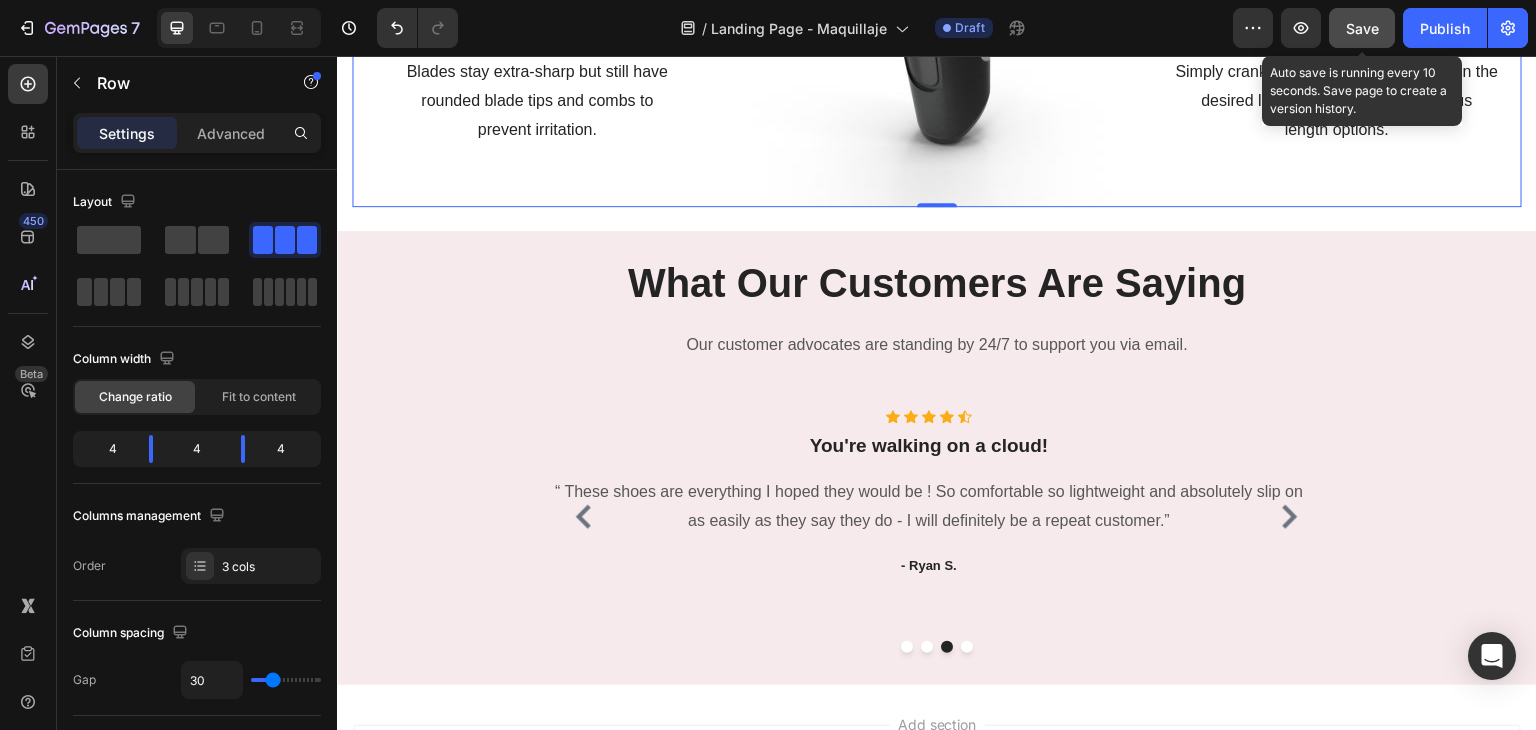 click on "Save" at bounding box center [1362, 28] 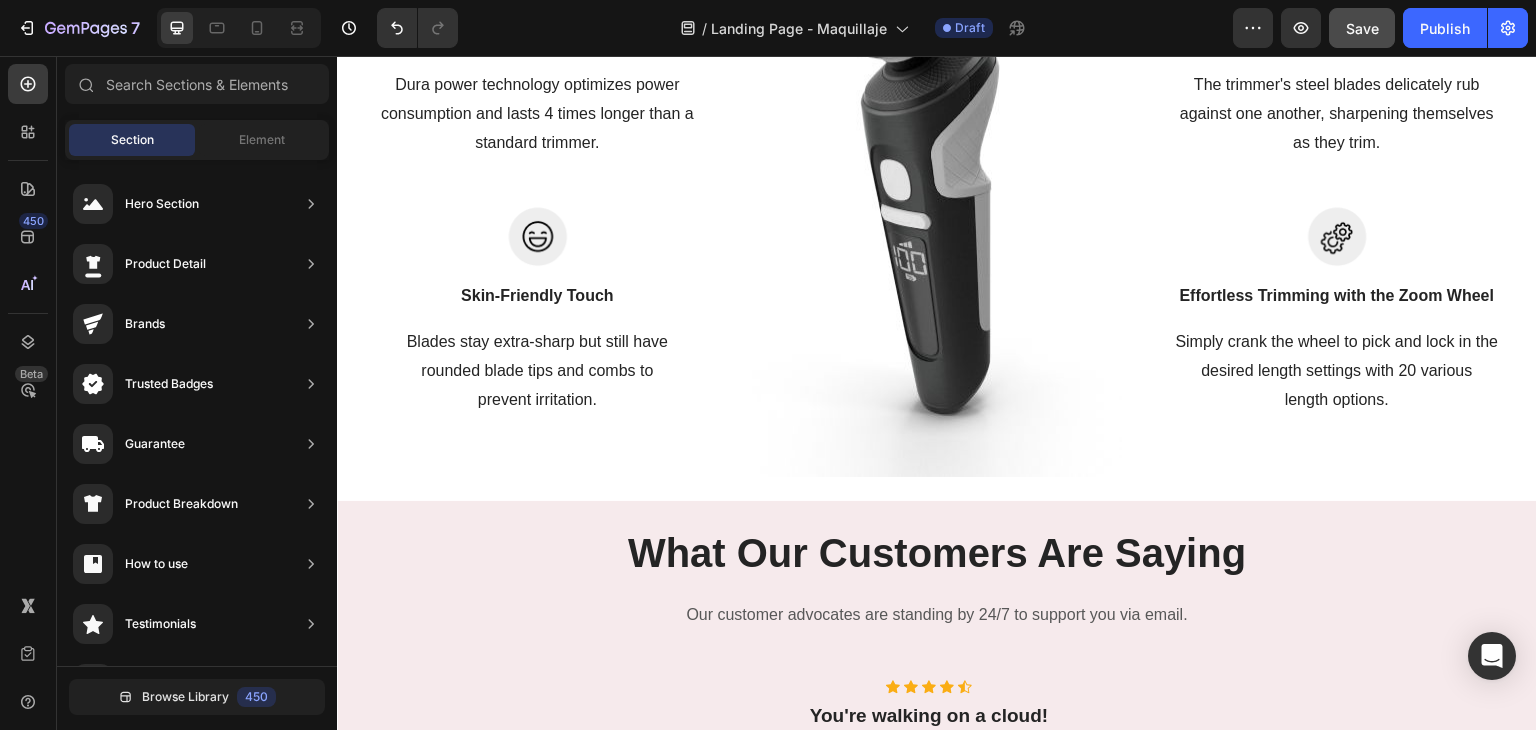 scroll, scrollTop: 1984, scrollLeft: 0, axis: vertical 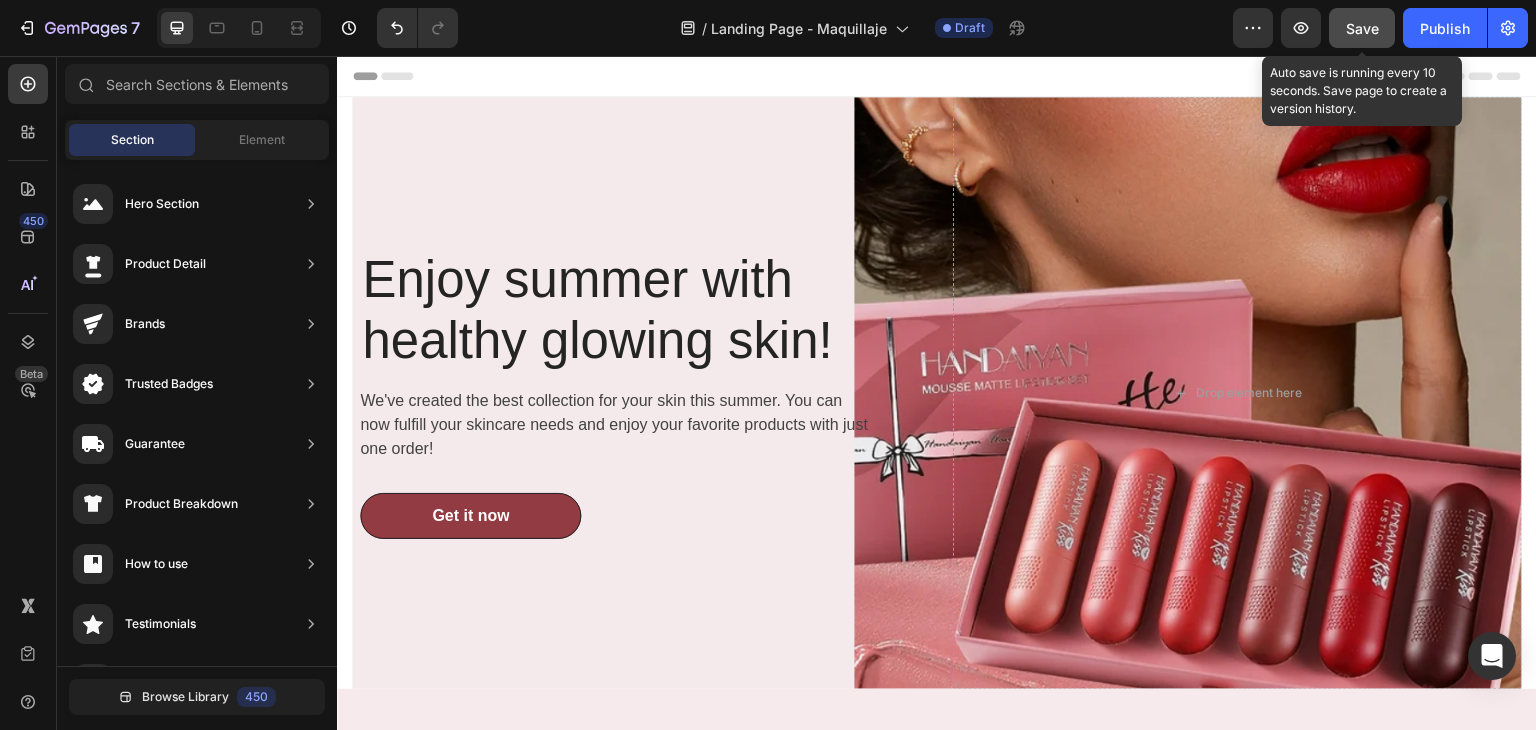 click on "Save" 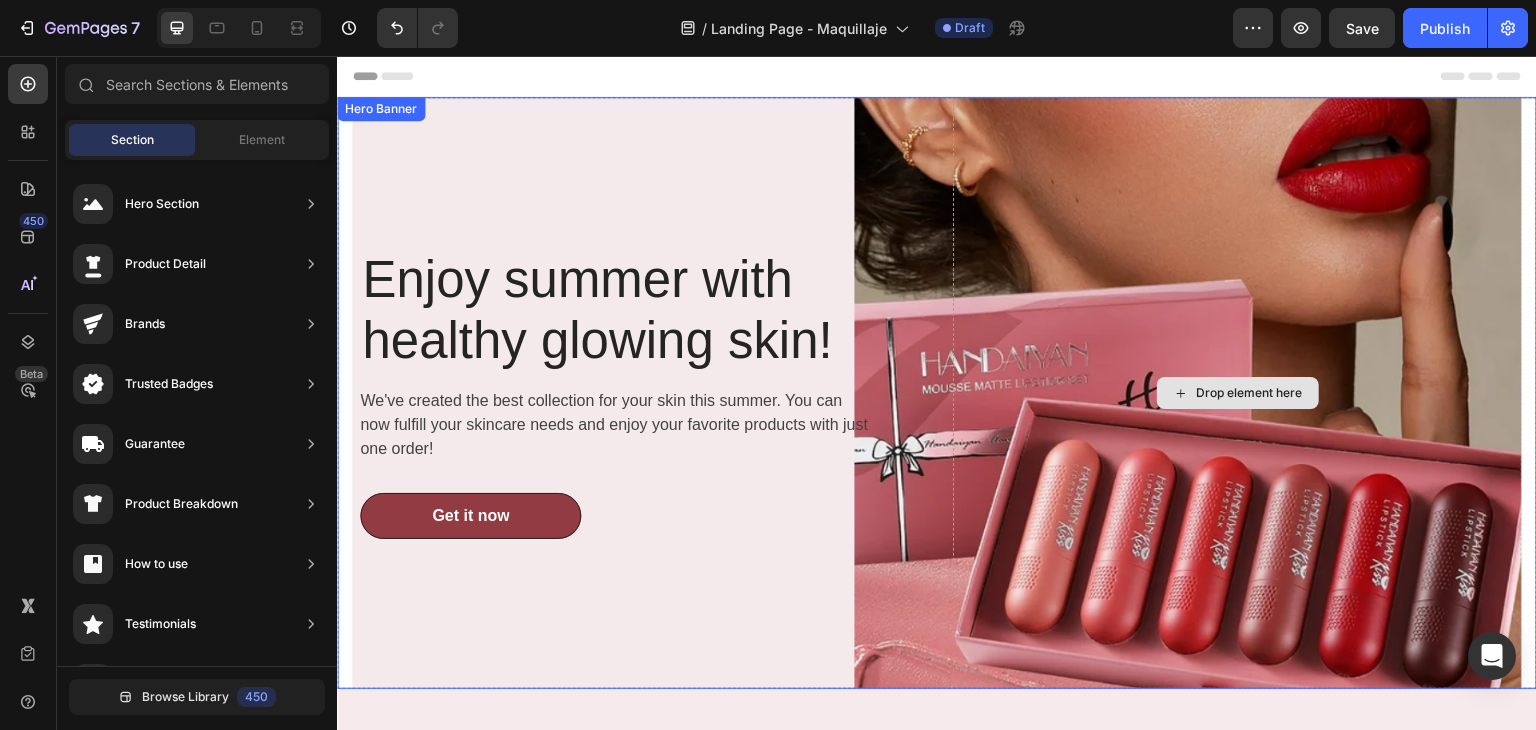 click on "Drop element here" at bounding box center [1237, 393] 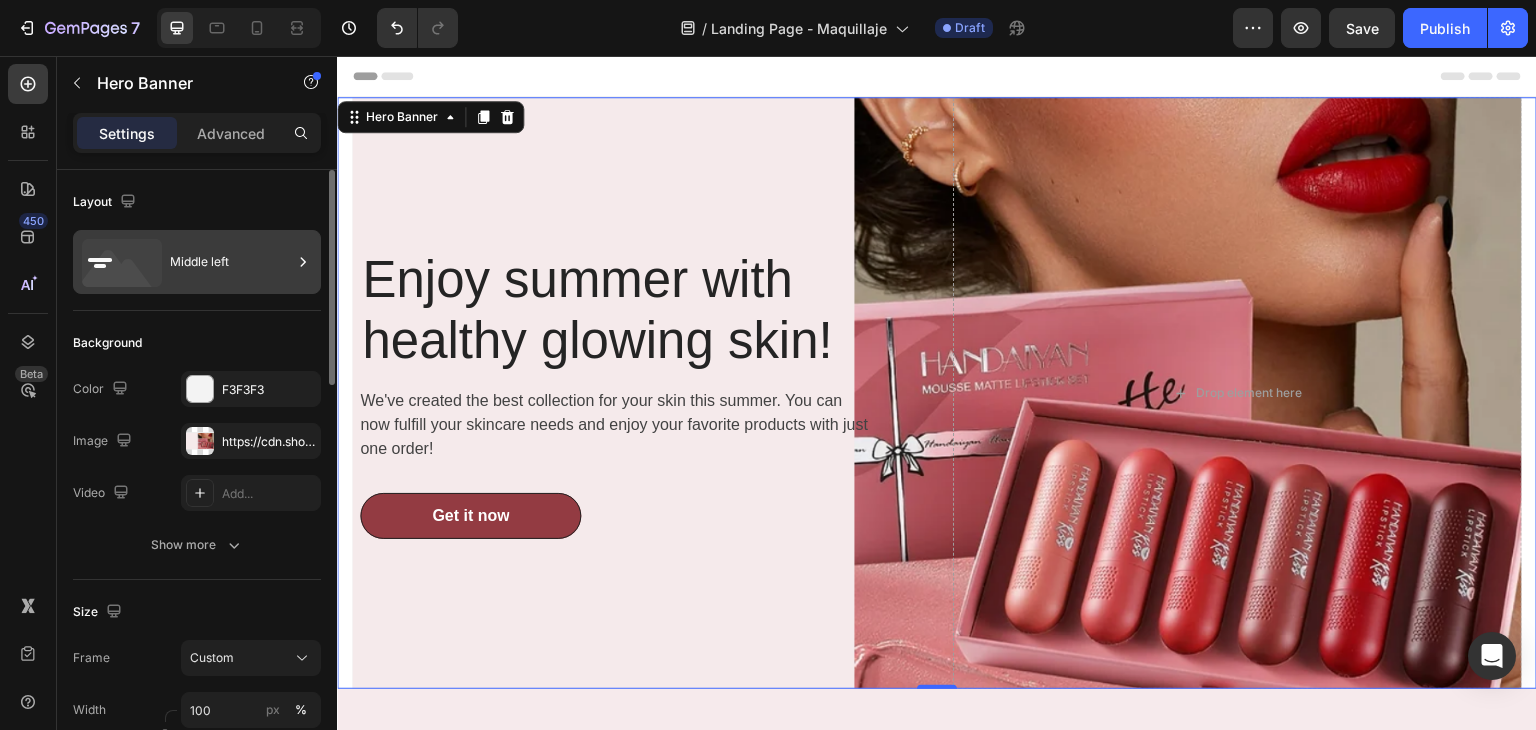 click at bounding box center [303, 262] 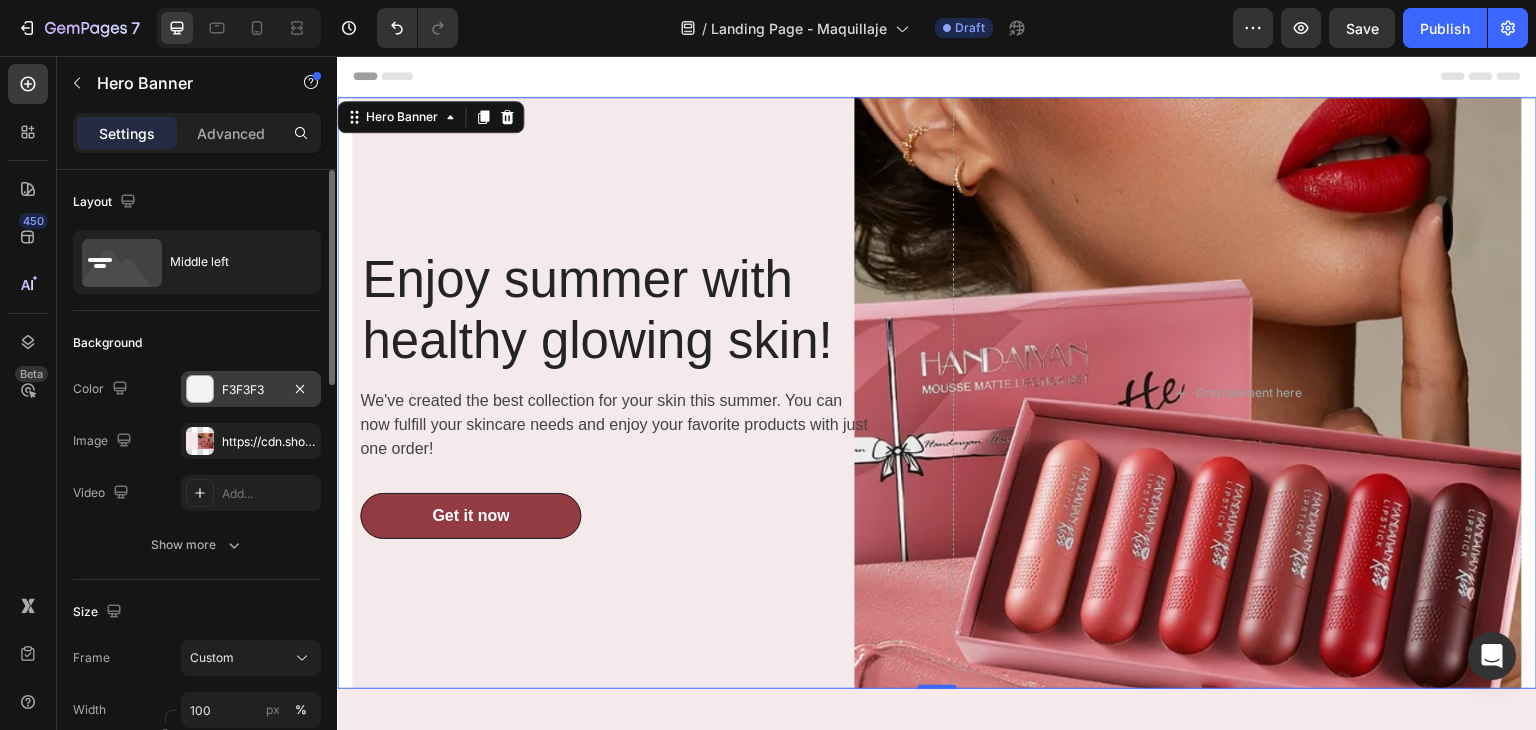 click at bounding box center (200, 389) 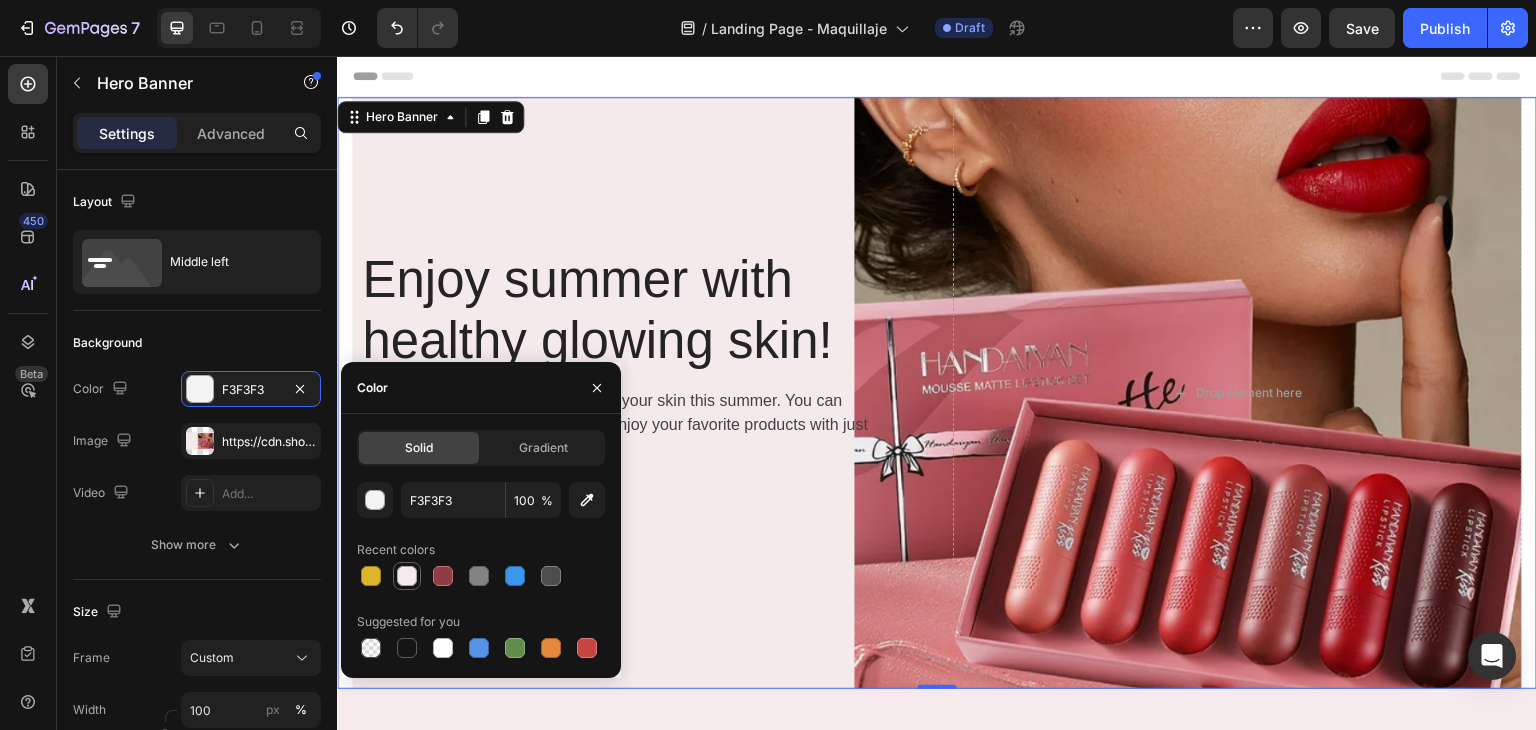 click at bounding box center [407, 576] 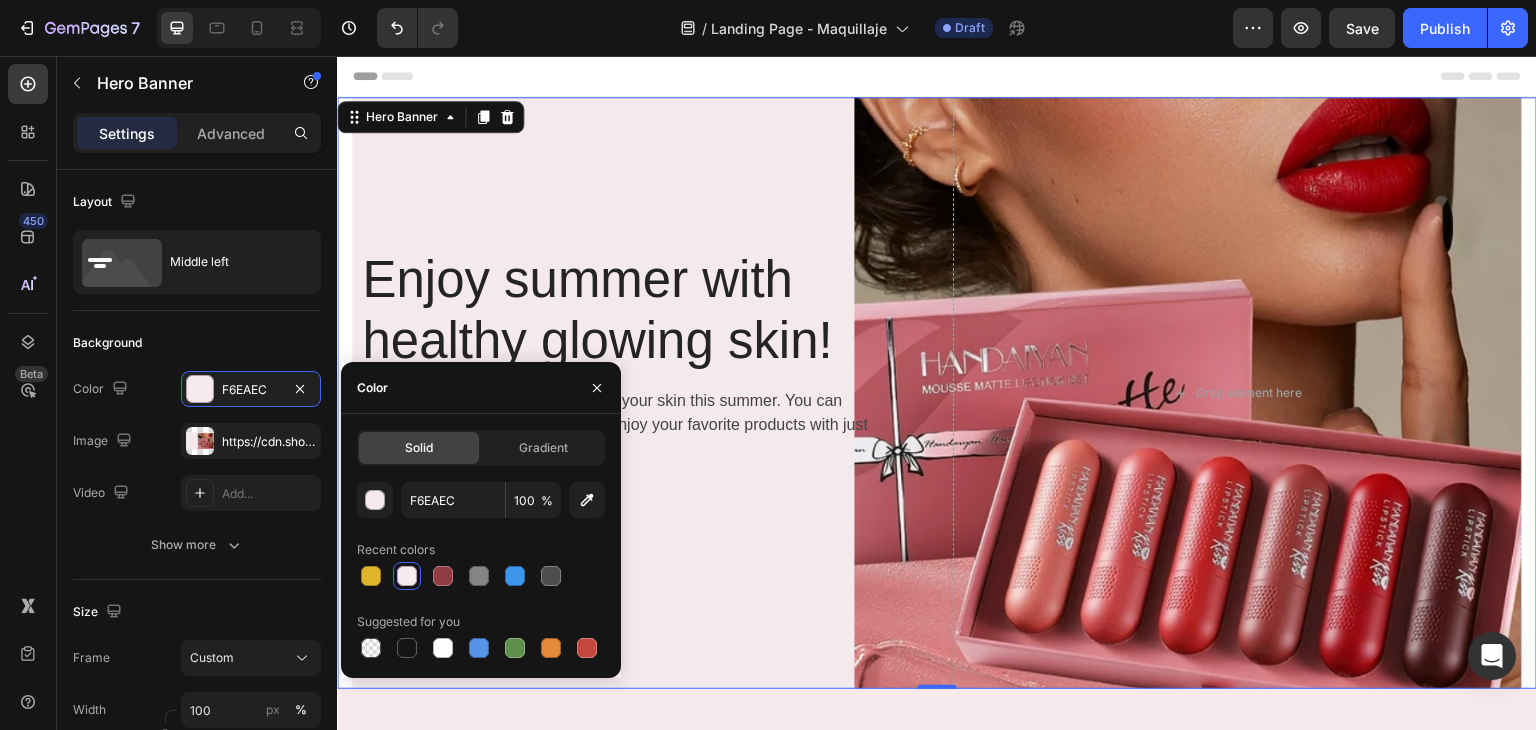 click at bounding box center (407, 576) 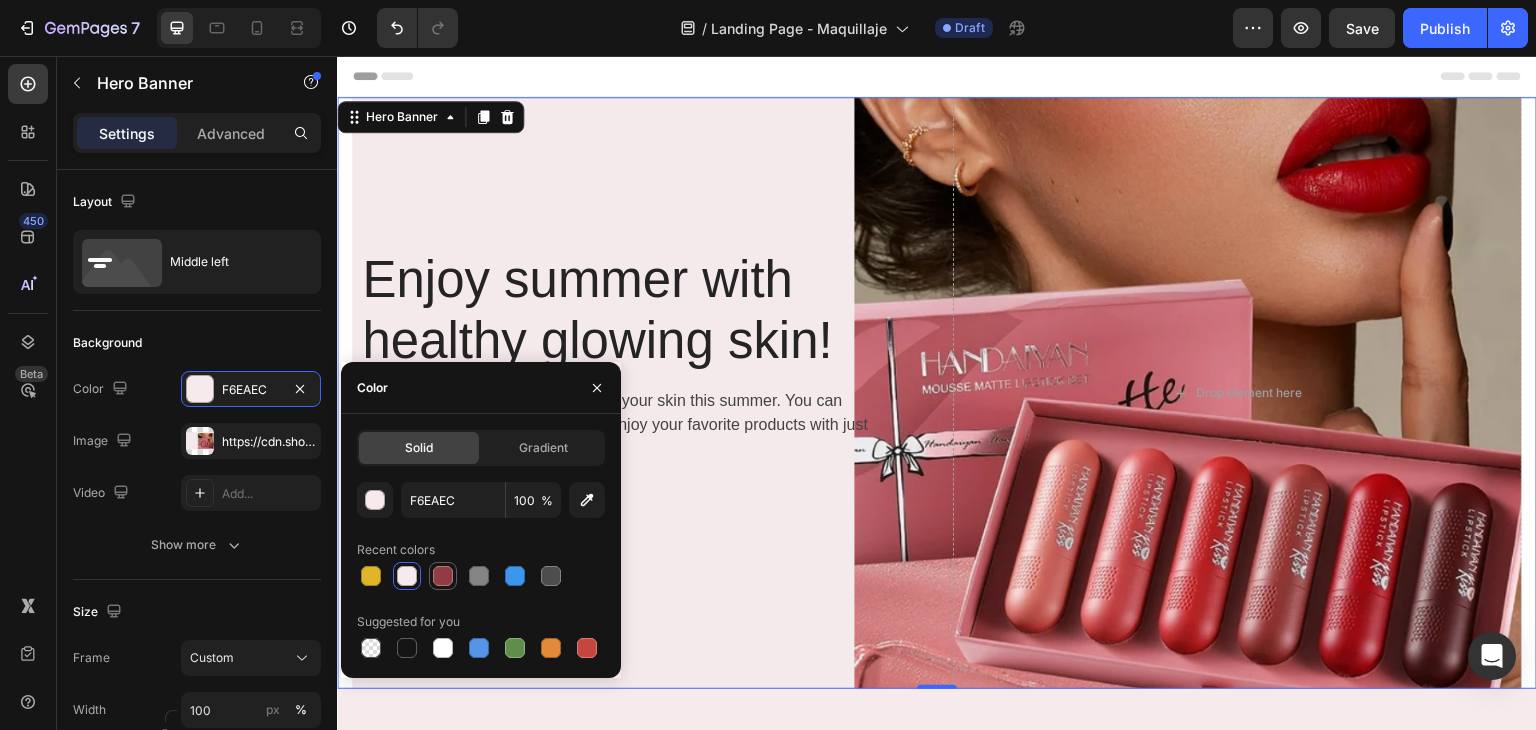 click at bounding box center (443, 576) 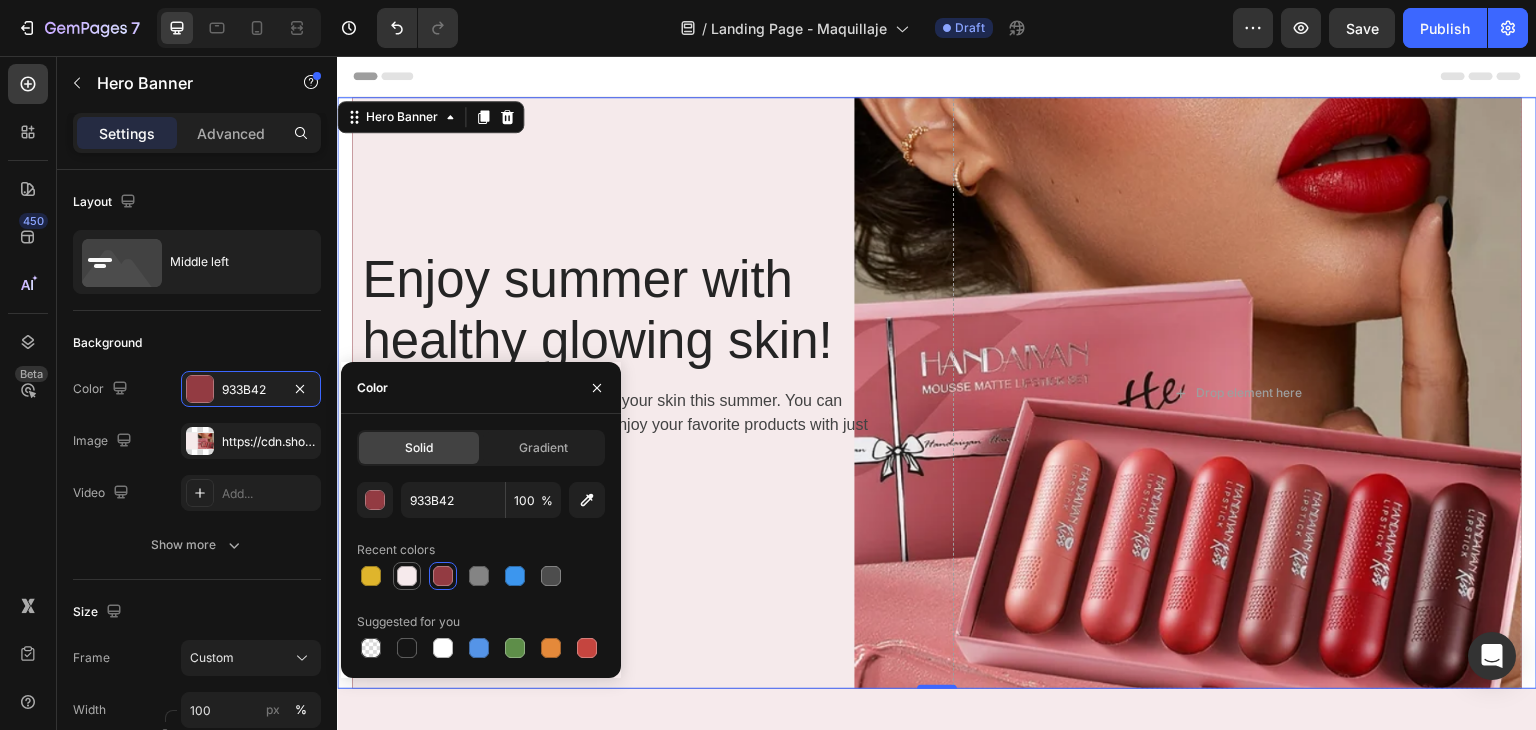 click at bounding box center (407, 576) 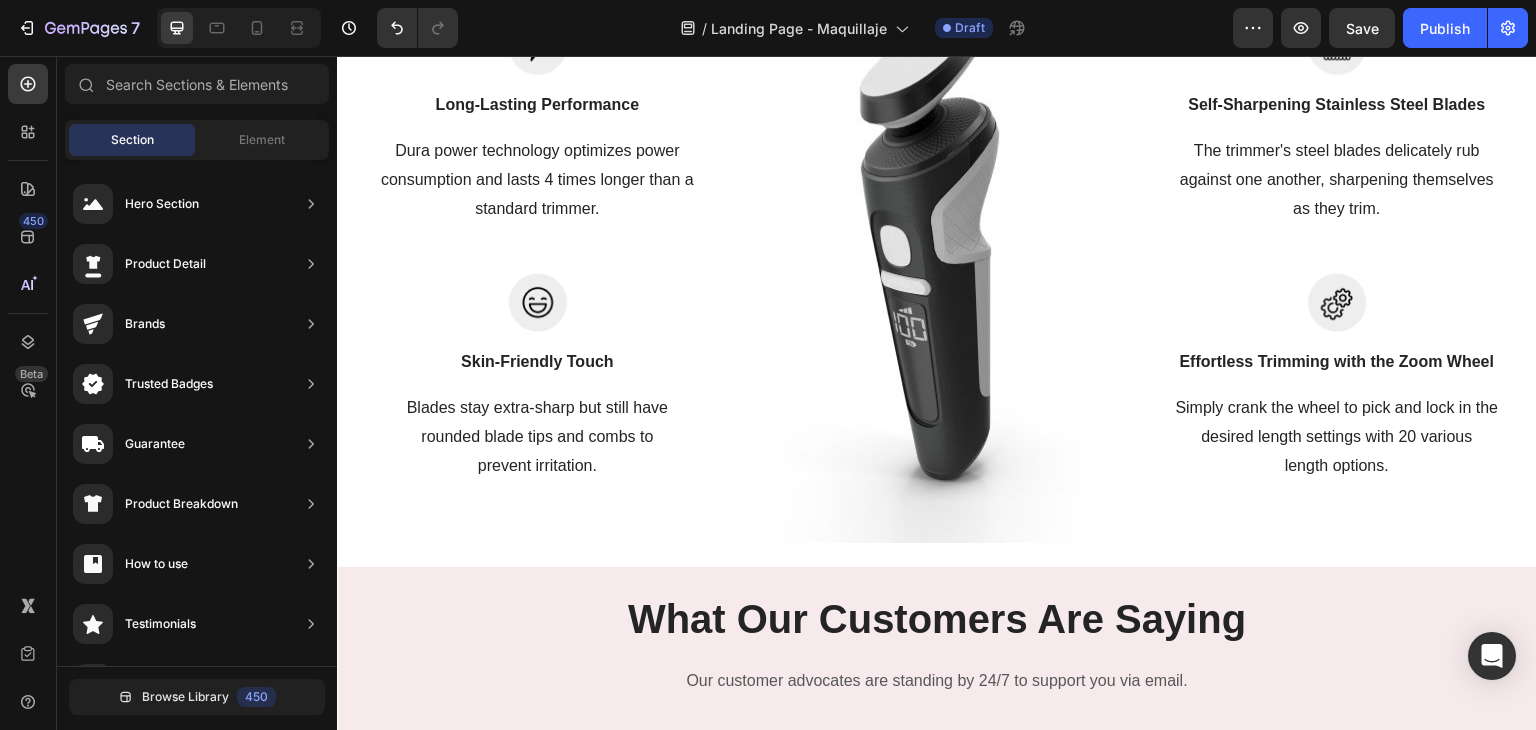 scroll, scrollTop: 1873, scrollLeft: 0, axis: vertical 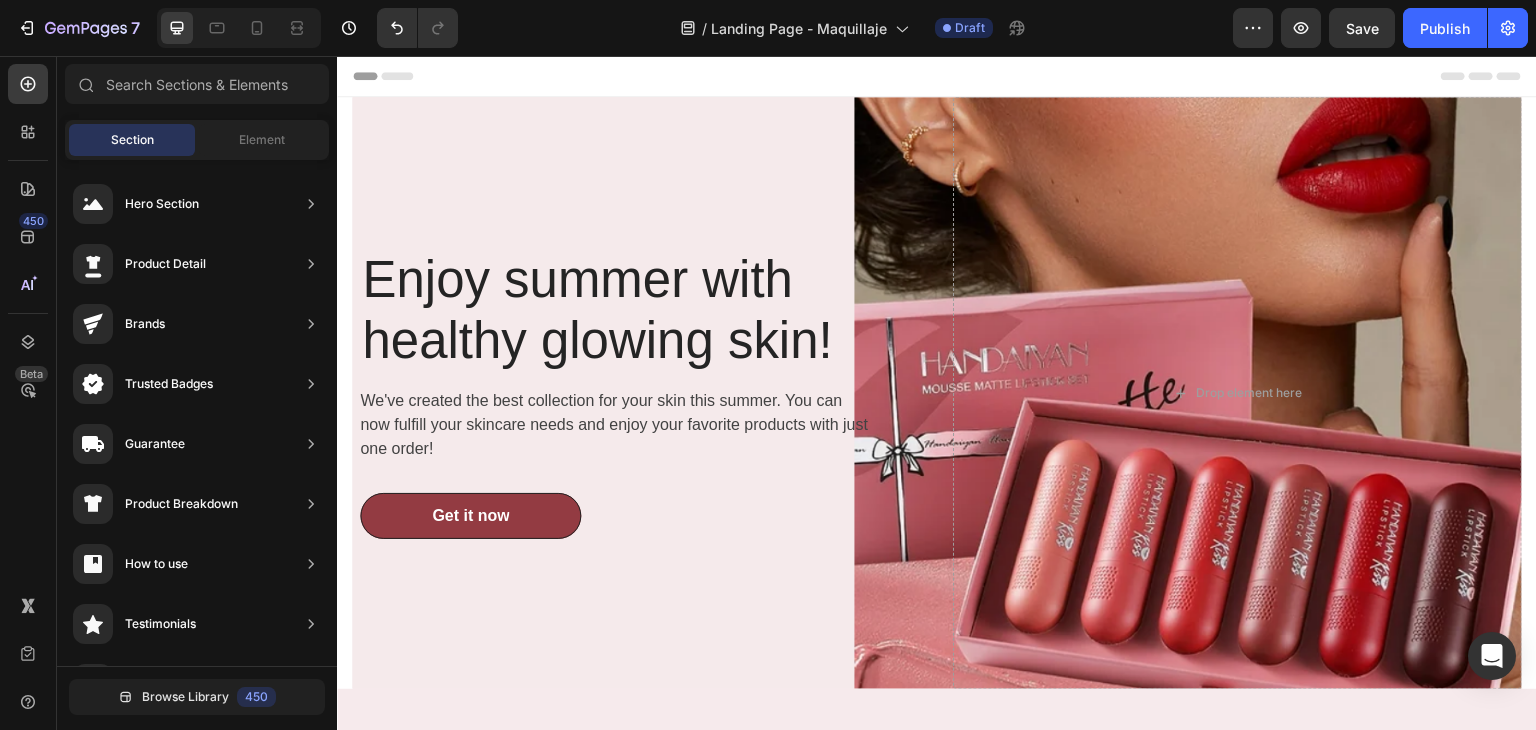 click on "Header" at bounding box center (937, 76) 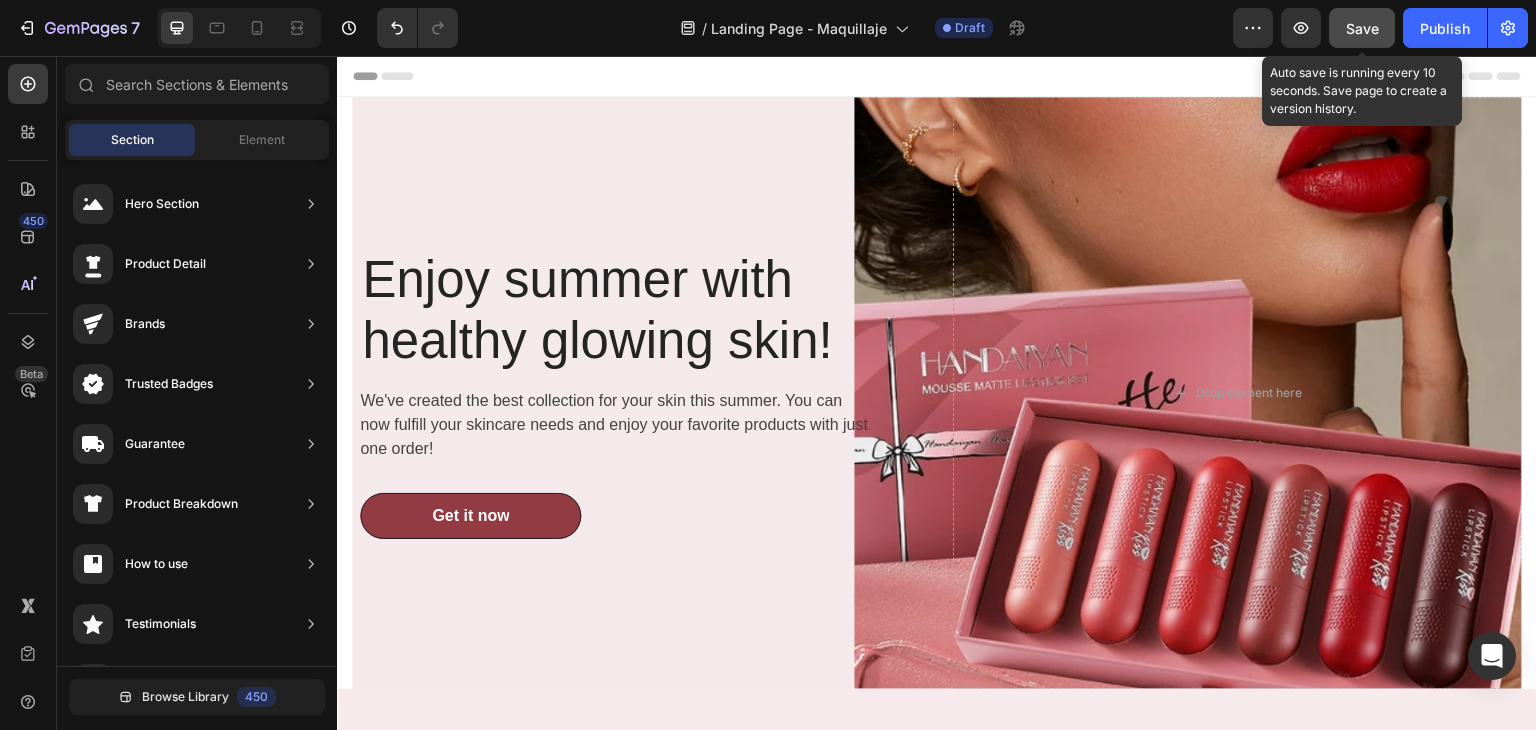 click on "Save" 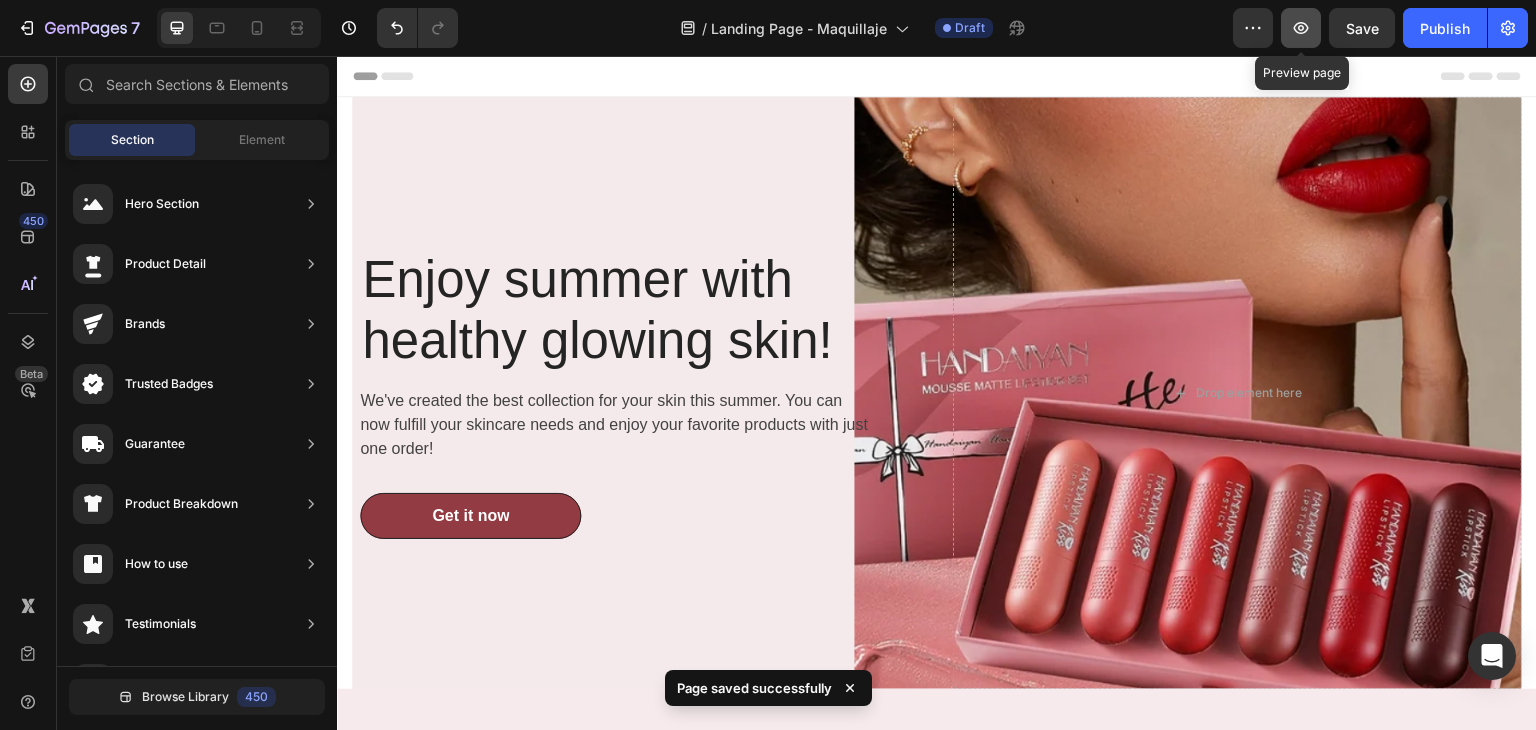 click 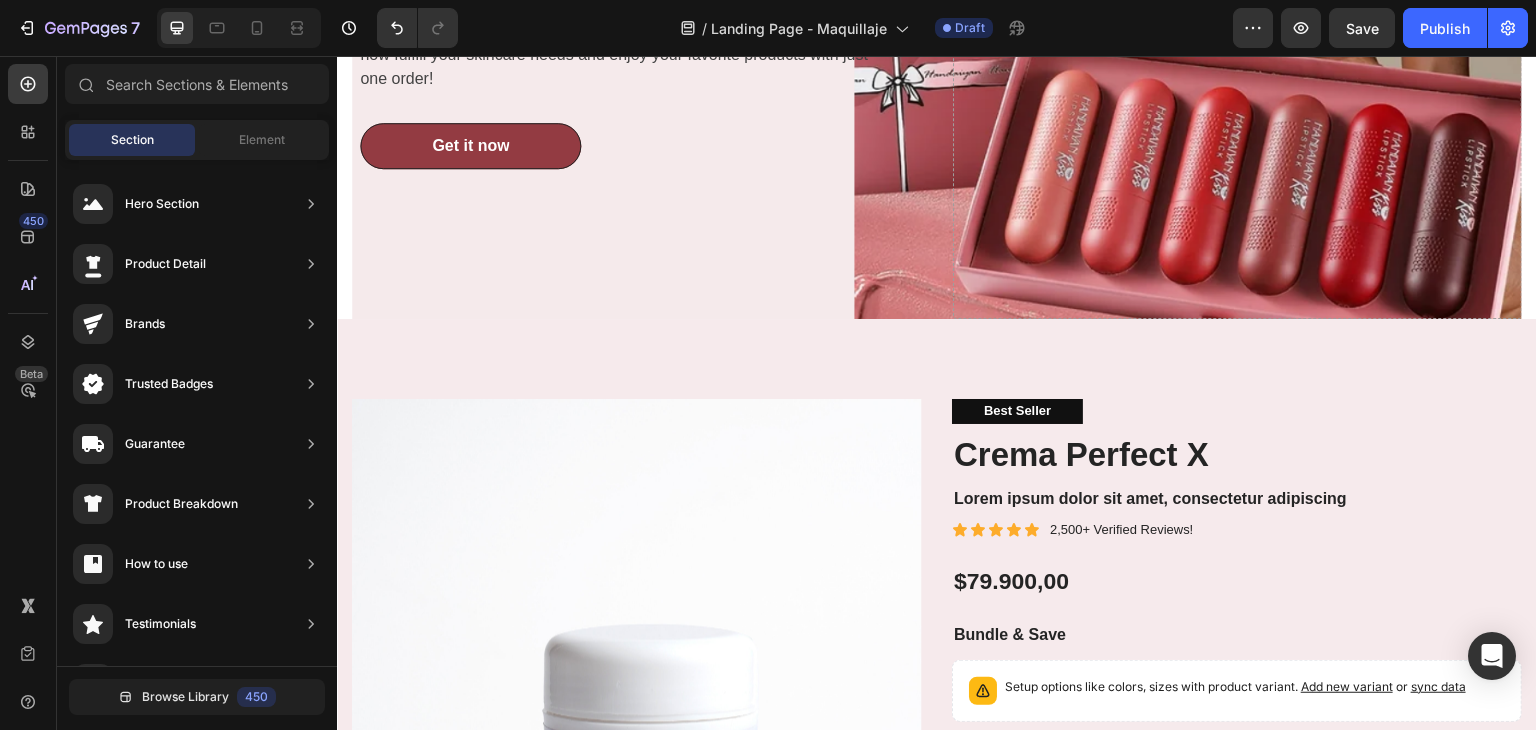 scroll, scrollTop: 382, scrollLeft: 0, axis: vertical 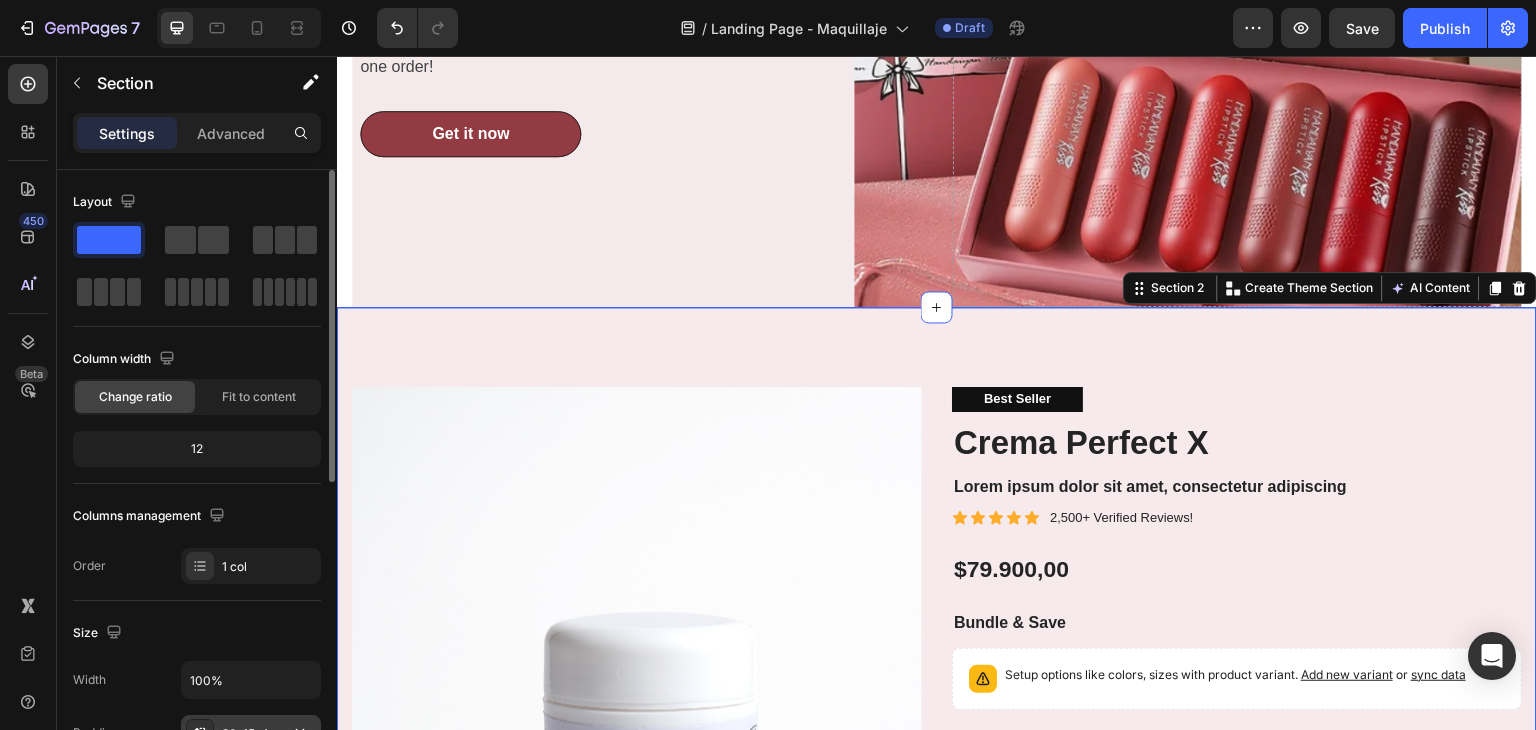 click at bounding box center (200, 733) 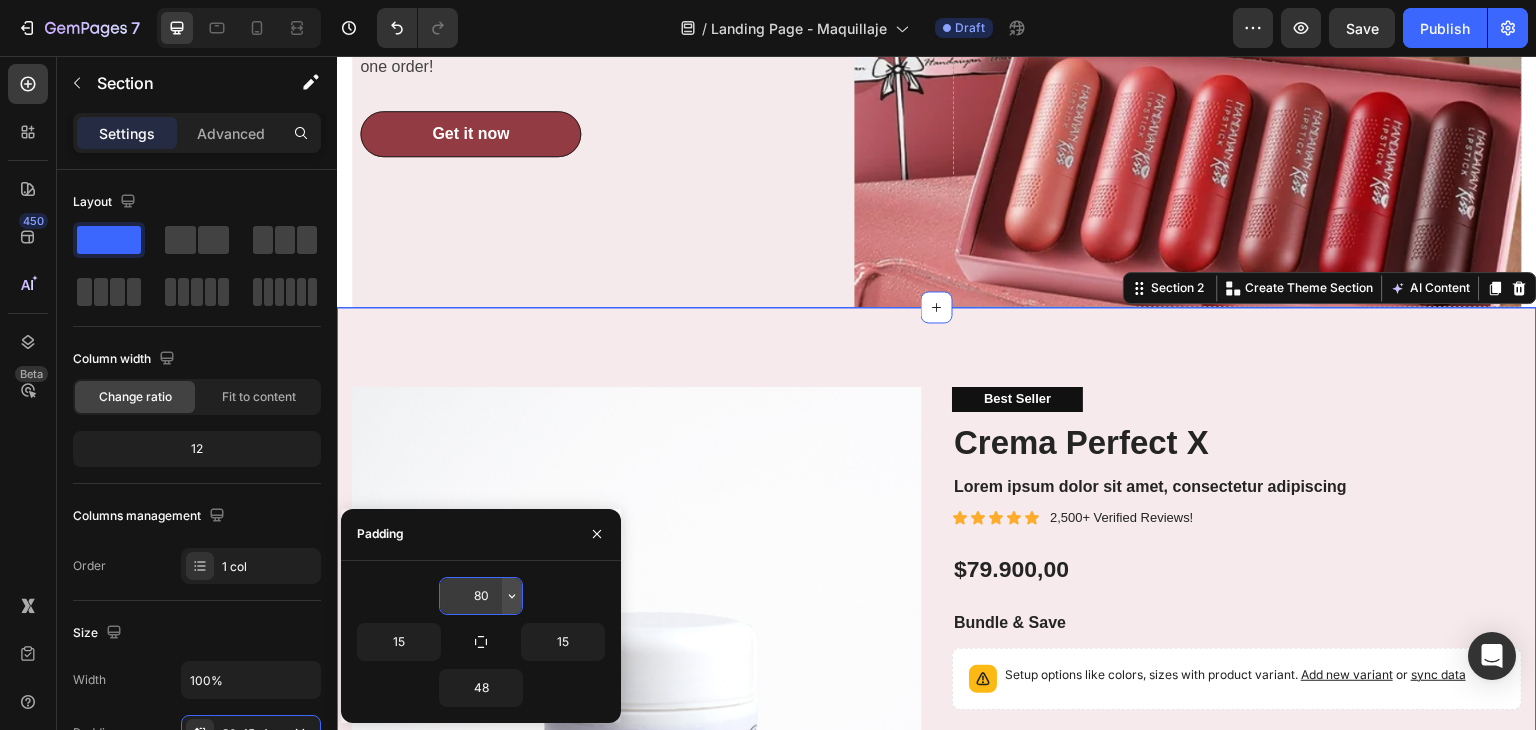 click 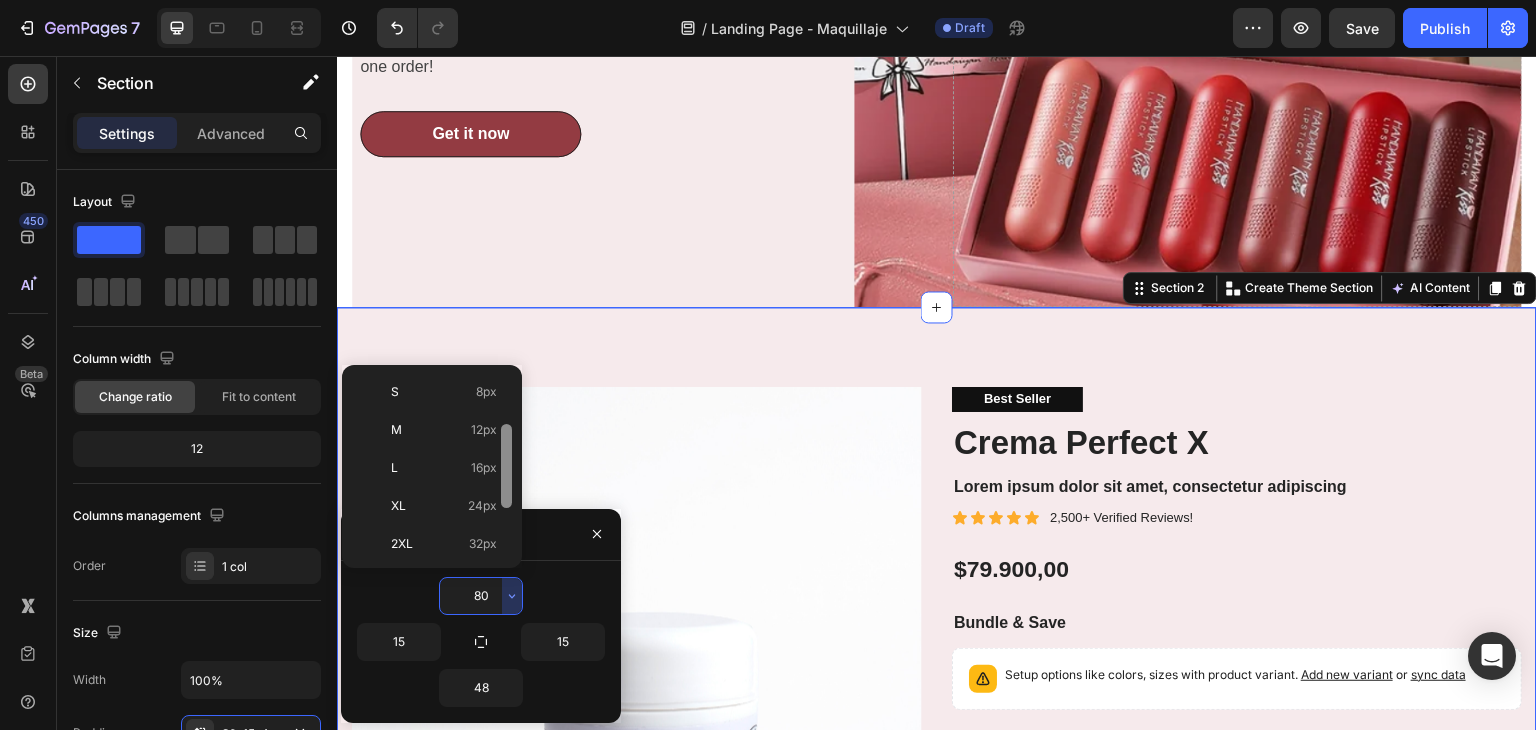 scroll, scrollTop: 123, scrollLeft: 0, axis: vertical 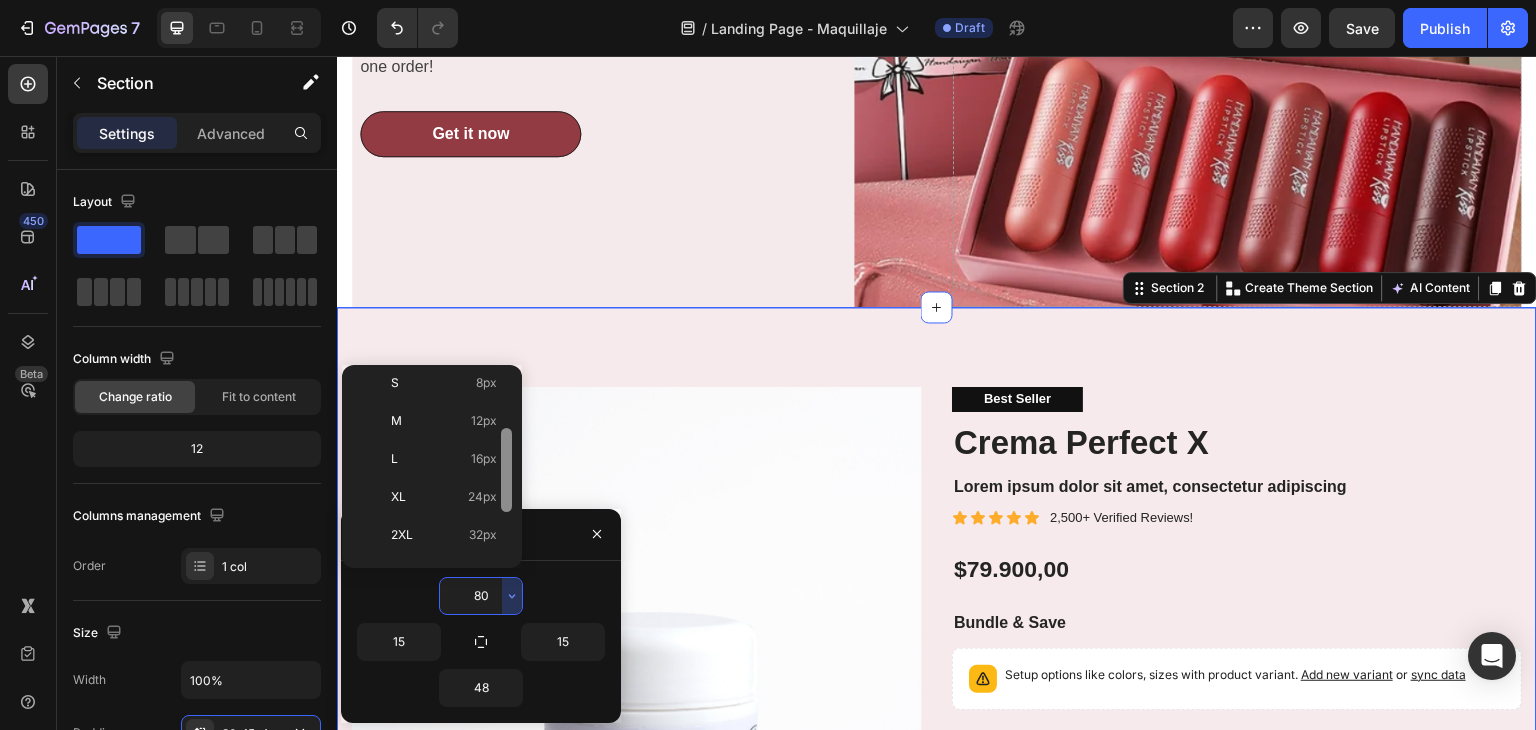 drag, startPoint x: 506, startPoint y: 438, endPoint x: 511, endPoint y: 494, distance: 56.22277 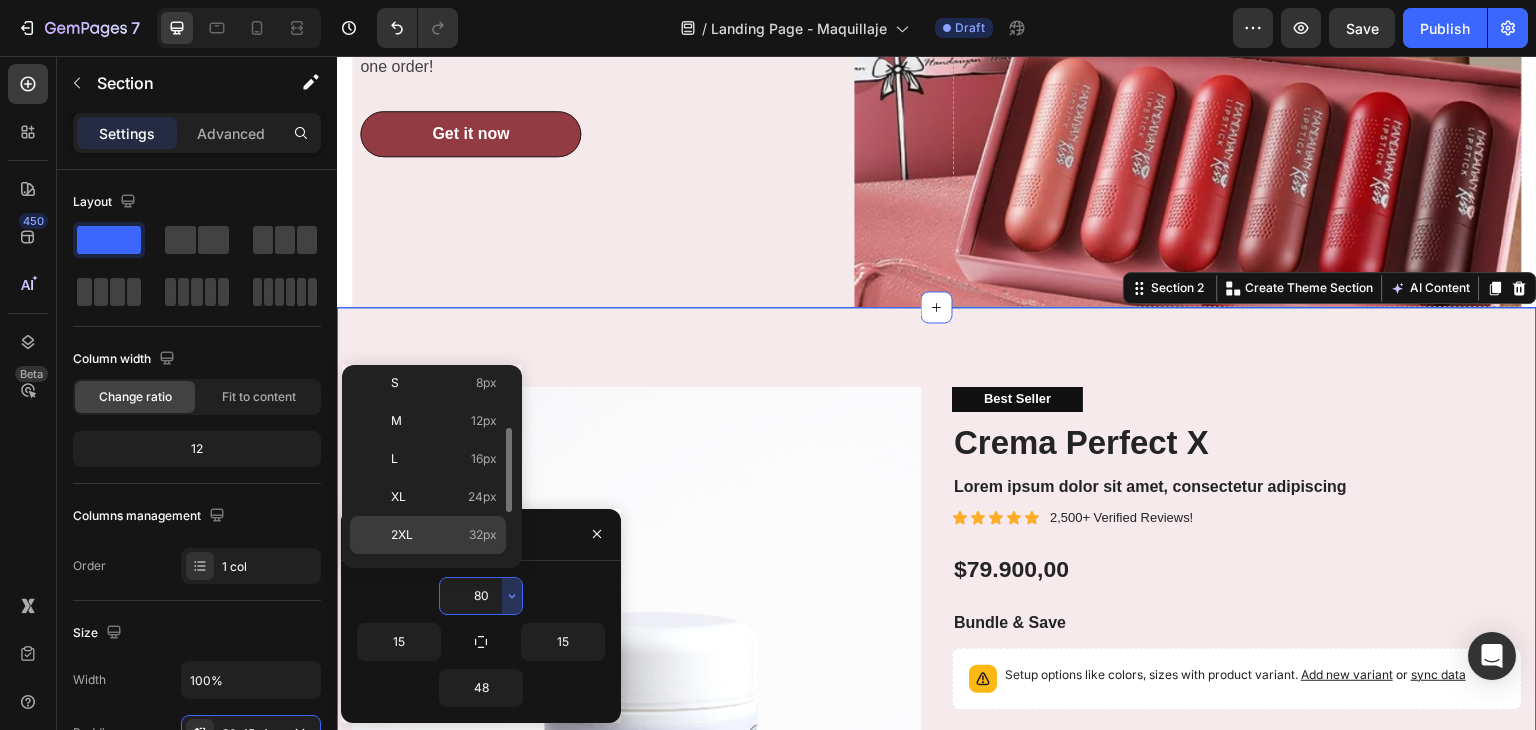 click on "32px" at bounding box center (483, 535) 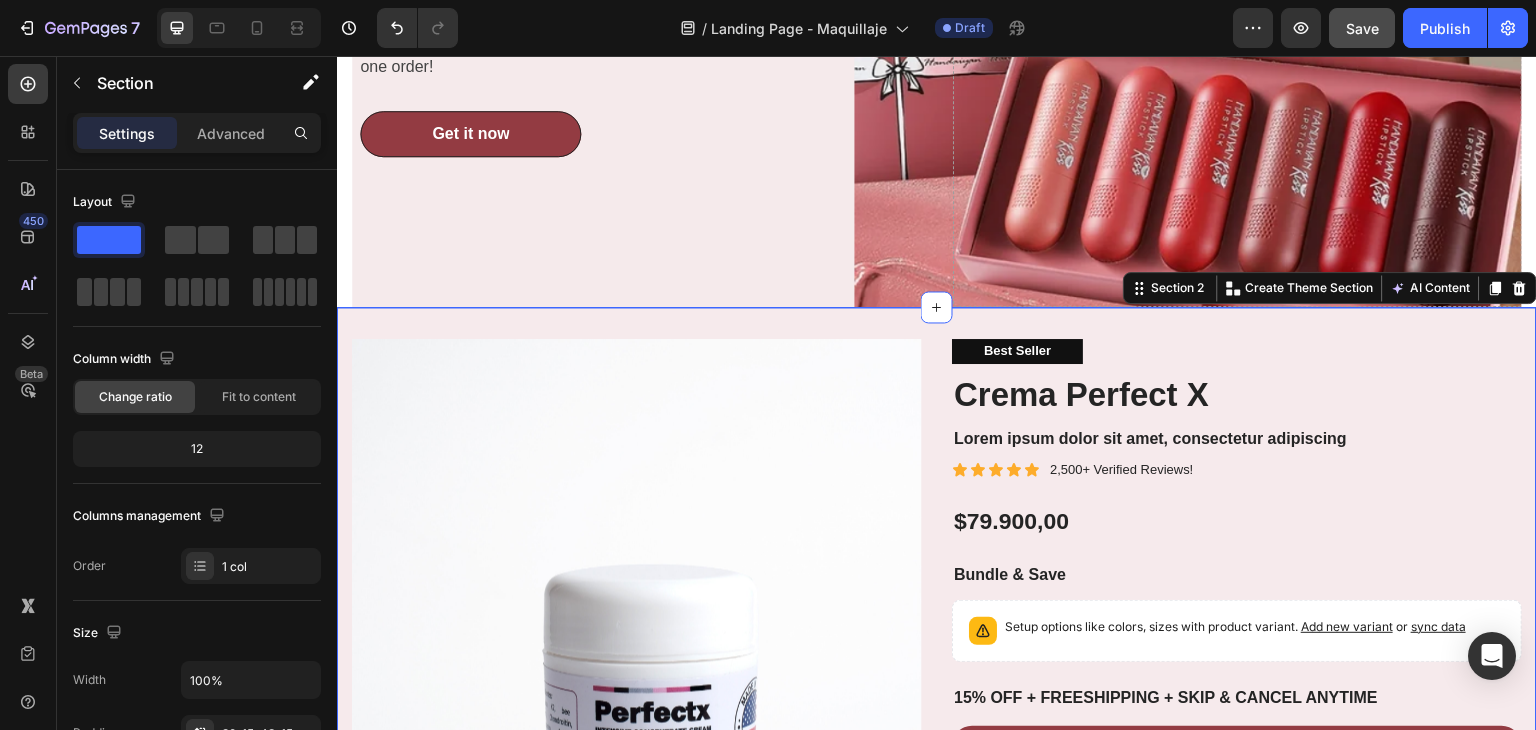 click on "Save" 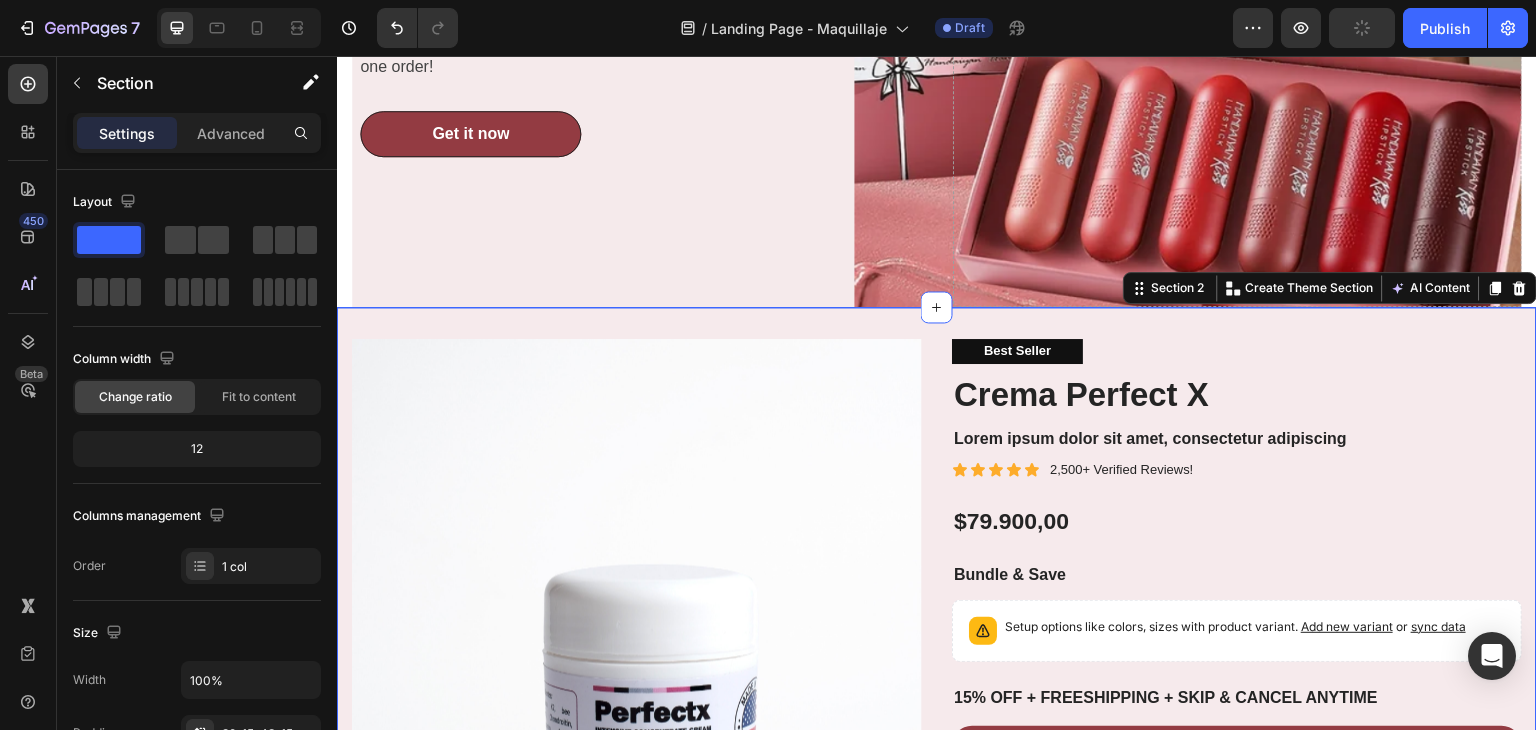 click 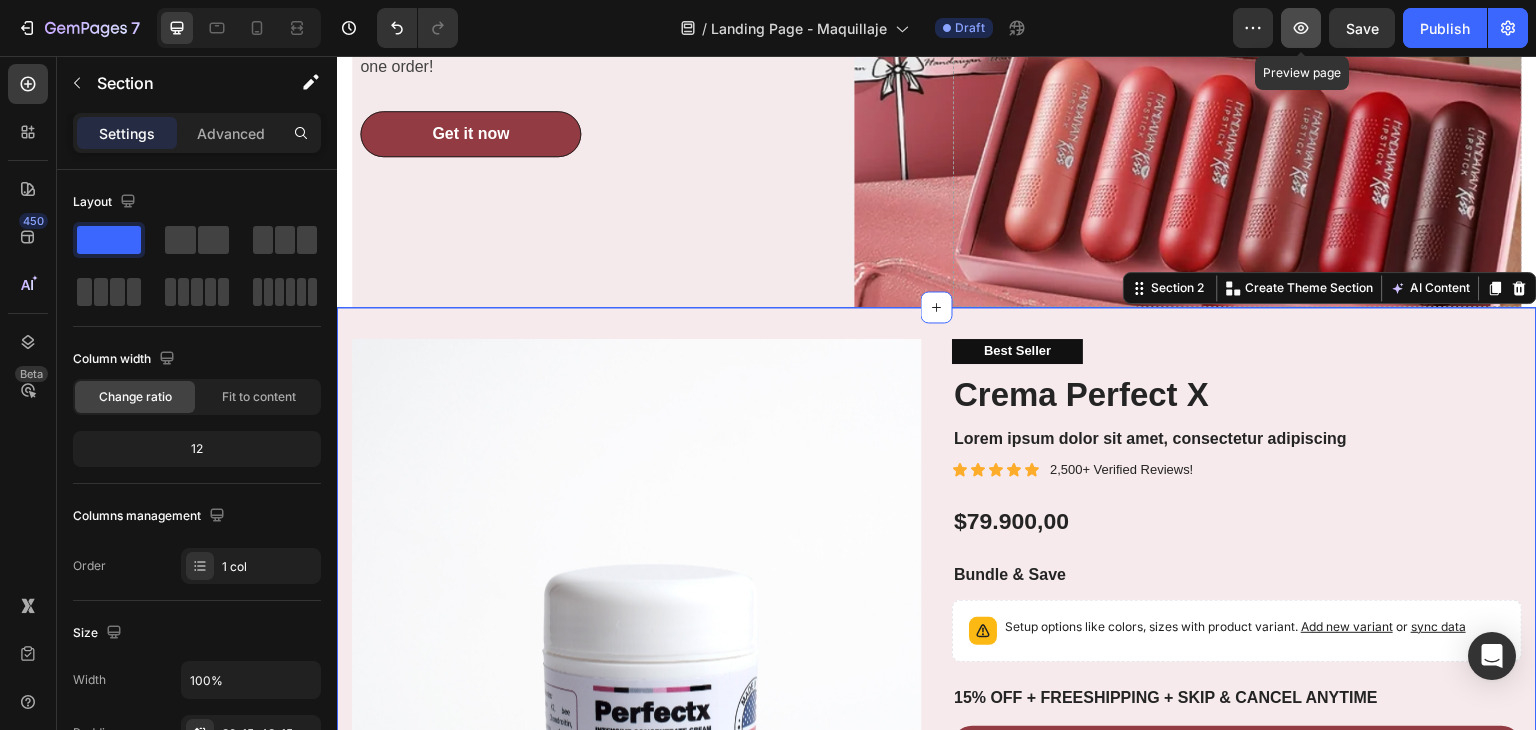 click 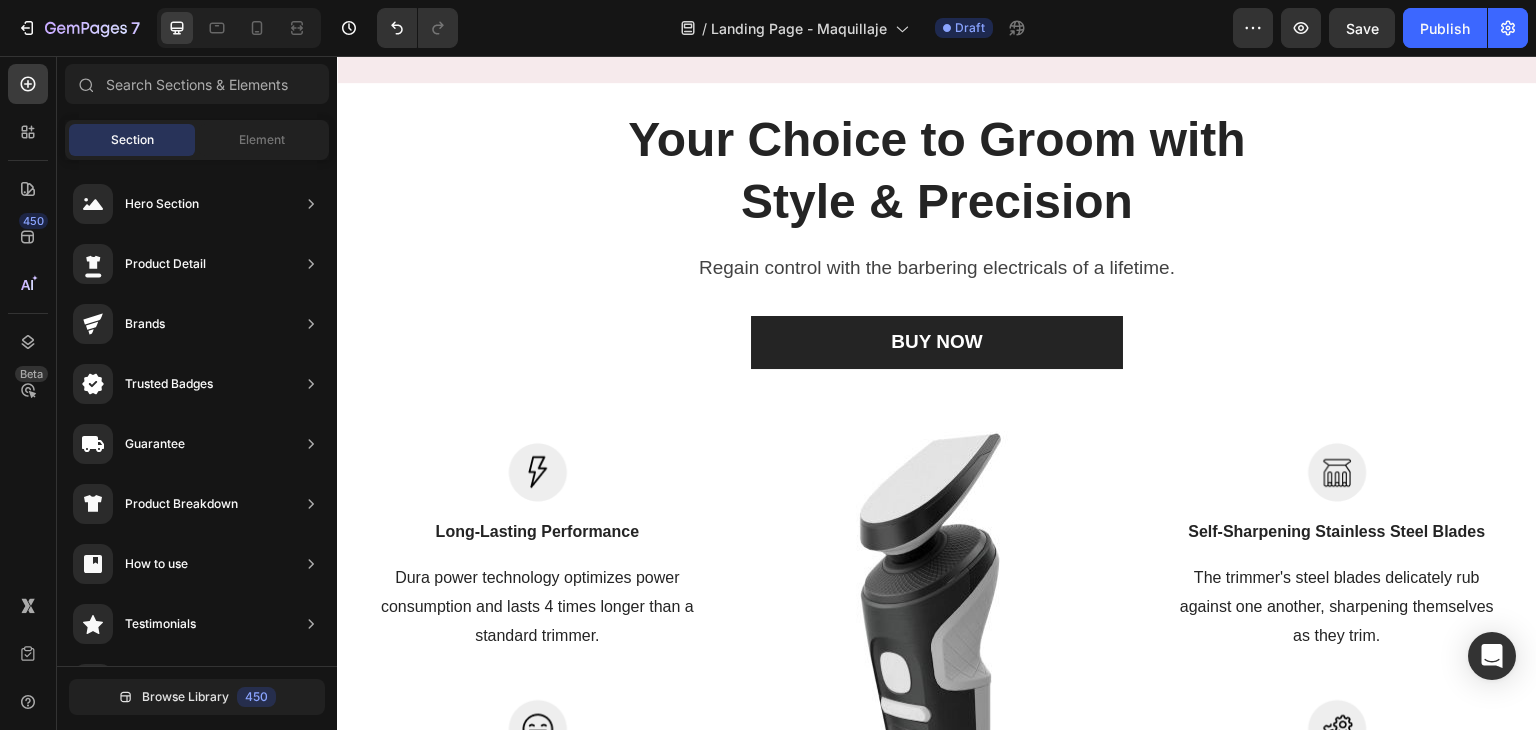 scroll, scrollTop: 1735, scrollLeft: 0, axis: vertical 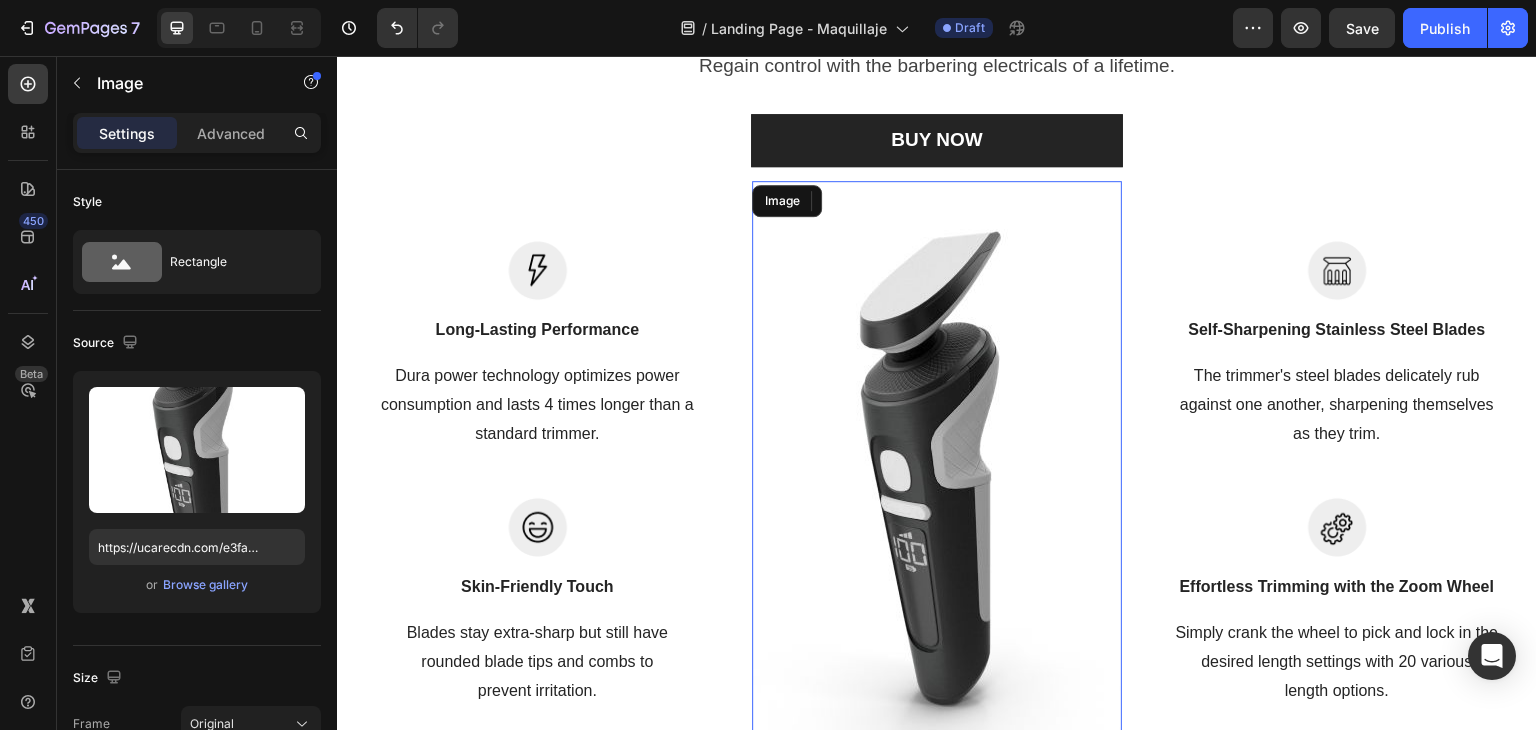 click at bounding box center (937, 474) 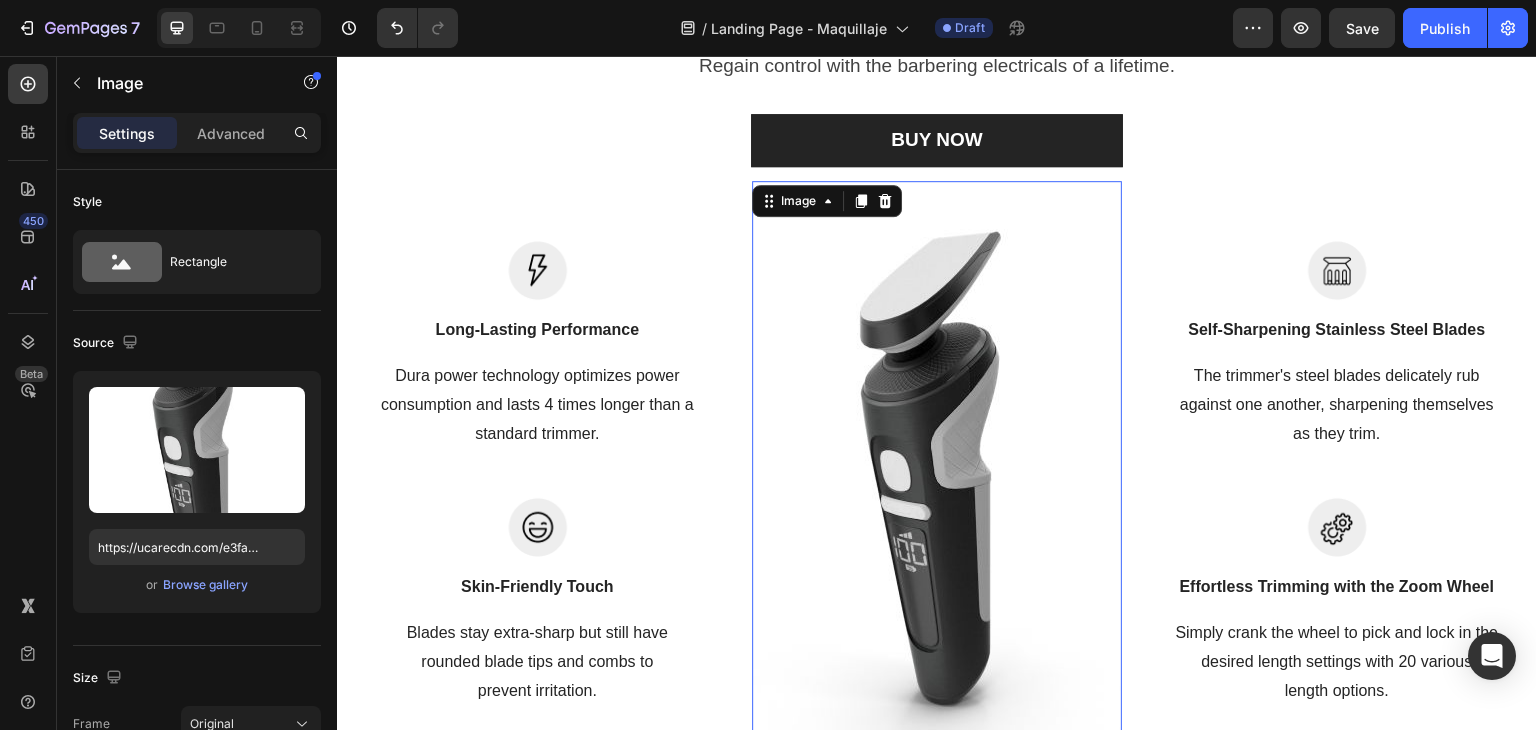 scroll, scrollTop: 1956, scrollLeft: 0, axis: vertical 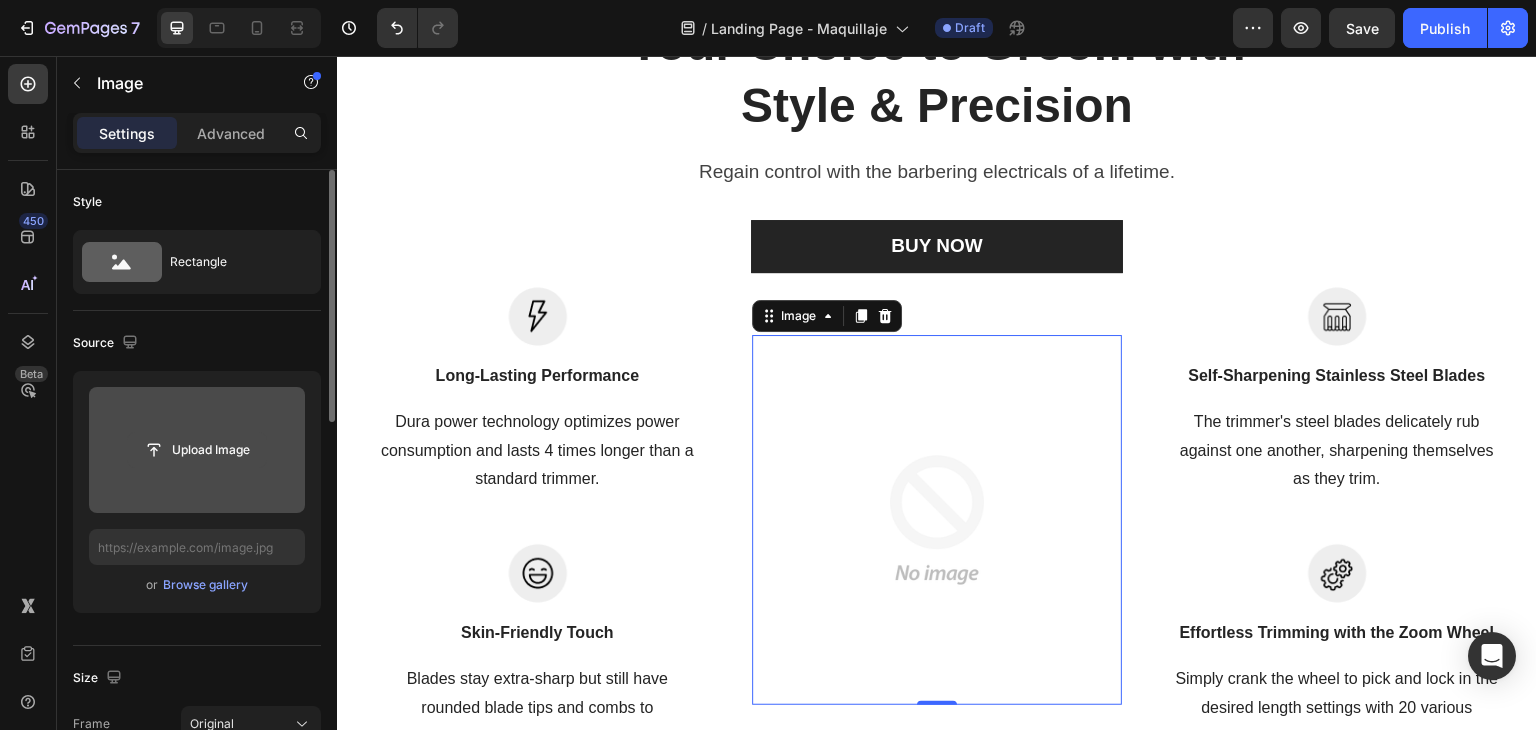 click 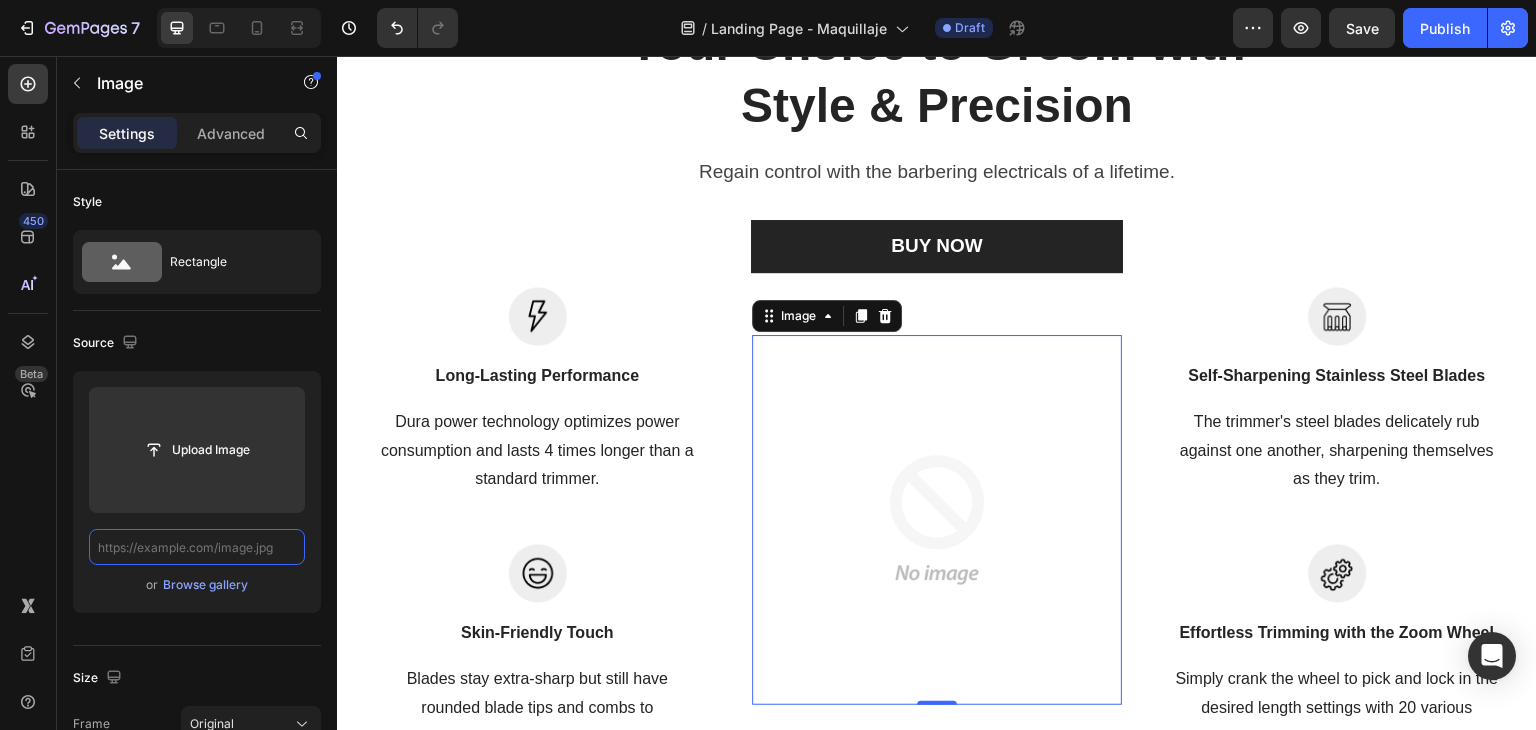 click at bounding box center [197, 547] 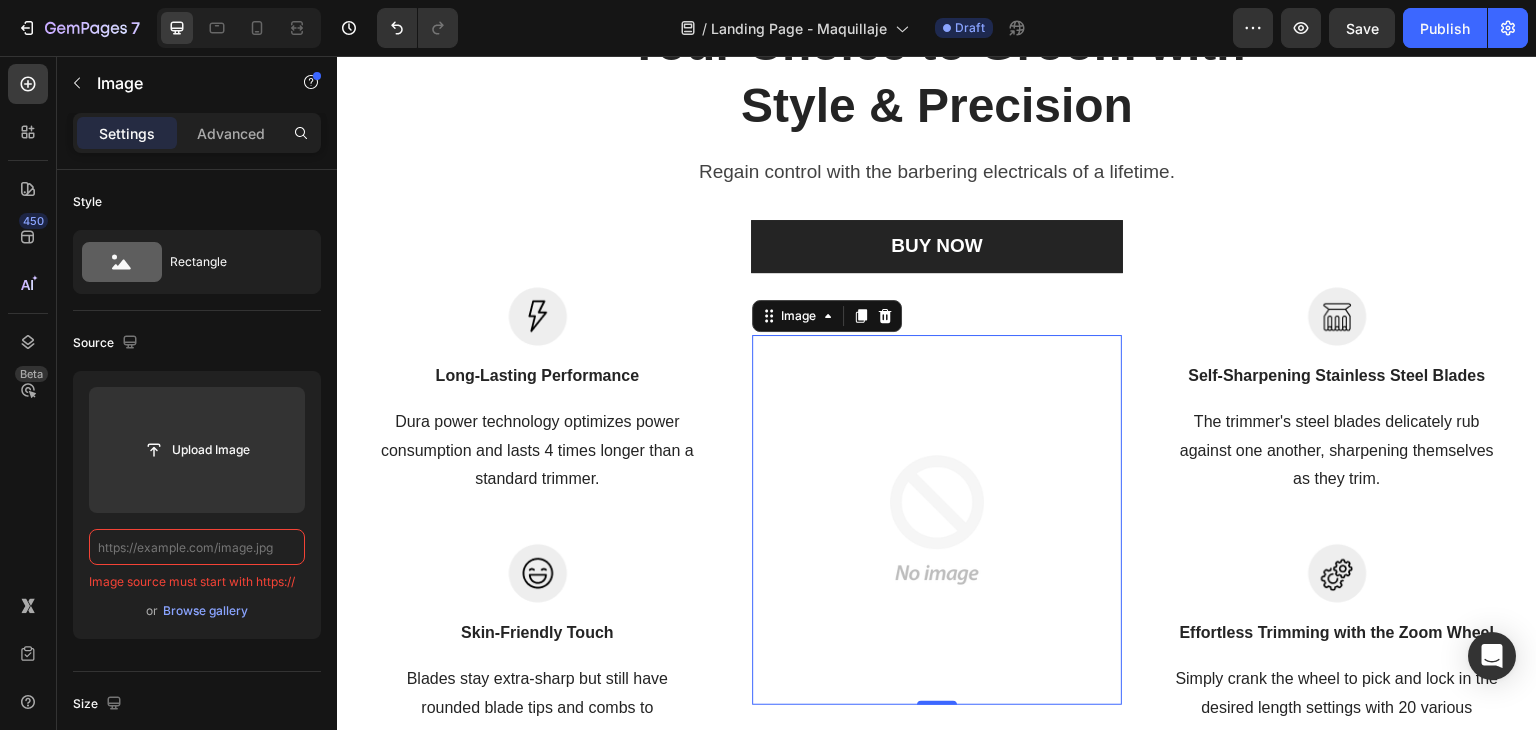 click at bounding box center [197, 547] 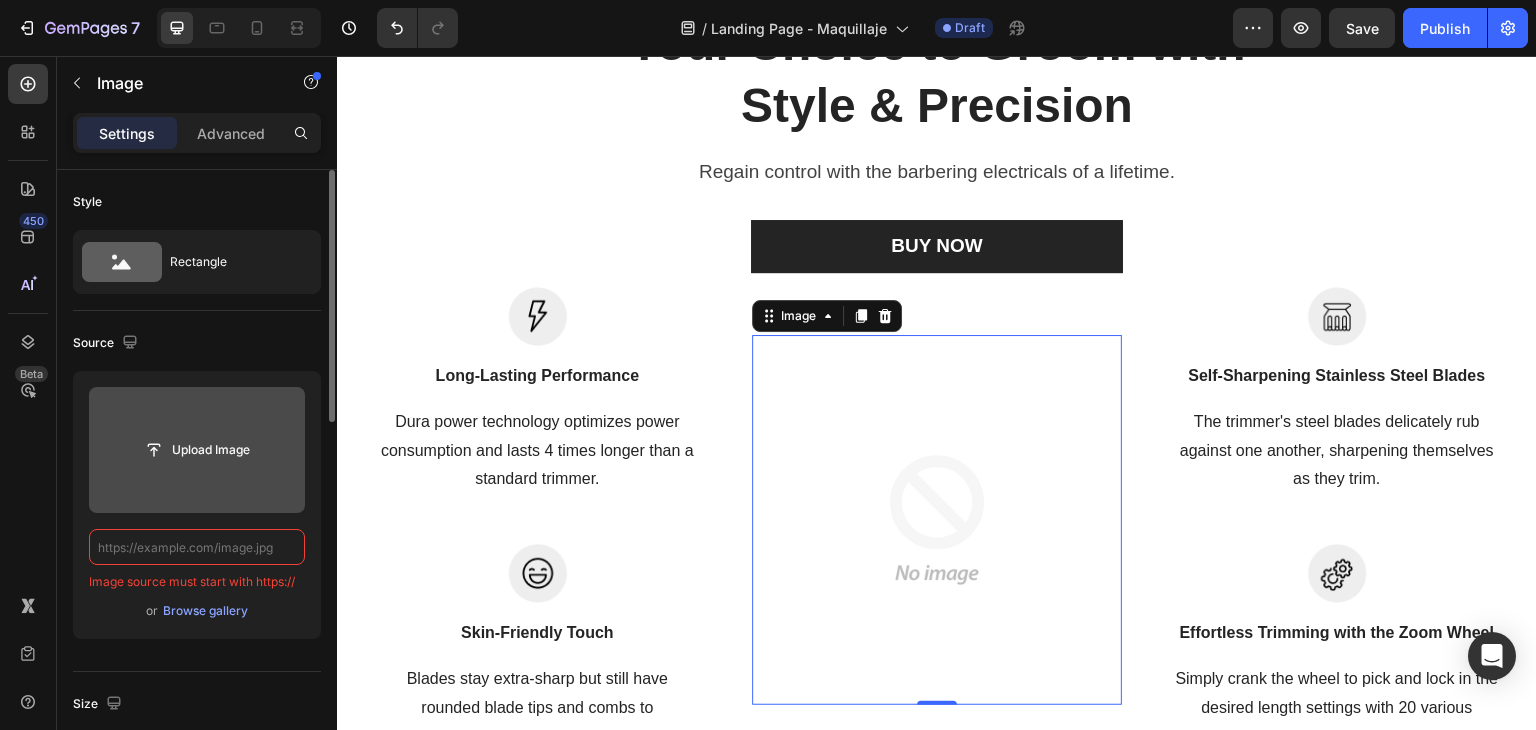 paste on "https://img.ltwebstatic.com/images3_spmp/2023/08/30/6c/1693375400e4976207dffbb54accaf5a1b710fc131_thumbnail_720x.jpg" 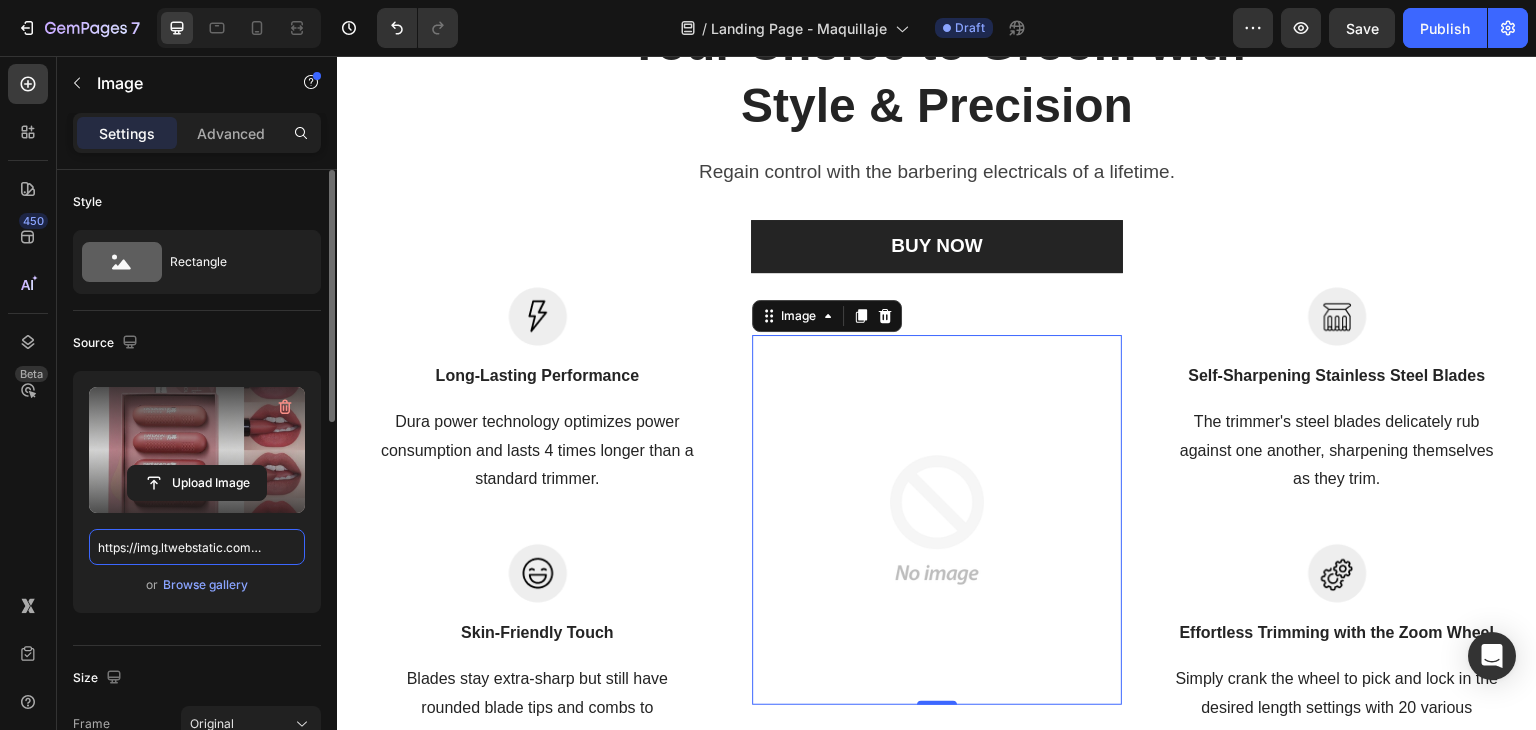 scroll, scrollTop: 0, scrollLeft: 567, axis: horizontal 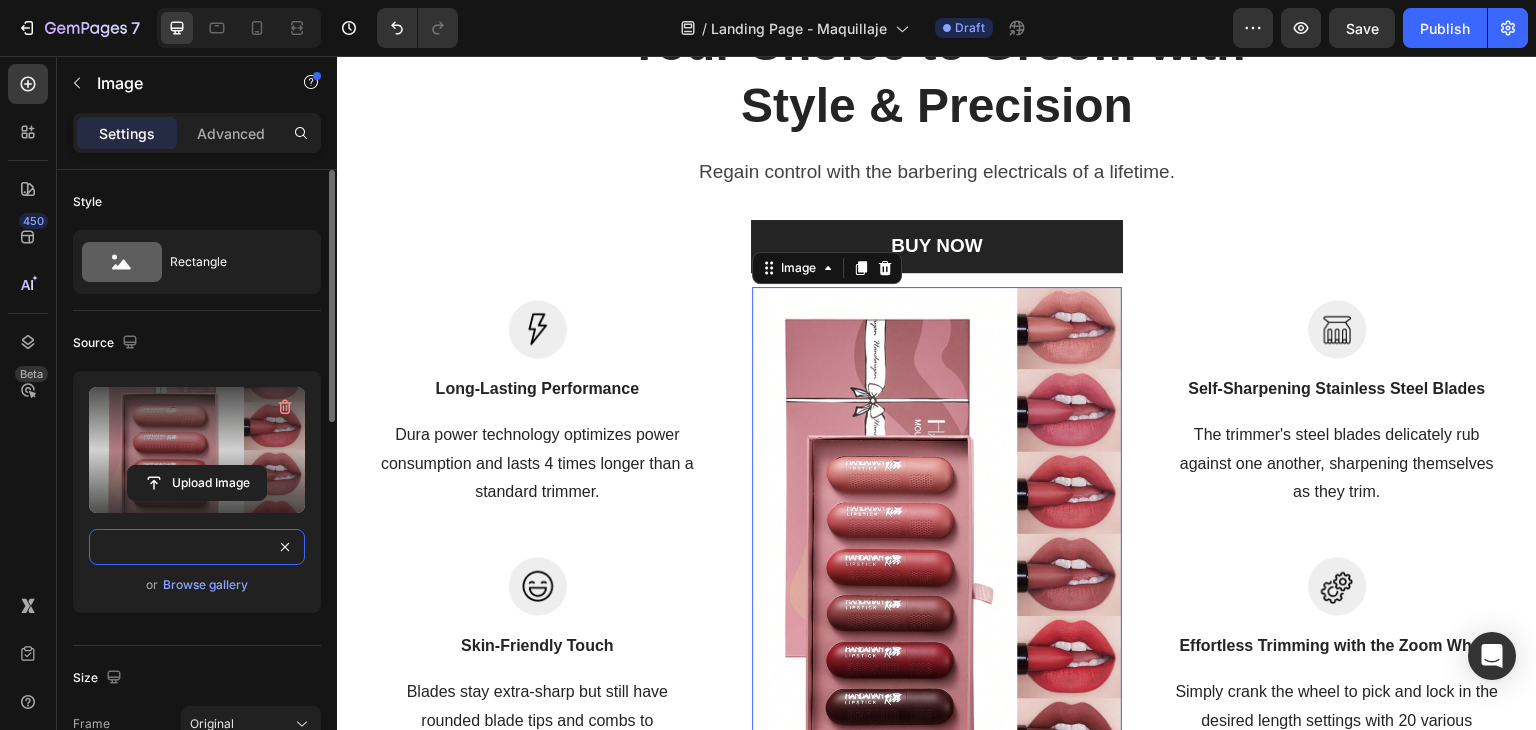 type on "https://img.ltwebstatic.com/images3_spmp/2023/08/30/6c/1693375400e4976207dffbb54accaf5a1b710fc131_thumbnail_720x.jpg" 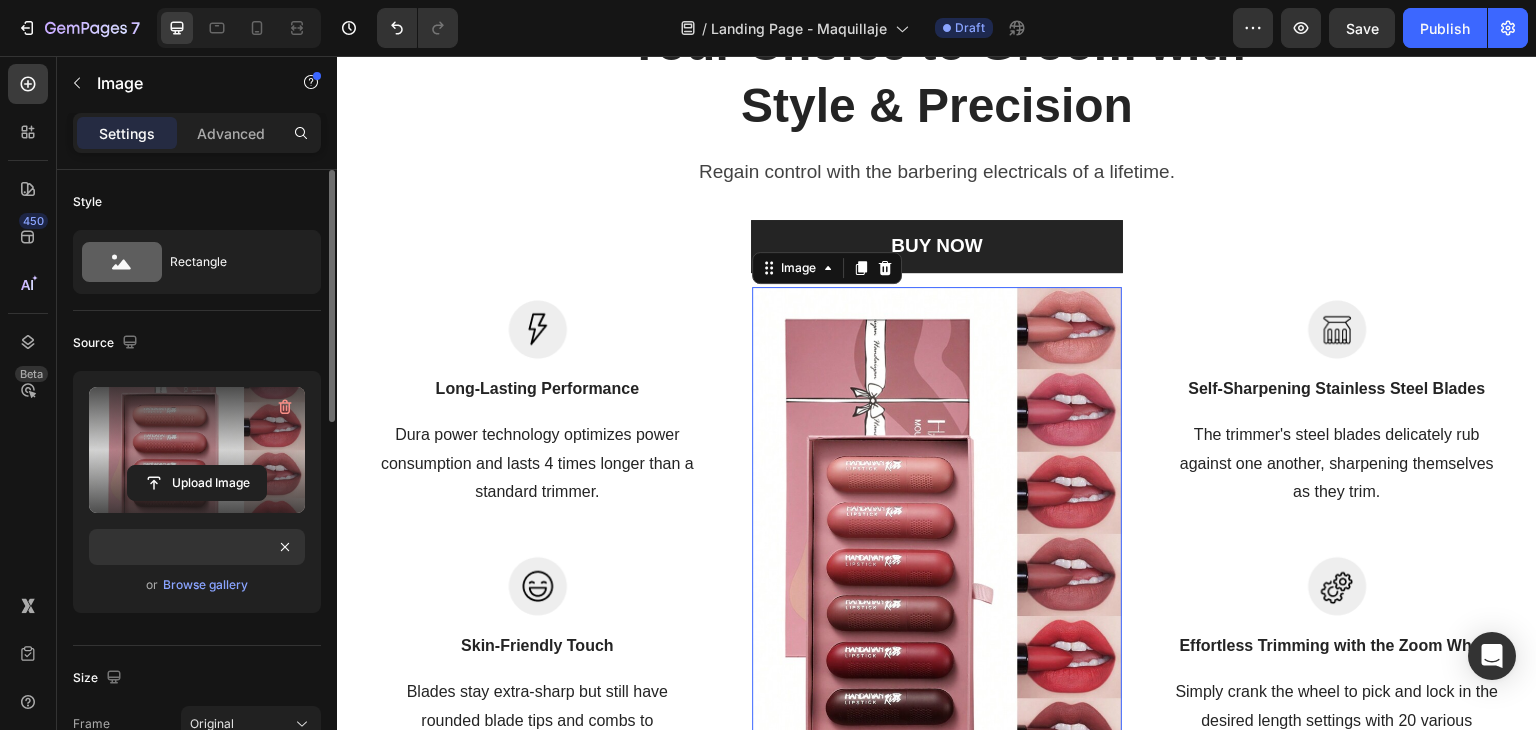 scroll, scrollTop: 0, scrollLeft: 0, axis: both 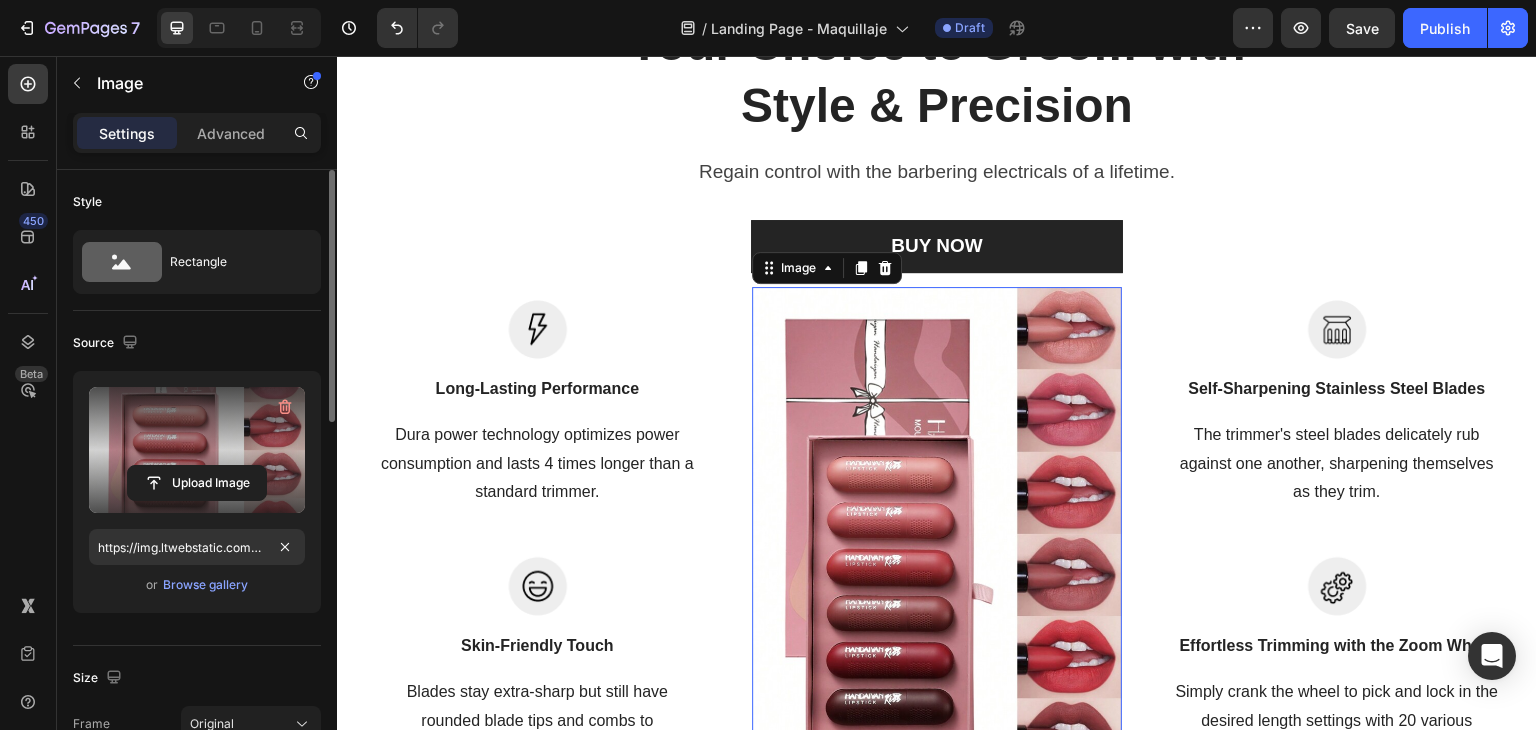 click on "Source" at bounding box center (197, 343) 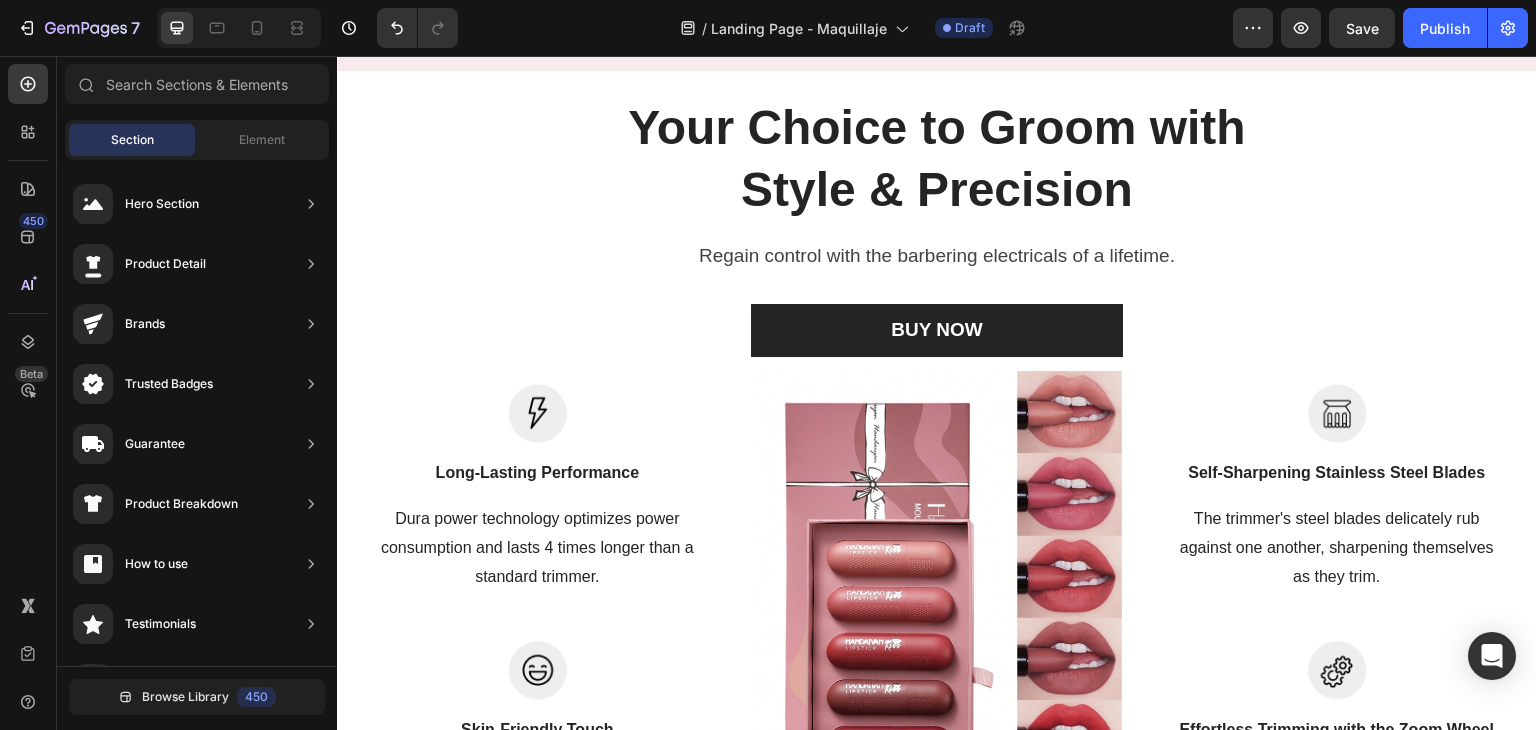 scroll, scrollTop: 1558, scrollLeft: 0, axis: vertical 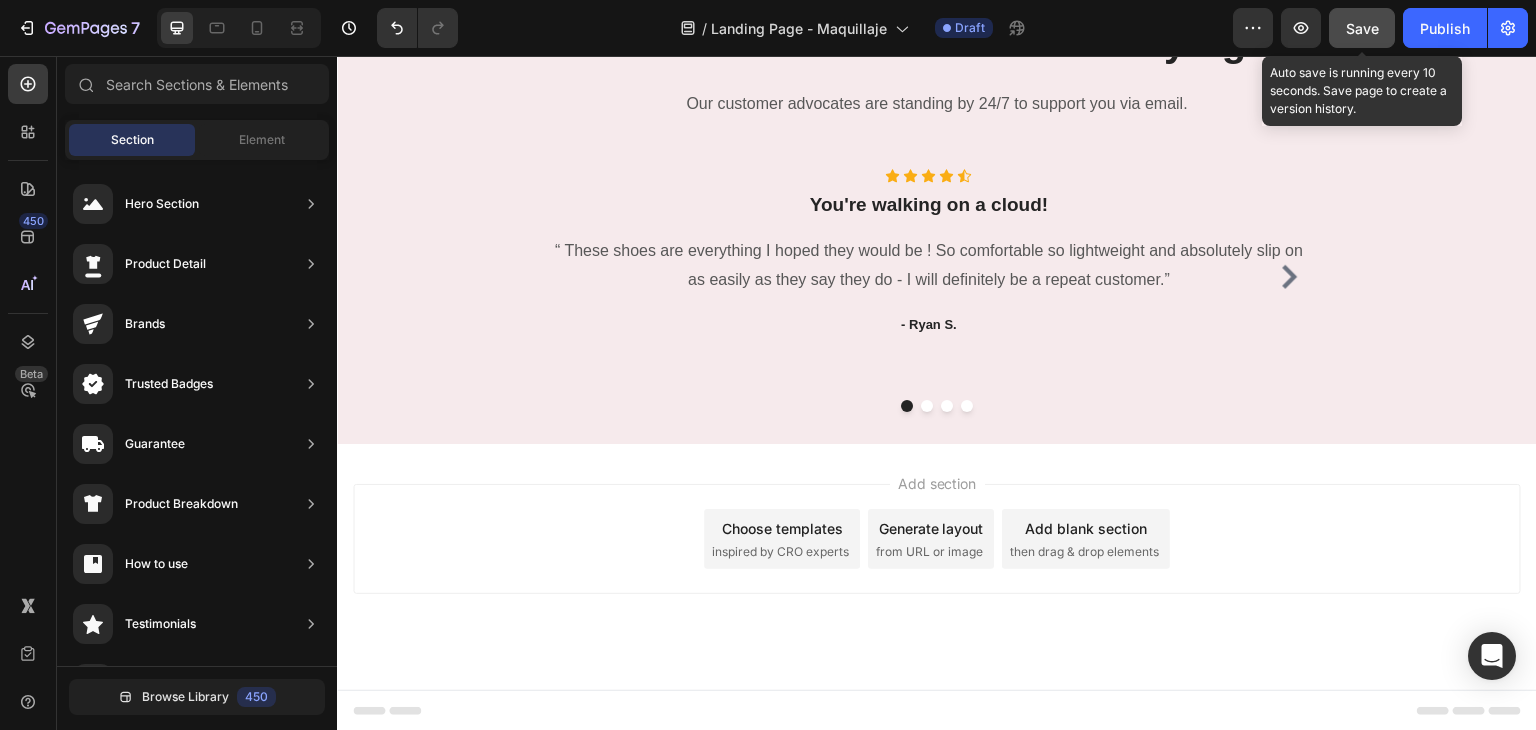 click on "Save" 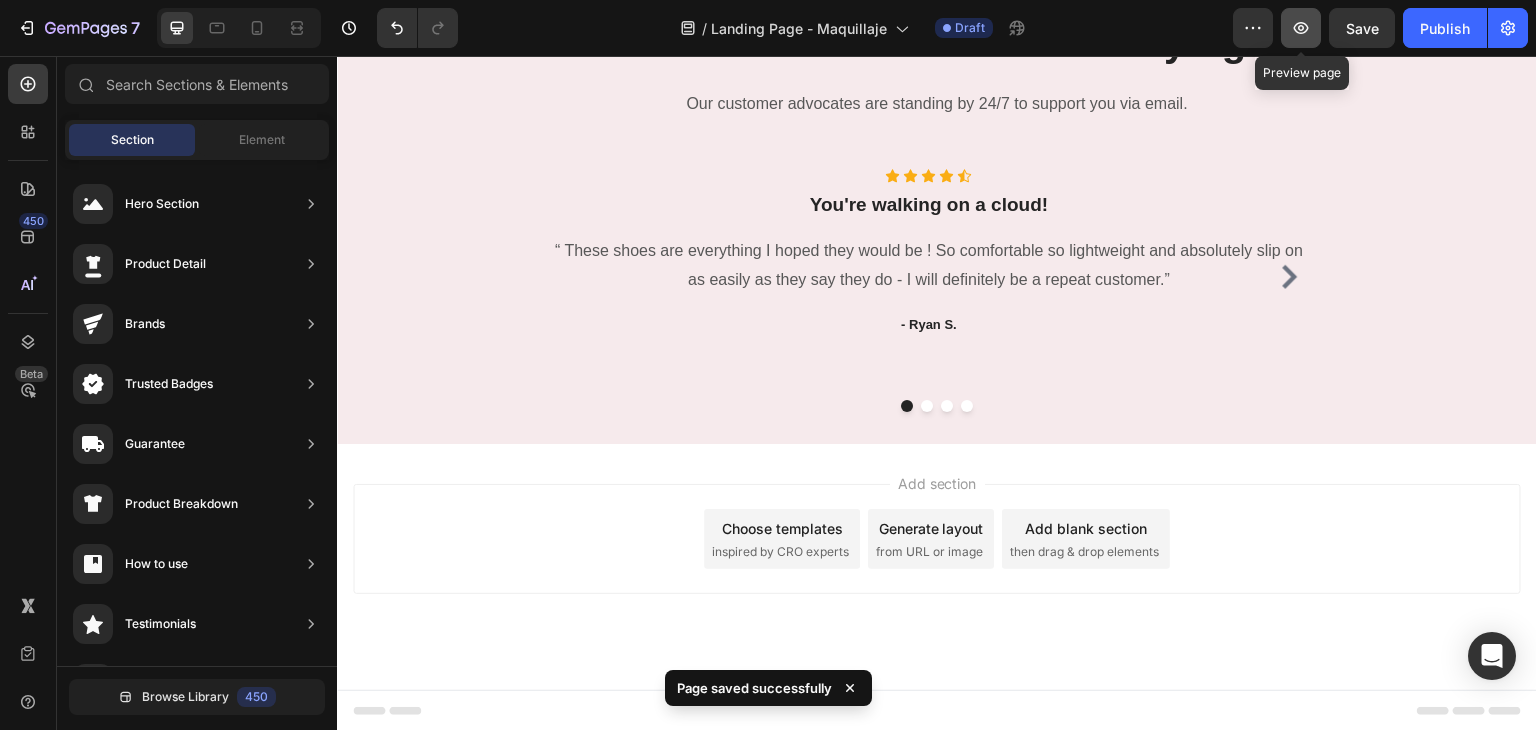 click 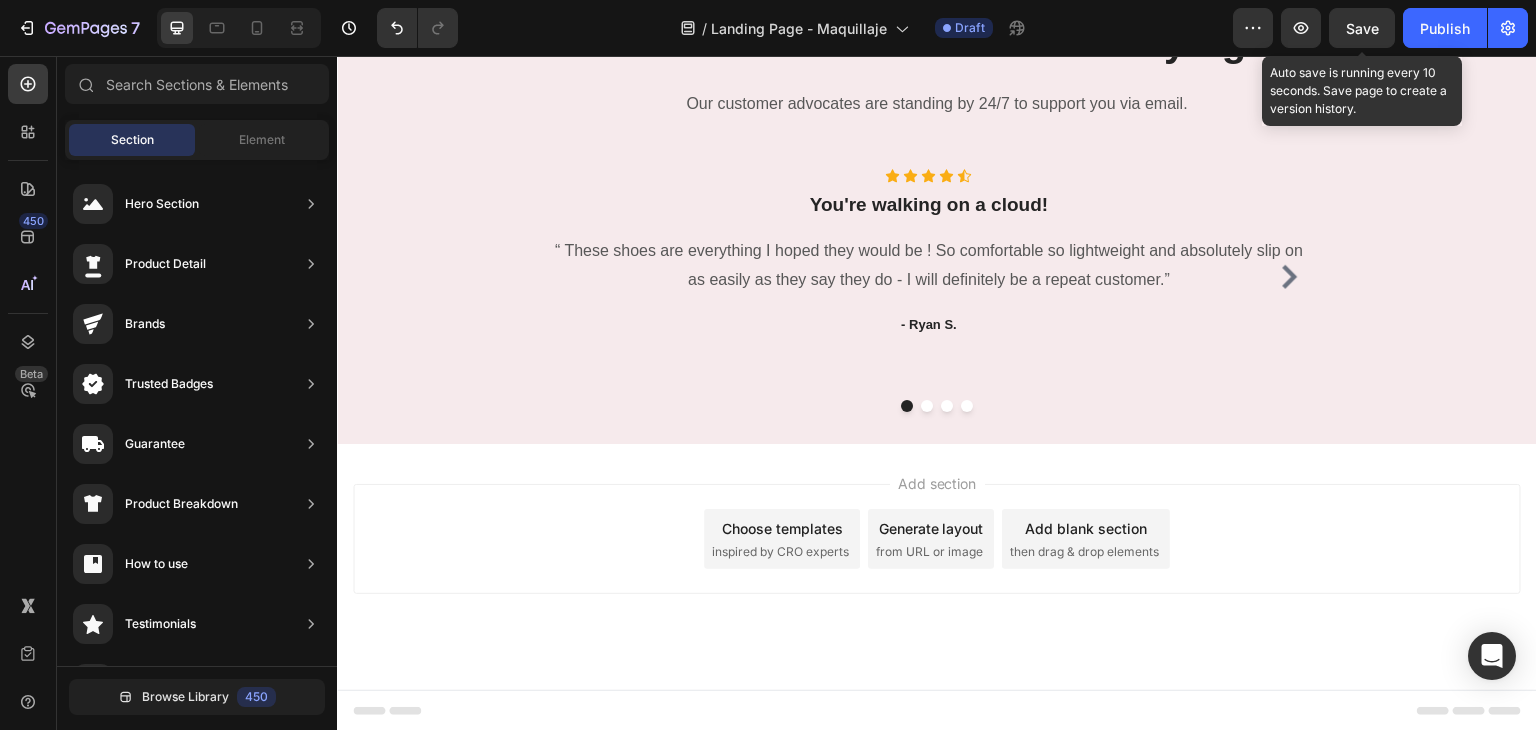 click on "Save" at bounding box center (1362, 28) 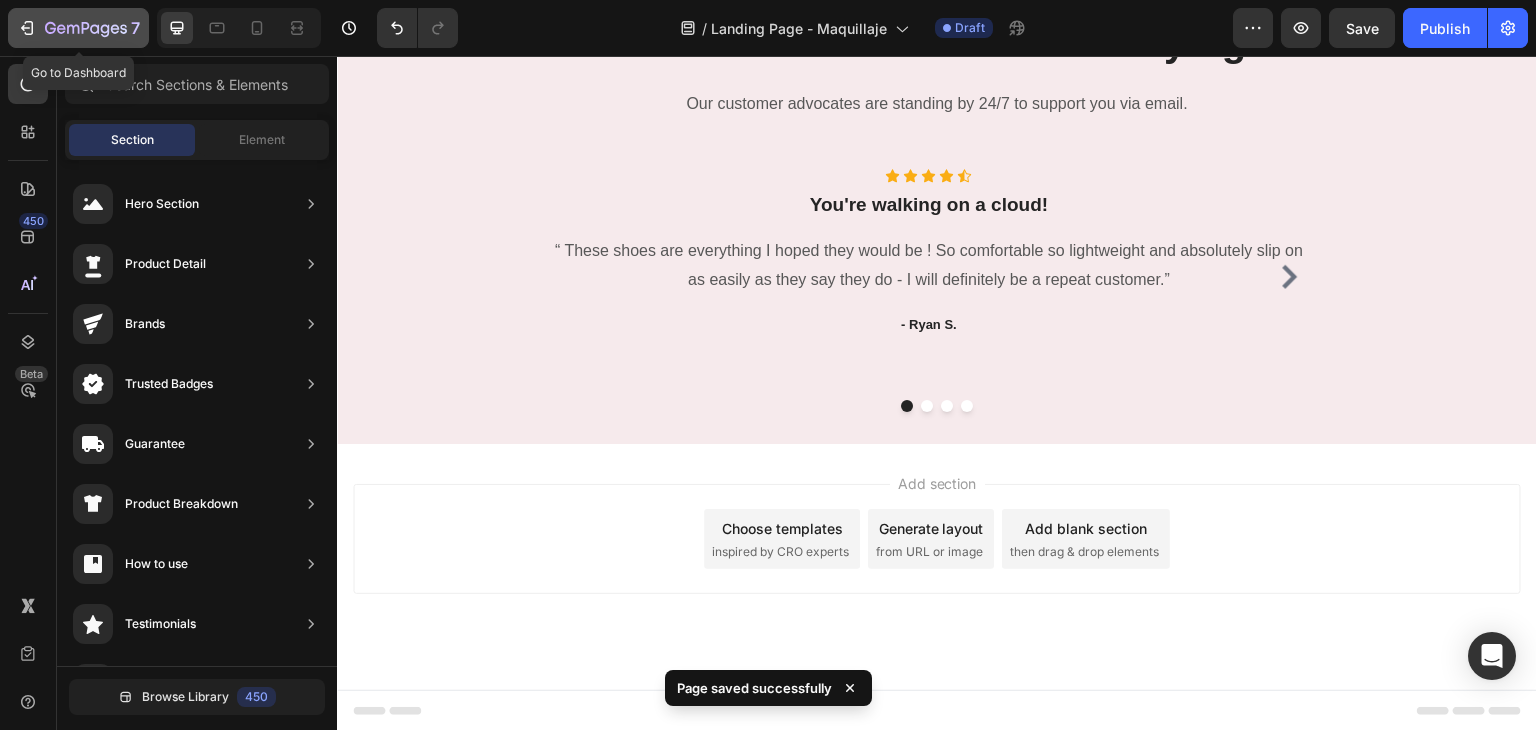 click 